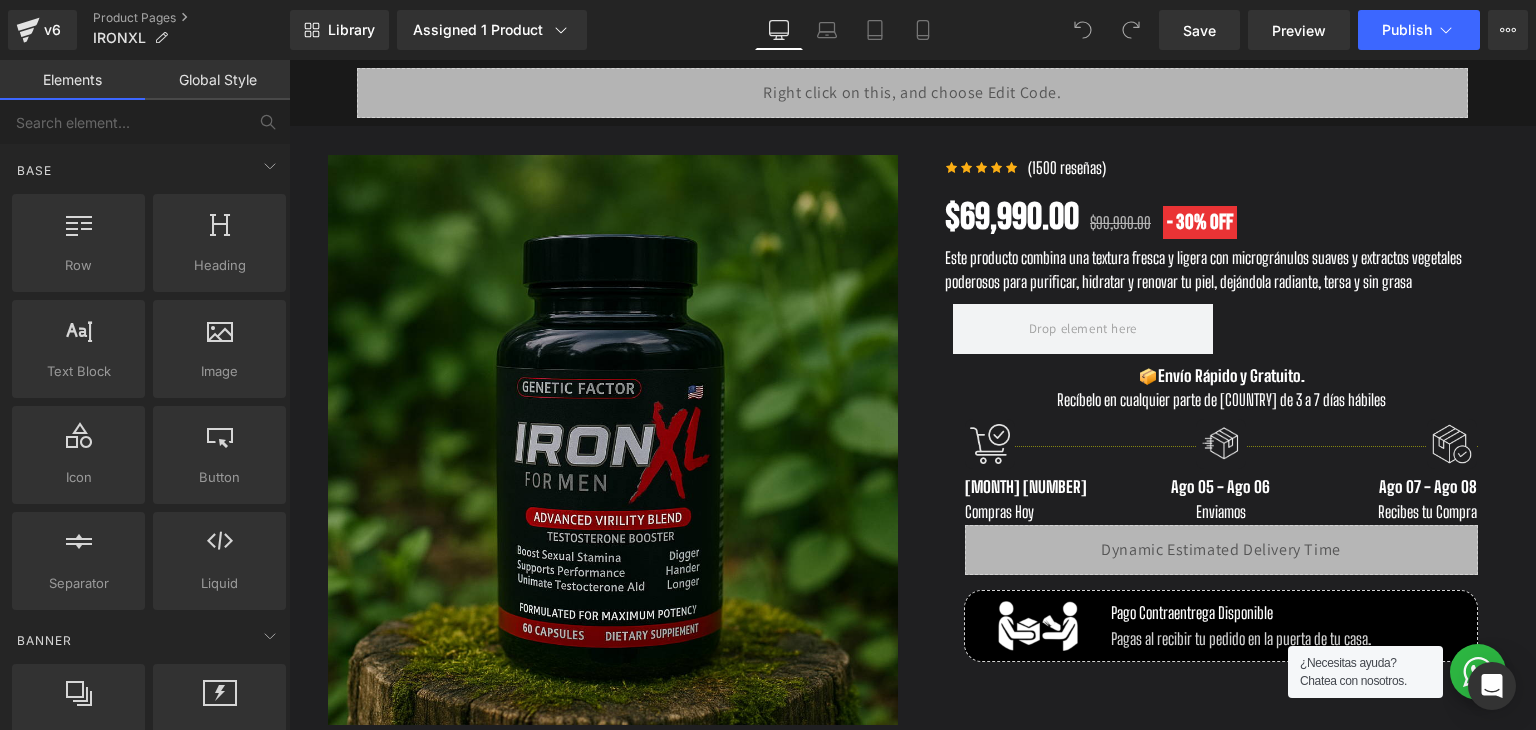 scroll, scrollTop: 1800, scrollLeft: 0, axis: vertical 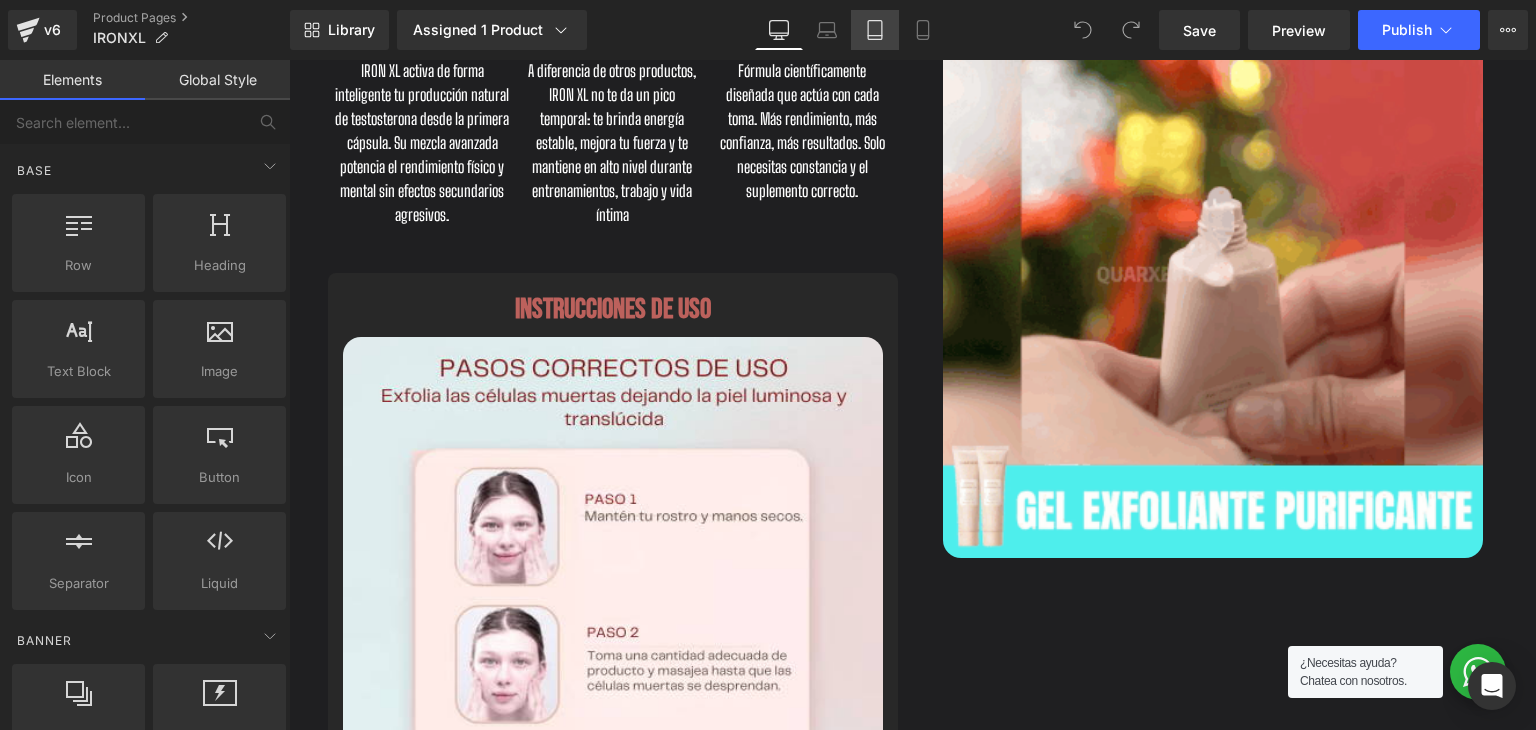 click 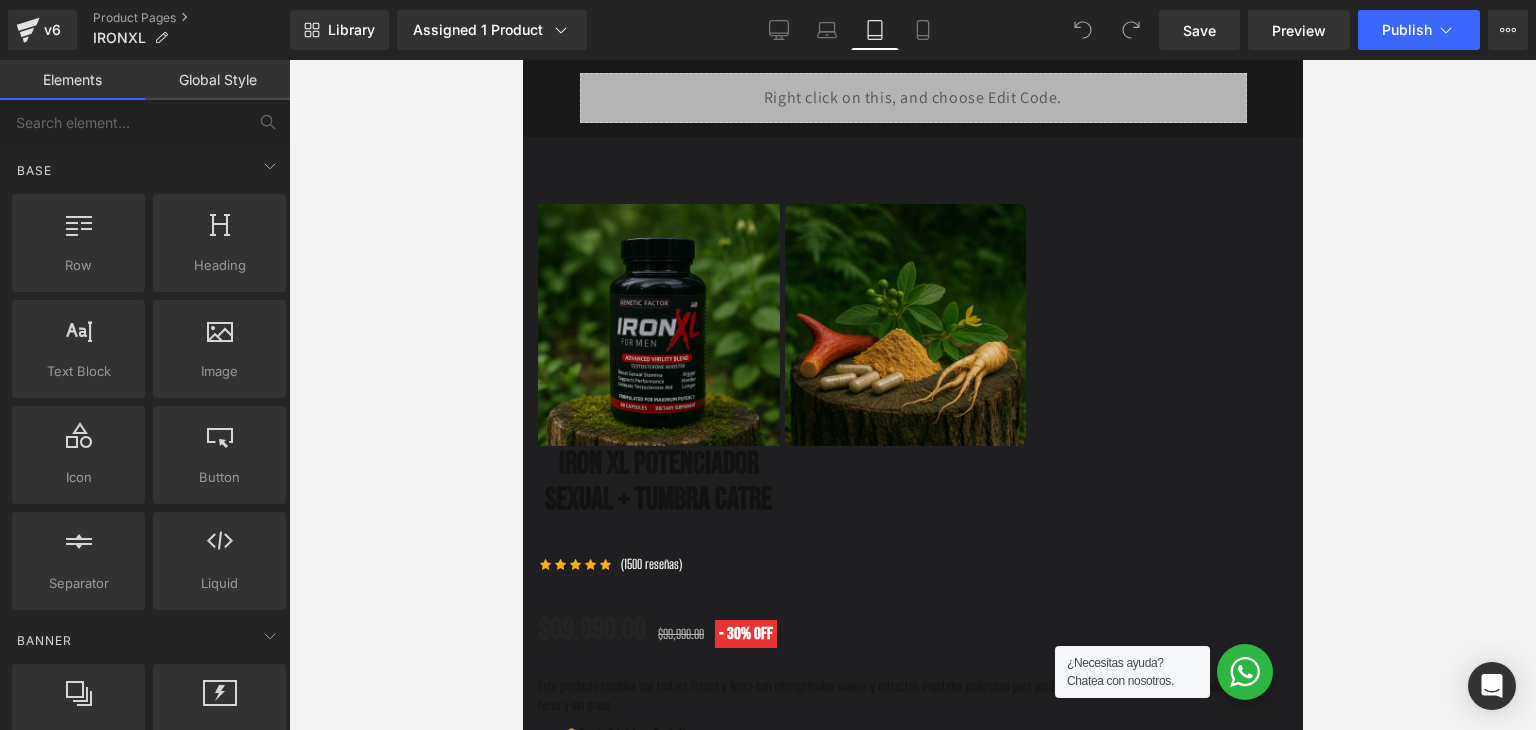 scroll, scrollTop: 0, scrollLeft: 0, axis: both 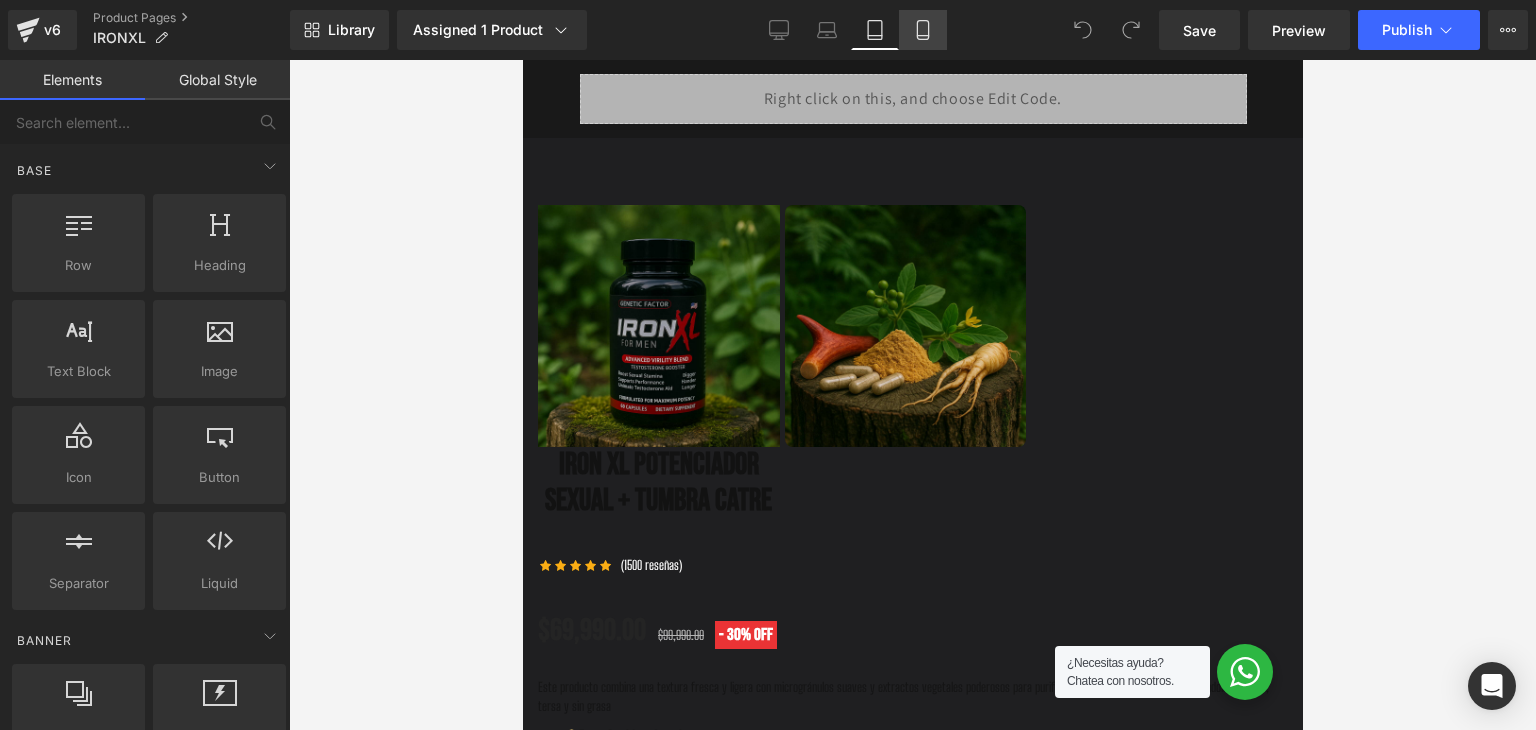 click 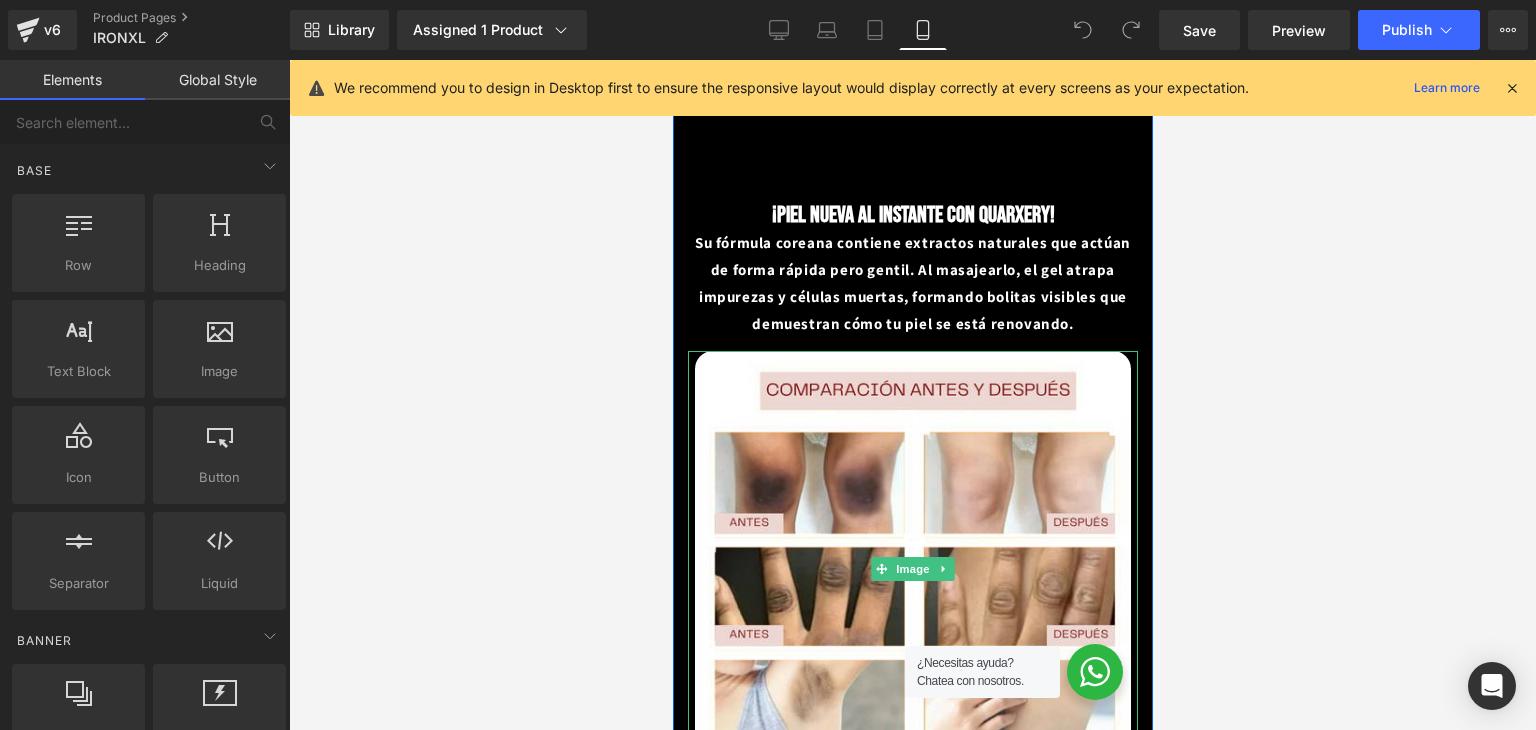 scroll, scrollTop: 1100, scrollLeft: 0, axis: vertical 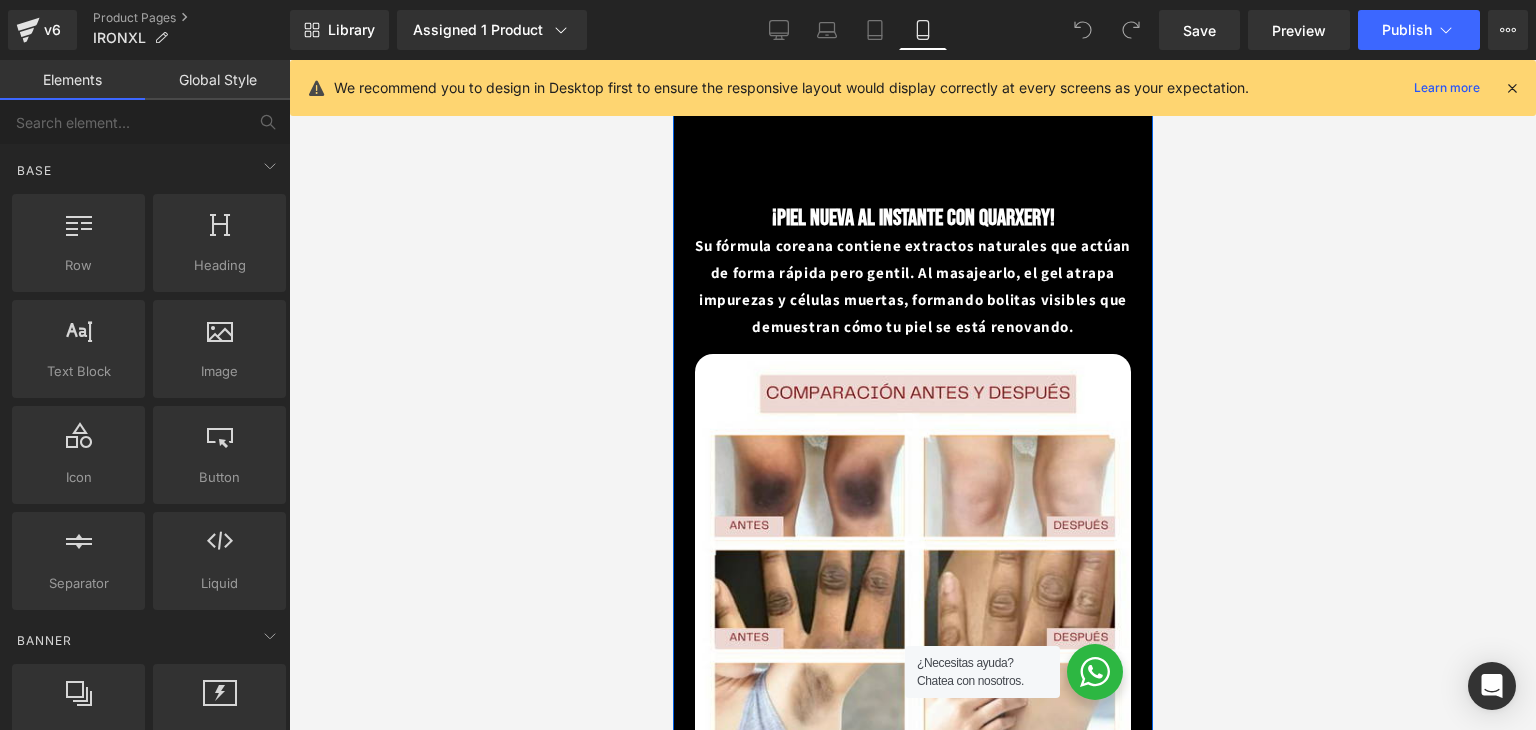 click on "Su fórmula coreana contiene extractos naturales que actúan de forma rápida pero gentil. Al masajearlo, el gel atrapa impurezas y células muertas, formando bolitas visibles que demuestran cómo tu piel se está renovando." at bounding box center [912, 286] 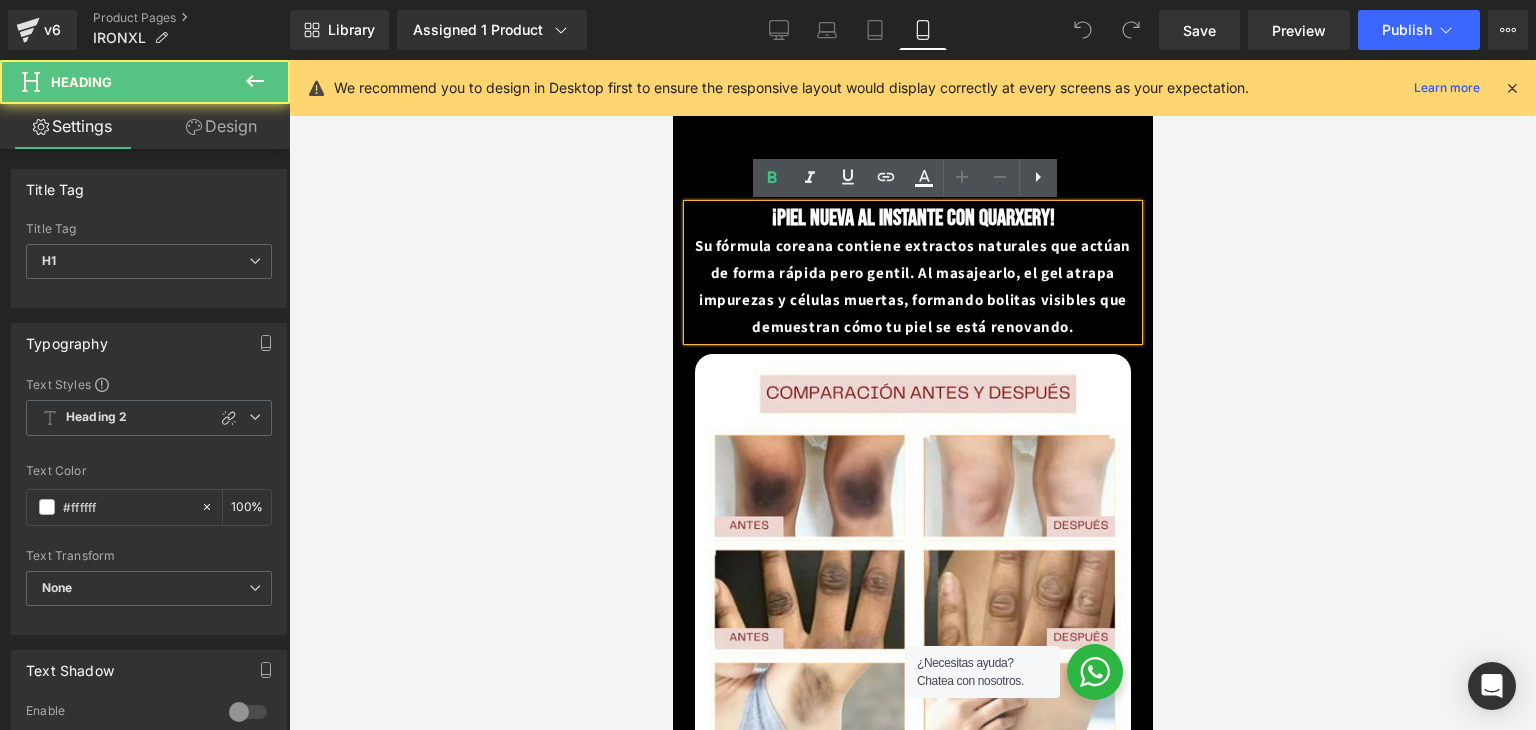 click on "¡Piel Nueva al Instante con Quarxery!" at bounding box center [912, 218] 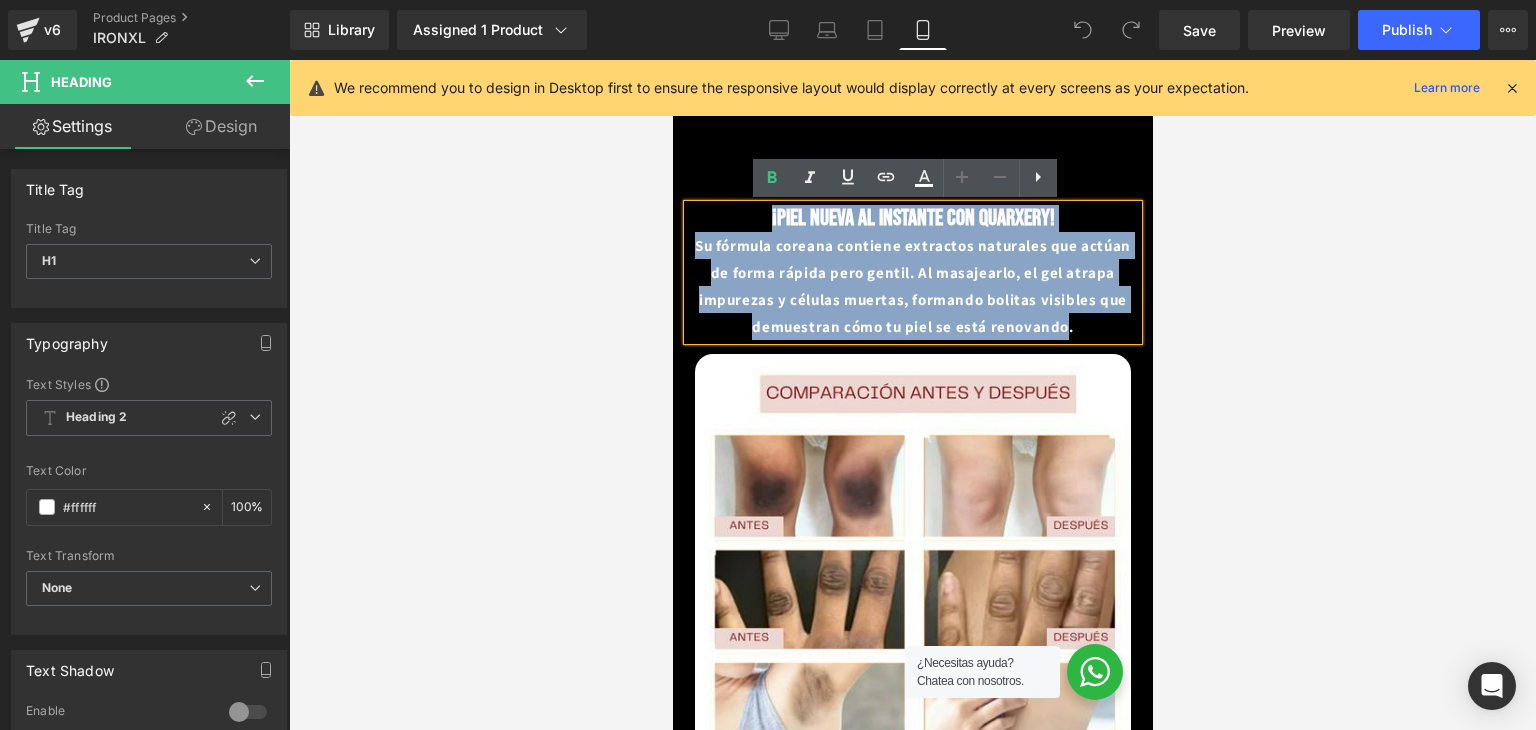 drag, startPoint x: 757, startPoint y: 216, endPoint x: 1105, endPoint y: 317, distance: 362.36032 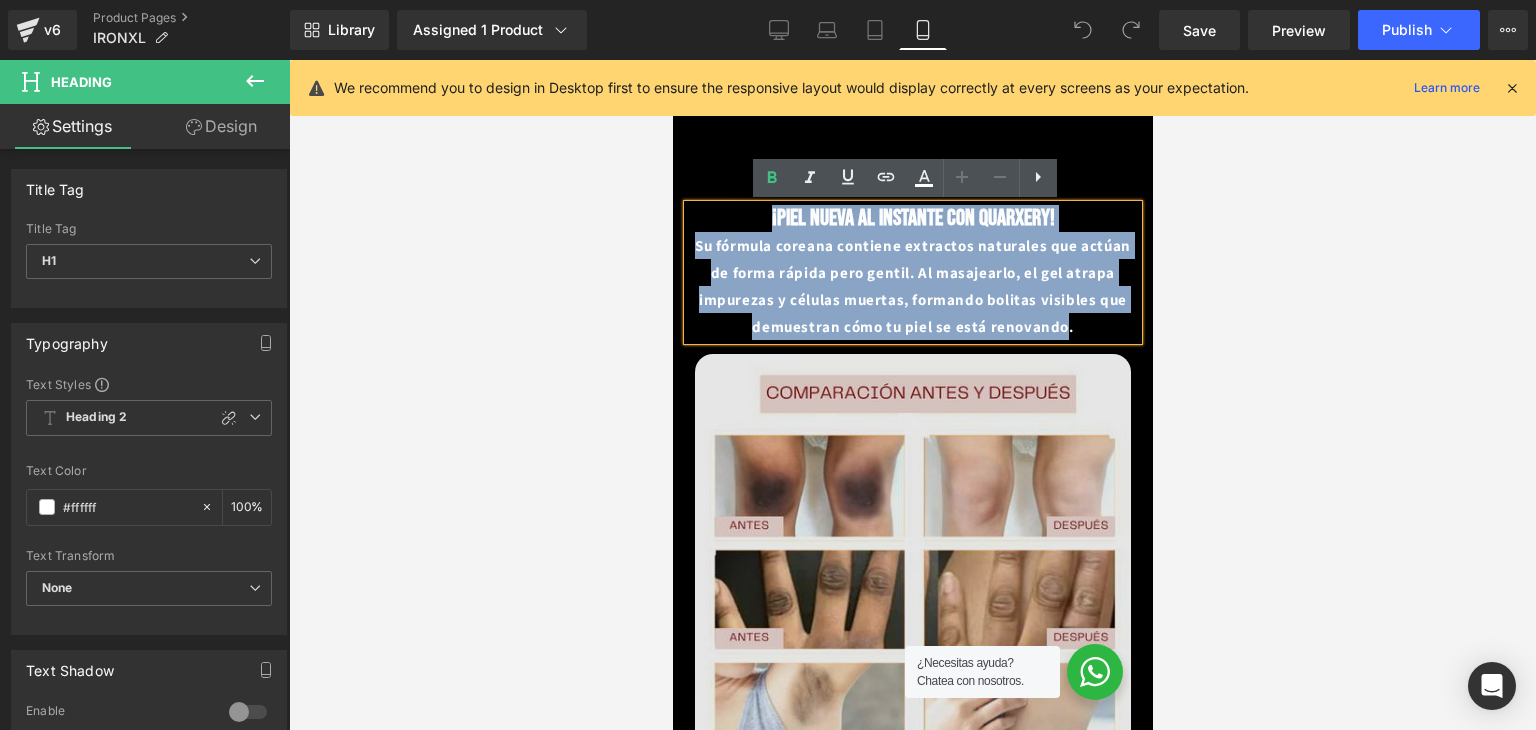 copy on "¡Piel Nueva al Instante con Quarxery! Su fórmula coreana contiene extractos naturales que actúan de forma rápida pero gentil. Al masajearlo, el gel atrapa impurezas y células muertas, formando bolitas visibles que demuestran cómo tu piel se está renovando" 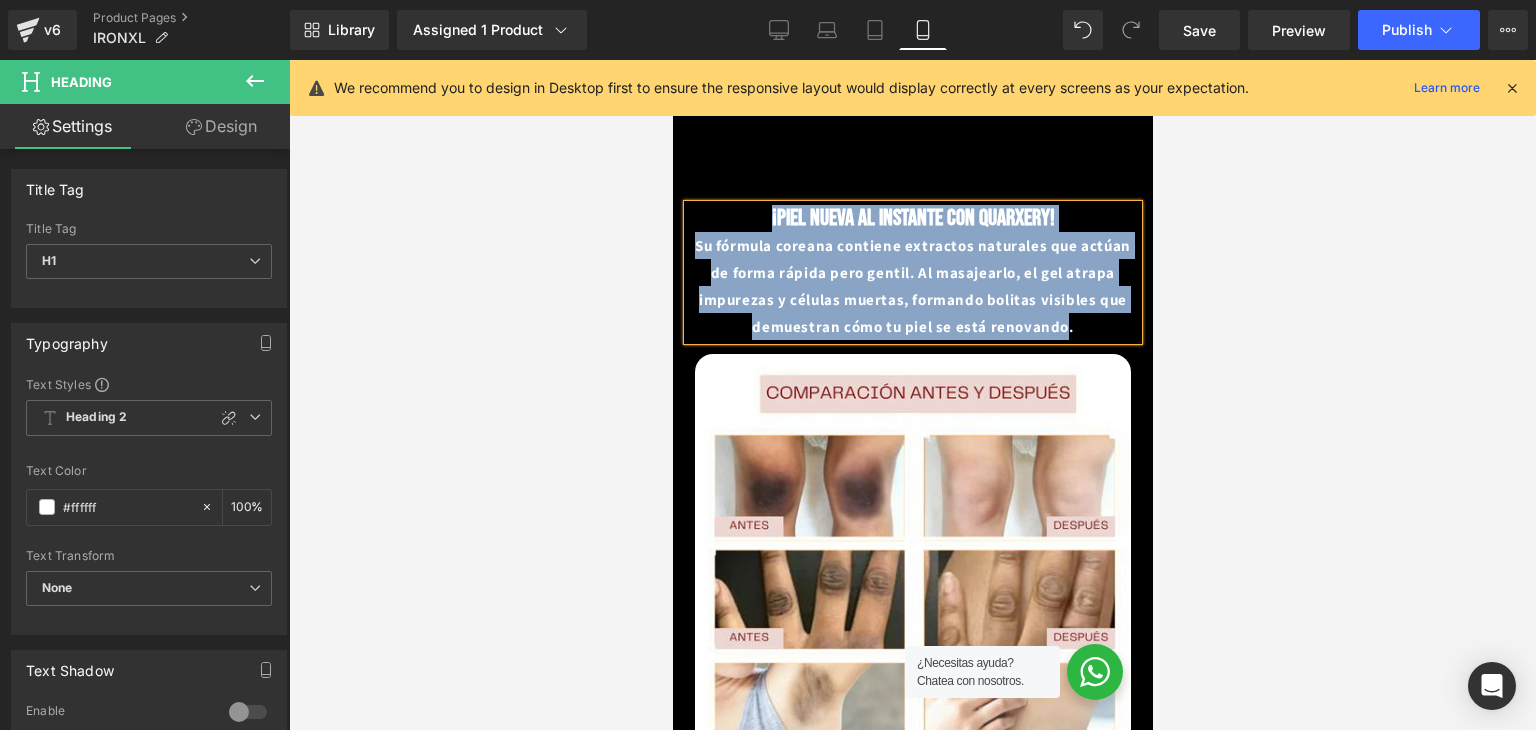 paste 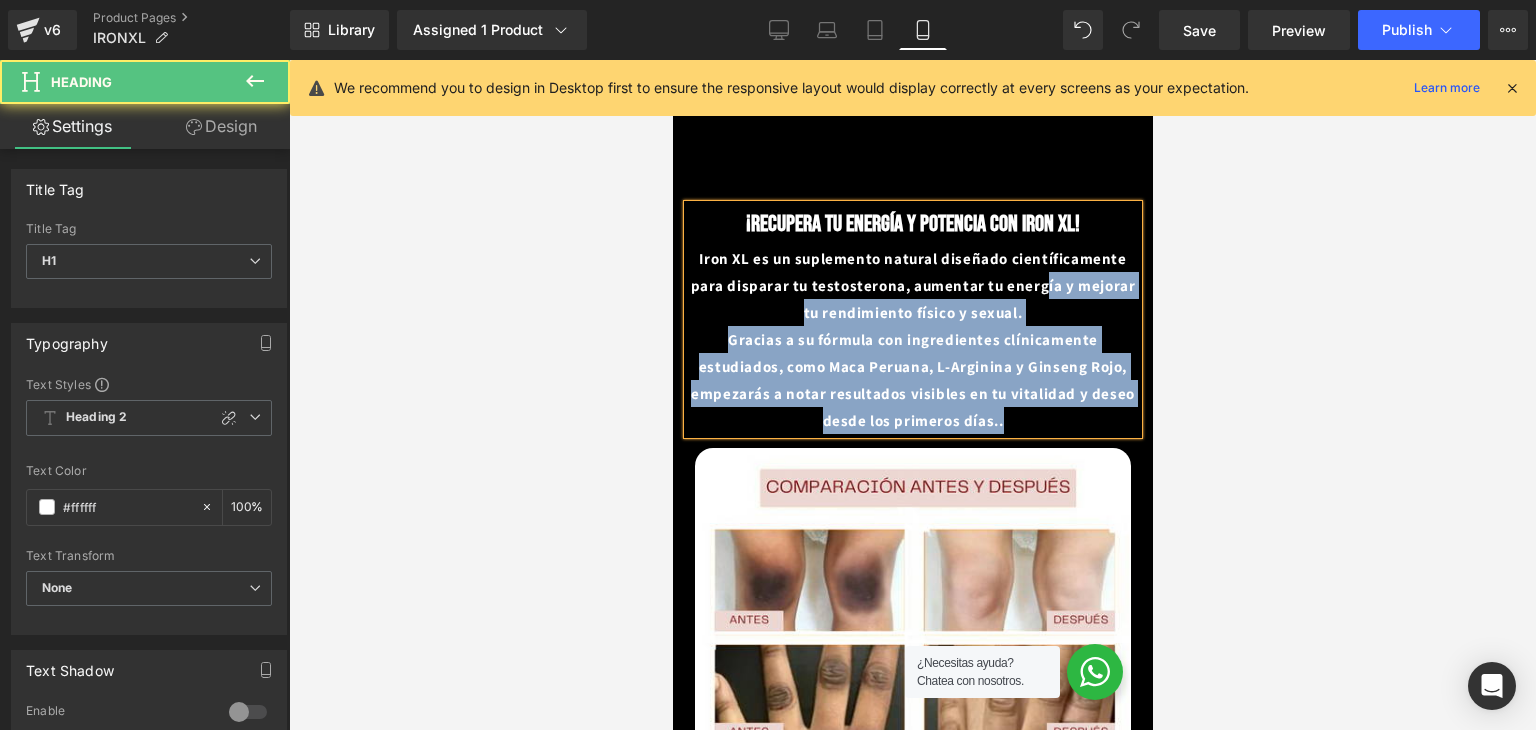 drag, startPoint x: 1085, startPoint y: 421, endPoint x: 760, endPoint y: 304, distance: 345.41858 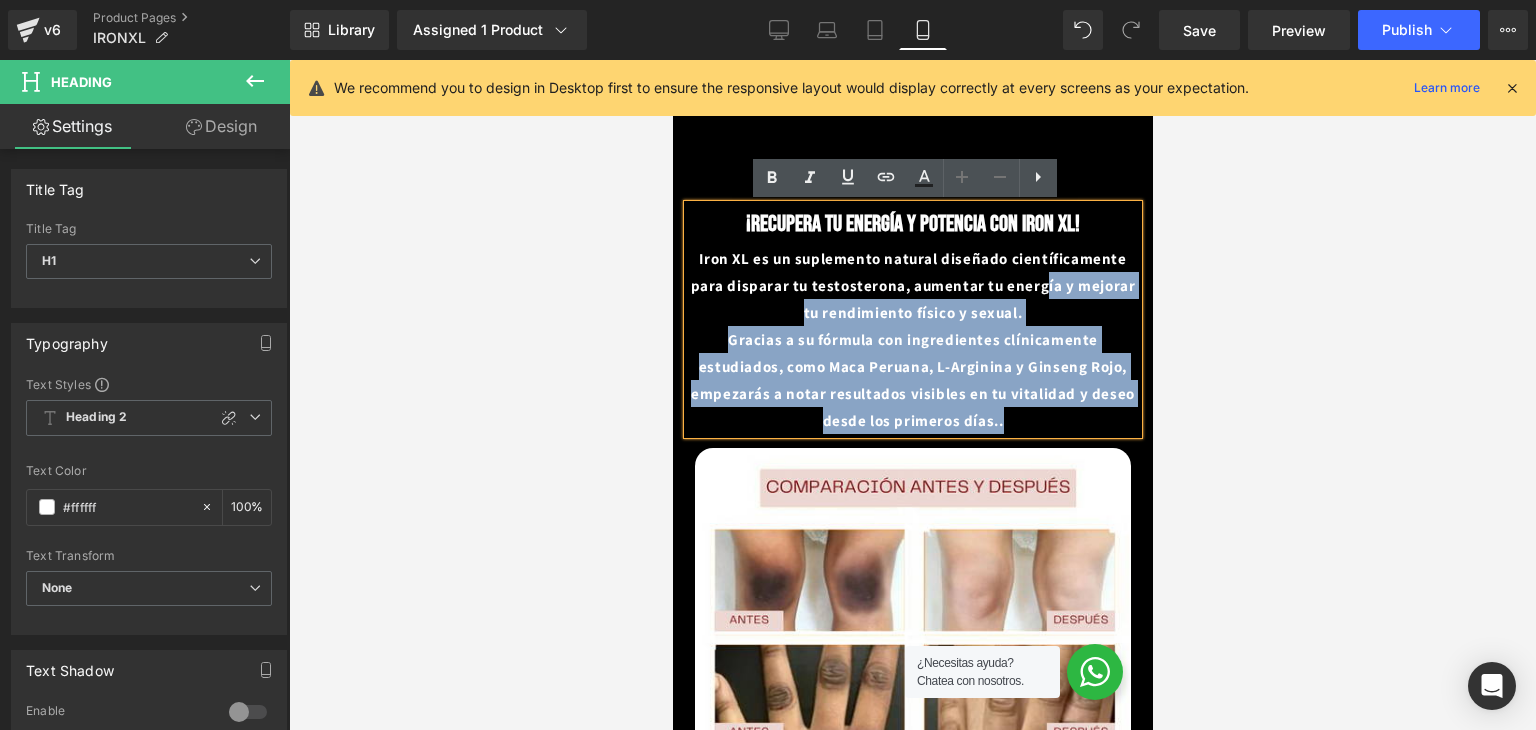 click on "Gracias a su fórmula con ingredientes clínicamente estudiados, como Maca Peruana, L-Arginina y Ginseng Rojo, empezarás a notar resultados visibles en tu vitalidad y deseo desde los primeros días.." at bounding box center [912, 380] 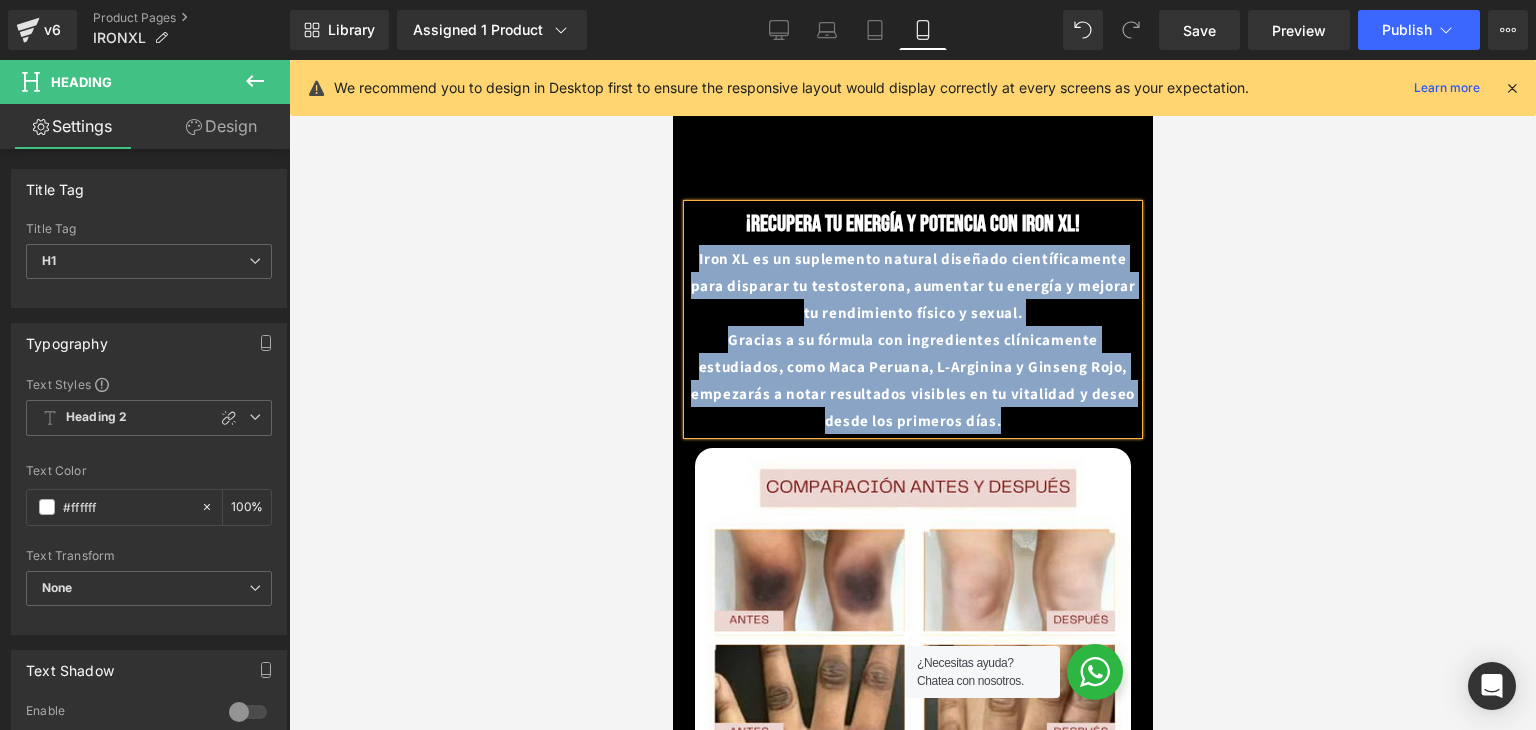drag, startPoint x: 1081, startPoint y: 422, endPoint x: 732, endPoint y: 258, distance: 385.6125 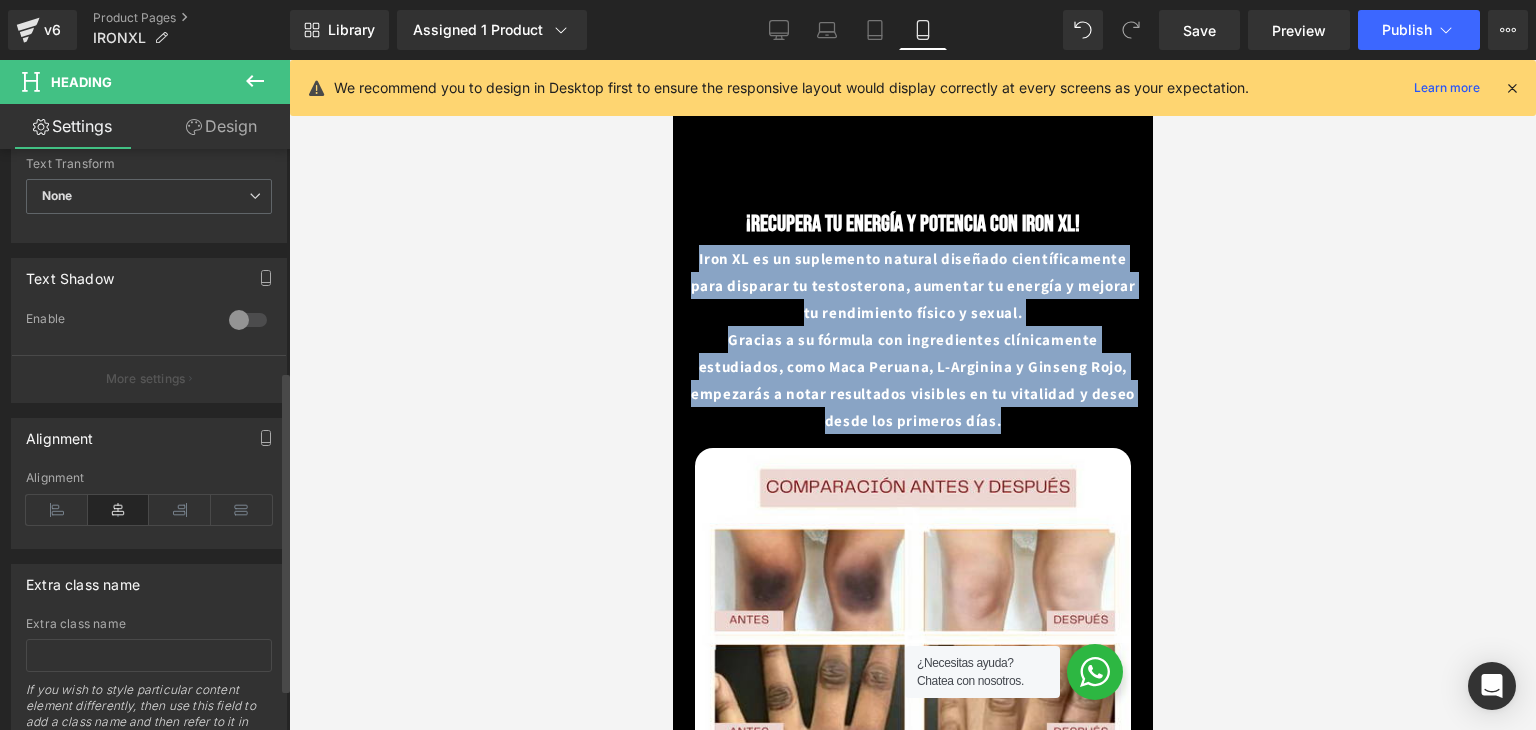 scroll, scrollTop: 400, scrollLeft: 0, axis: vertical 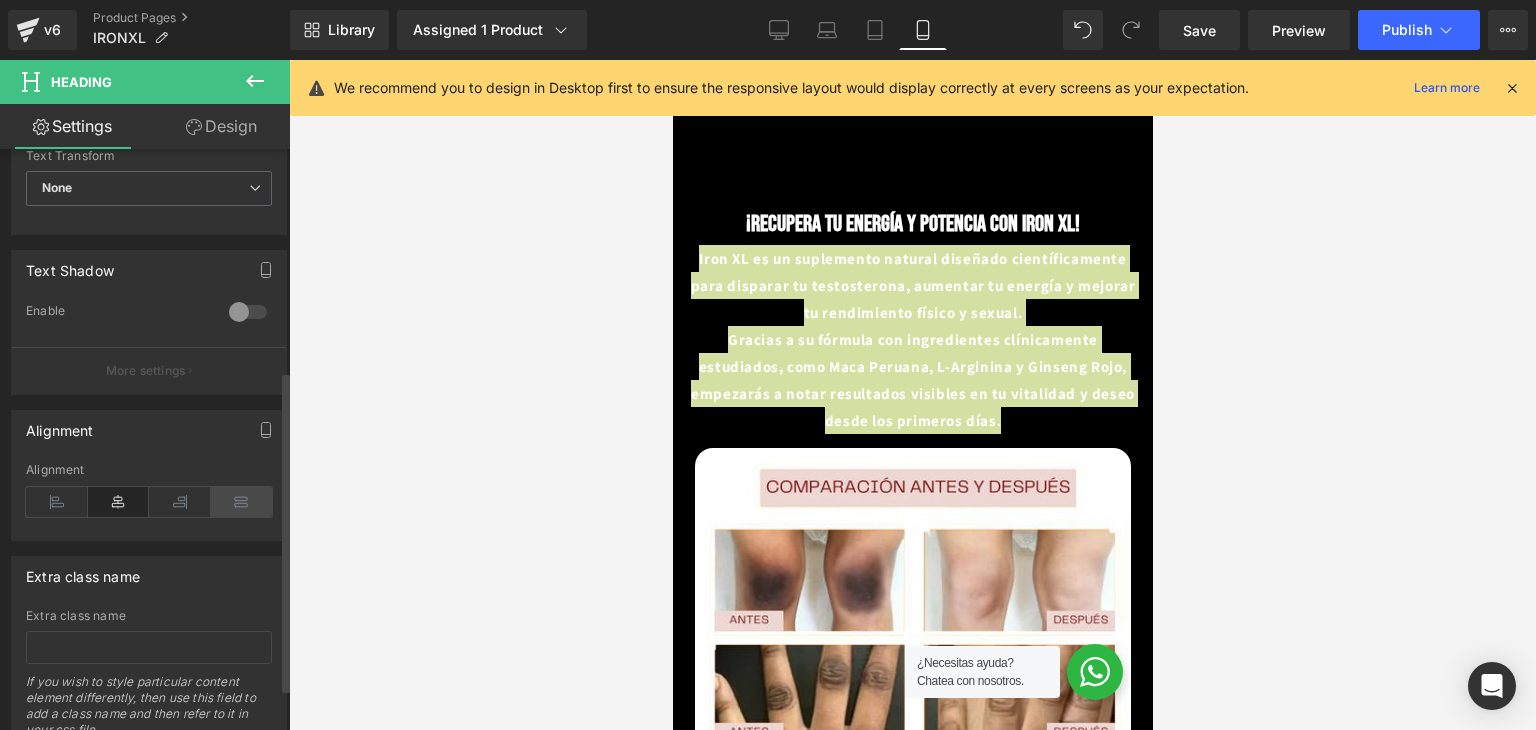click at bounding box center (242, 502) 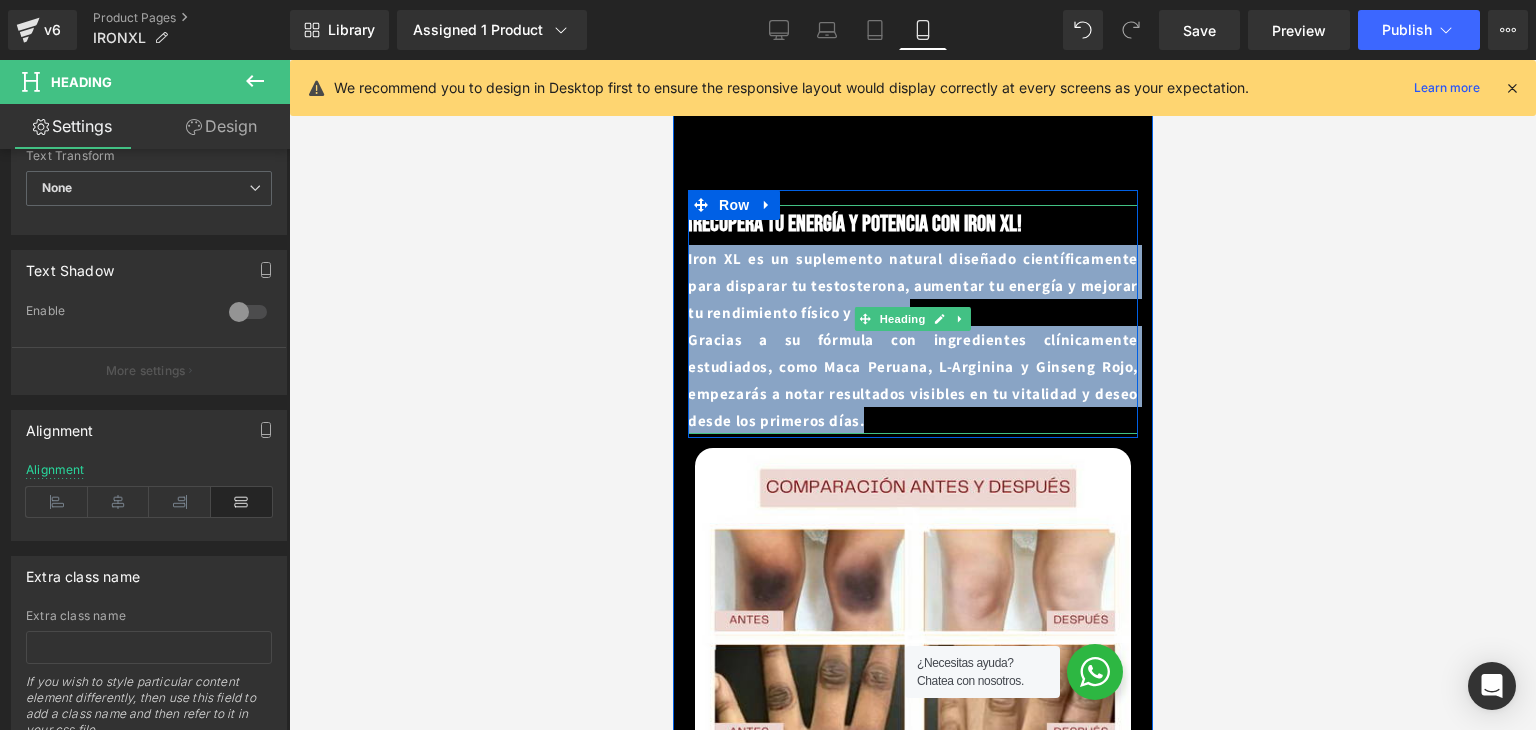 click on "Iron XL es un suplemento natural diseñado científicamente para disparar tu testosterona, aumentar tu energía y mejorar tu rendimiento físico y sexual." at bounding box center [912, 285] 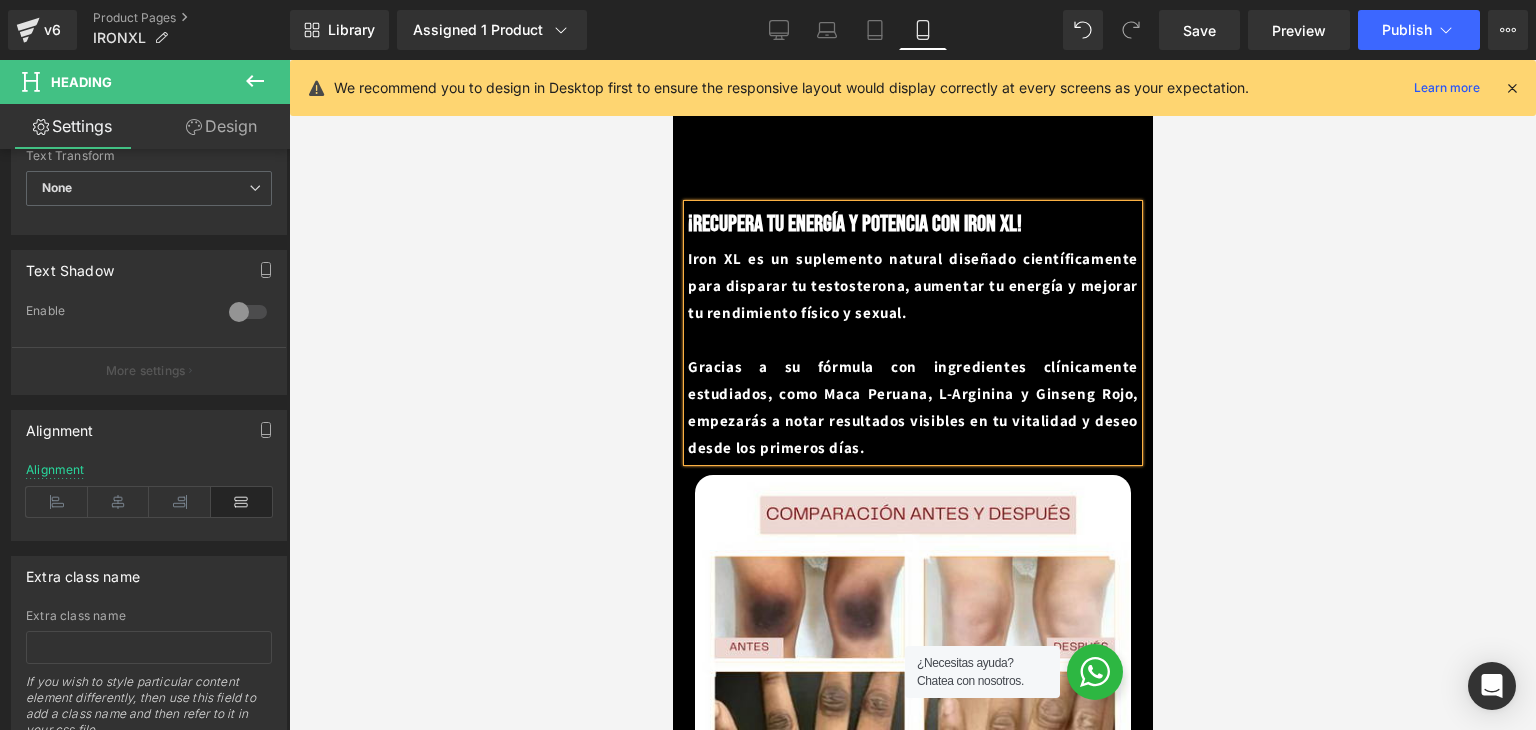 click on "¡Recupera tu energía y potencia con Iron XL!" at bounding box center (912, 225) 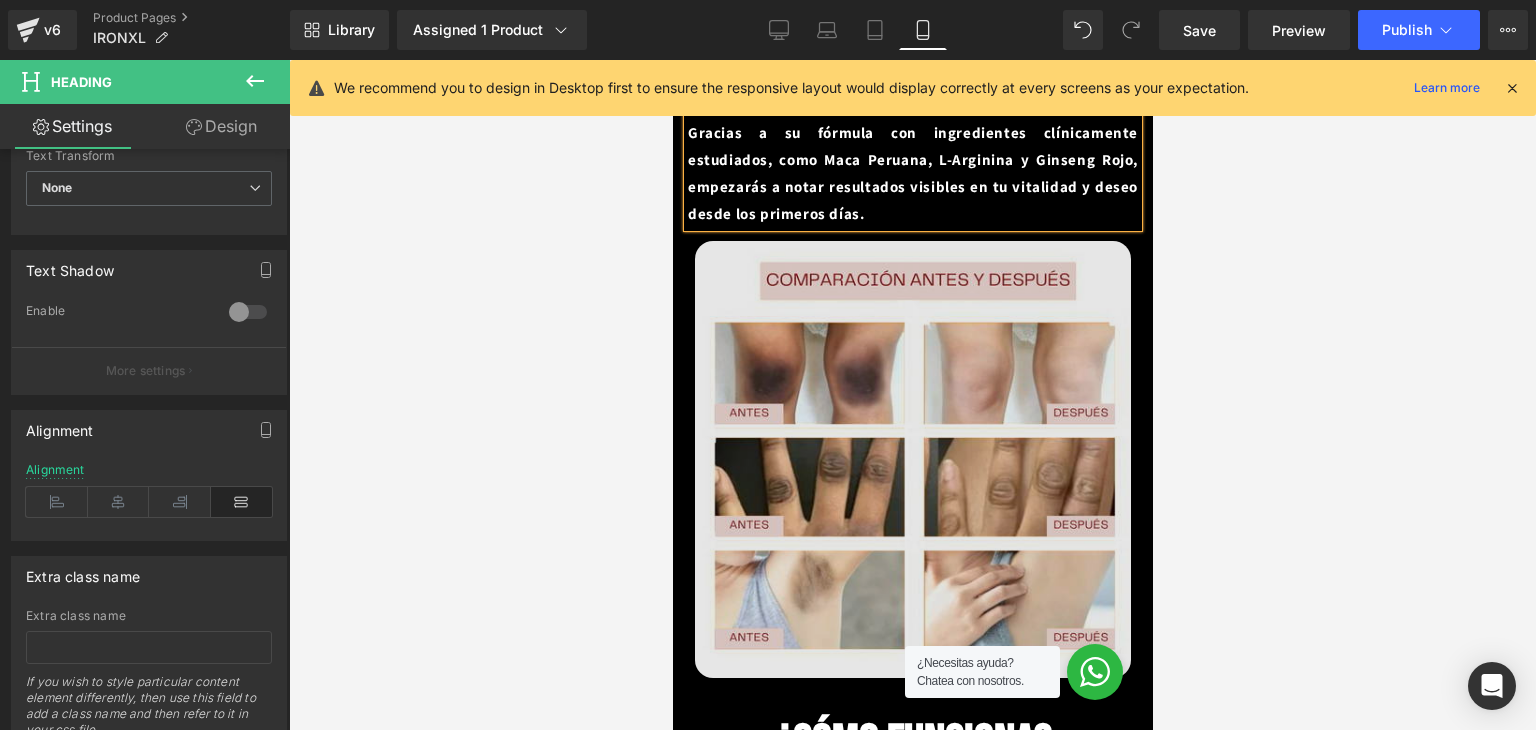 scroll, scrollTop: 1400, scrollLeft: 0, axis: vertical 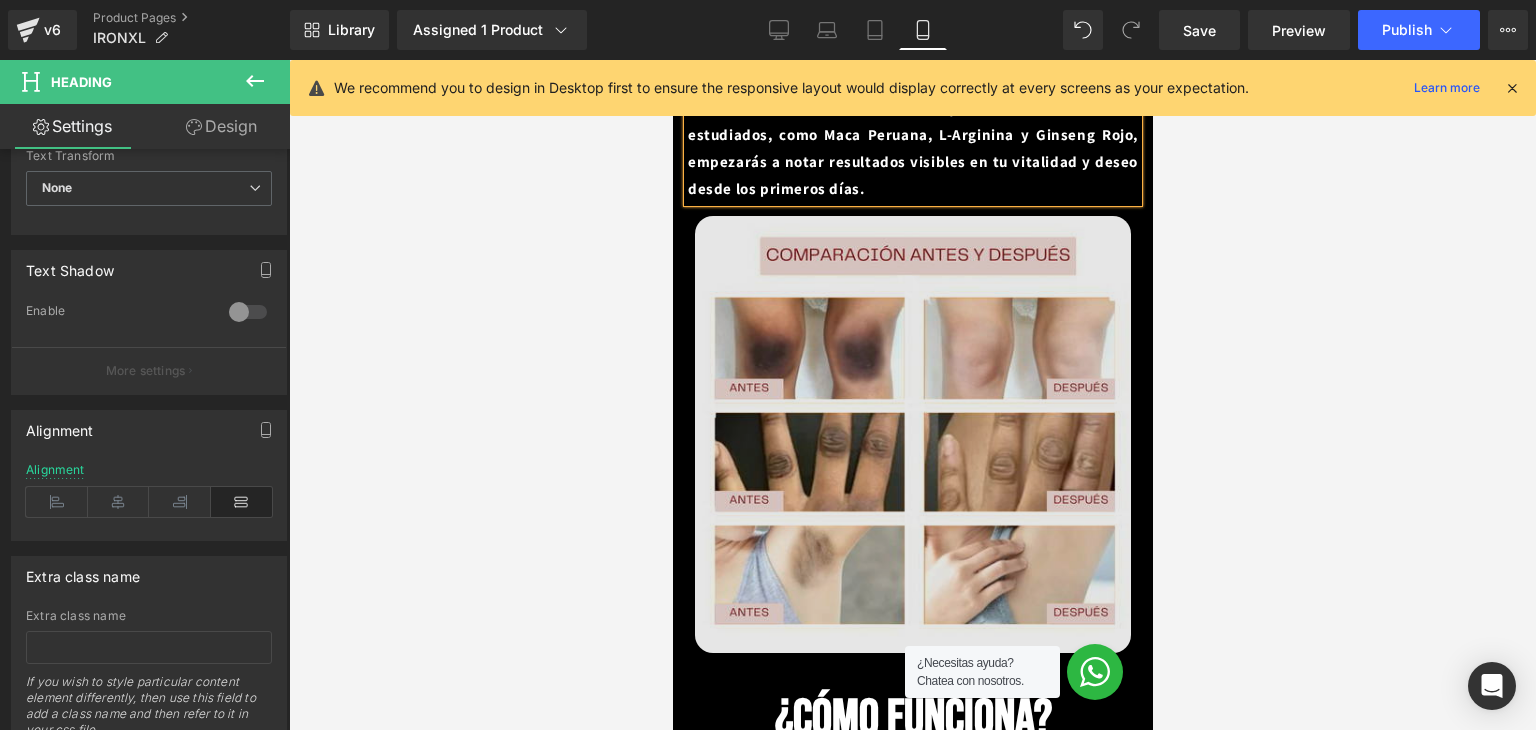 click at bounding box center [912, 434] 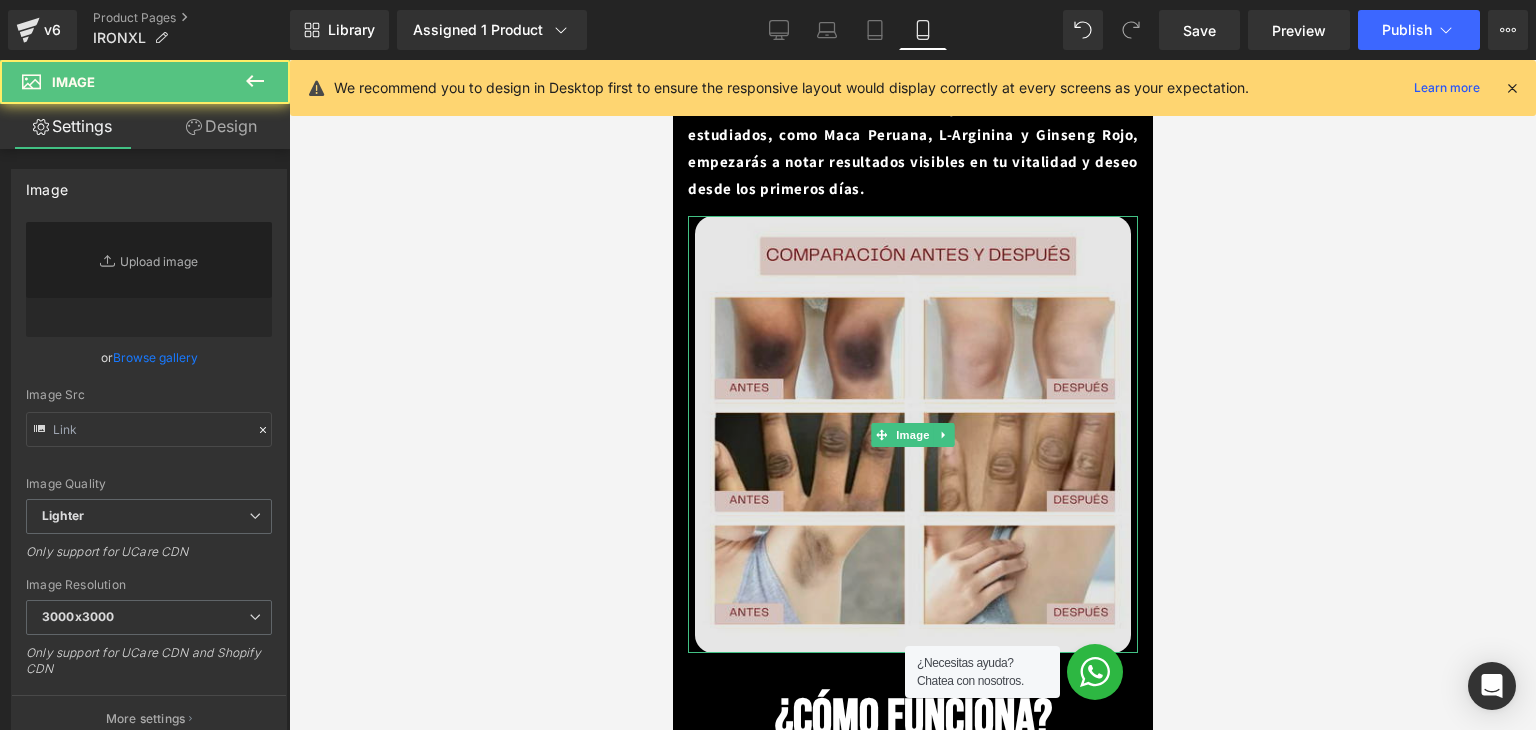 type on "https://ucarecdn.com/c0aab682-1ecc-448d-a471-0ca11219e383/-/format/auto/-/preview/3000x3000/-/quality/lighter/6.png" 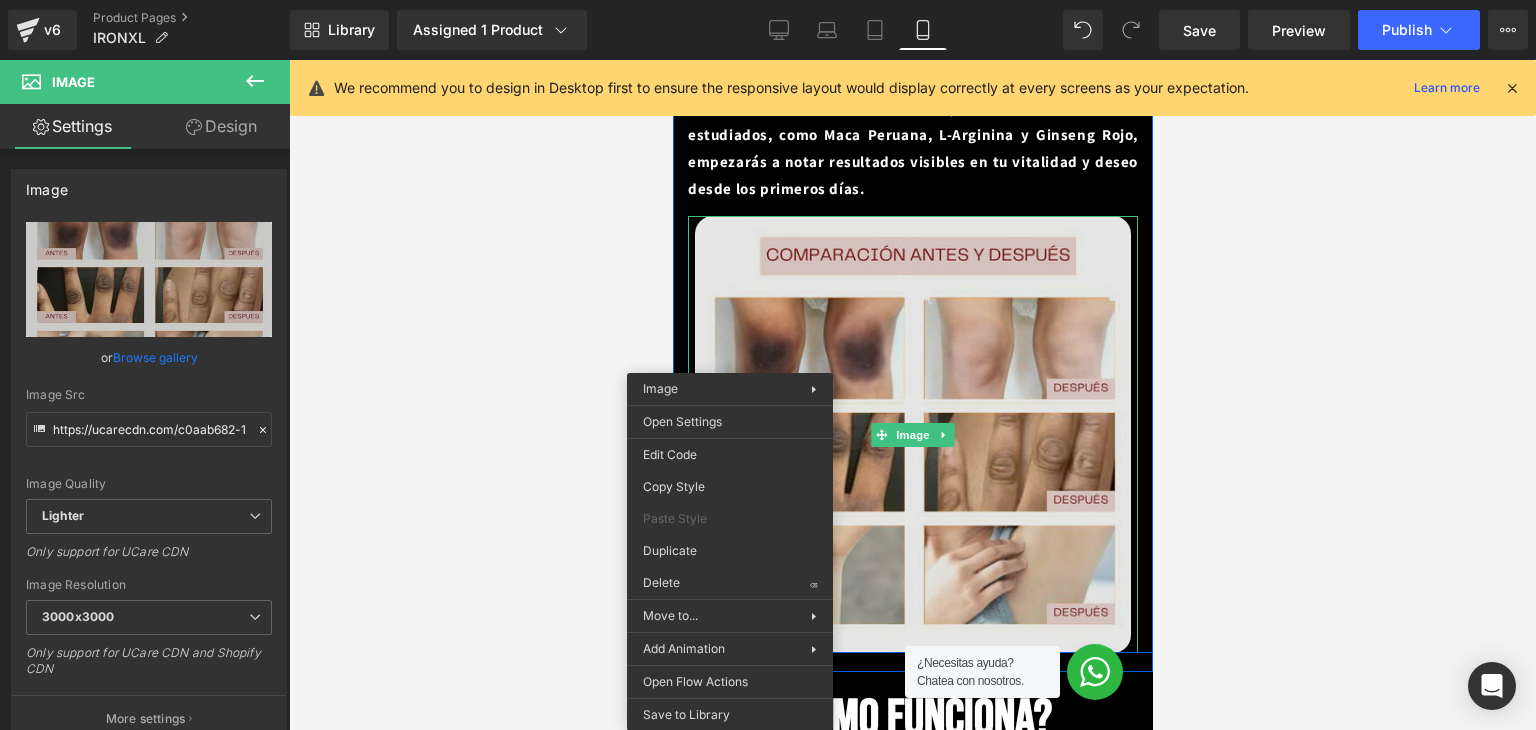 click at bounding box center (912, 434) 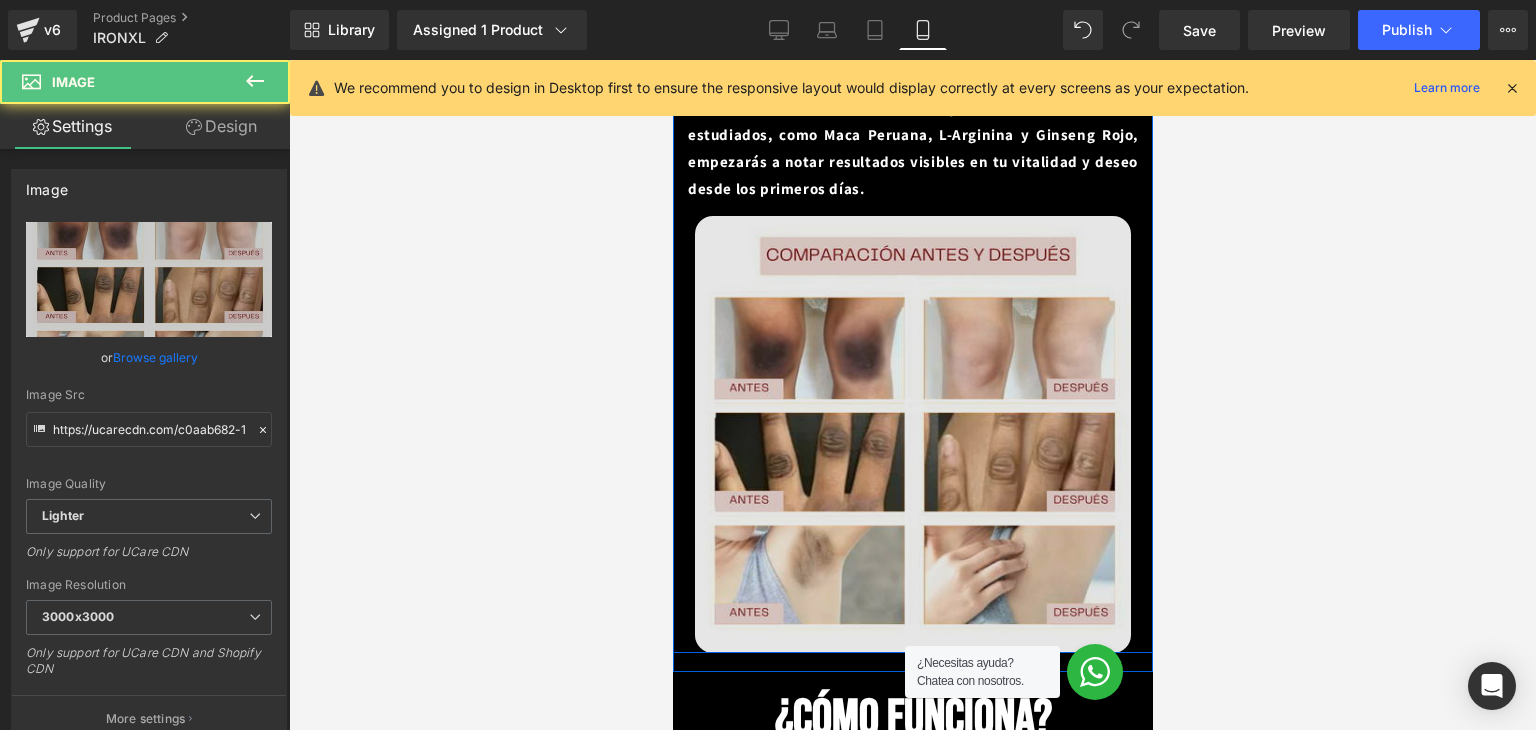 click at bounding box center [912, 434] 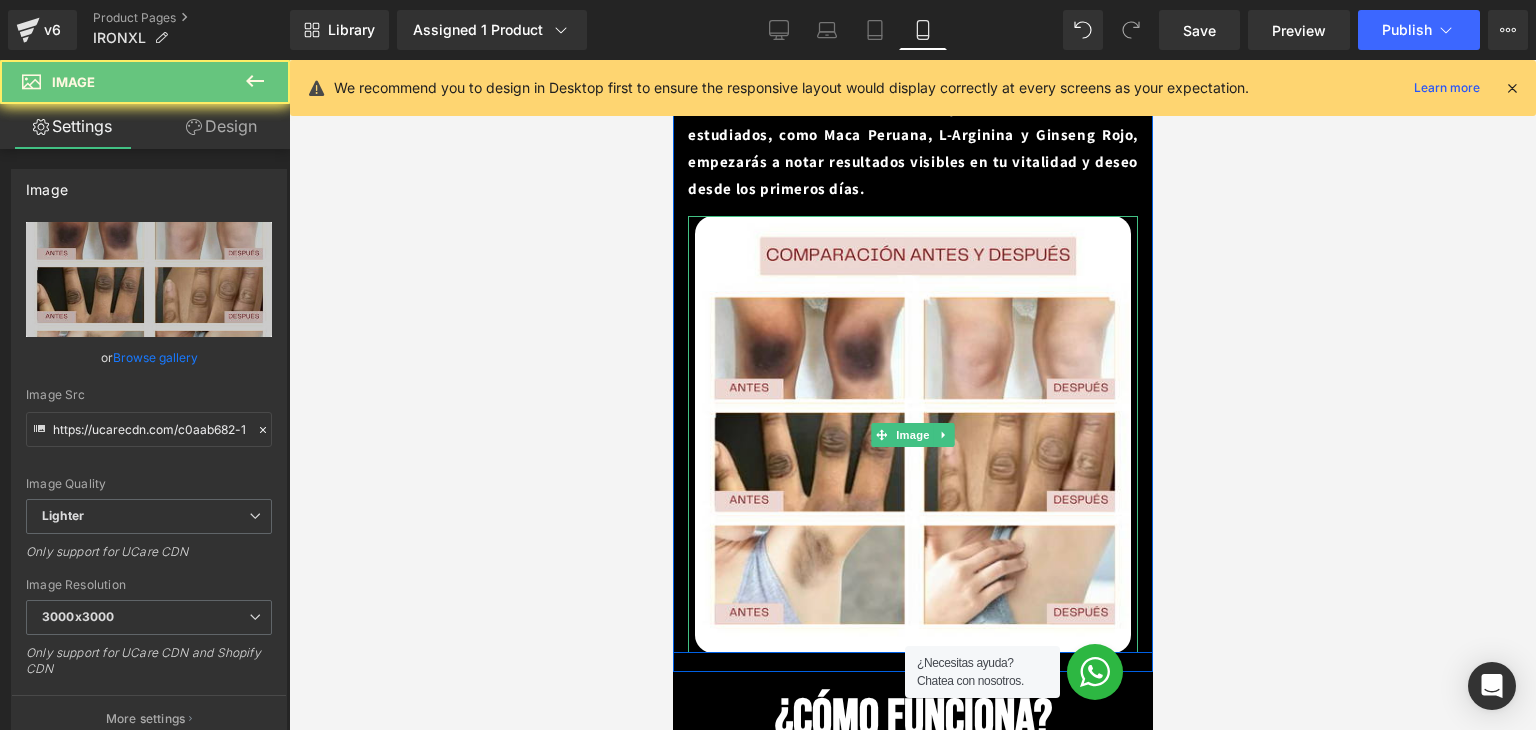 click at bounding box center [912, 395] 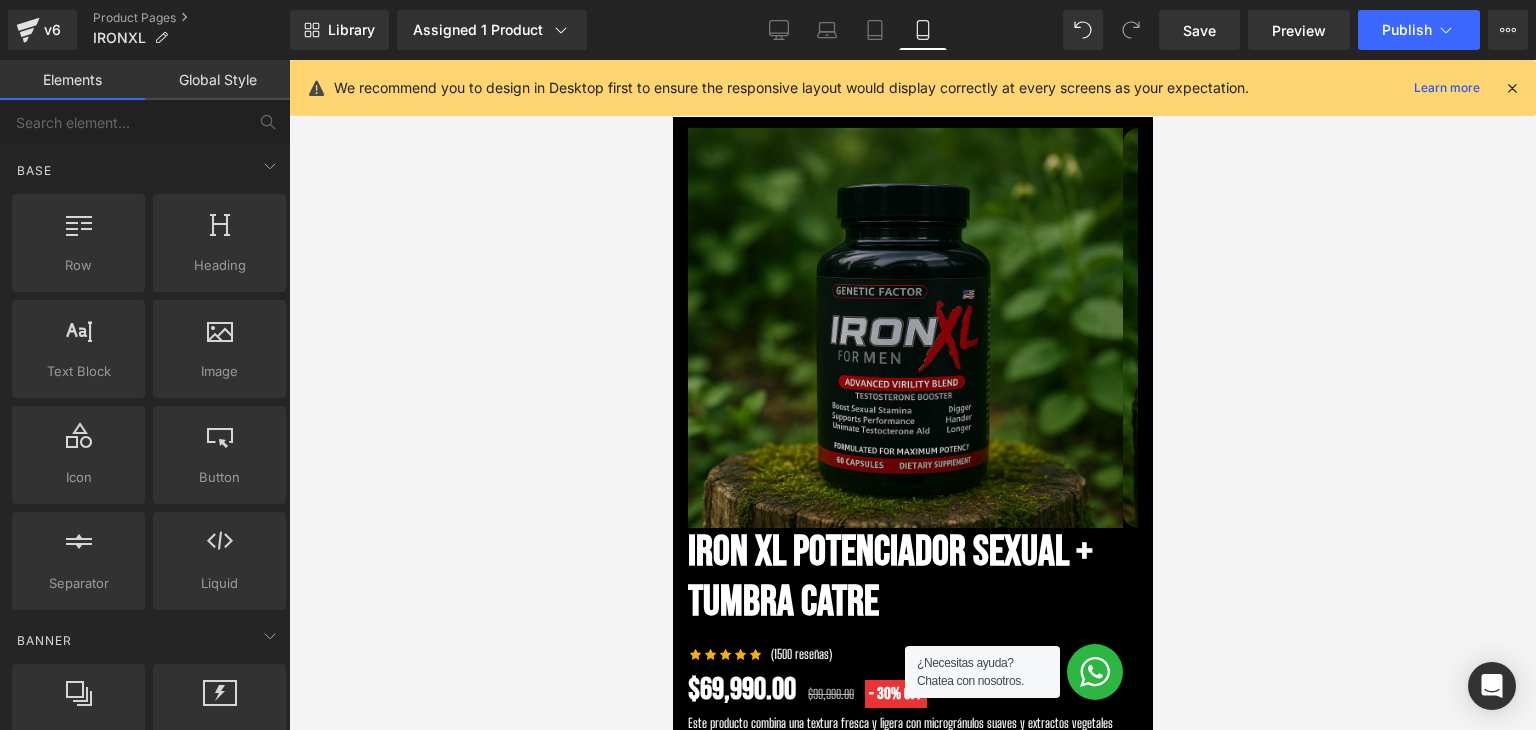 scroll, scrollTop: 0, scrollLeft: 0, axis: both 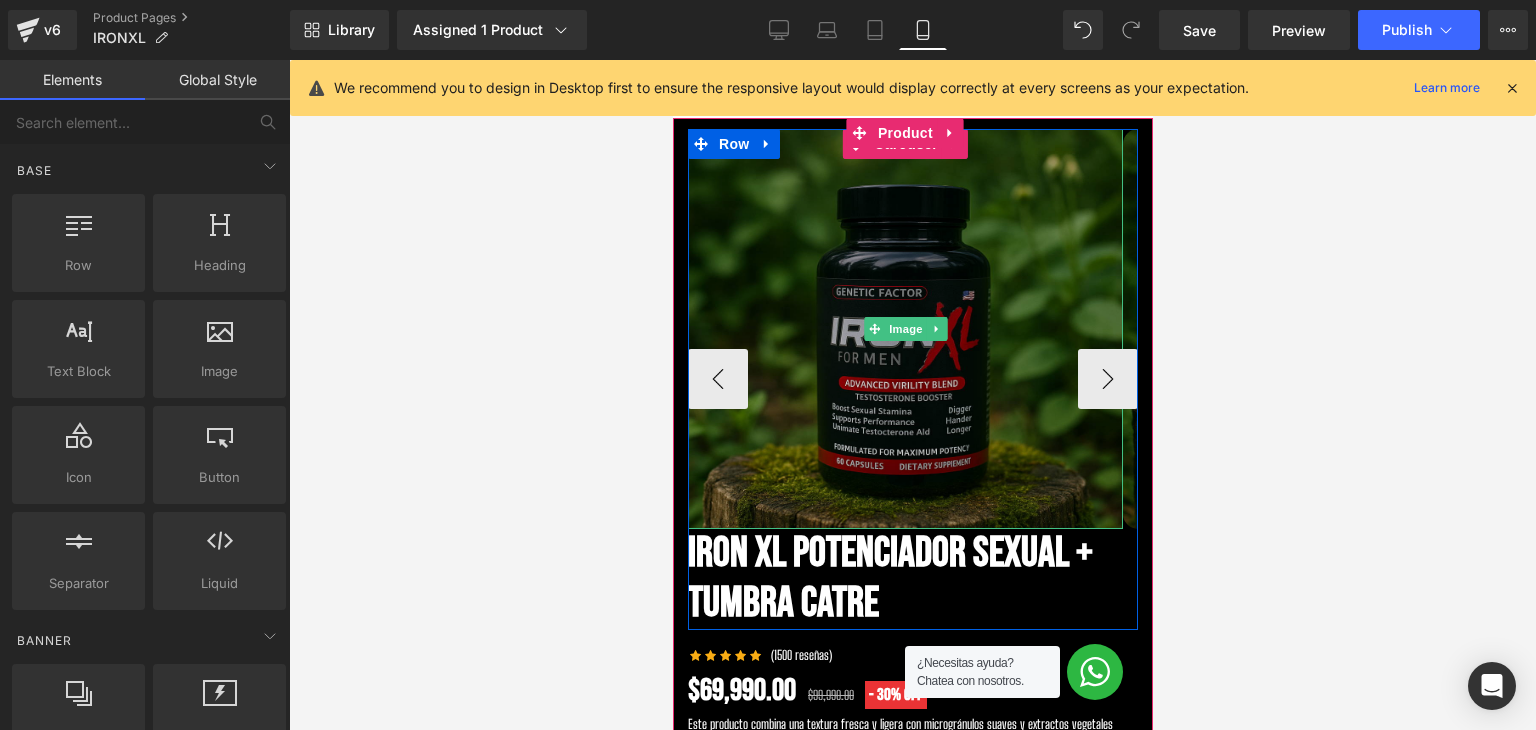 click at bounding box center (904, 329) 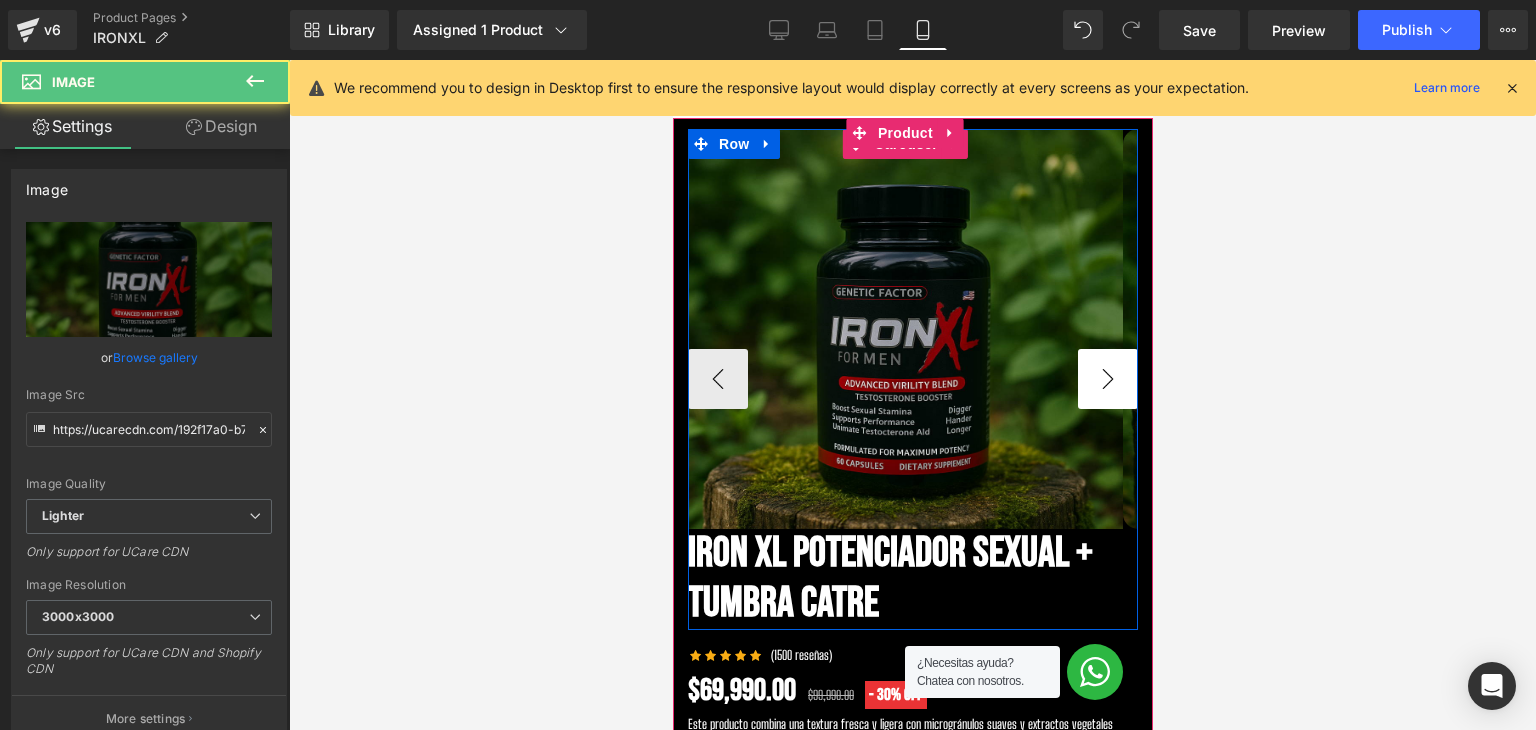 click on "›" at bounding box center [1107, 379] 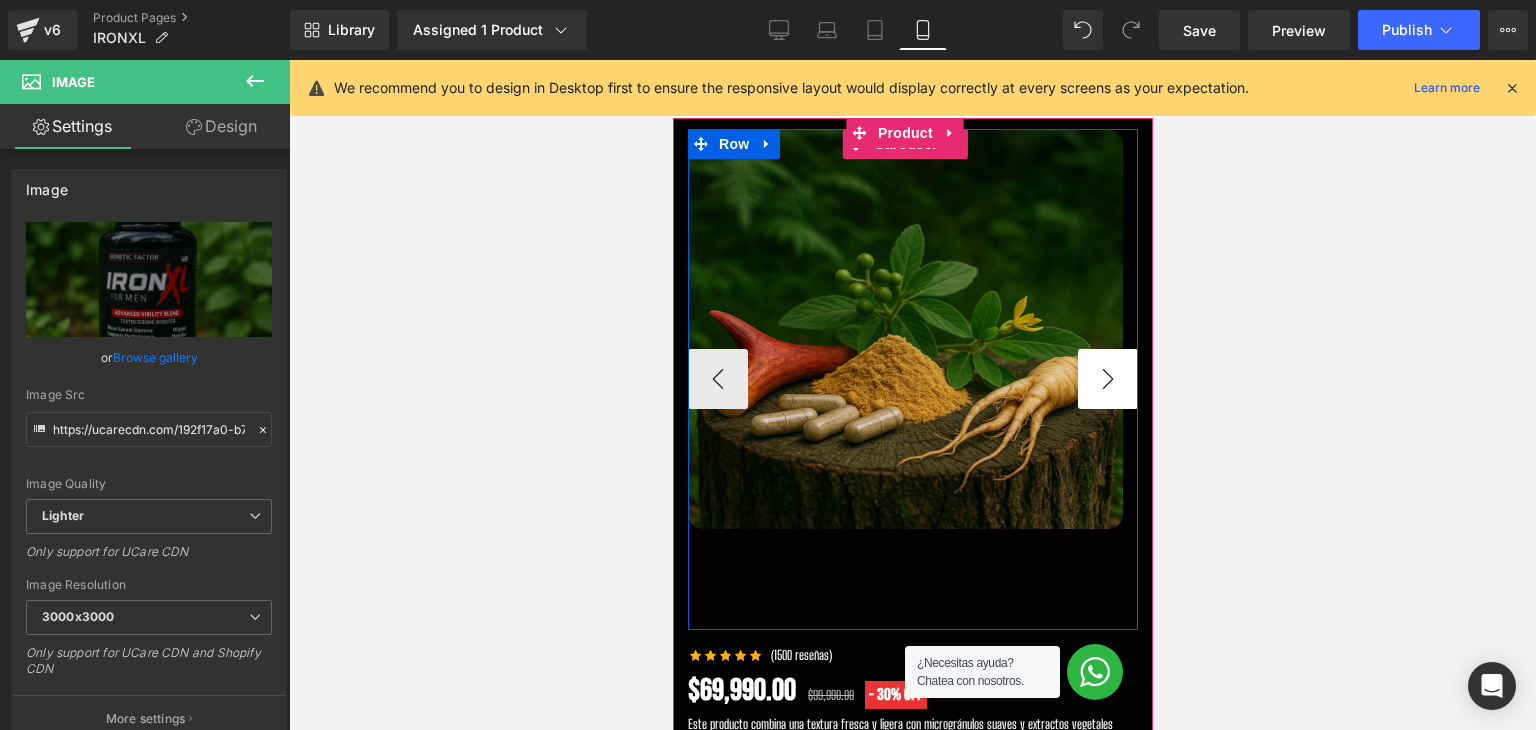 click on "›" at bounding box center [1107, 379] 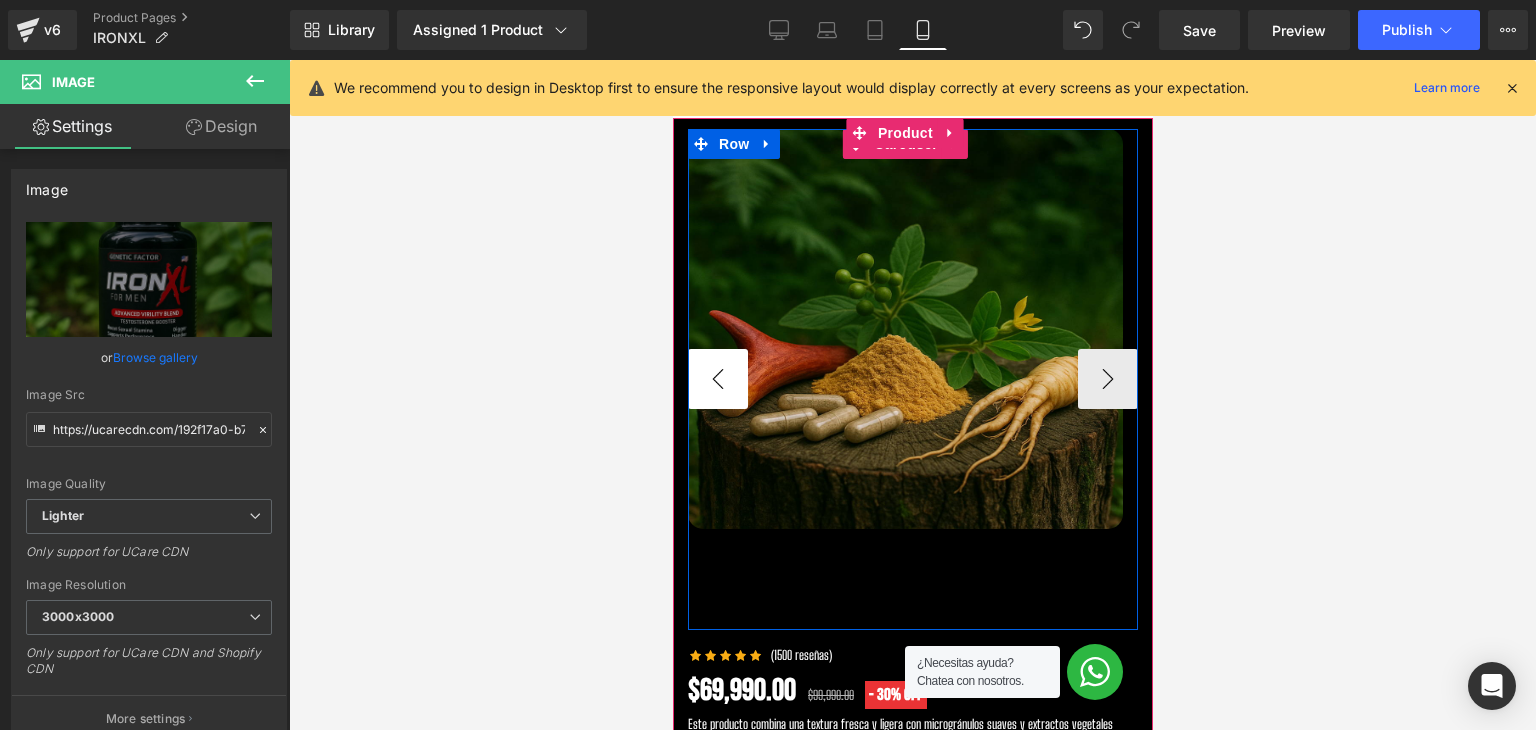 click on "‹" at bounding box center (717, 379) 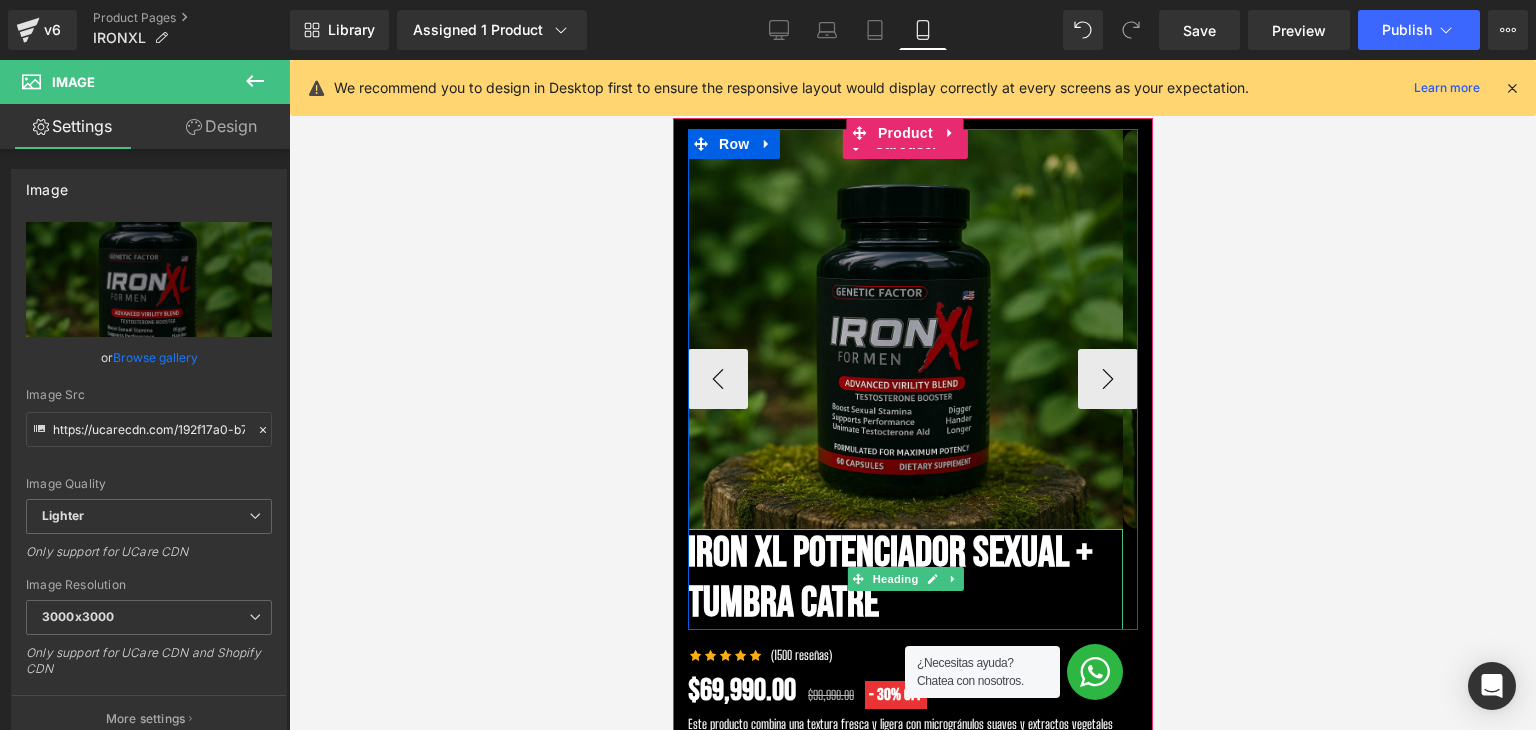 click on "IRON XL POTENCIADOR SEXUAL + TUMBRA CATRE" at bounding box center [904, 579] 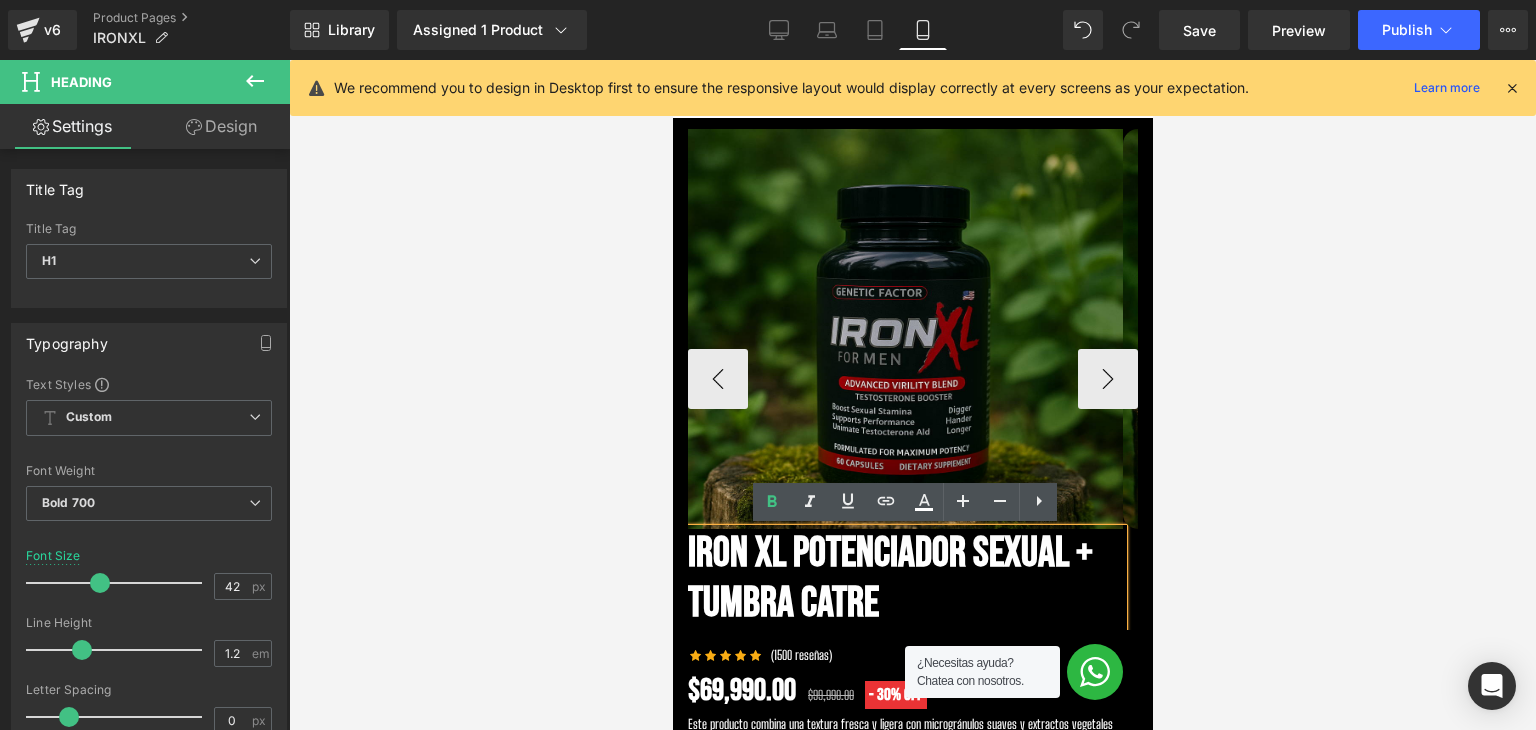 click on "IRON XL POTENCIADOR SEXUAL + TUMBRA CATRE" at bounding box center (904, 579) 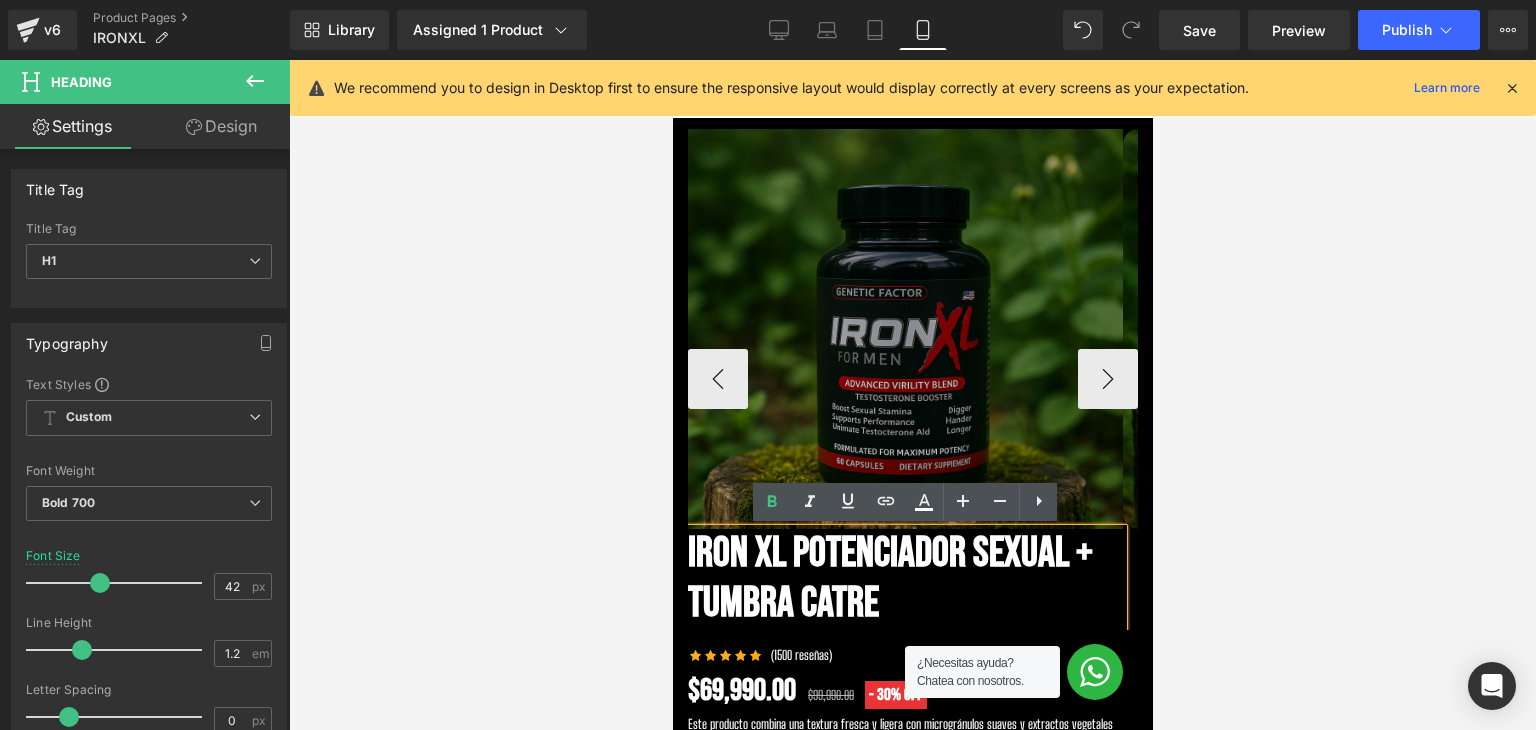 click at bounding box center (904, 329) 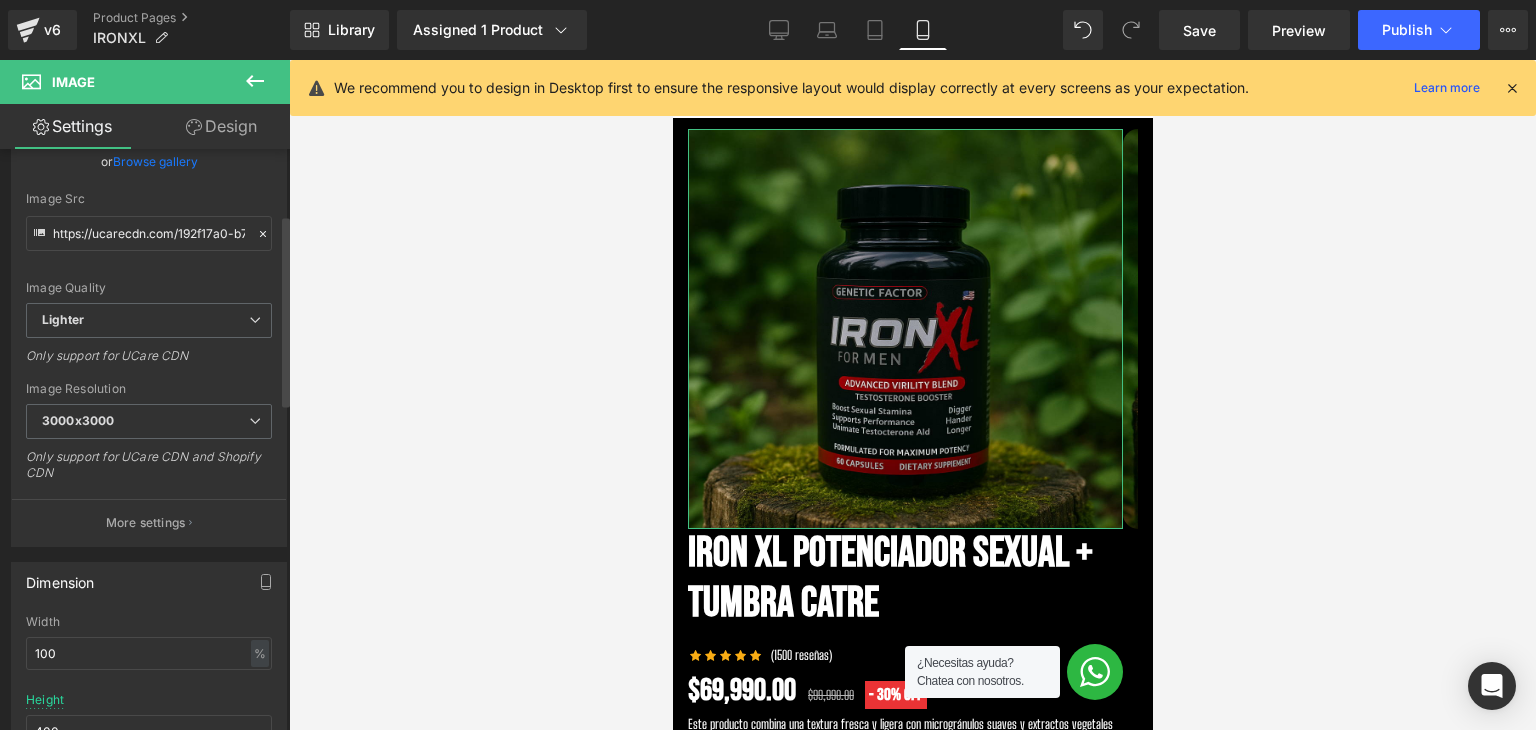 scroll, scrollTop: 200, scrollLeft: 0, axis: vertical 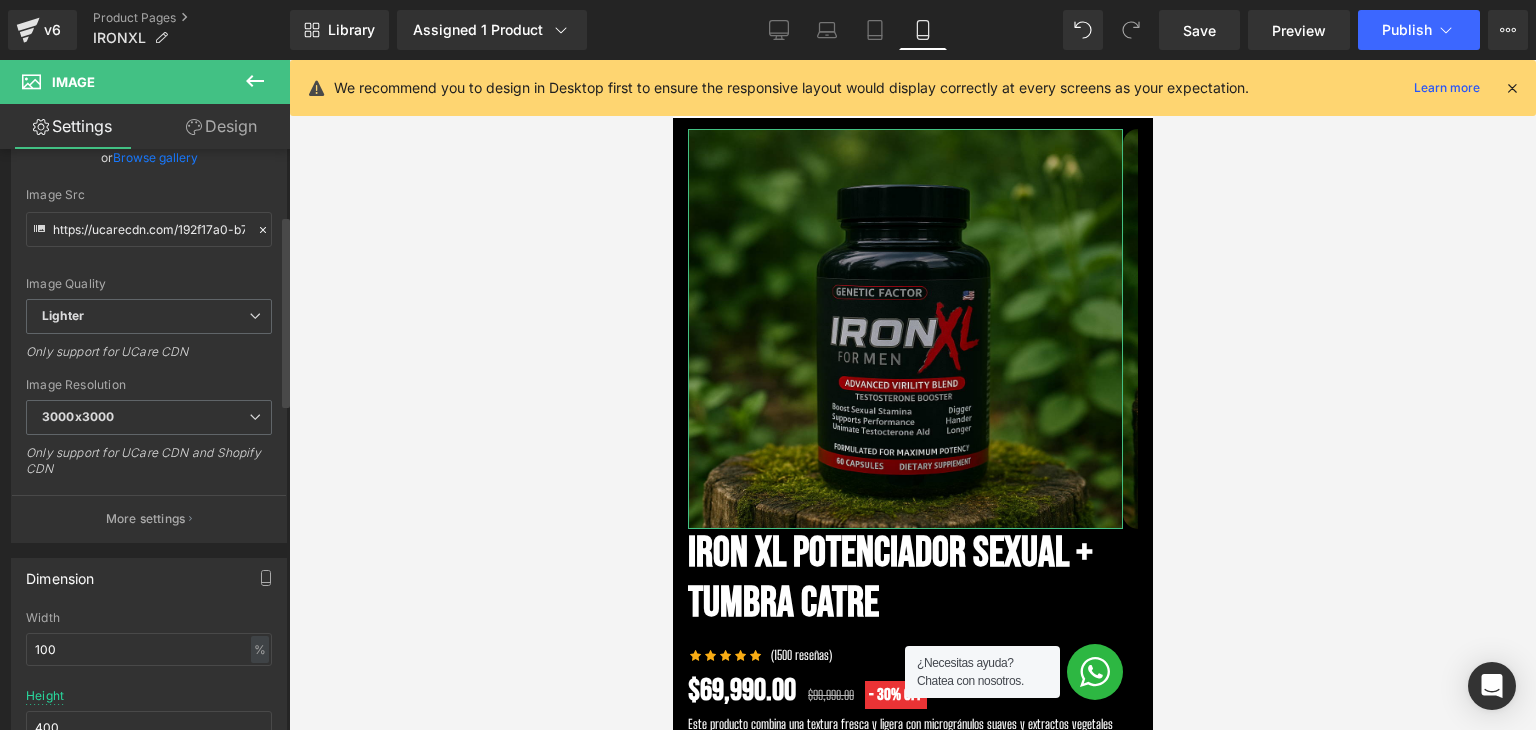 click on "Image Quality Lighter Lightest
Lighter
Lighter Lightest Only support for UCare CDN" at bounding box center [149, 160] 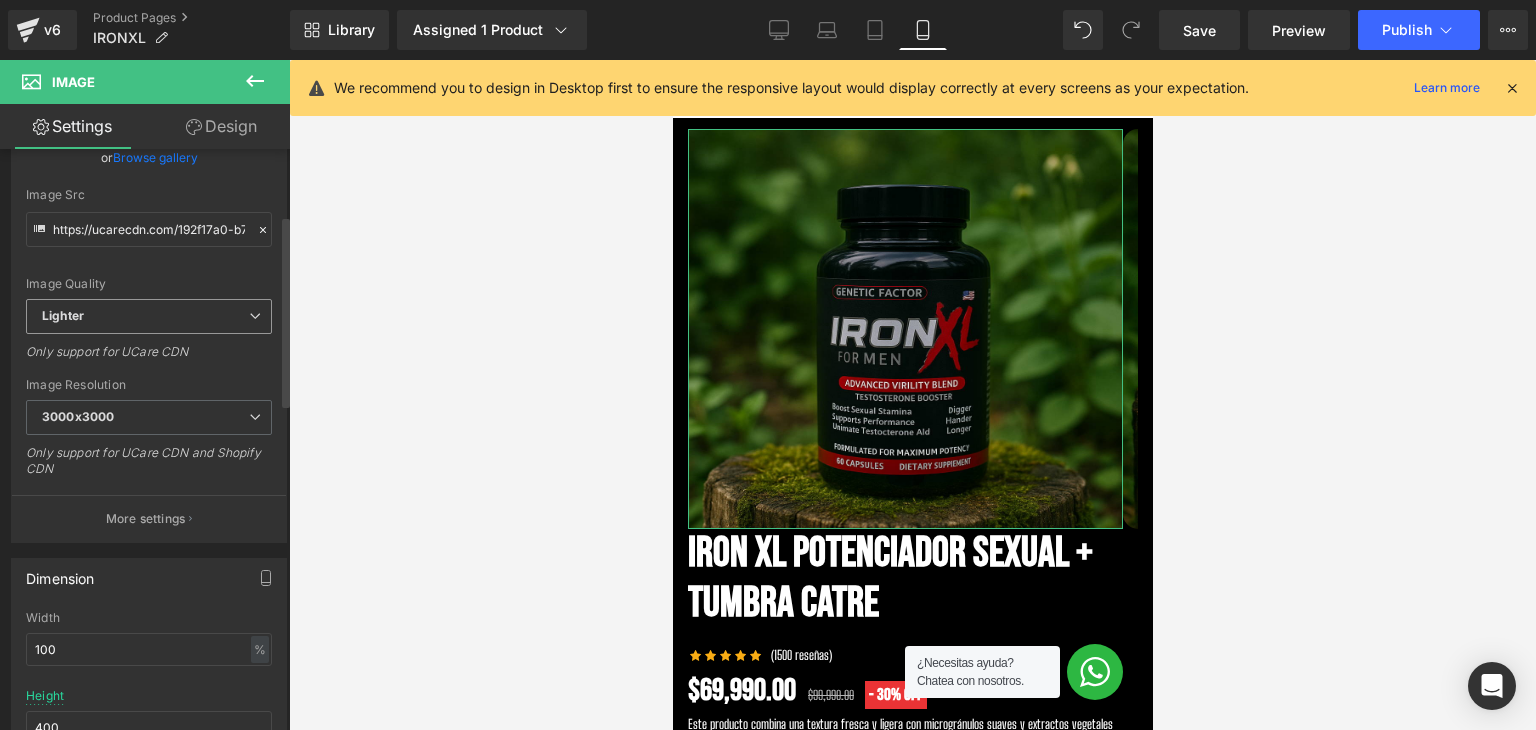 click on "Lighter" at bounding box center (149, 316) 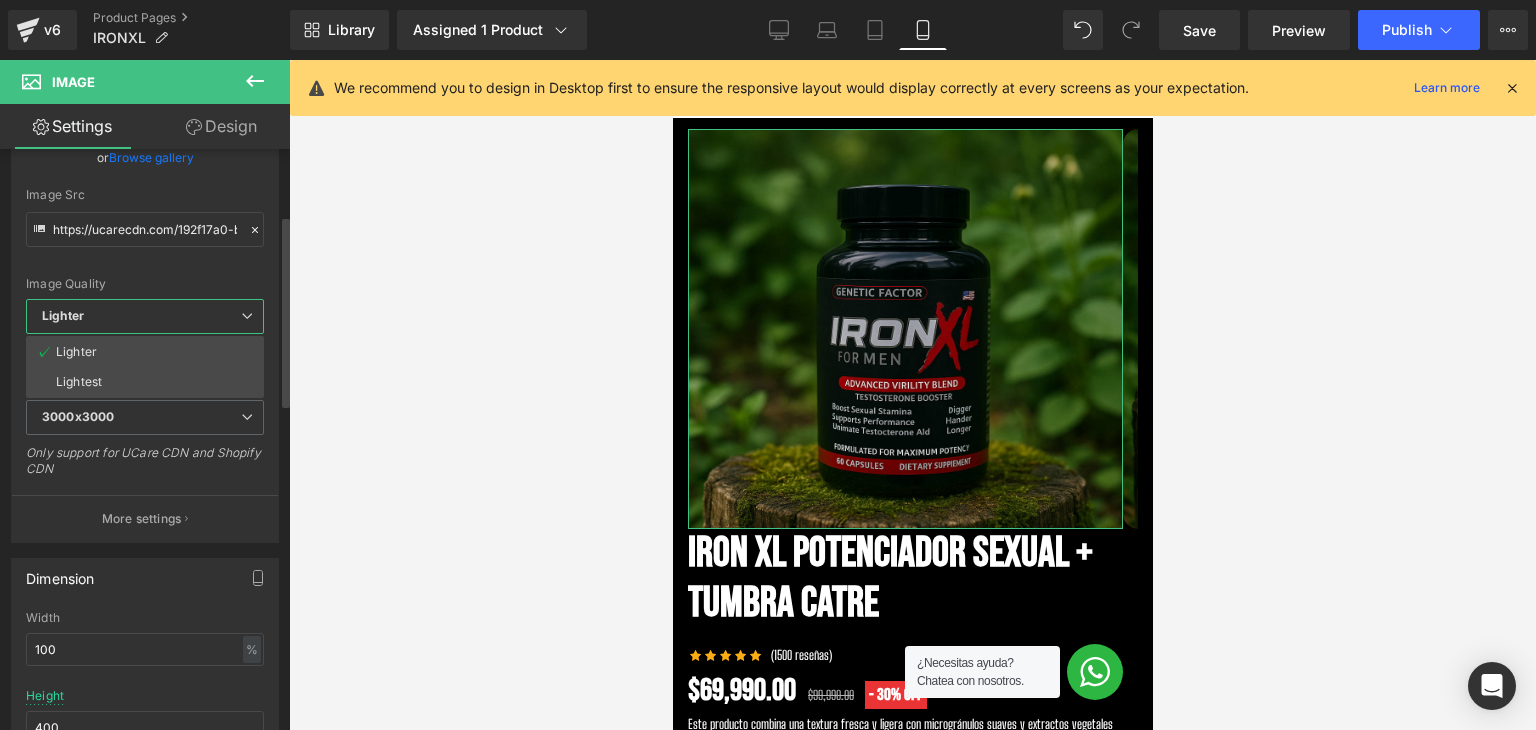 click on "Lighter" at bounding box center [145, 316] 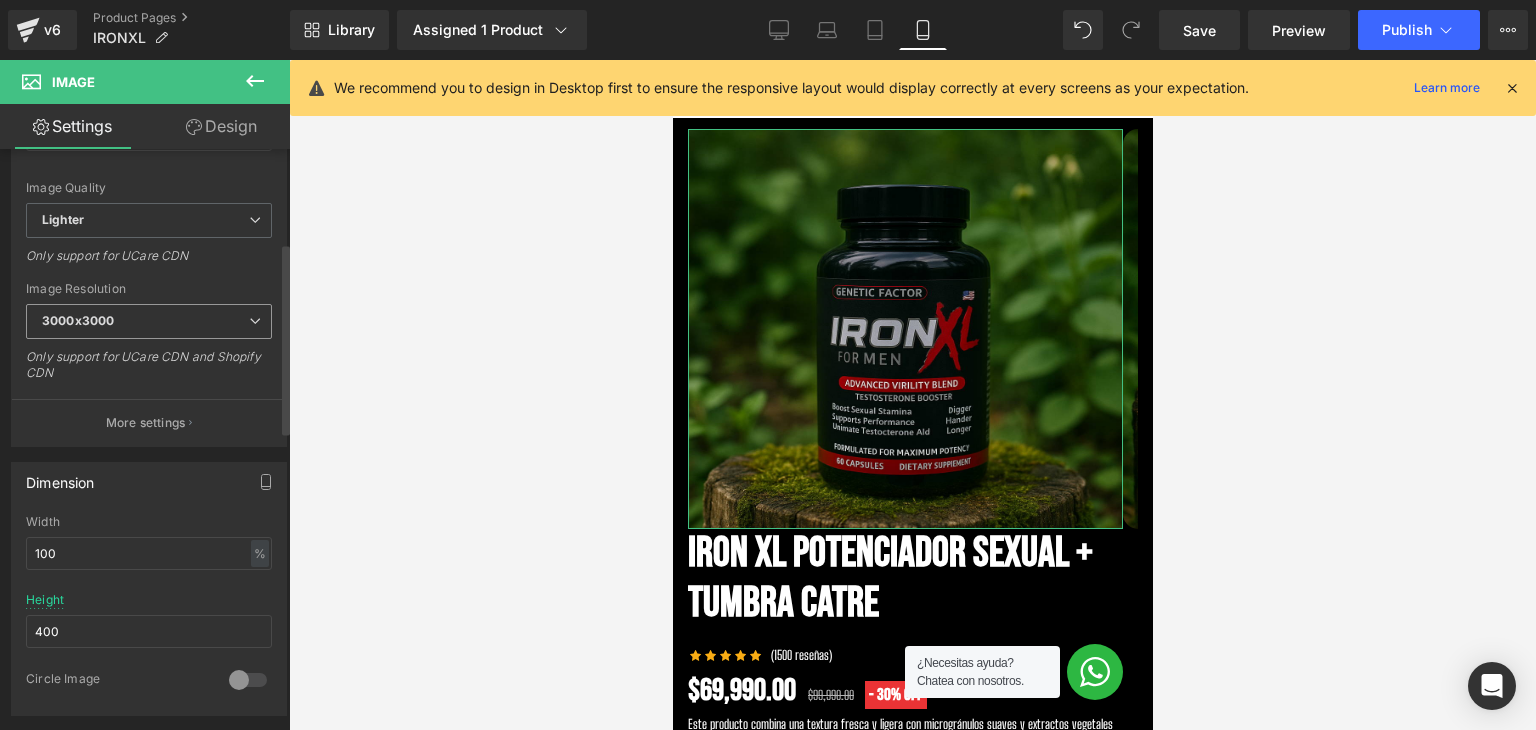 scroll, scrollTop: 300, scrollLeft: 0, axis: vertical 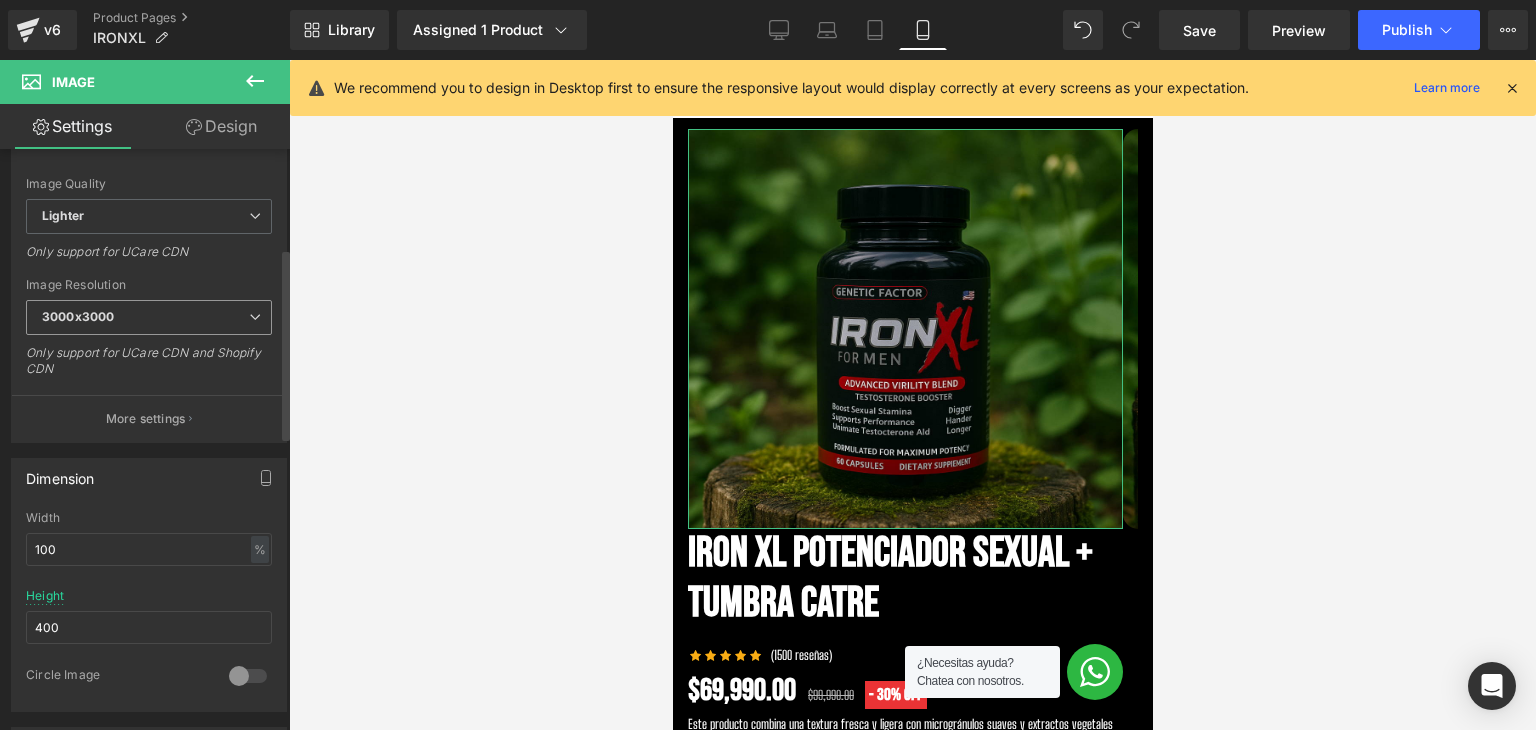 click on "3000x3000" at bounding box center [149, 317] 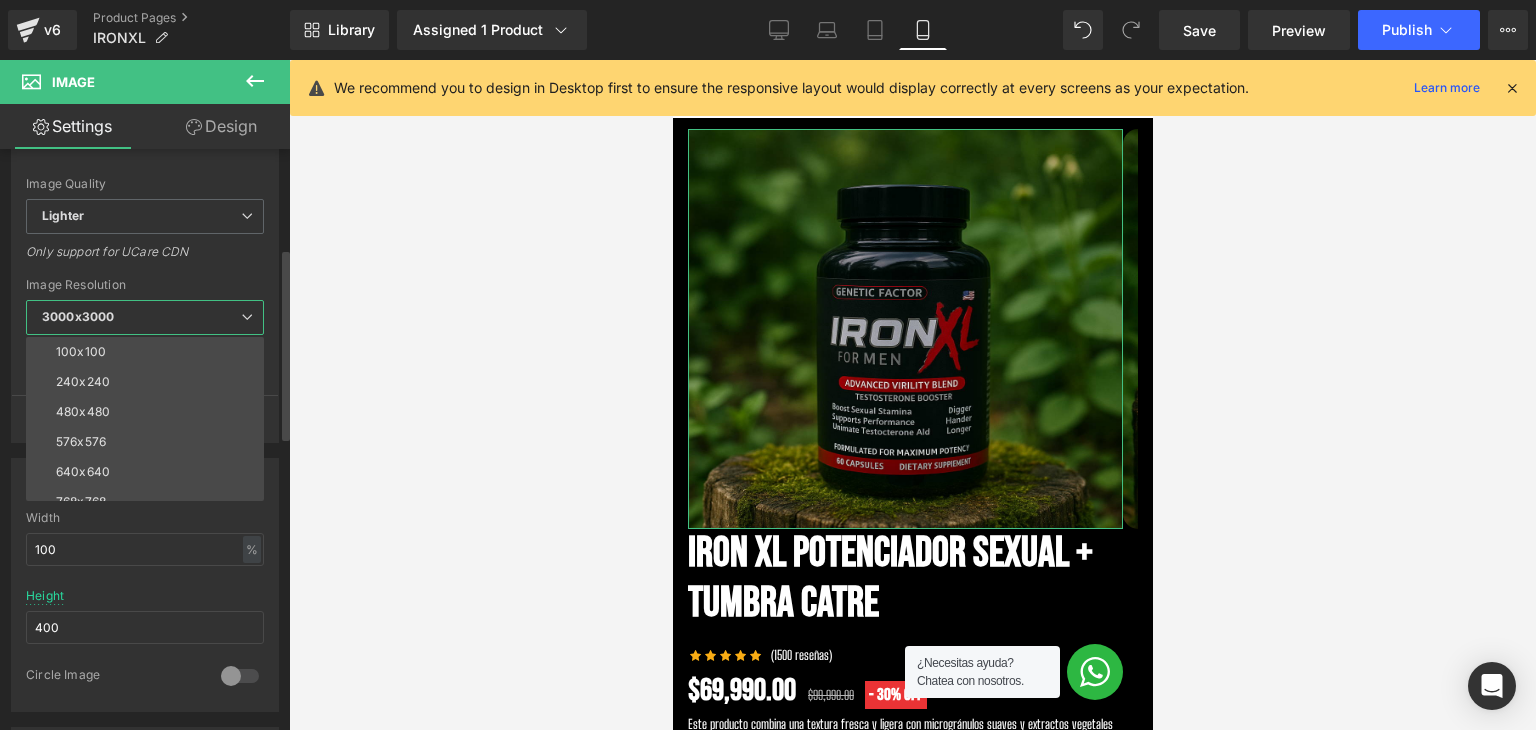 click on "3000x3000" at bounding box center (145, 317) 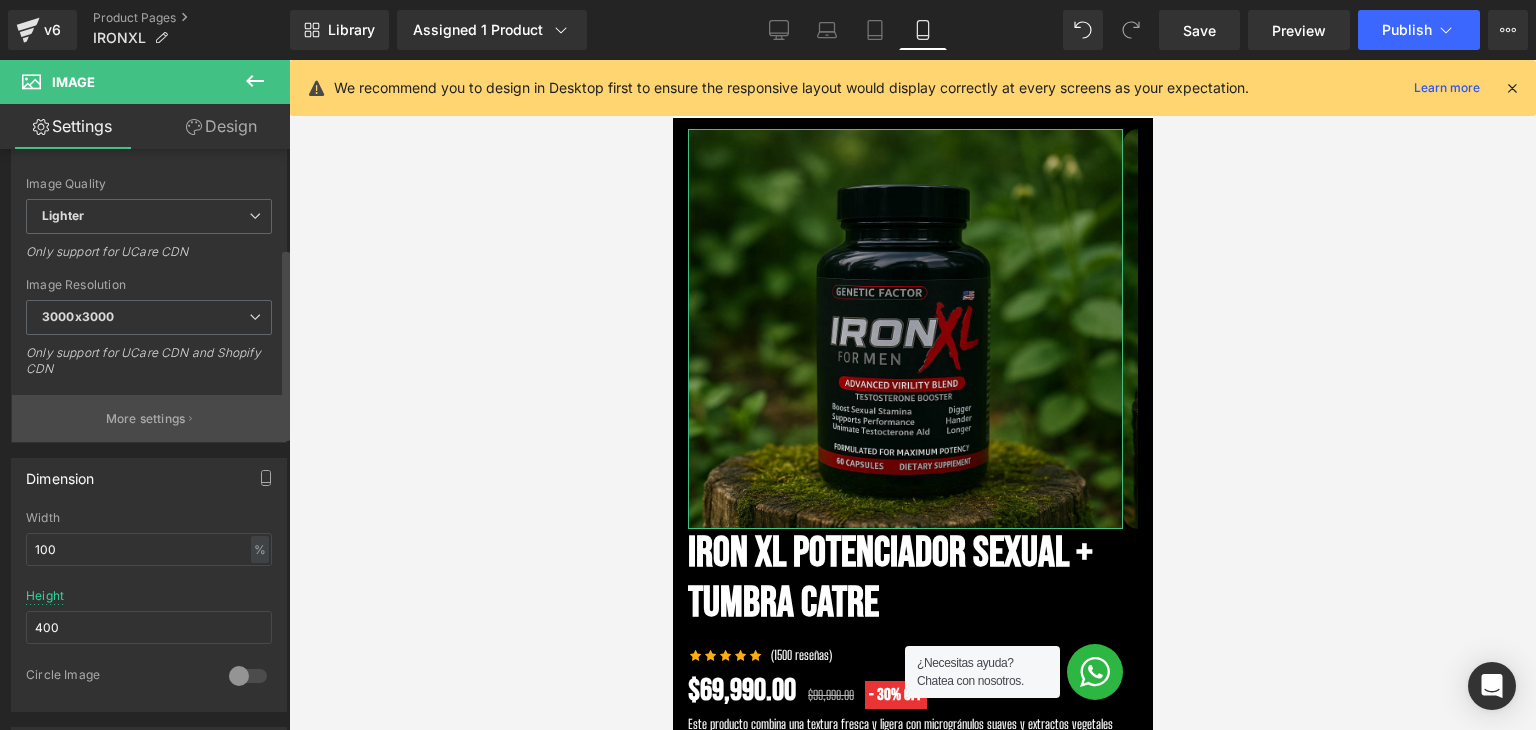 click on "More settings" at bounding box center (146, 419) 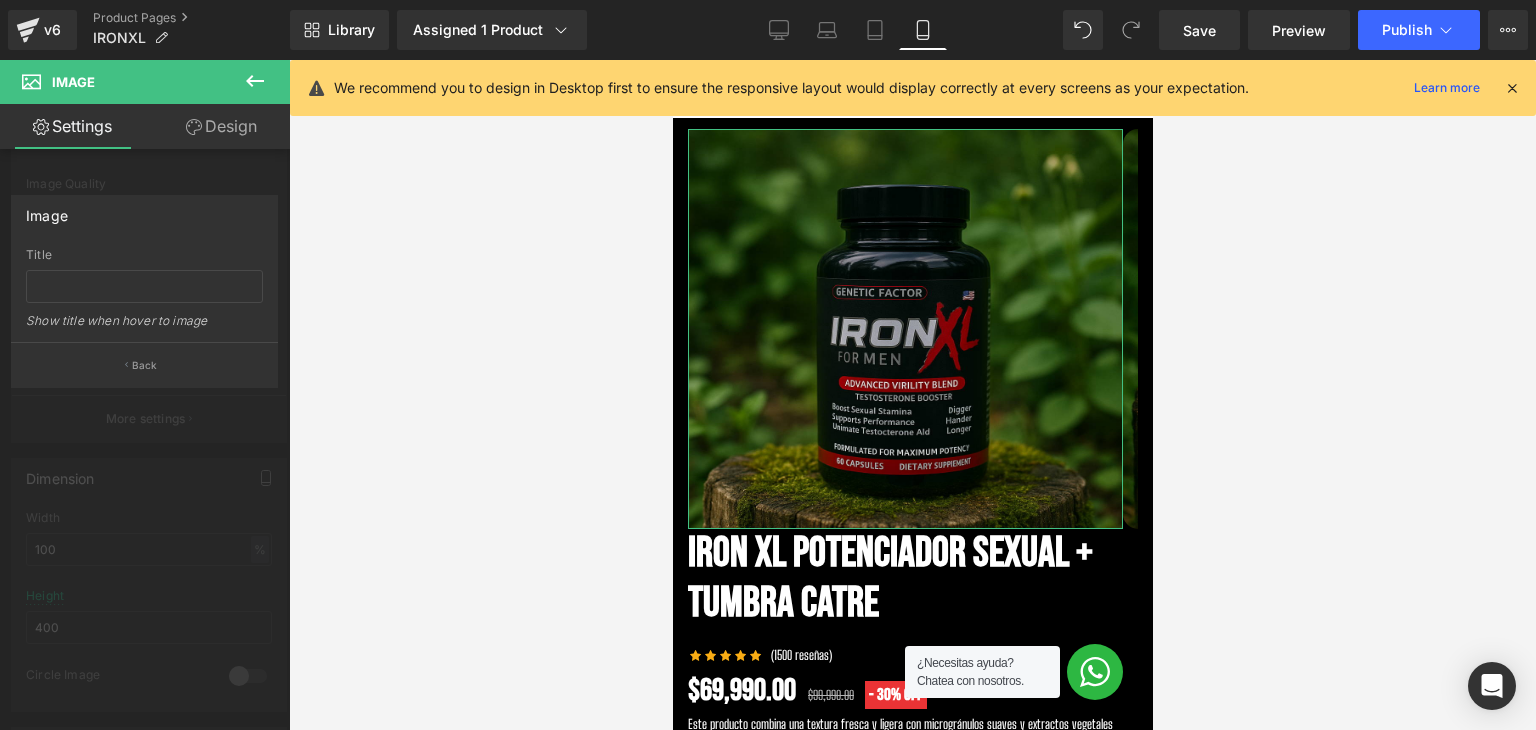 click at bounding box center (145, 400) 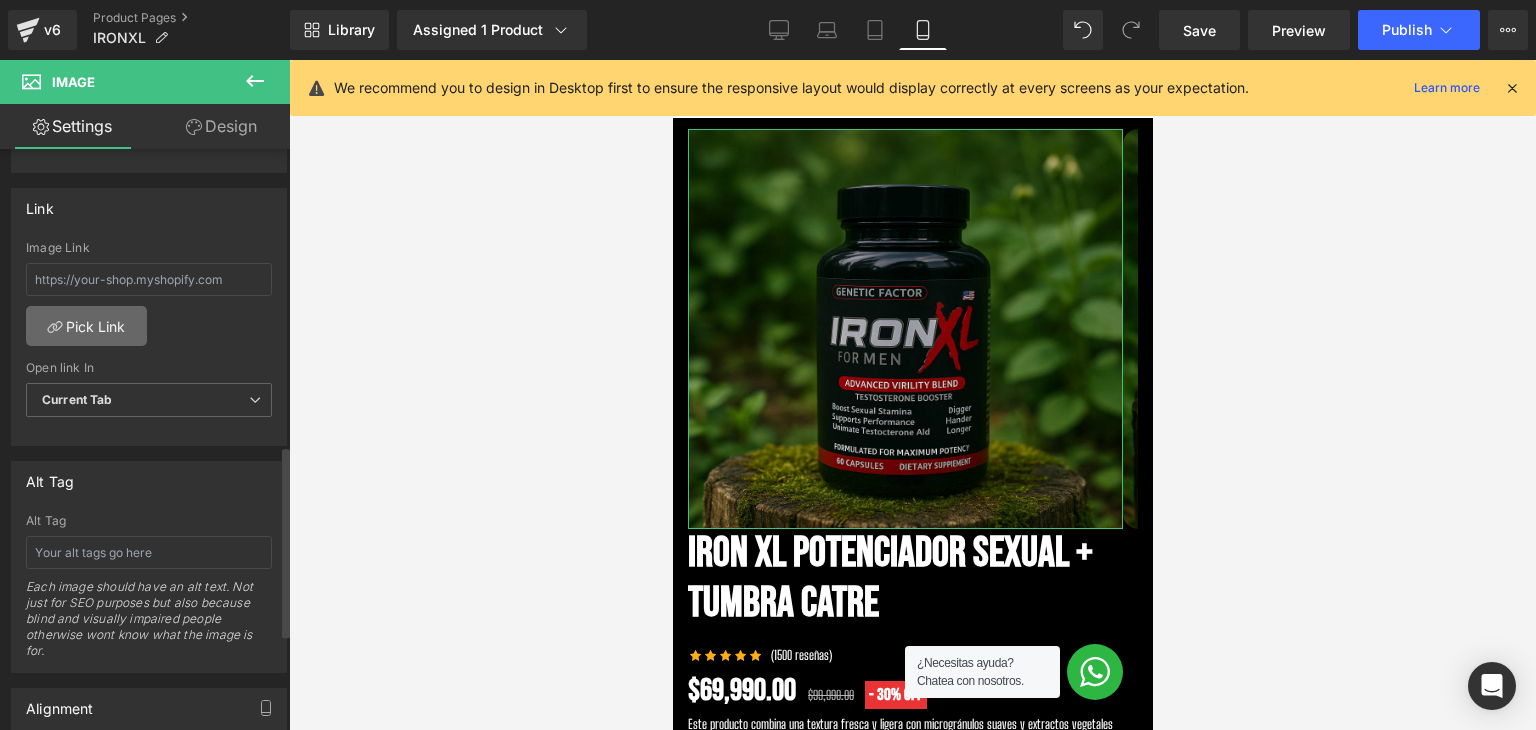 scroll, scrollTop: 900, scrollLeft: 0, axis: vertical 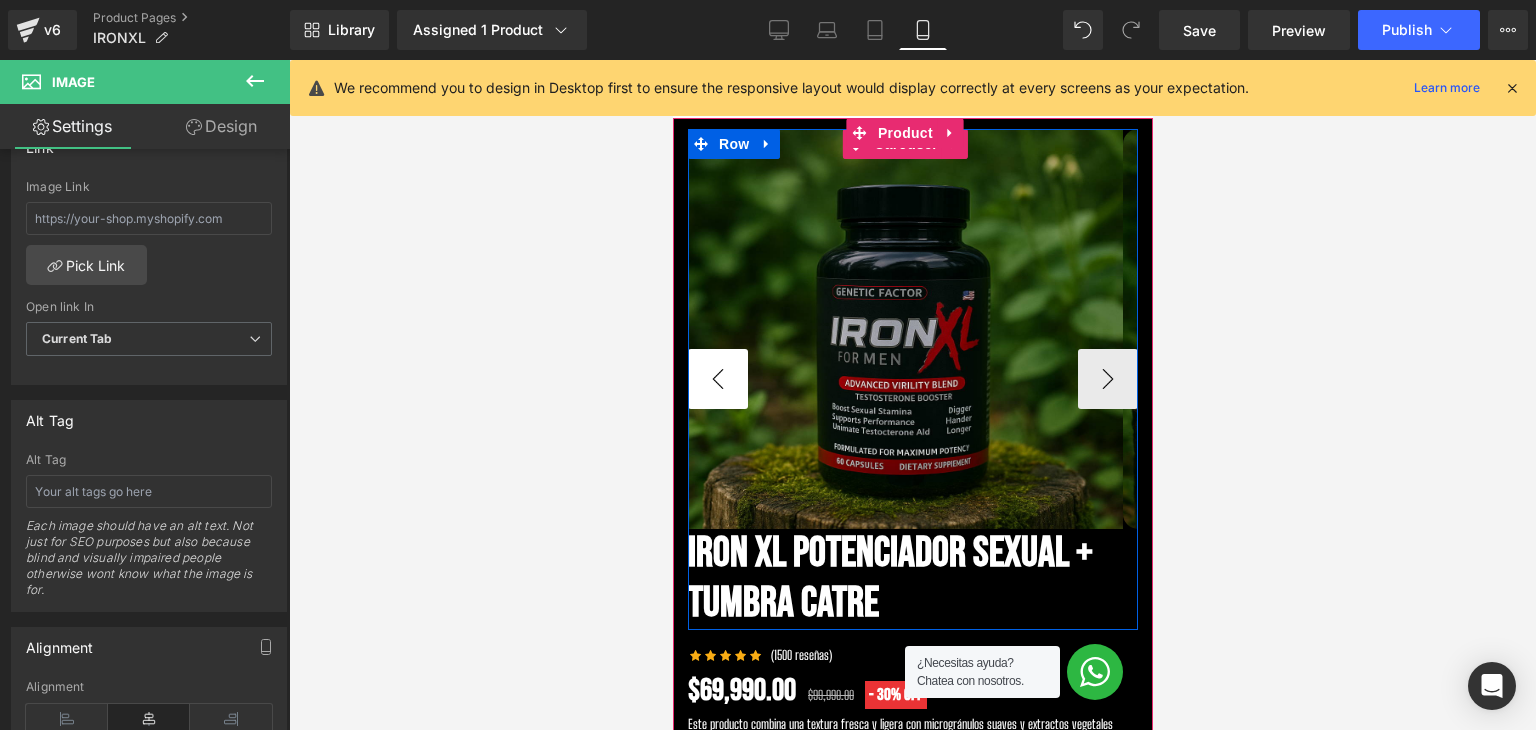 click on "‹" at bounding box center [717, 379] 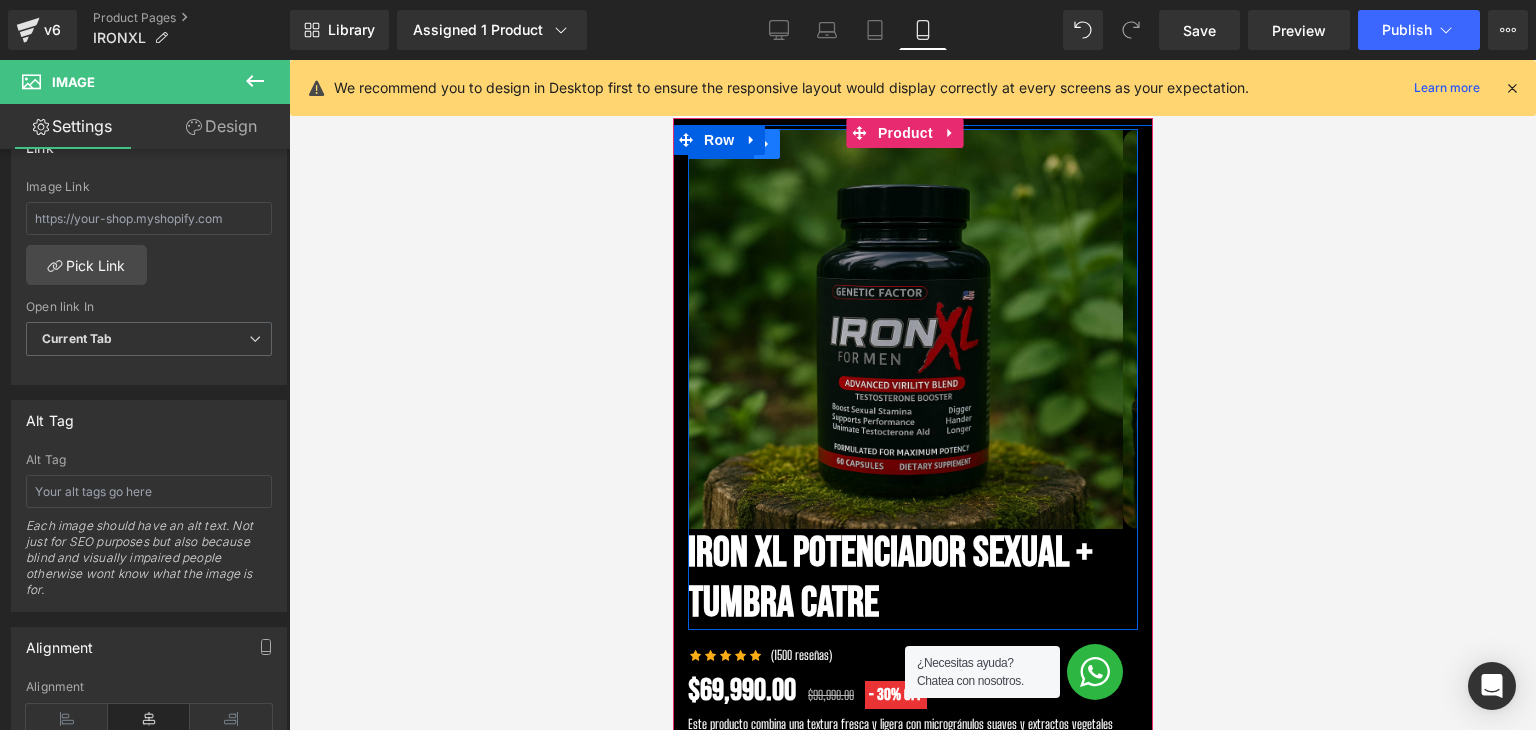 click at bounding box center (766, 144) 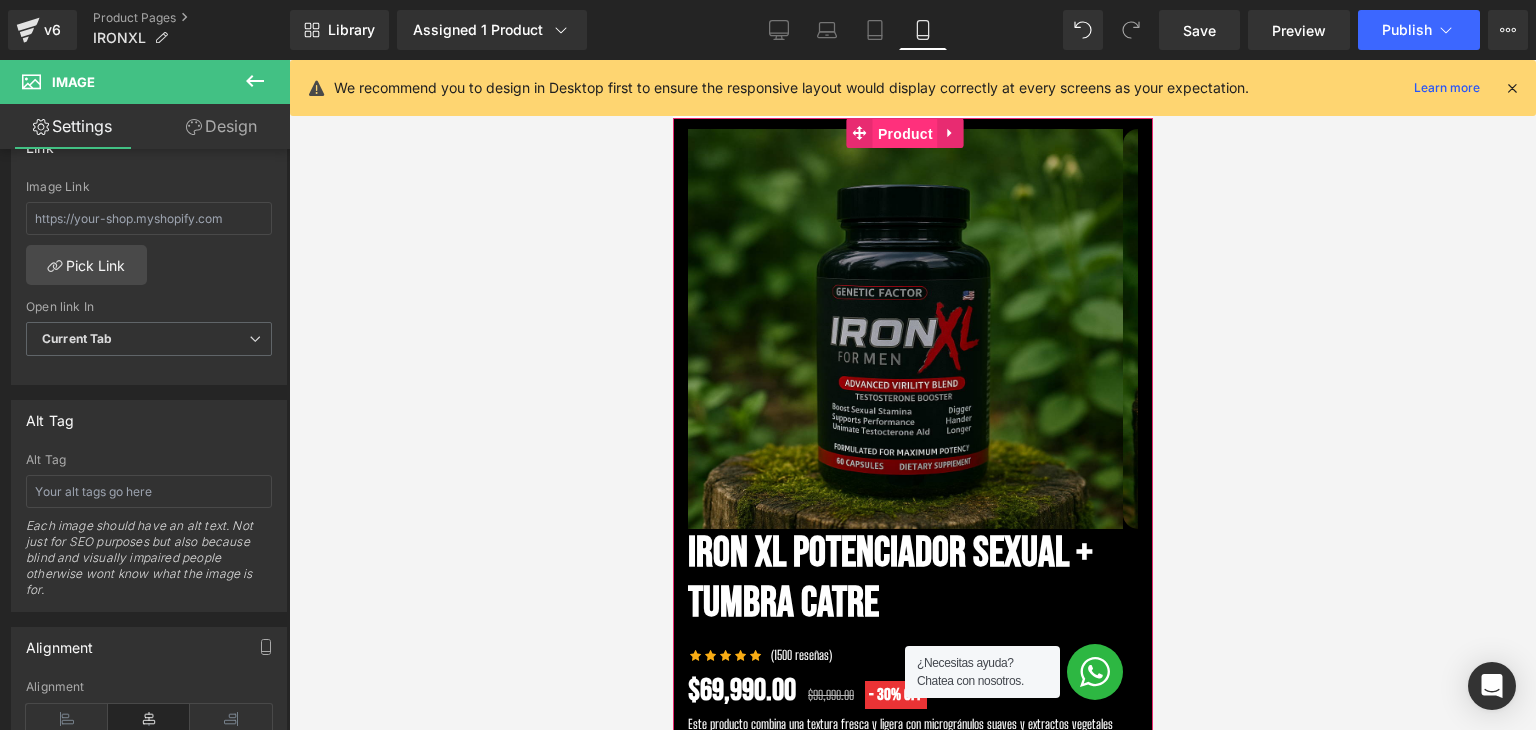 click on "Product" at bounding box center (904, 134) 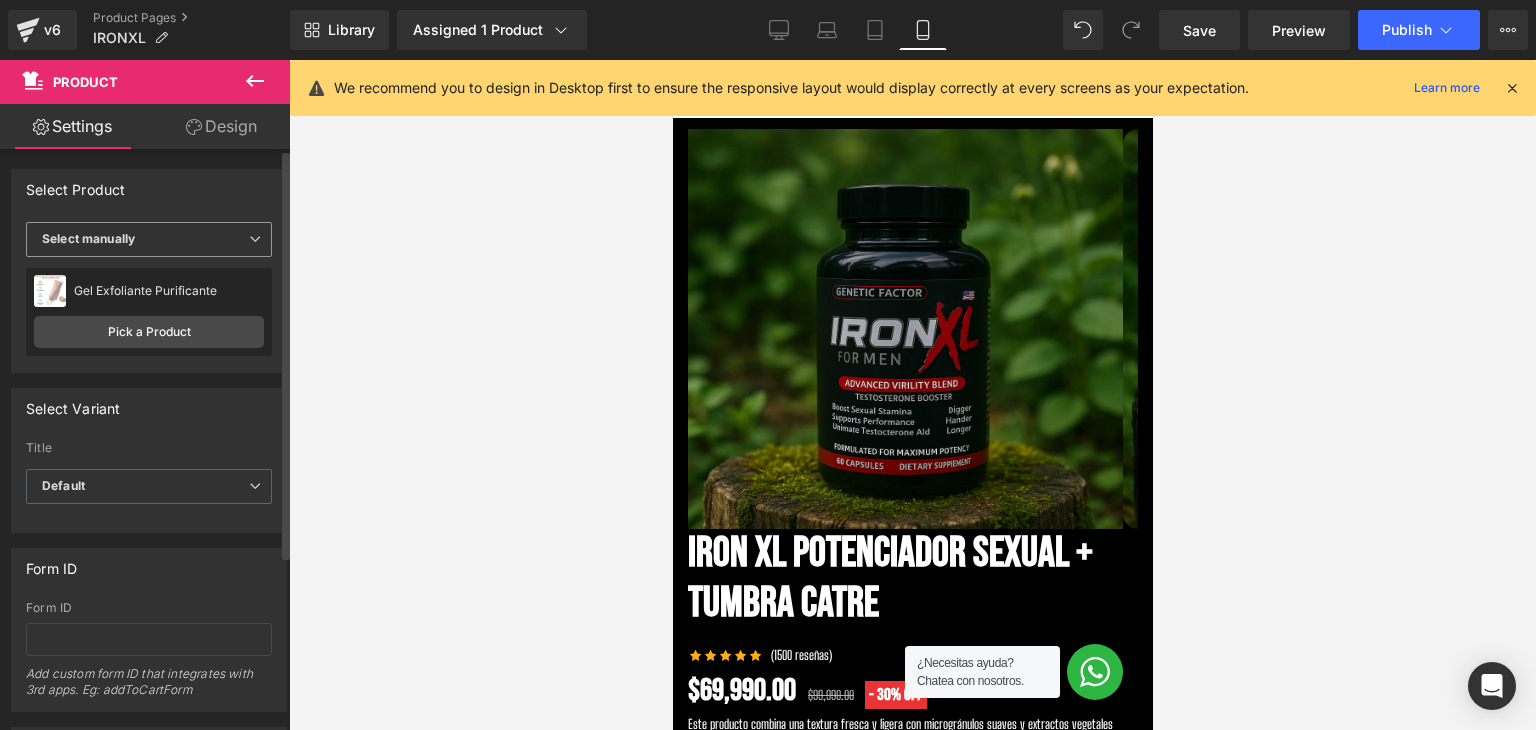 click on "Select manually
Display by assigned product Select manually" at bounding box center [149, 242] 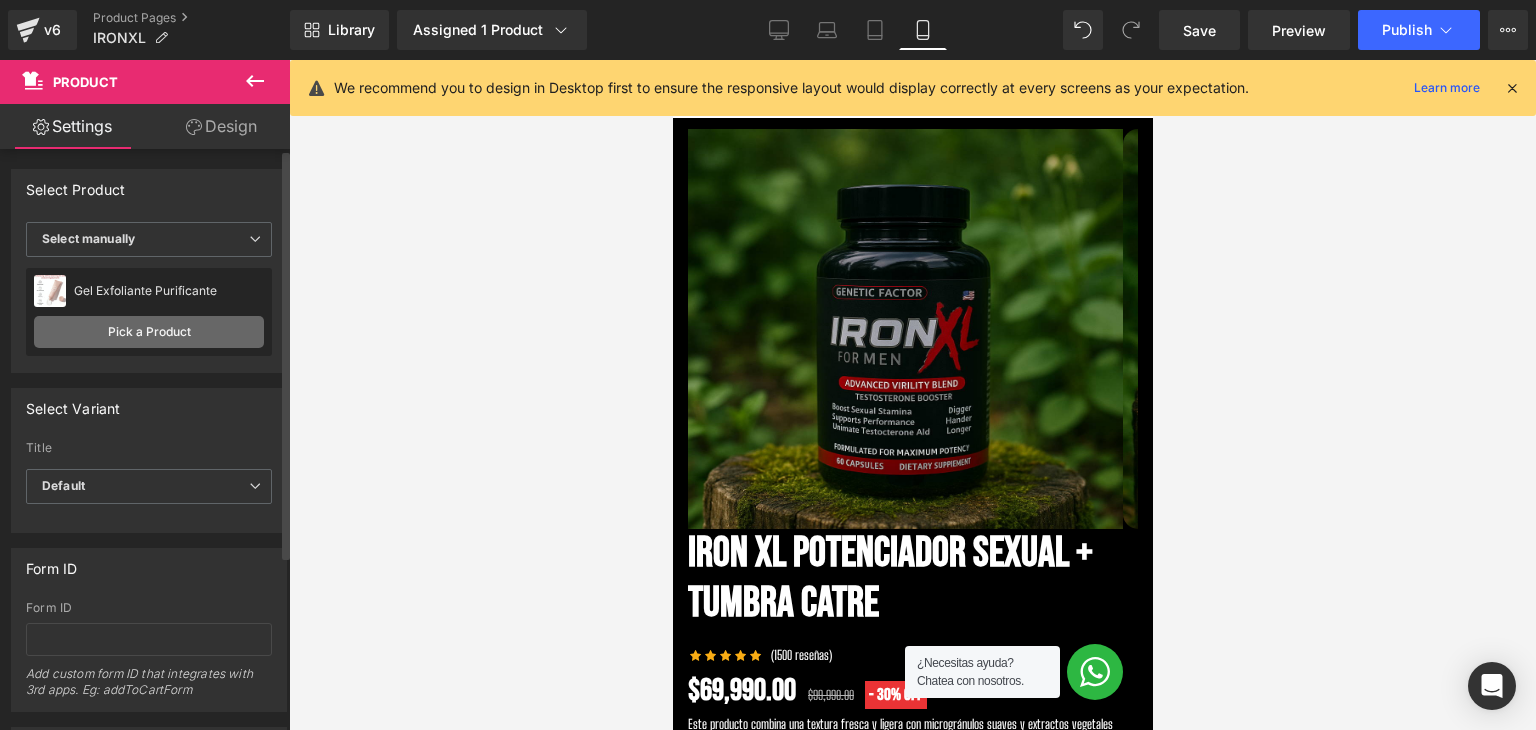 click on "Pick a Product" at bounding box center (149, 332) 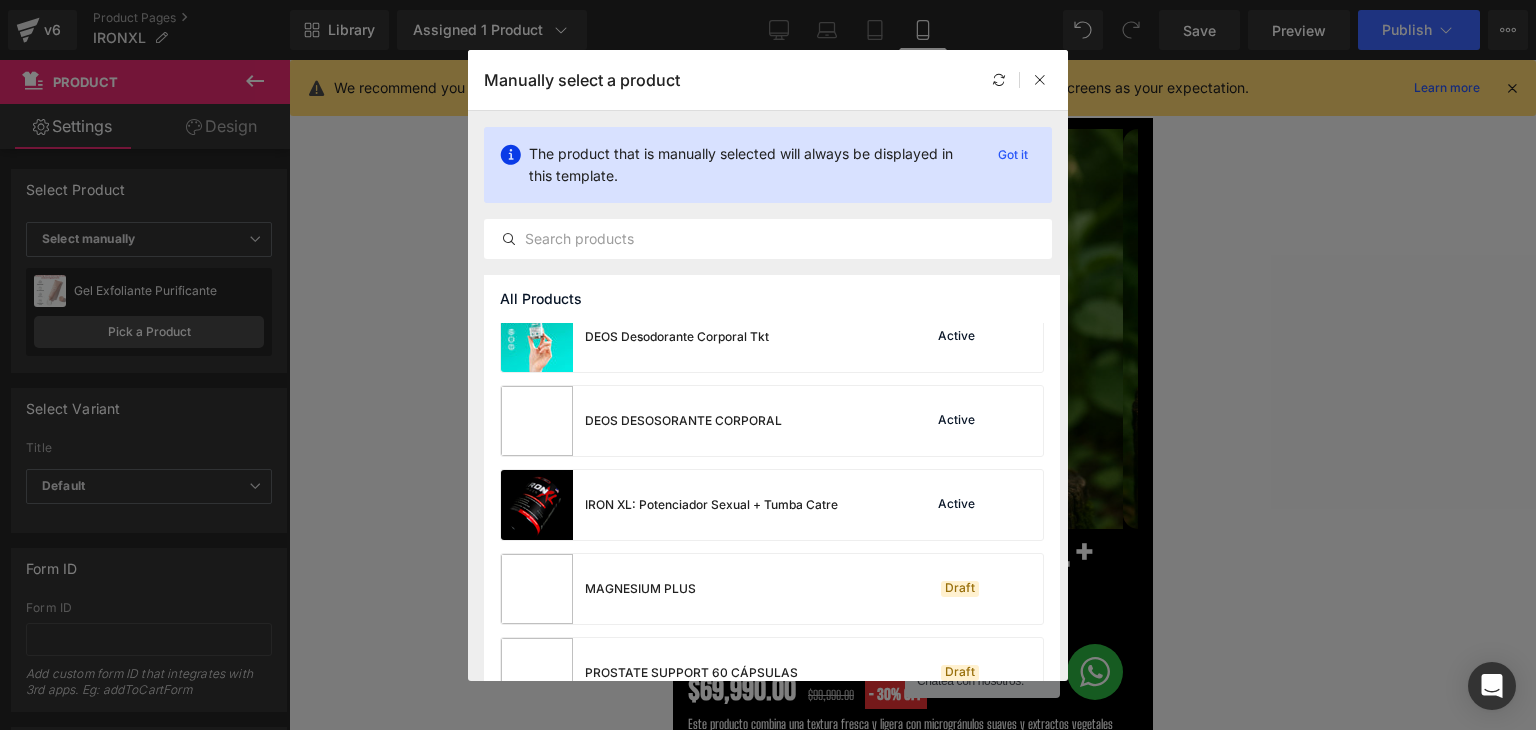 scroll, scrollTop: 400, scrollLeft: 0, axis: vertical 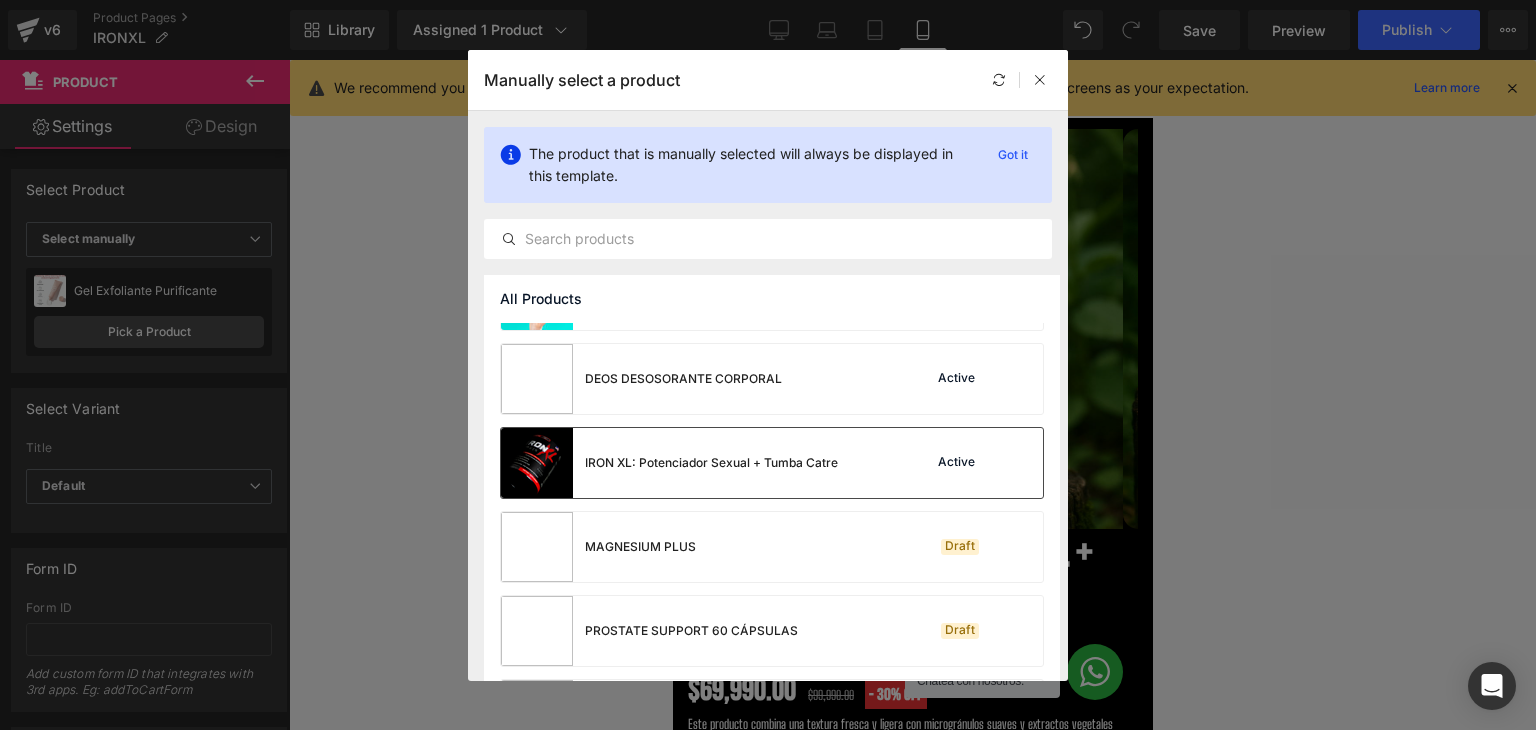 click on "IRON XL: Potenciador Sexual + Tumba Catre" at bounding box center [711, 463] 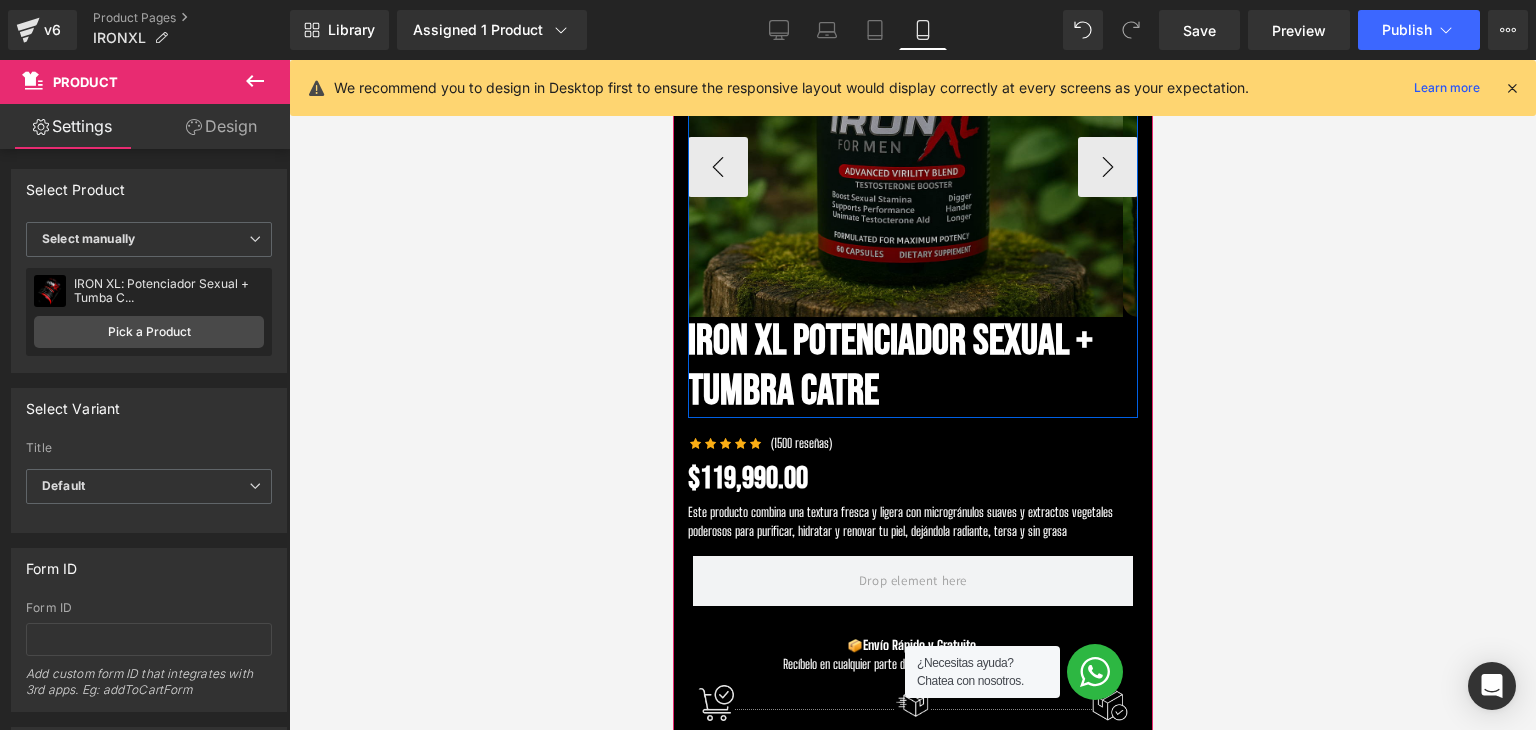 scroll, scrollTop: 300, scrollLeft: 0, axis: vertical 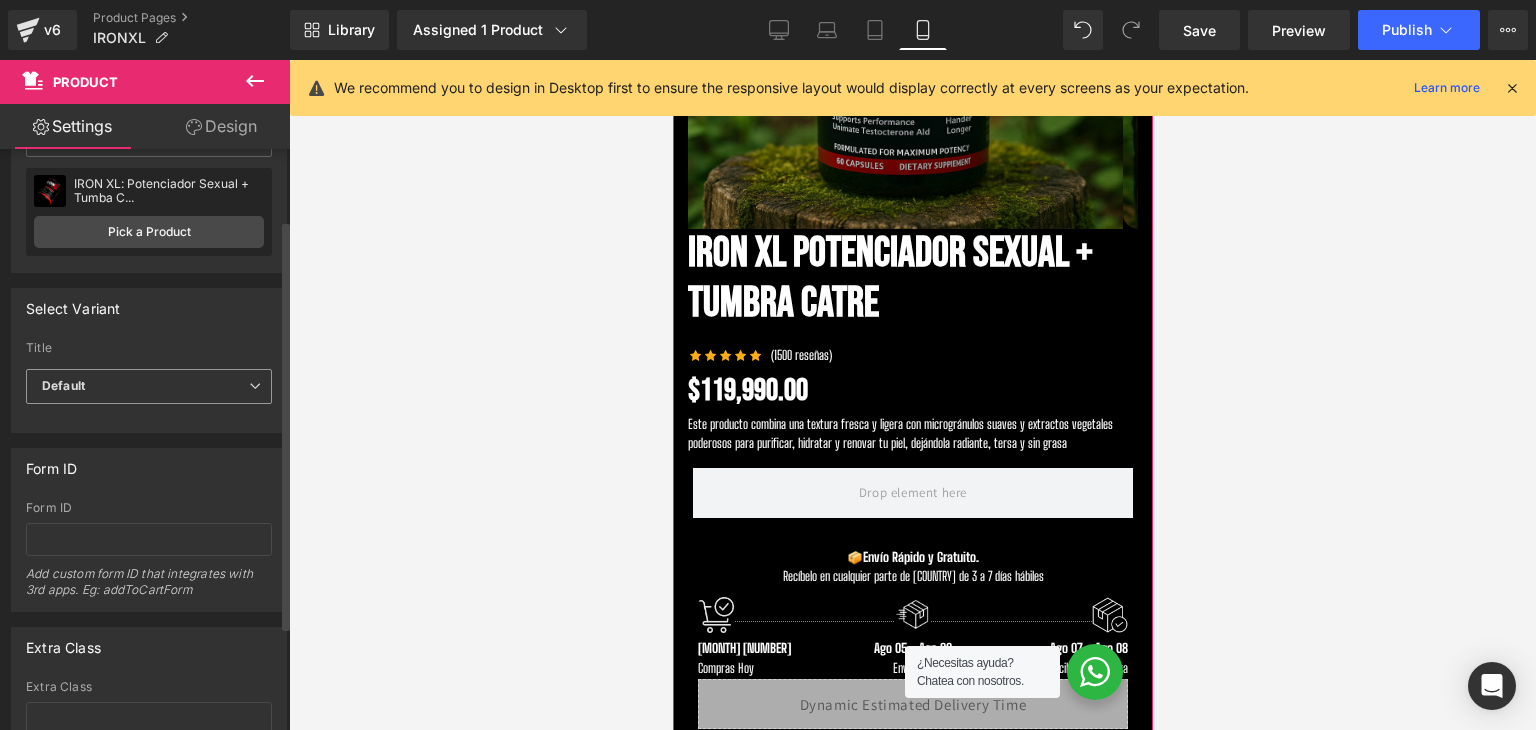 click on "Default" at bounding box center [149, 386] 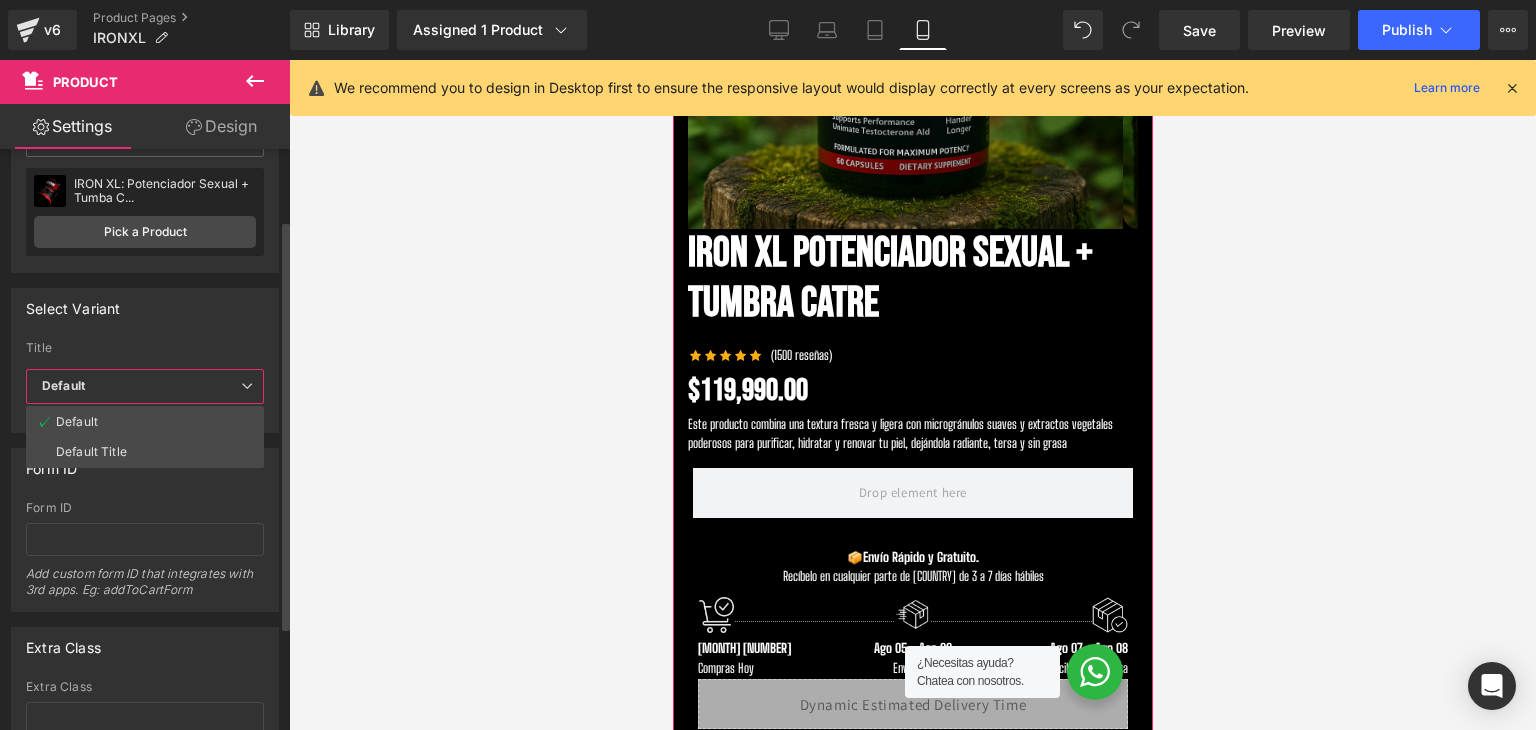 click on "Default" at bounding box center [145, 386] 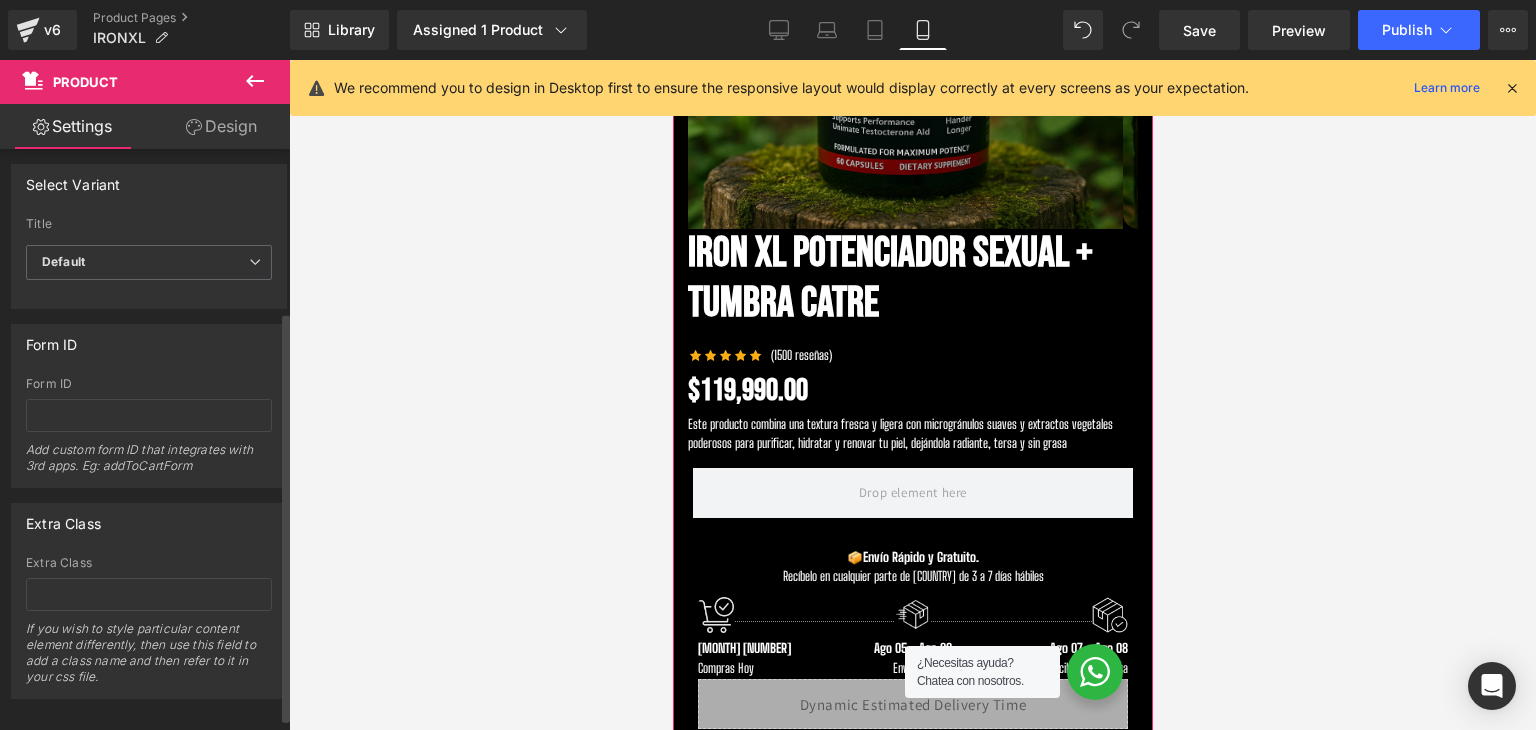 scroll, scrollTop: 246, scrollLeft: 0, axis: vertical 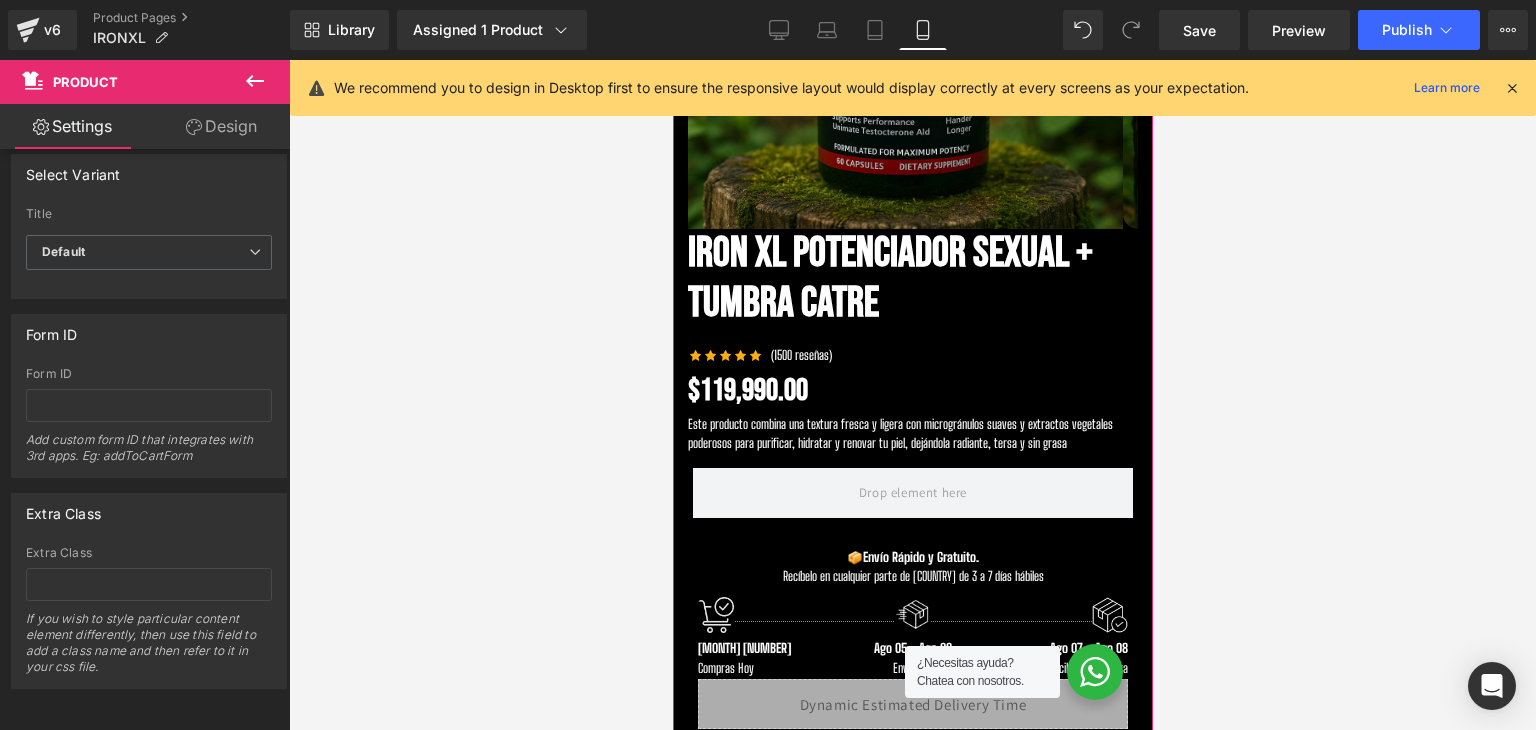 click 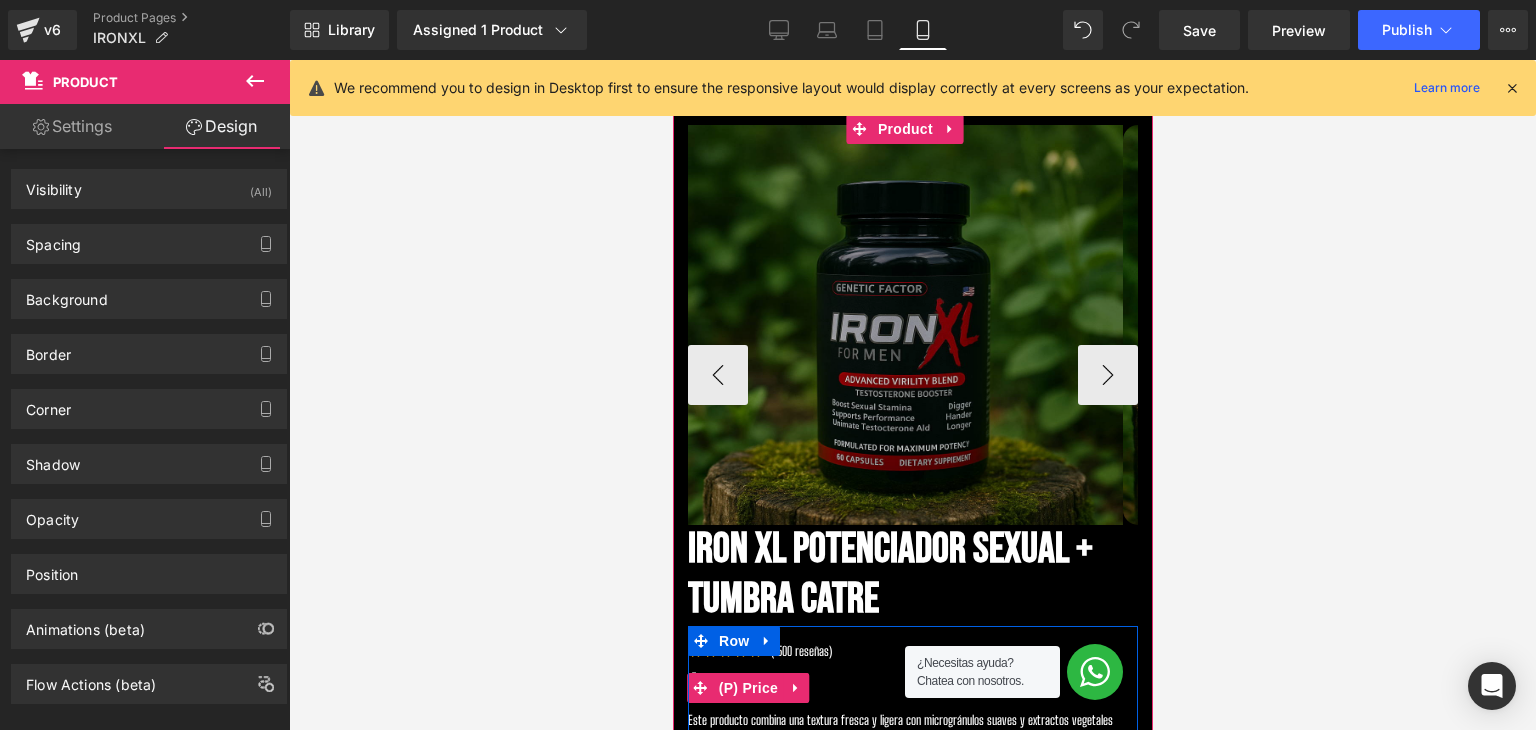 scroll, scrollTop: 0, scrollLeft: 0, axis: both 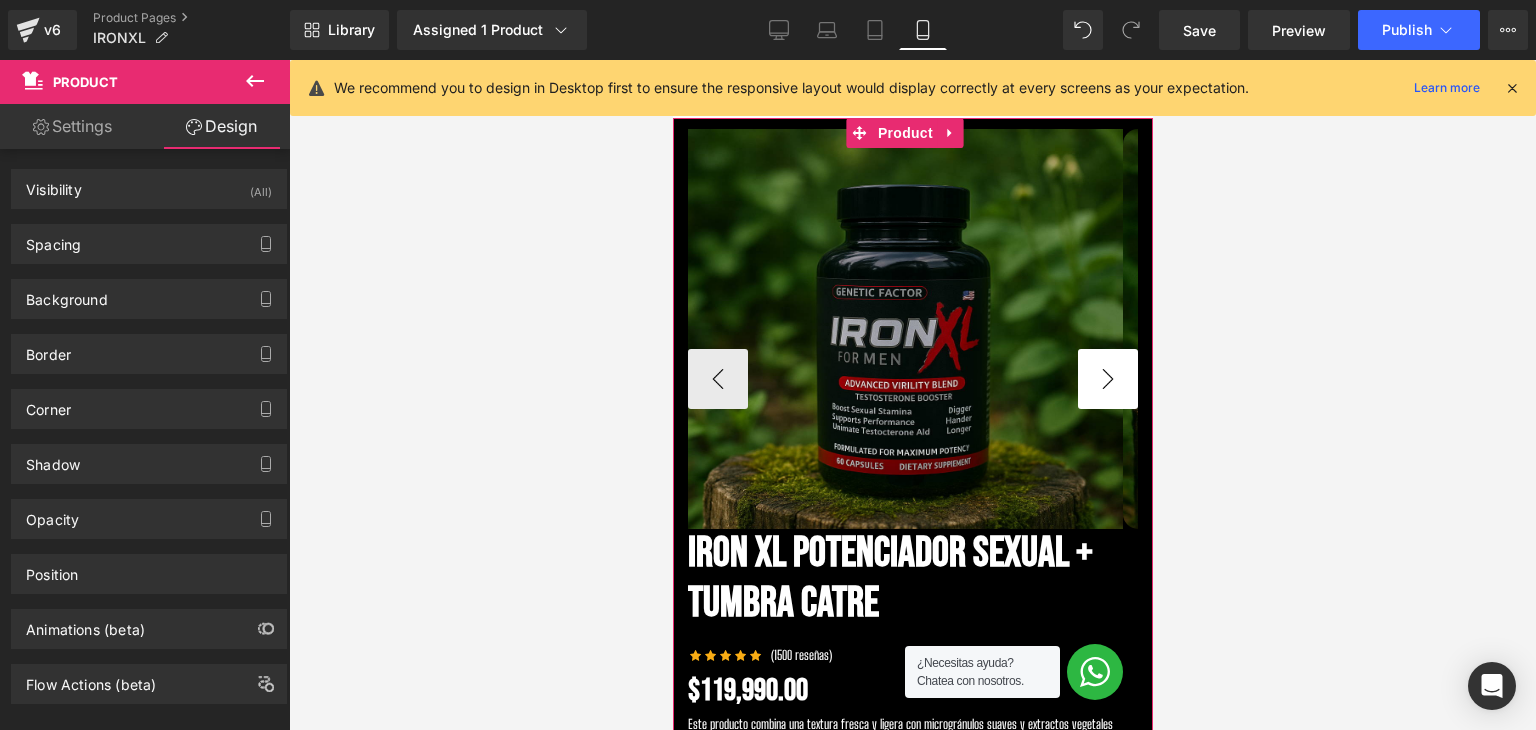 click on "›" at bounding box center (1107, 379) 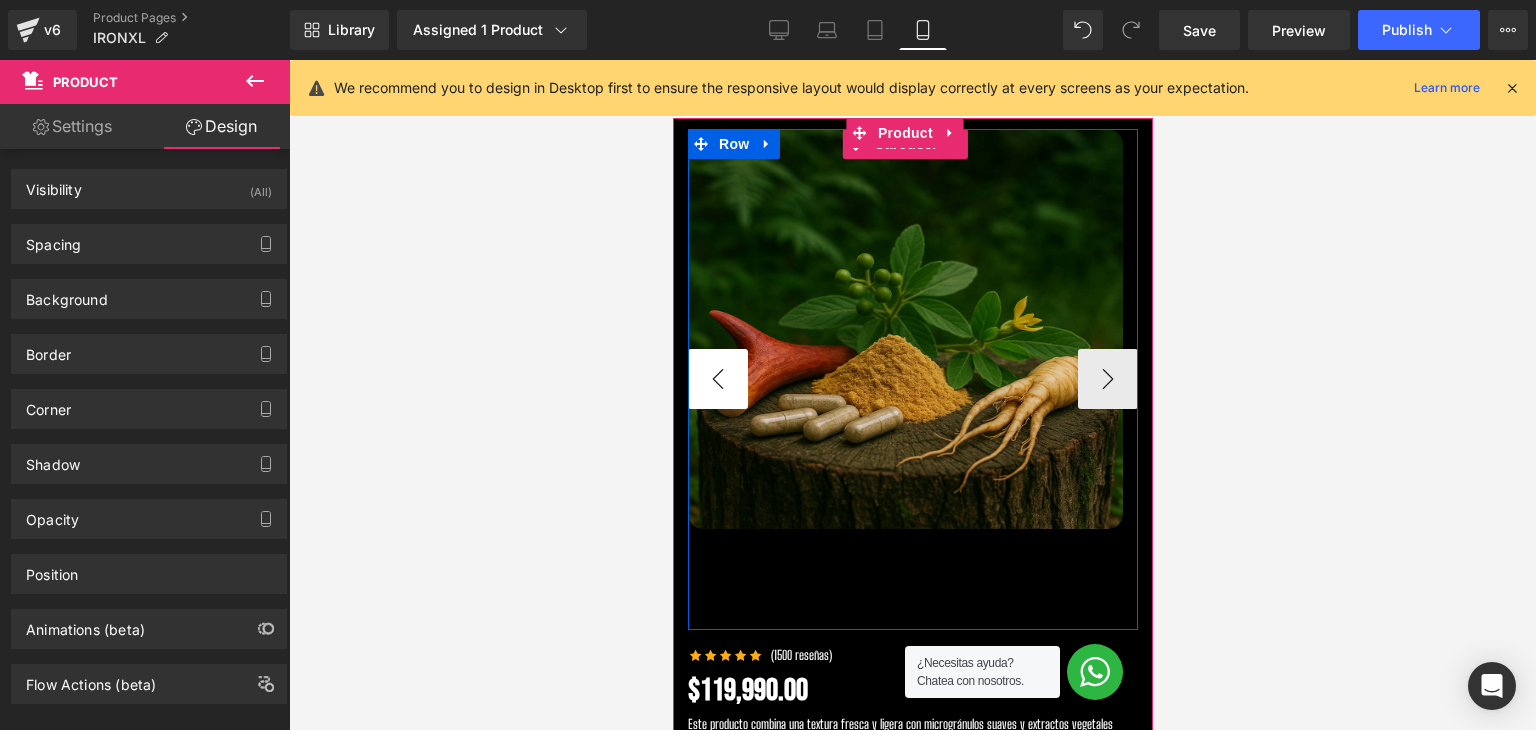 click on "‹" at bounding box center [717, 379] 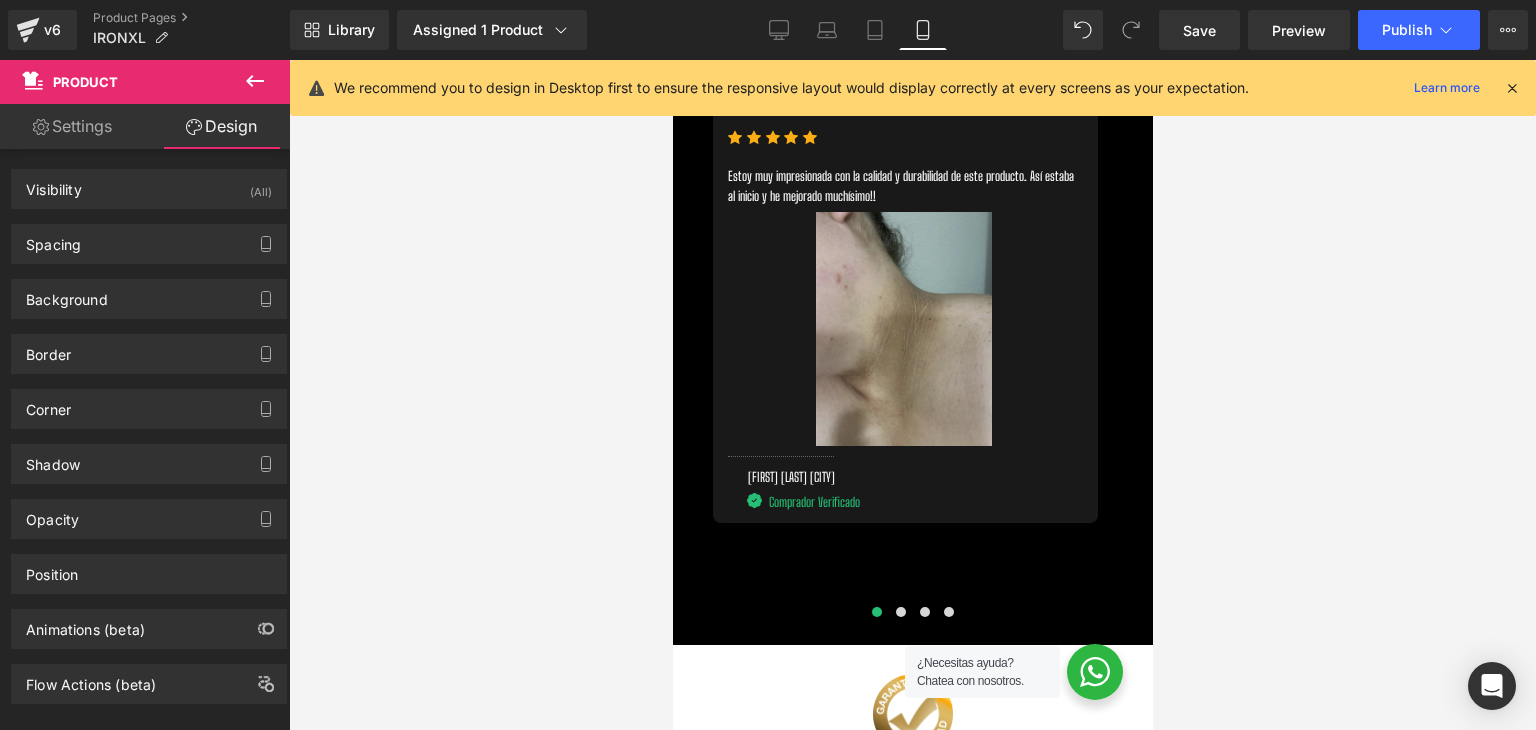 scroll, scrollTop: 5000, scrollLeft: 0, axis: vertical 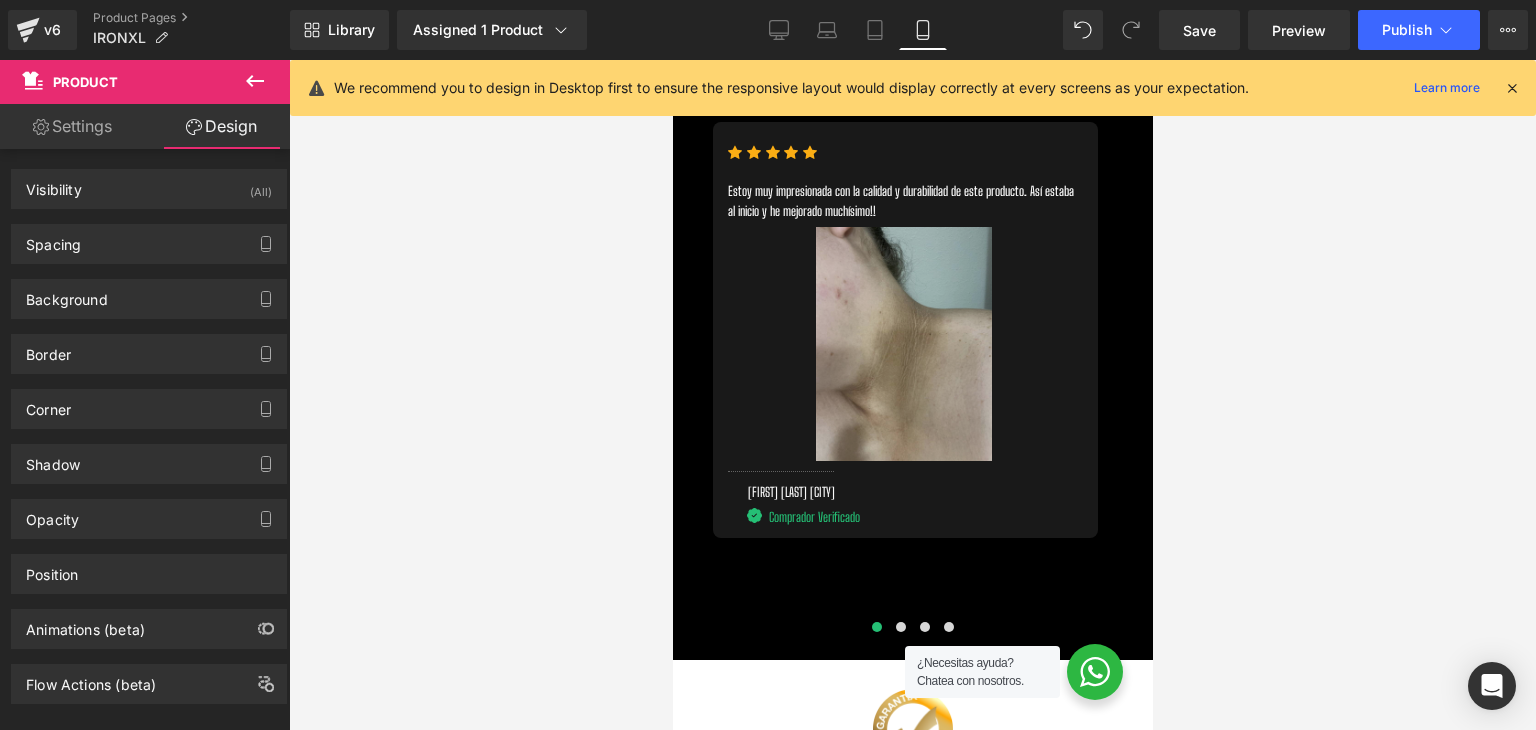 click at bounding box center [903, 344] 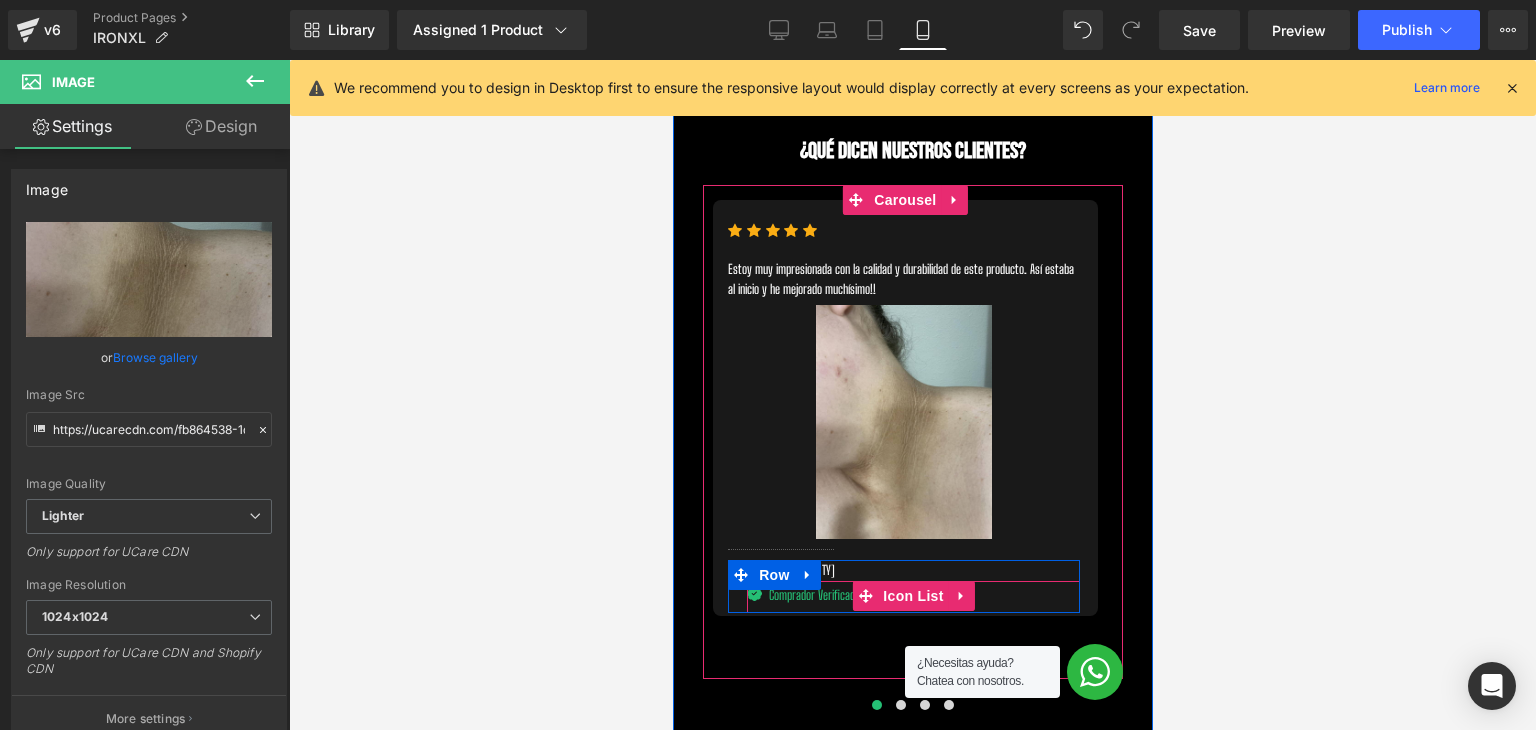scroll, scrollTop: 5100, scrollLeft: 0, axis: vertical 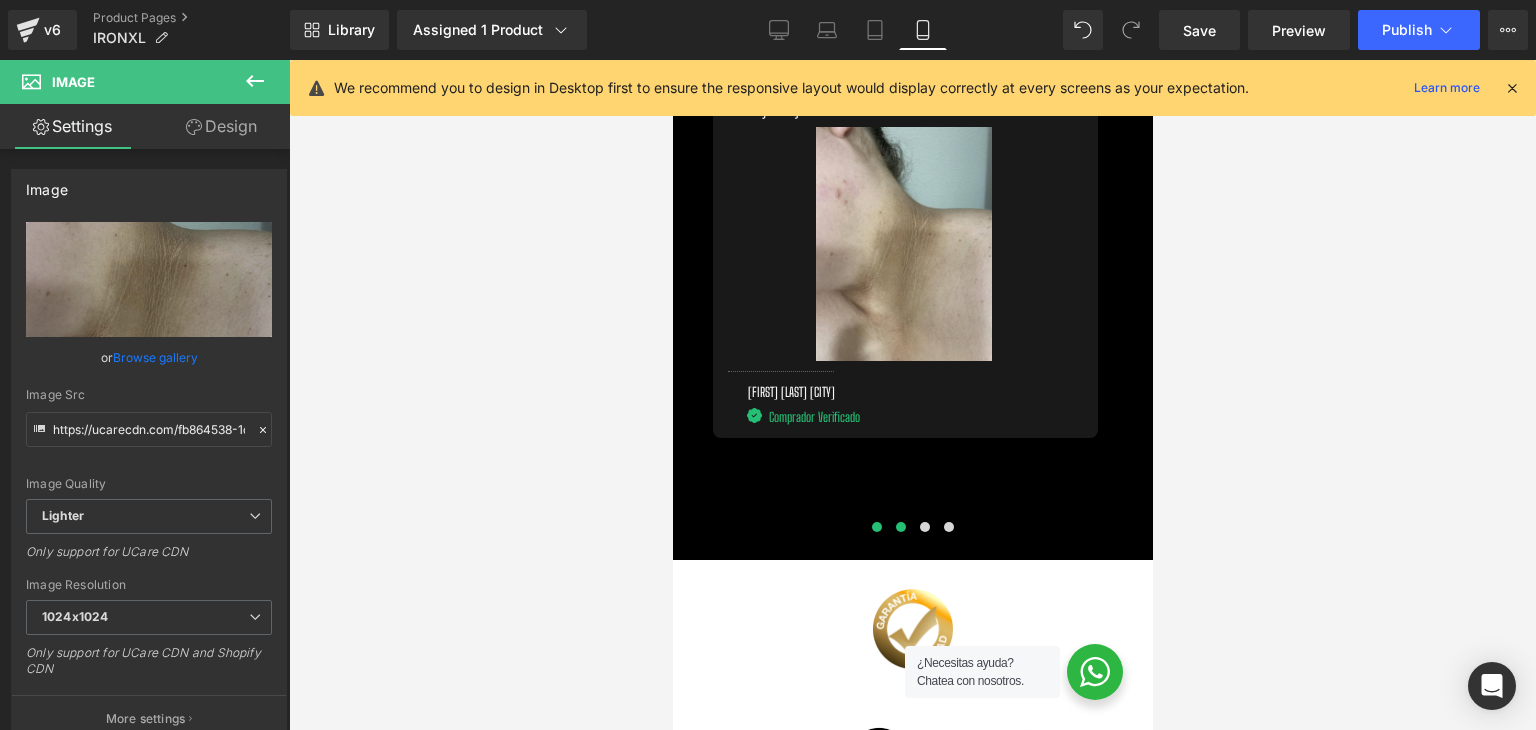 click at bounding box center [900, 527] 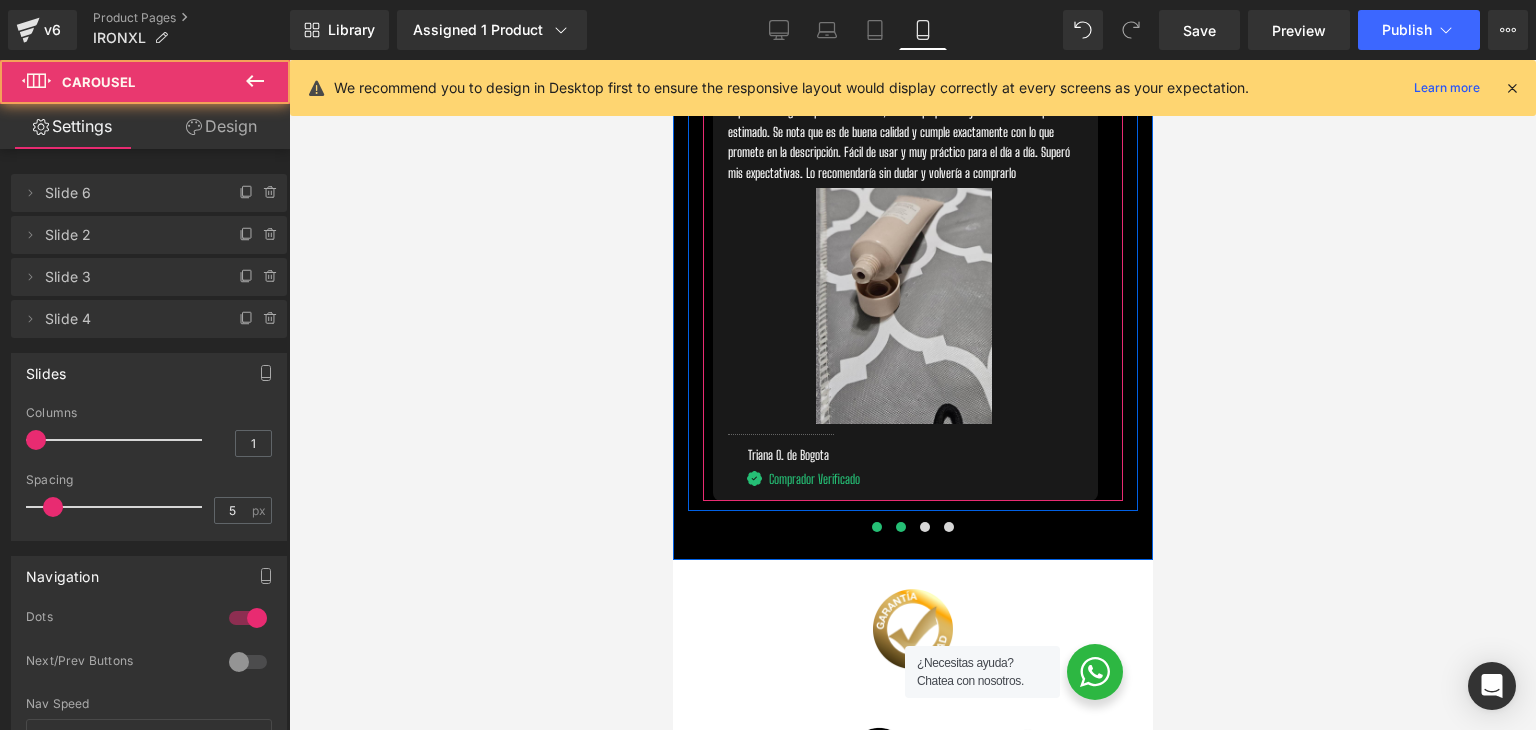click at bounding box center [876, 527] 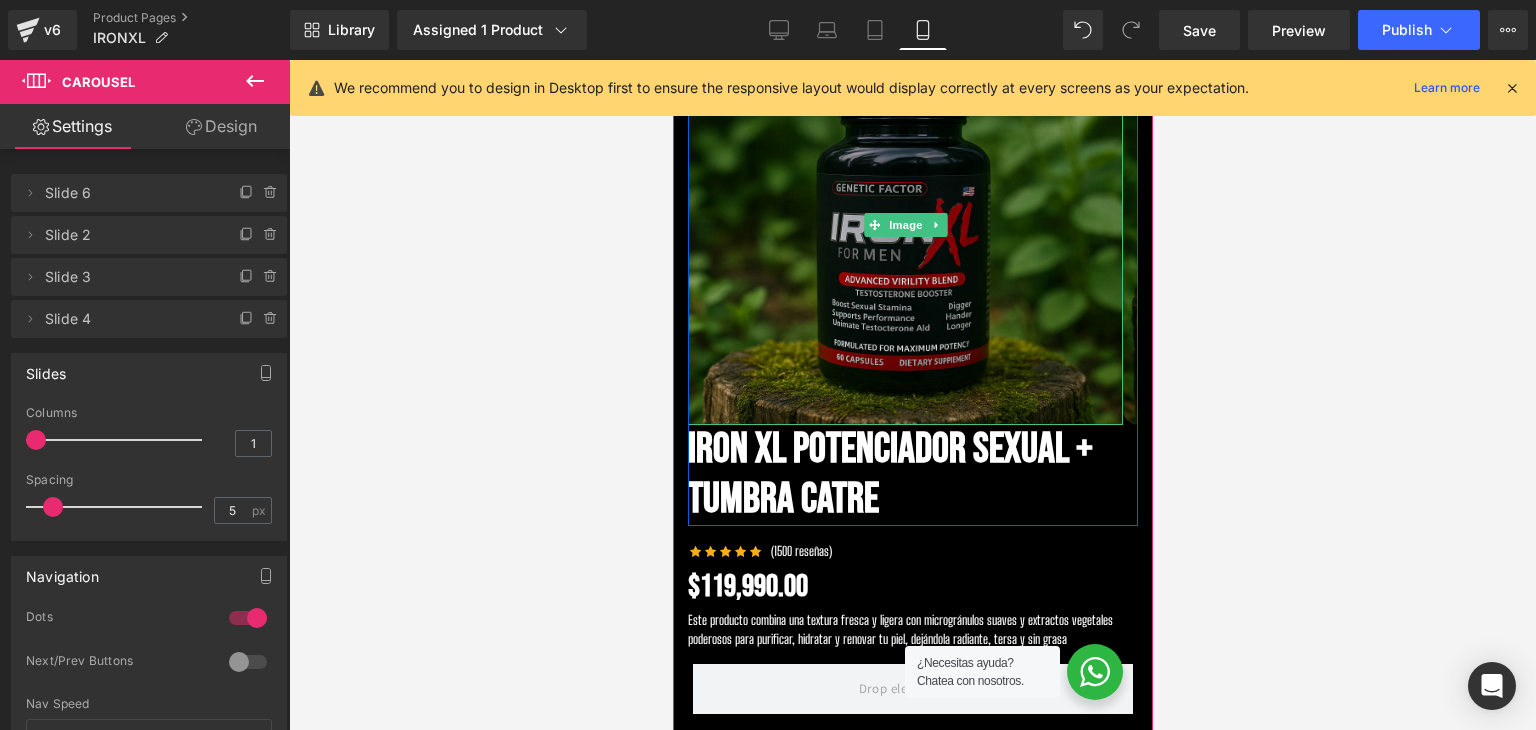 scroll, scrollTop: 200, scrollLeft: 0, axis: vertical 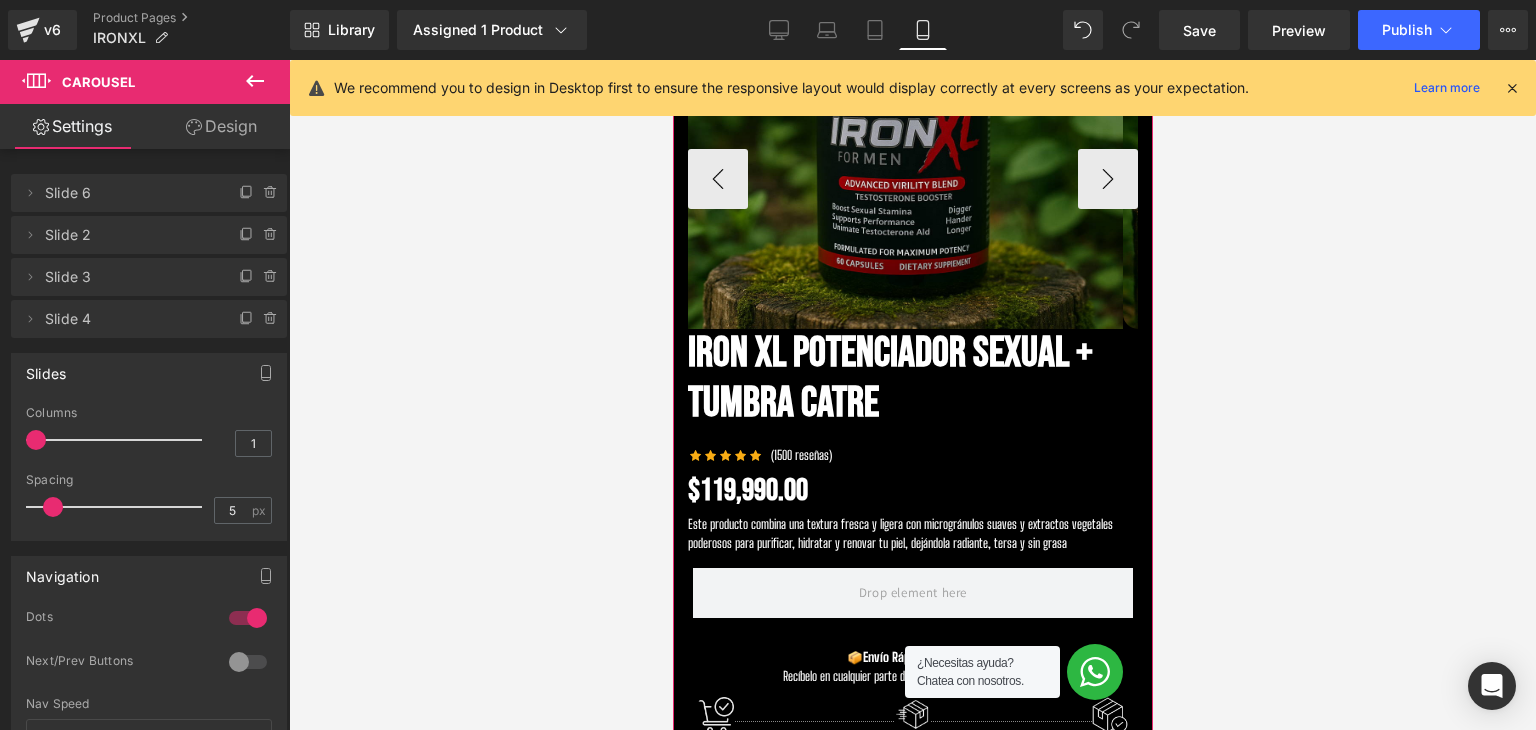 click on "IRON XL POTENCIADOR SEXUAL + TUMBRA CATRE" at bounding box center [904, 379] 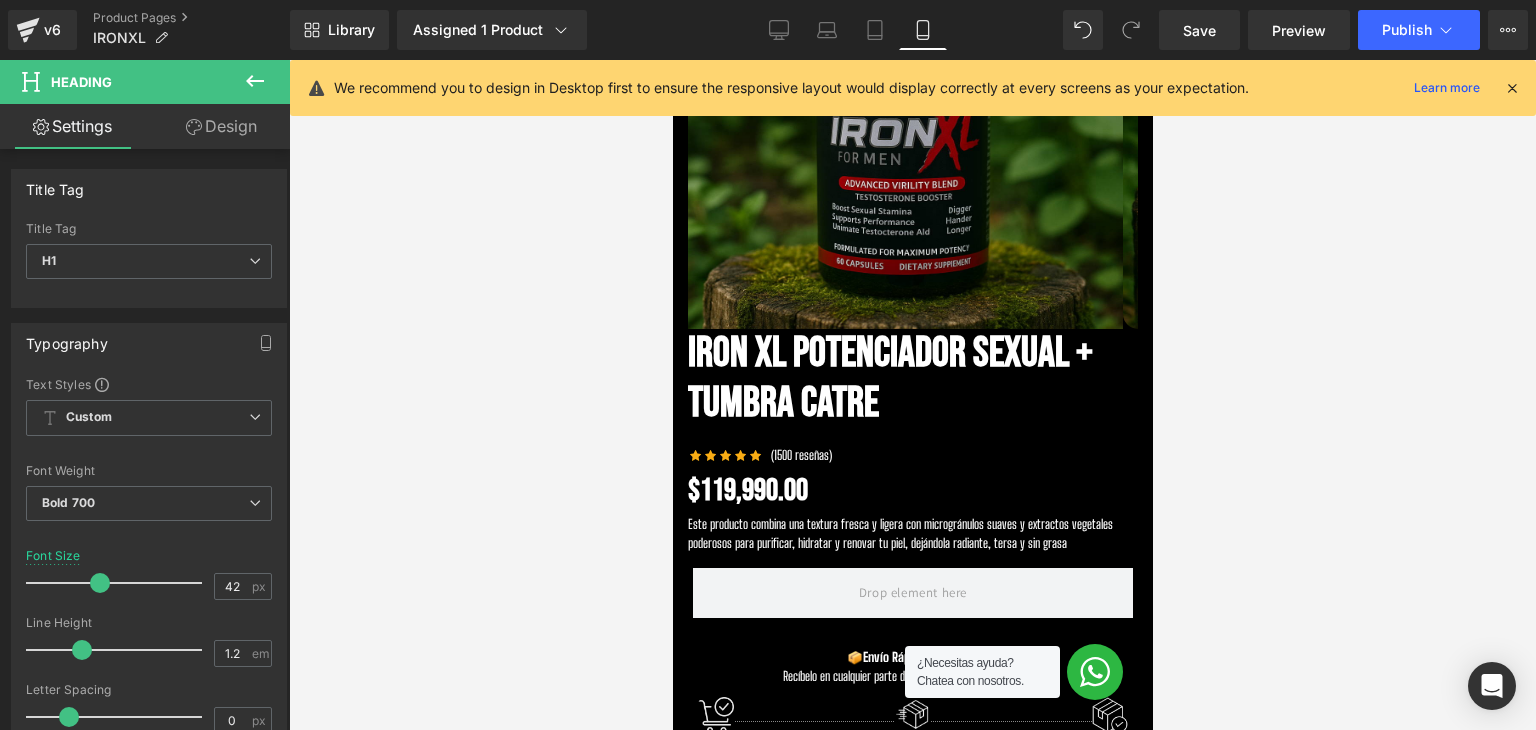 click on "Design" at bounding box center [221, 126] 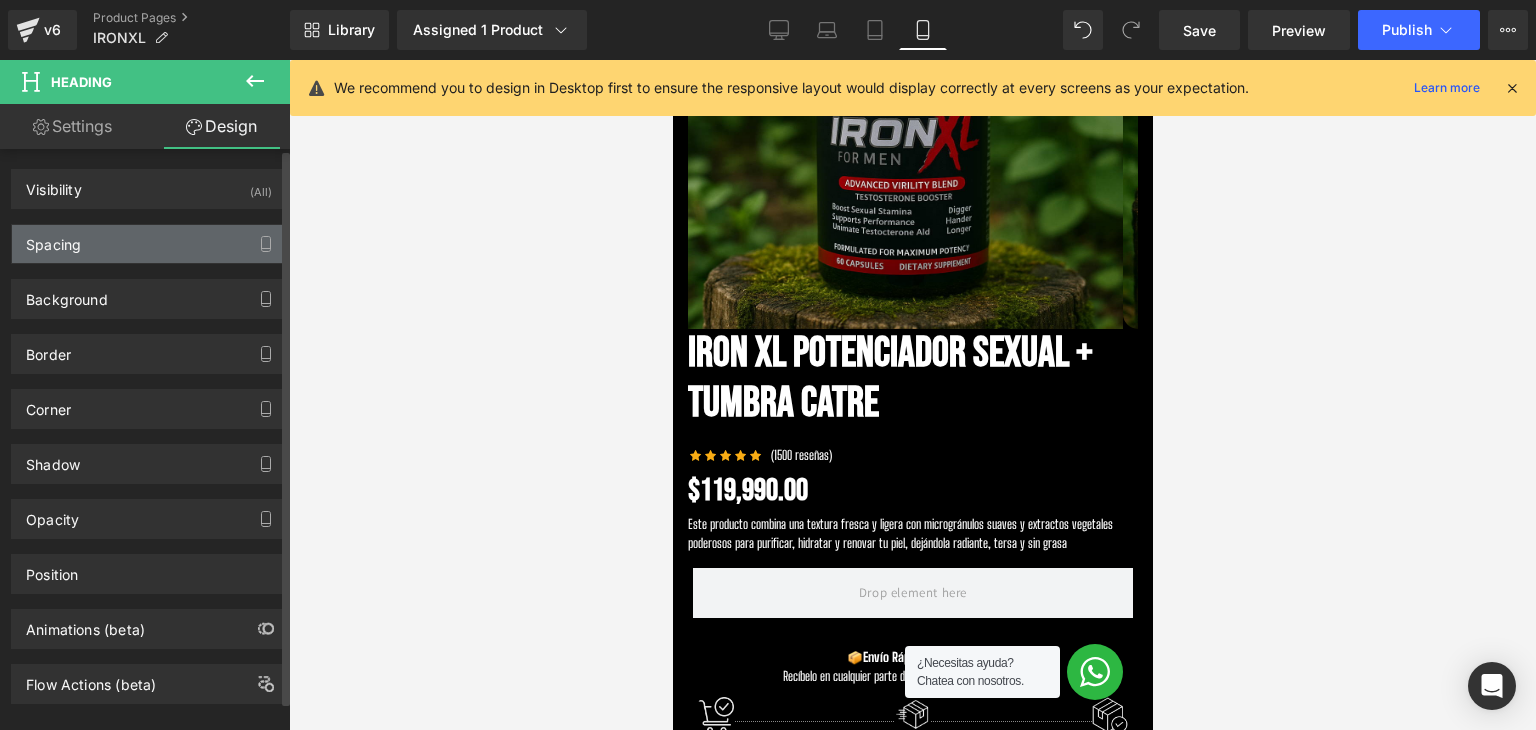 type on "0" 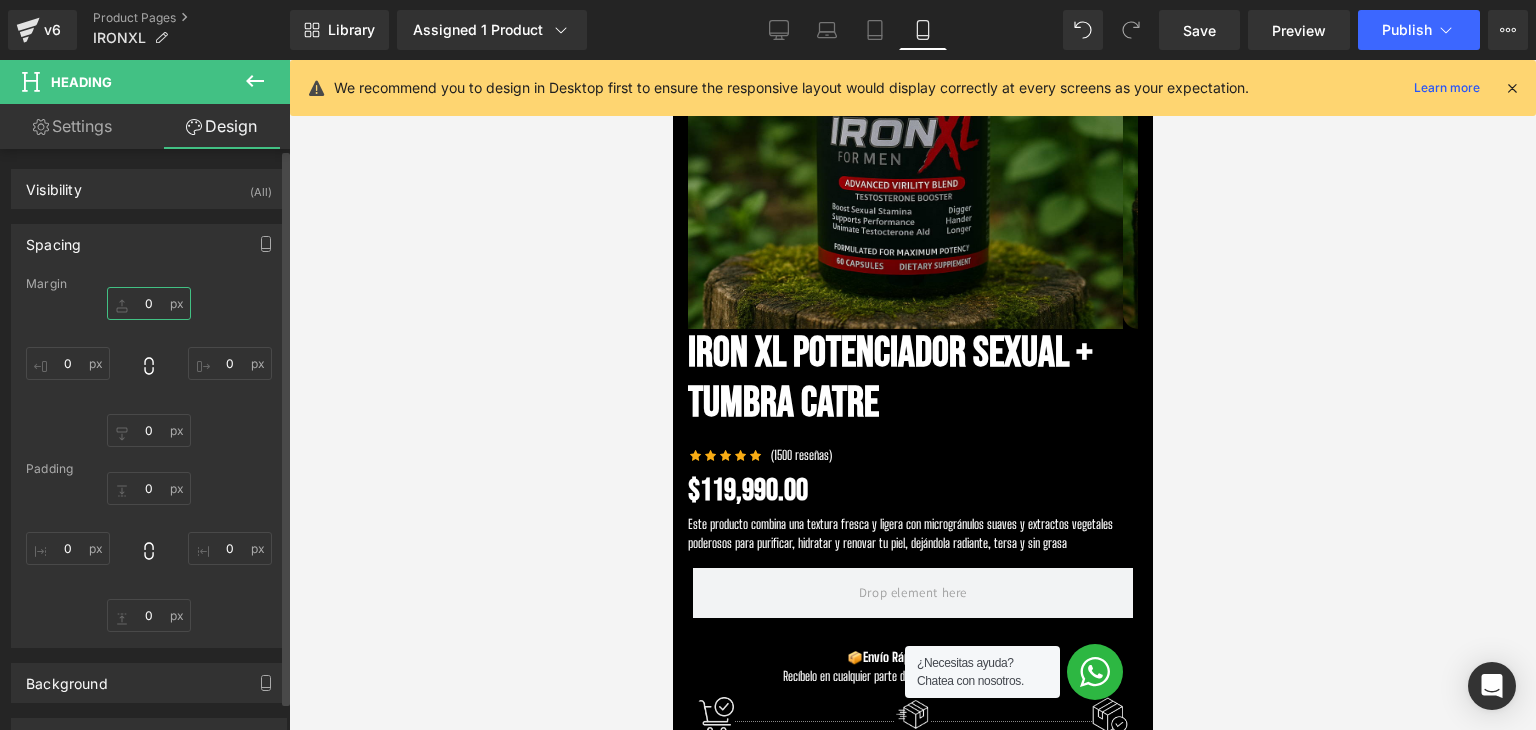 click on "0" at bounding box center (149, 303) 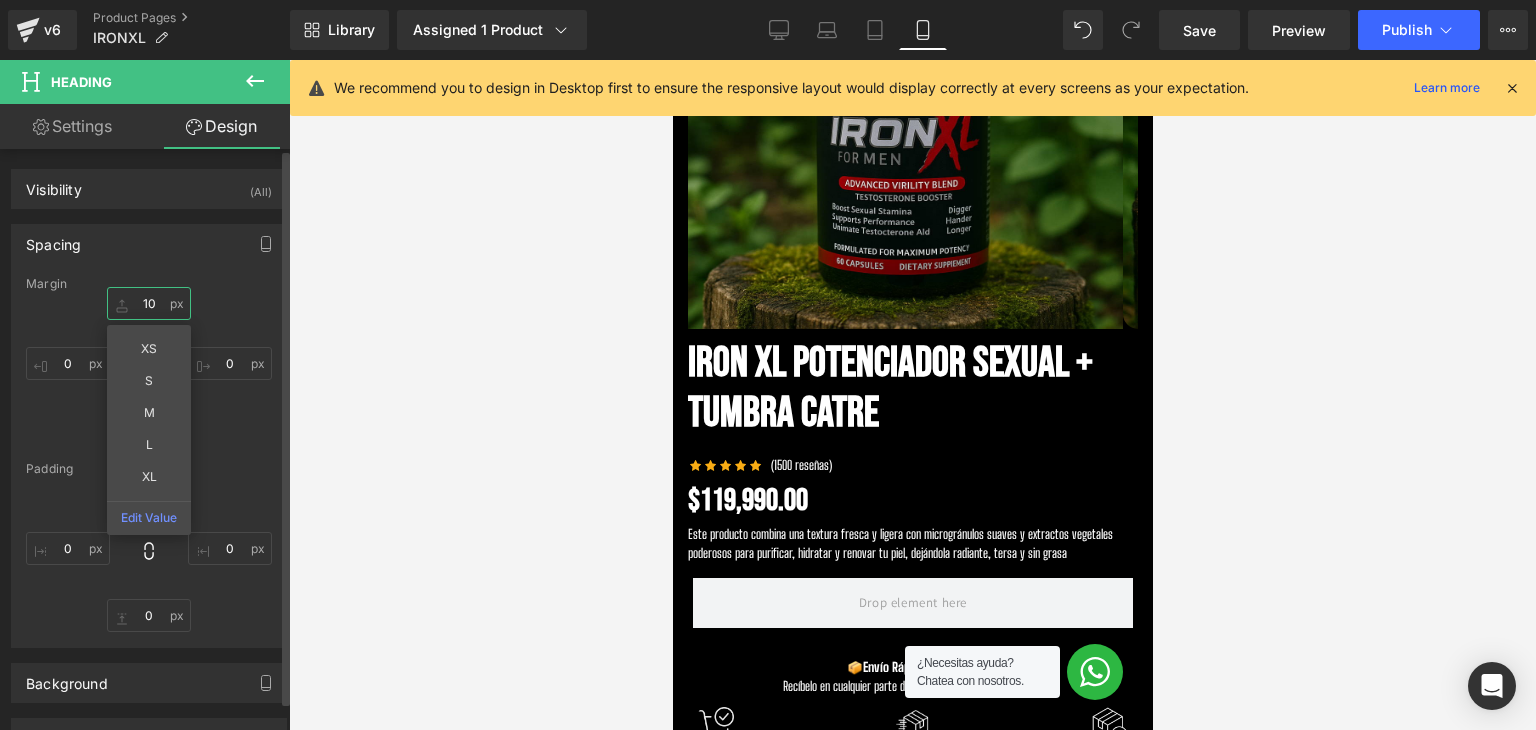type on "10" 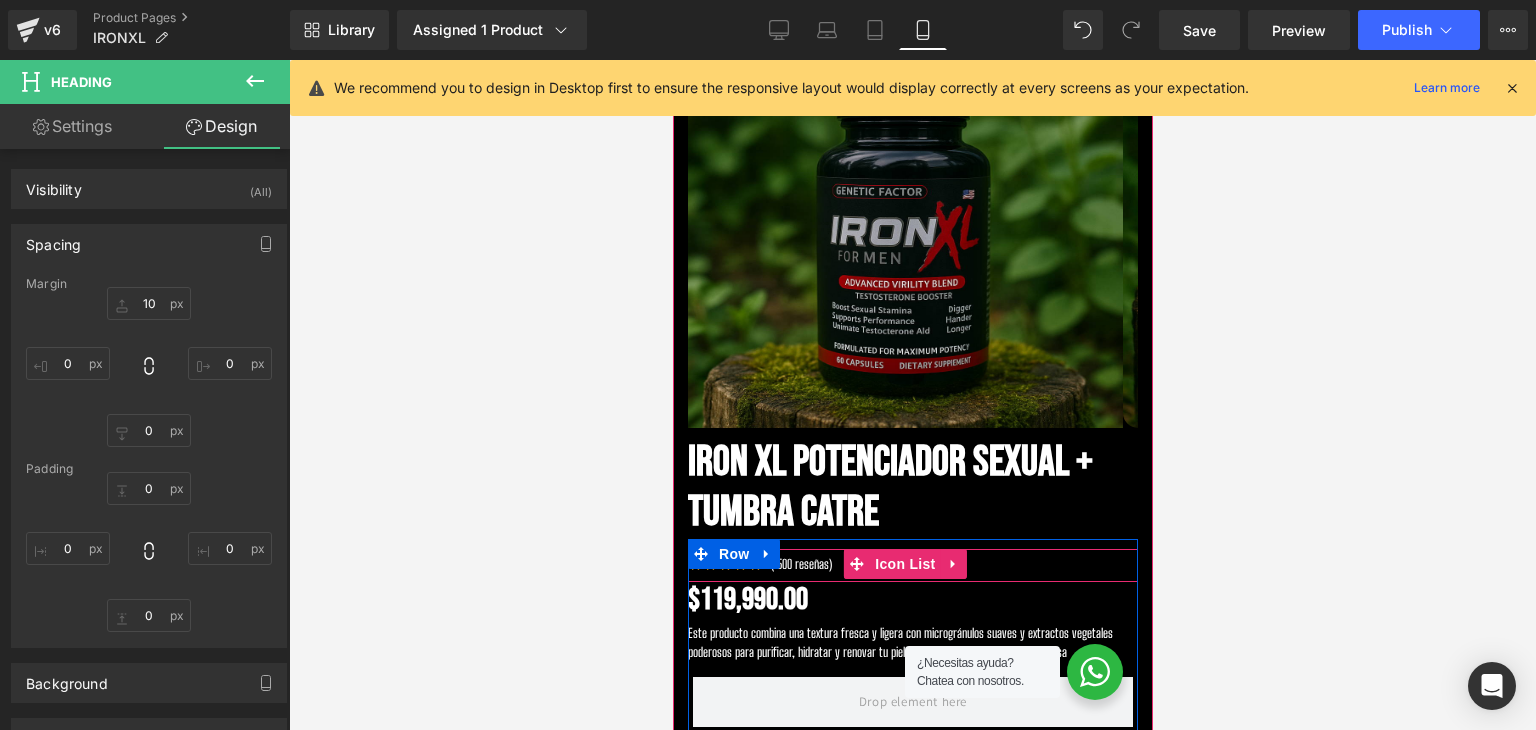 scroll, scrollTop: 100, scrollLeft: 0, axis: vertical 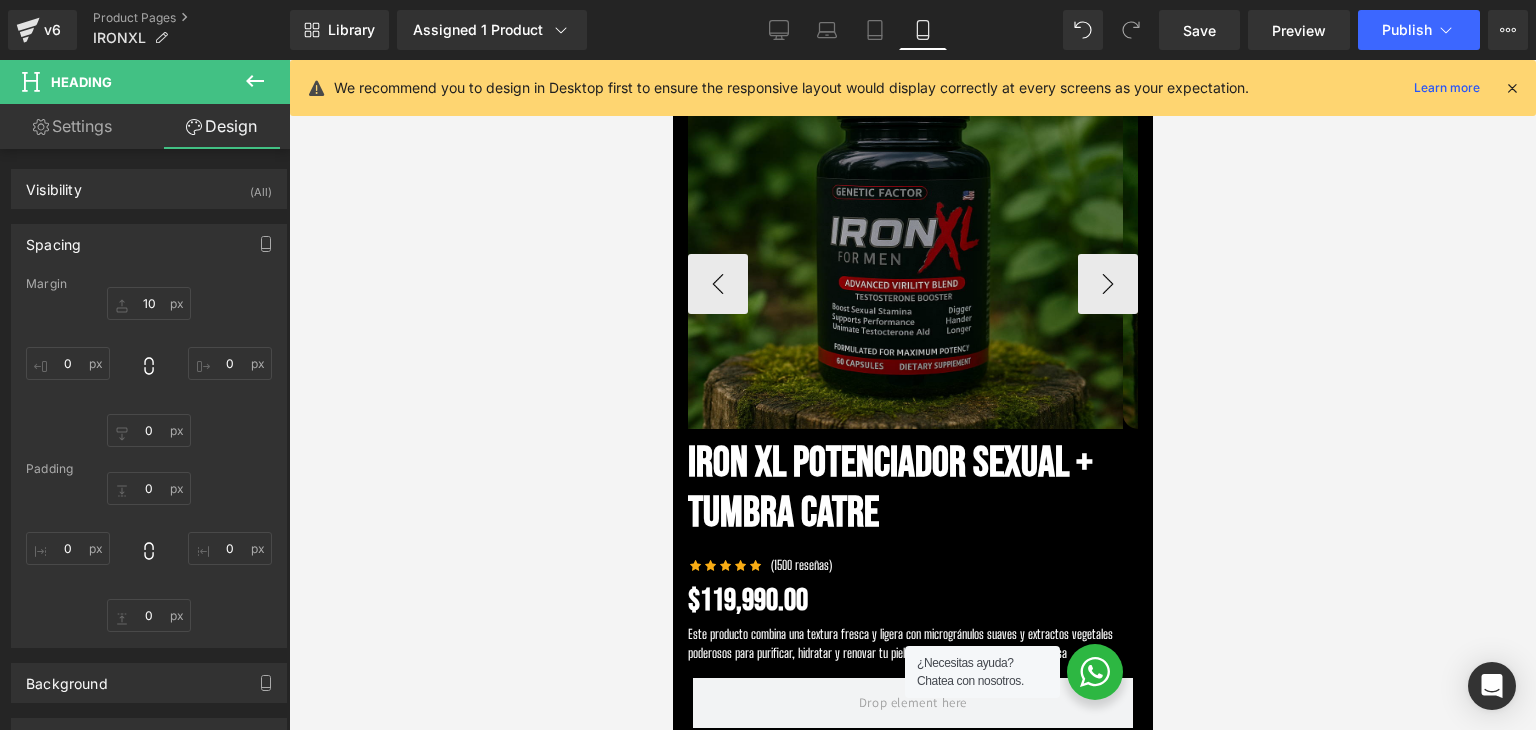 click at bounding box center [904, 229] 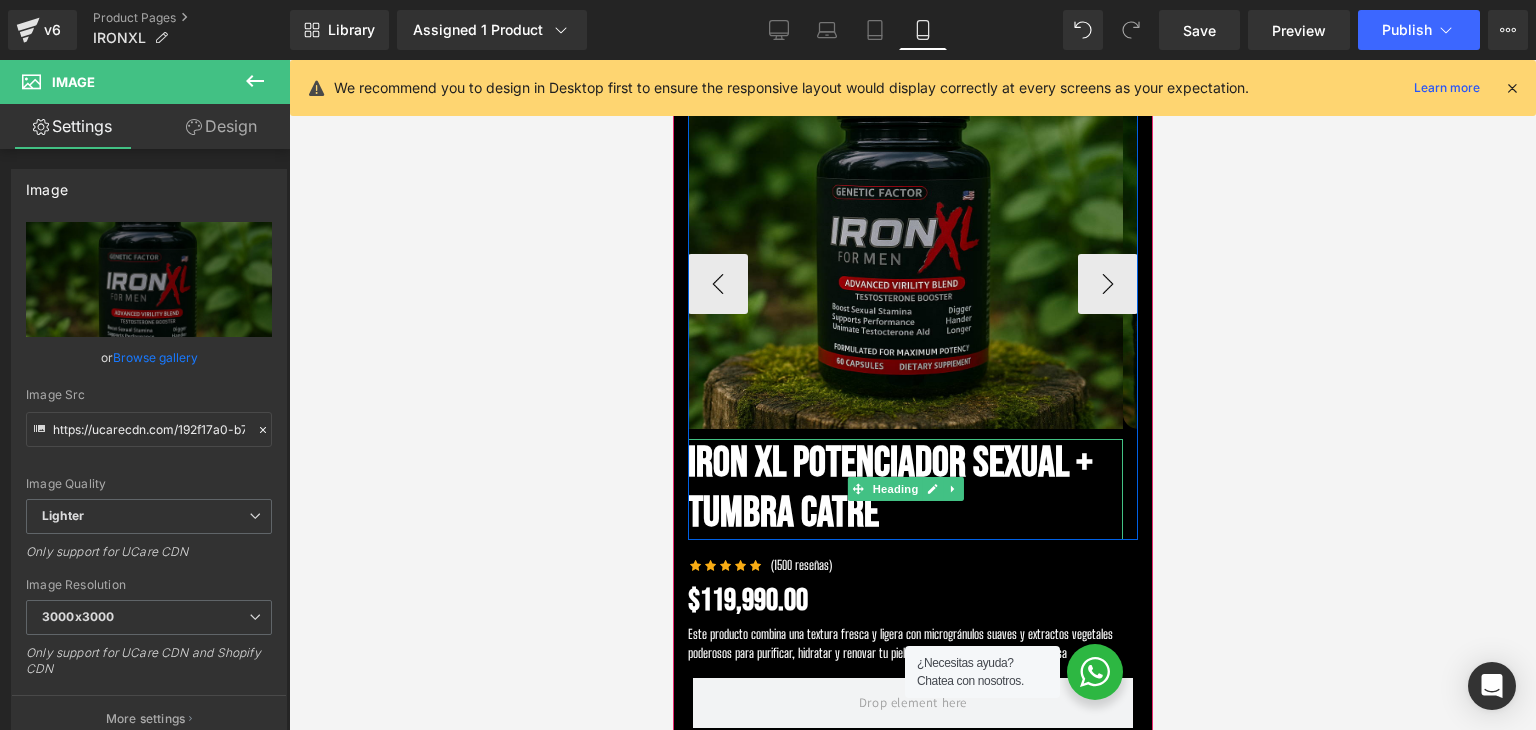 click on "IRON XL POTENCIADOR SEXUAL + TUMBRA CATRE" at bounding box center [904, 489] 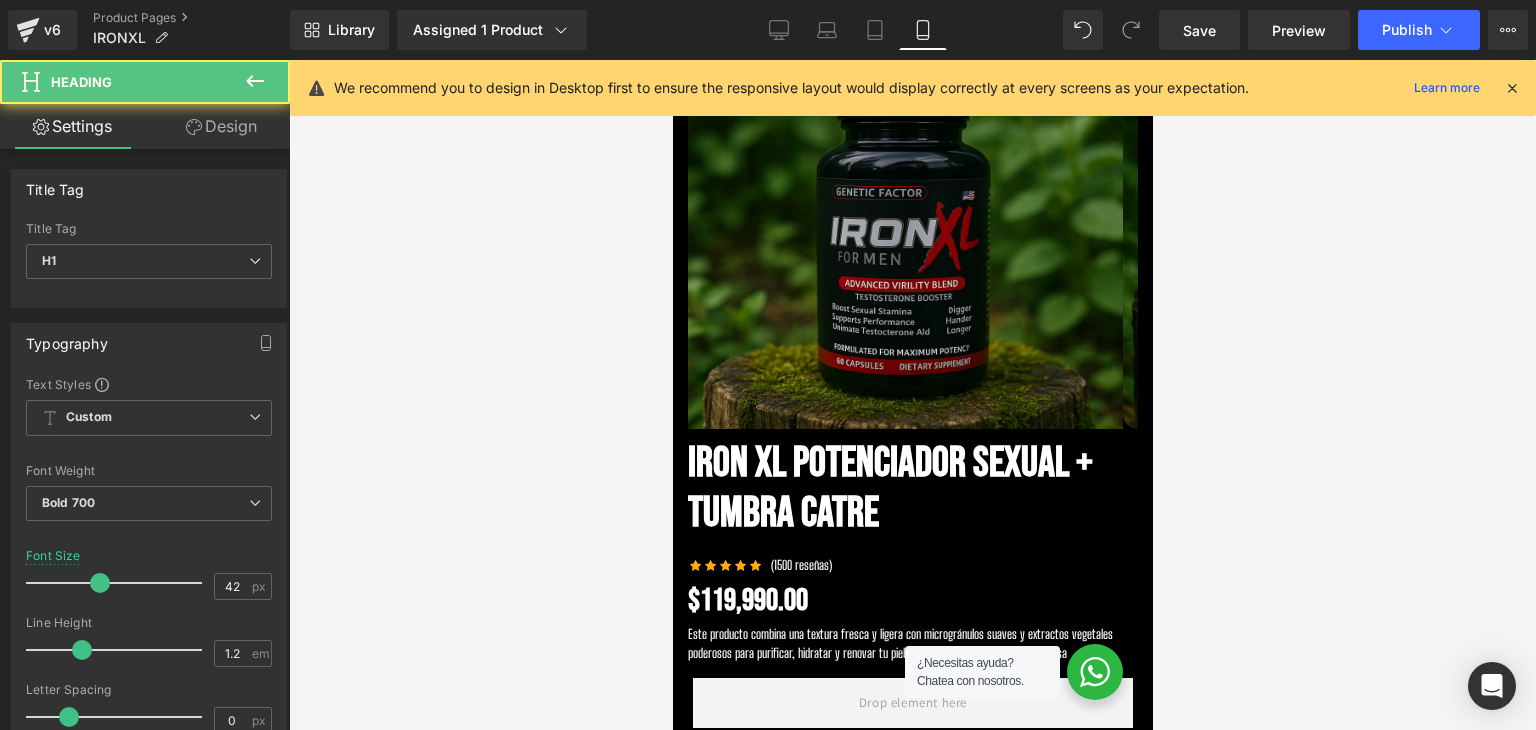 click on "Design" at bounding box center (221, 126) 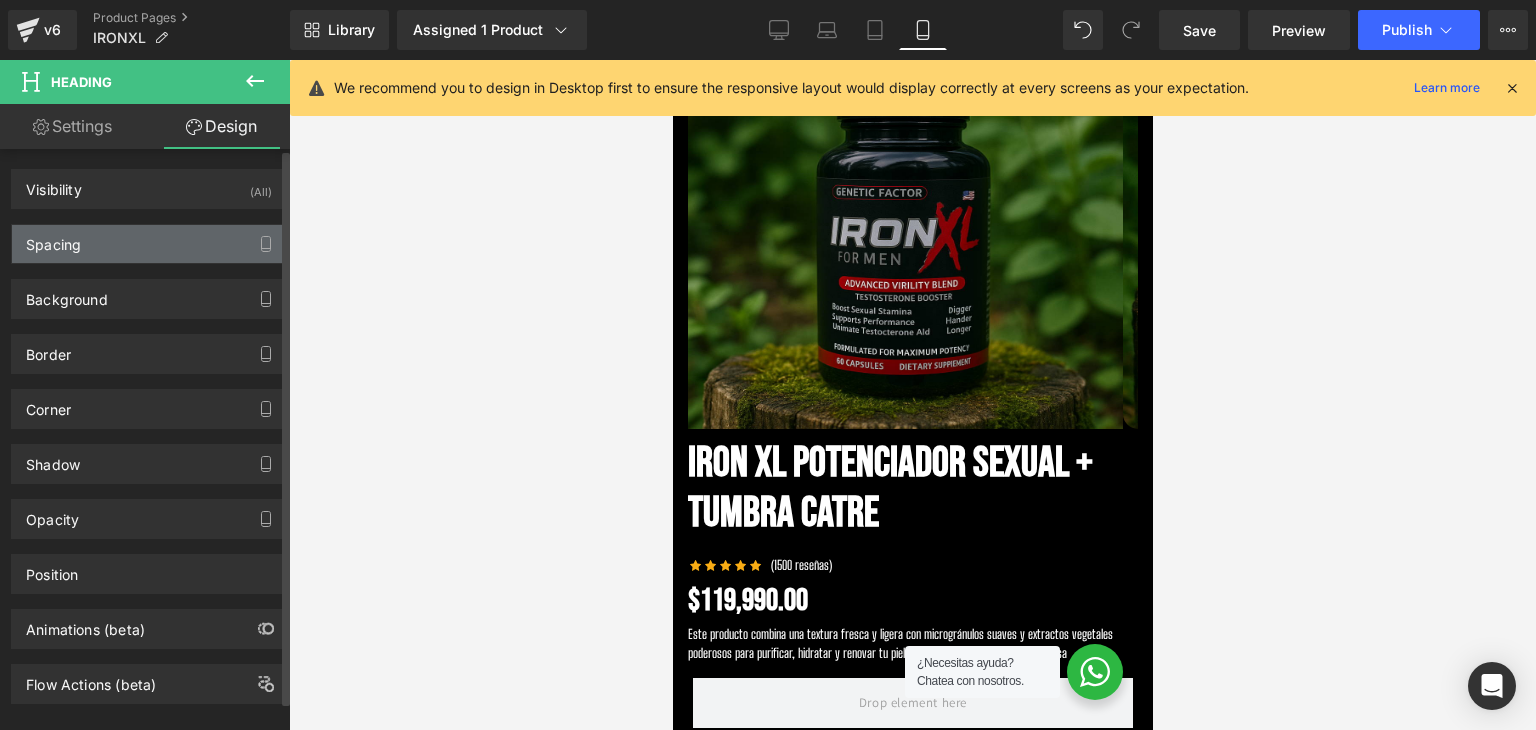 click on "Spacing" at bounding box center (149, 244) 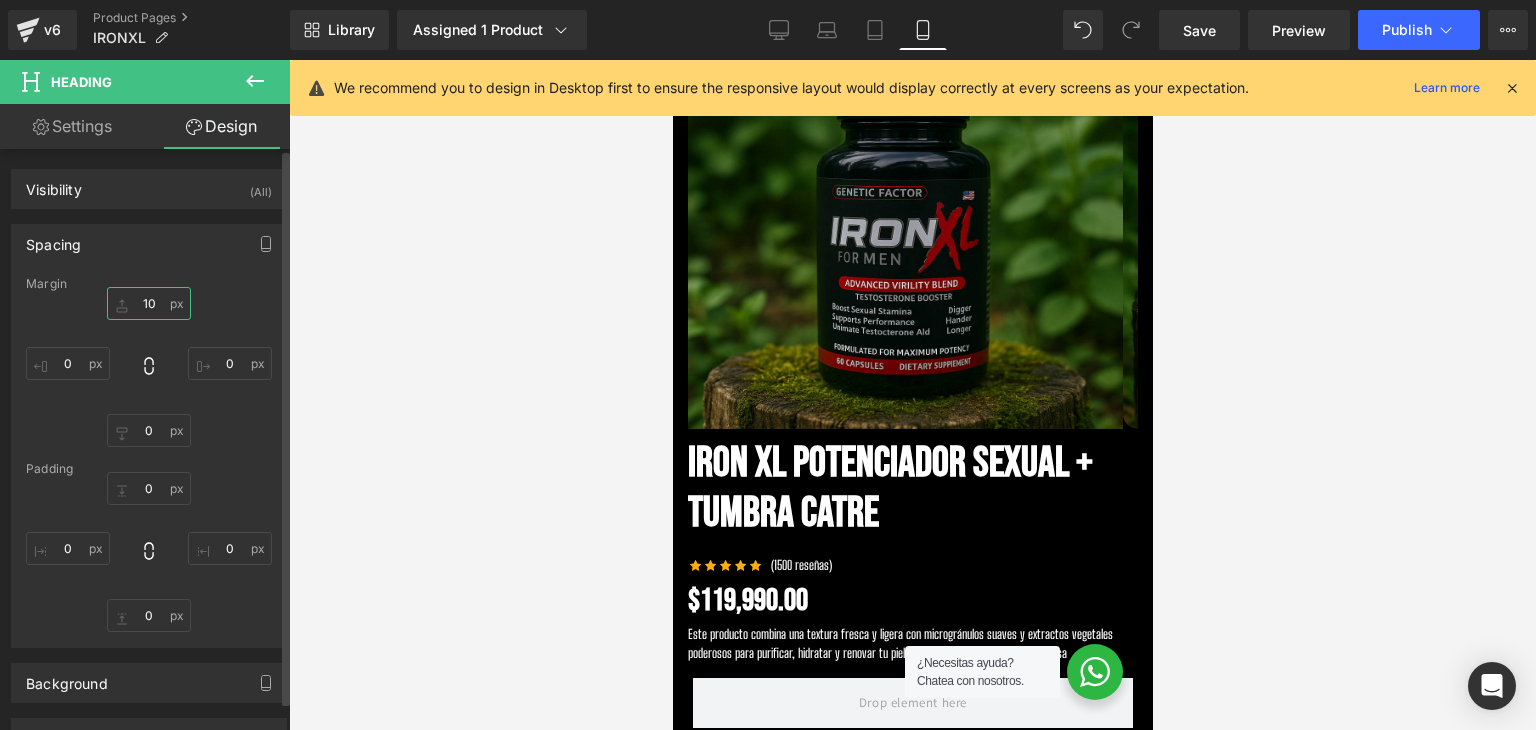 click on "10" at bounding box center (149, 303) 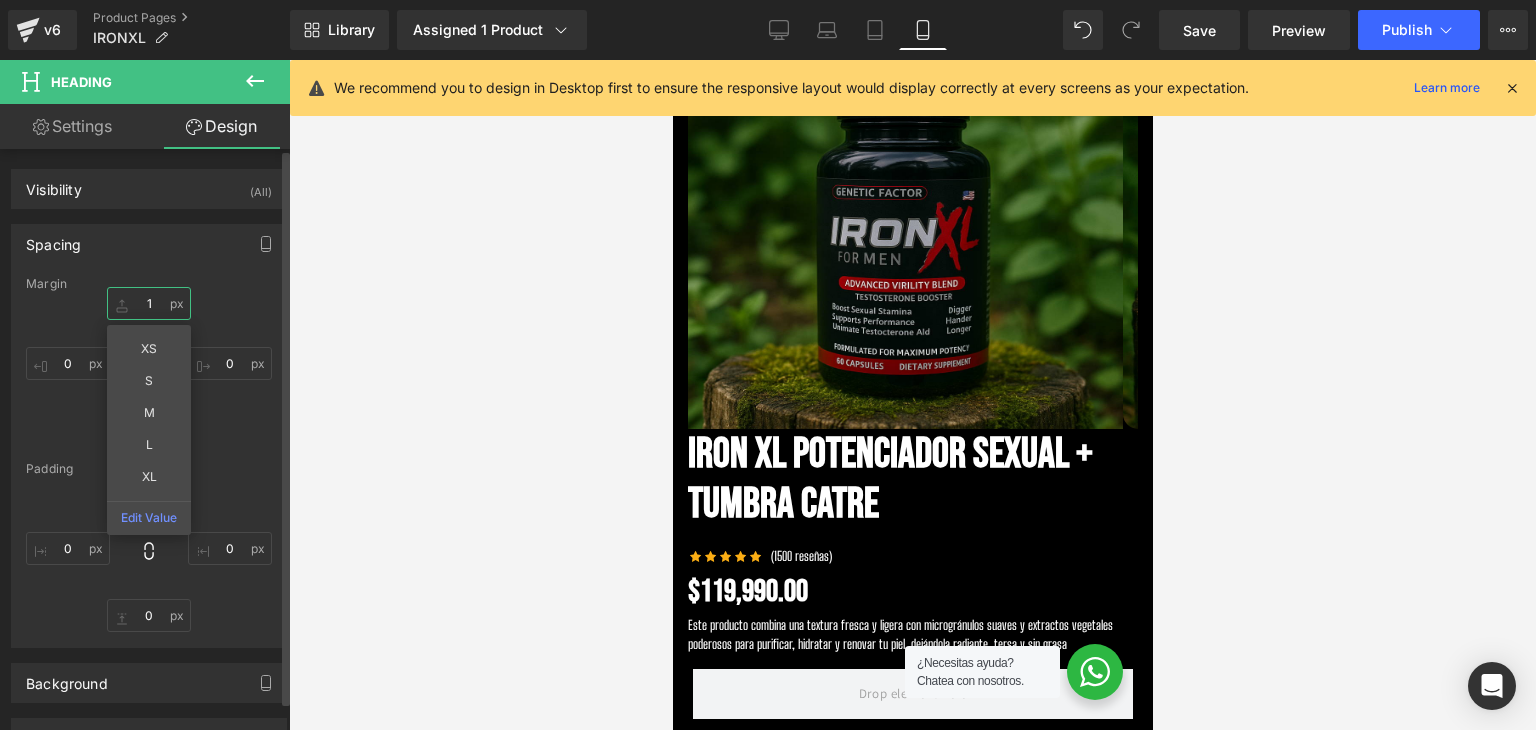 type on "15" 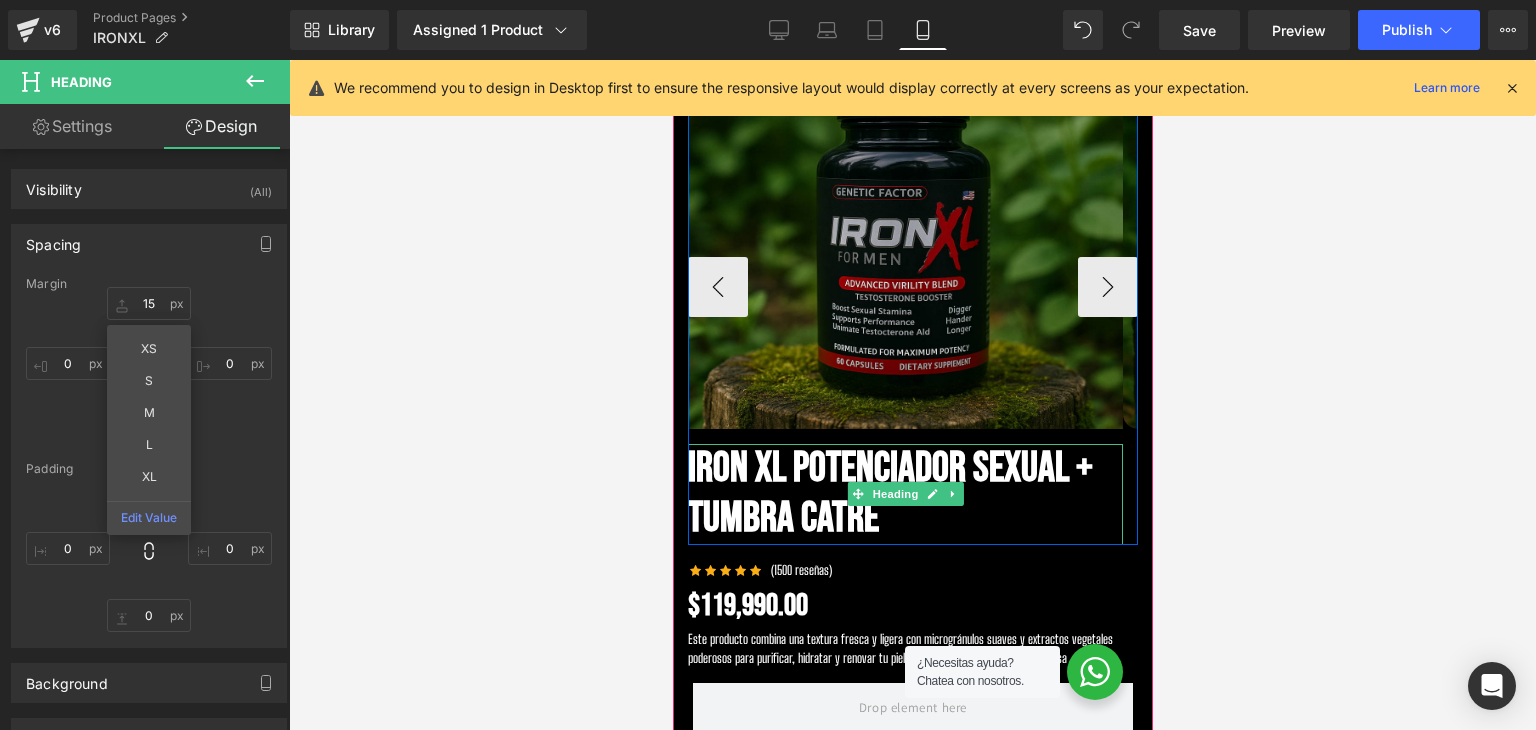 click on "IRON XL POTENCIADOR SEXUAL + TUMBRA CATRE" at bounding box center (904, 494) 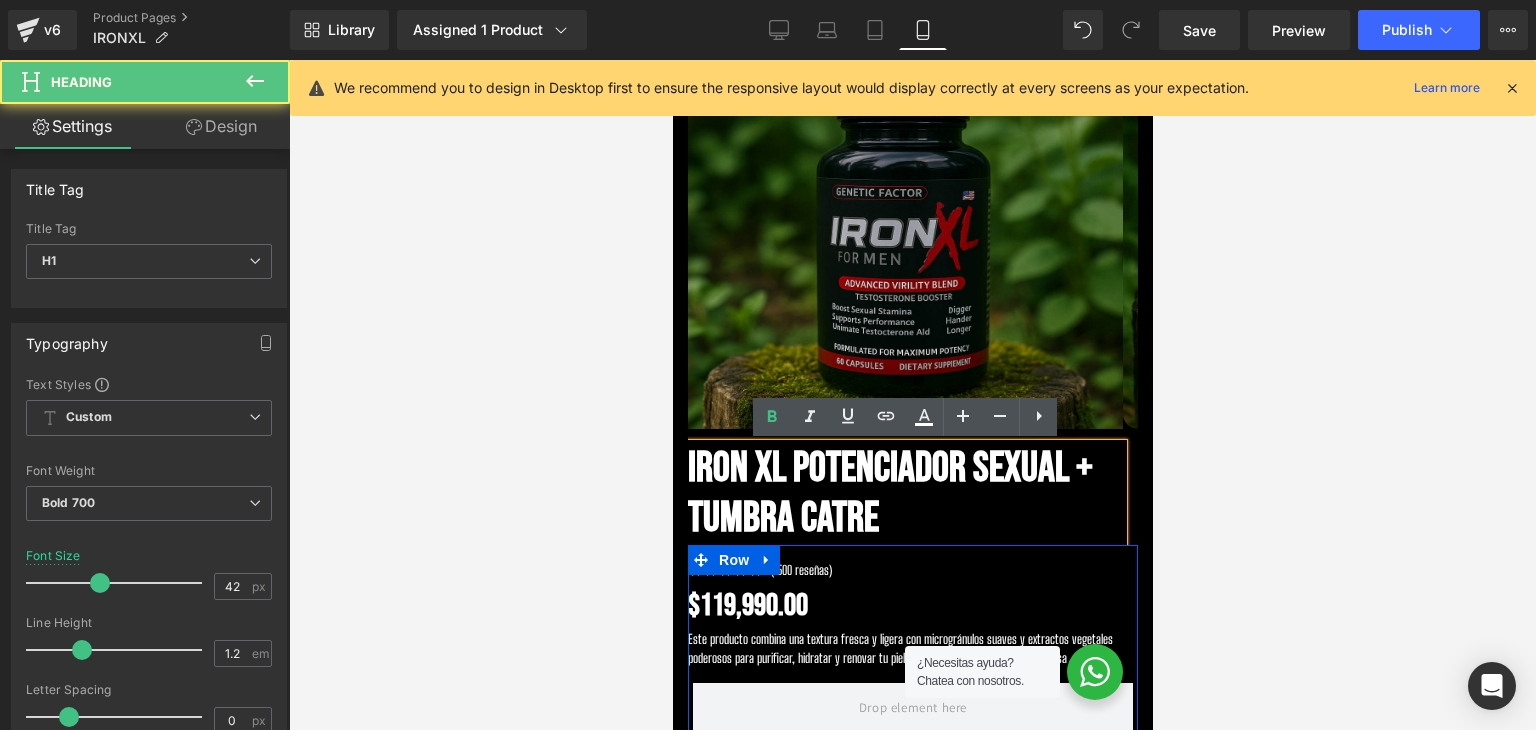 click on "Icon
Icon
Icon
Icon
Icon
Icon List Hoz
(1500 reseñas) Text Block" at bounding box center (912, 796) 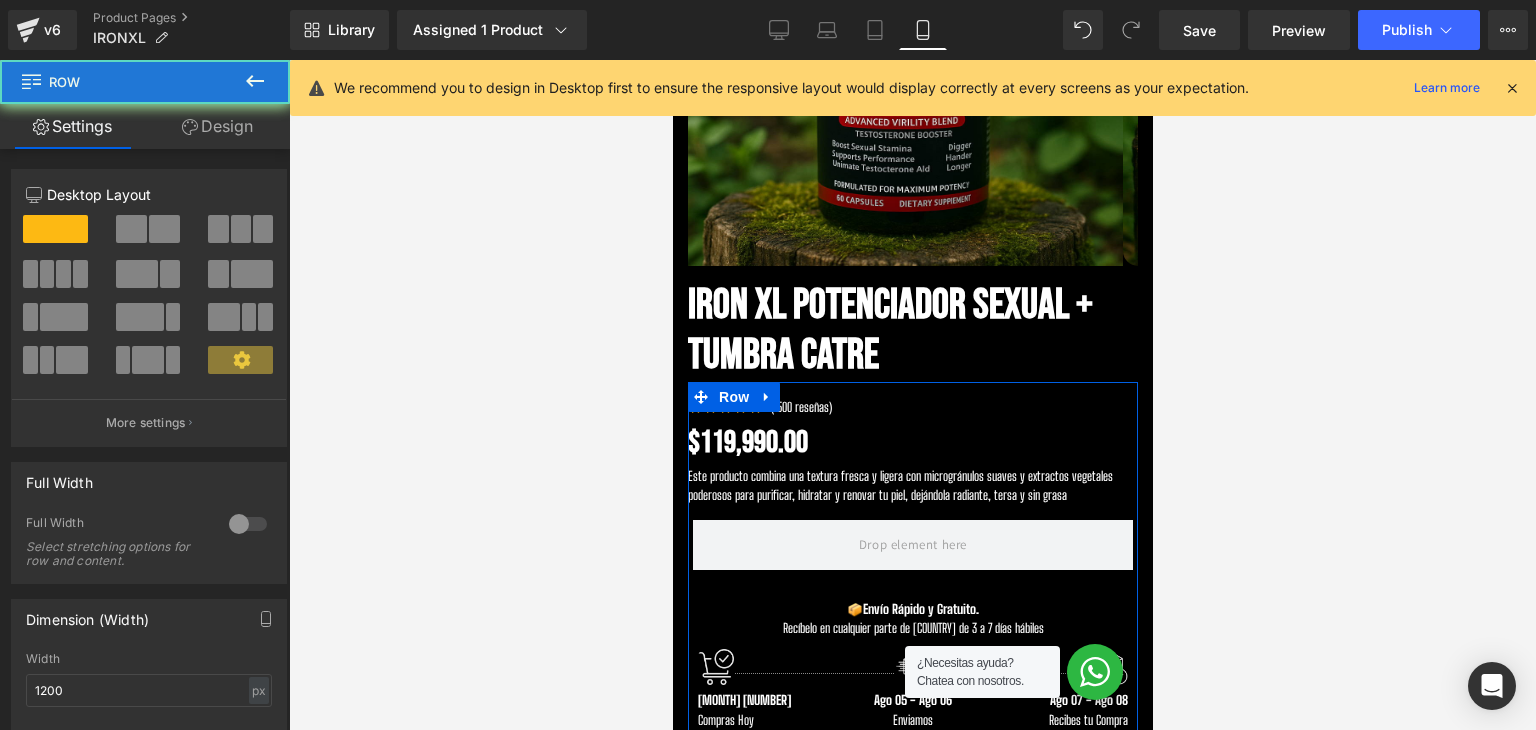 scroll, scrollTop: 300, scrollLeft: 0, axis: vertical 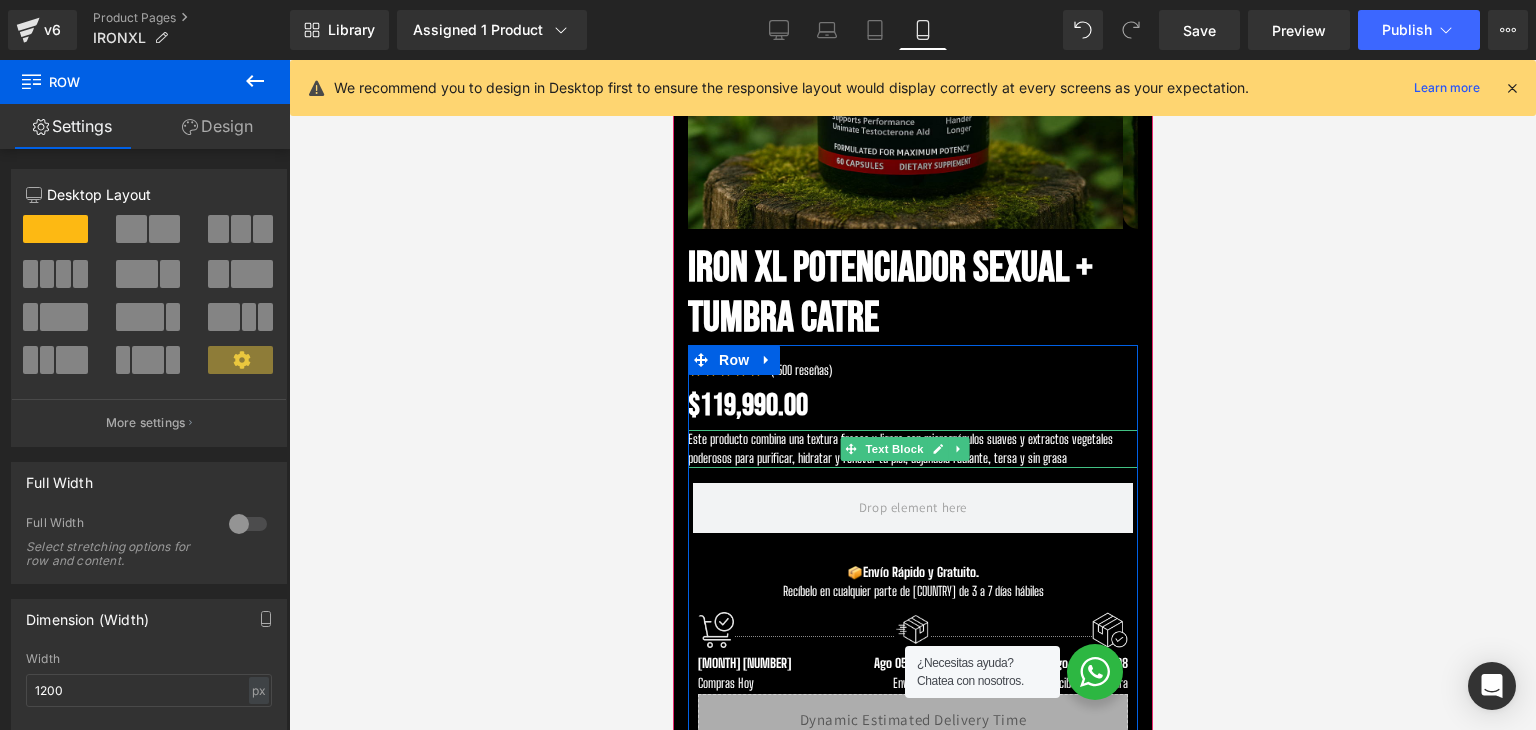 click on "Este producto combina una textura fresca y ligera con microgránulos suaves y extractos vegetales poderosos para purificar, hidratar y renovar tu piel, dejándola radiante, tersa y sin grasa" at bounding box center (912, 449) 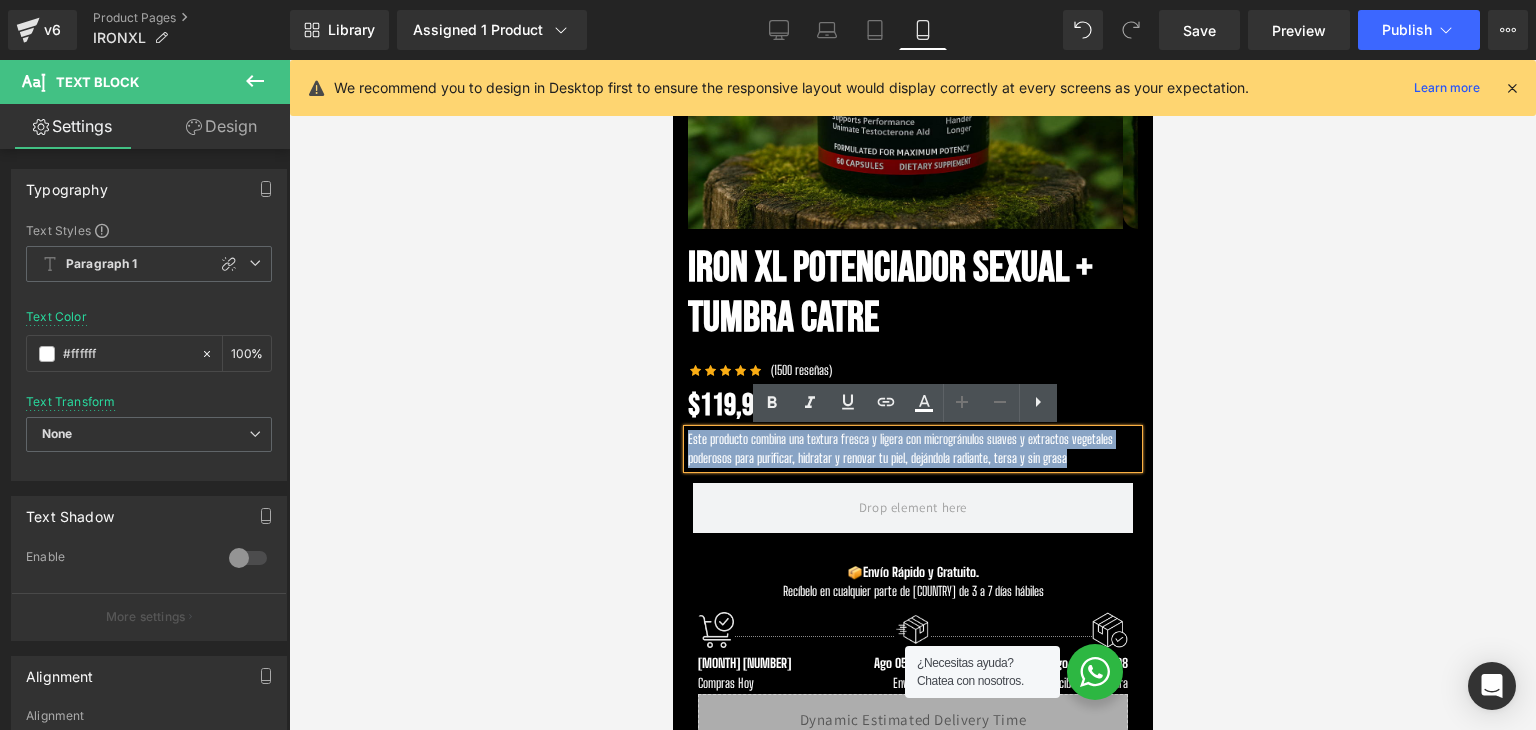 drag, startPoint x: 1091, startPoint y: 469, endPoint x: 673, endPoint y: 445, distance: 418.68842 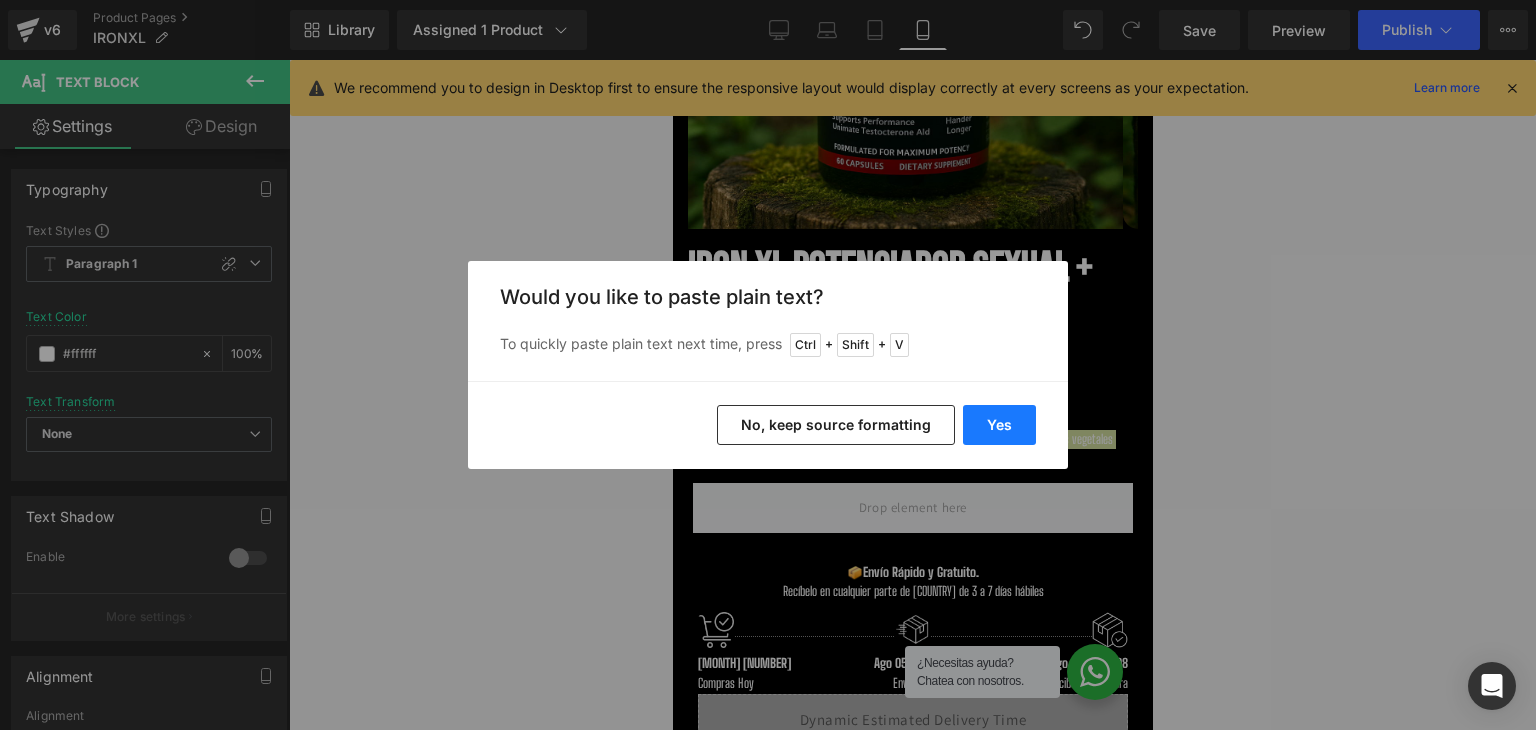 click on "Yes" at bounding box center [999, 425] 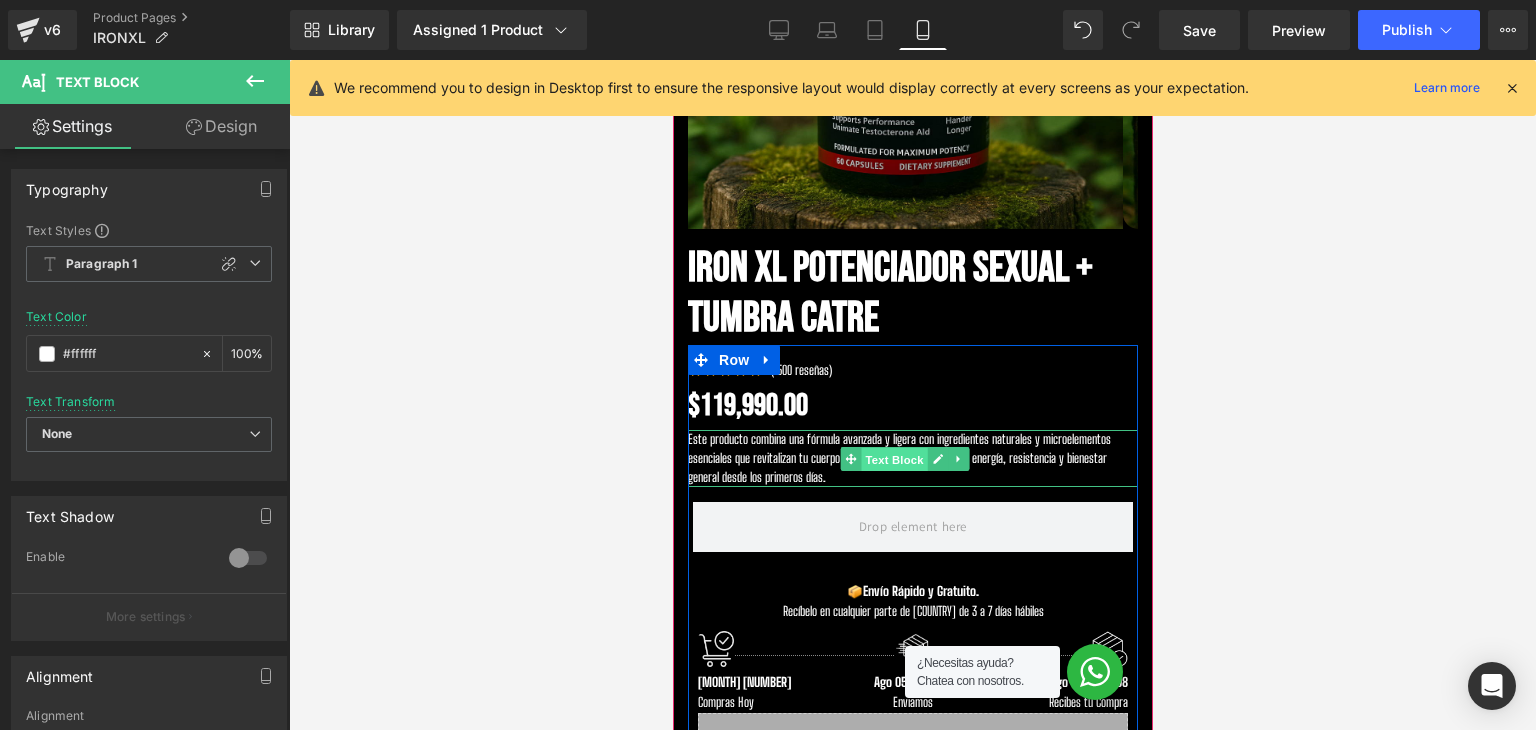 click on "Text Block" at bounding box center (894, 459) 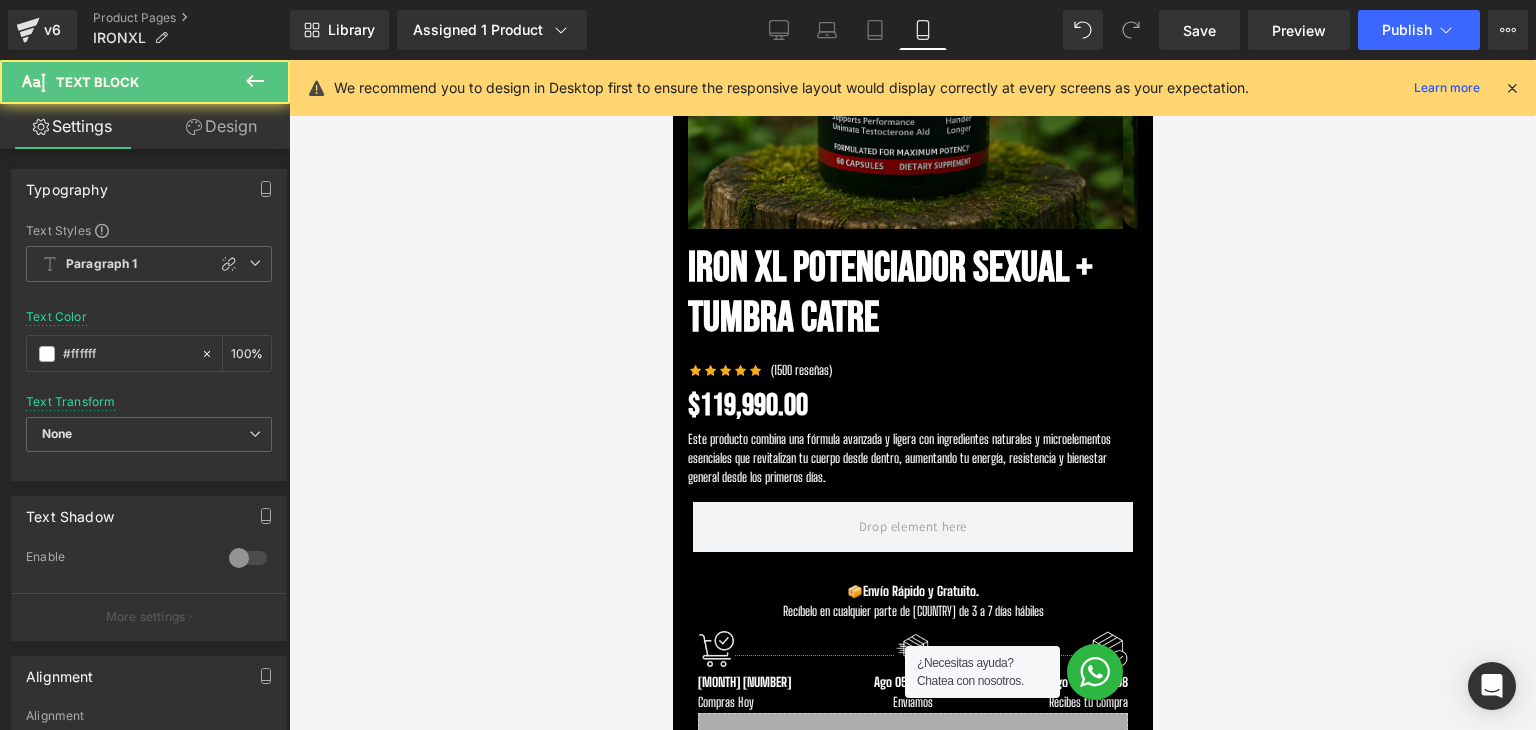 click at bounding box center (912, 395) 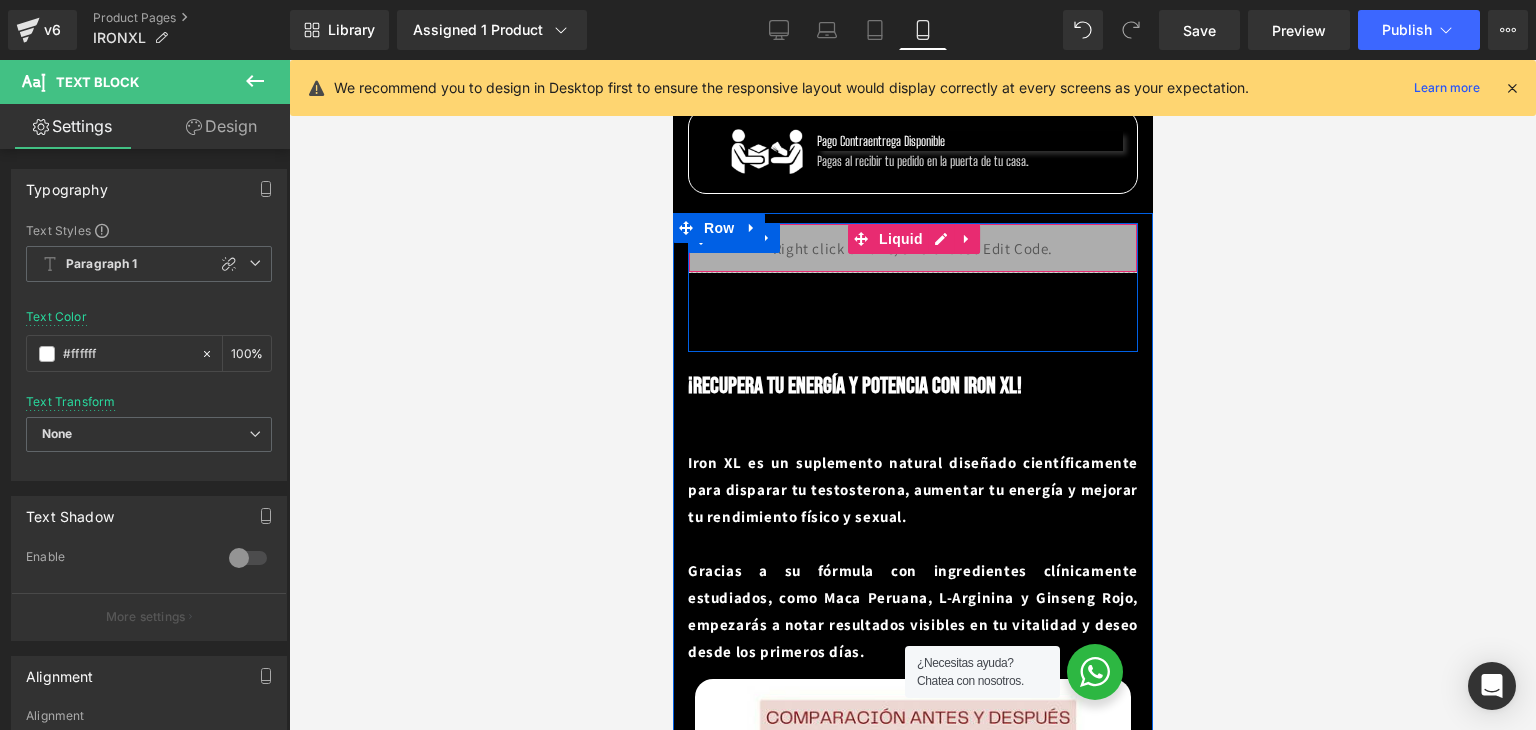 scroll, scrollTop: 1000, scrollLeft: 0, axis: vertical 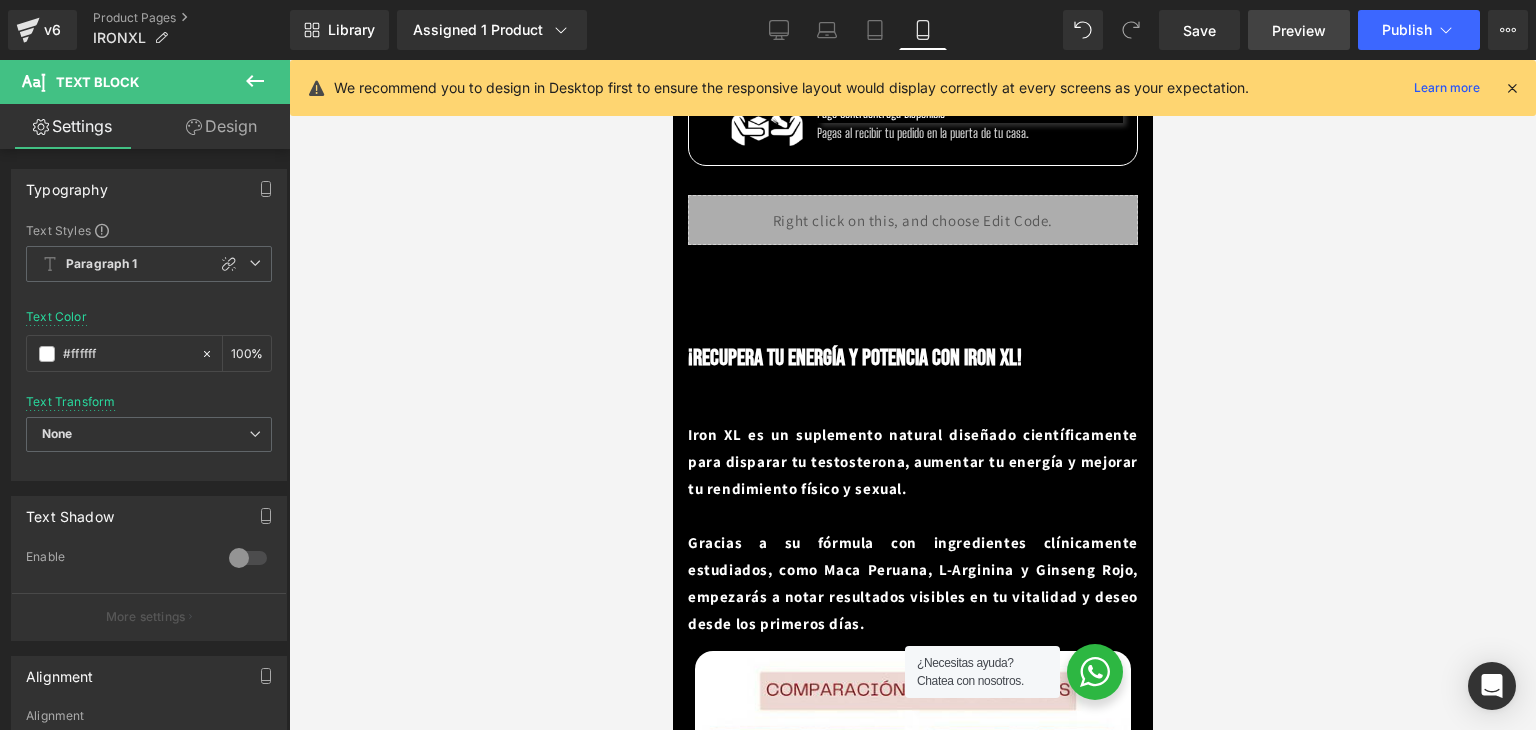 click on "Preview" at bounding box center (1299, 30) 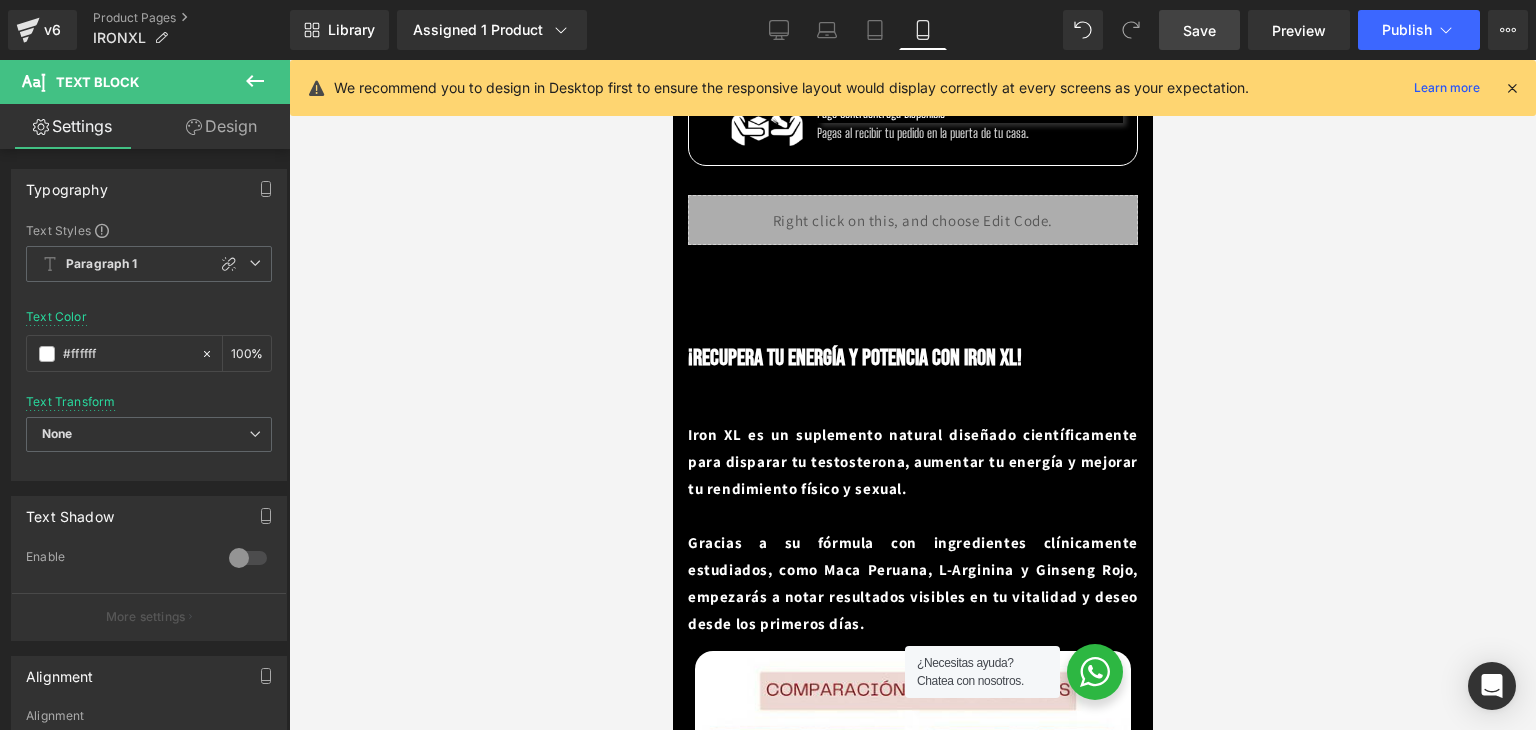 click on "Save" at bounding box center (1199, 30) 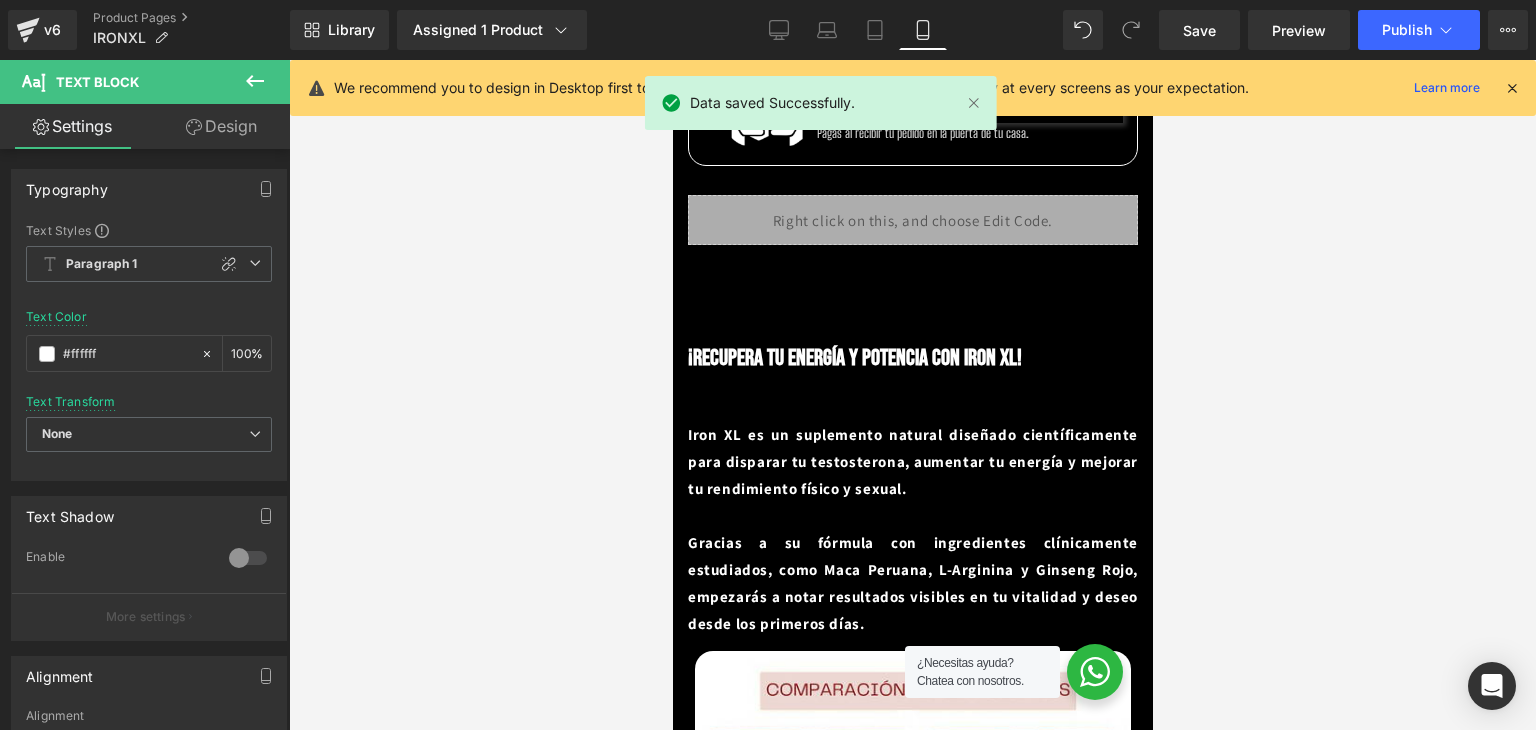 click at bounding box center (1512, 88) 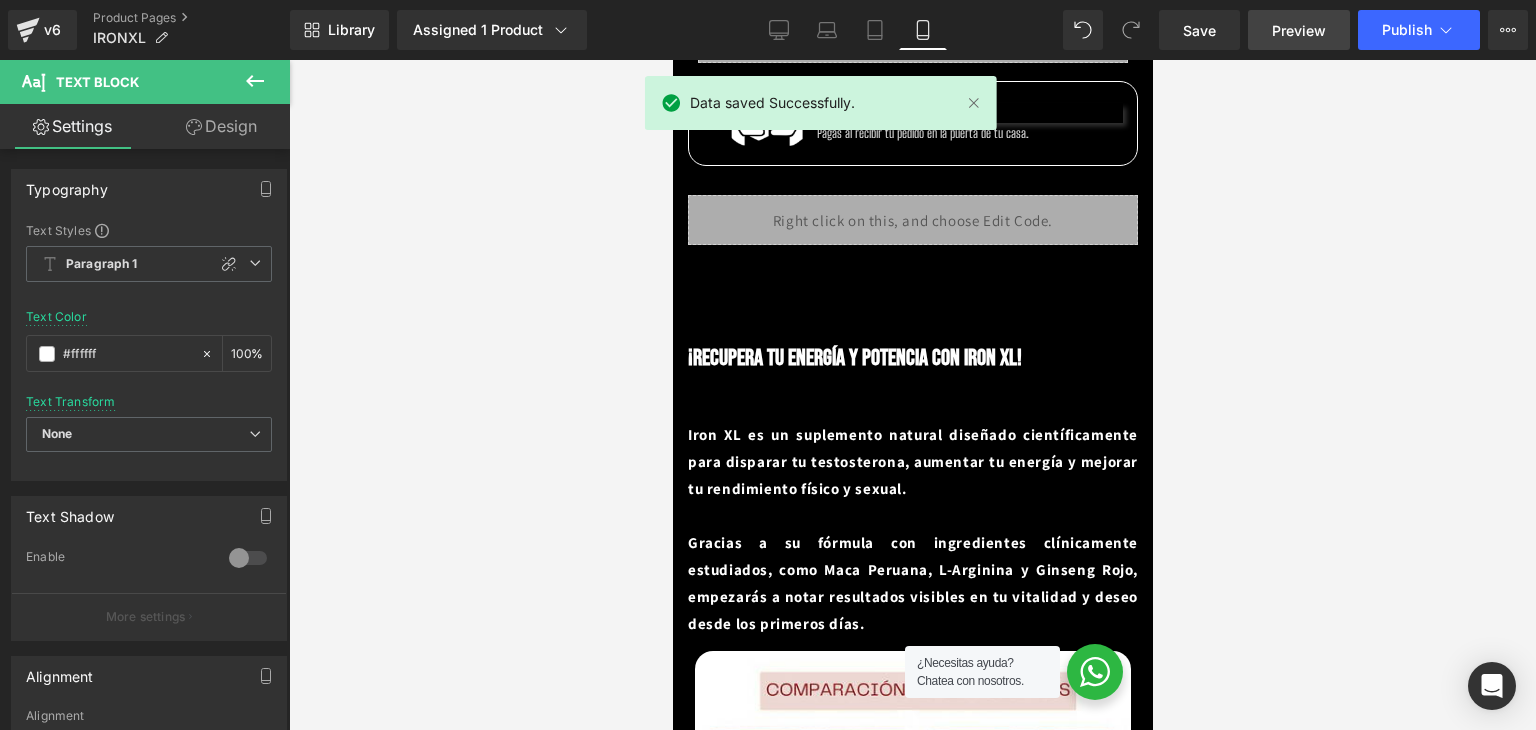 click on "Preview" at bounding box center (1299, 30) 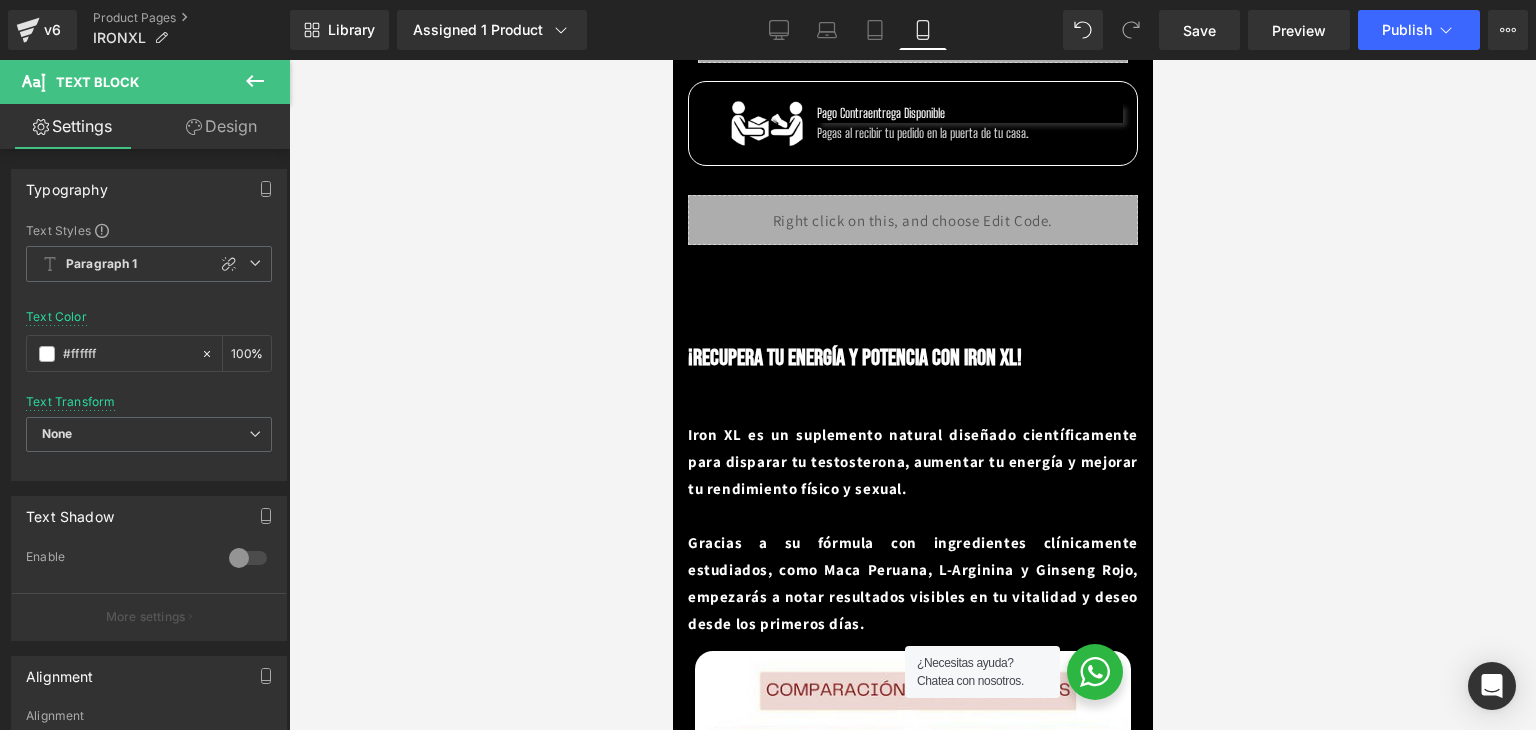 click at bounding box center [912, 400] 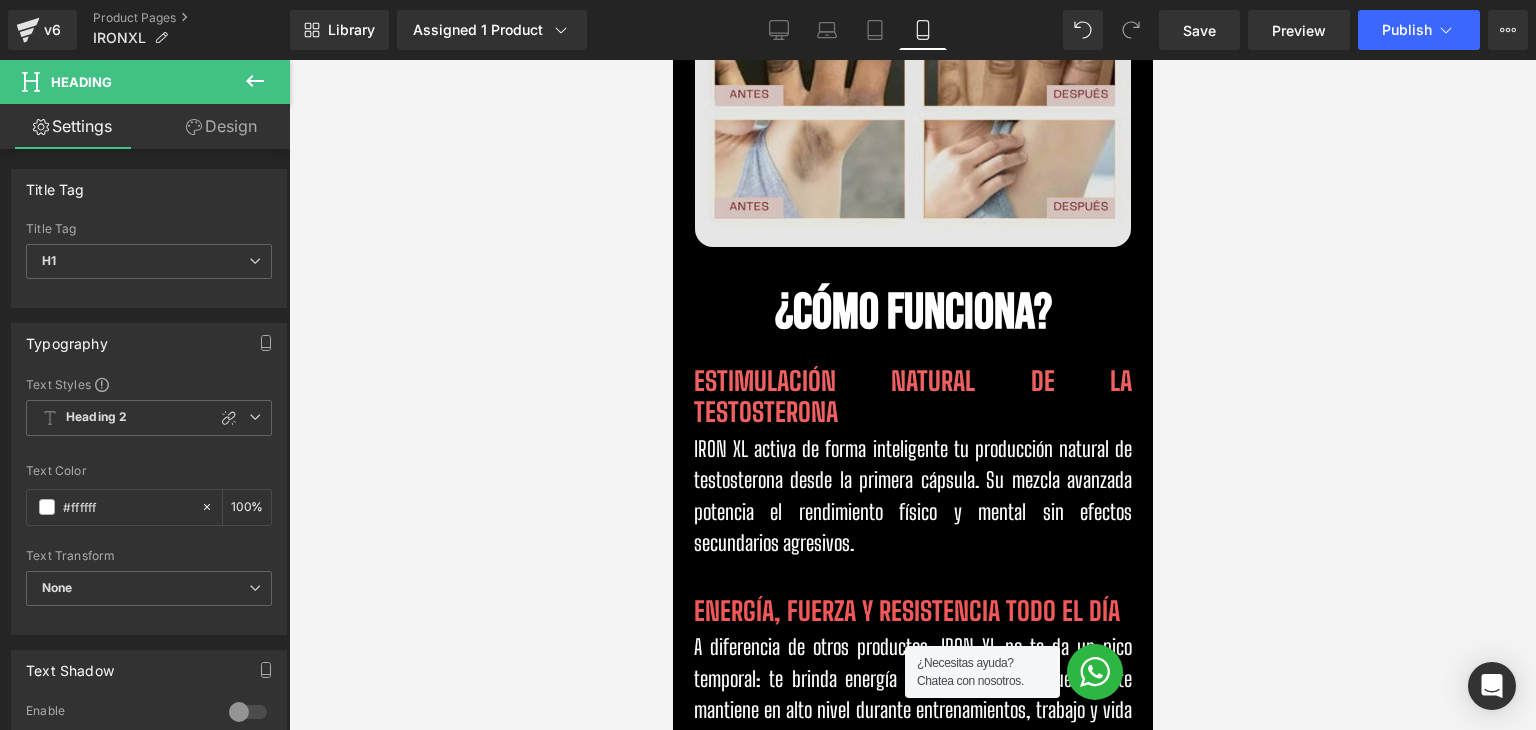 scroll, scrollTop: 1800, scrollLeft: 0, axis: vertical 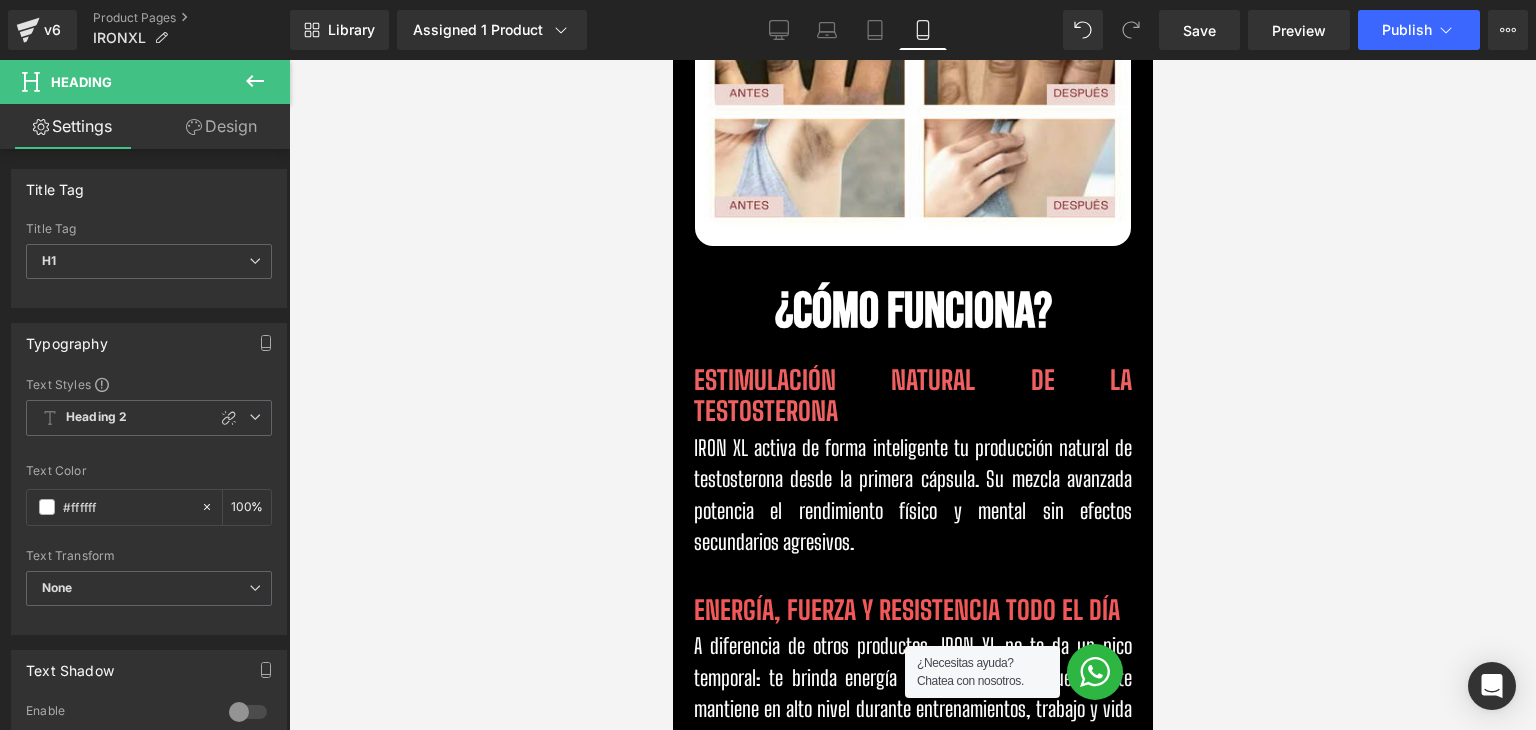 click on "¿Cómo Funciona?" at bounding box center (912, 312) 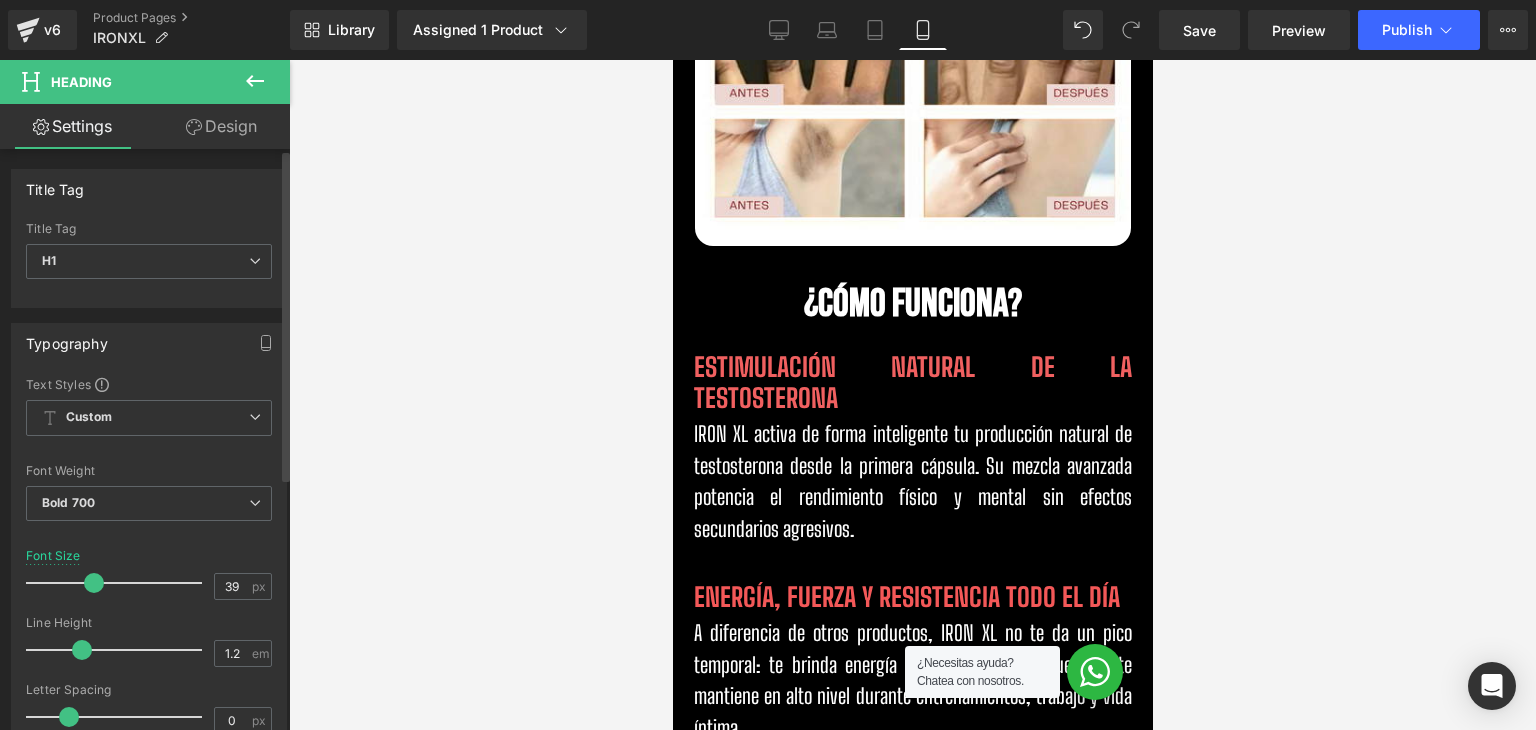 type on "40" 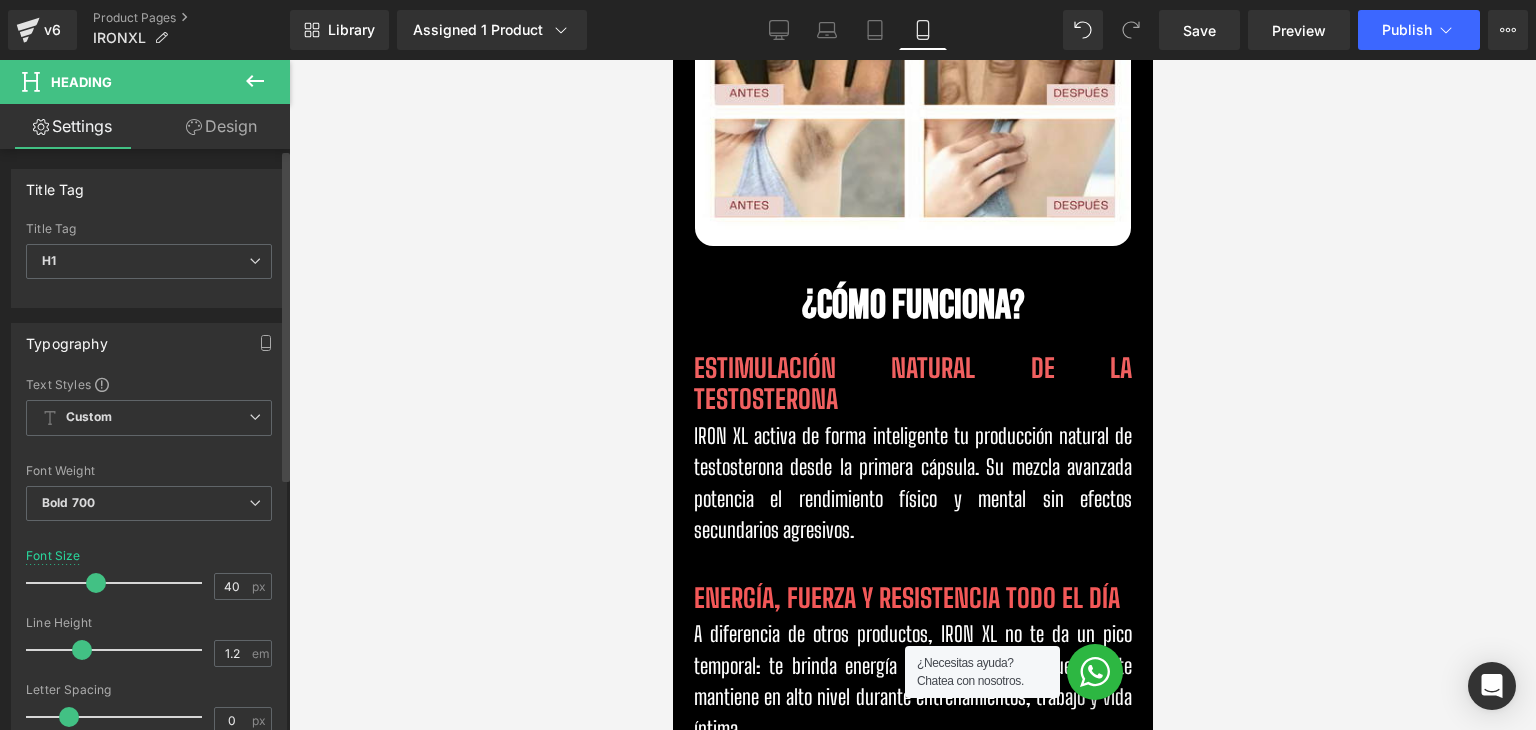 drag, startPoint x: 115, startPoint y: 579, endPoint x: 98, endPoint y: 577, distance: 17.117243 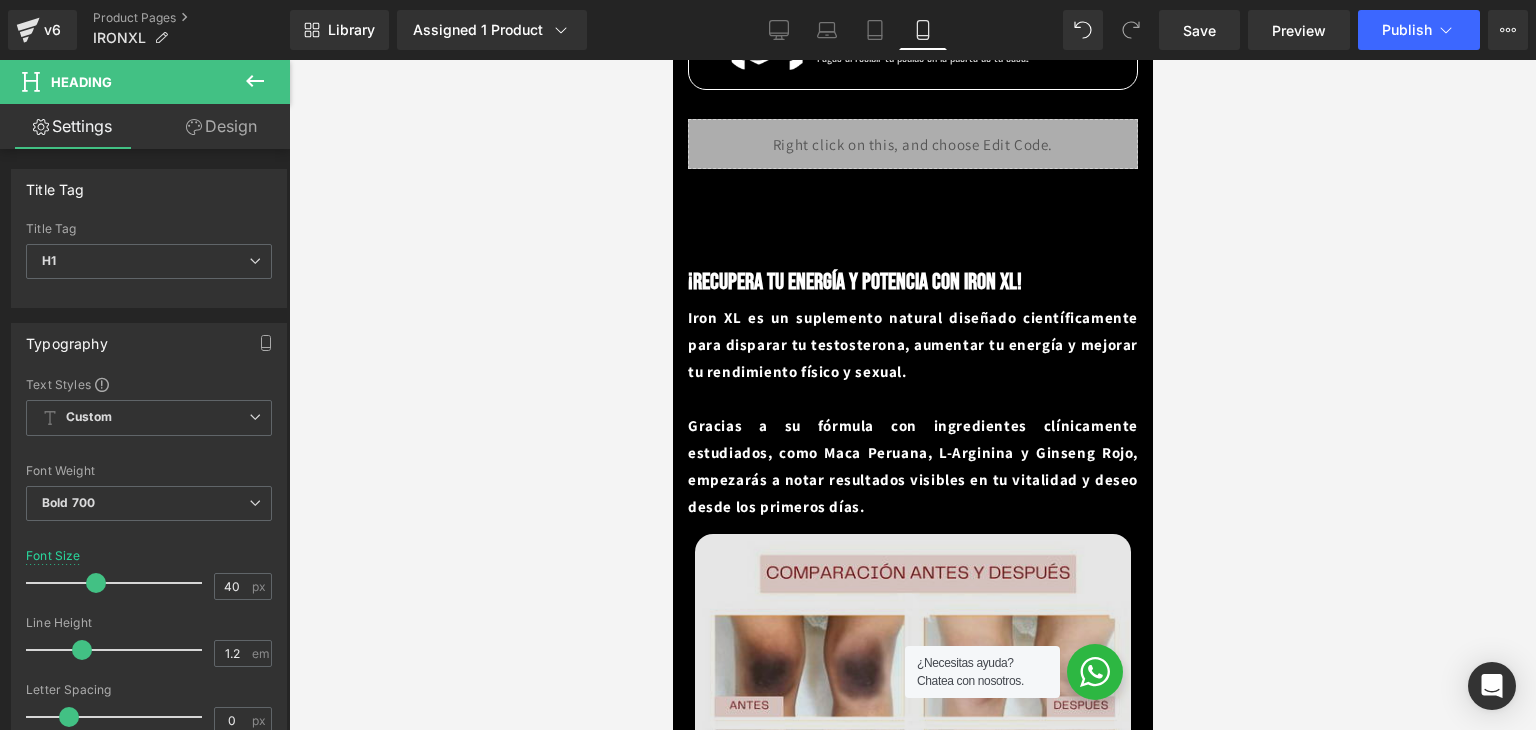 scroll, scrollTop: 1000, scrollLeft: 0, axis: vertical 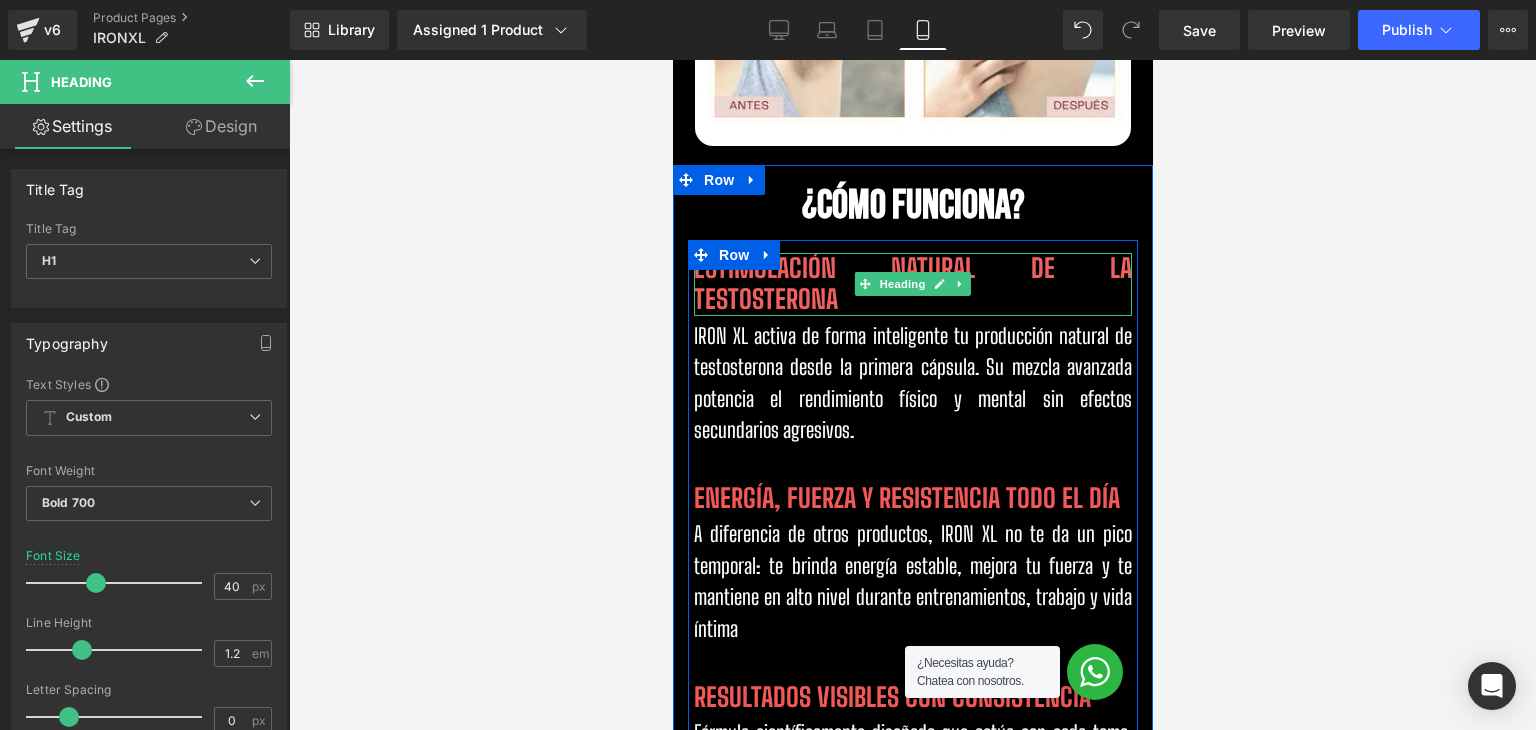 click on "ESTIMULACIÓN NATURAL DE LA TESTOSTERONA" at bounding box center (912, 283) 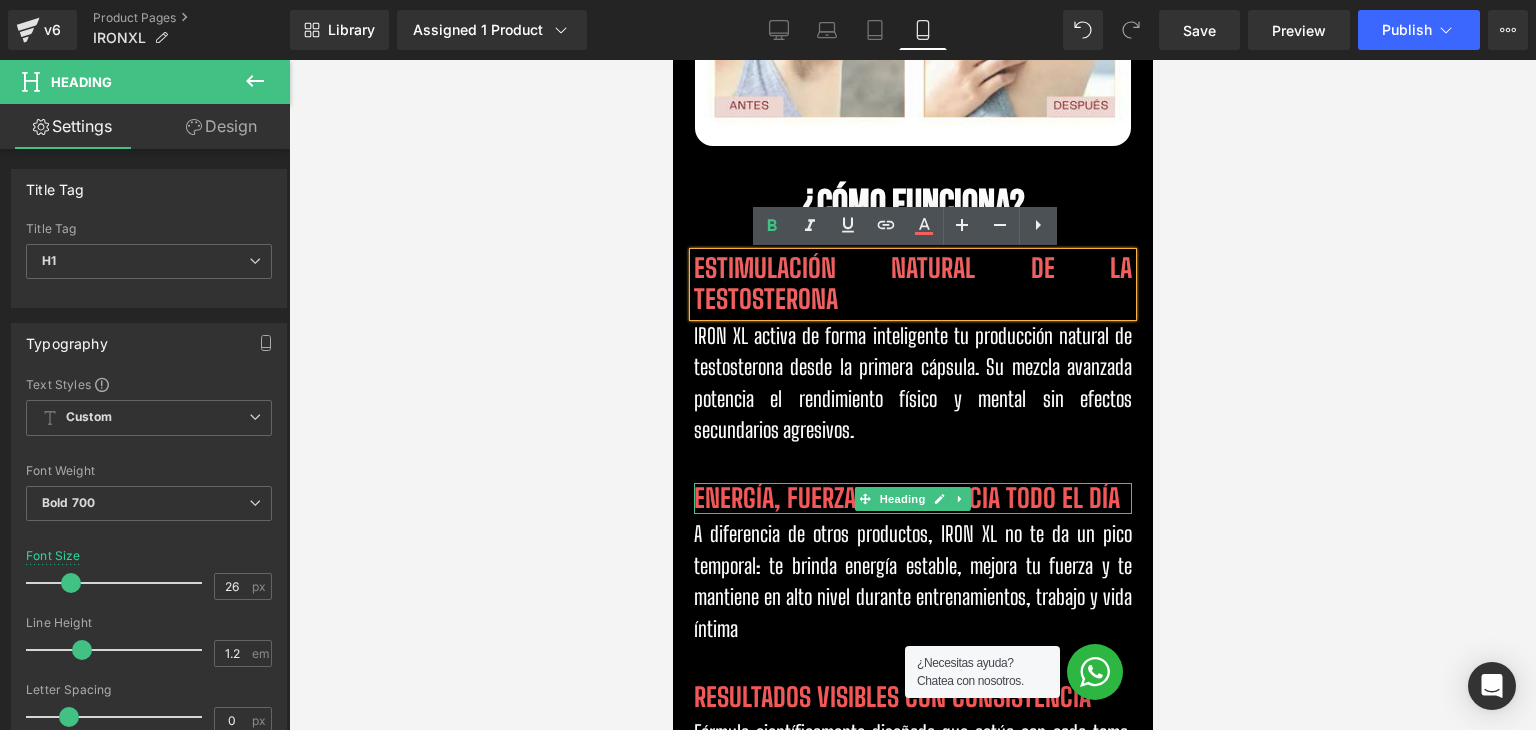 click on "ENERGÍA, FUERZA Y RESISTENCIA TODO EL DÍA" at bounding box center [906, 498] 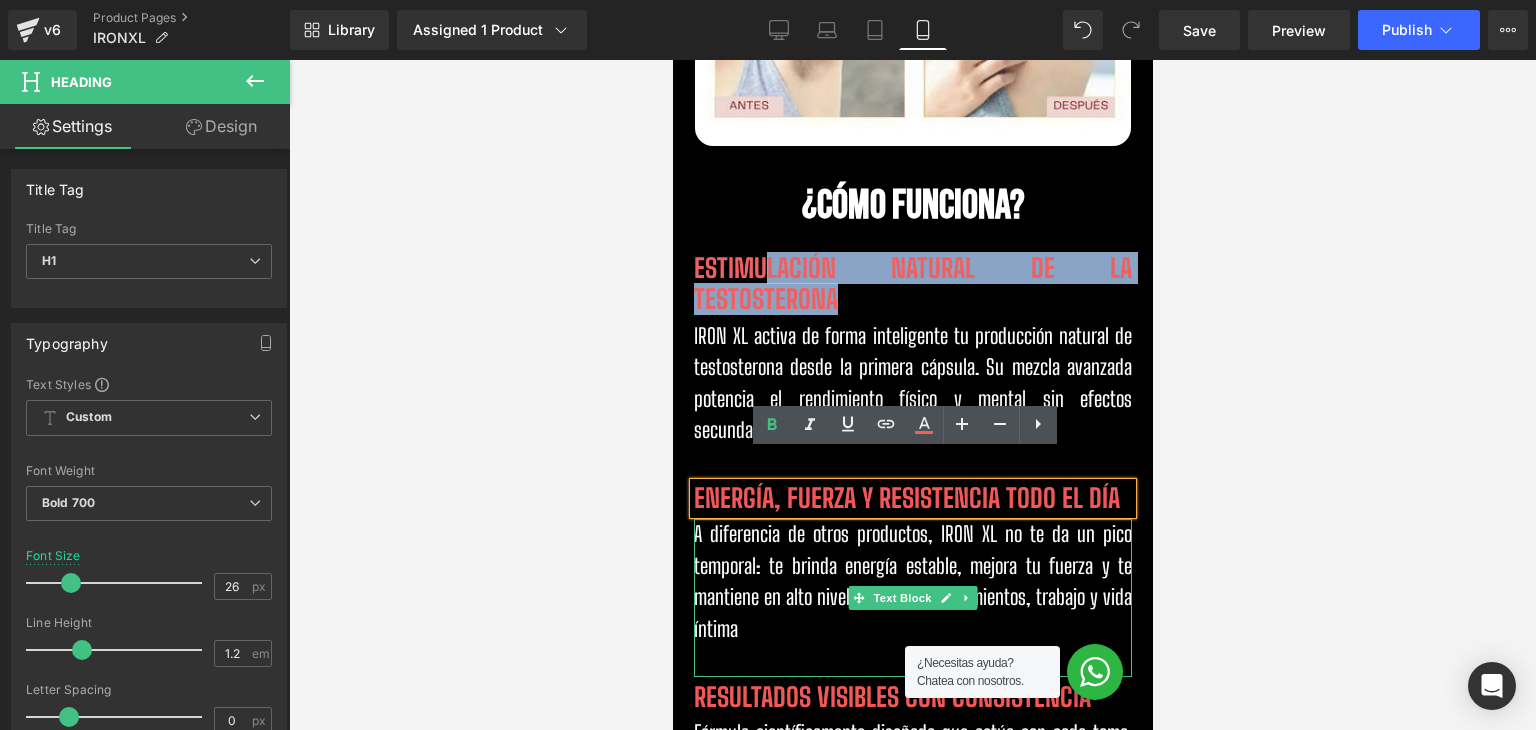 scroll, scrollTop: 2000, scrollLeft: 0, axis: vertical 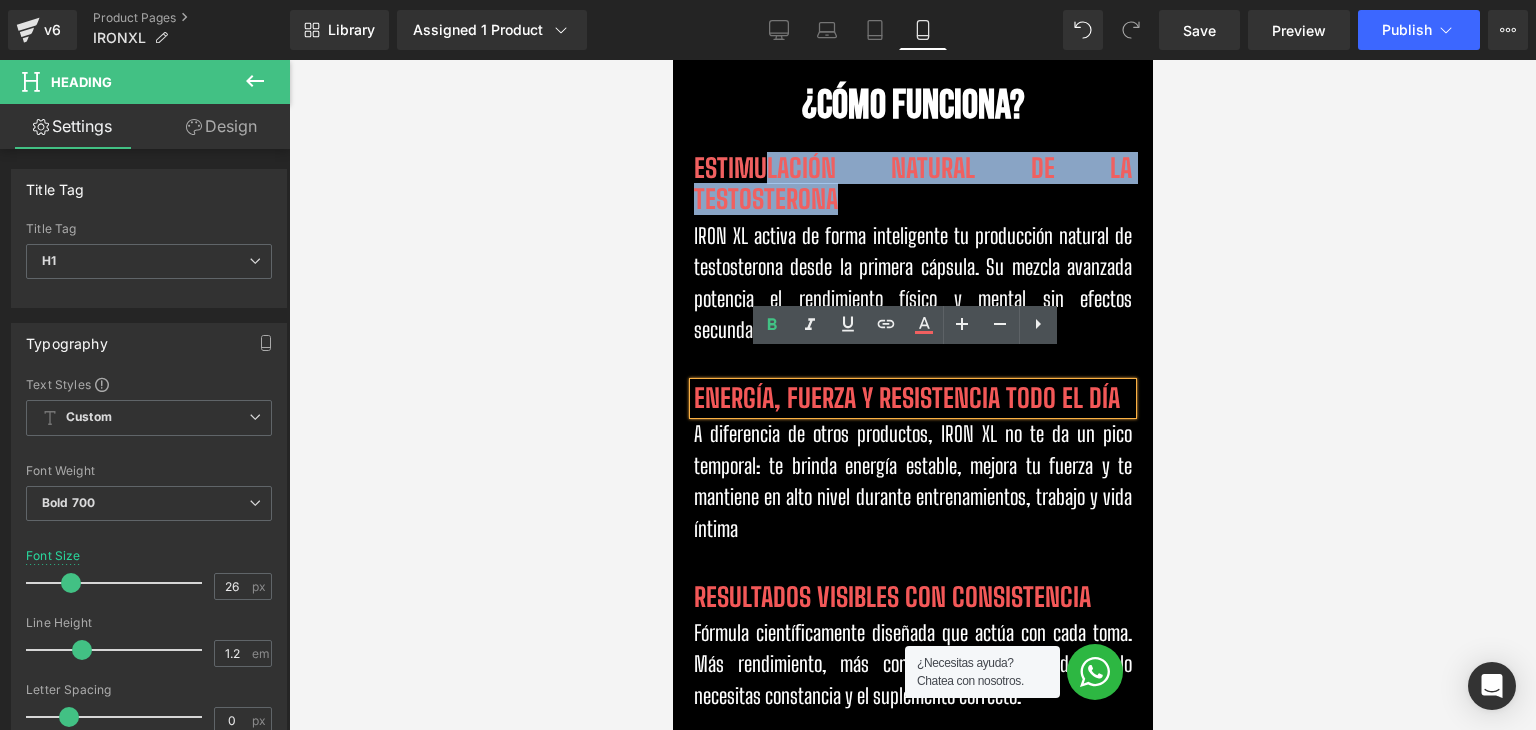 click on "RESULTADOS VISIBLES CON CONSISTENCIA" at bounding box center (891, 597) 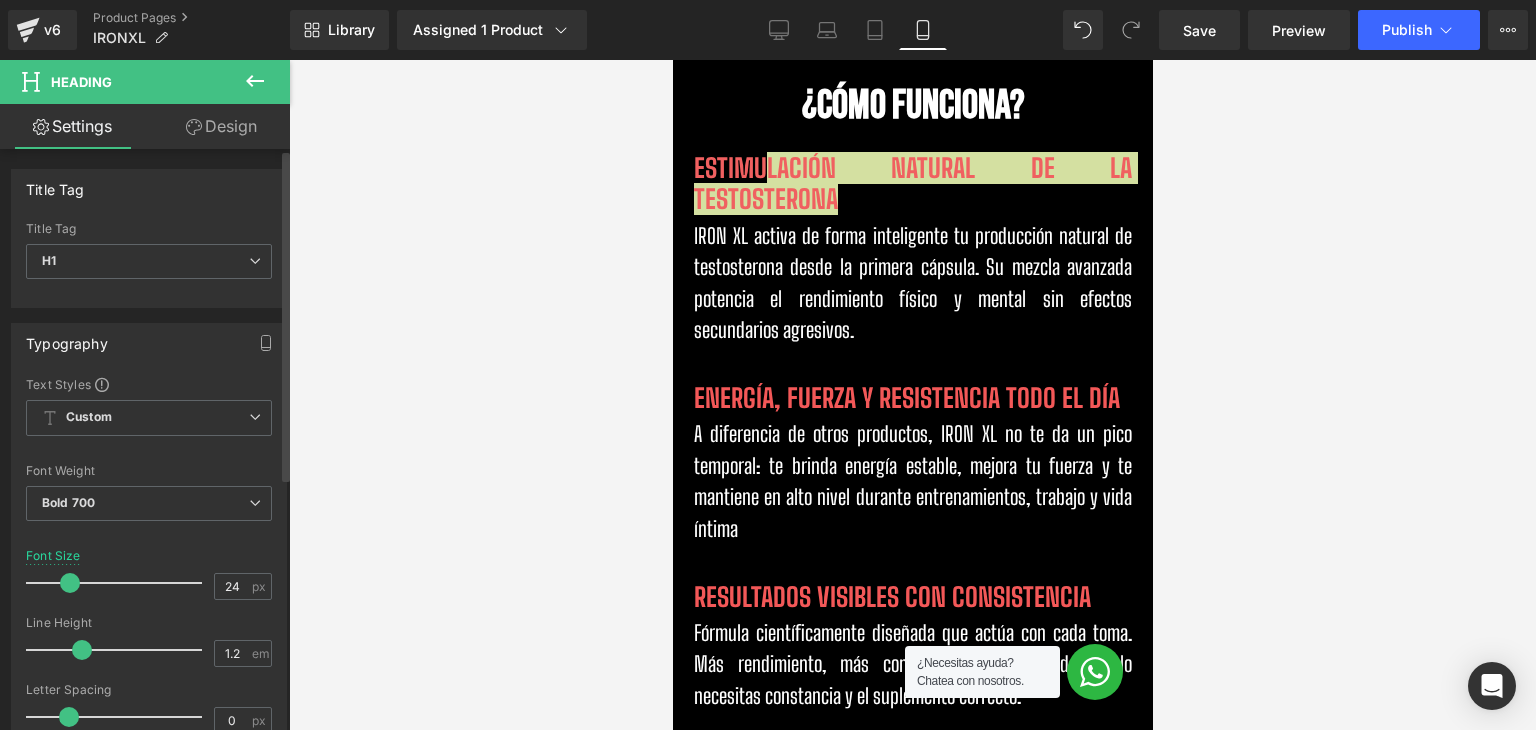 type on "22" 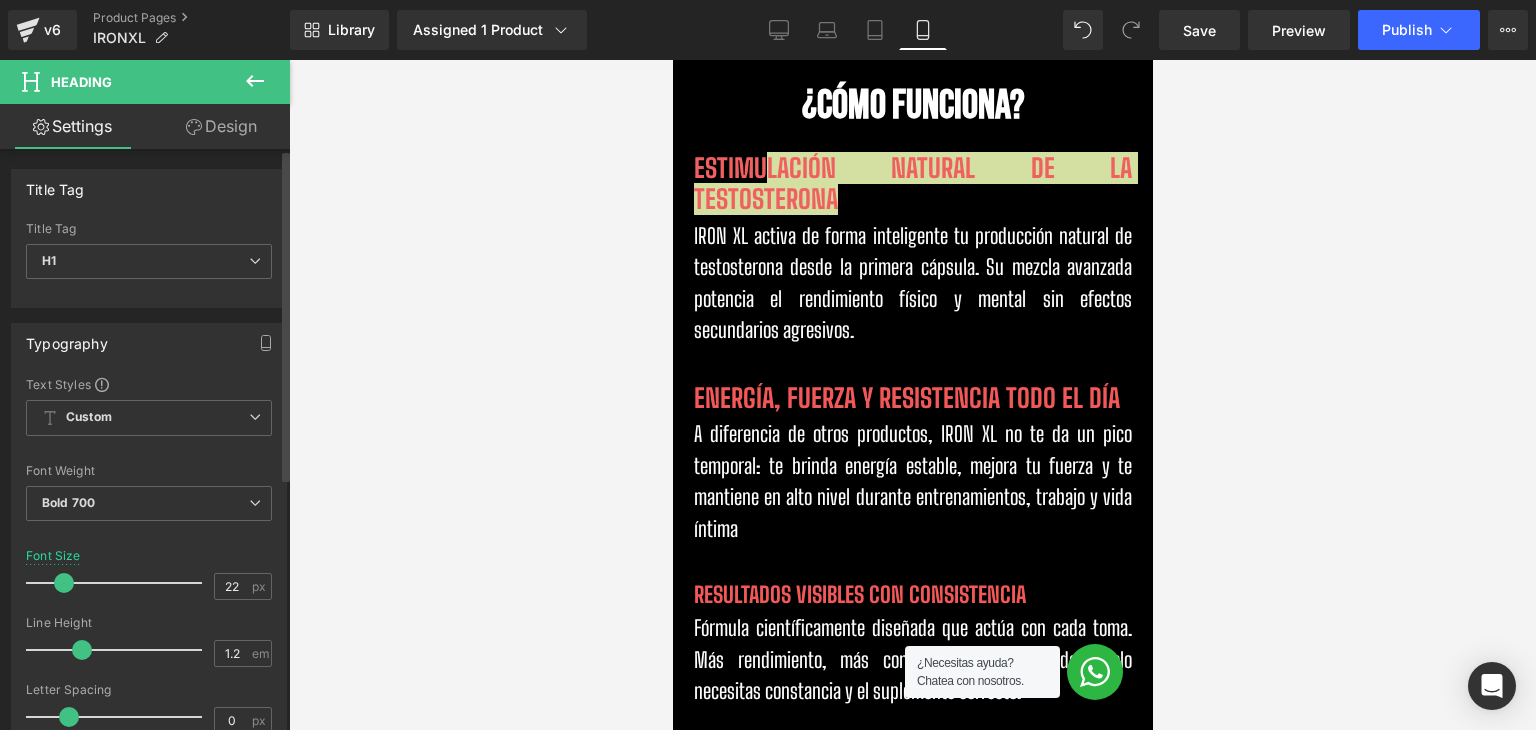 click at bounding box center (64, 583) 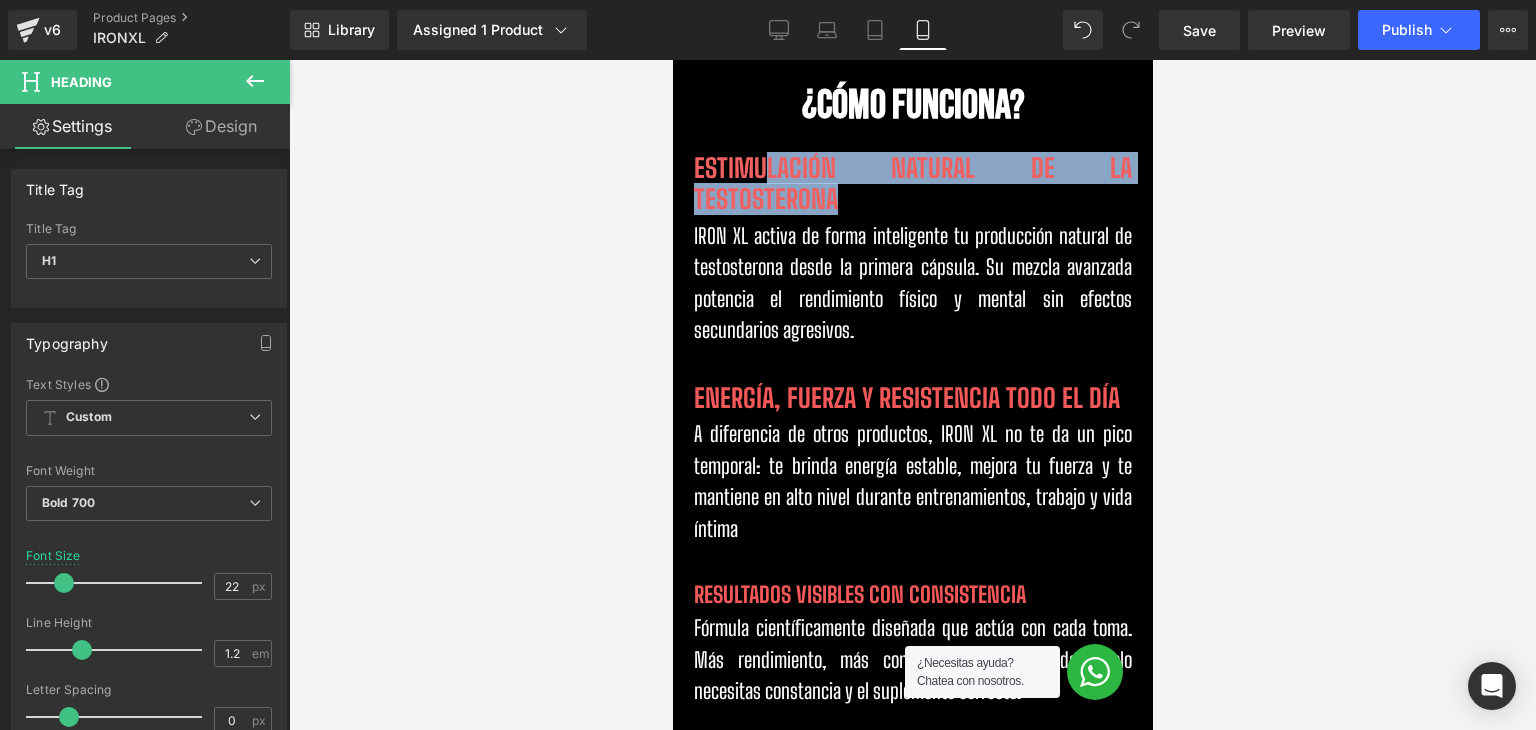 click on "ENERGÍA, FUERZA Y RESISTENCIA TODO EL DÍA" at bounding box center [906, 398] 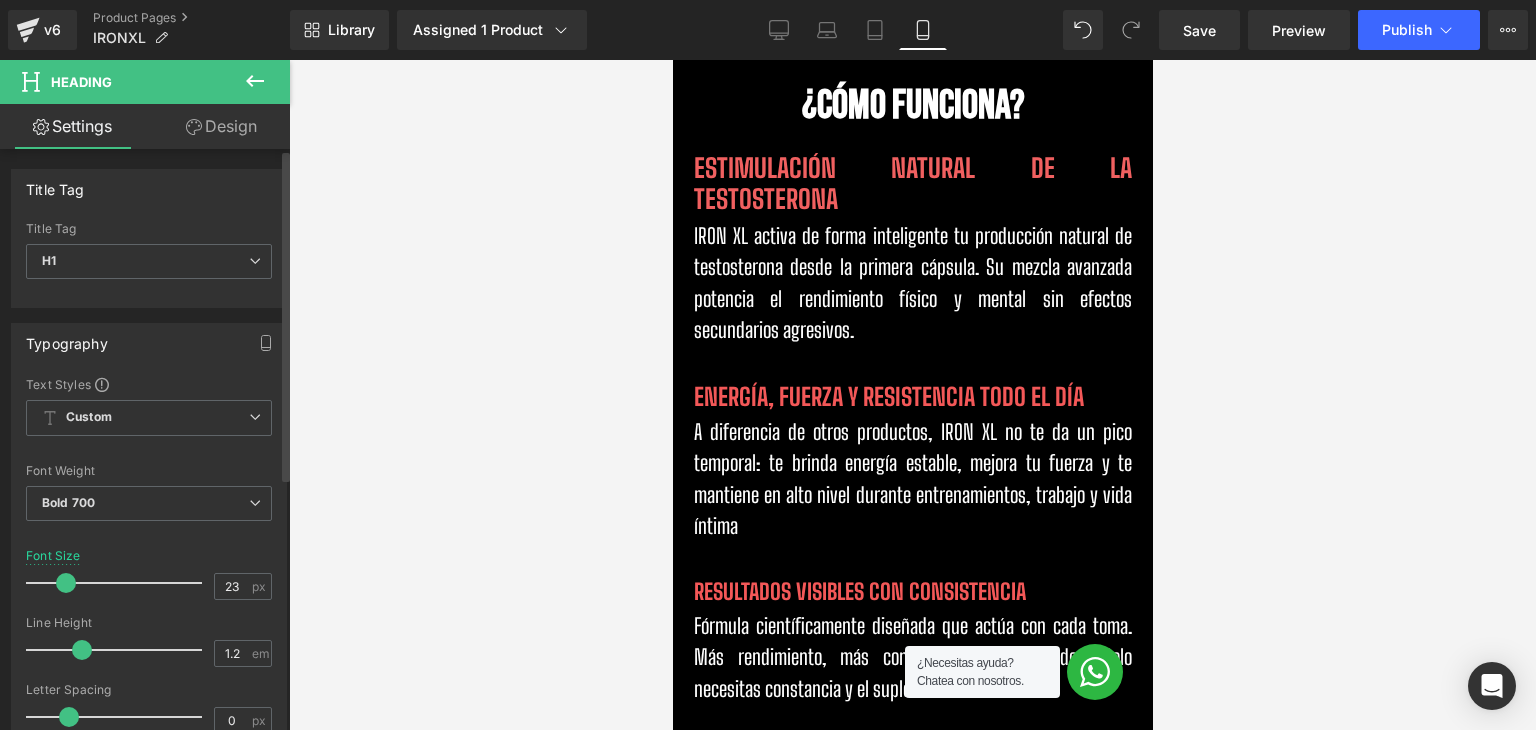 type on "22" 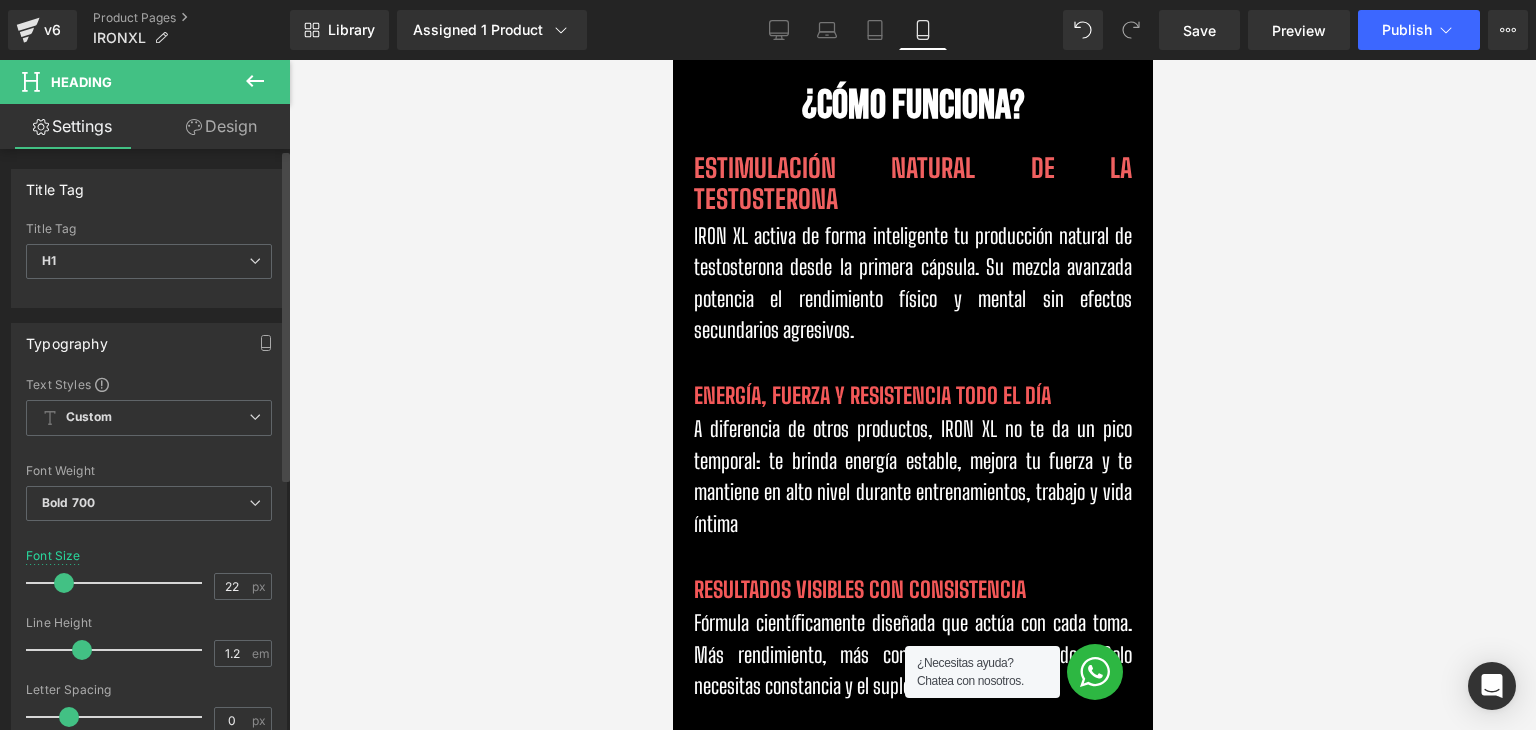 click at bounding box center (64, 583) 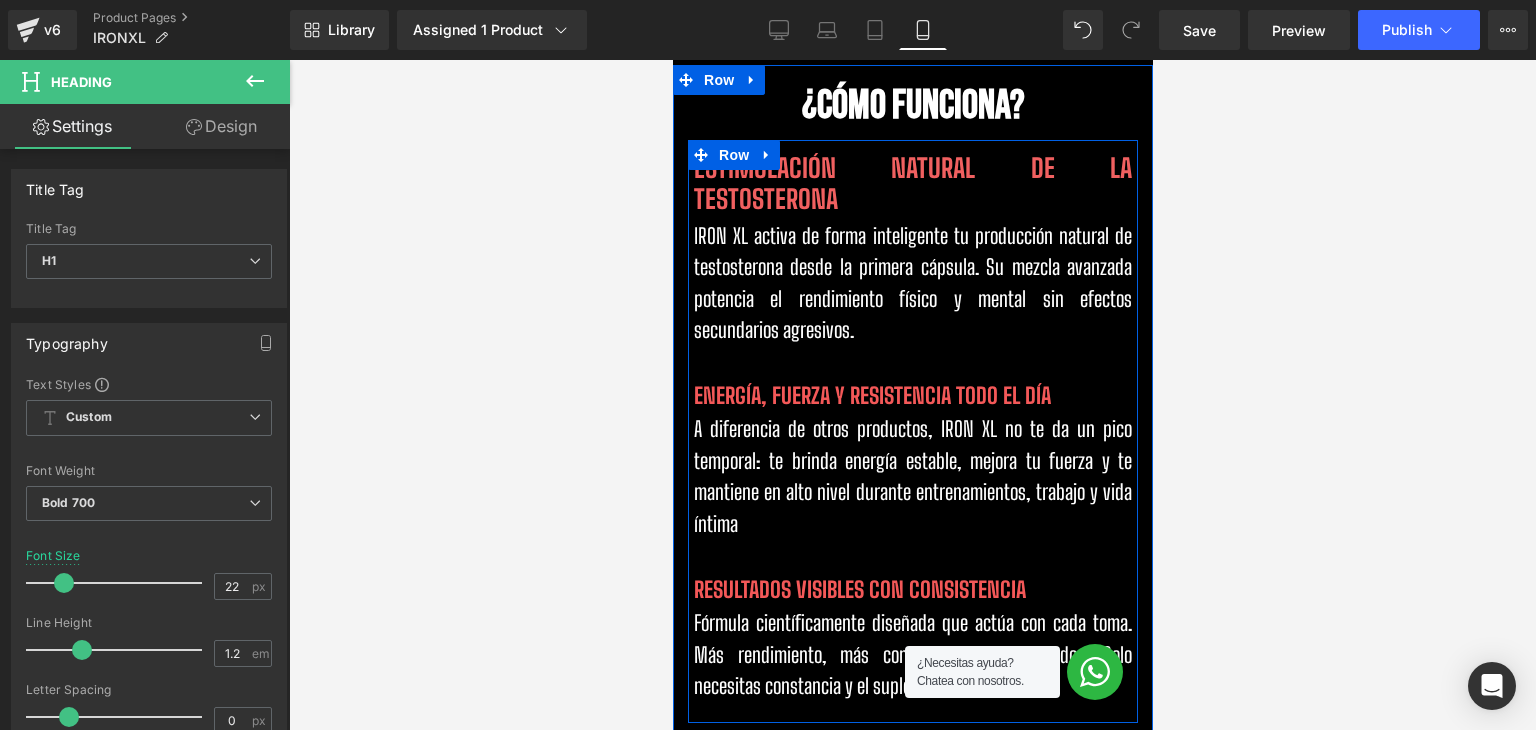 click at bounding box center [672, 60] 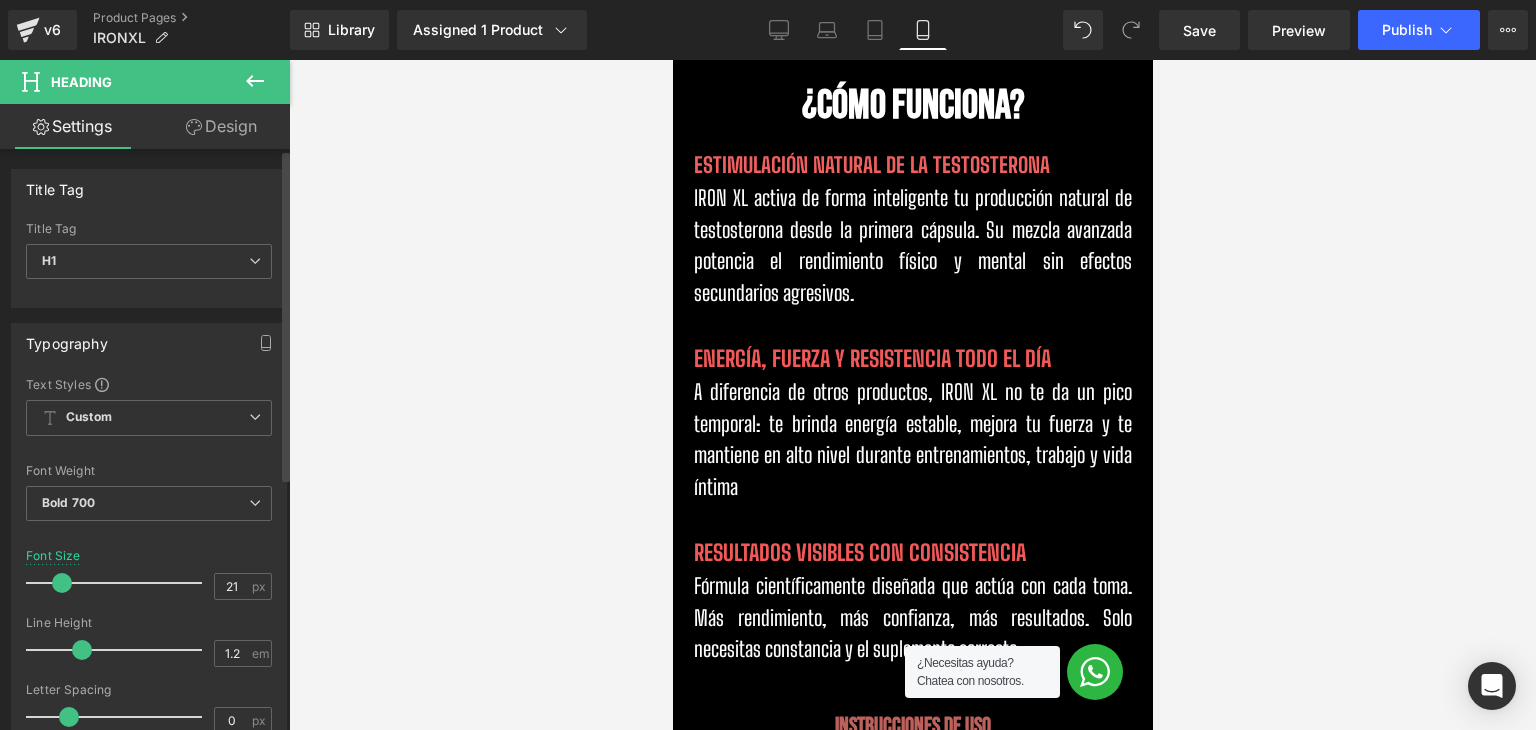 type on "22" 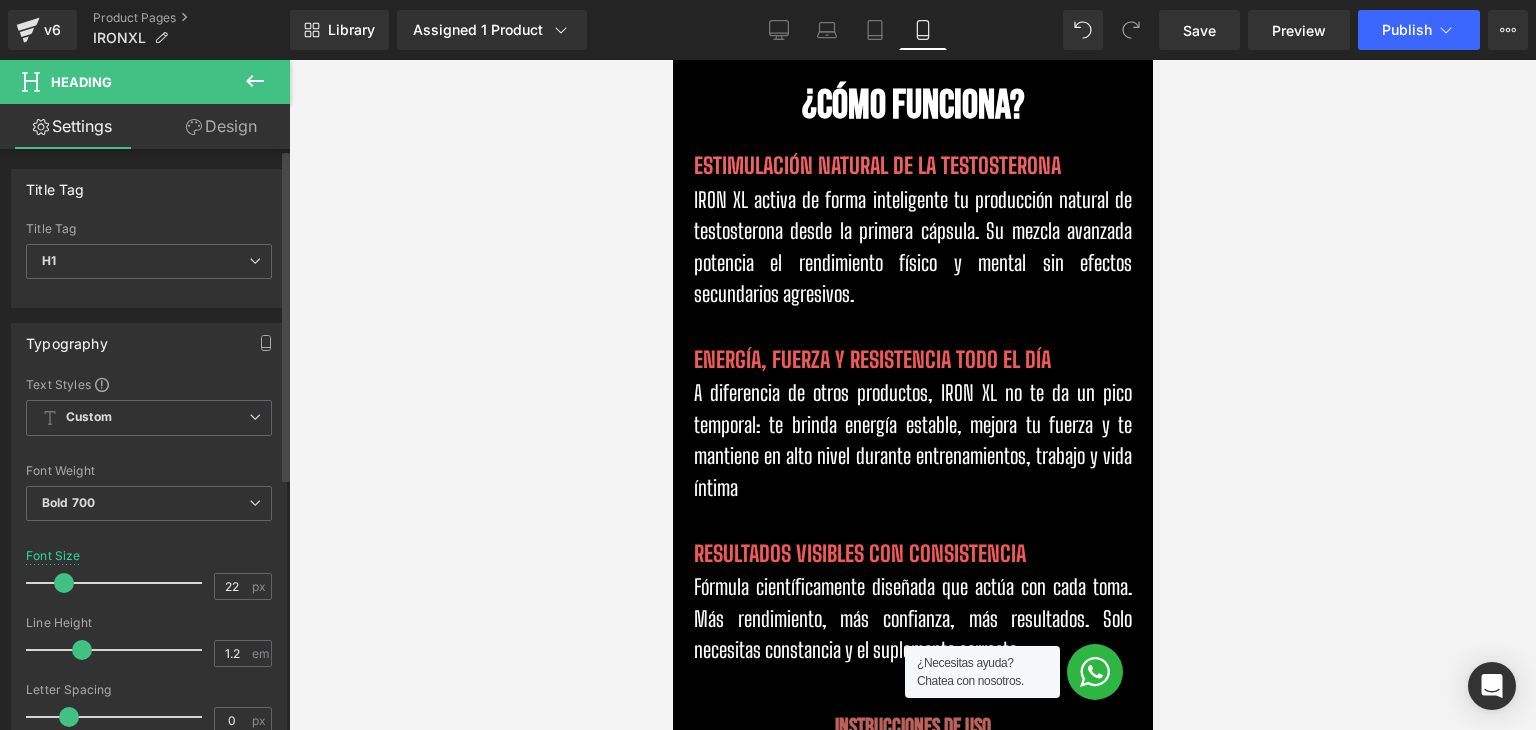 click at bounding box center [64, 583] 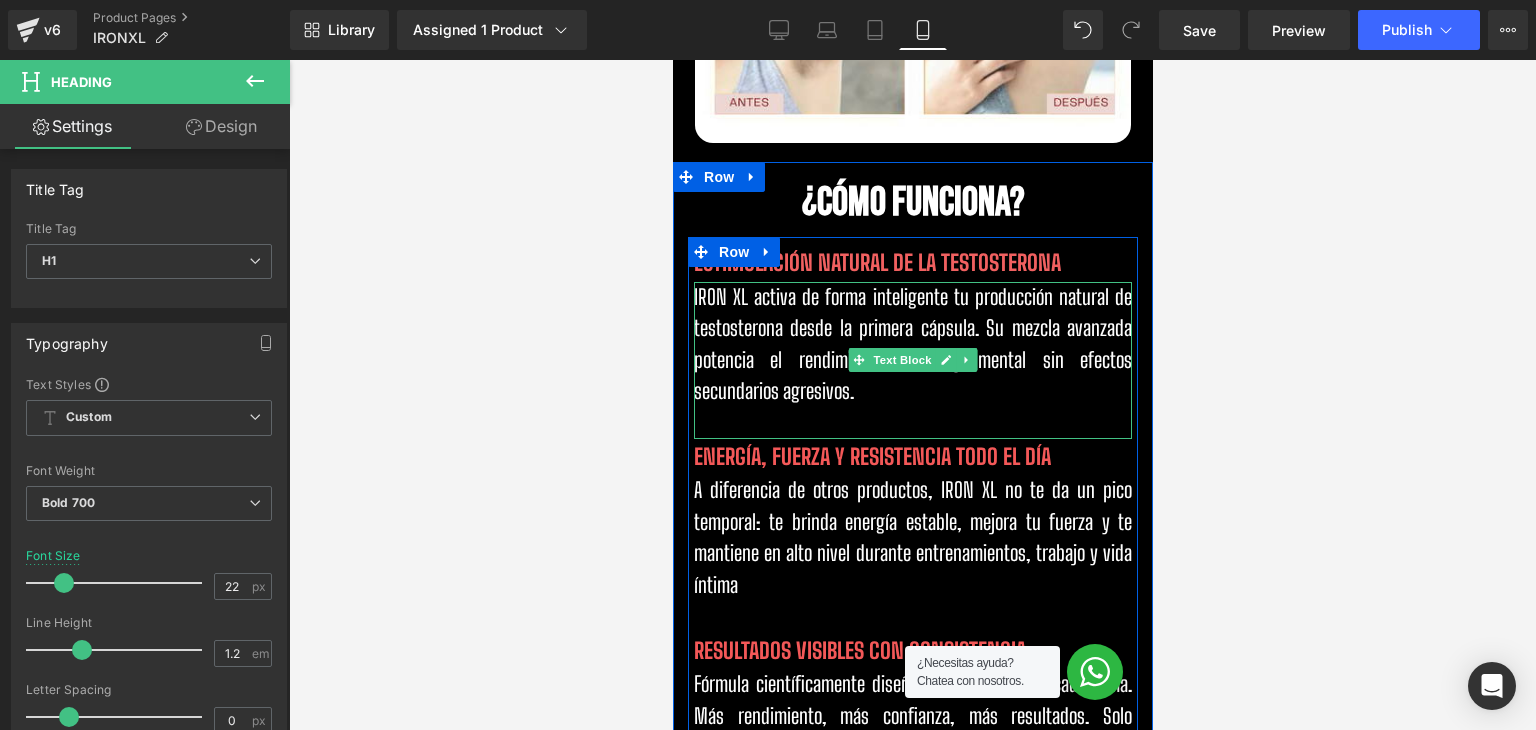 scroll, scrollTop: 1900, scrollLeft: 0, axis: vertical 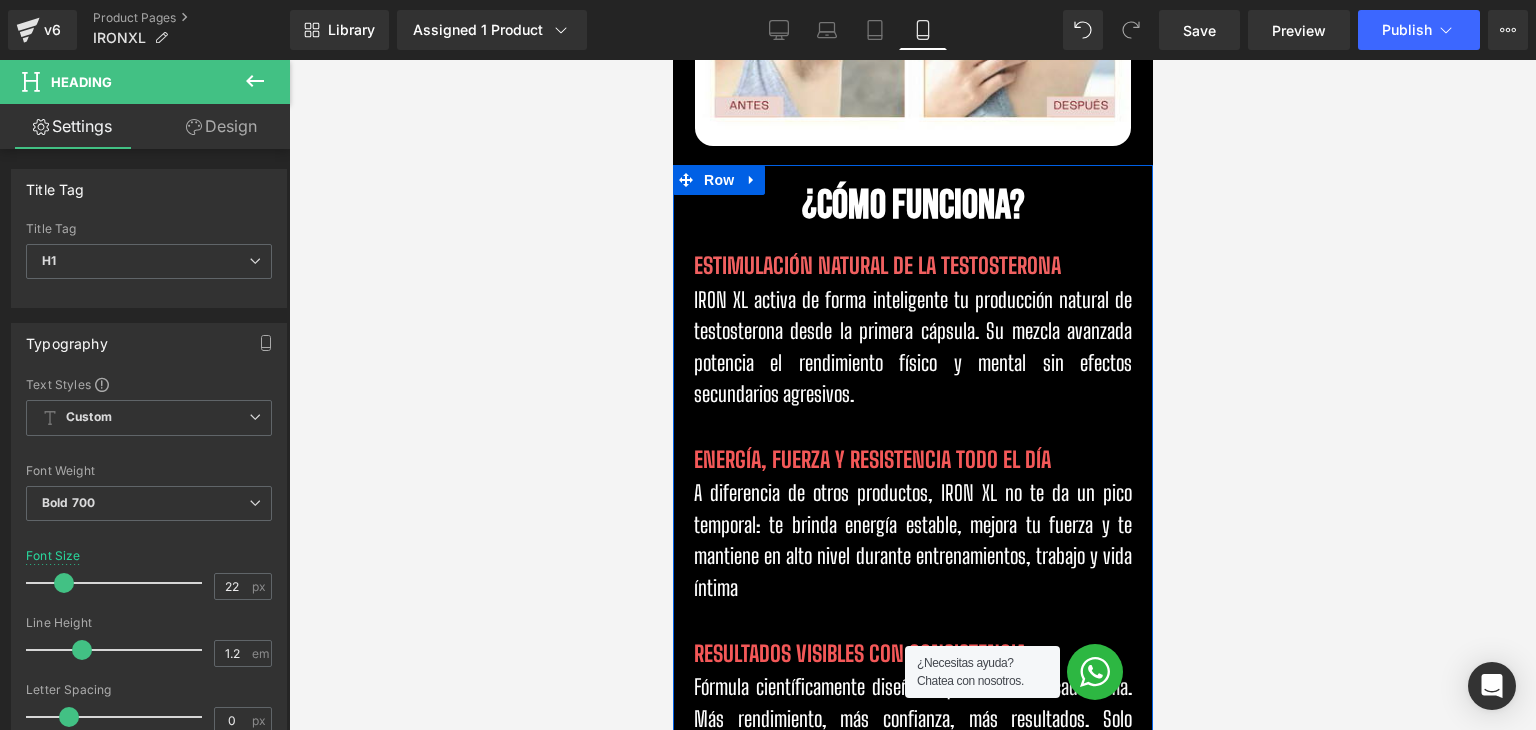 click on "¿Cómo Funciona? Heading" at bounding box center [912, 206] 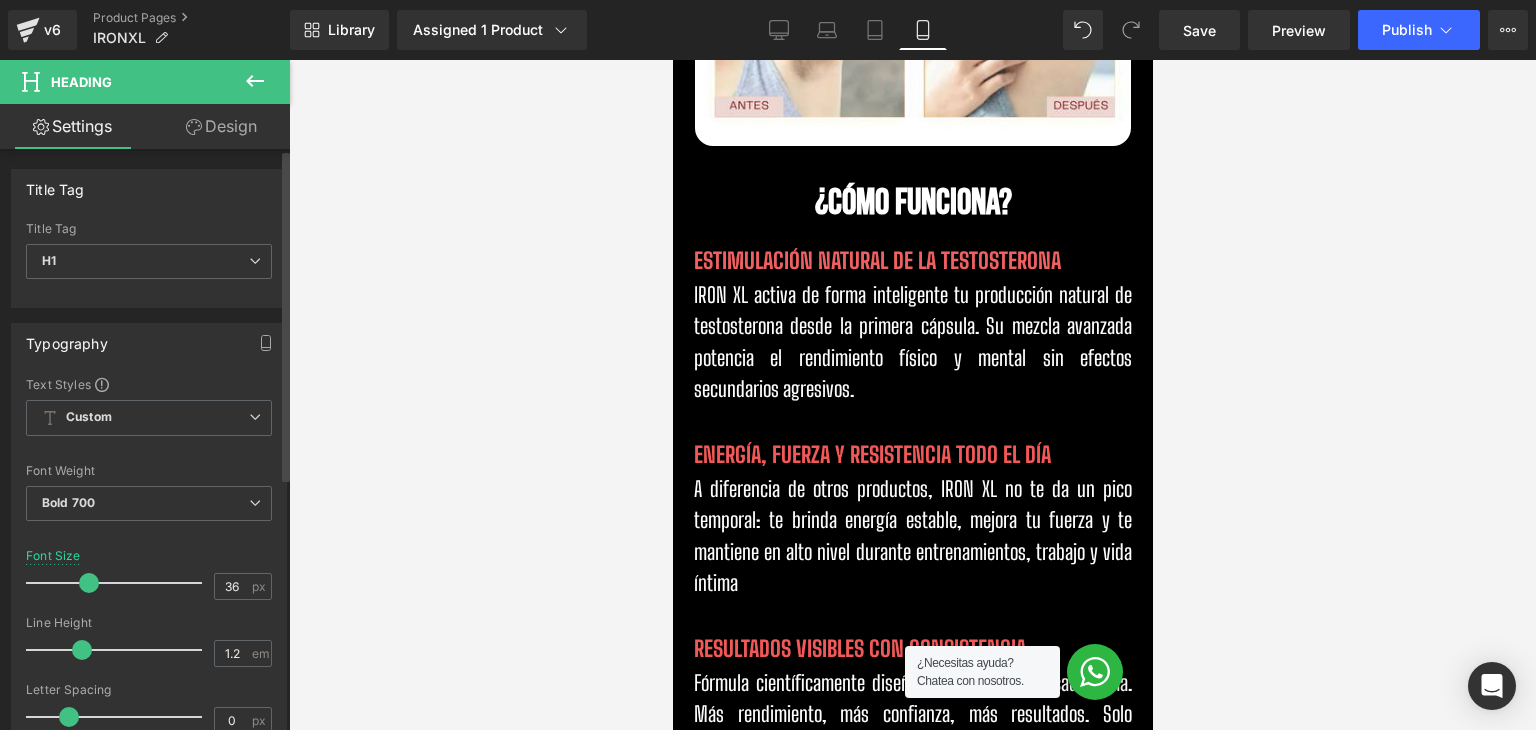type on "35" 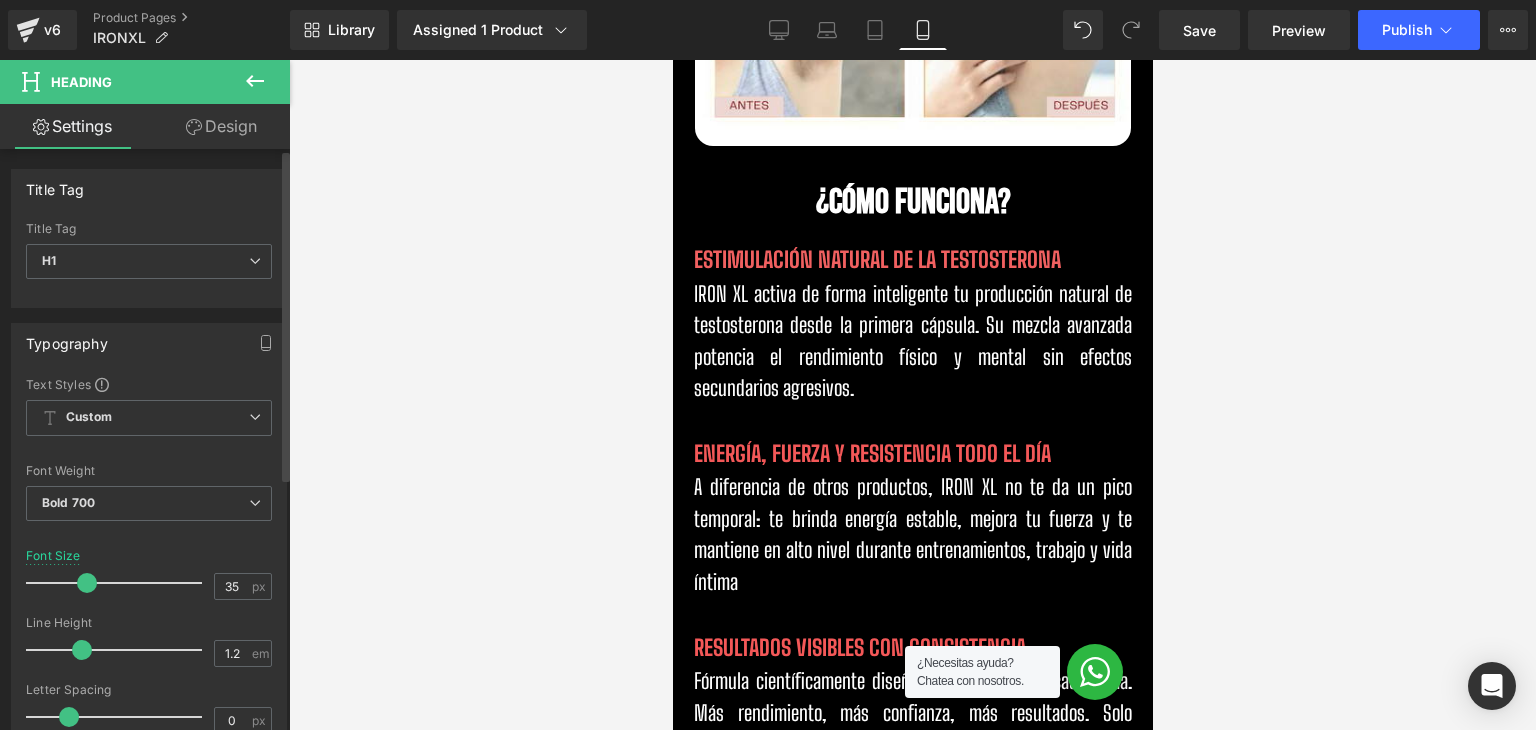 click at bounding box center [87, 583] 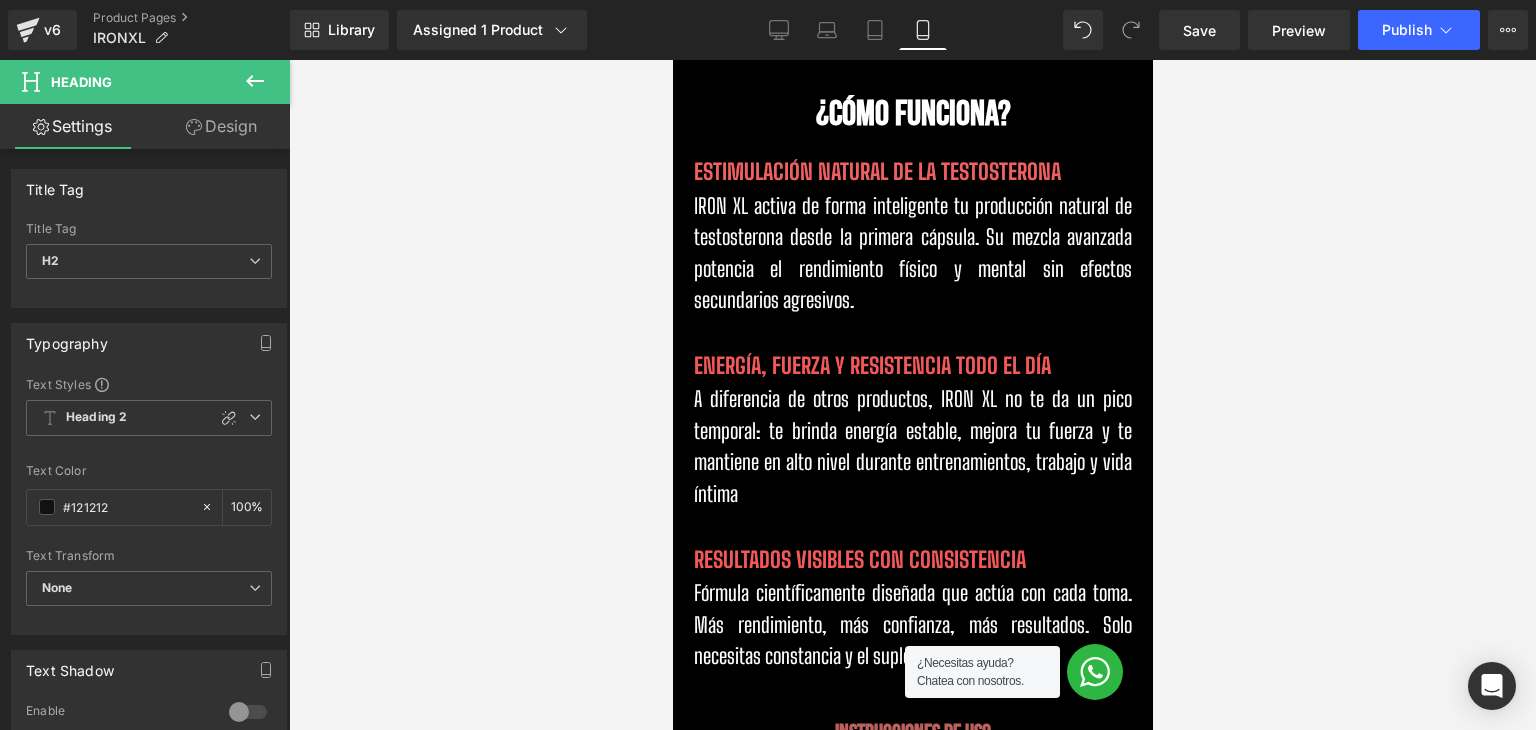 scroll, scrollTop: 2000, scrollLeft: 0, axis: vertical 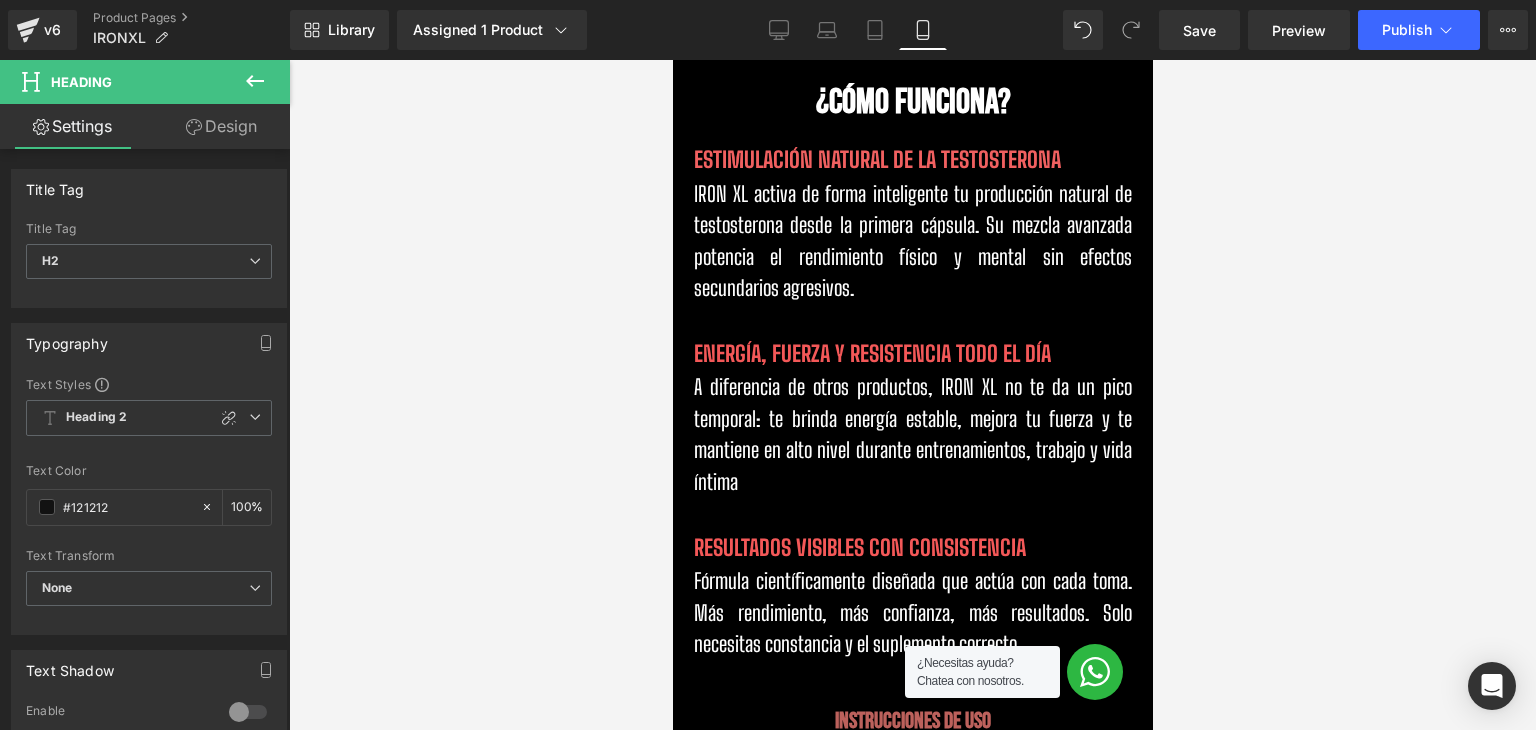 click on "ESTIMULACIÓN NATURAL DE LA TESTOSTERONA" at bounding box center (876, 159) 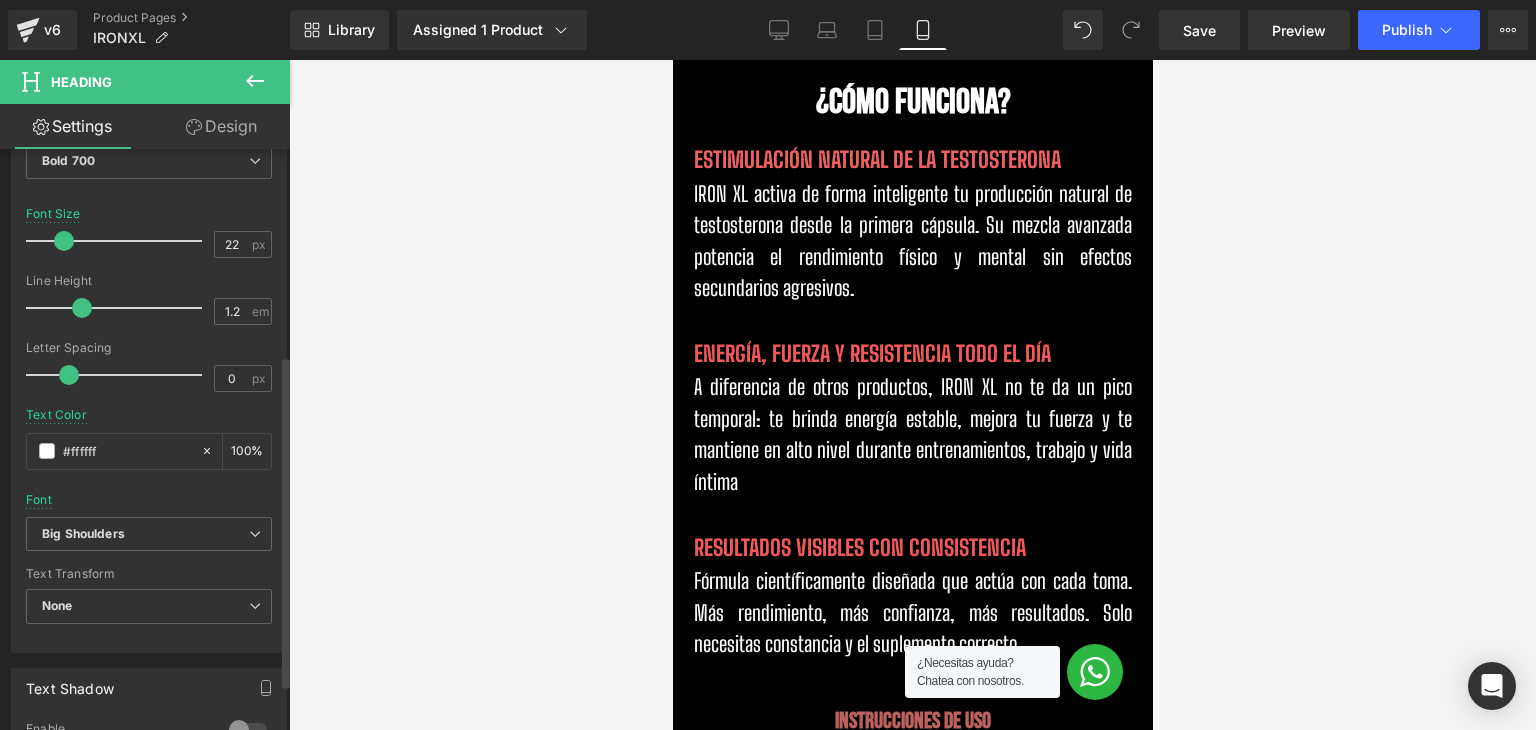 scroll, scrollTop: 500, scrollLeft: 0, axis: vertical 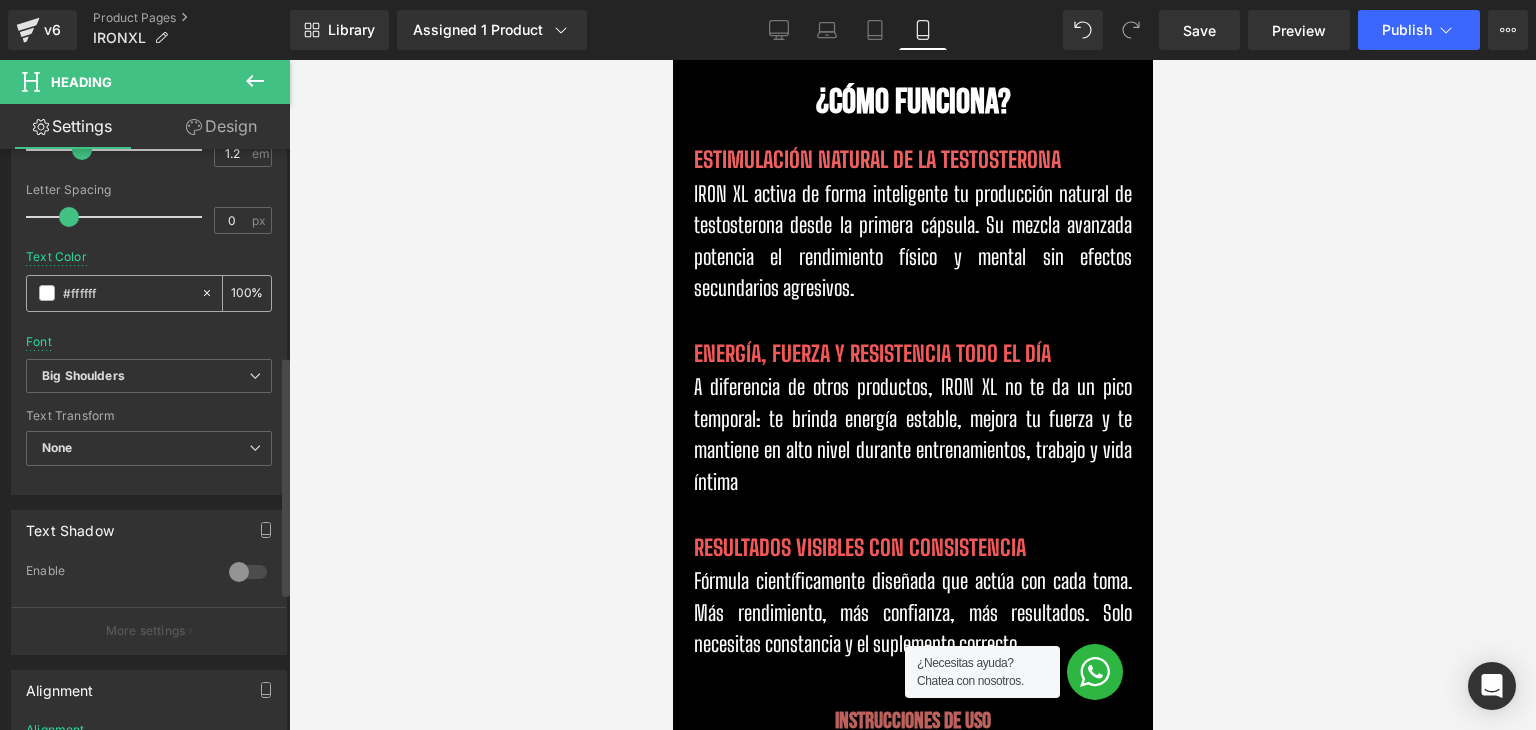 click on "#ffffff" at bounding box center [113, 293] 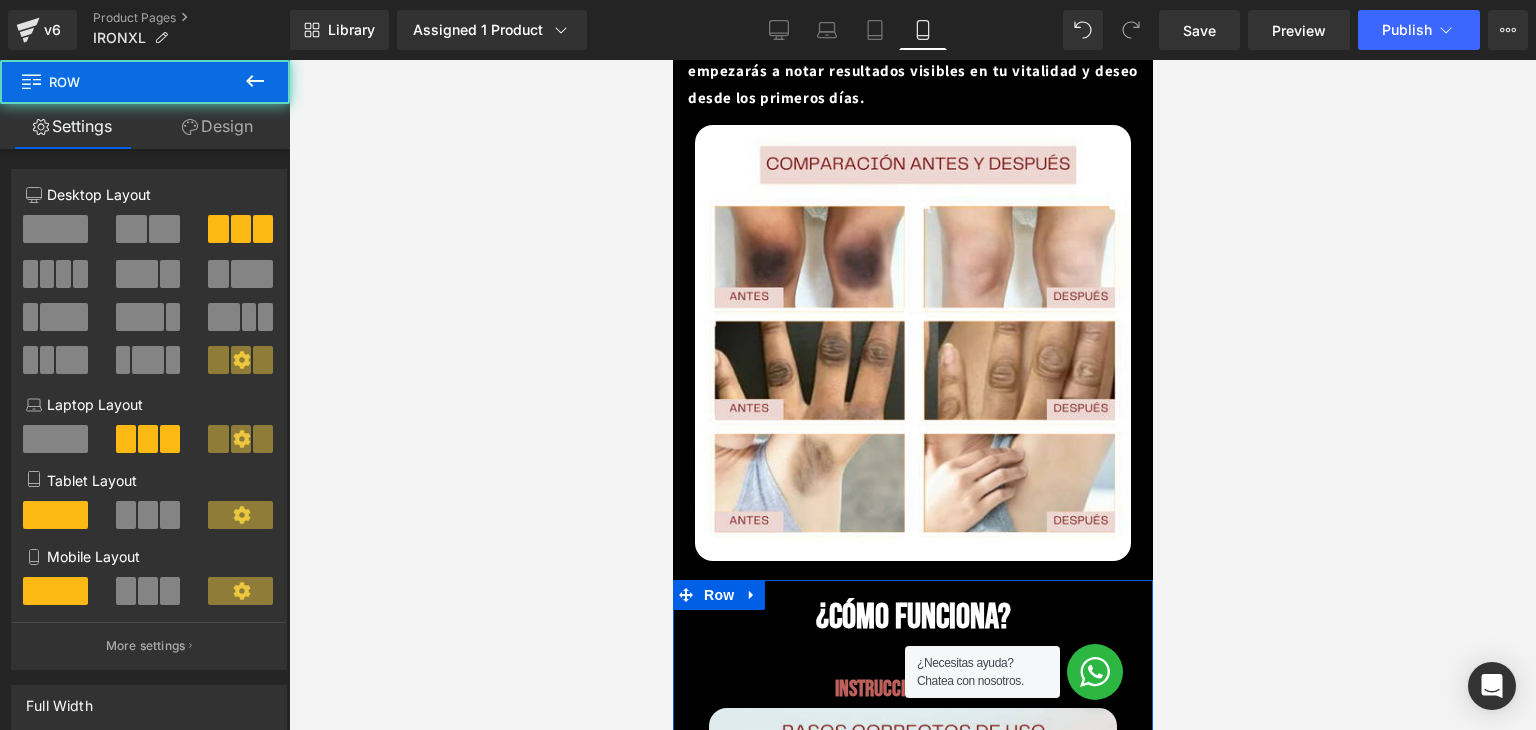 scroll, scrollTop: 2547, scrollLeft: 0, axis: vertical 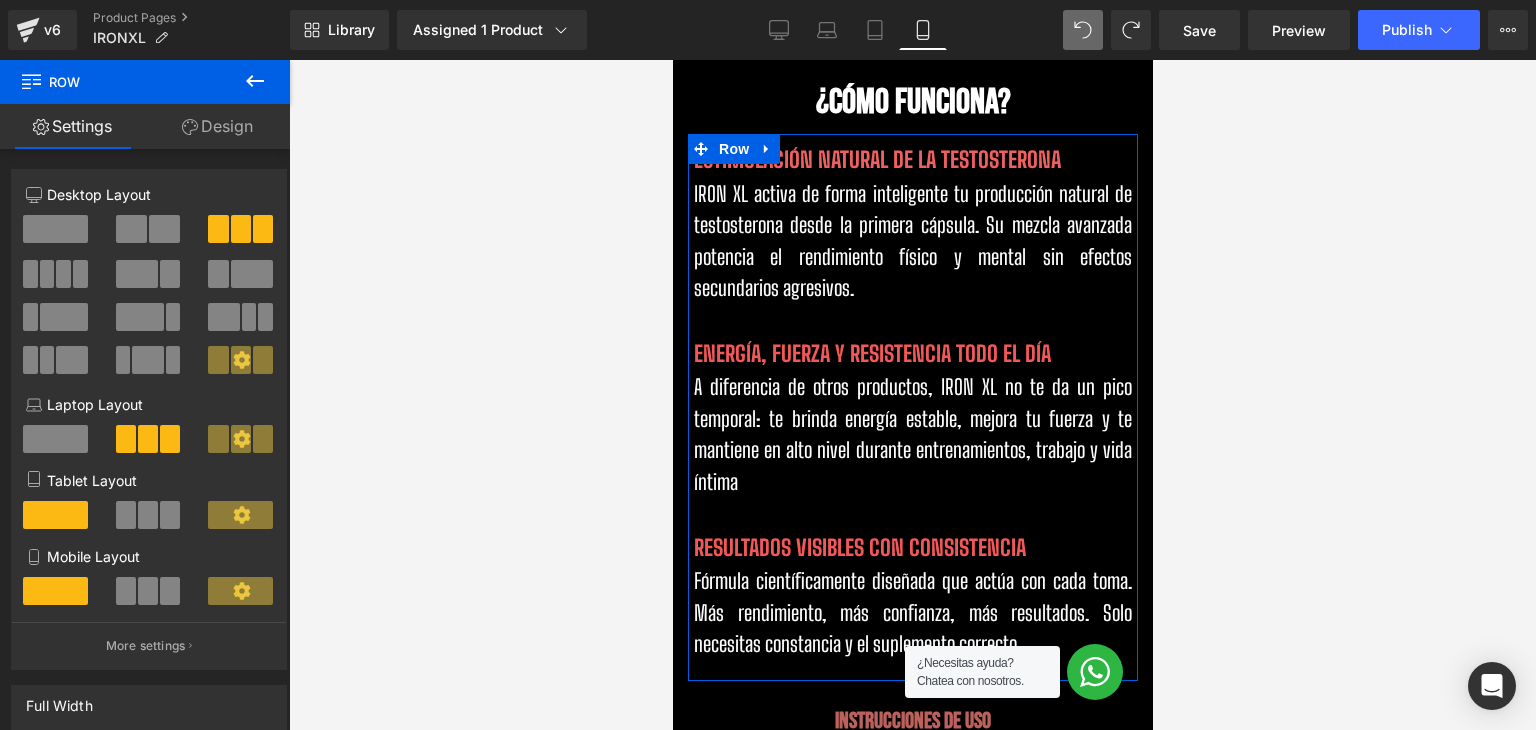 click 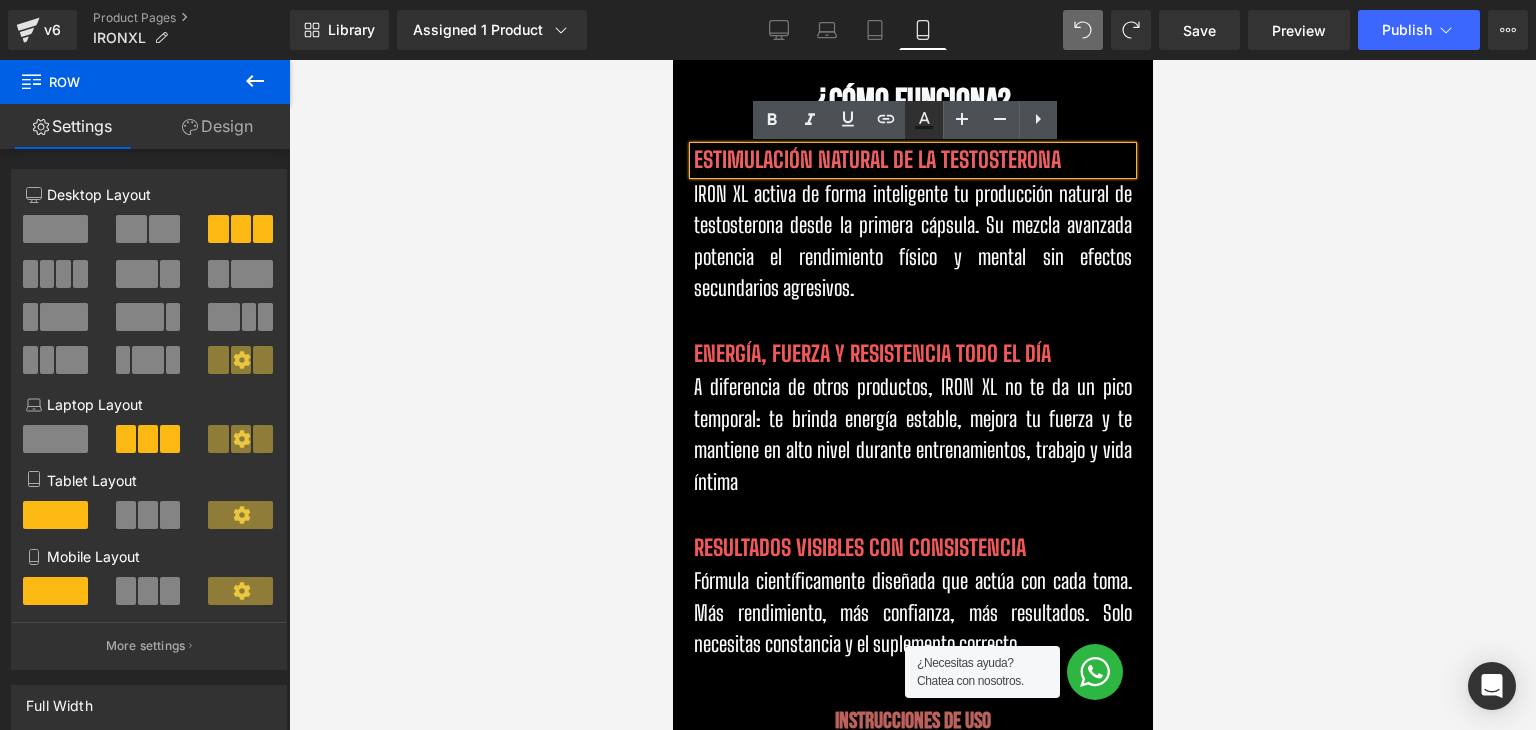 click 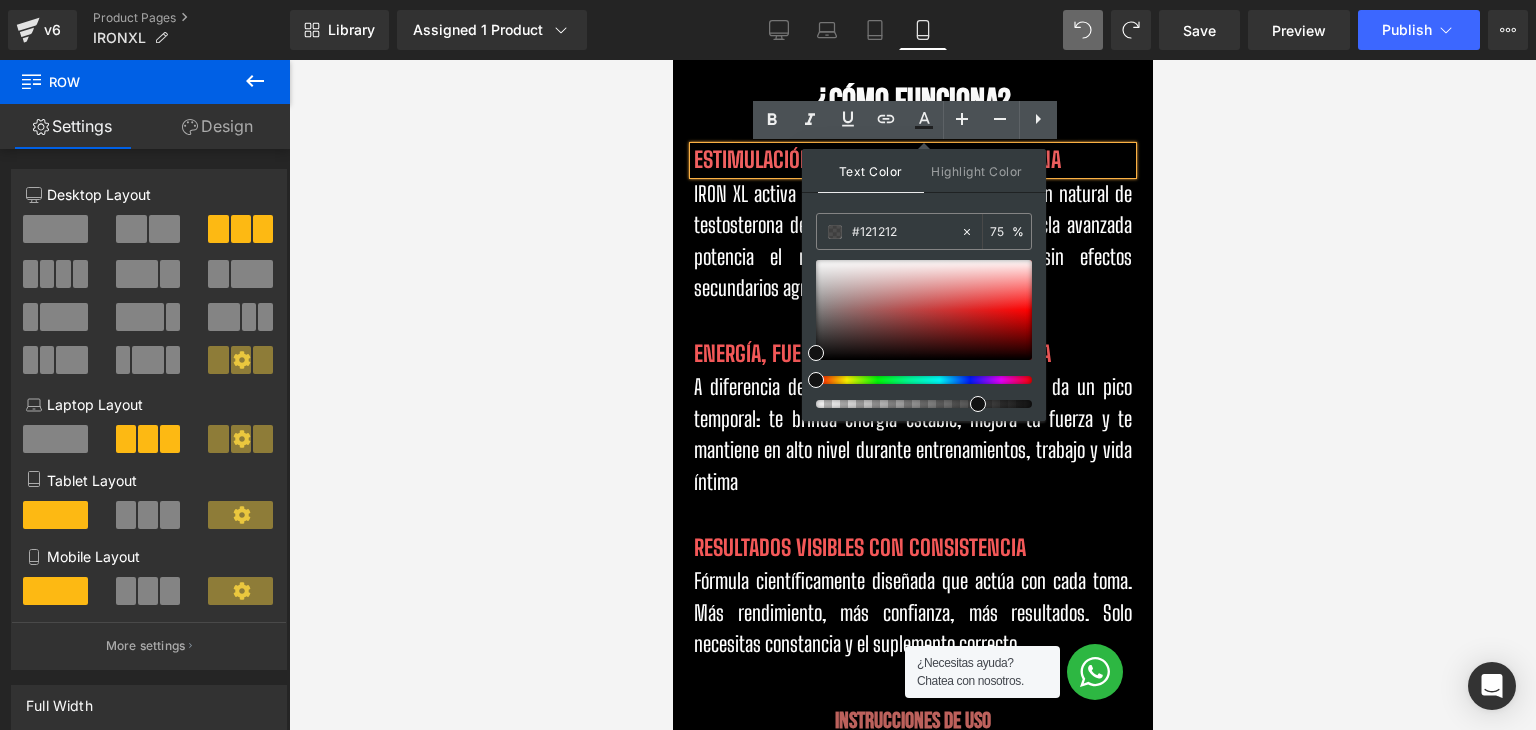 drag, startPoint x: 1672, startPoint y: 251, endPoint x: 1075, endPoint y: 203, distance: 598.9265 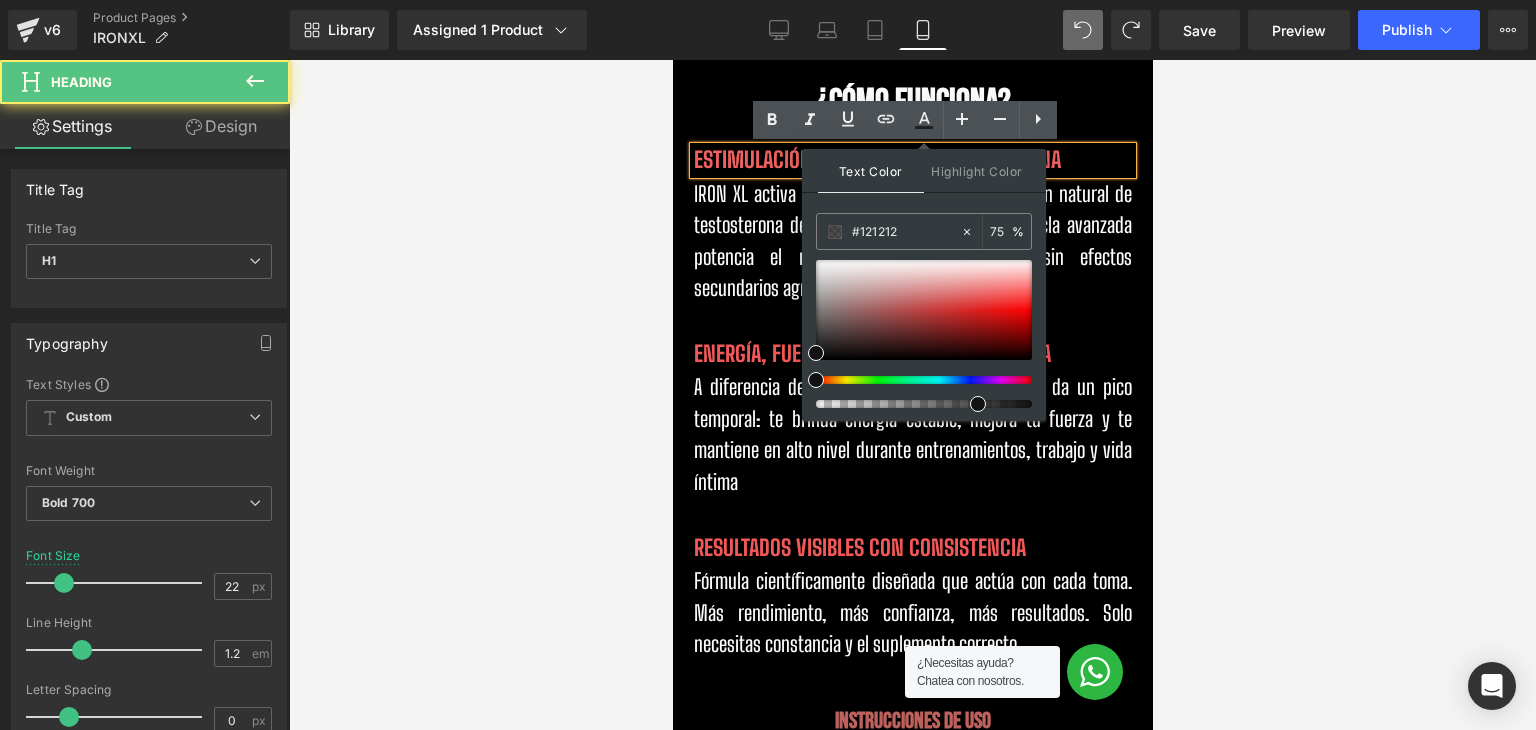 drag, startPoint x: 850, startPoint y: 161, endPoint x: 684, endPoint y: 162, distance: 166.003 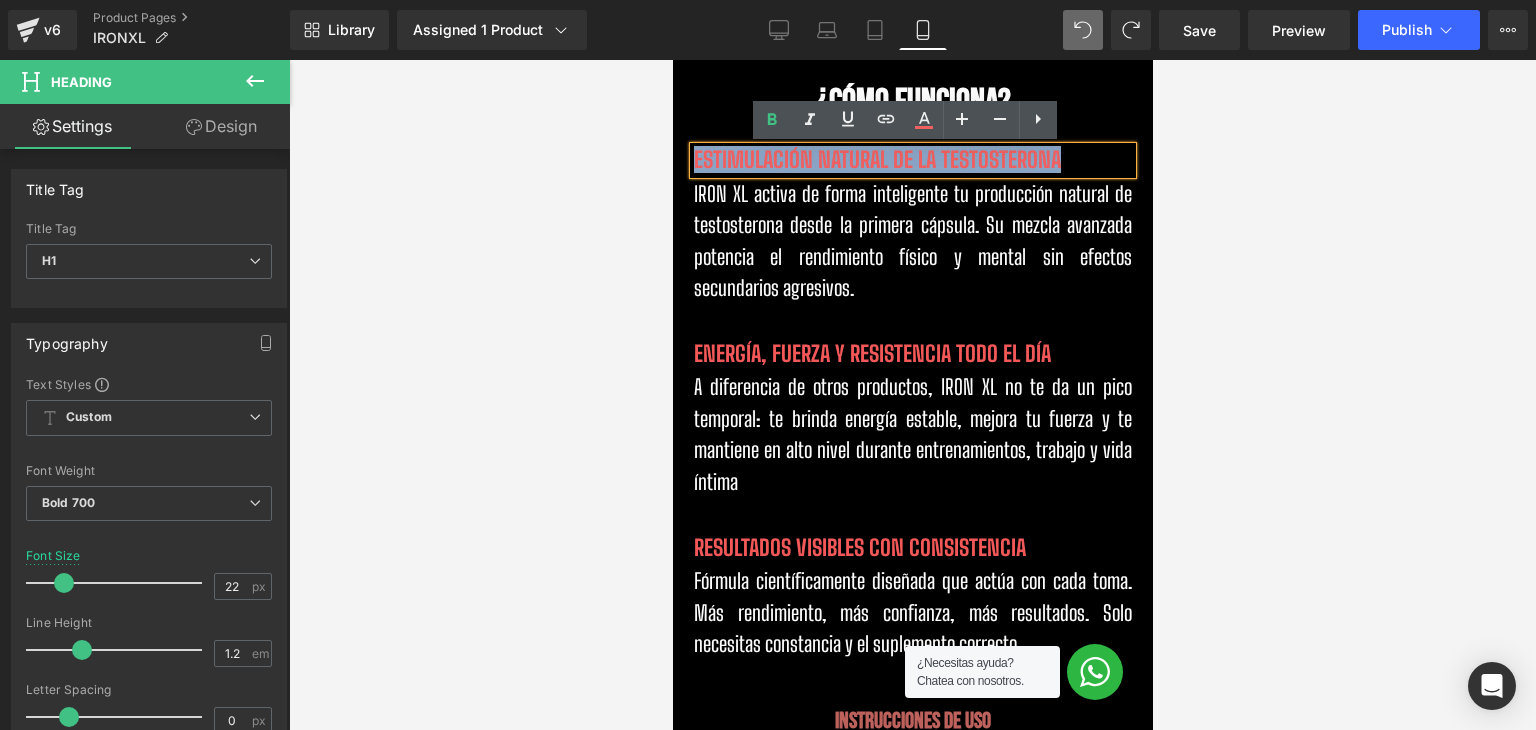 drag, startPoint x: 1086, startPoint y: 161, endPoint x: 686, endPoint y: 161, distance: 400 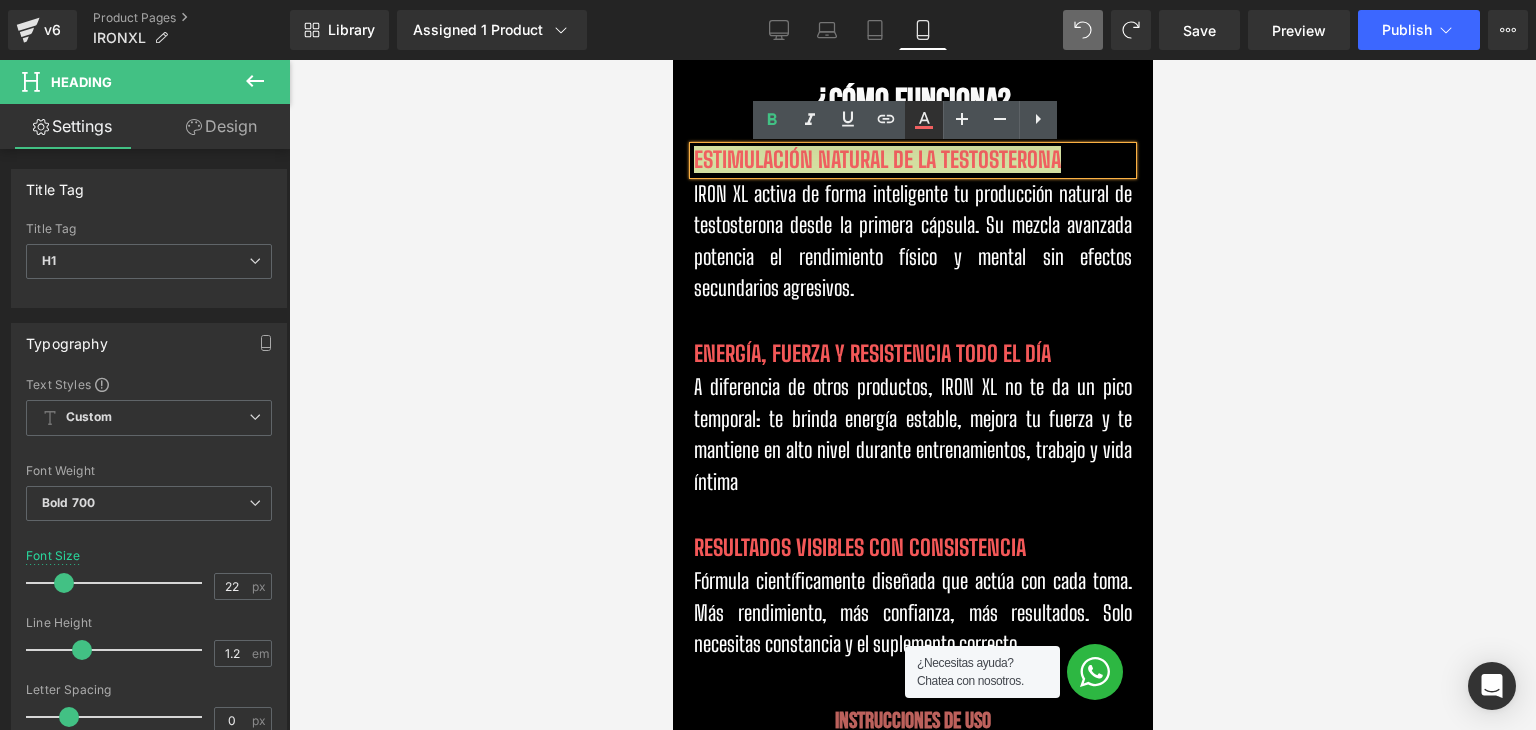 click 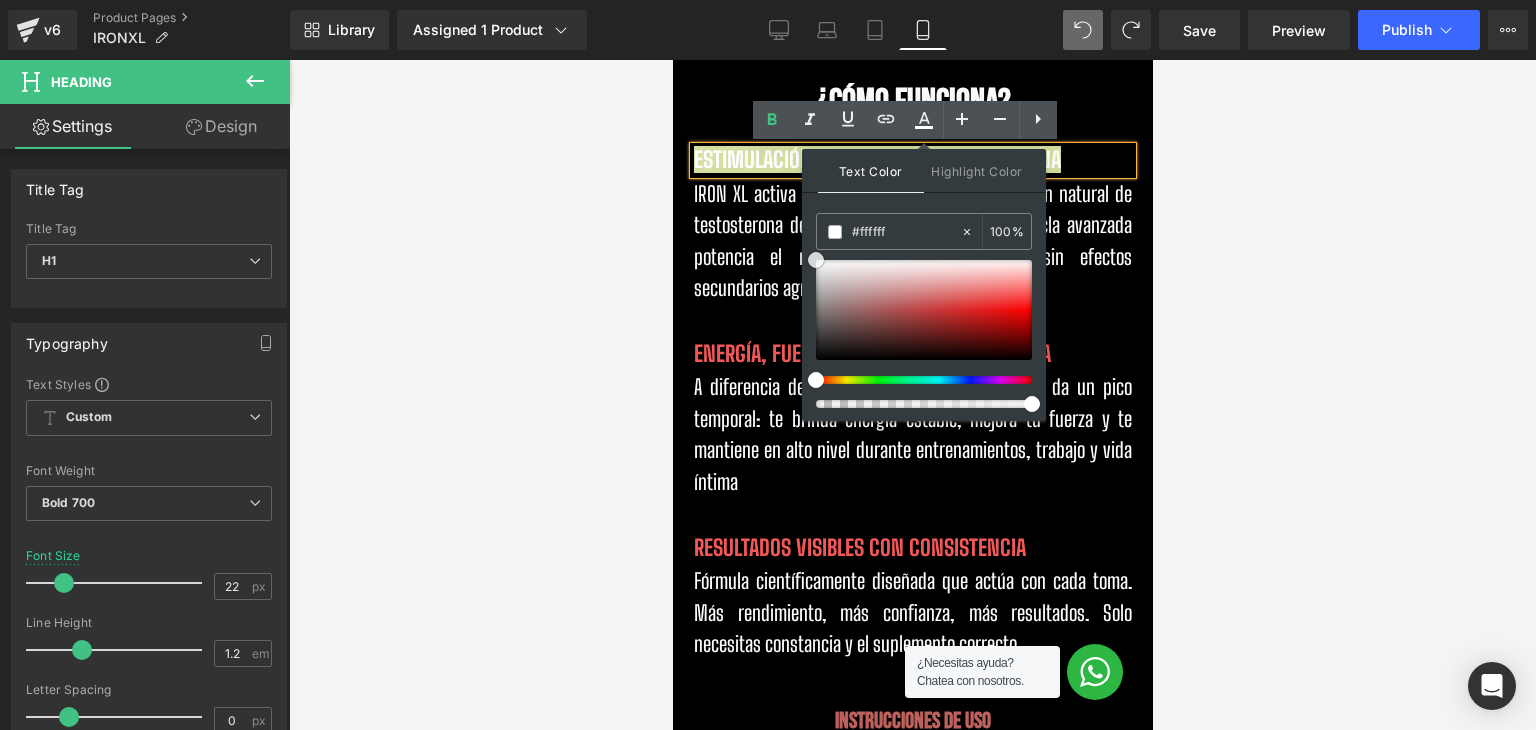 drag, startPoint x: 1672, startPoint y: 350, endPoint x: 773, endPoint y: 255, distance: 904.00555 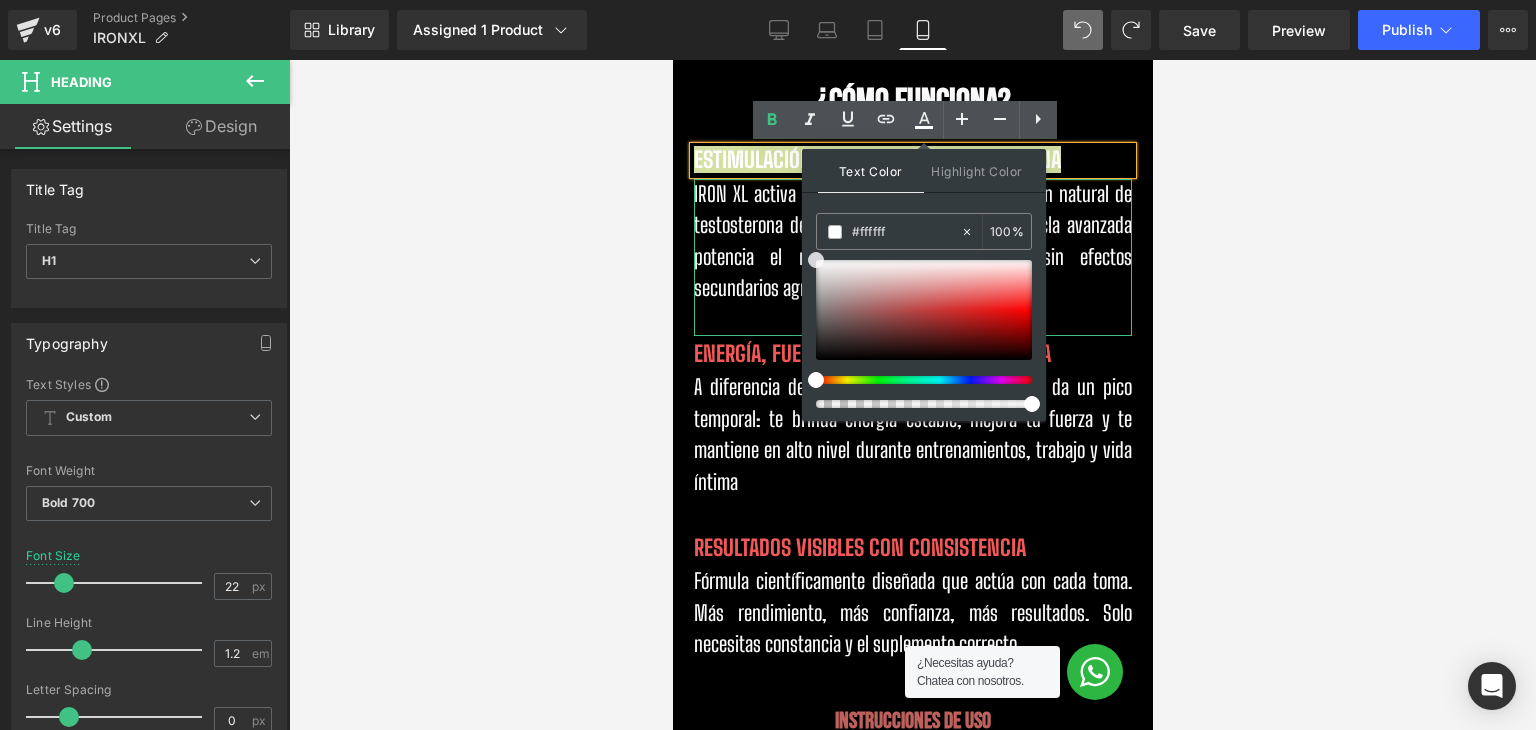 click at bounding box center [912, 395] 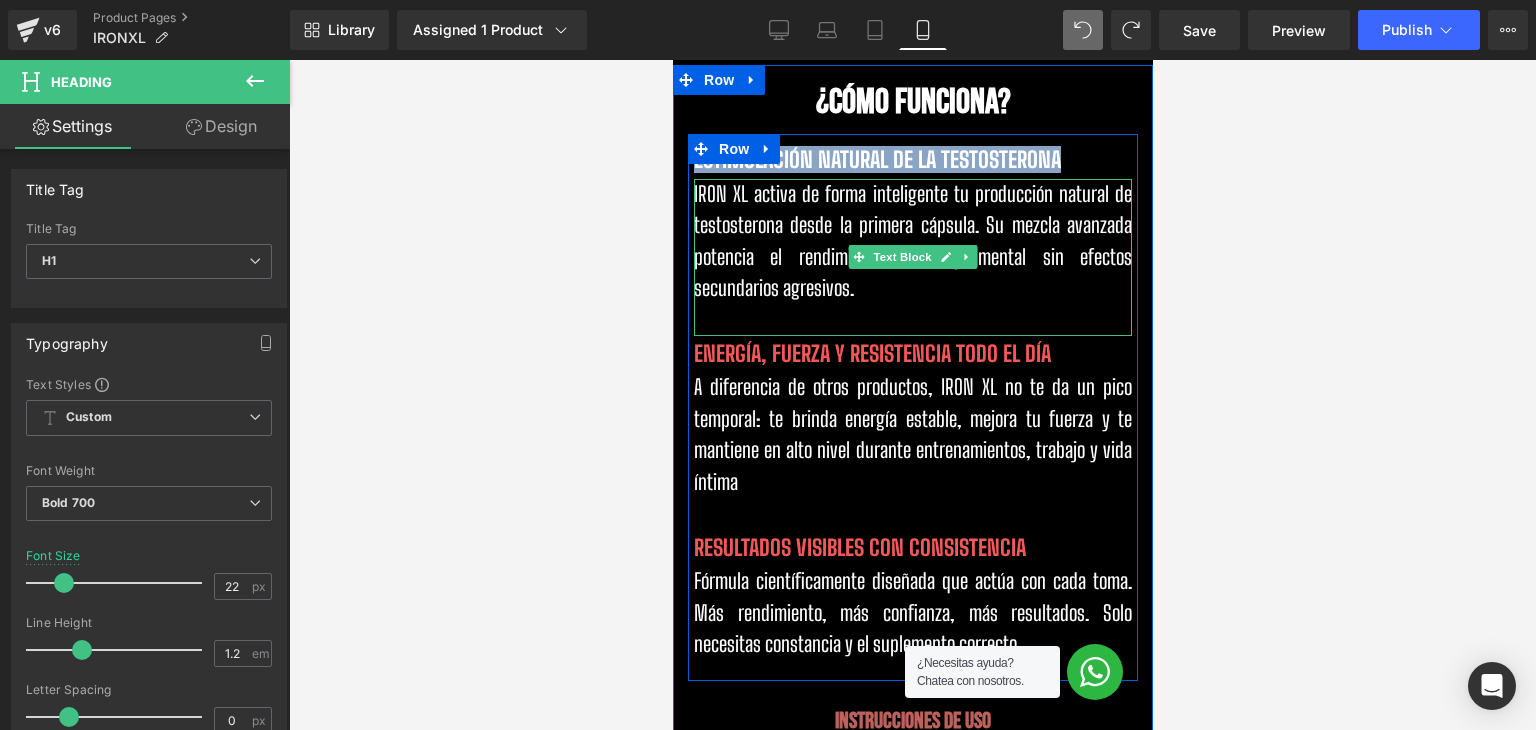 click on "IRON XL activa de forma inteligente tu producción natural de testosterona desde la primera cápsula. Su mezcla avanzada potencia el rendimiento físico y mental sin efectos secundarios agresivos." at bounding box center [912, 242] 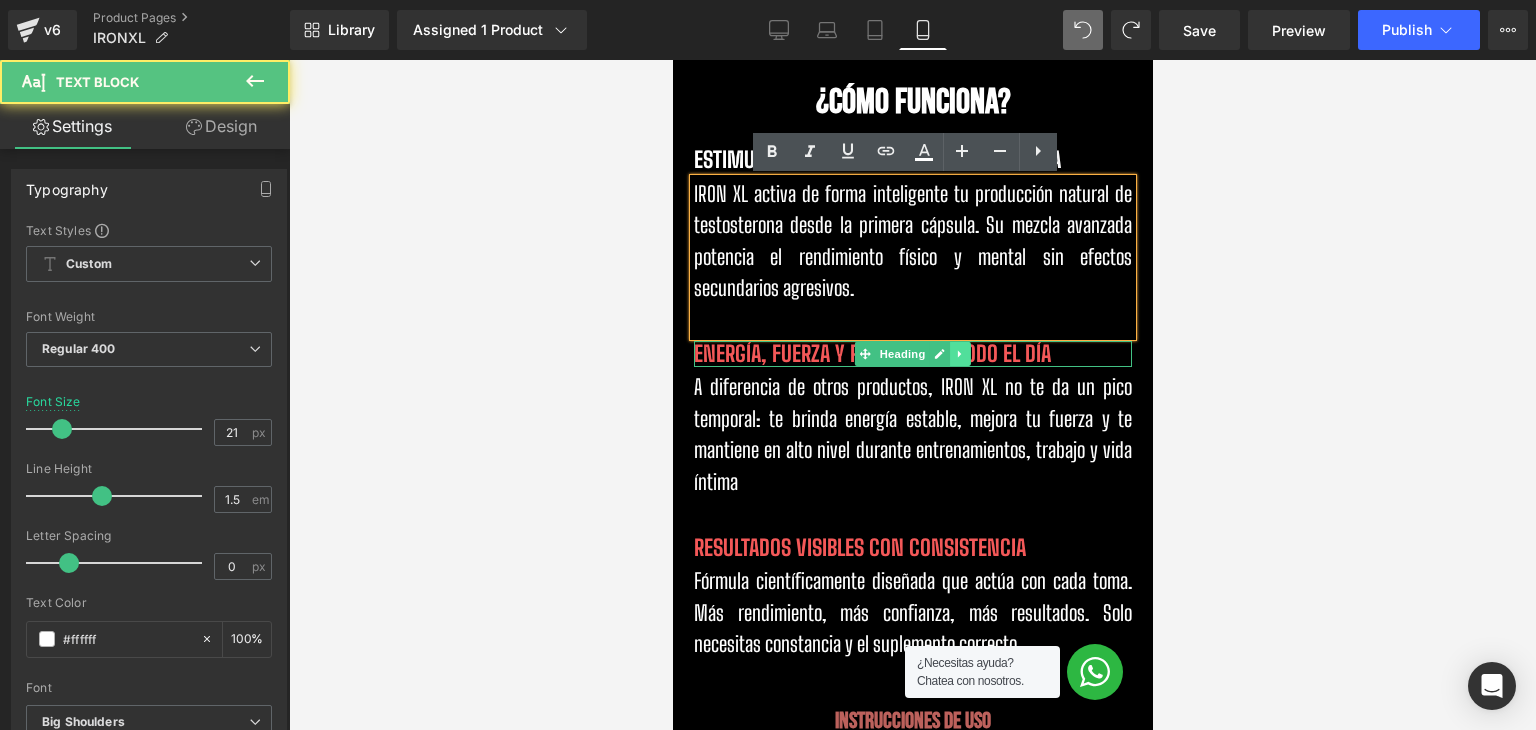 click at bounding box center (959, 354) 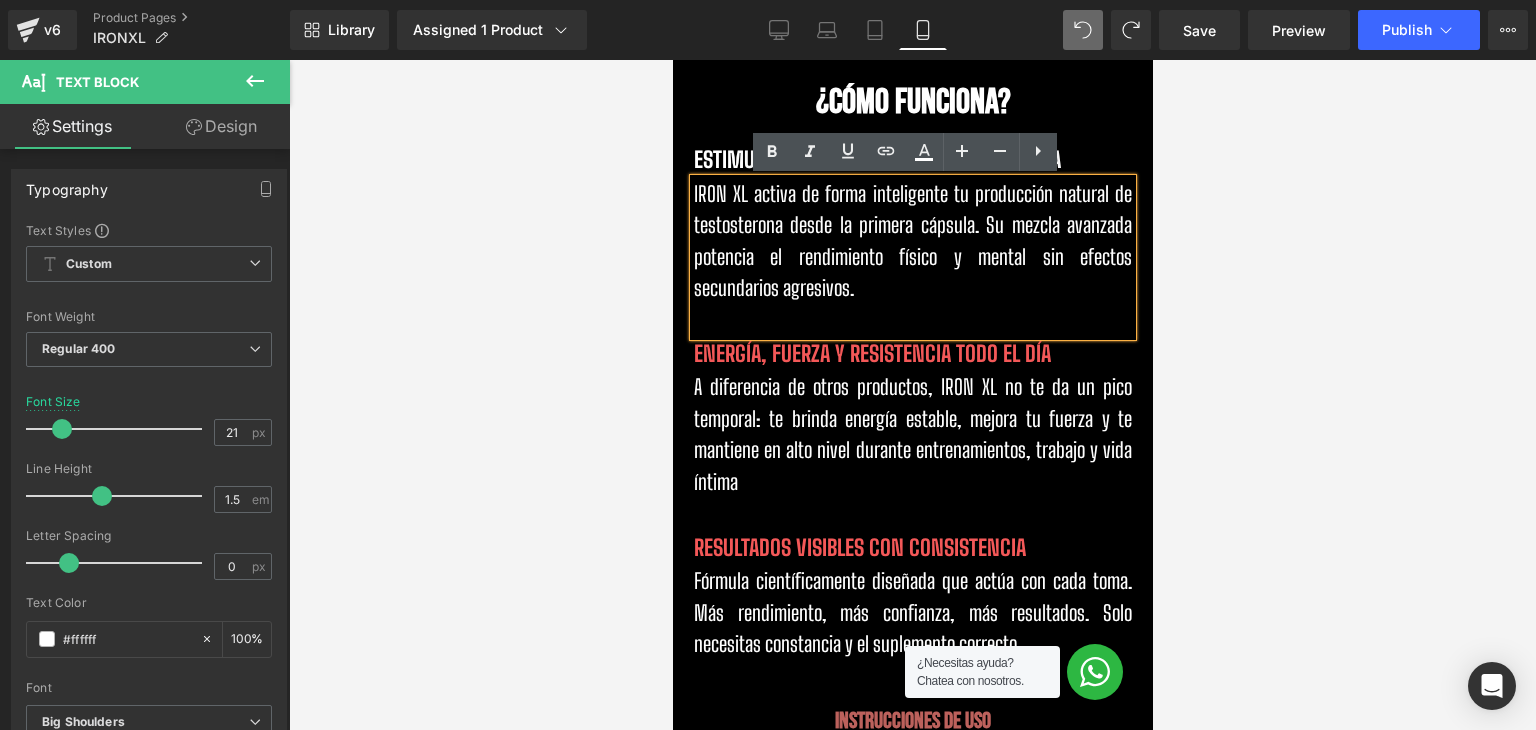 click on "ENERGÍA, FUERZA Y RESISTENCIA TODO EL DÍA" at bounding box center [912, 354] 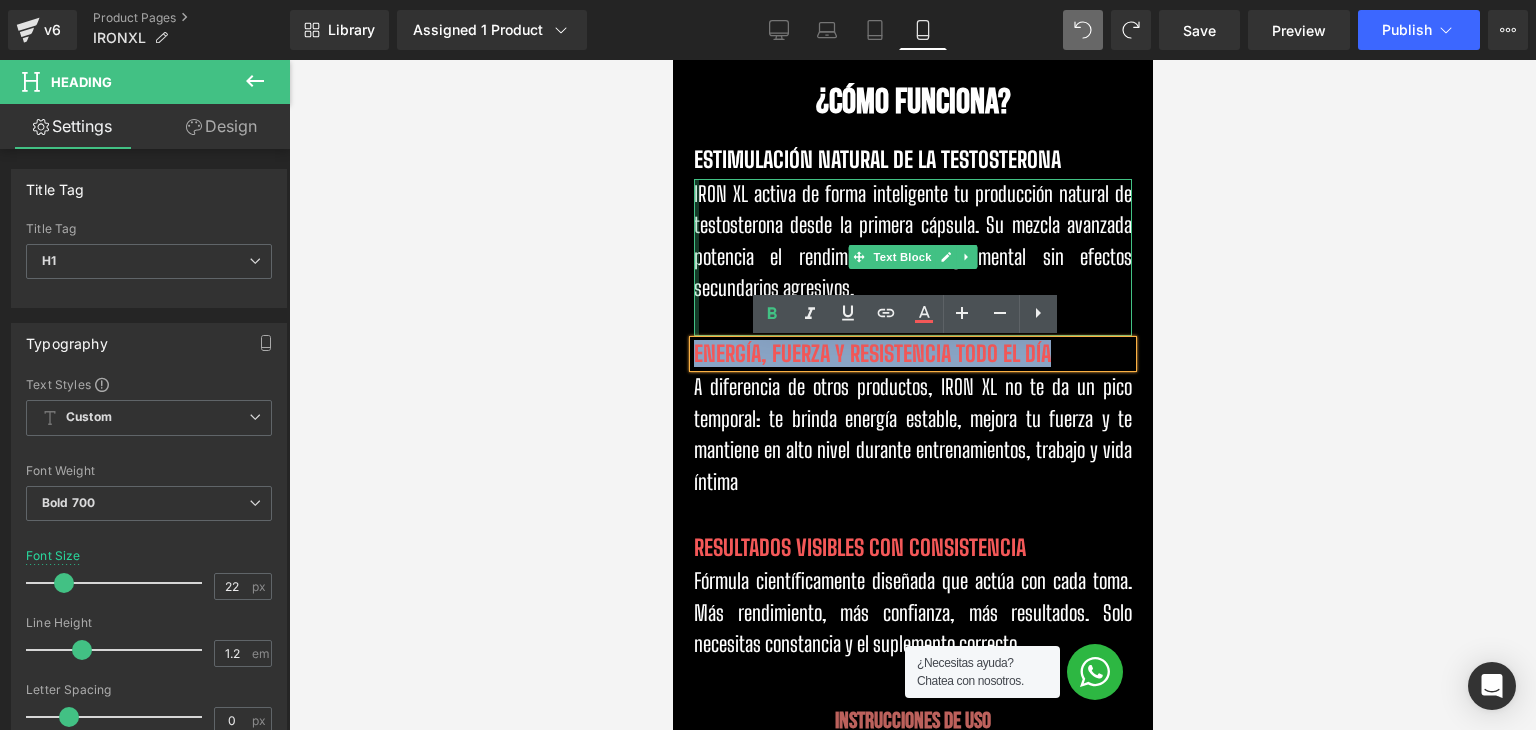 drag, startPoint x: 1047, startPoint y: 347, endPoint x: 685, endPoint y: 335, distance: 362.19885 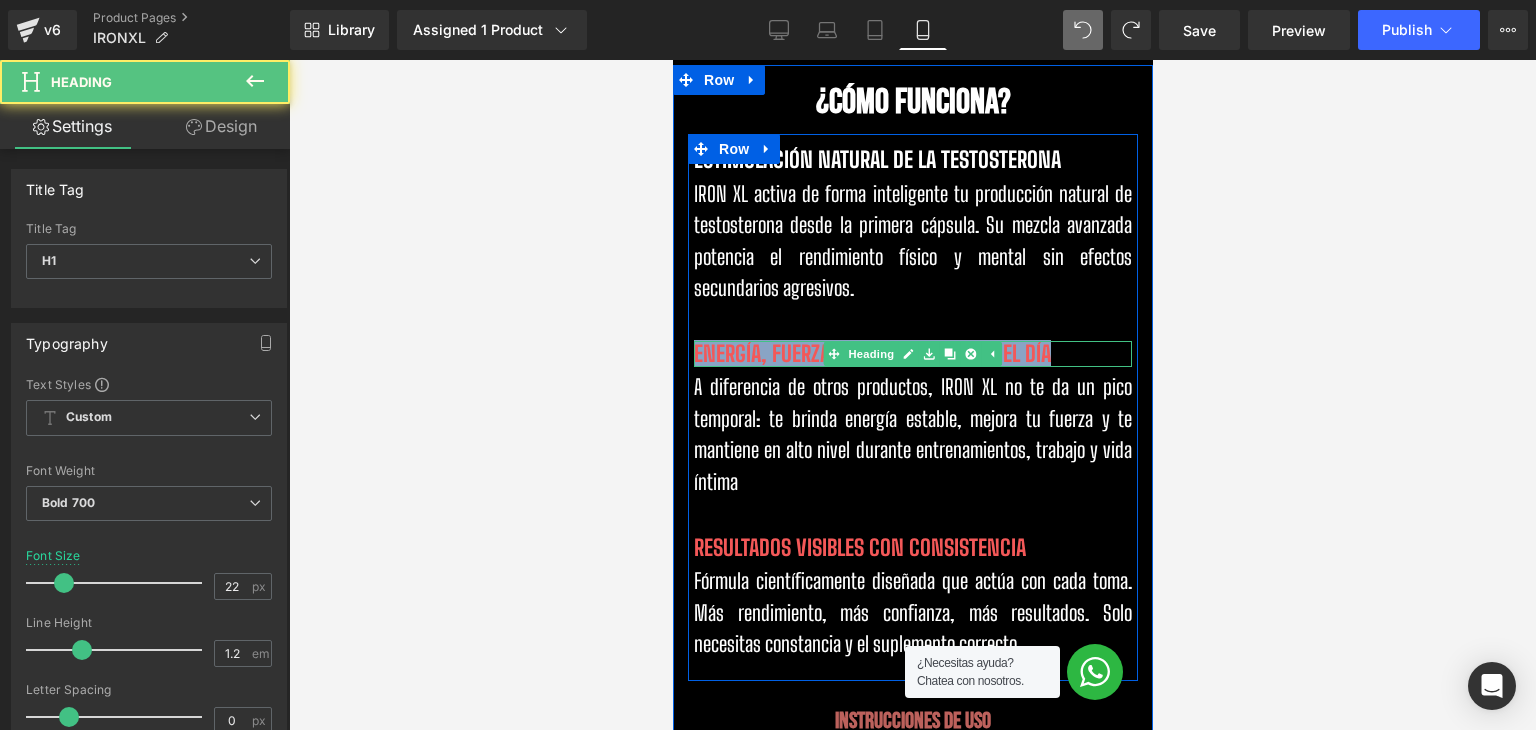 click on "ENERGÍA, FUERZA Y RESISTENCIA TODO EL DÍA" at bounding box center [871, 353] 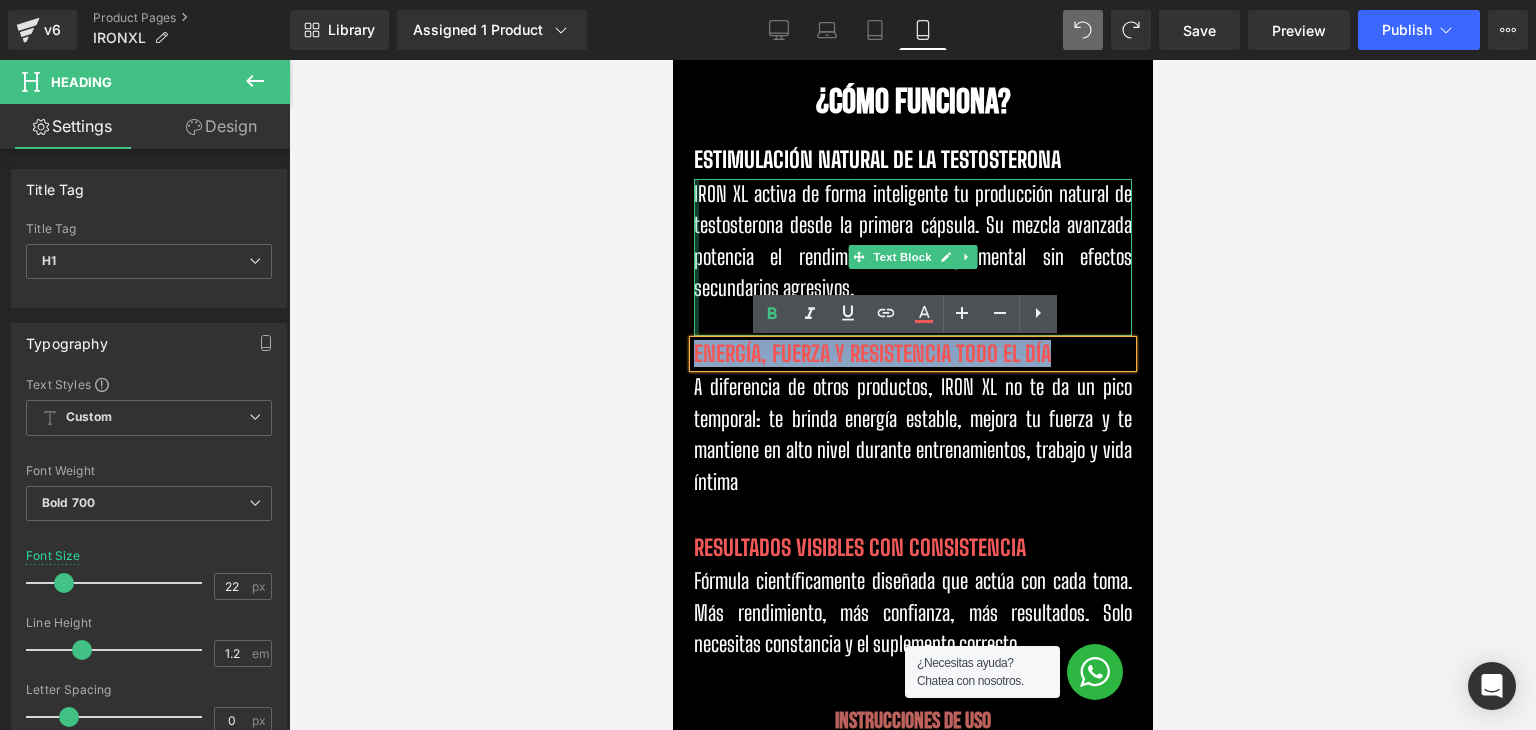 drag, startPoint x: 1041, startPoint y: 355, endPoint x: 885, endPoint y: 325, distance: 158.85843 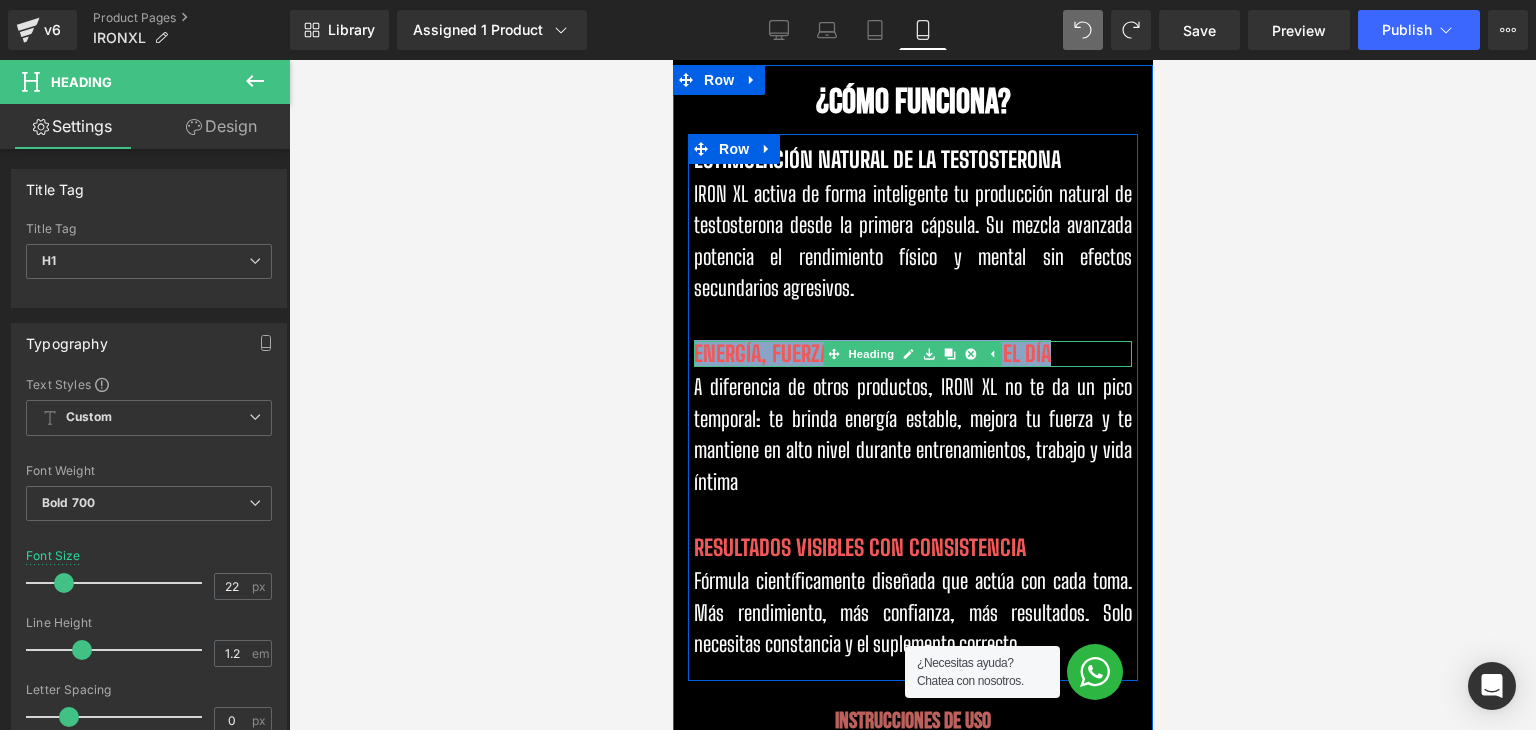 click on "ENERGÍA, FUERZA Y RESISTENCIA TODO EL DÍA" at bounding box center (871, 353) 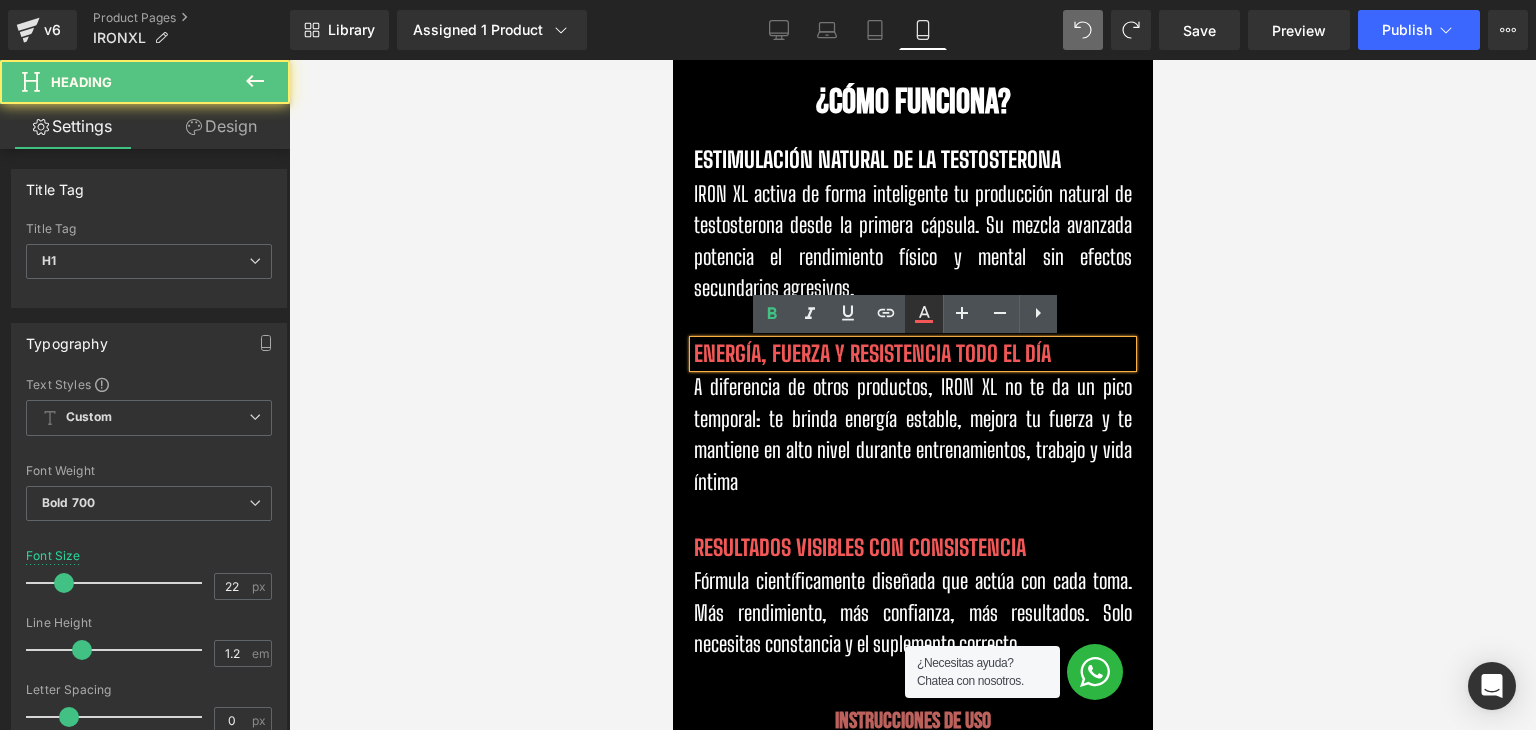 click 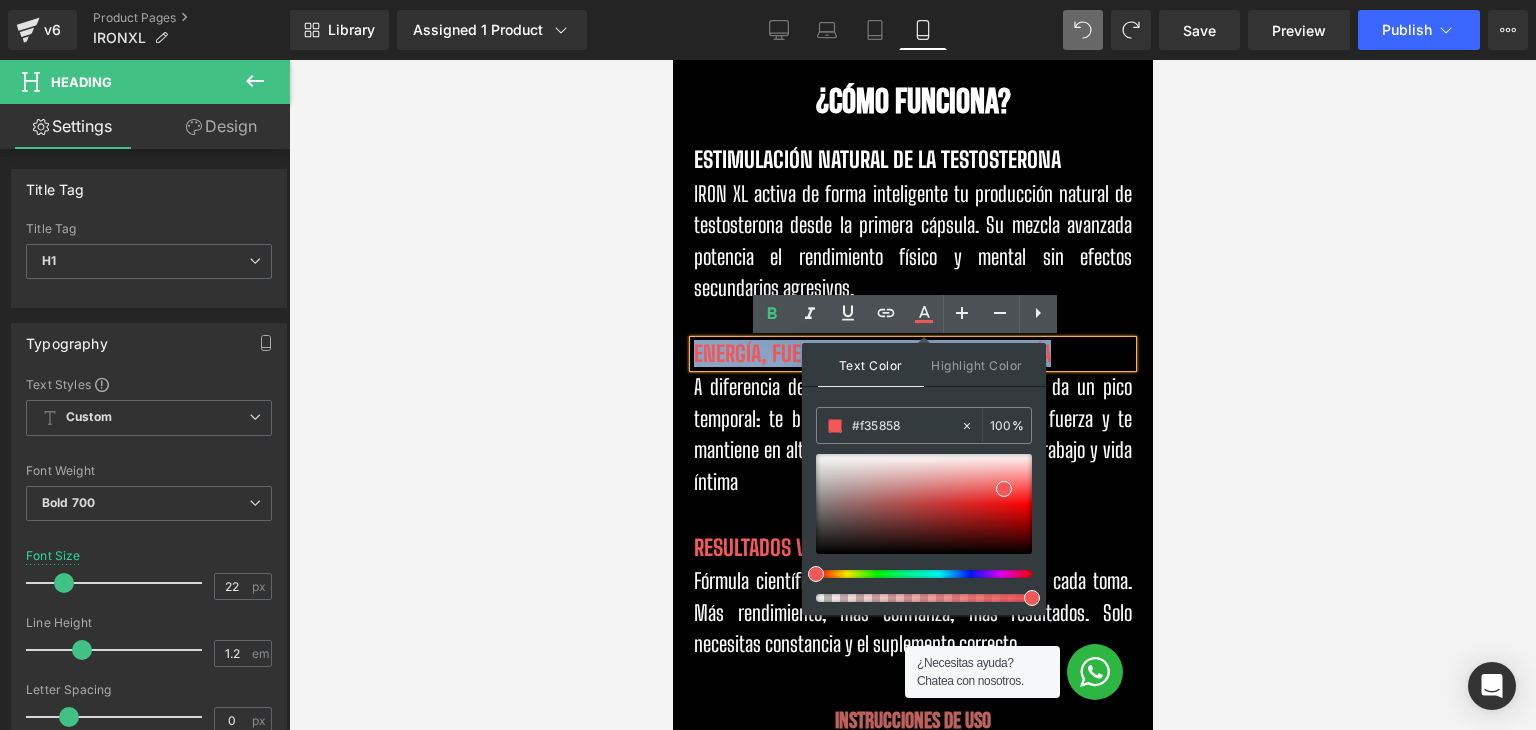 drag, startPoint x: 1065, startPoint y: 354, endPoint x: 933, endPoint y: 399, distance: 139.45967 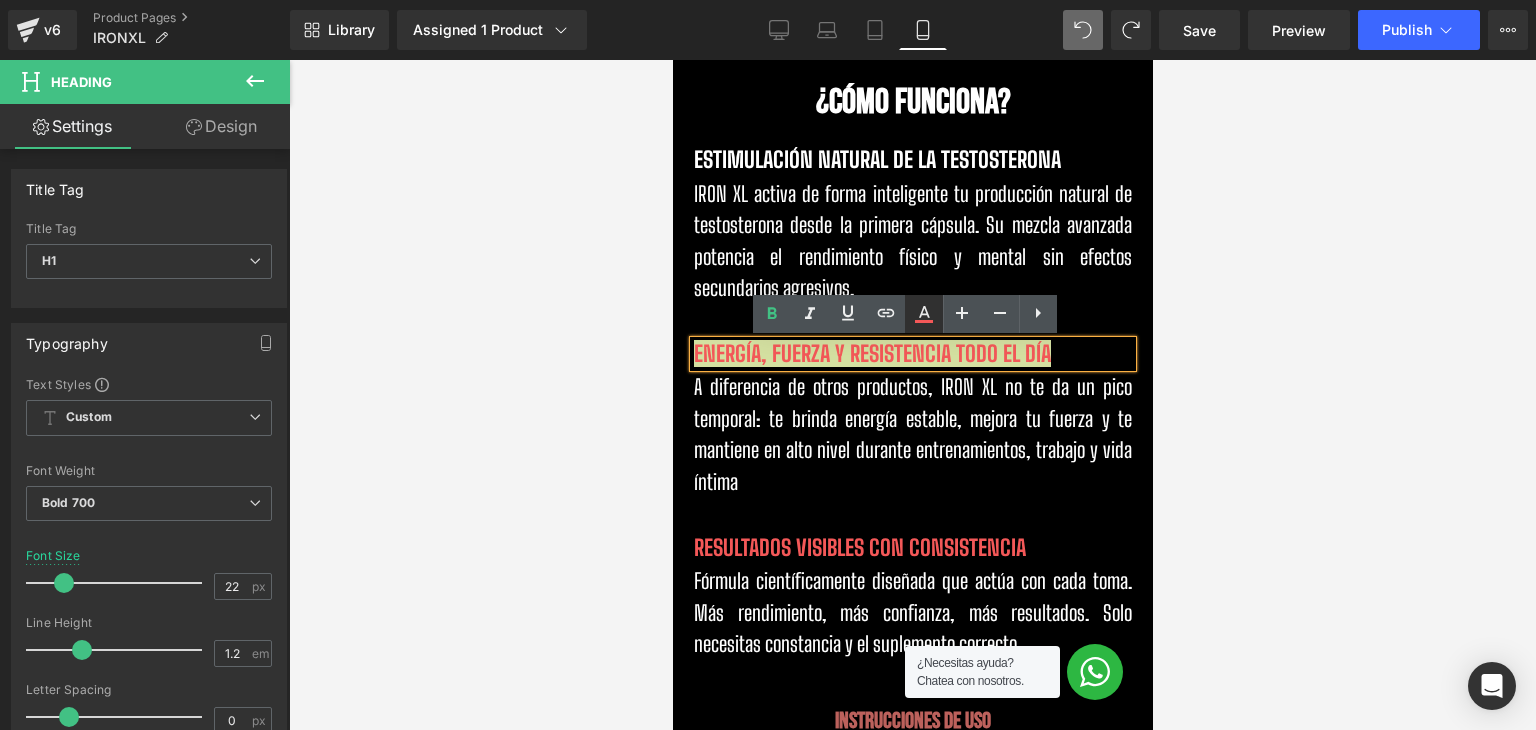click at bounding box center (924, 314) 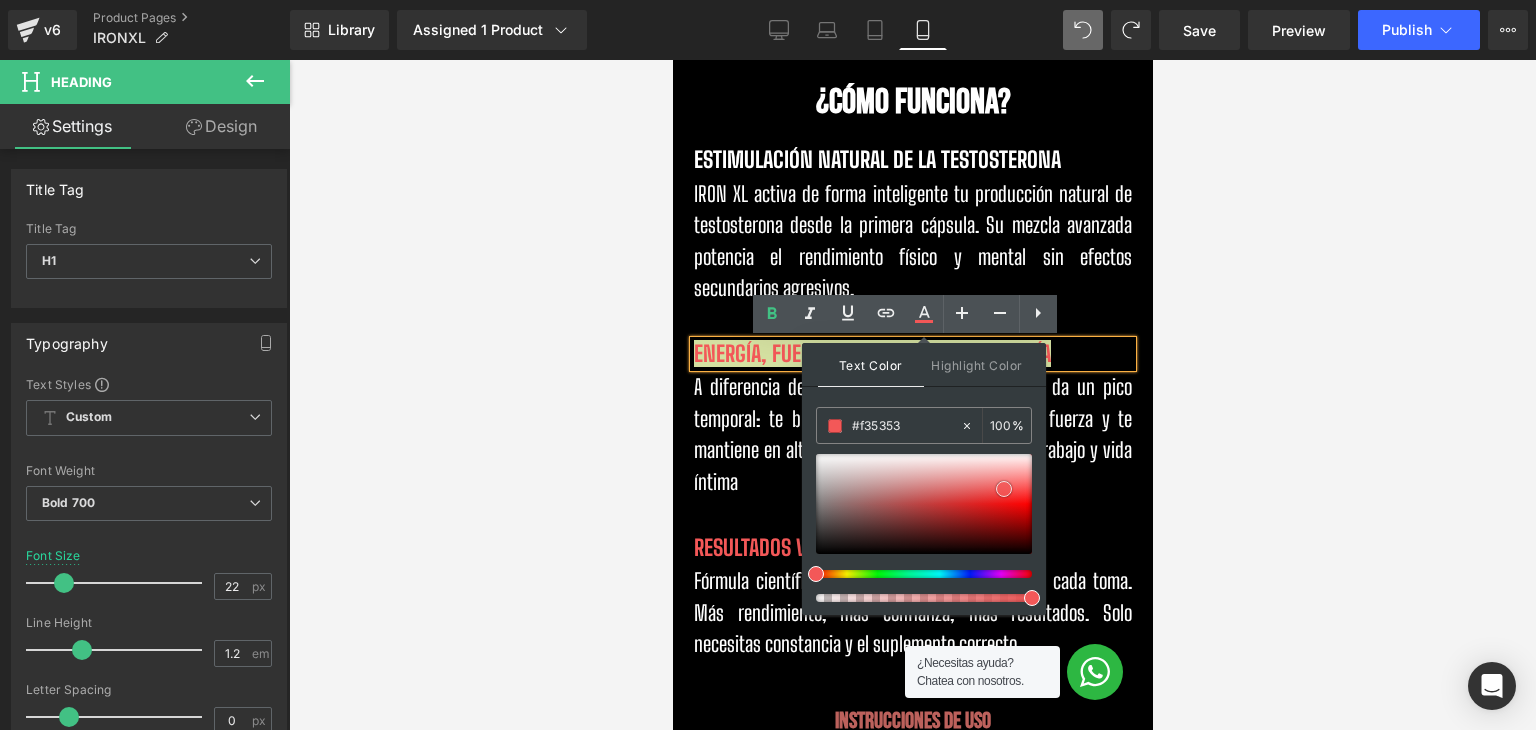 type 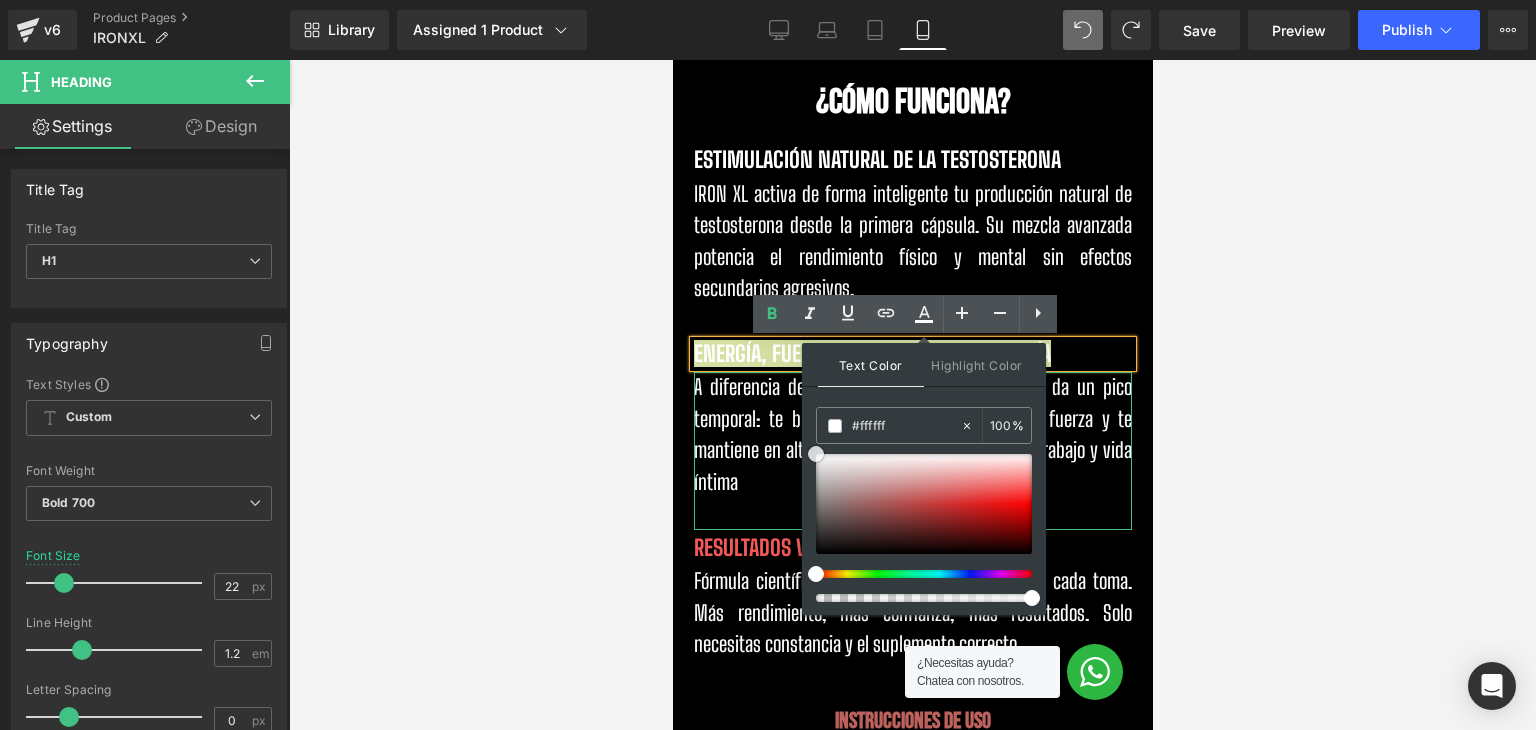 drag, startPoint x: 1671, startPoint y: 554, endPoint x: 790, endPoint y: 441, distance: 888.21735 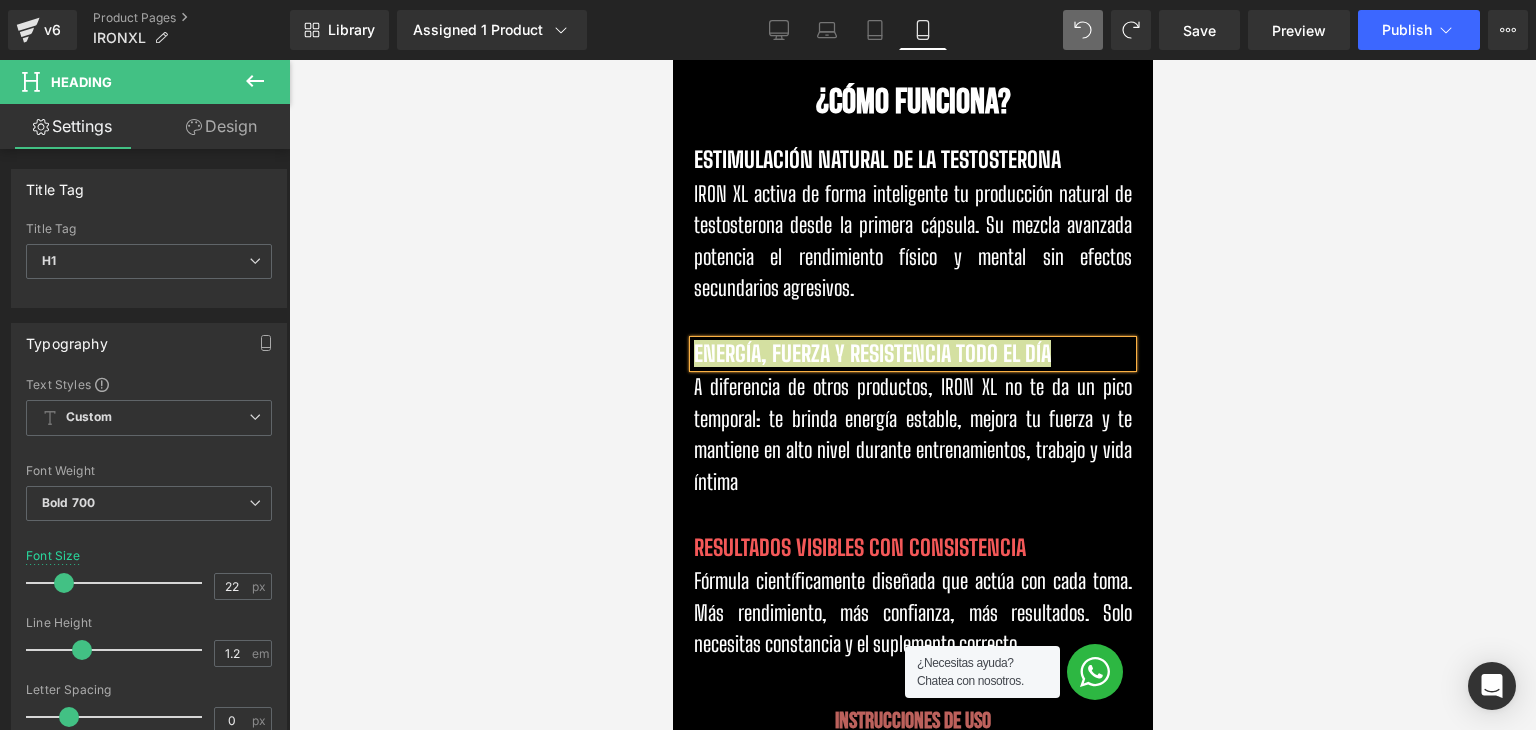 click at bounding box center (912, 395) 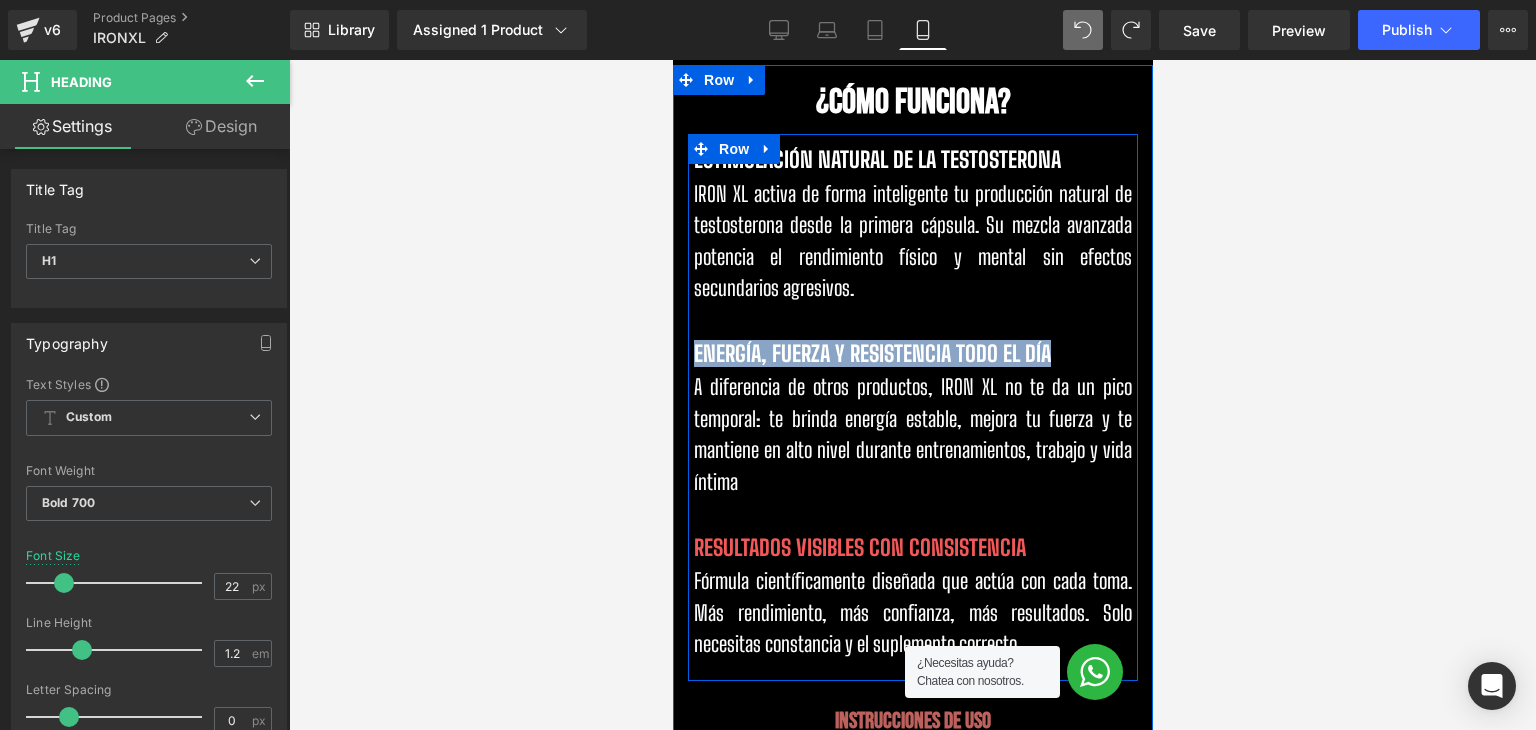 click on "RESULTADOS VISIBLES CON CONSISTENCIA" at bounding box center (859, 547) 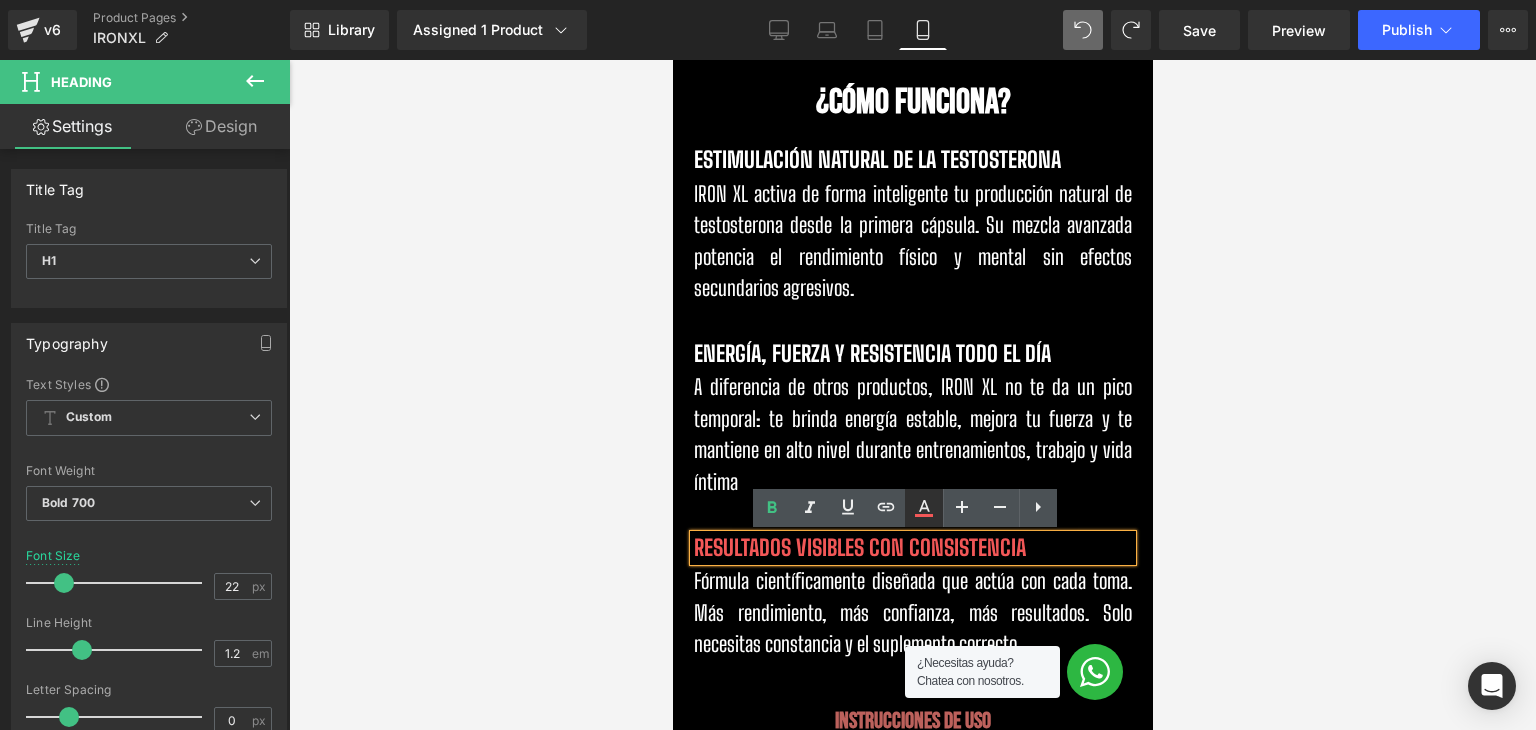 click 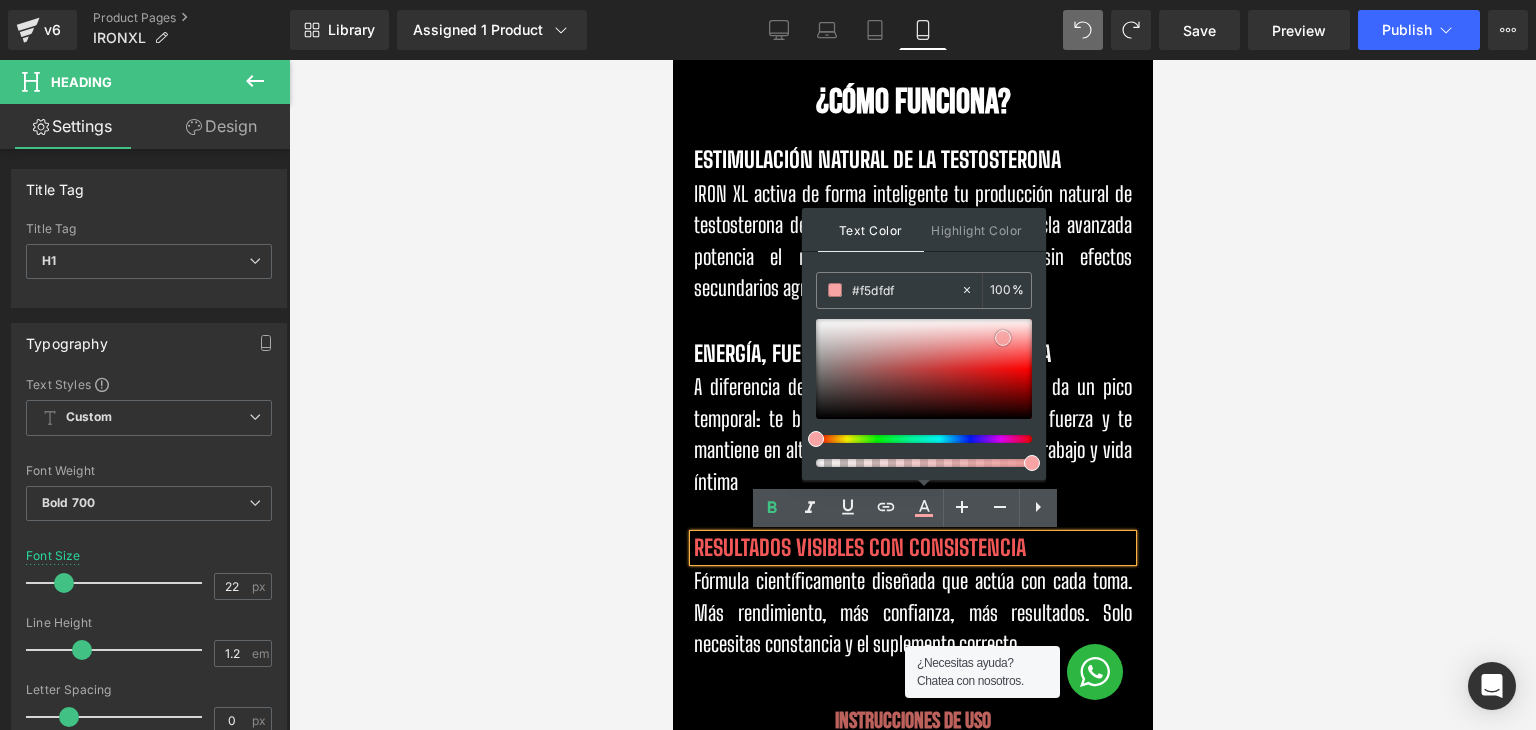 type on "#ffffff" 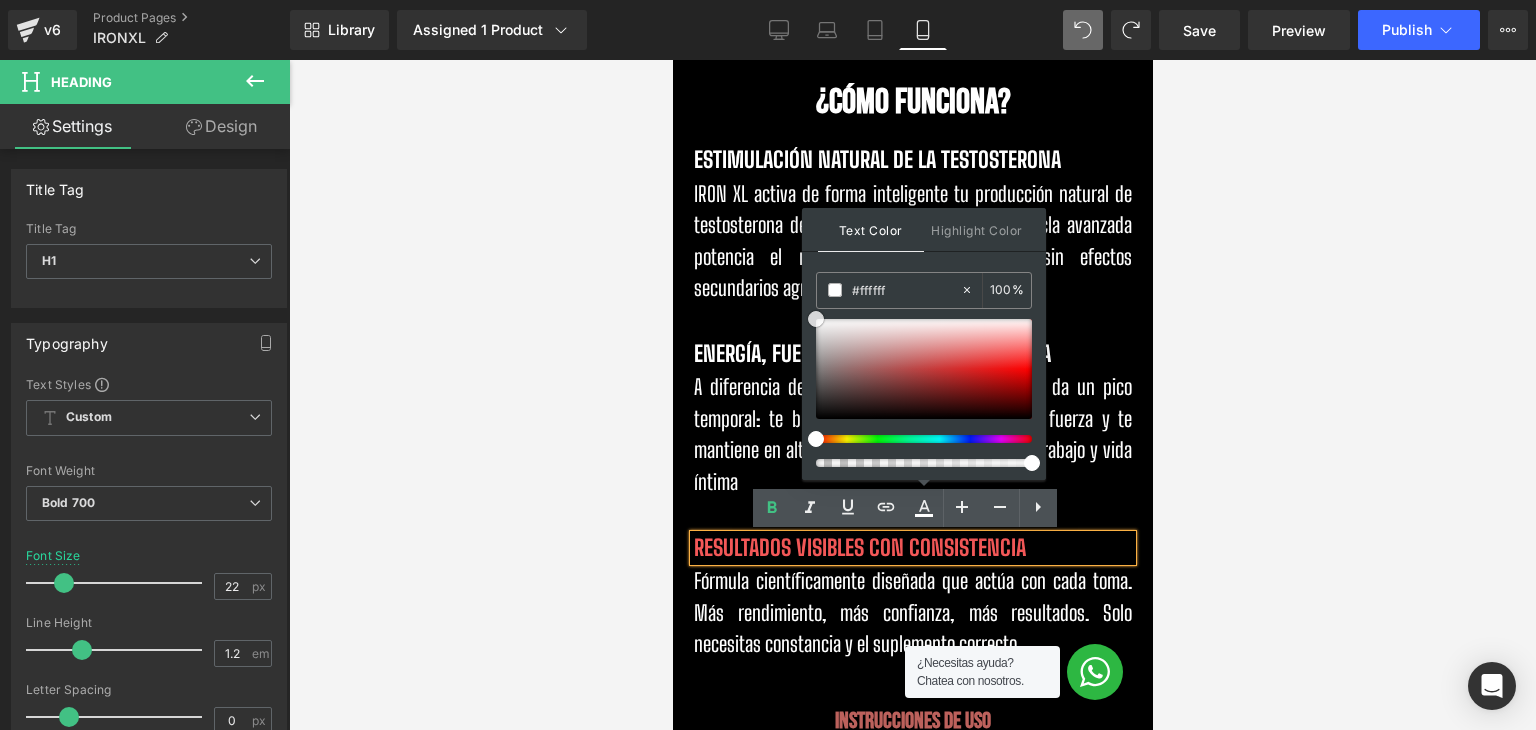 drag, startPoint x: 1003, startPoint y: 337, endPoint x: 815, endPoint y: 305, distance: 190.70396 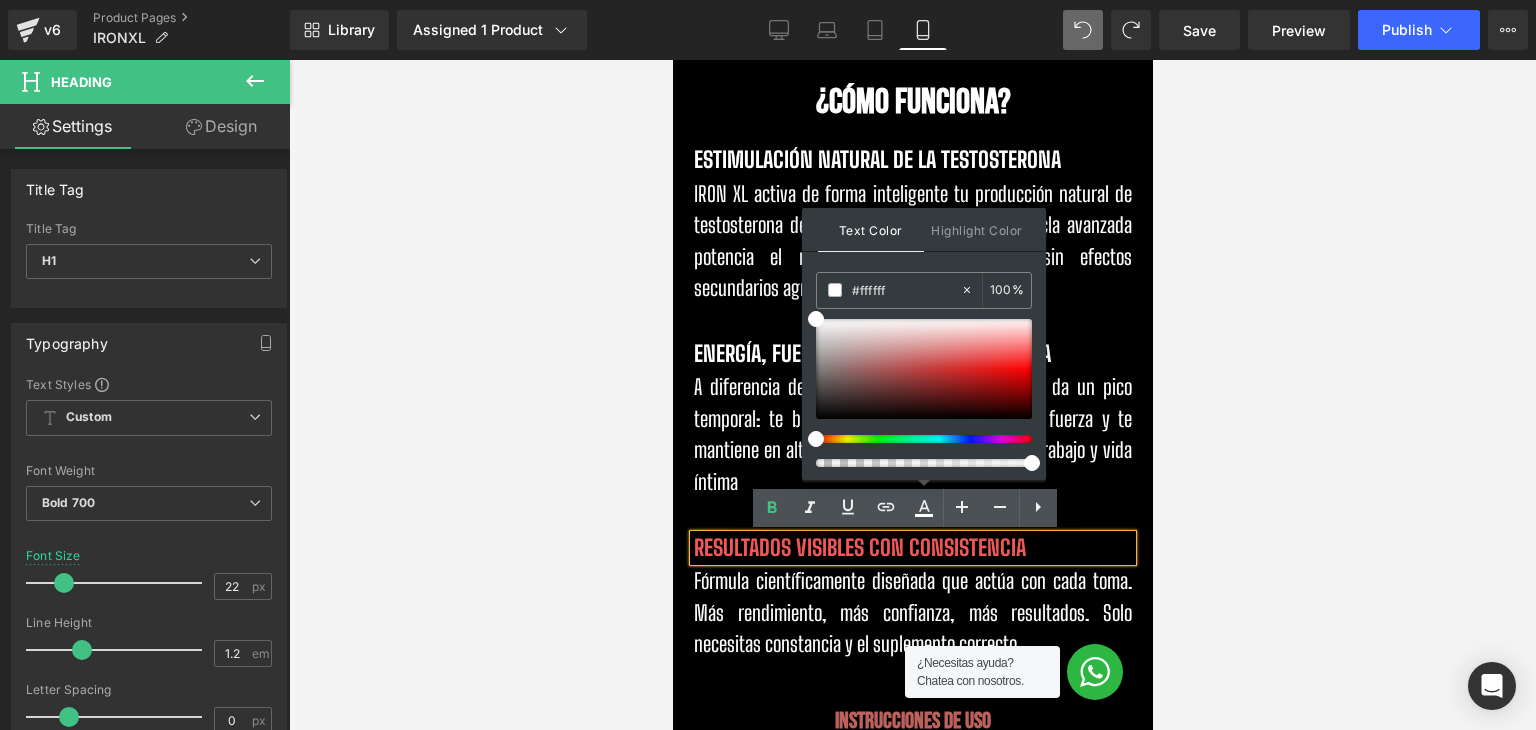 click on "RESULTADOS VISIBLES CON CONSISTENCIA" at bounding box center [859, 547] 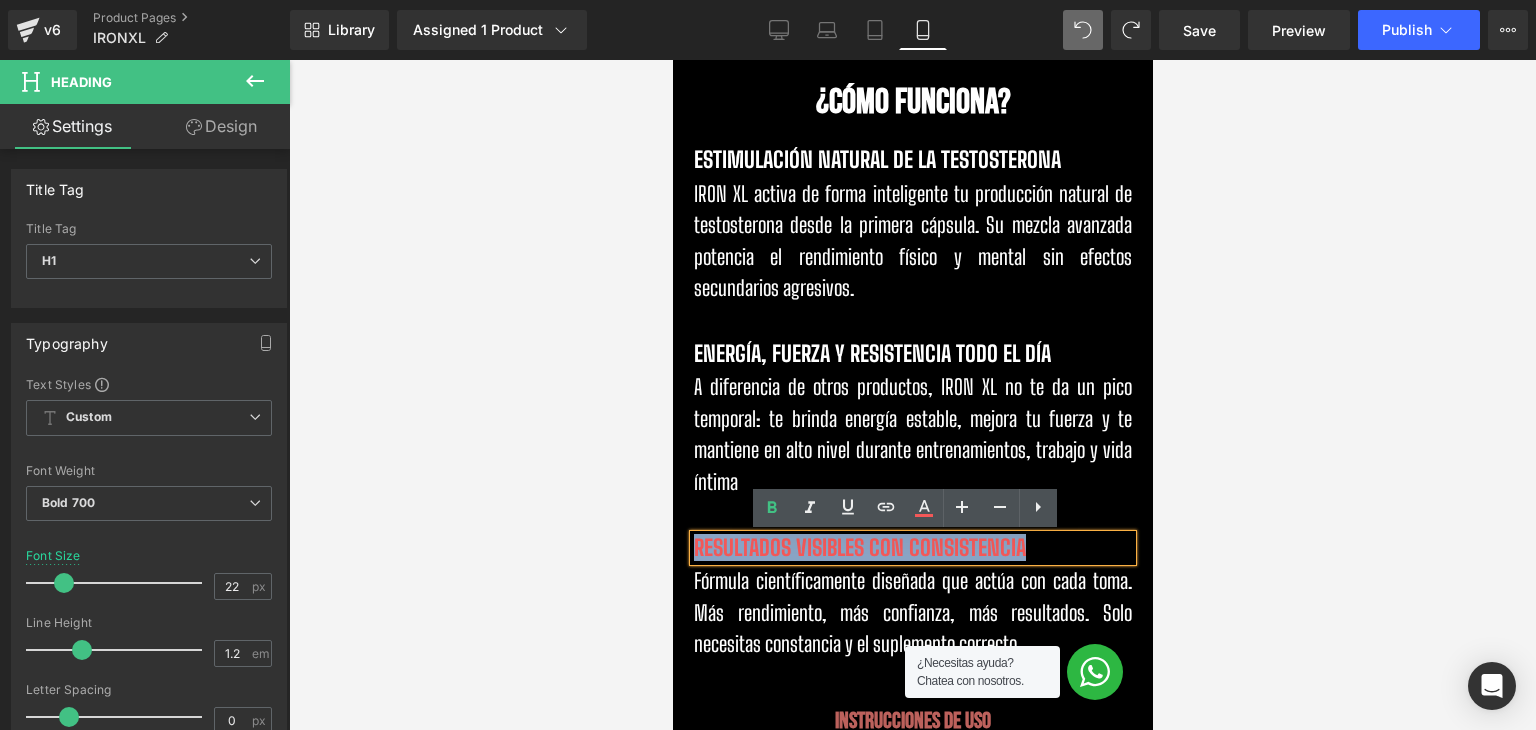 drag, startPoint x: 1031, startPoint y: 555, endPoint x: 687, endPoint y: 543, distance: 344.20923 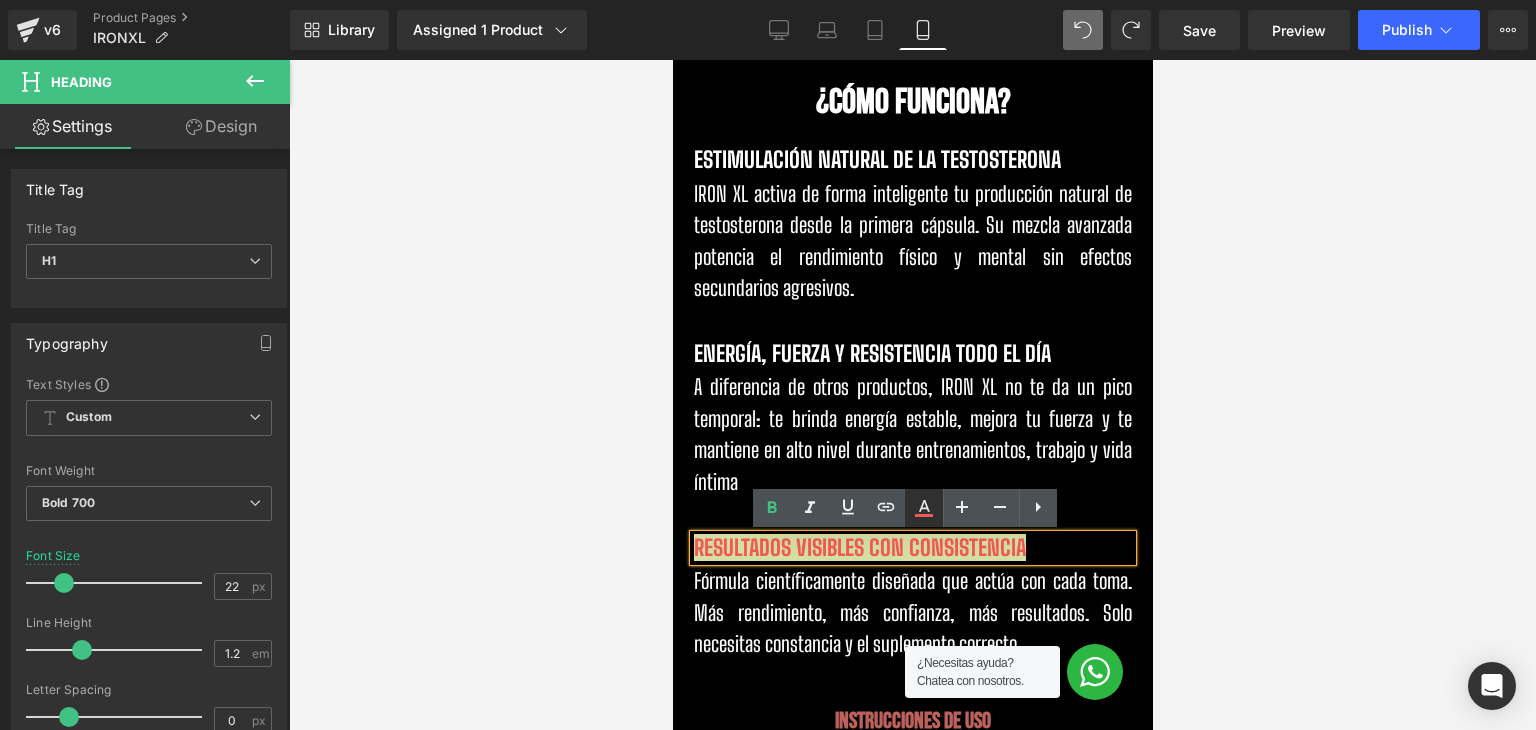 click 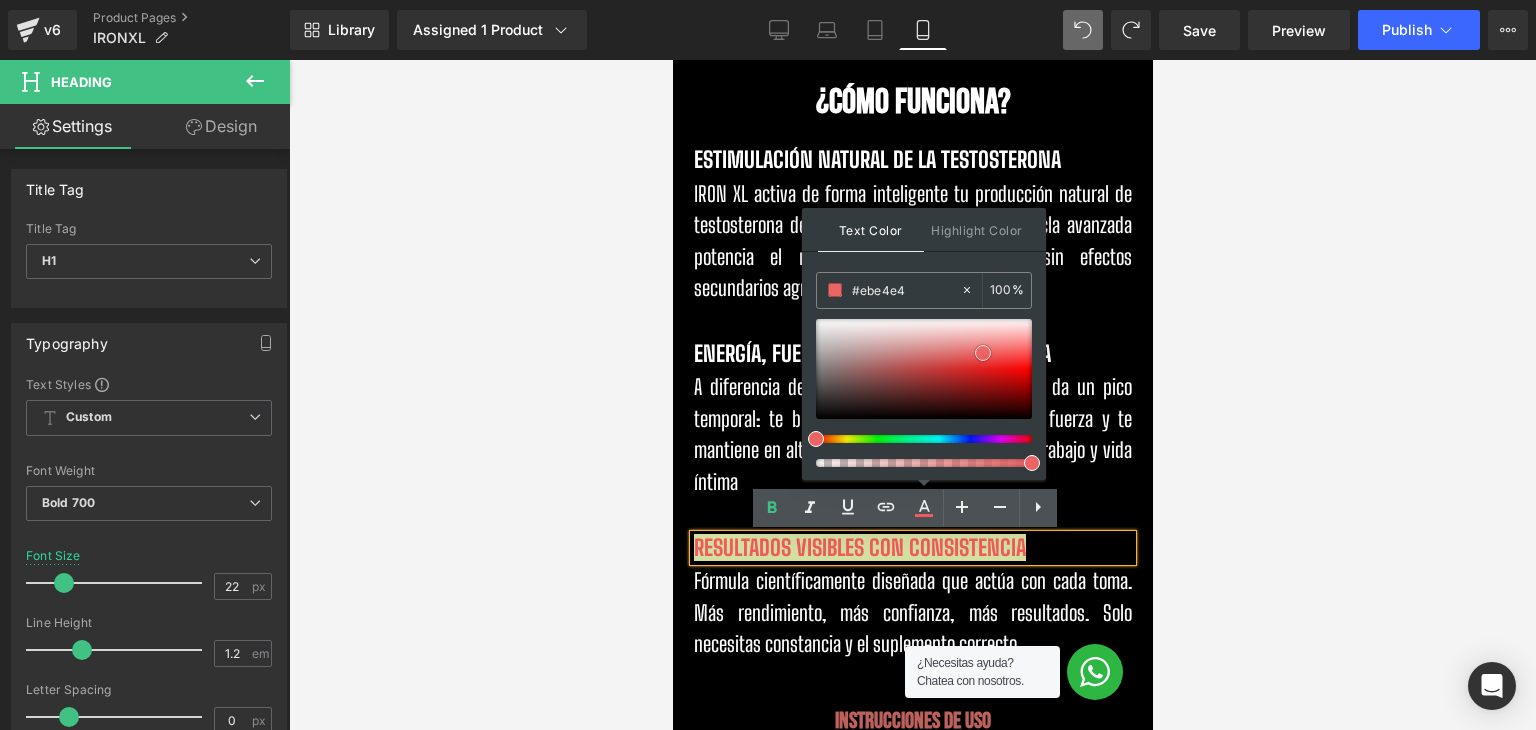 type on "#ffffff" 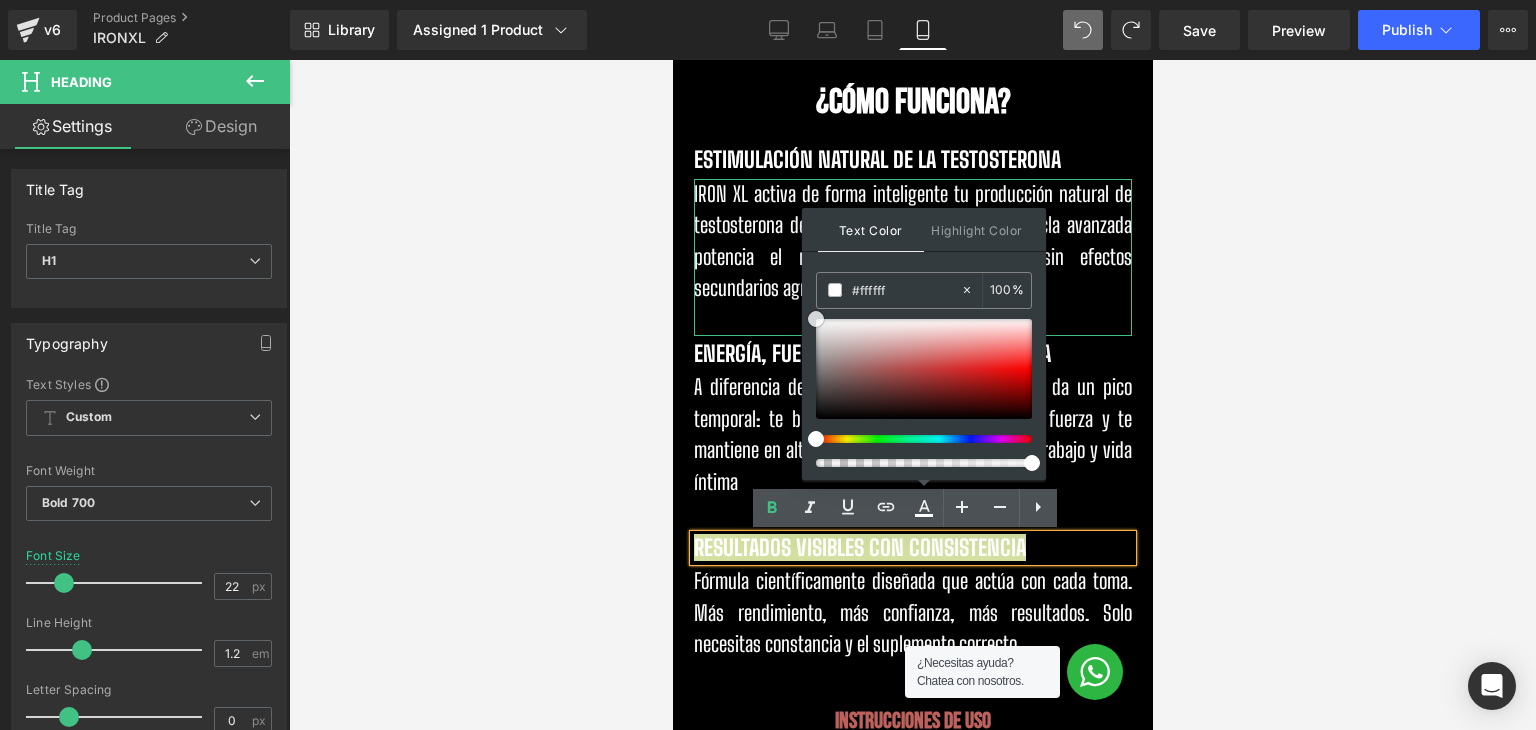 drag, startPoint x: 1655, startPoint y: 413, endPoint x: 730, endPoint y: 302, distance: 931.63617 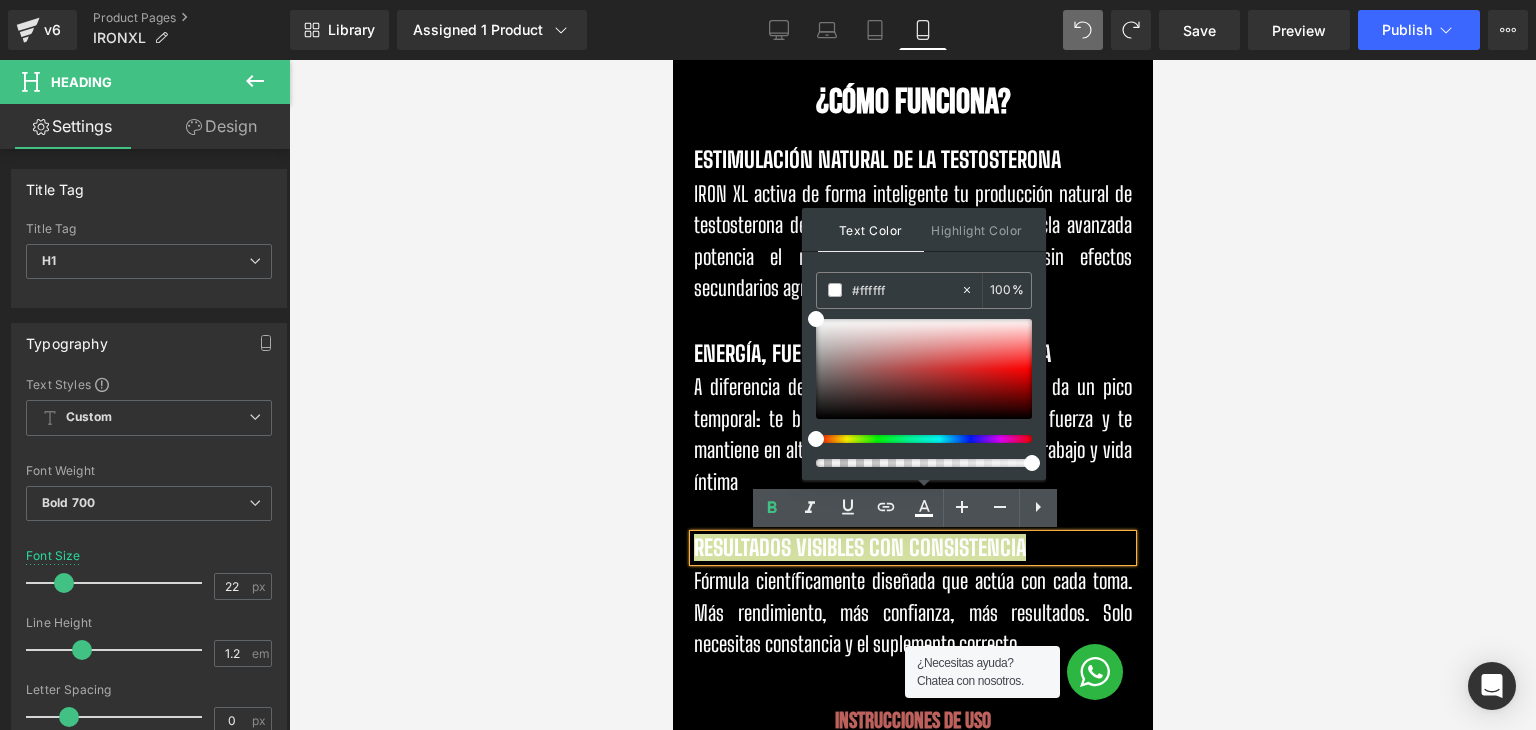 click at bounding box center (912, 395) 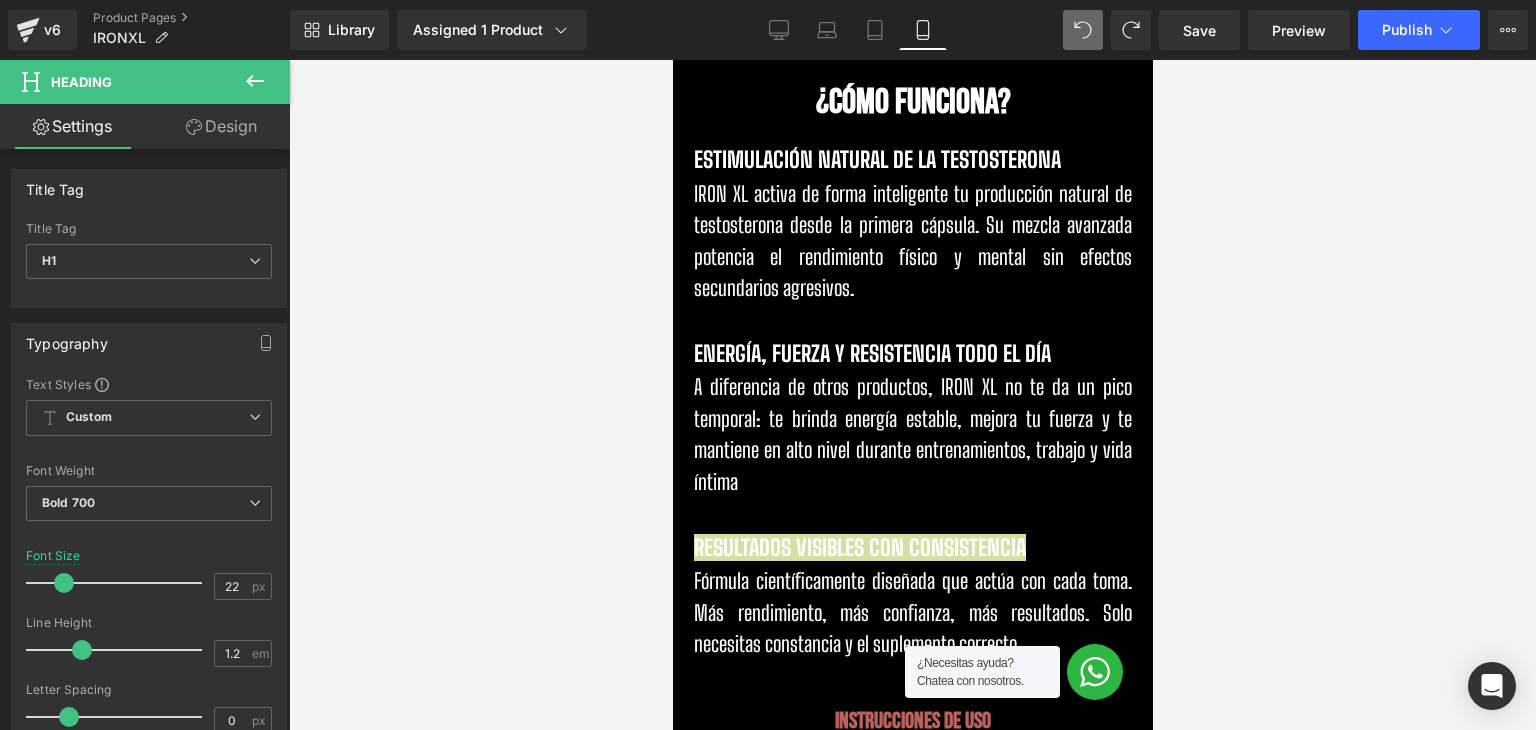 click at bounding box center (912, 395) 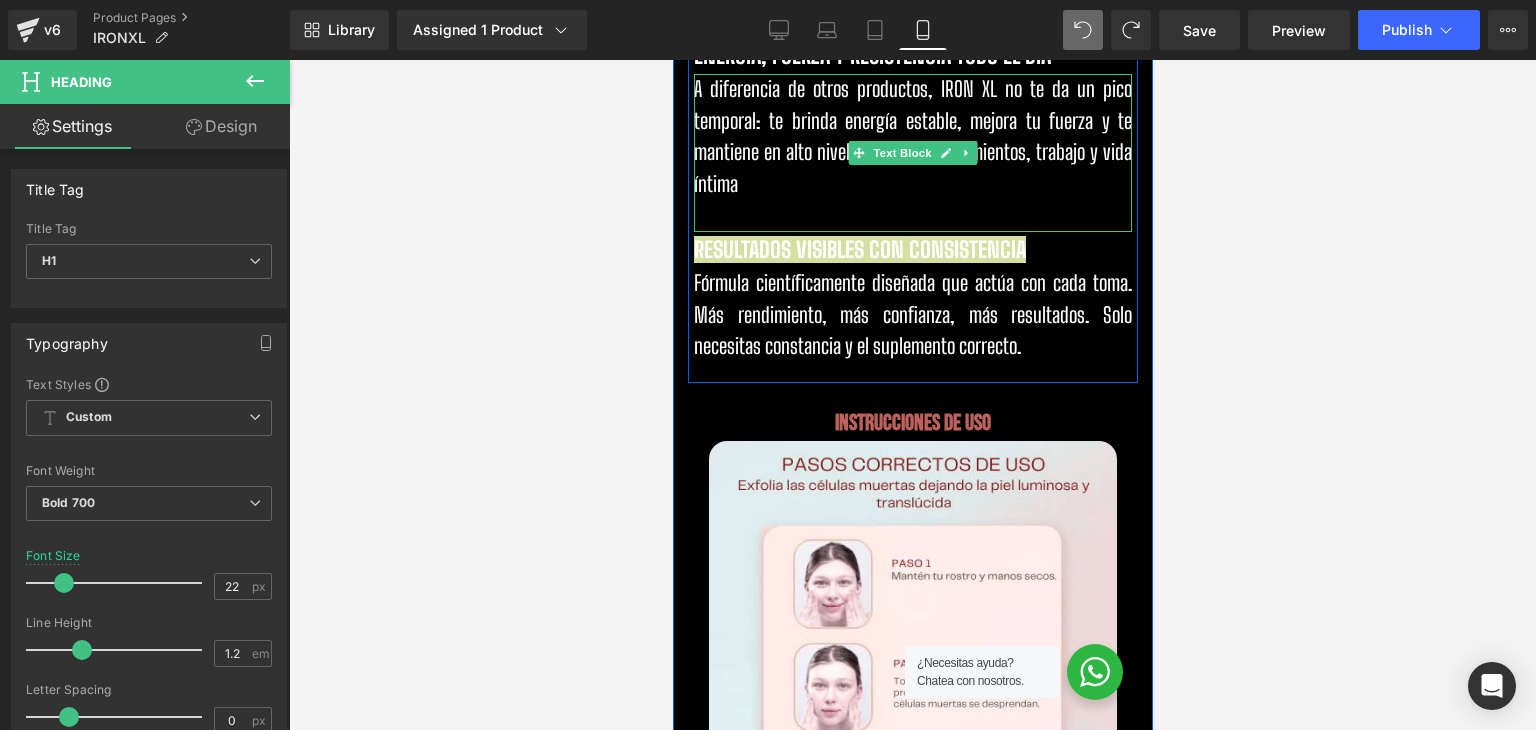 scroll, scrollTop: 2300, scrollLeft: 0, axis: vertical 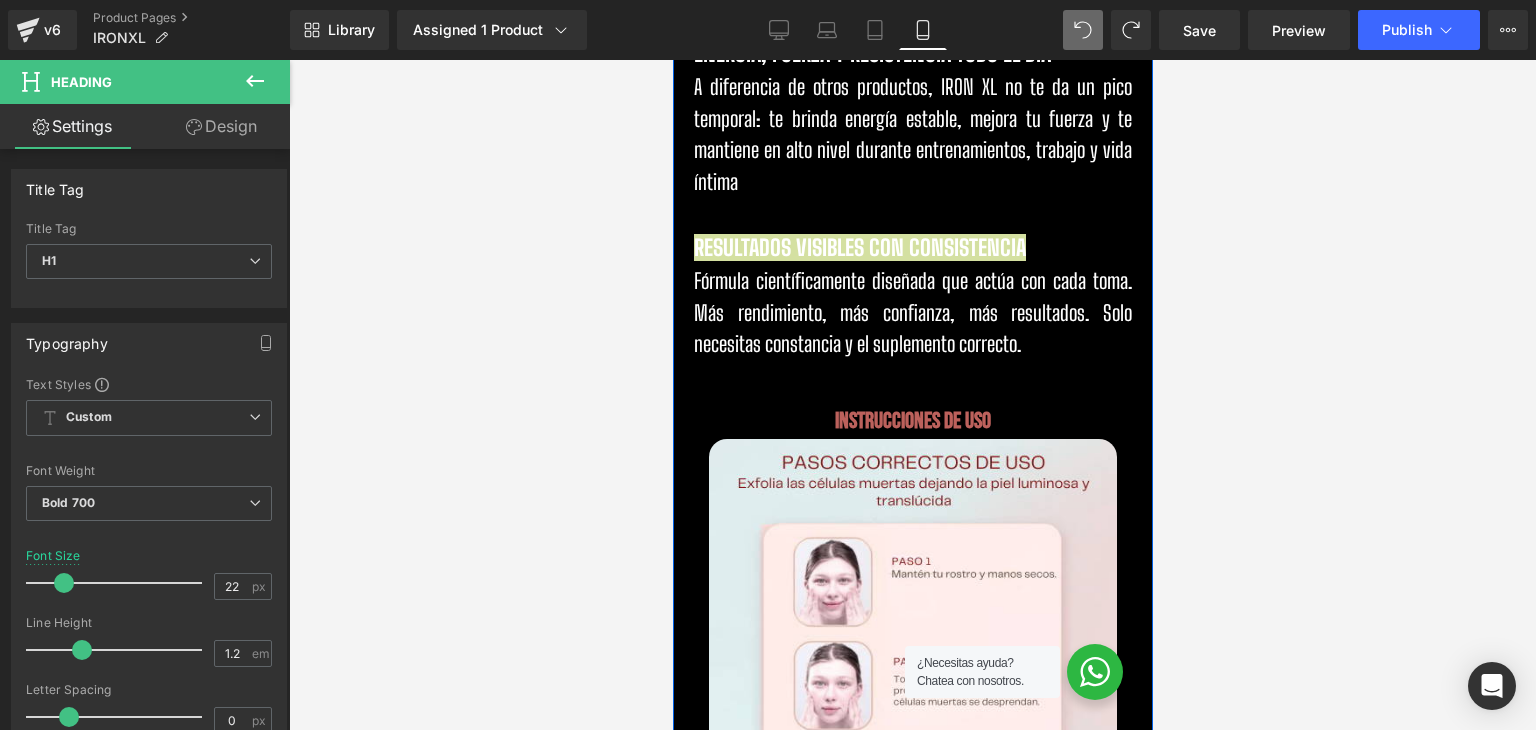 click on "Instrucciones de uso Heading         Image         Image         Row" at bounding box center (912, 626) 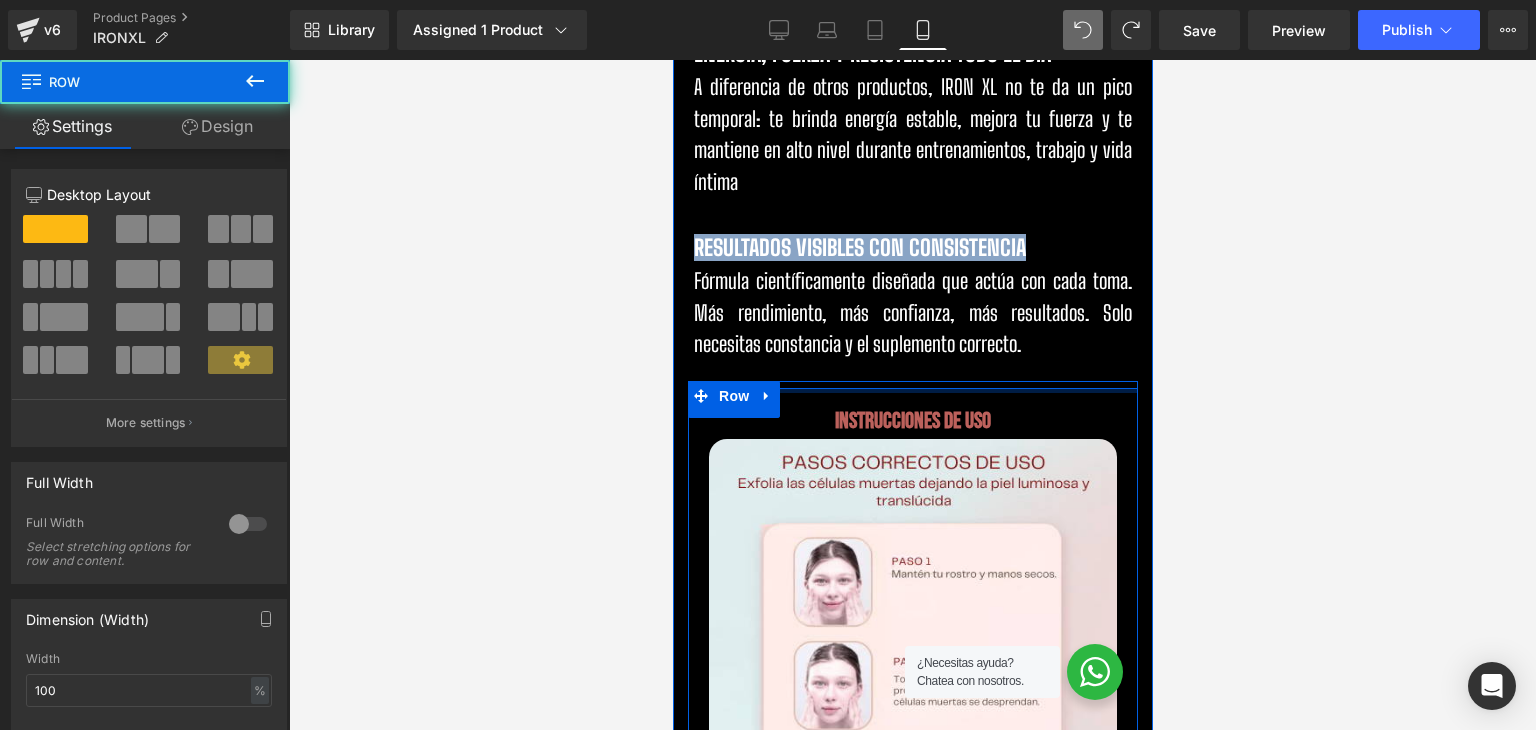 click on "Fórmula científicamente diseñada que actúa con cada toma. Más rendimiento, más confianza, más resultados. Solo necesitas constancia y el suplemento correcto." at bounding box center [912, 313] 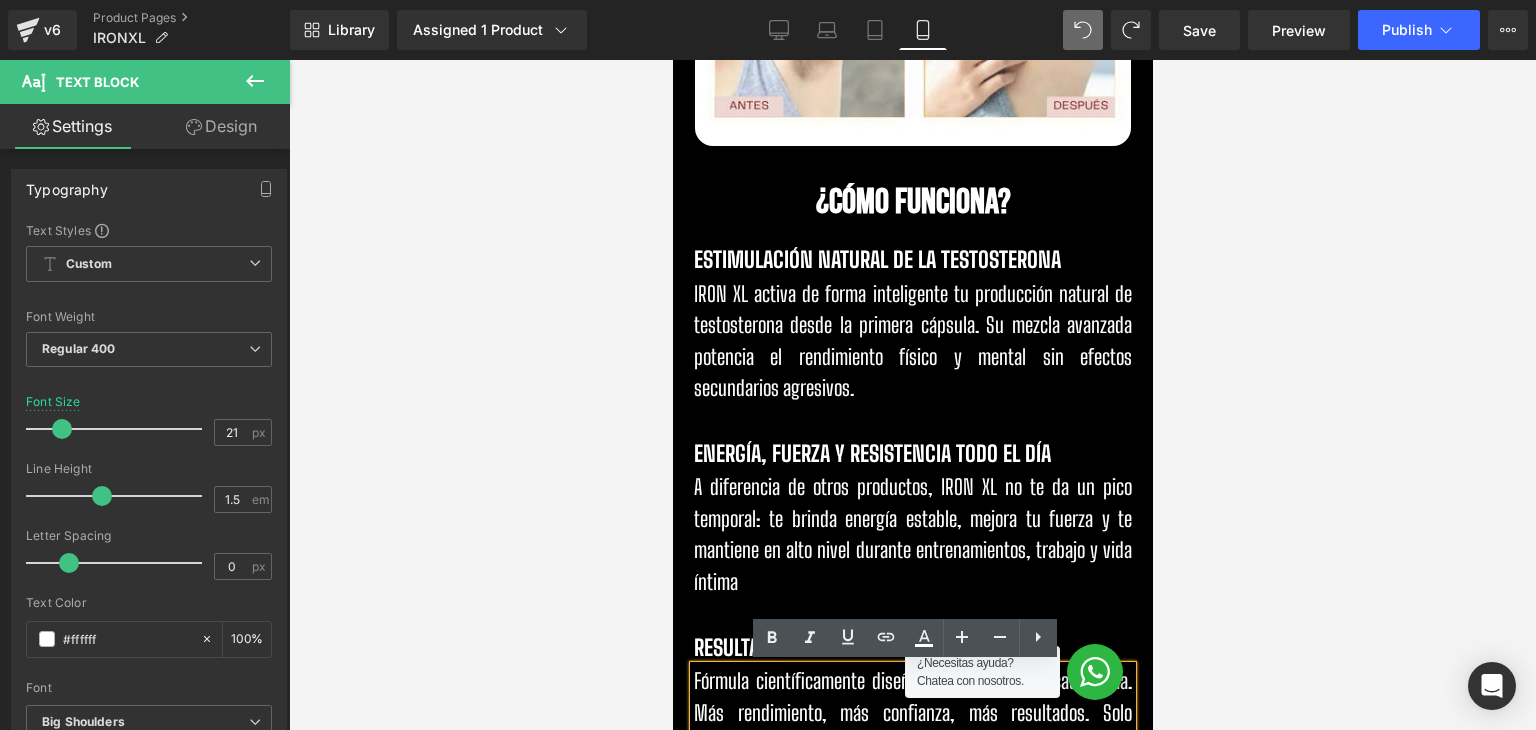 scroll, scrollTop: 1900, scrollLeft: 0, axis: vertical 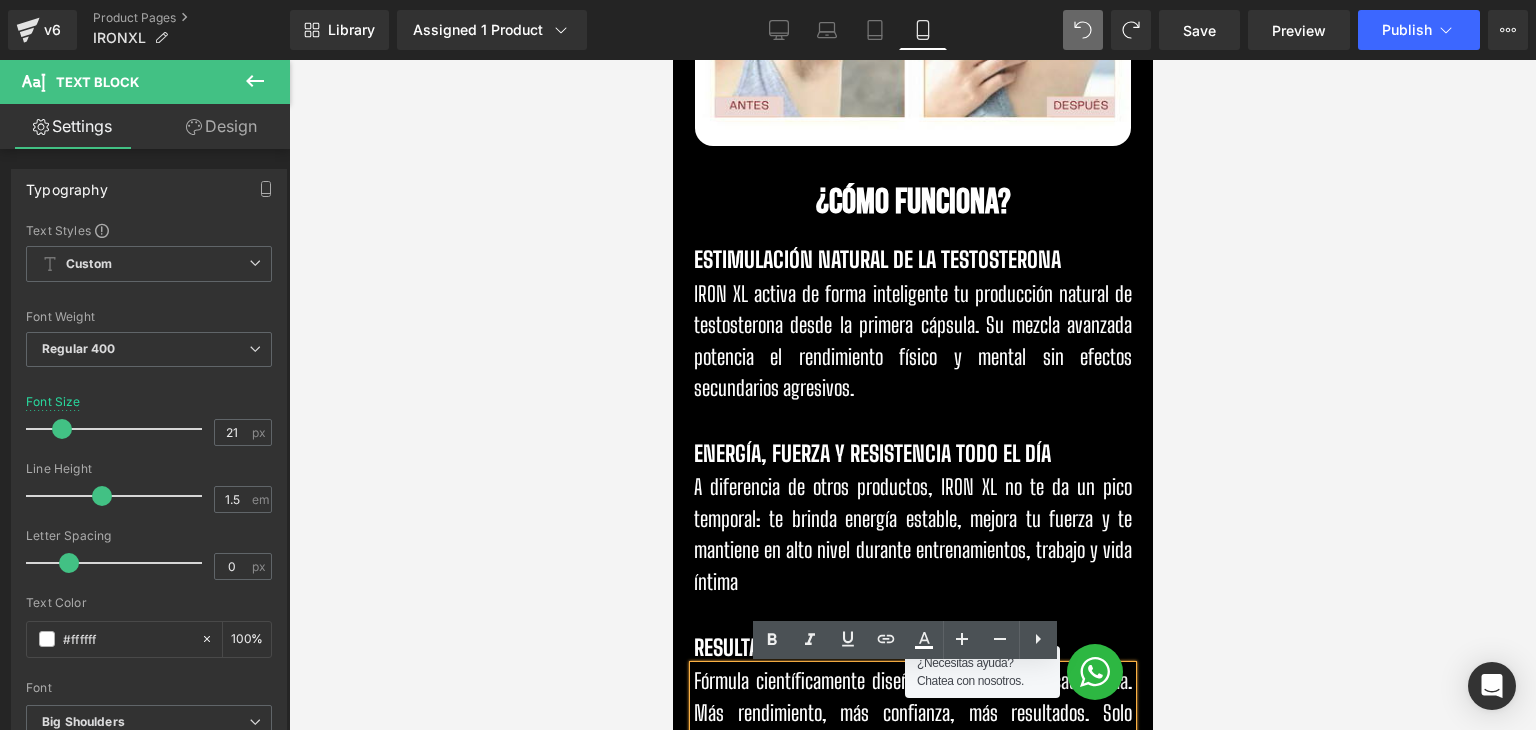 click on "IRON XL activa de forma inteligente tu producción natural de testosterona desde la primera cápsula. Su mezcla avanzada potencia el rendimiento físico y mental sin efectos secundarios agresivos." at bounding box center [912, 342] 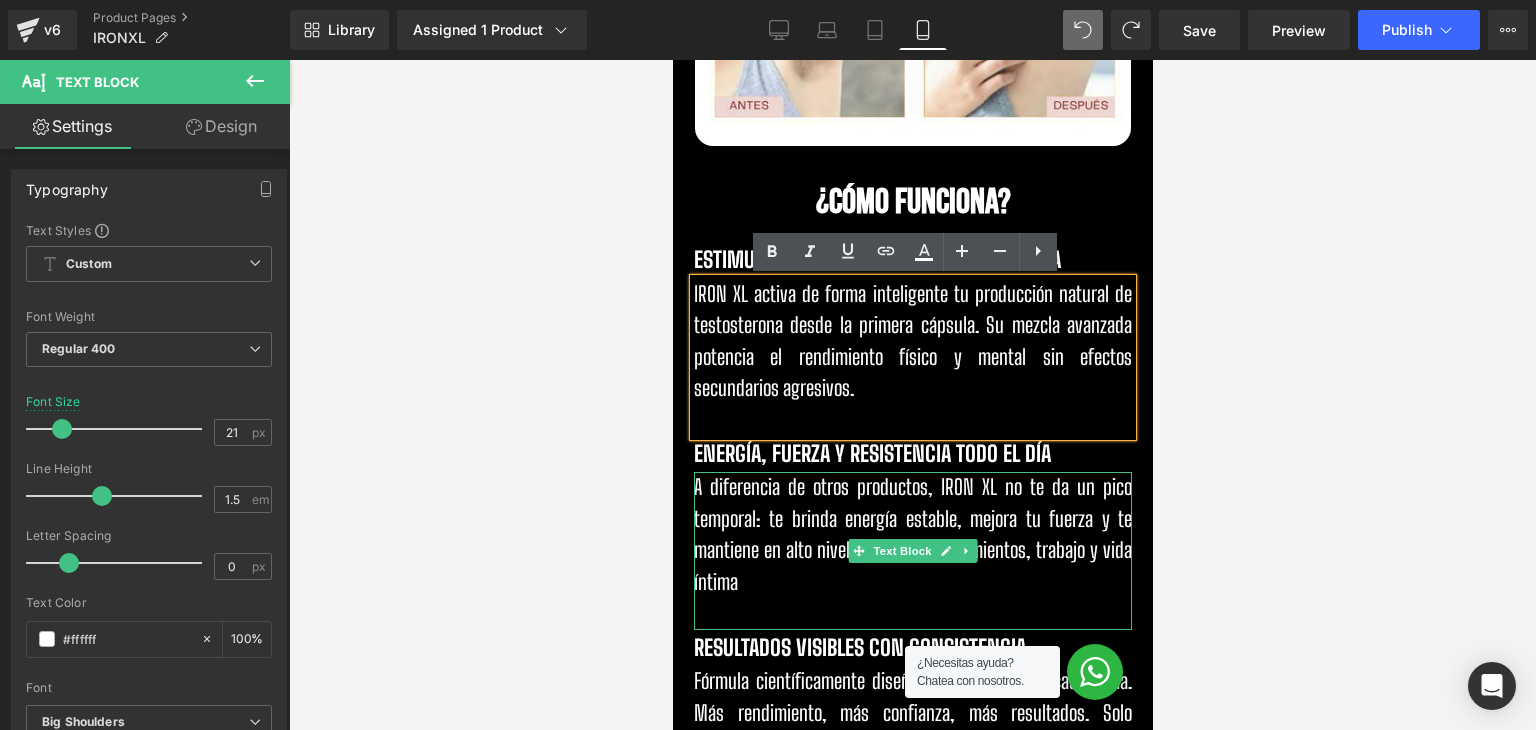 click on "A diferencia de otros productos, IRON XL no te da un pico temporal: te brinda energía estable, mejora tu fuerza y te mantiene en alto nivel durante entrenamientos, trabajo y vida íntima" at bounding box center (912, 535) 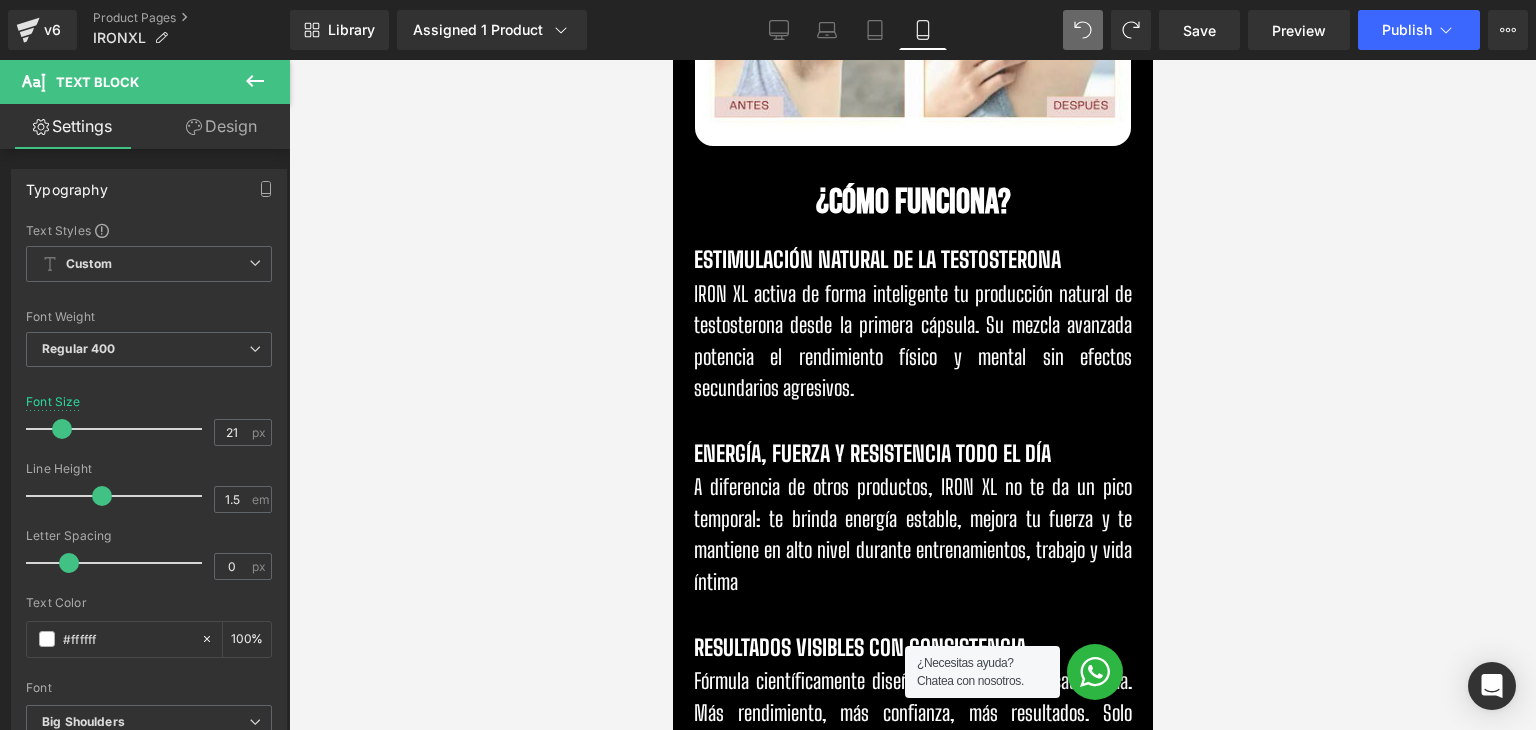 click on "IRON XL activa de forma inteligente tu producción natural de testosterona desde la primera cápsula. Su mezcla avanzada potencia el rendimiento físico y mental sin efectos secundarios agresivos." at bounding box center [912, 342] 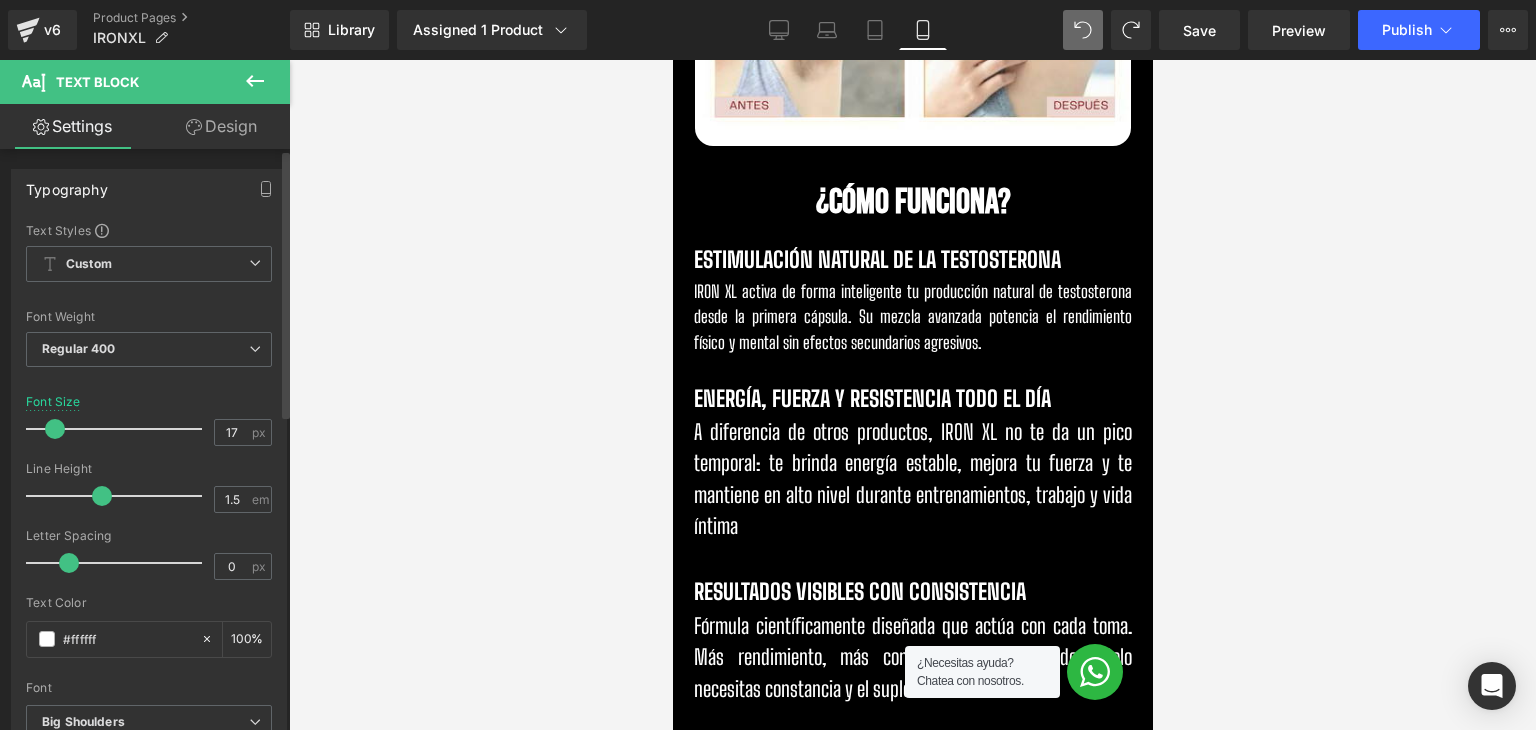 type on "18" 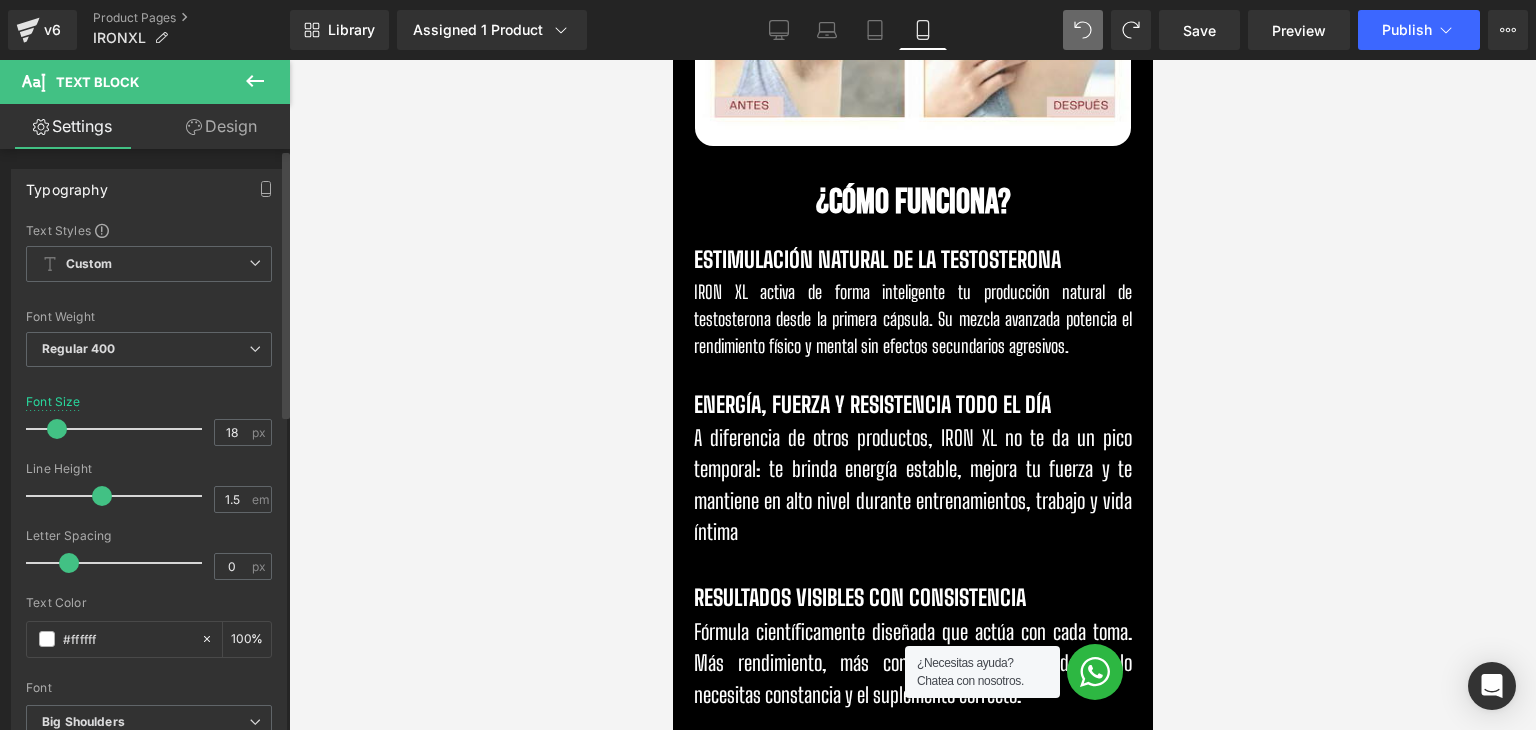 click at bounding box center [57, 429] 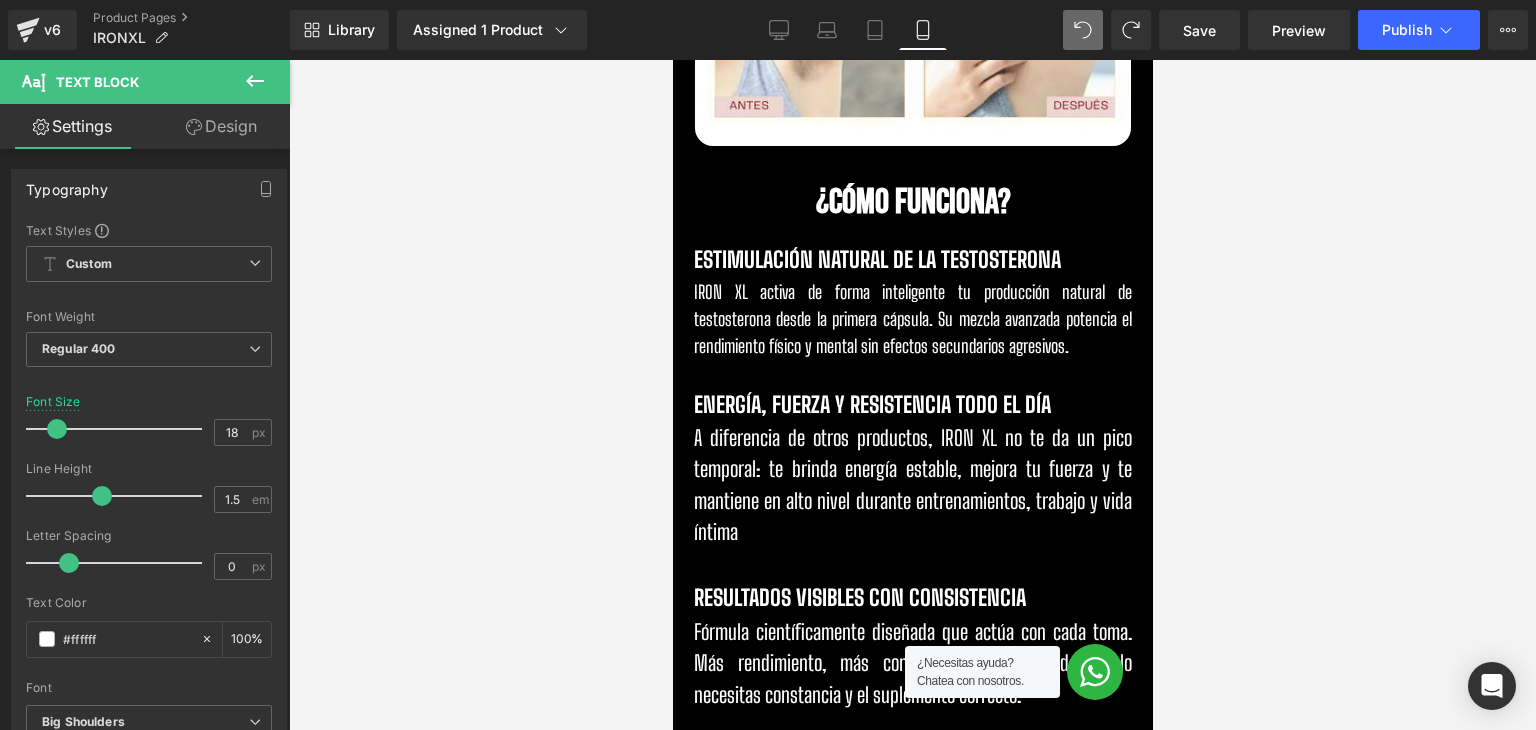 click on "A diferencia de otros productos, IRON XL no te da un pico temporal: te brinda energía estable, mejora tu fuerza y te mantiene en alto nivel durante entrenamientos, trabajo y vida íntima" at bounding box center [912, 486] 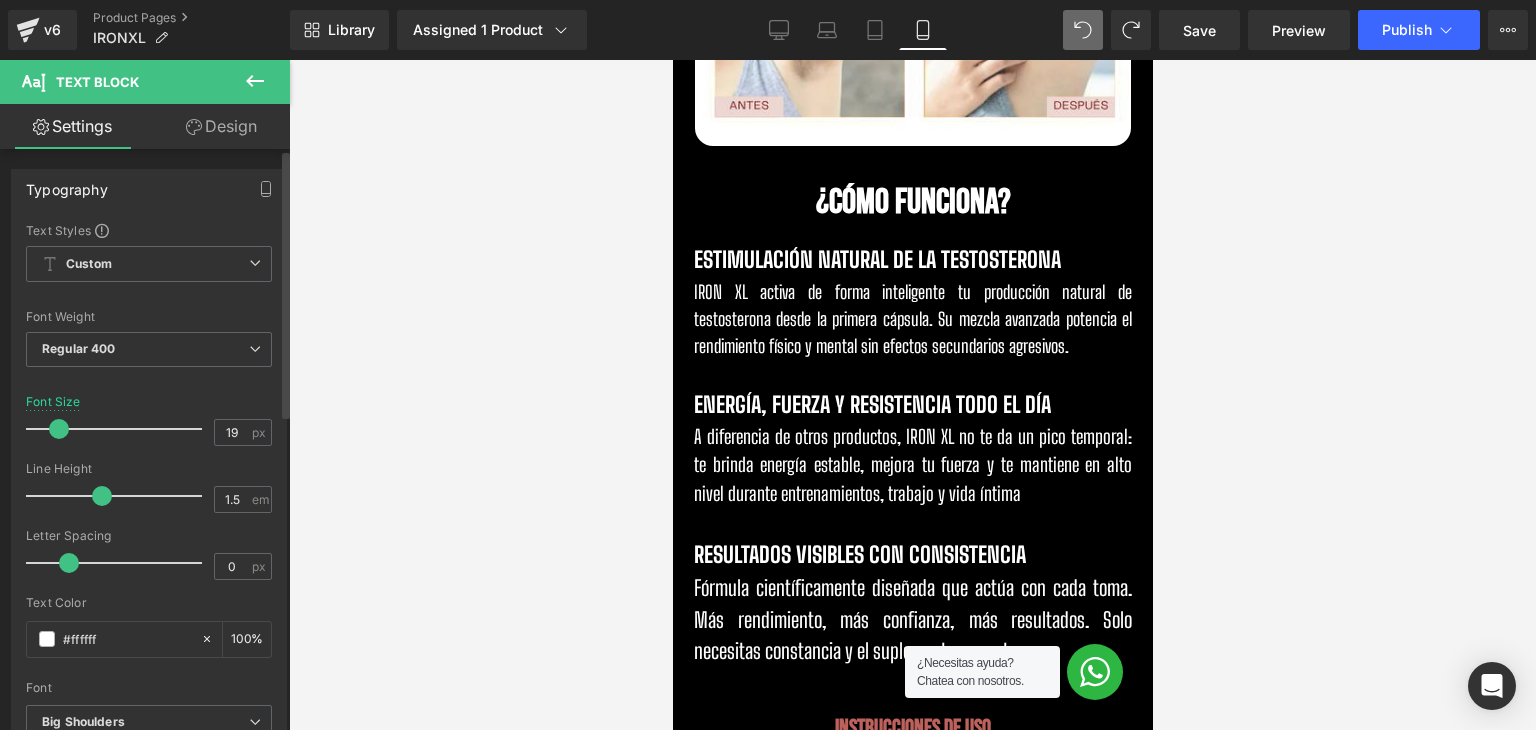 type on "18" 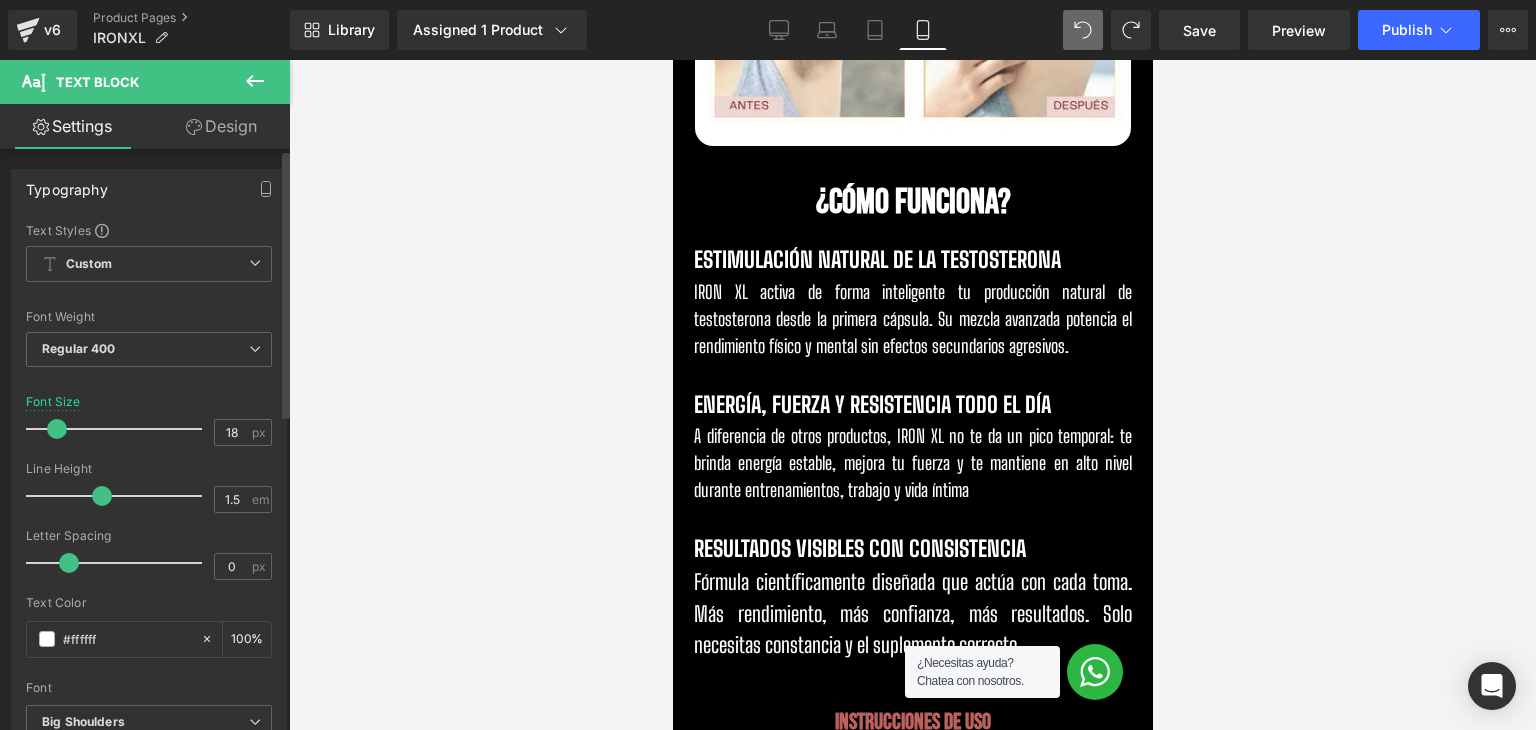 click at bounding box center (57, 429) 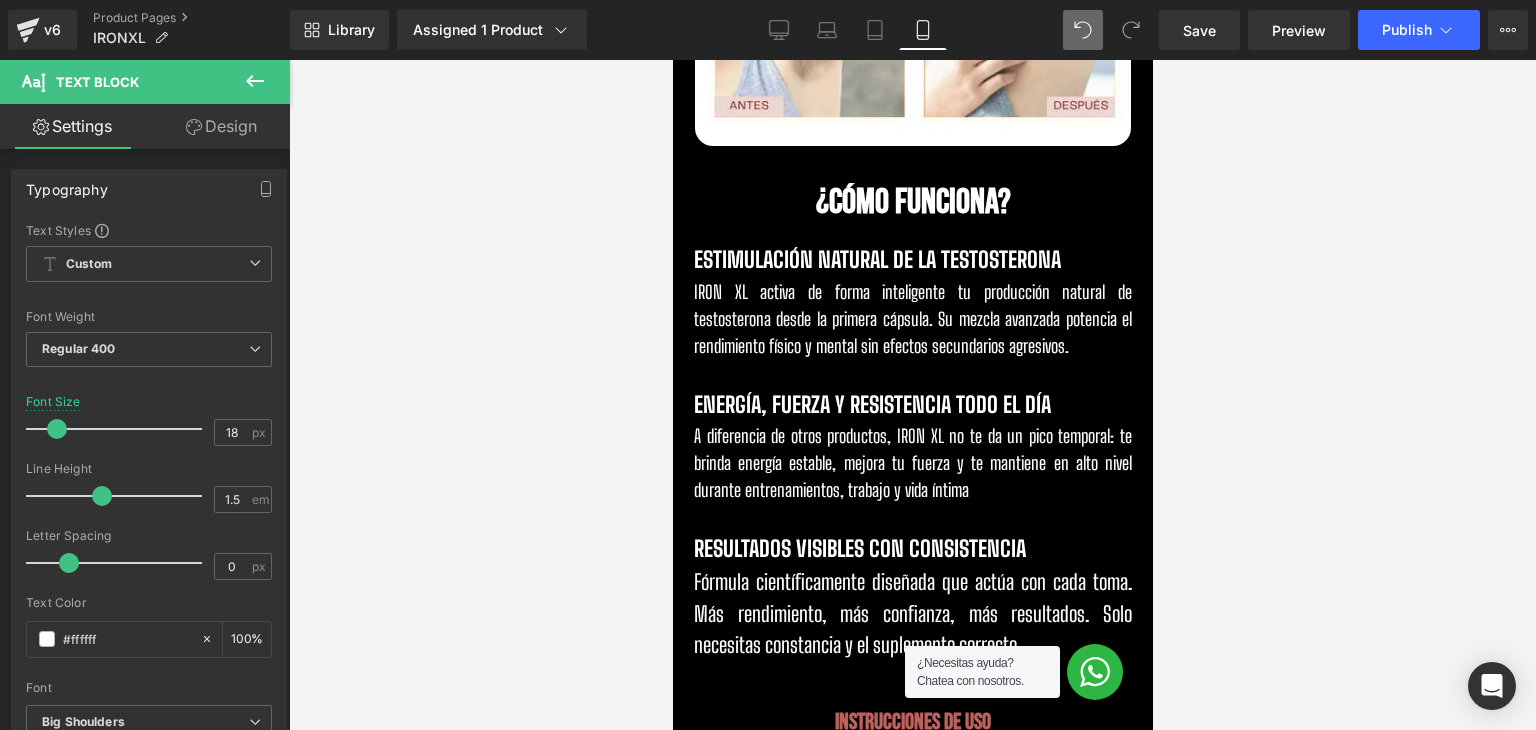 click on "Fórmula científicamente diseñada que actúa con cada toma. Más rendimiento, más confianza, más resultados. Solo necesitas constancia y el suplemento correcto." at bounding box center [912, 614] 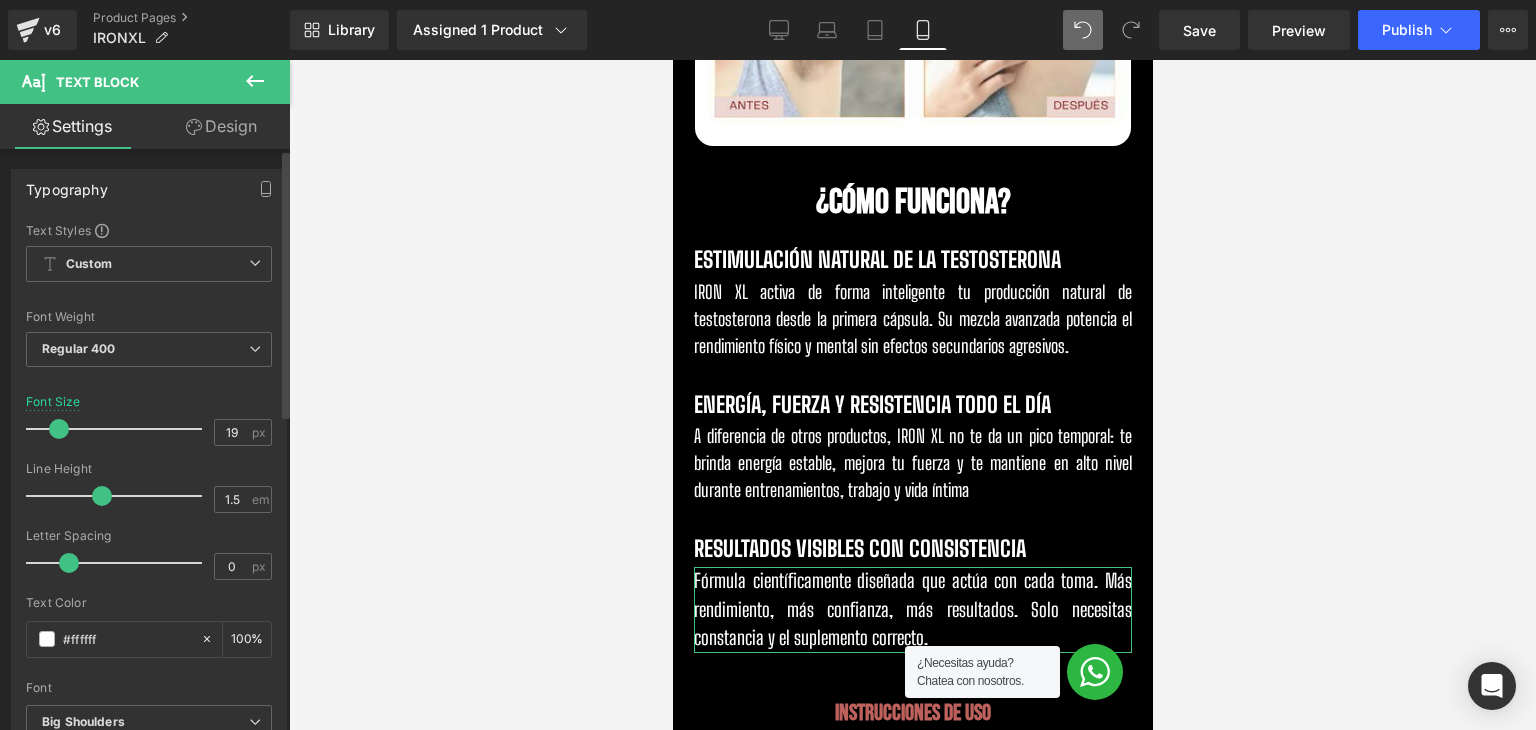 type on "18" 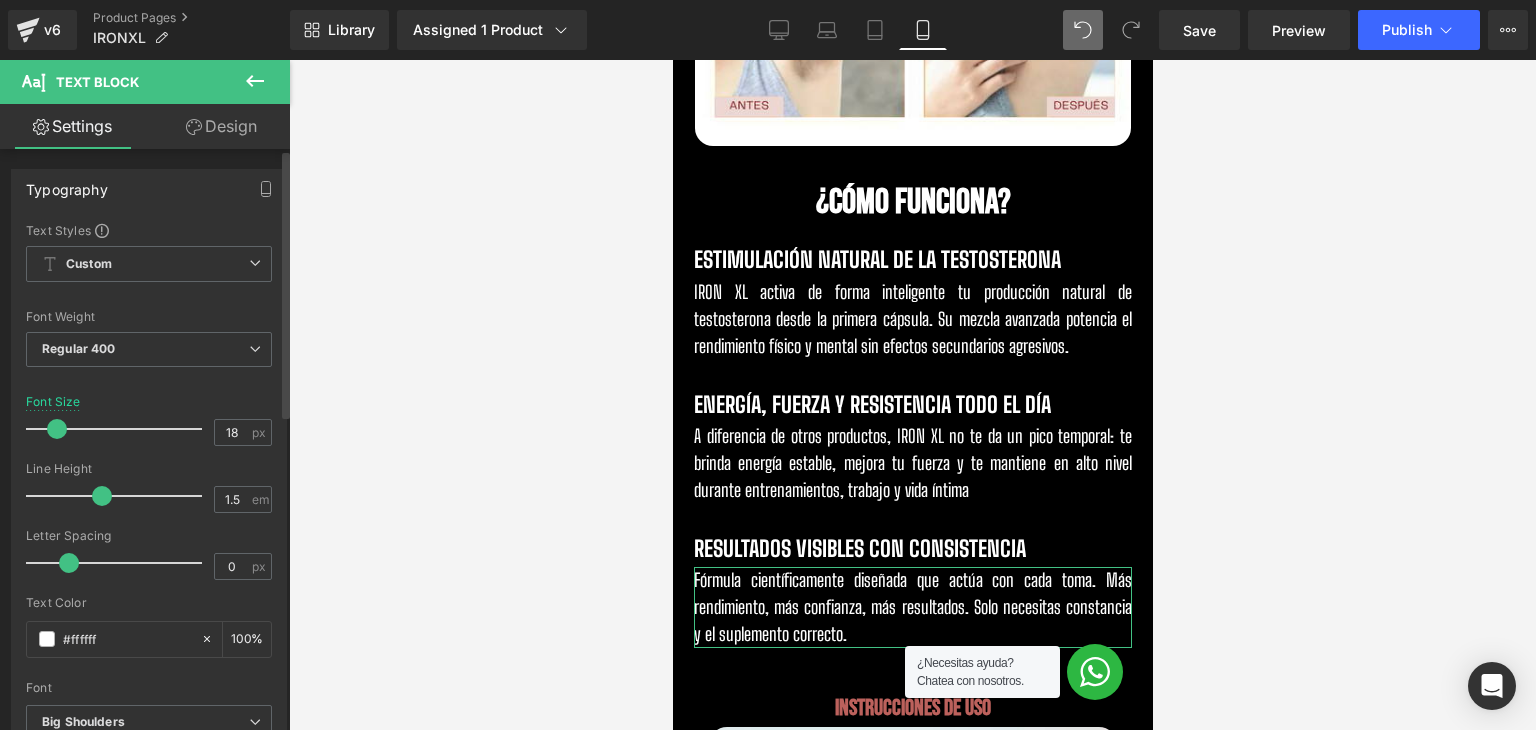 click at bounding box center (57, 429) 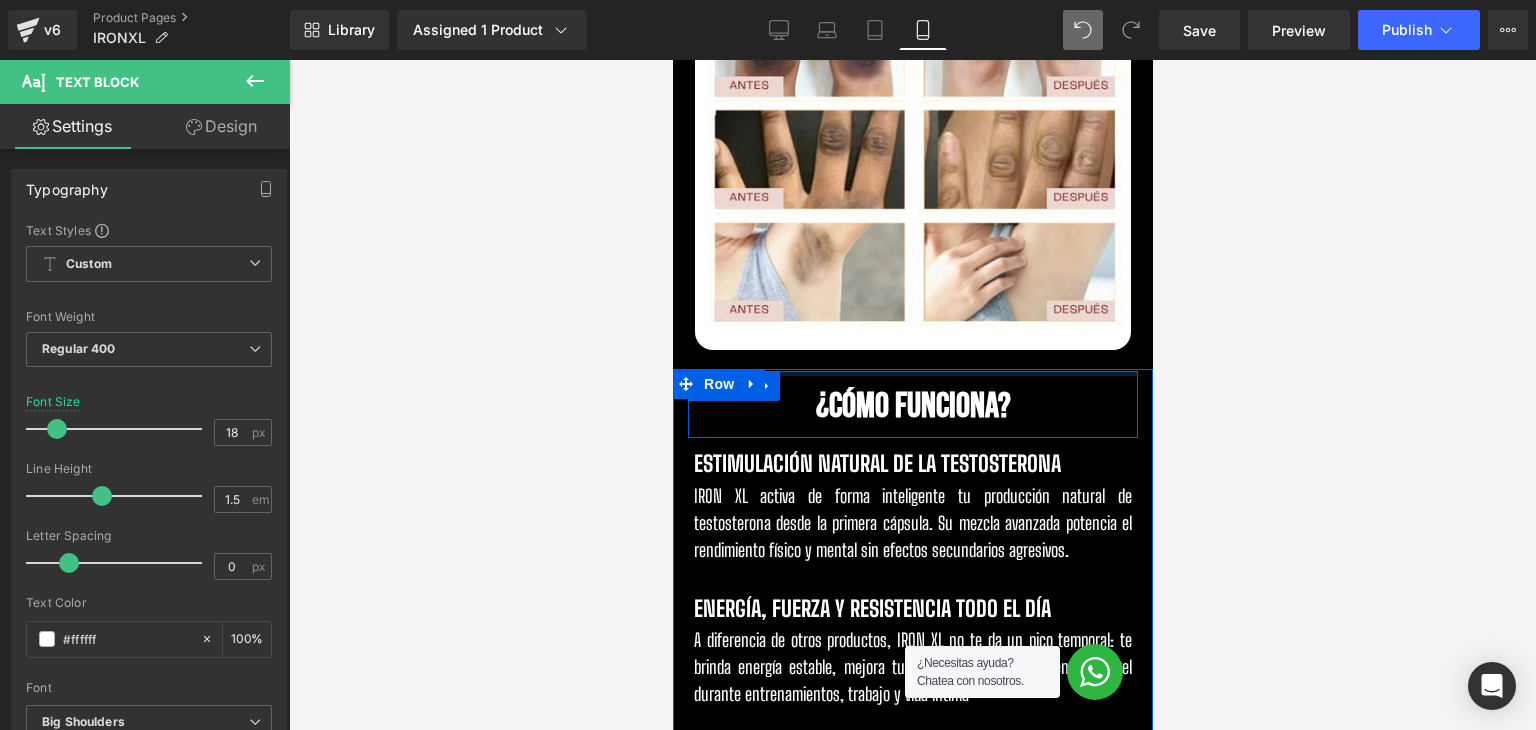 scroll, scrollTop: 1700, scrollLeft: 0, axis: vertical 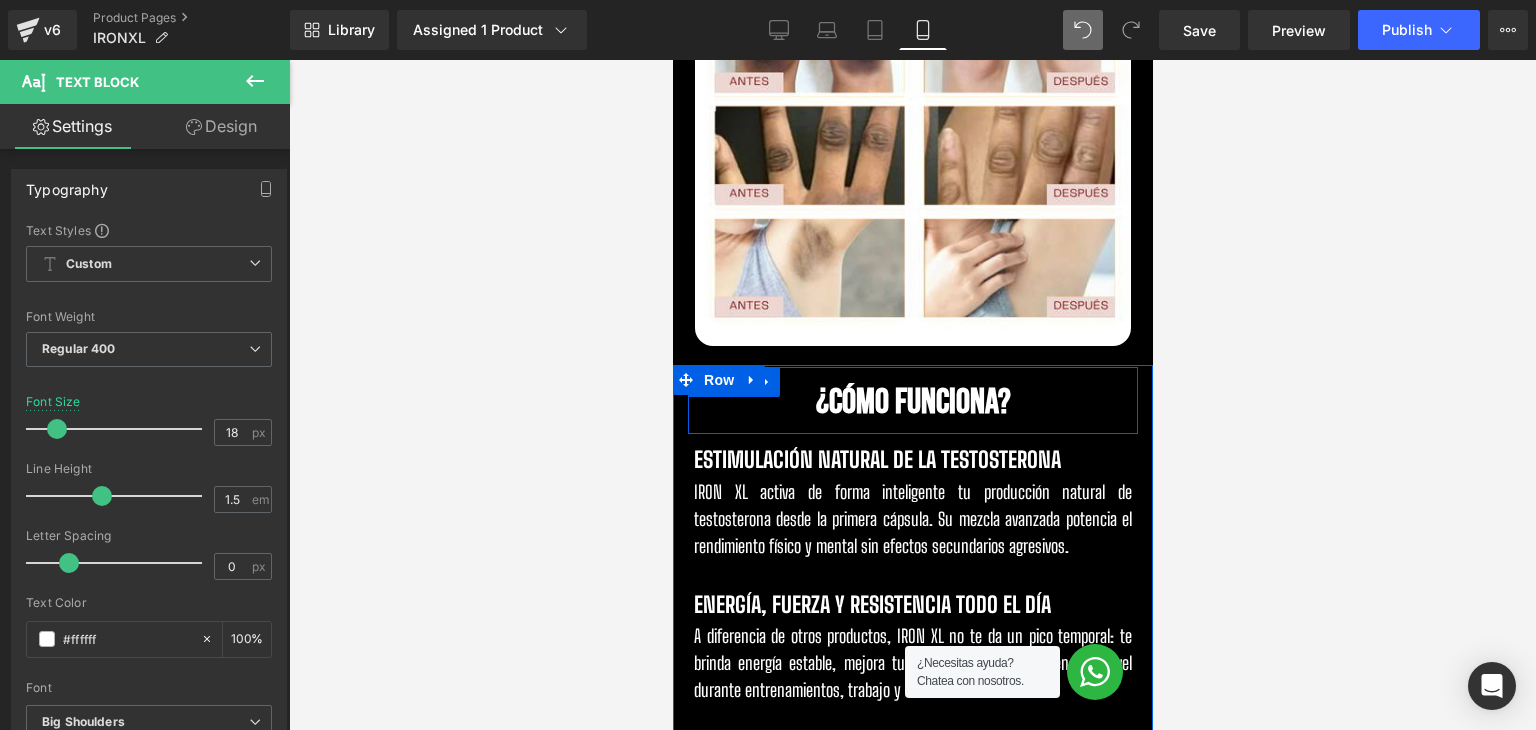 click on "¿Cómo Funciona?" at bounding box center [912, 402] 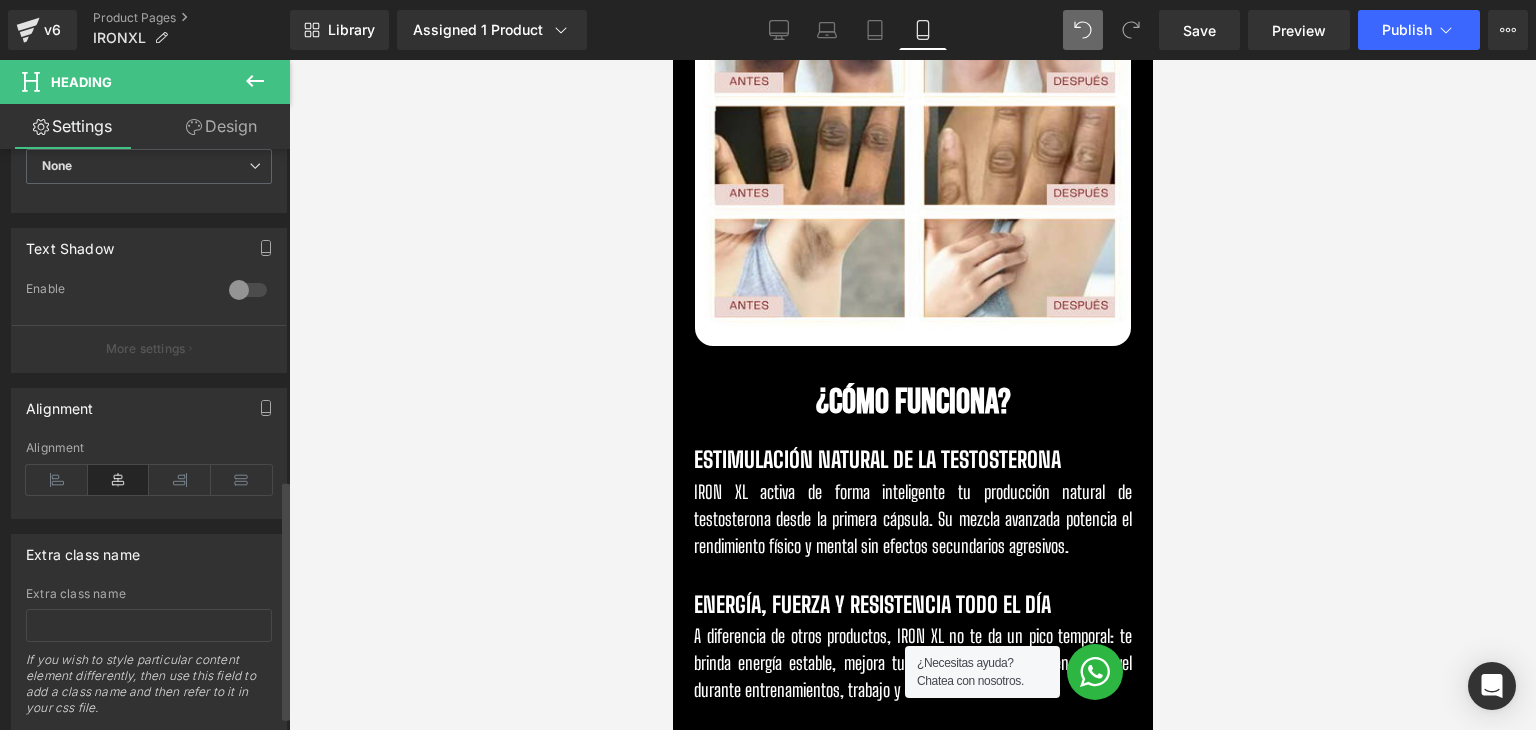 scroll, scrollTop: 800, scrollLeft: 0, axis: vertical 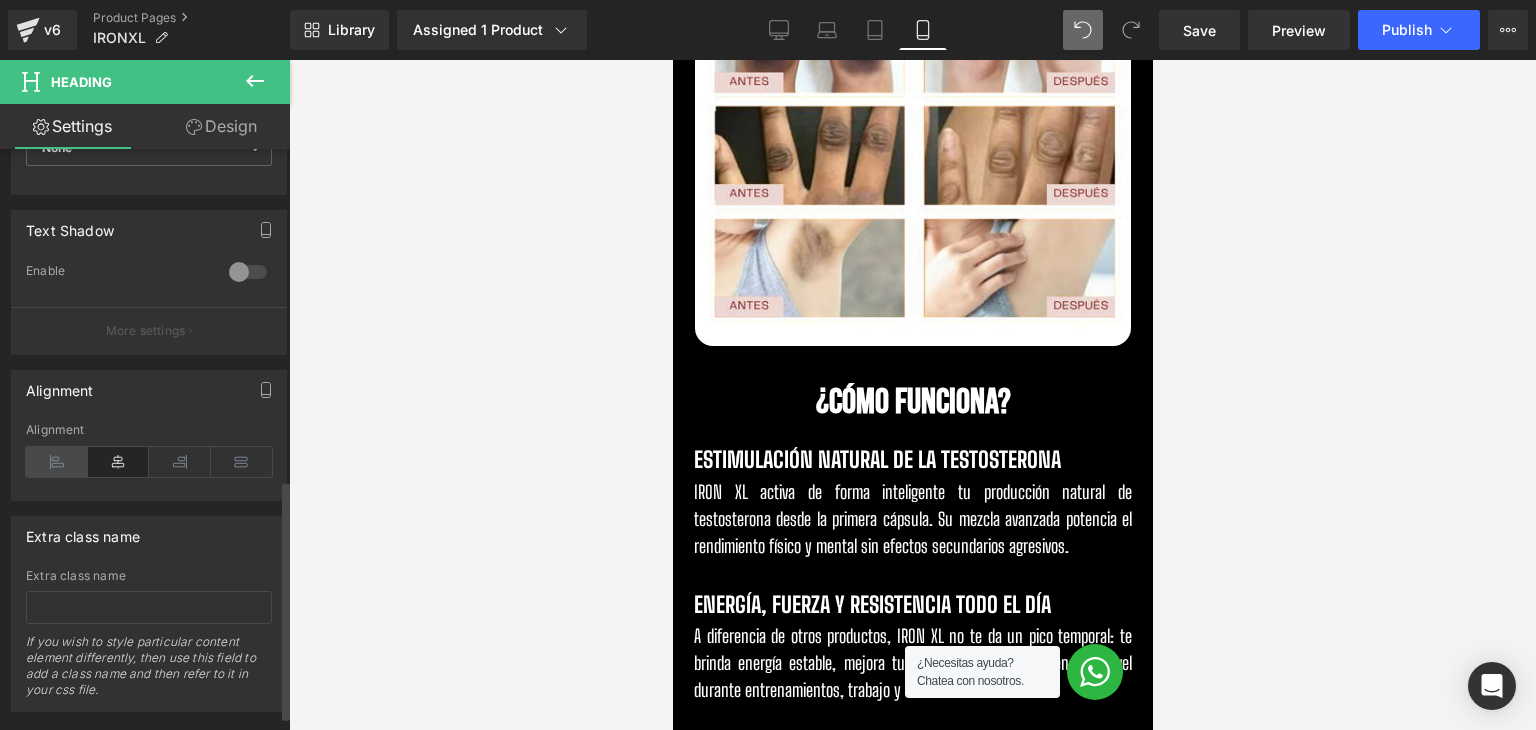click at bounding box center [57, 462] 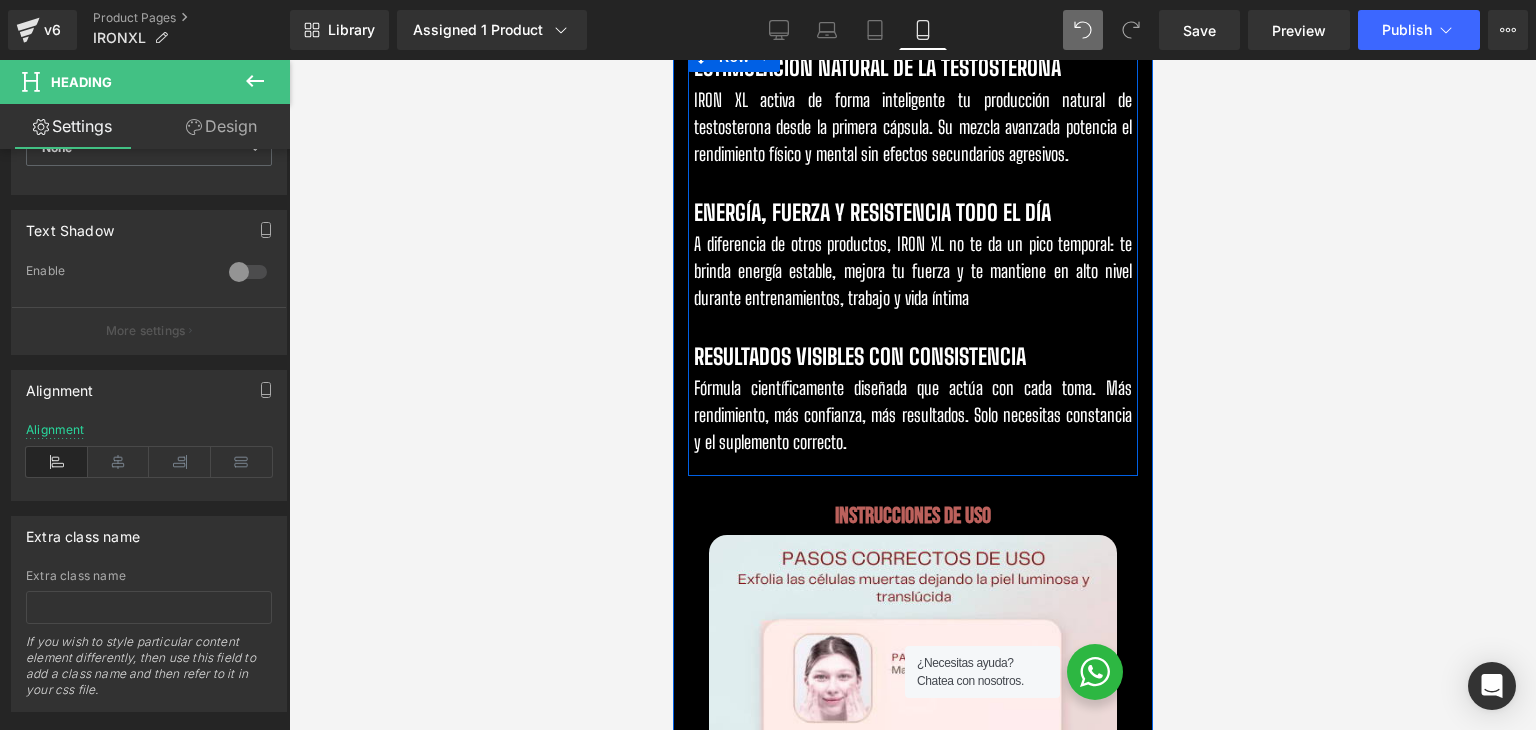 scroll, scrollTop: 2100, scrollLeft: 0, axis: vertical 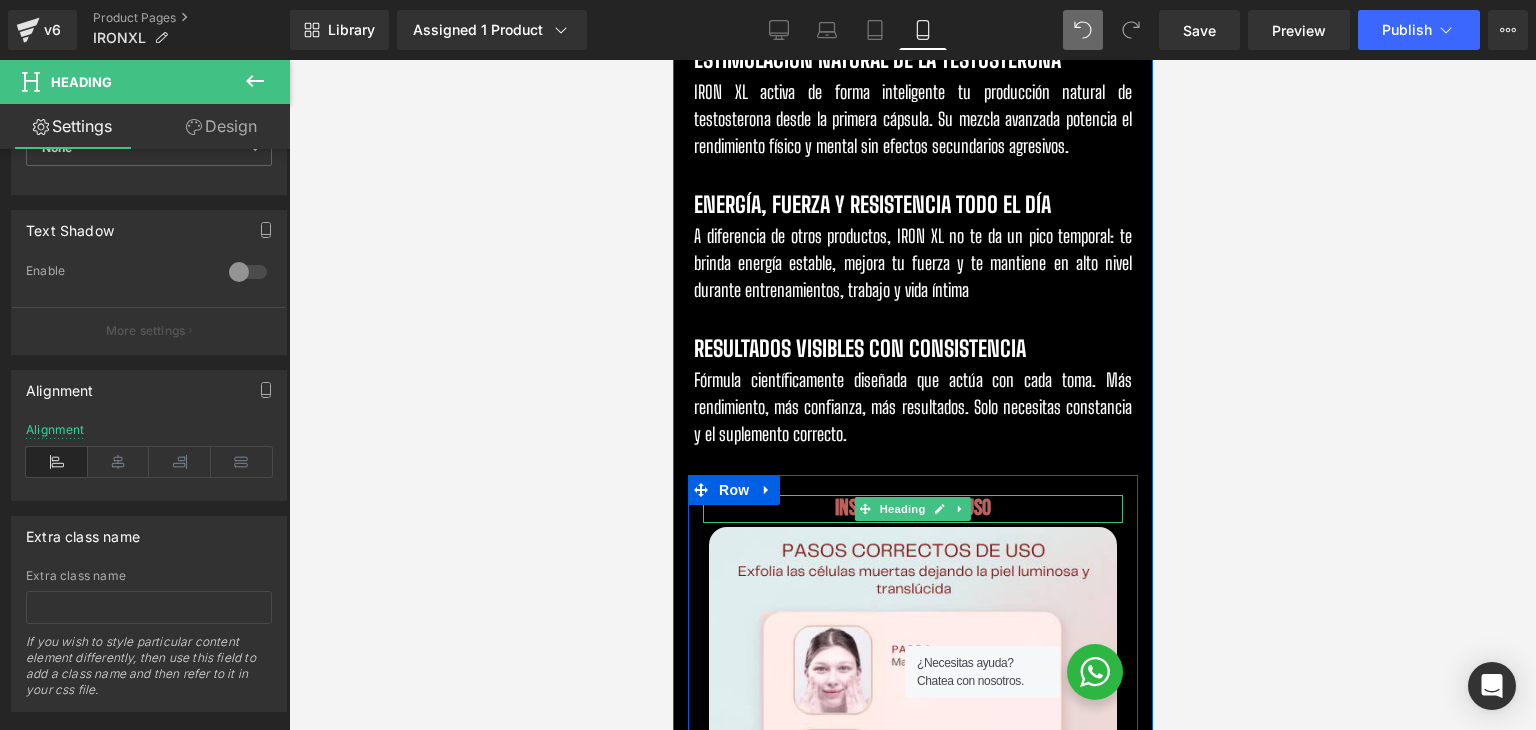 click on "Instrucciones de uso" at bounding box center (912, 508) 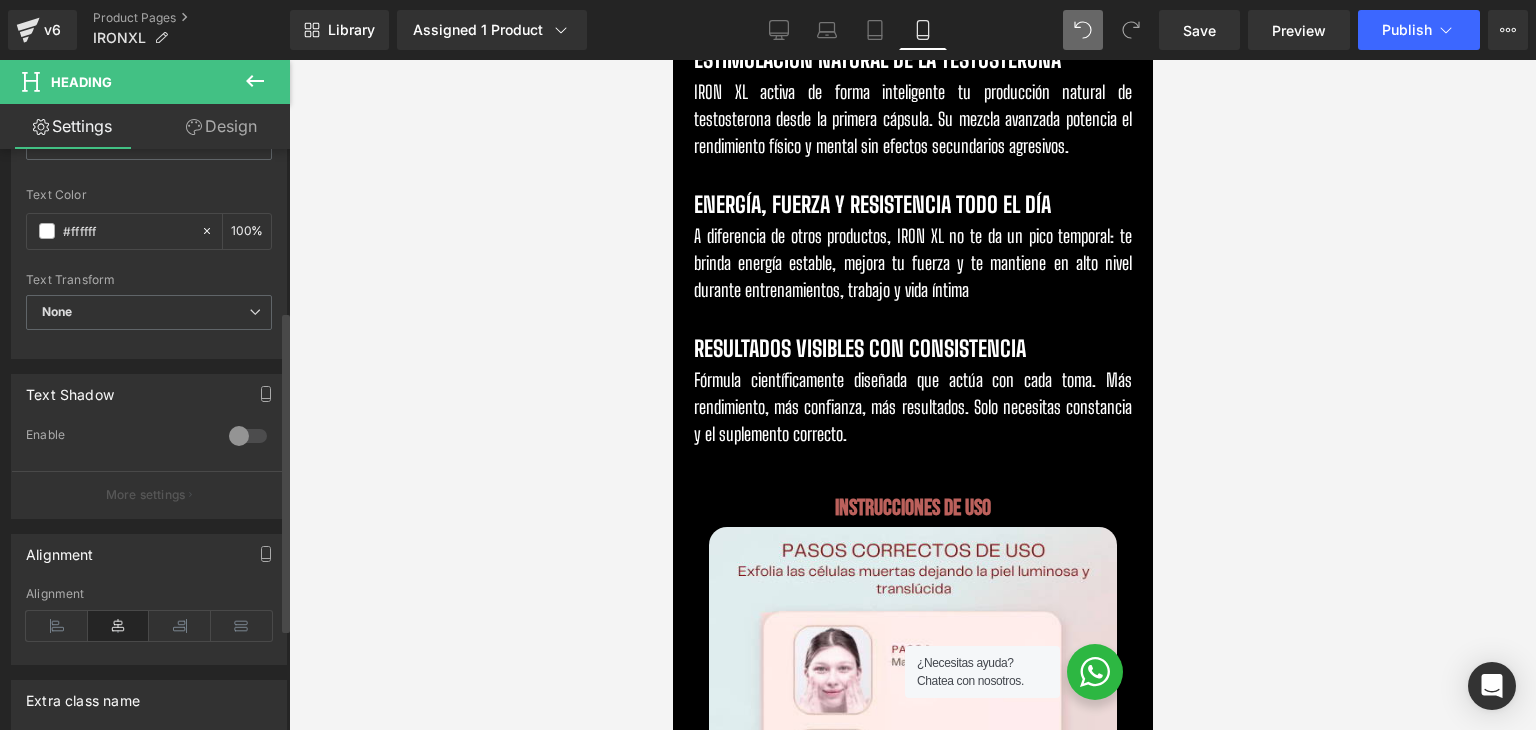 scroll, scrollTop: 300, scrollLeft: 0, axis: vertical 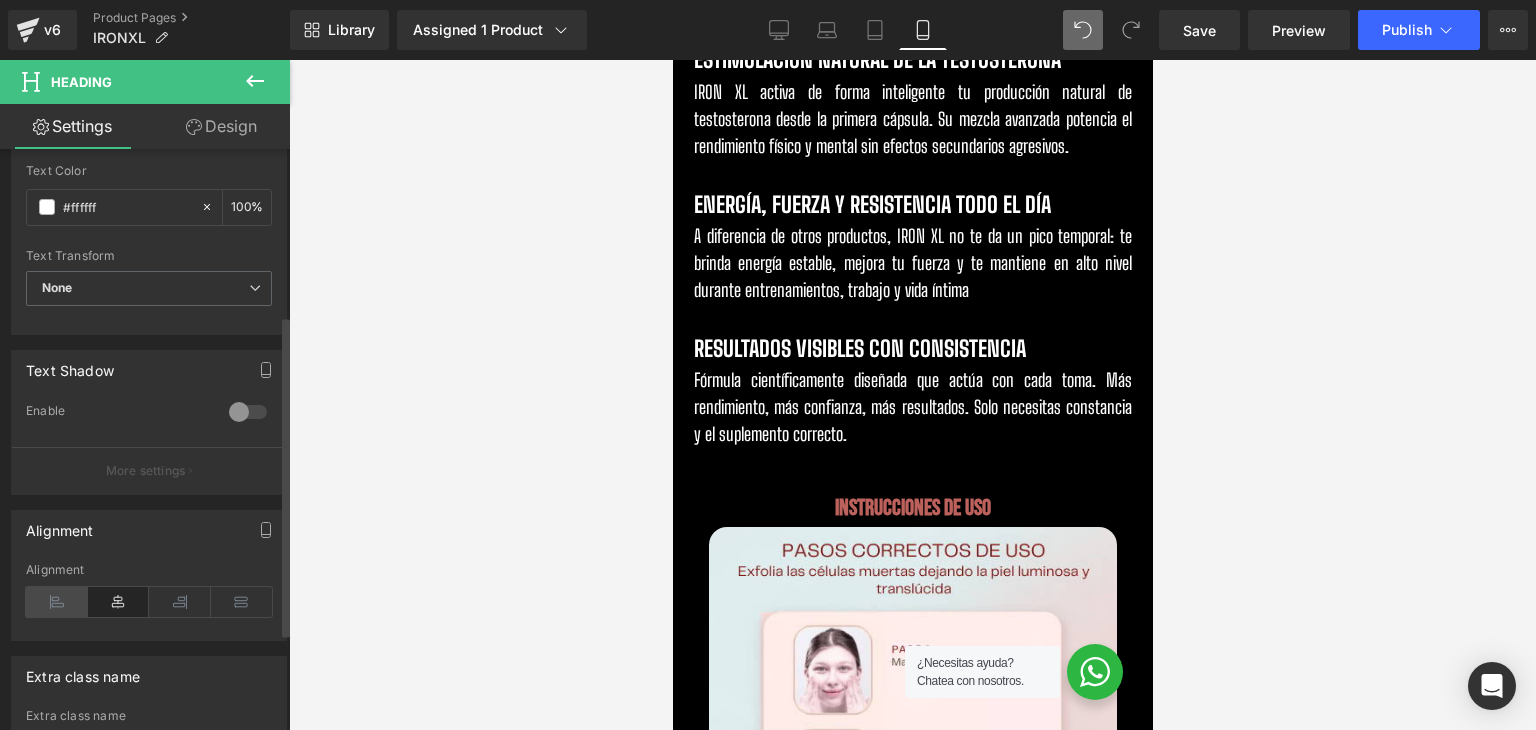 click at bounding box center [57, 602] 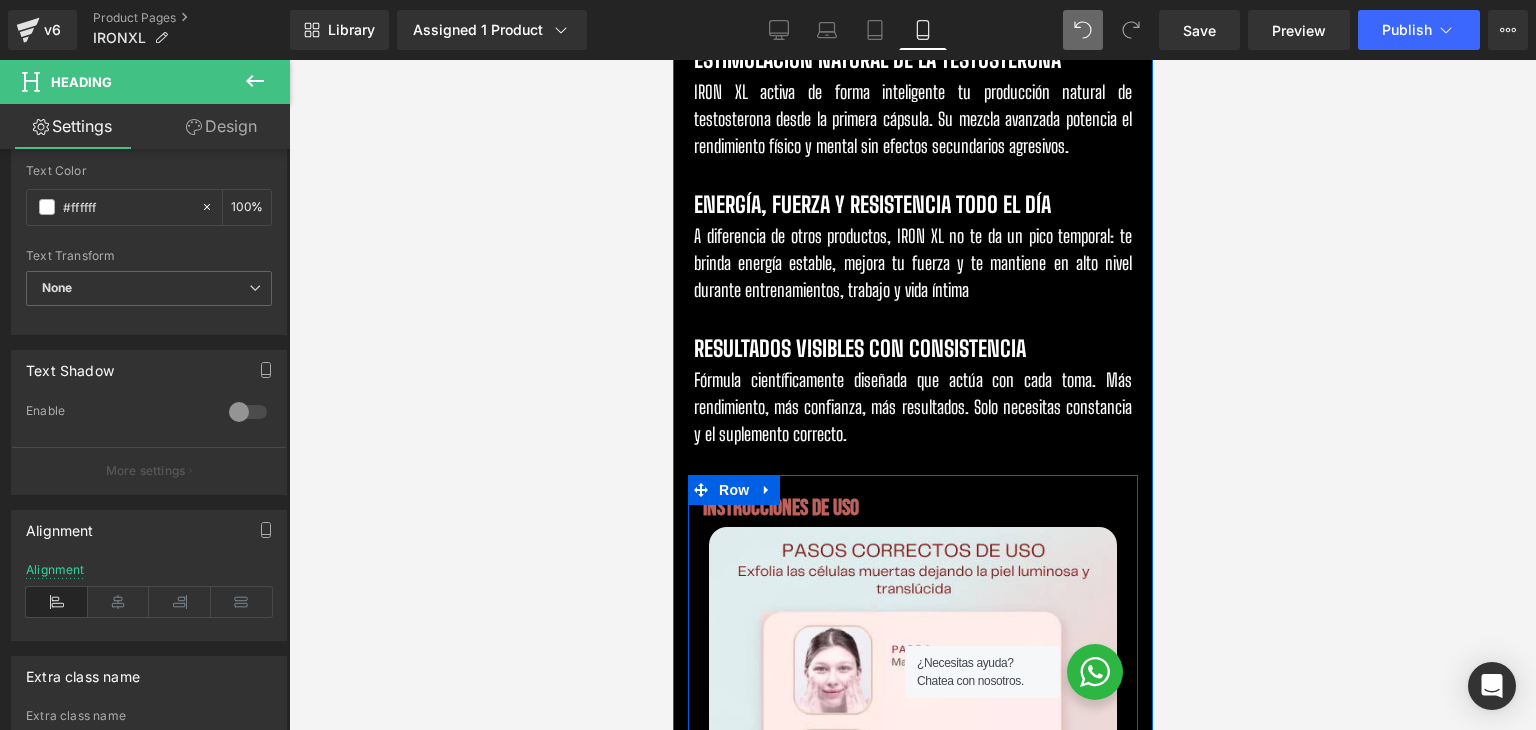 click on "Instrucciones de uso" at bounding box center [780, 508] 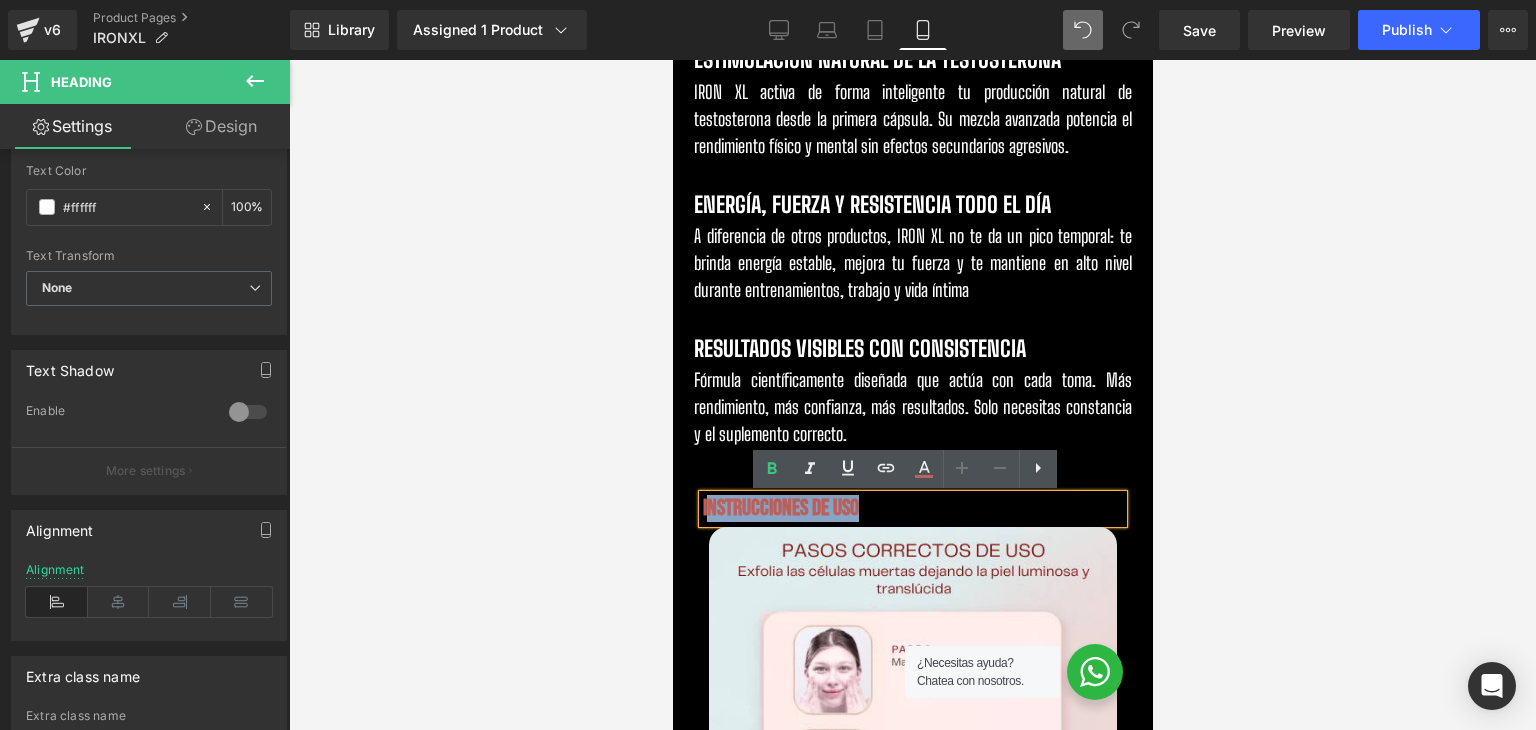 drag, startPoint x: 859, startPoint y: 513, endPoint x: 697, endPoint y: 513, distance: 162 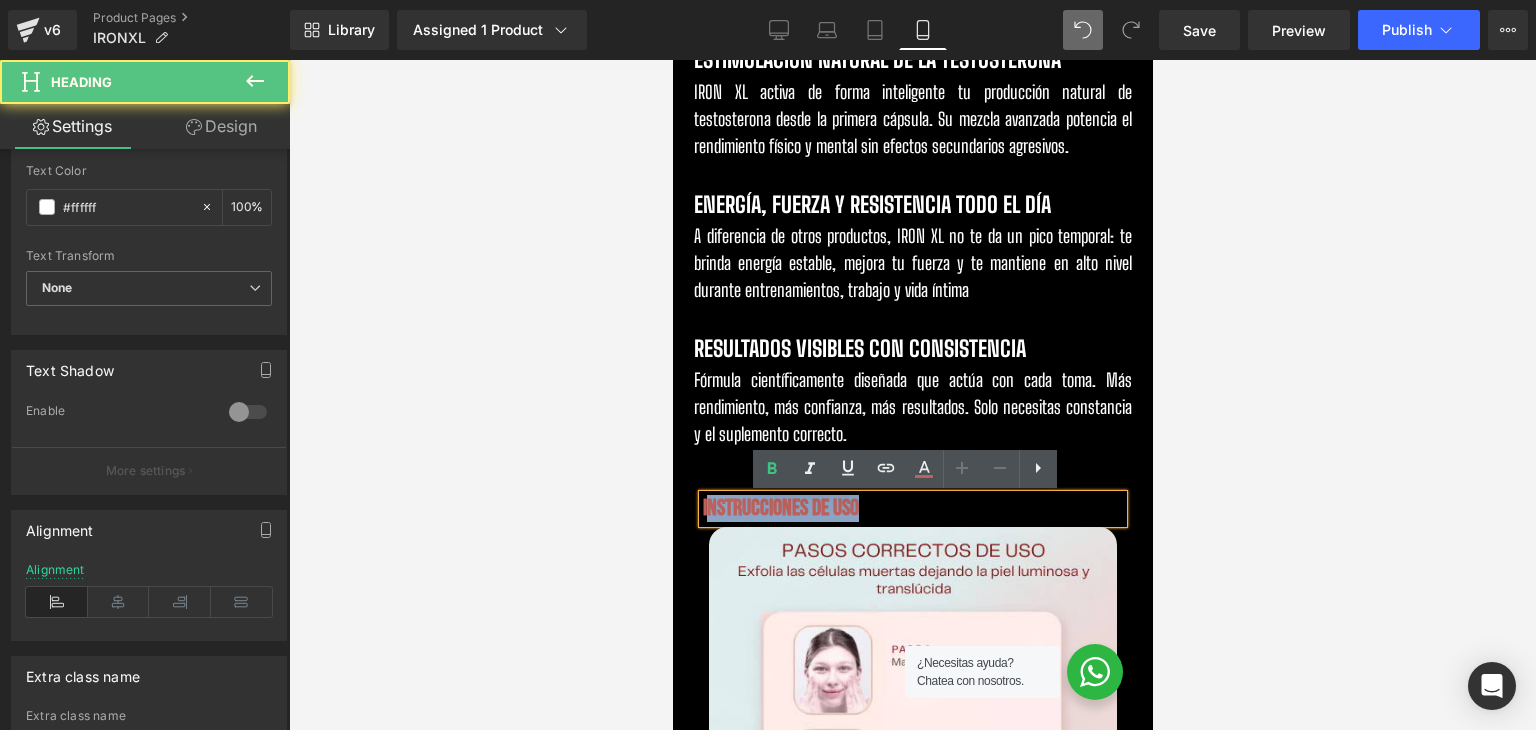 click on "Instrucciones de uso" at bounding box center (780, 508) 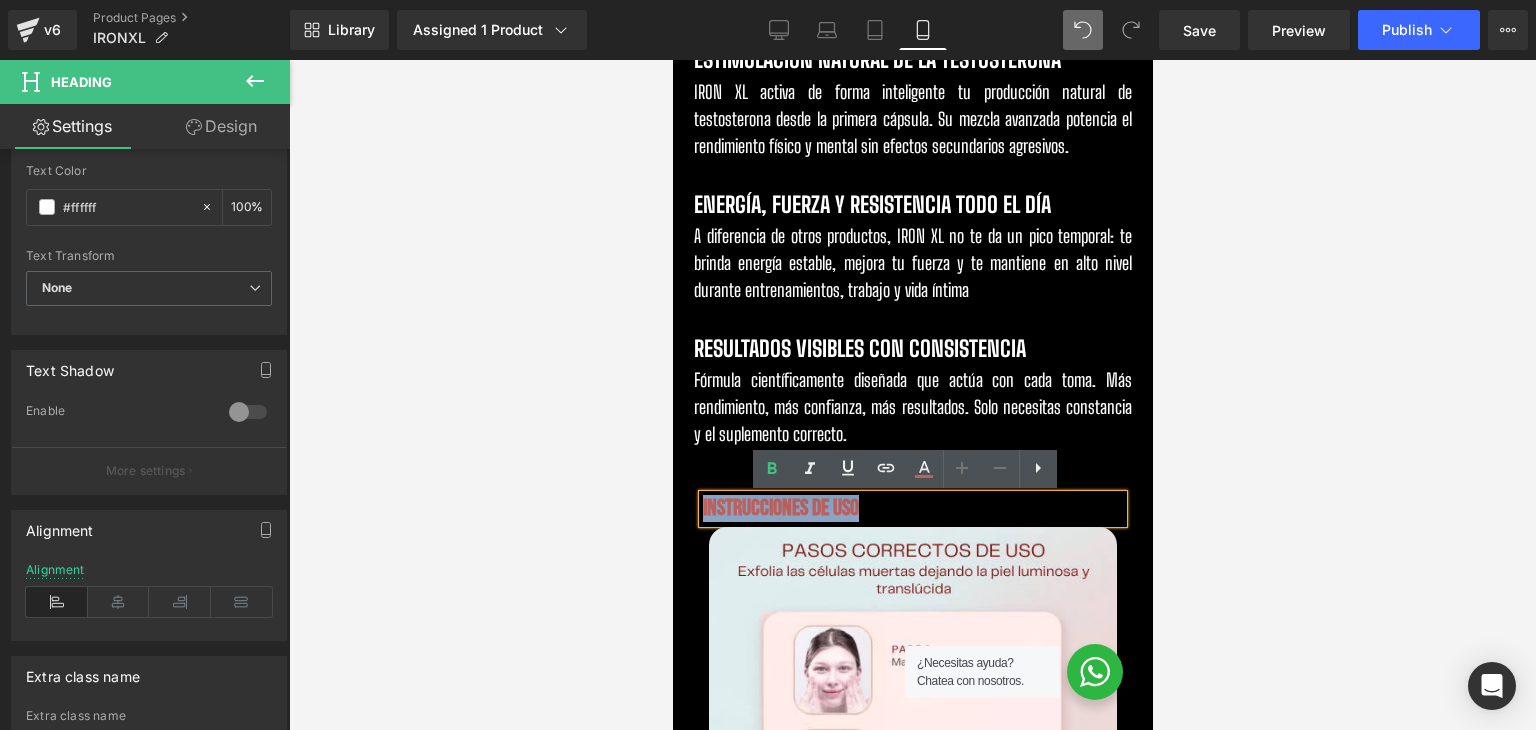 click on "Instrucciones de uso" at bounding box center (912, 508) 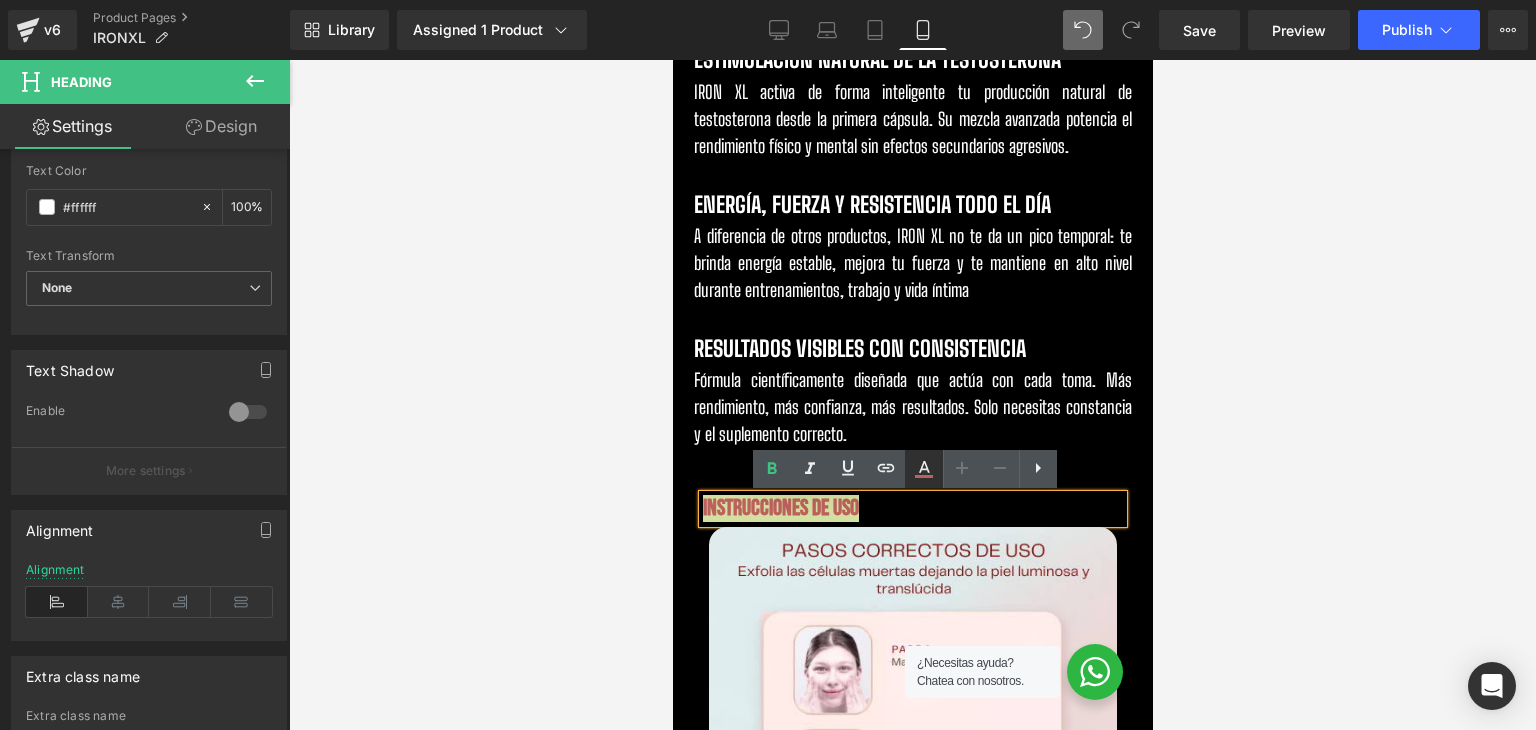 click 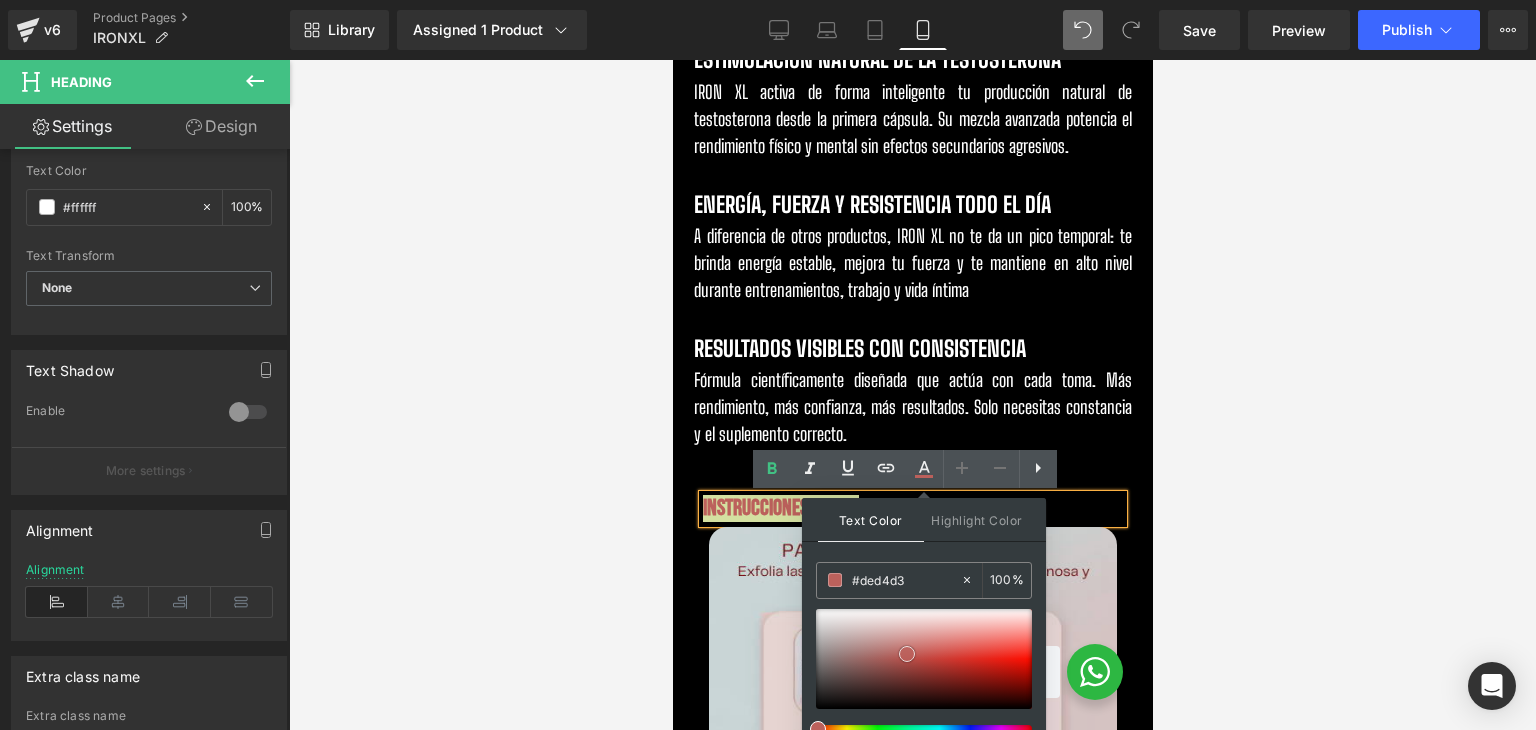 type on "#ffffff" 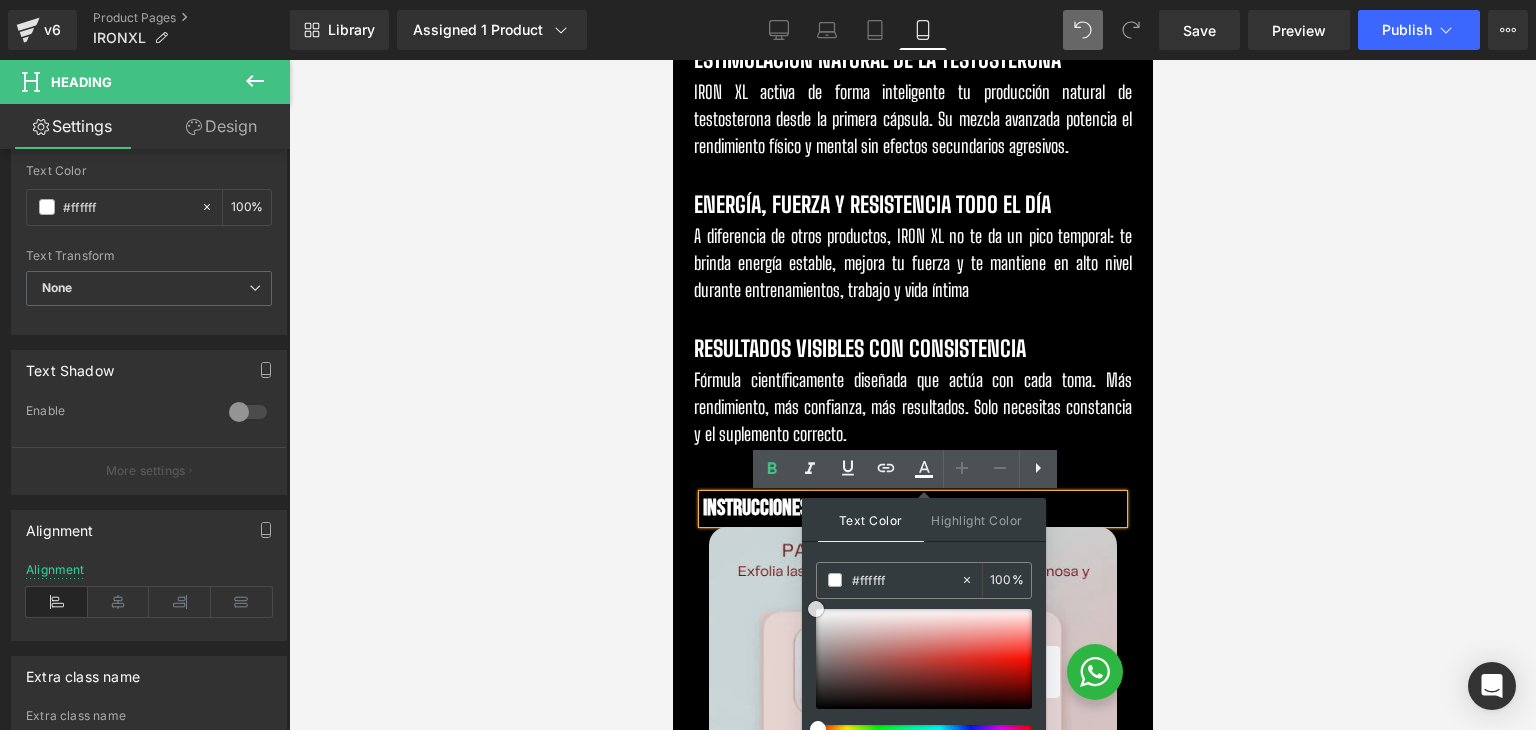 drag, startPoint x: 1580, startPoint y: 709, endPoint x: 783, endPoint y: 582, distance: 807.0551 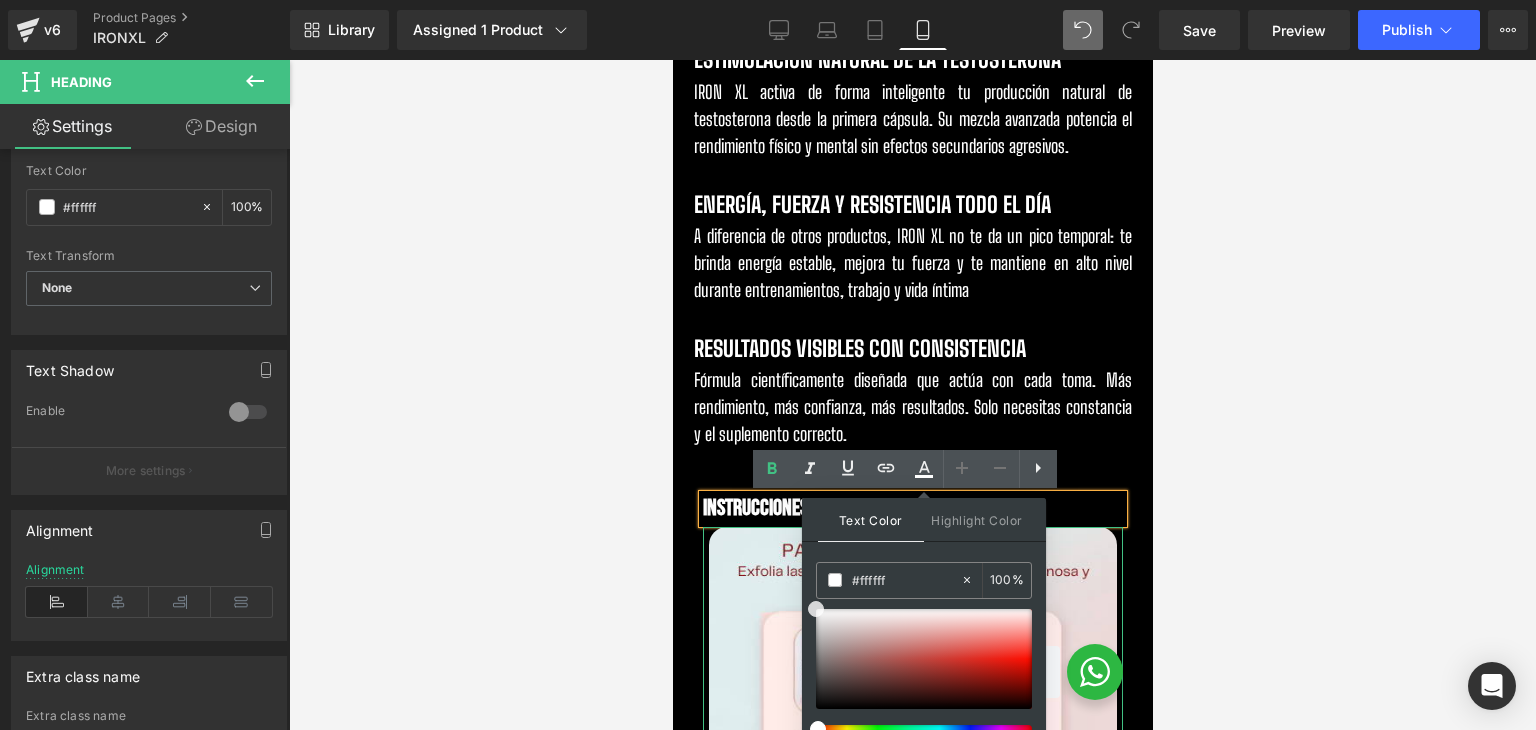 click at bounding box center [912, 395] 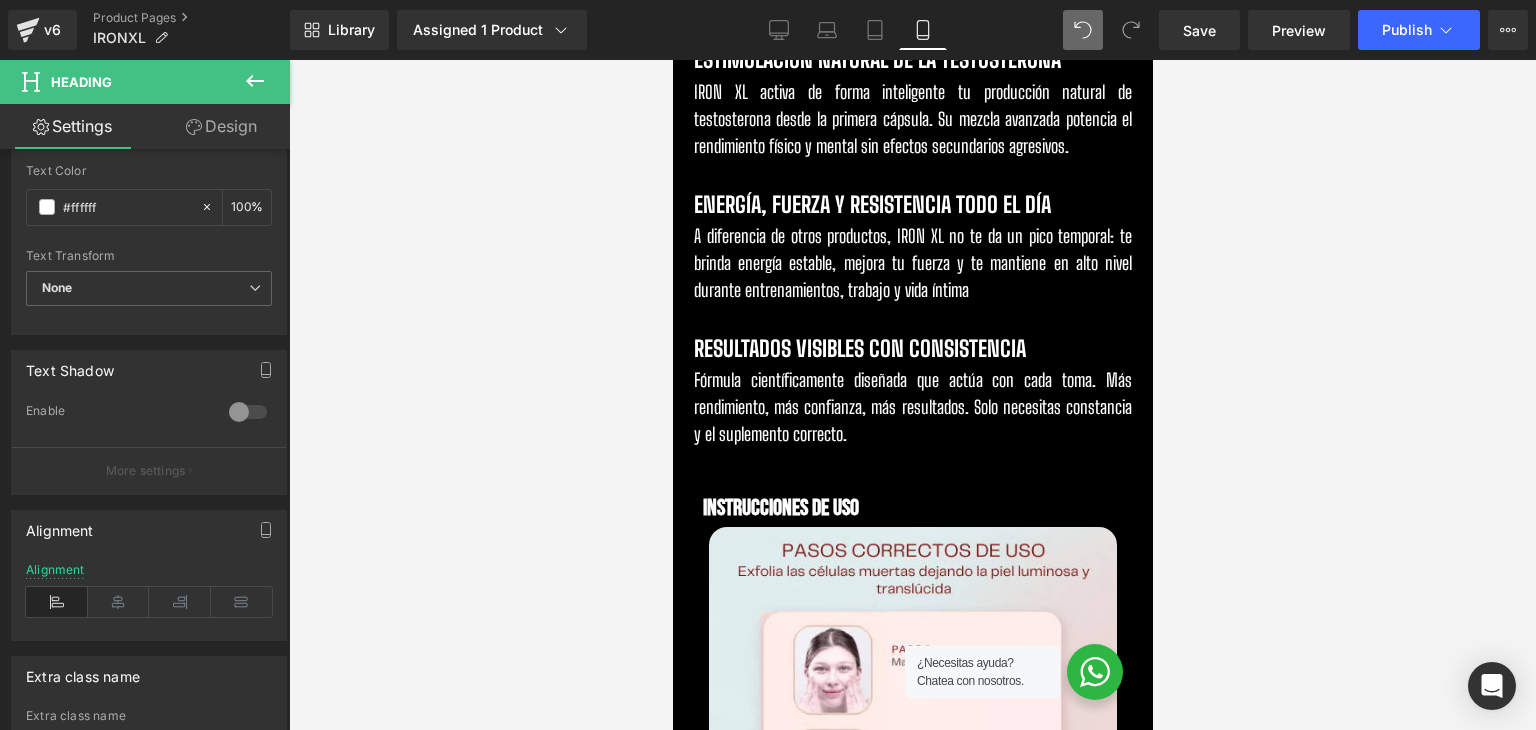 click at bounding box center (912, 395) 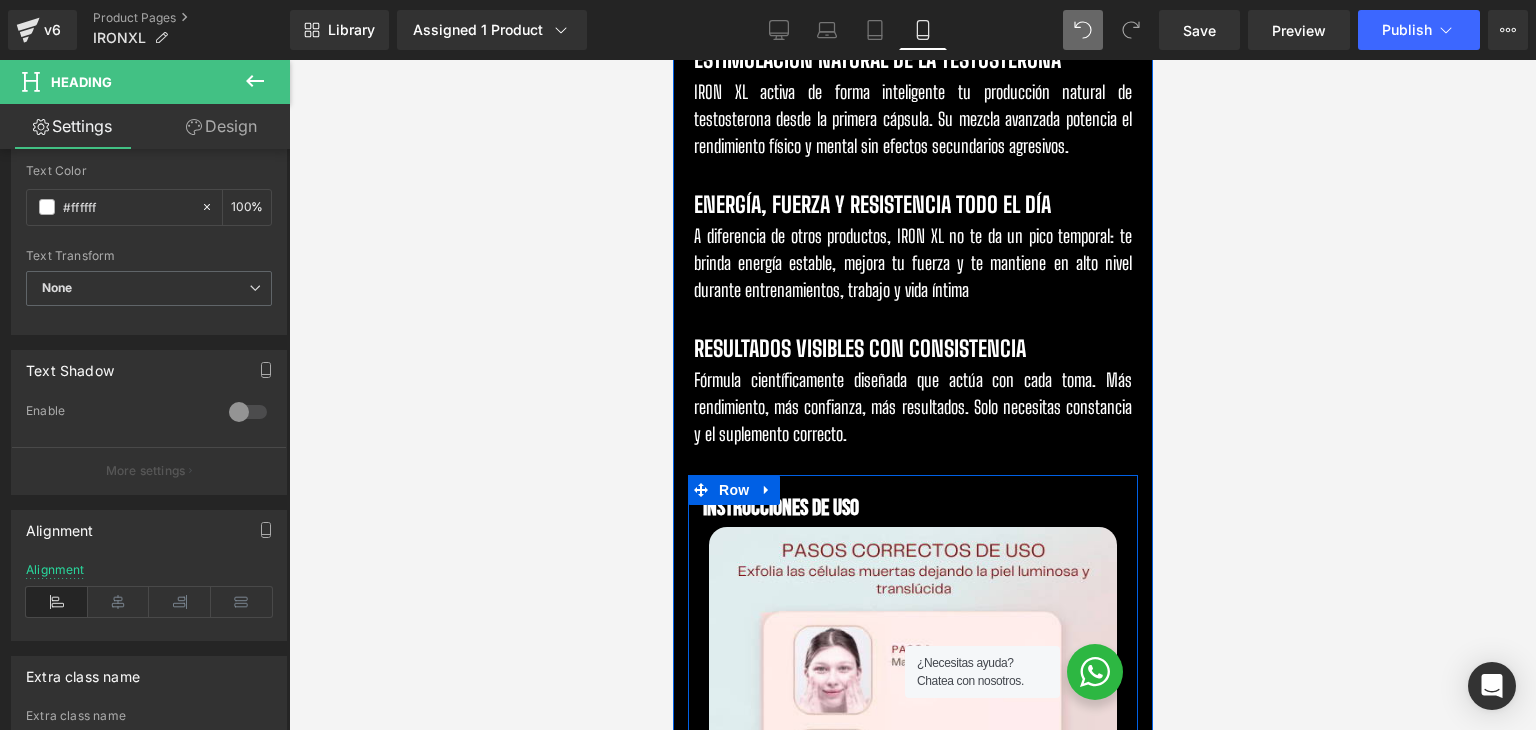 click at bounding box center (672, 60) 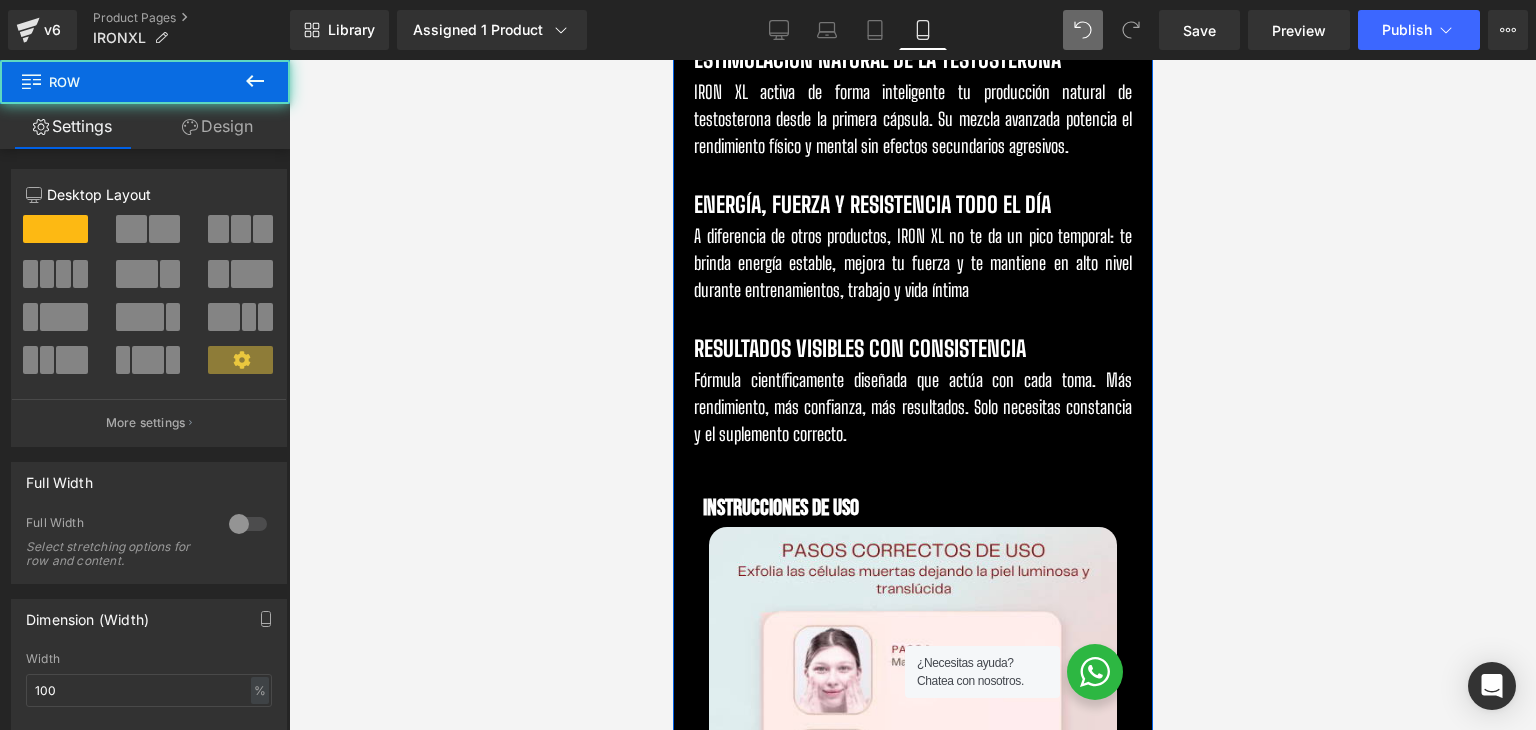 click on "Instrucciones de uso Heading         Image         Image" at bounding box center [912, 707] 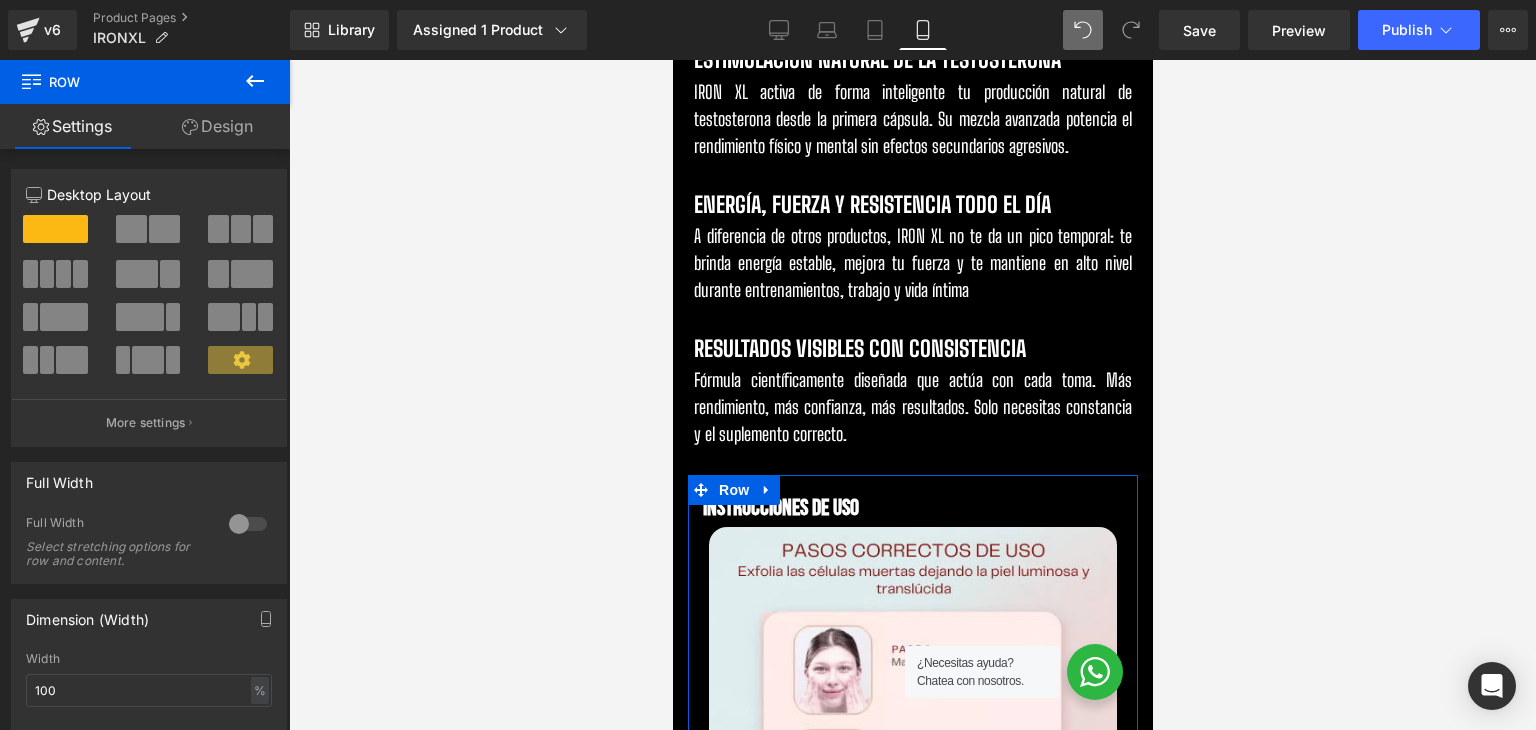 click on "Design" at bounding box center (217, 126) 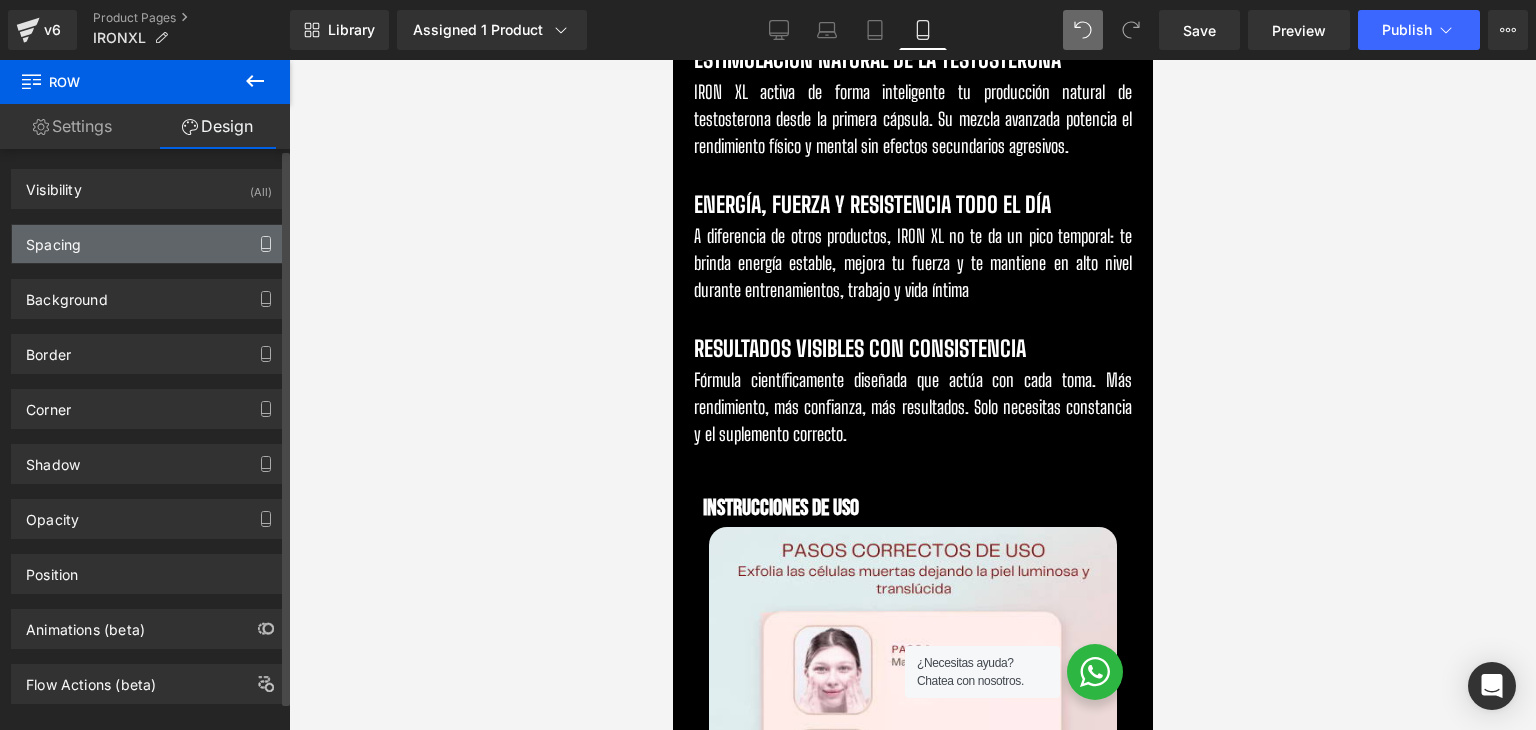 type on "0" 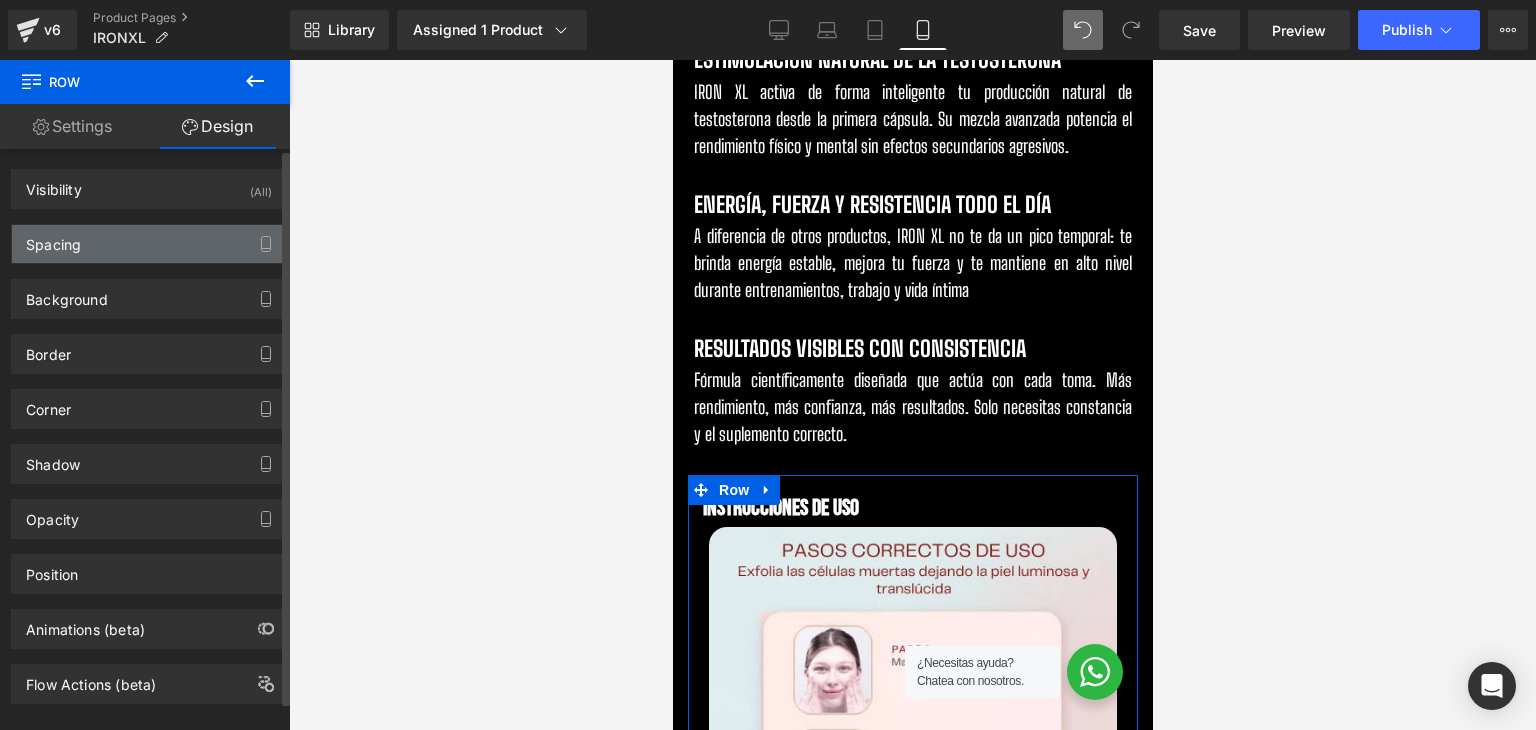click on "Spacing" at bounding box center (149, 244) 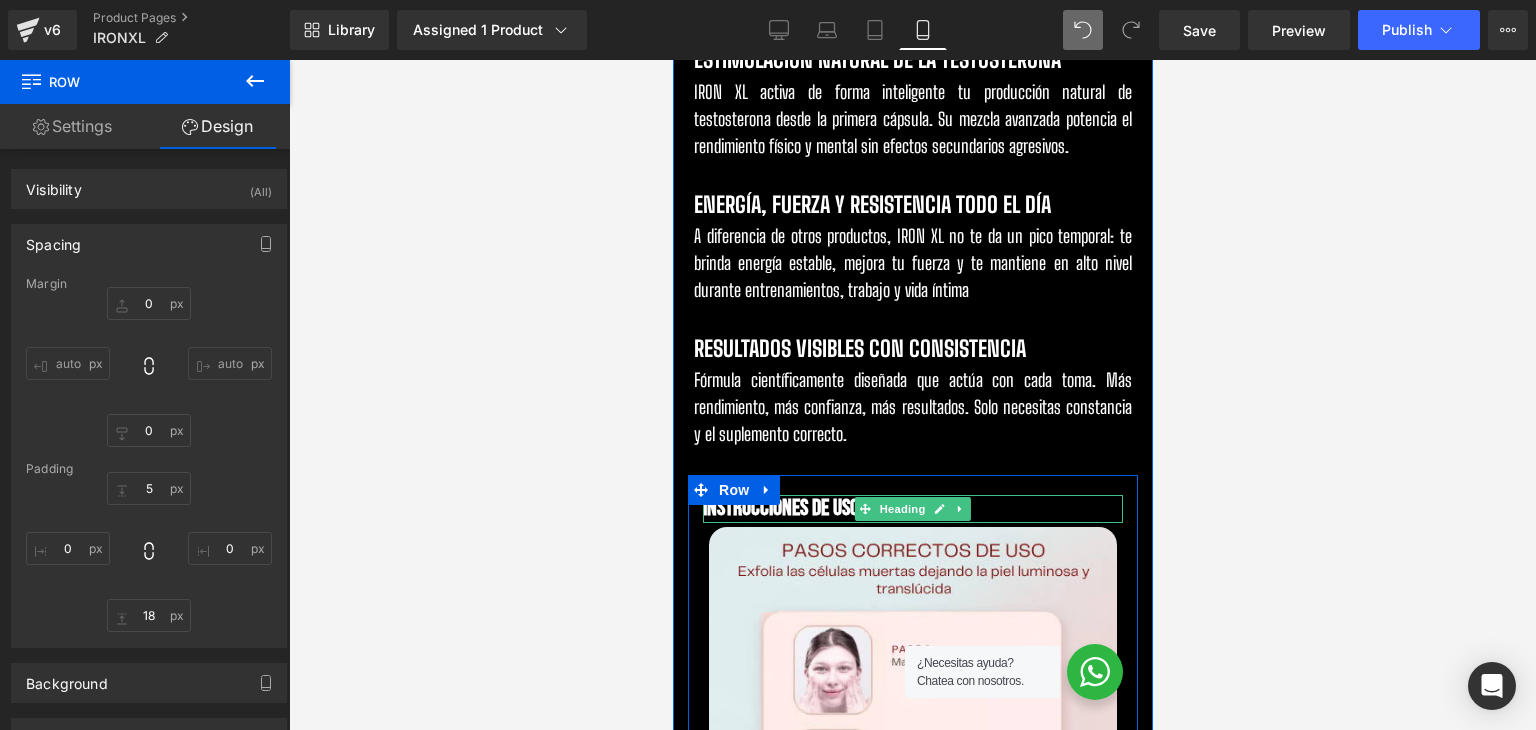 click on "Instrucciones de uso" at bounding box center [912, 508] 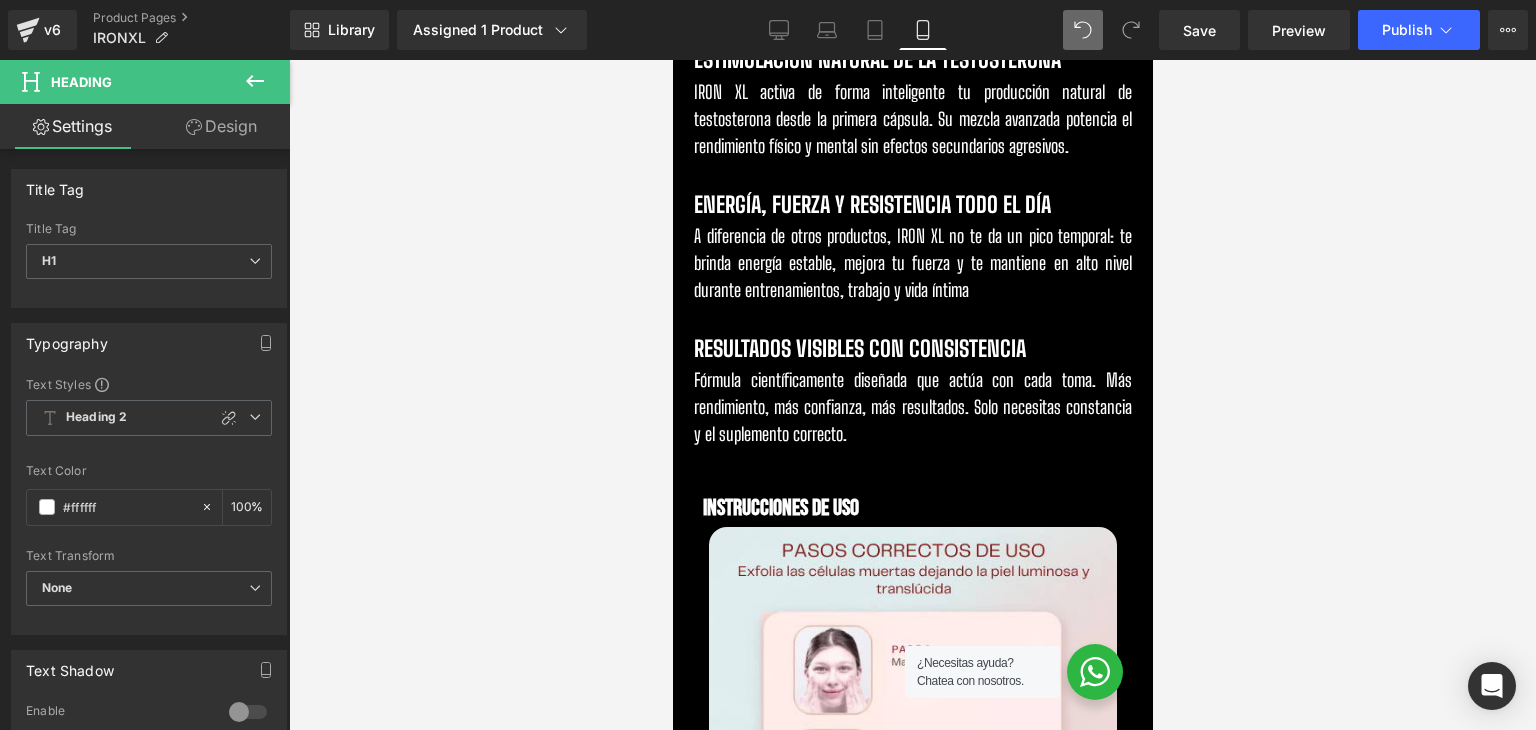 click on "Design" at bounding box center [221, 126] 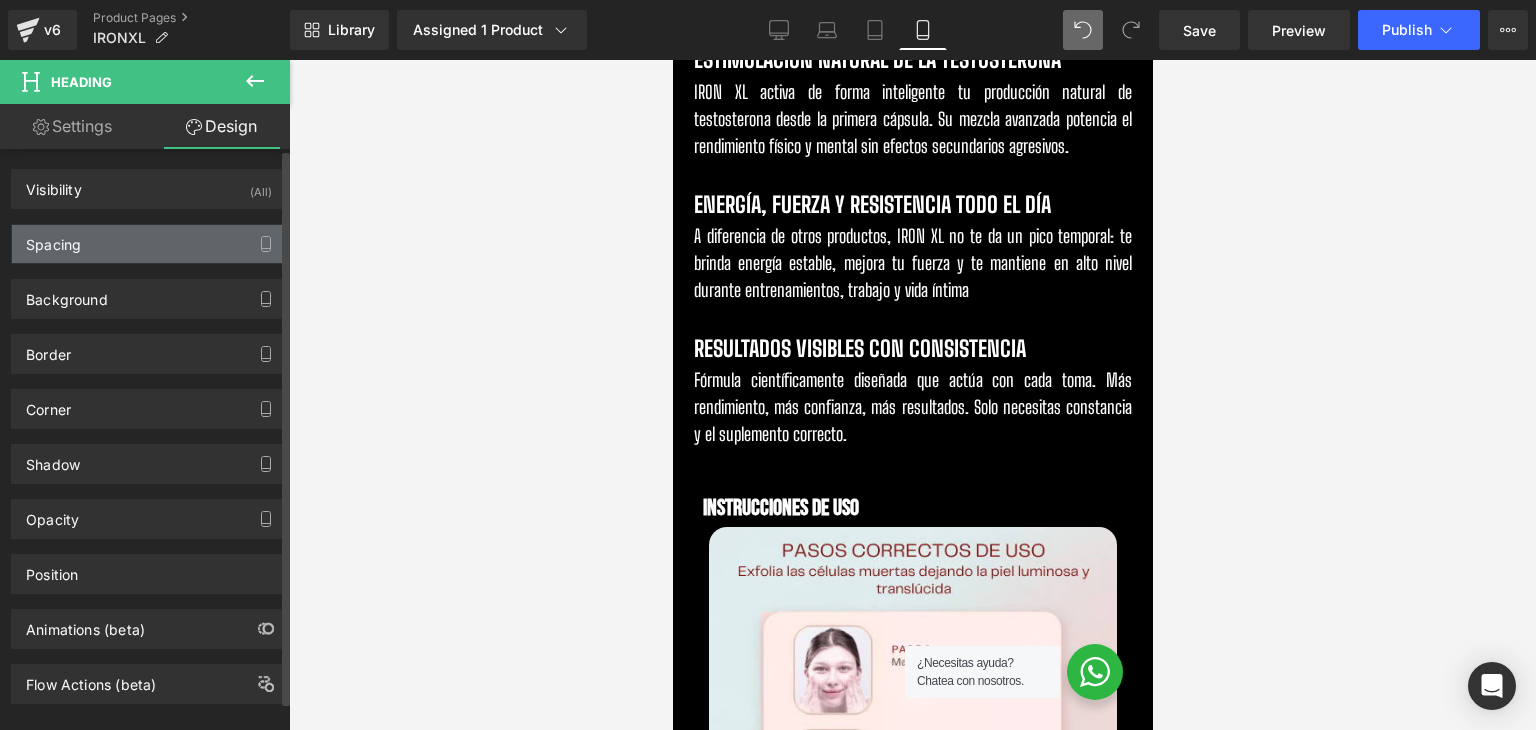click on "Spacing" at bounding box center (149, 244) 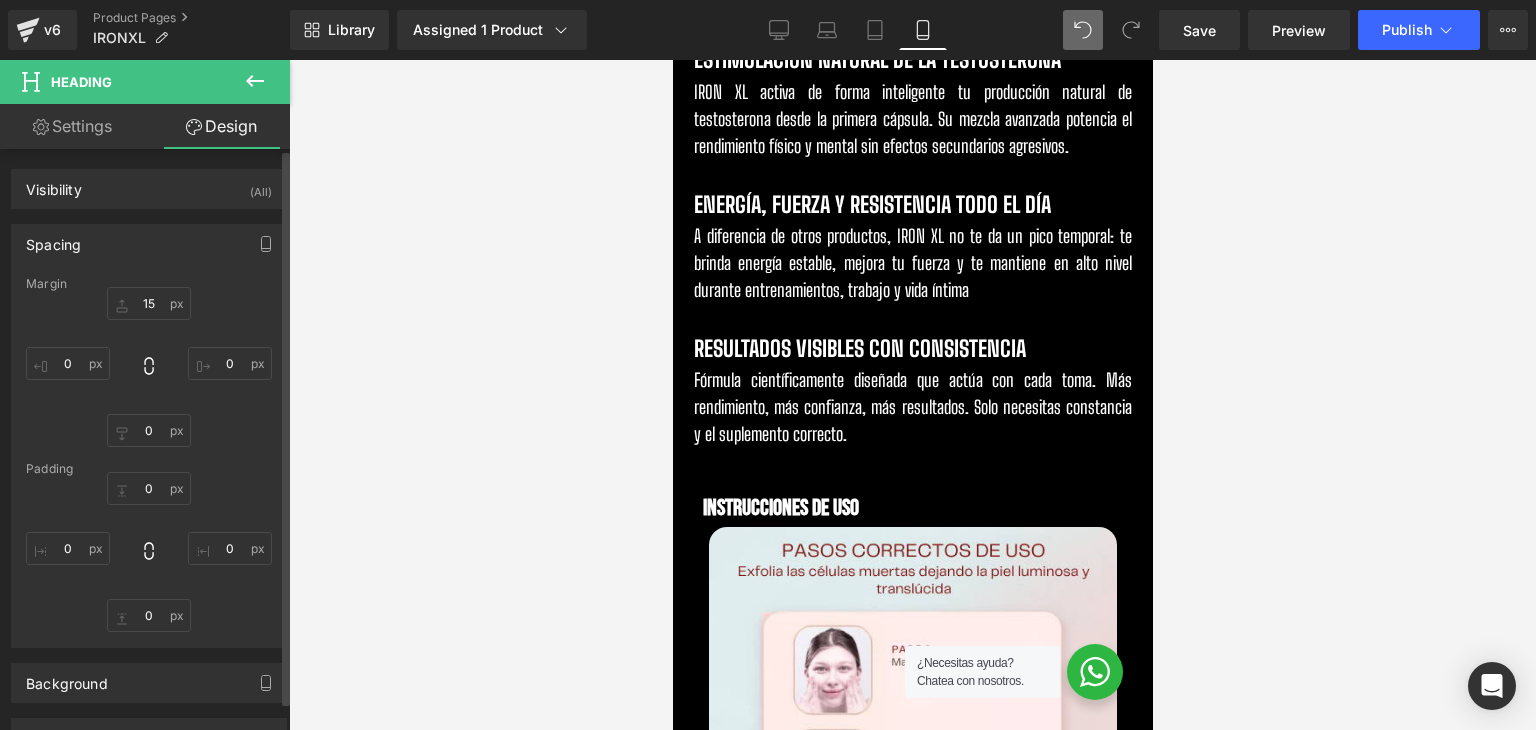 type on "15" 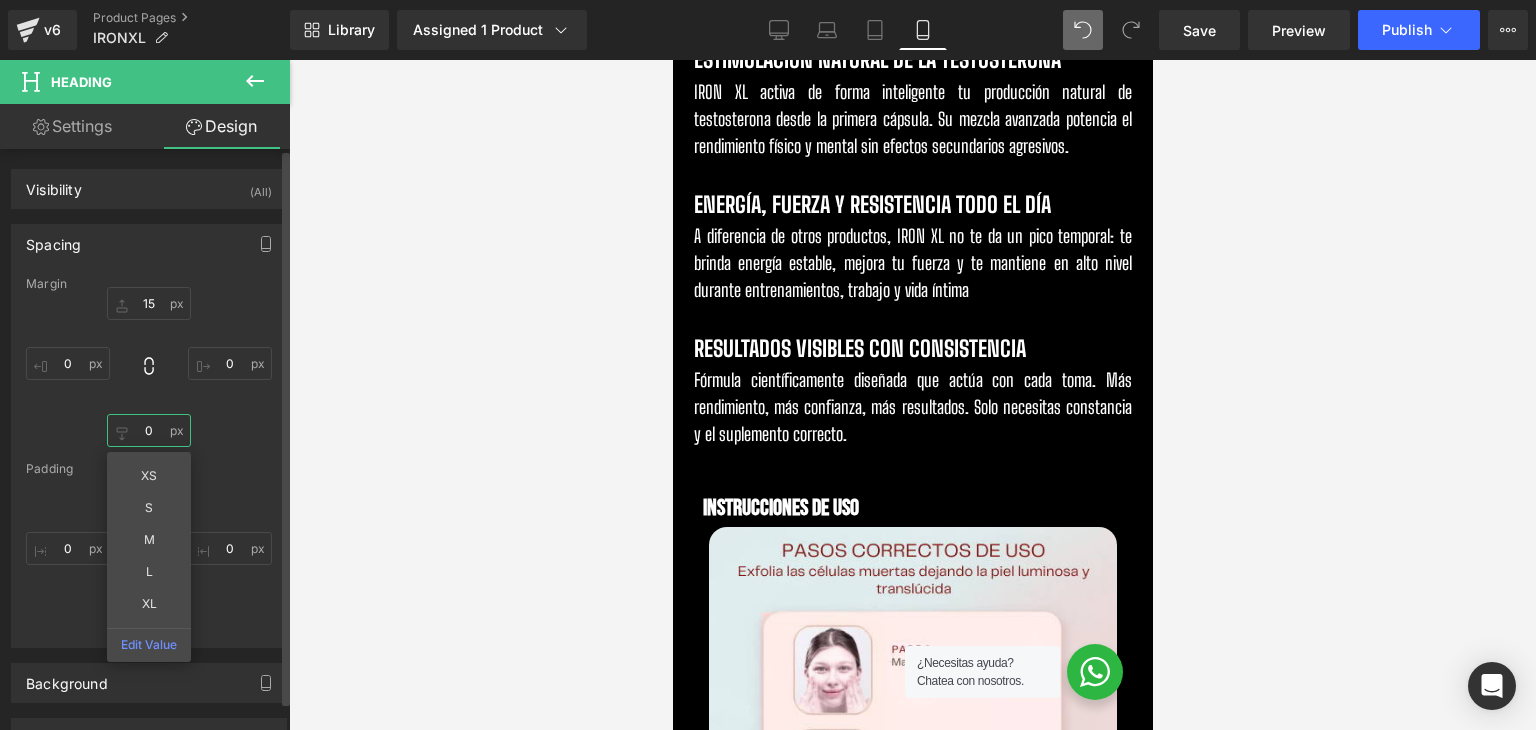click on "0" at bounding box center [149, 430] 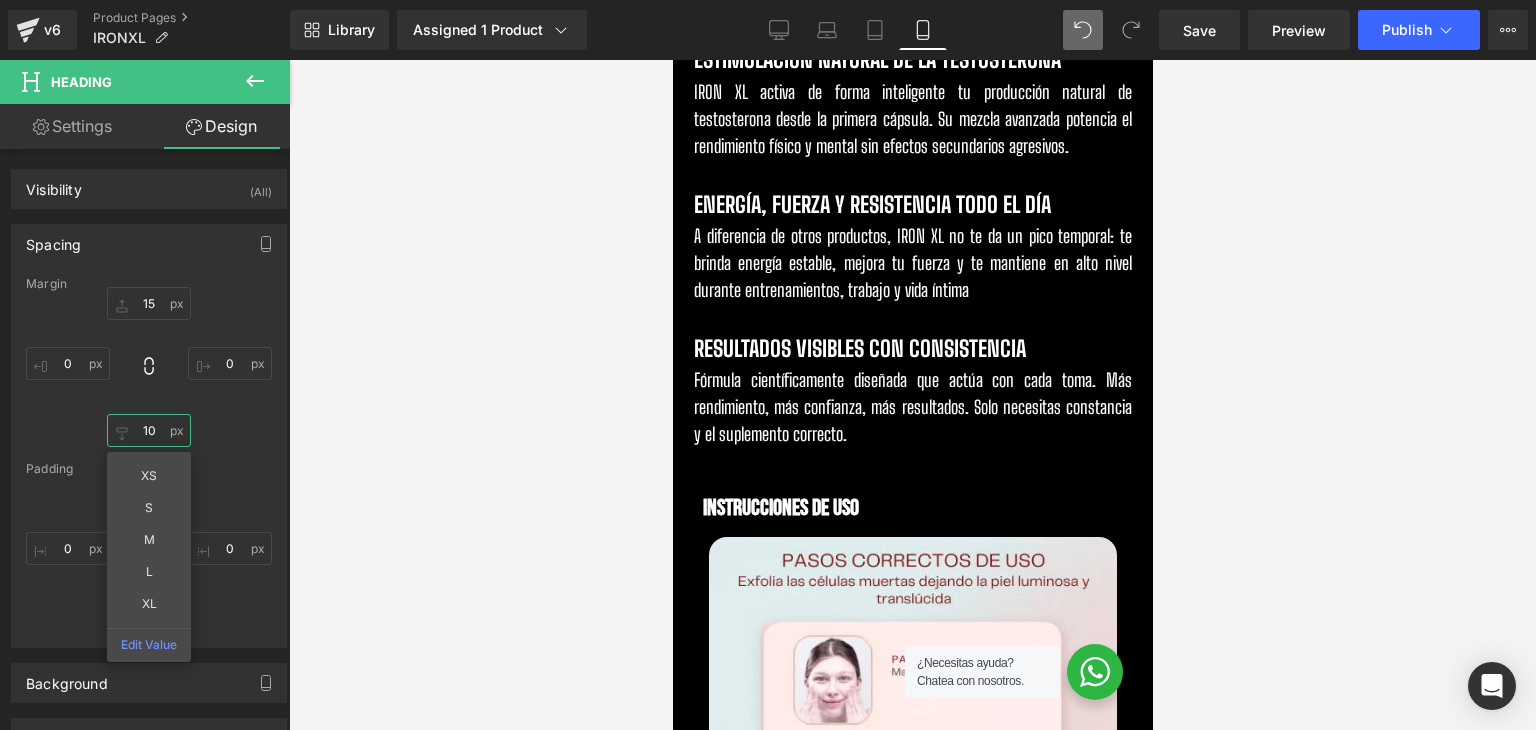 type on "10" 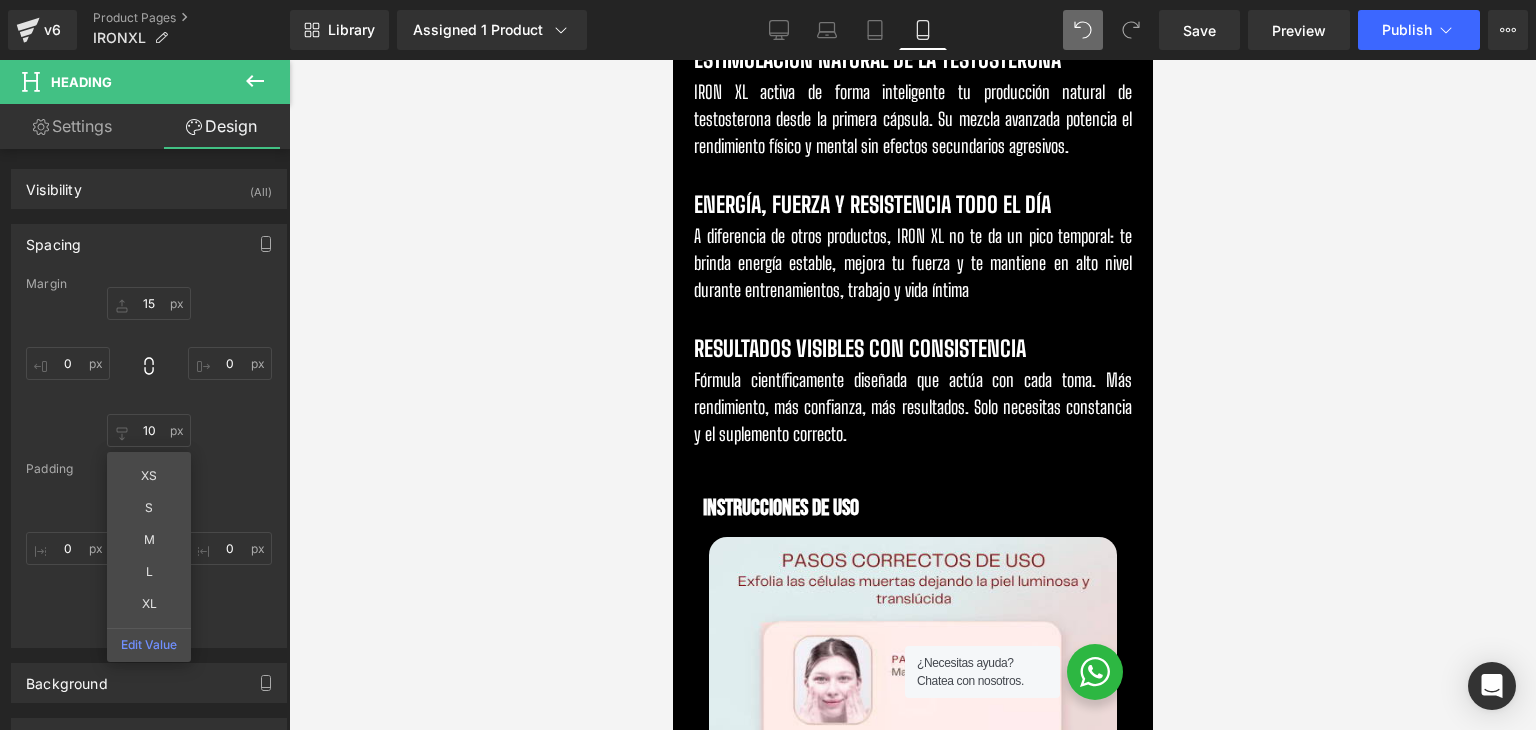click at bounding box center [912, 395] 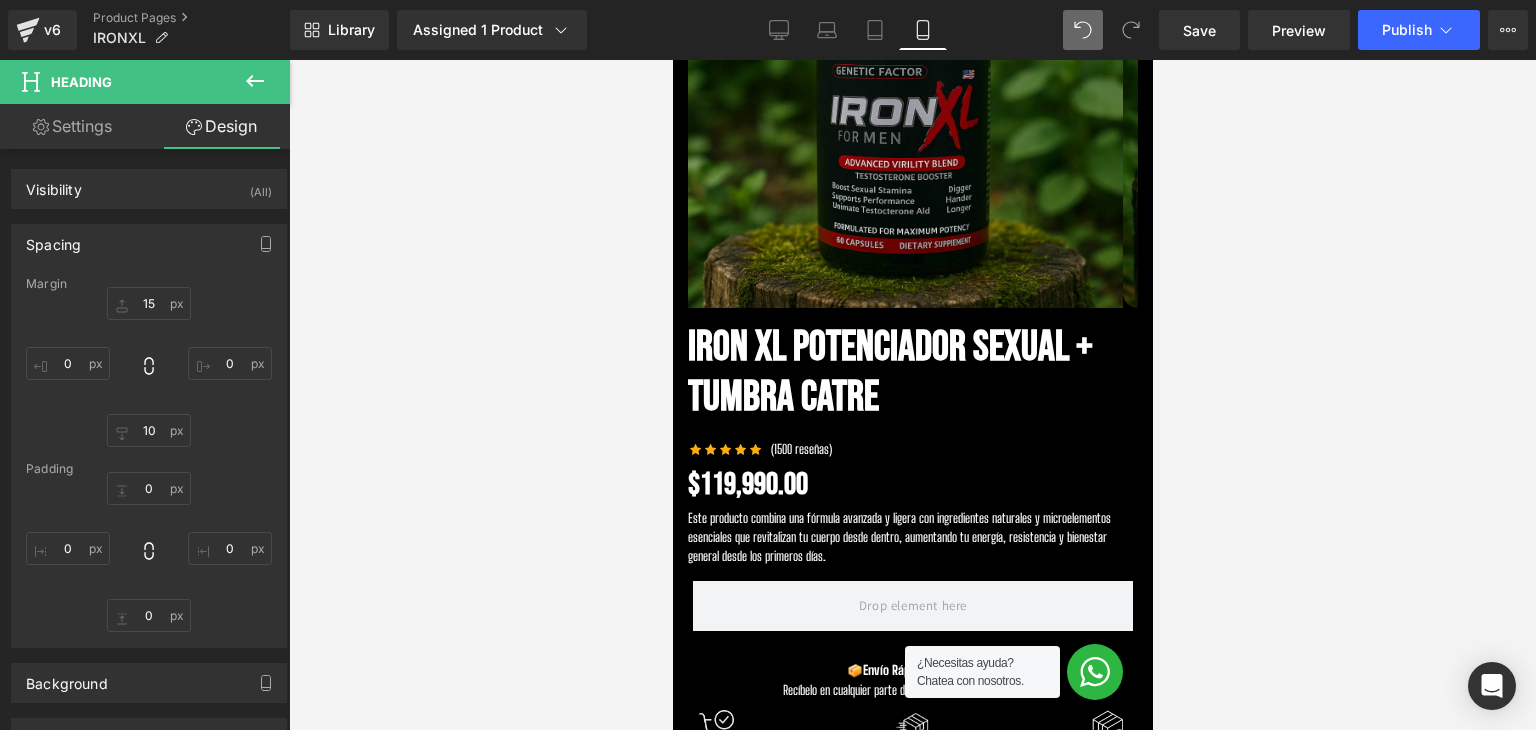 scroll, scrollTop: 300, scrollLeft: 0, axis: vertical 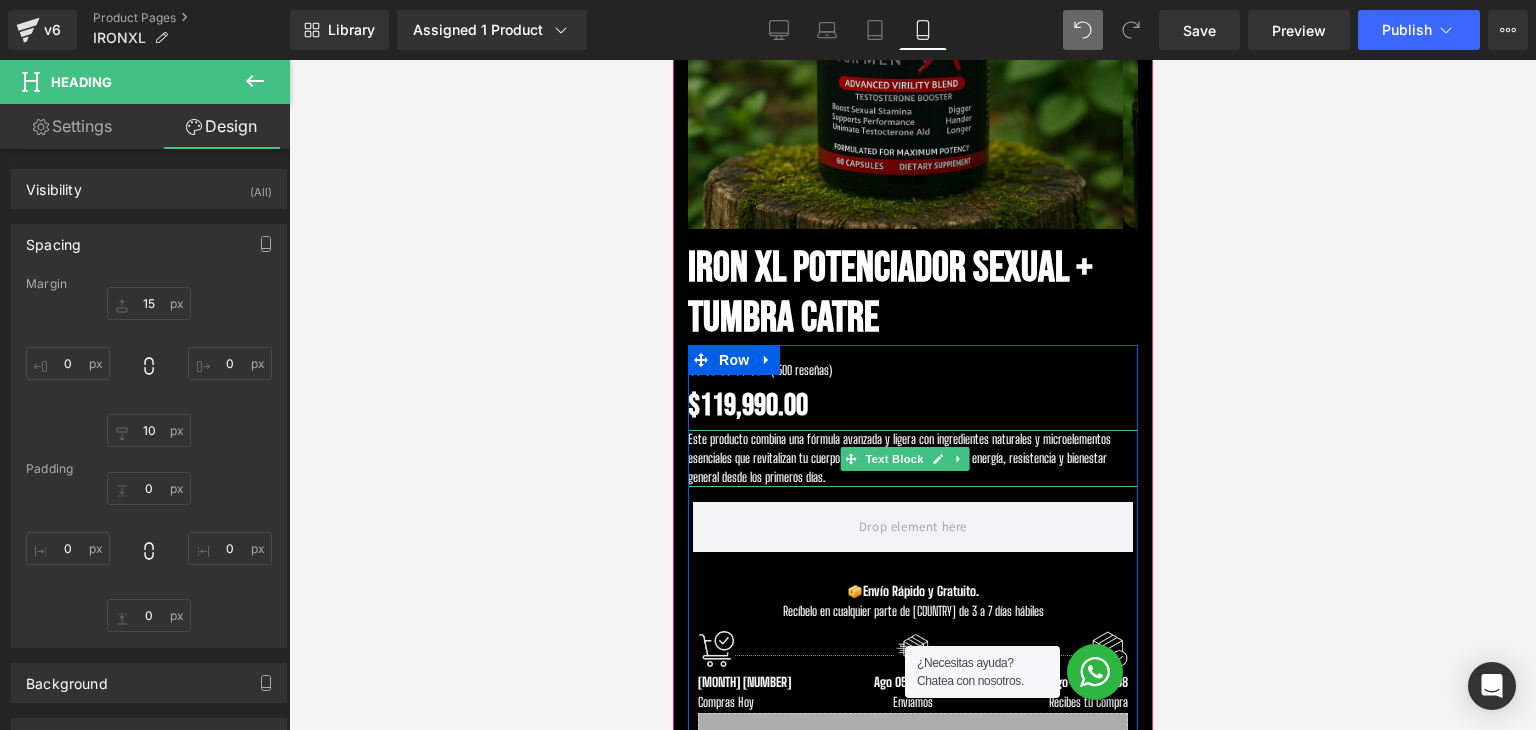 click on "Este producto combina una fórmula avanzada y ligera con ingredientes naturales y microelementos esenciales que revitalizan tu cuerpo desde dentro, aumentando tu energía, resistencia y bienestar general desde los primeros días." at bounding box center [912, 459] 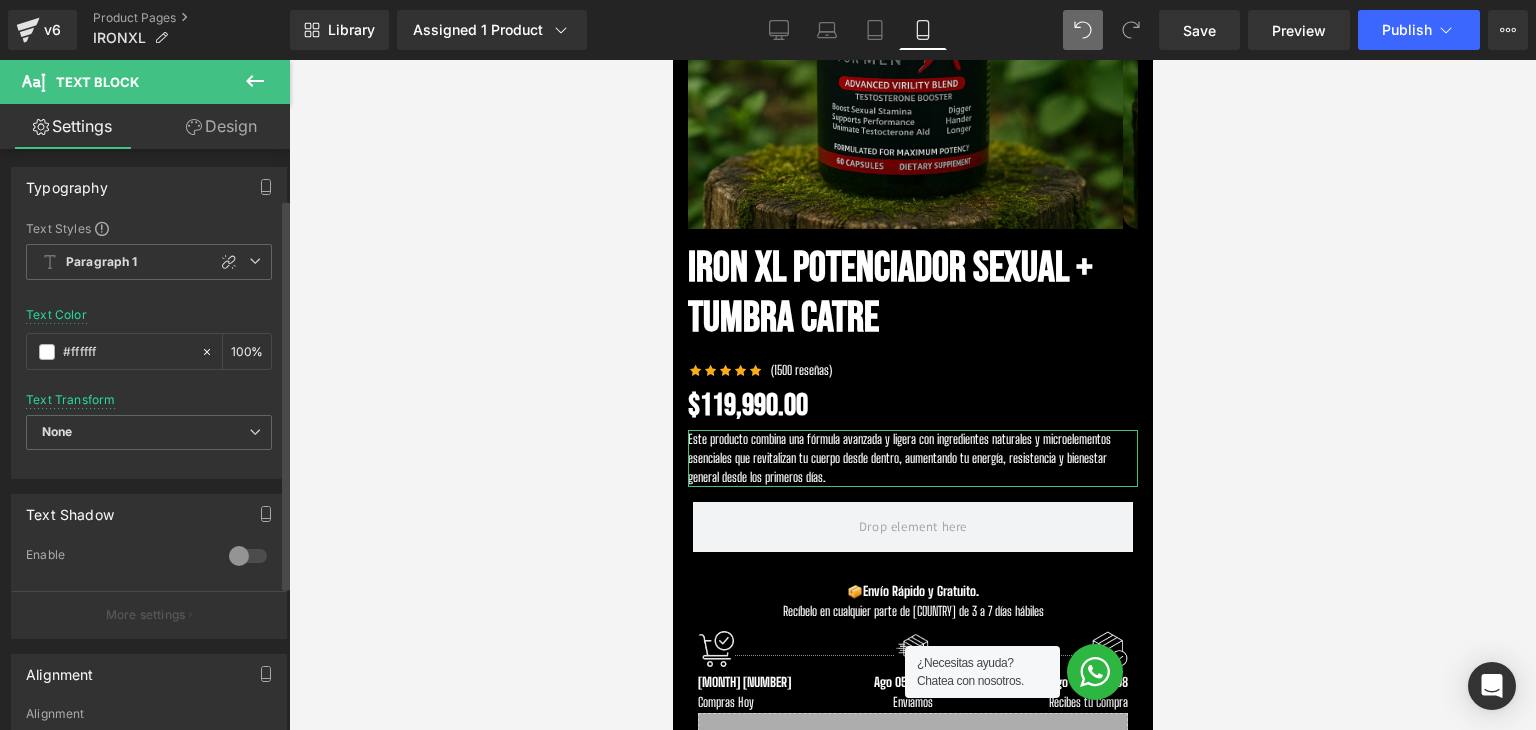 scroll, scrollTop: 0, scrollLeft: 0, axis: both 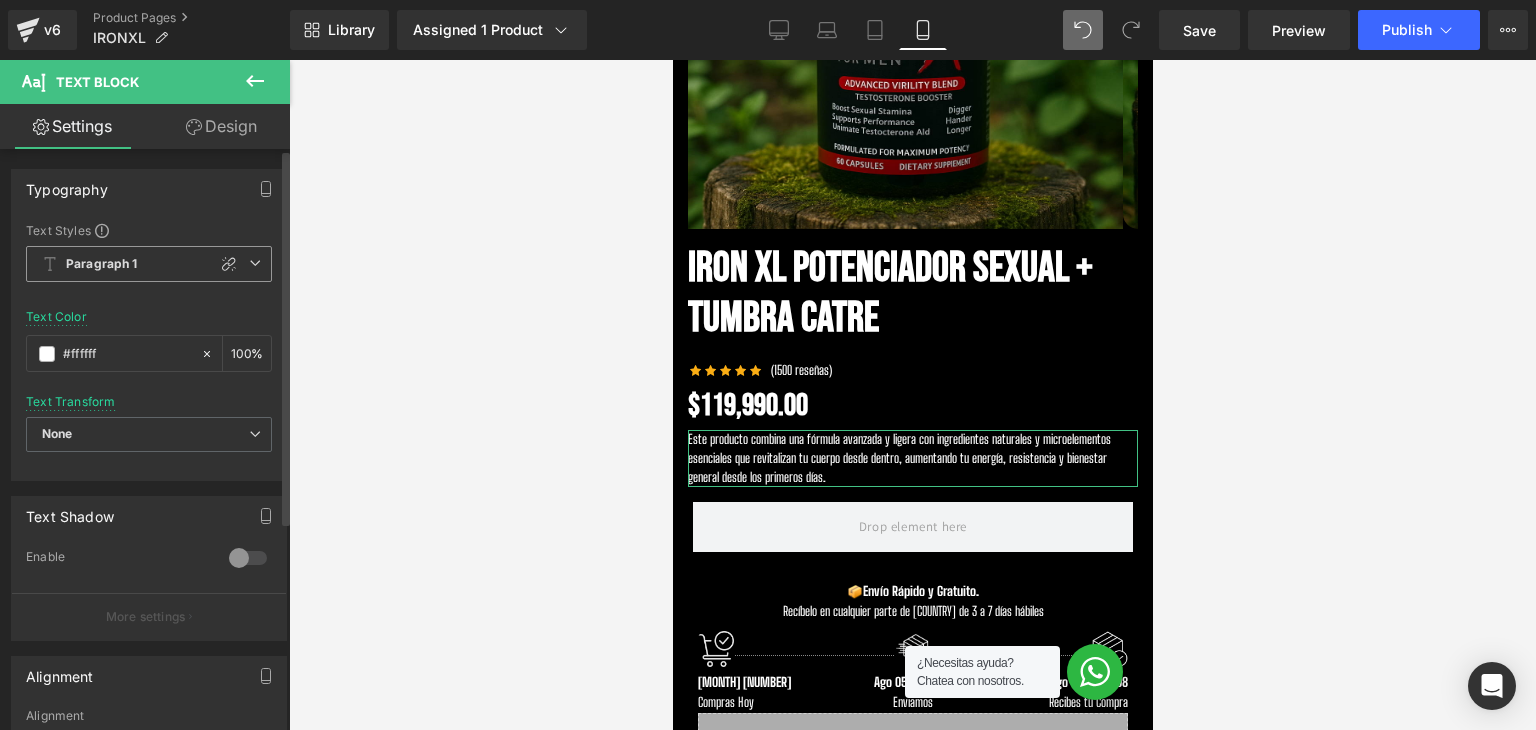 click on "Paragraph 1" at bounding box center (149, 264) 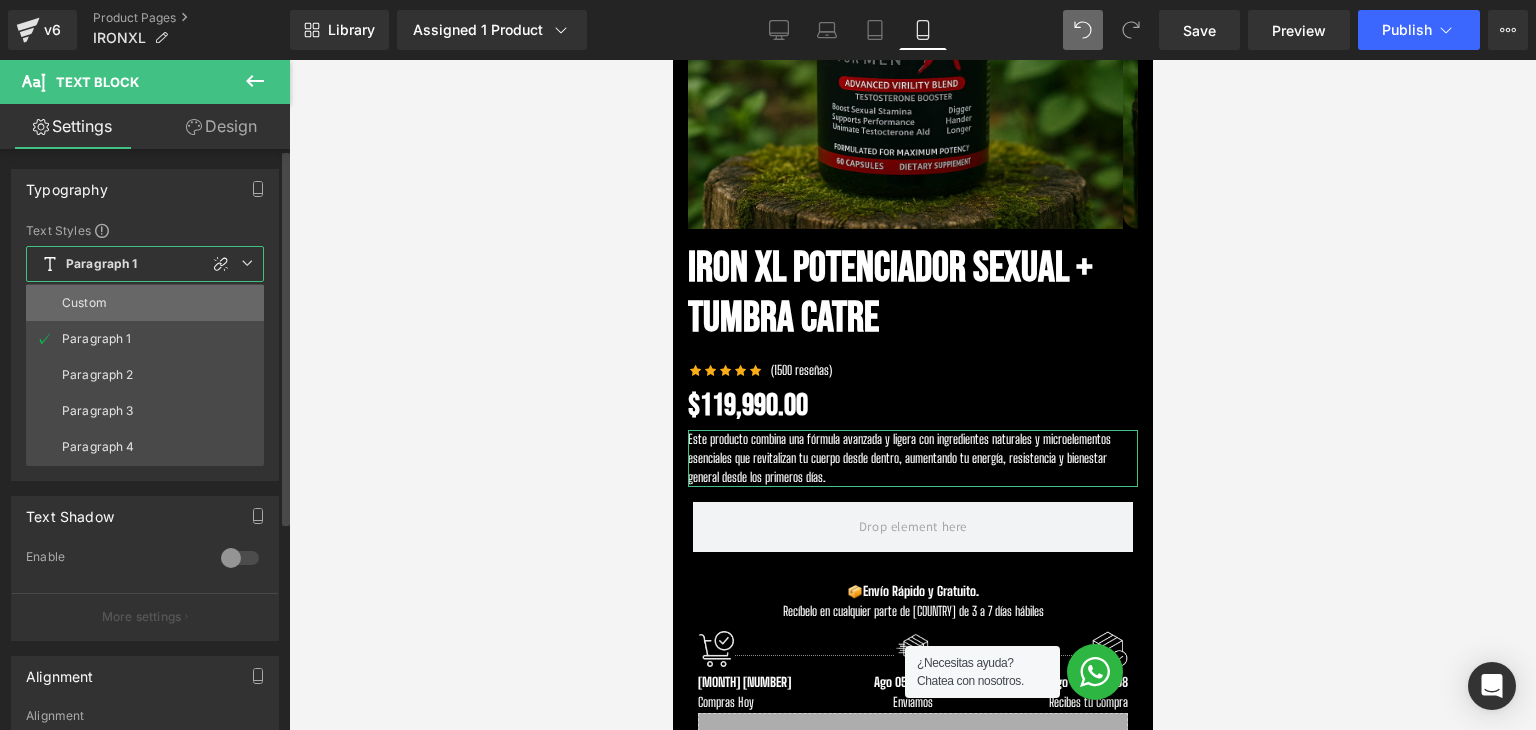 click on "Custom" at bounding box center (145, 303) 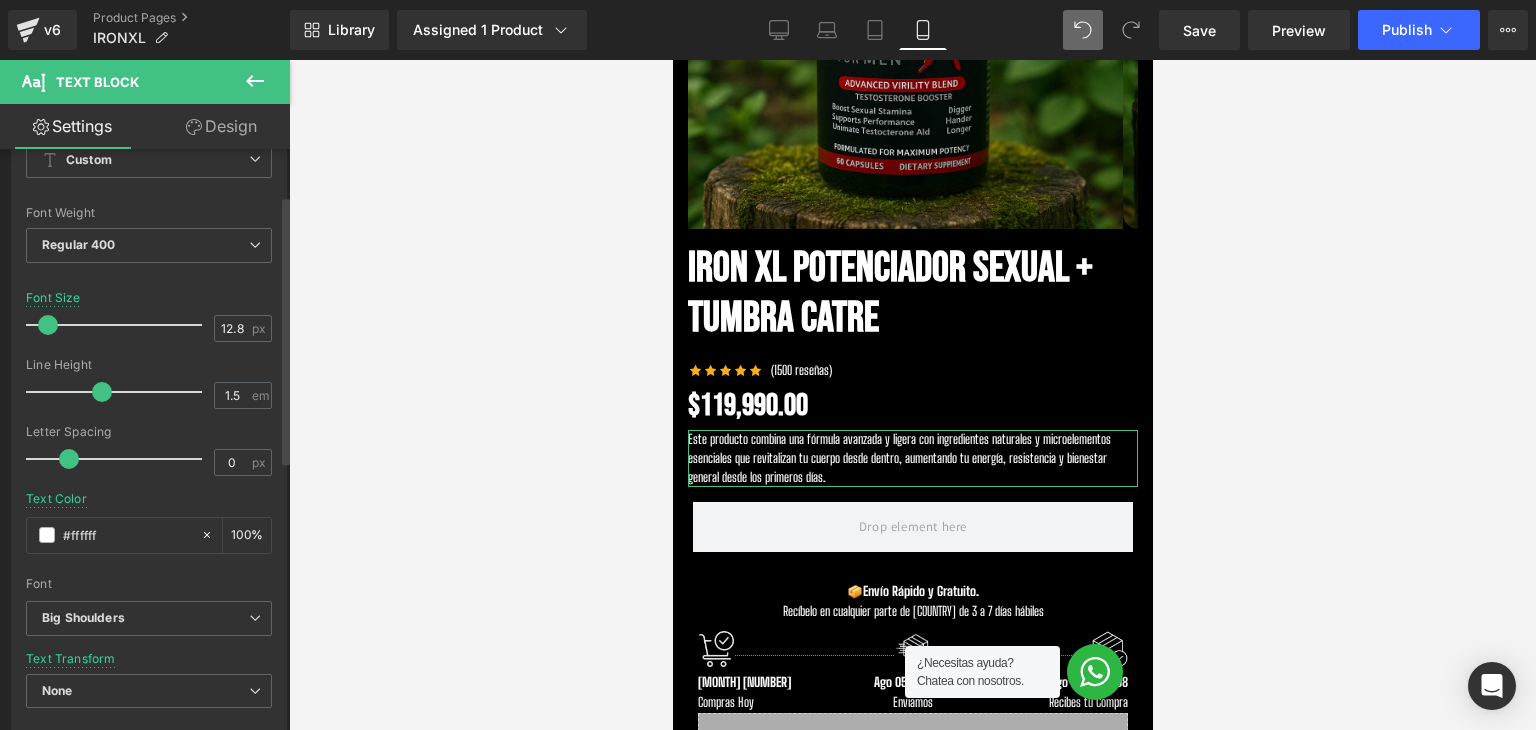 scroll, scrollTop: 100, scrollLeft: 0, axis: vertical 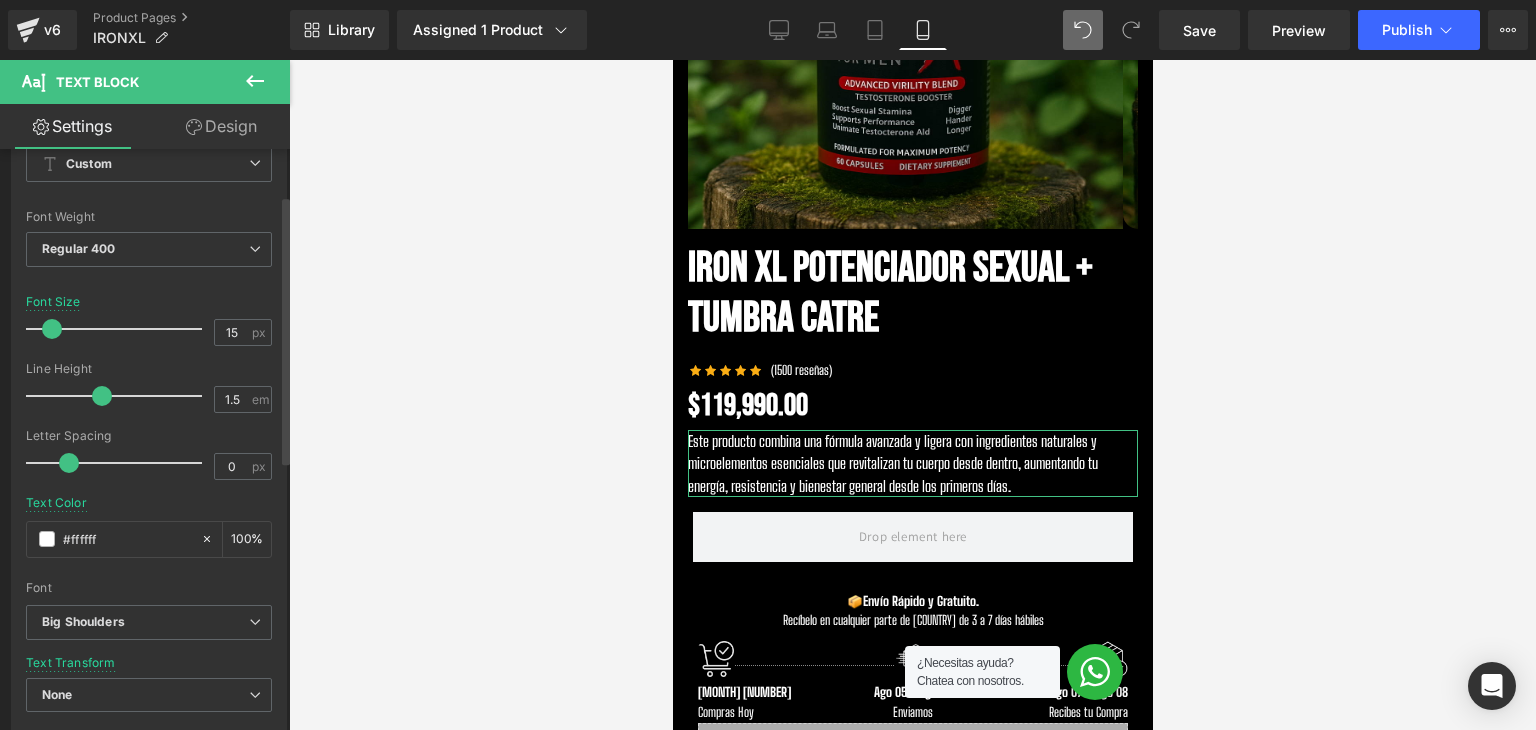 type on "16" 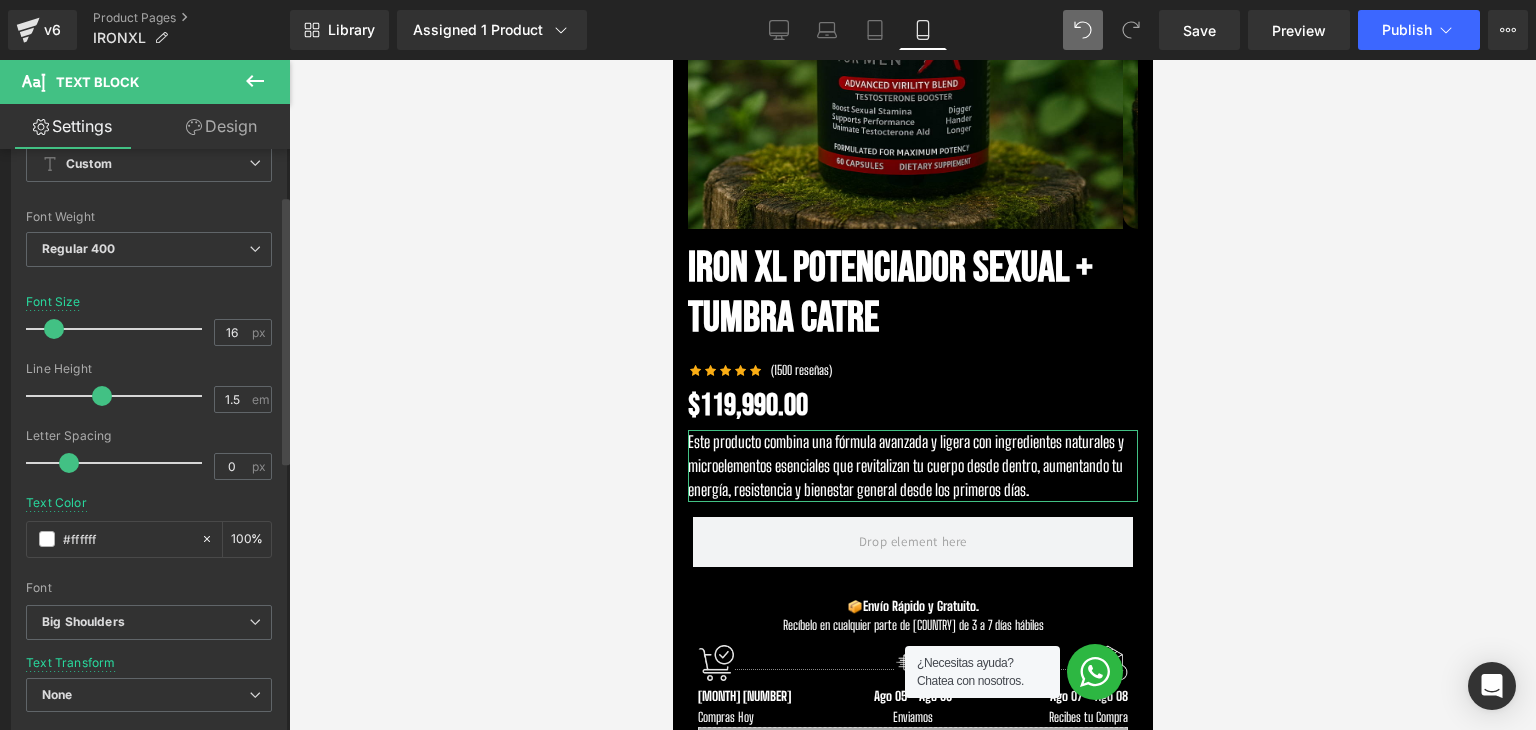 click at bounding box center [54, 329] 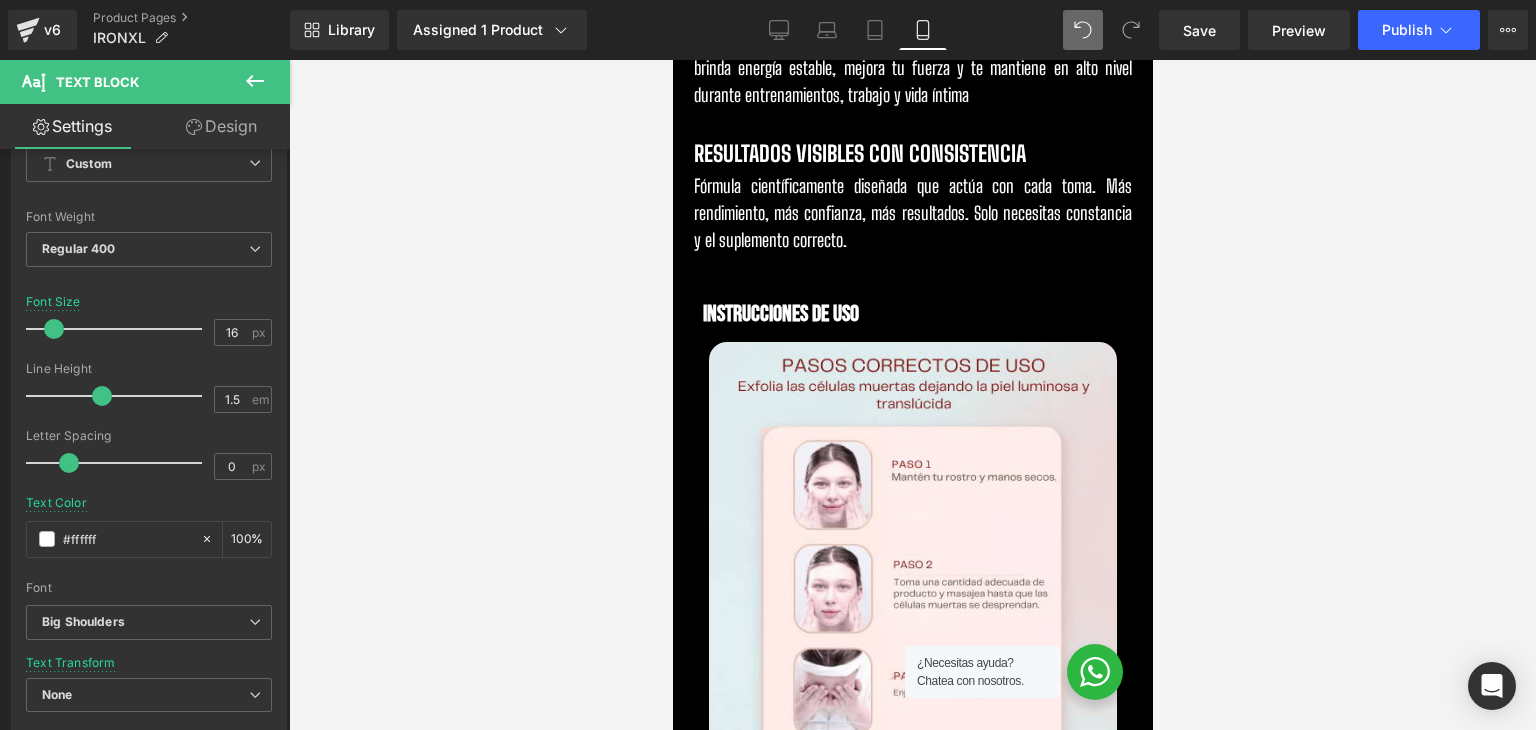 scroll, scrollTop: 2500, scrollLeft: 0, axis: vertical 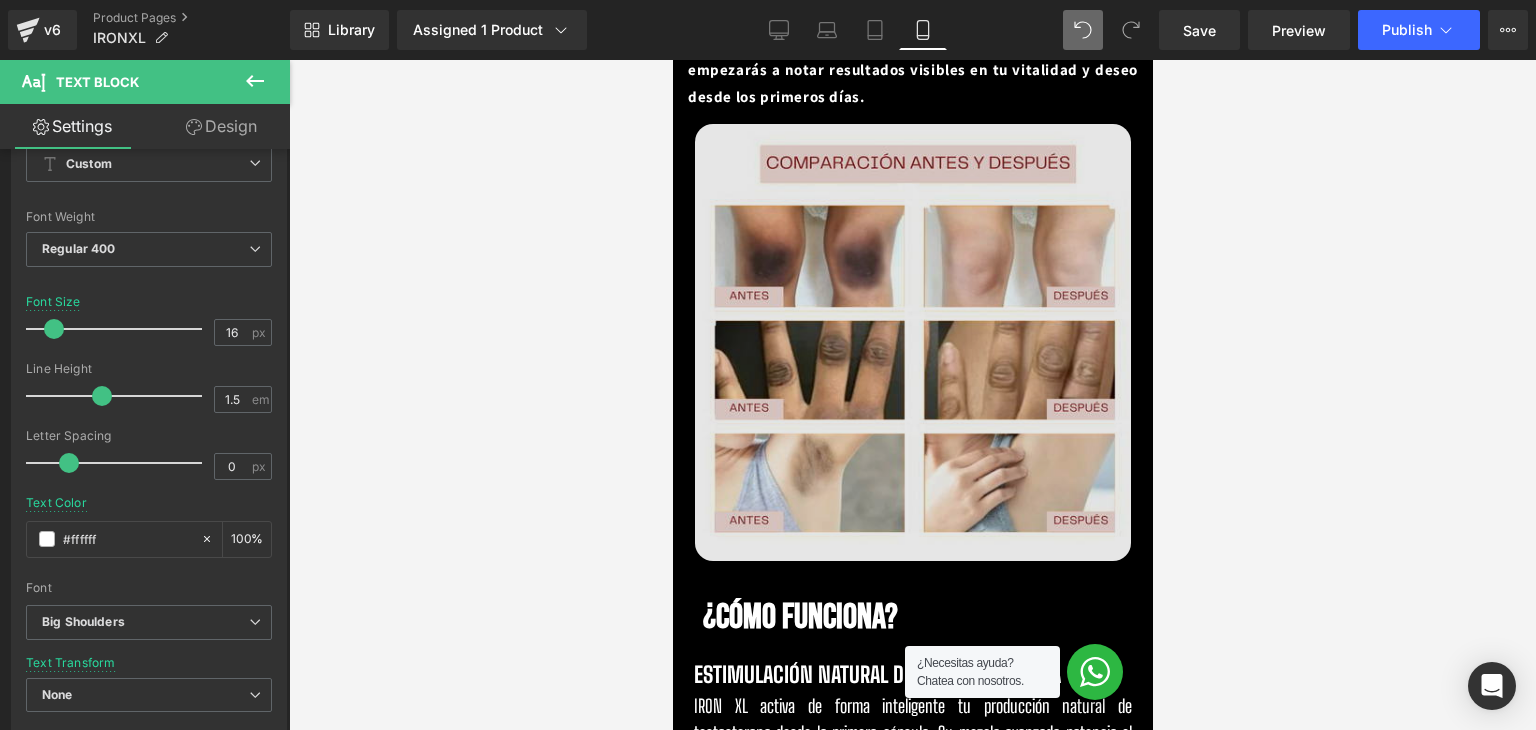 click at bounding box center (912, 342) 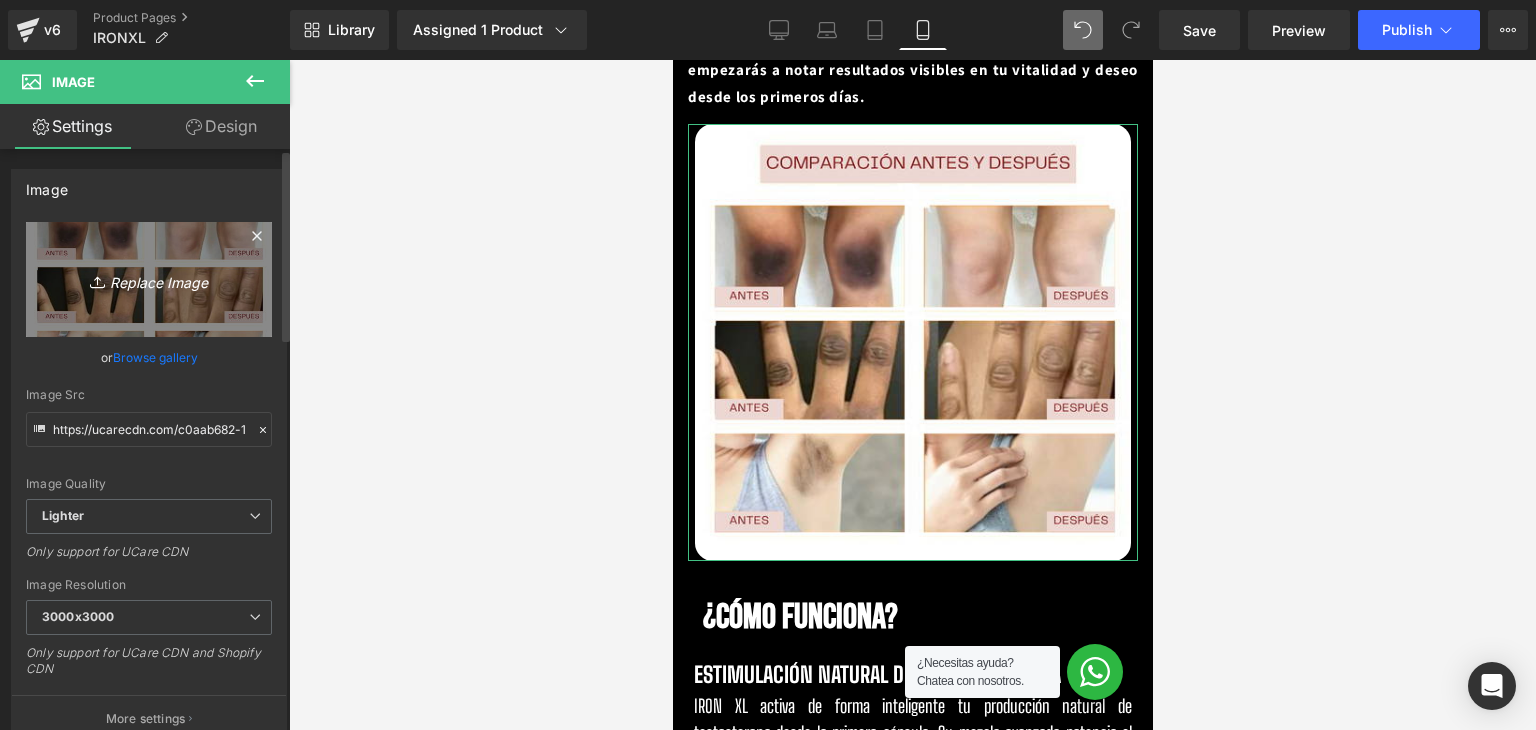click on "Replace Image" at bounding box center (149, 279) 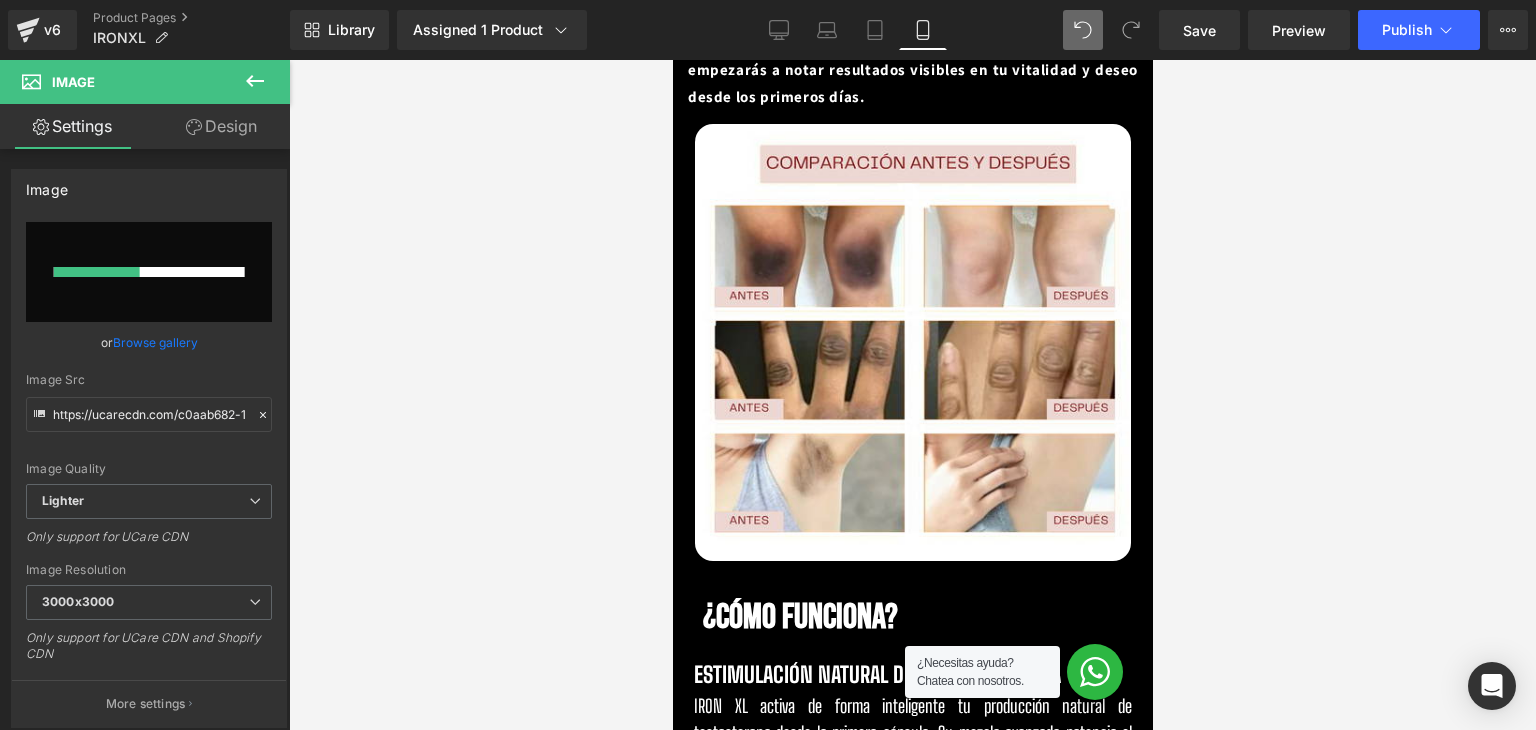 type 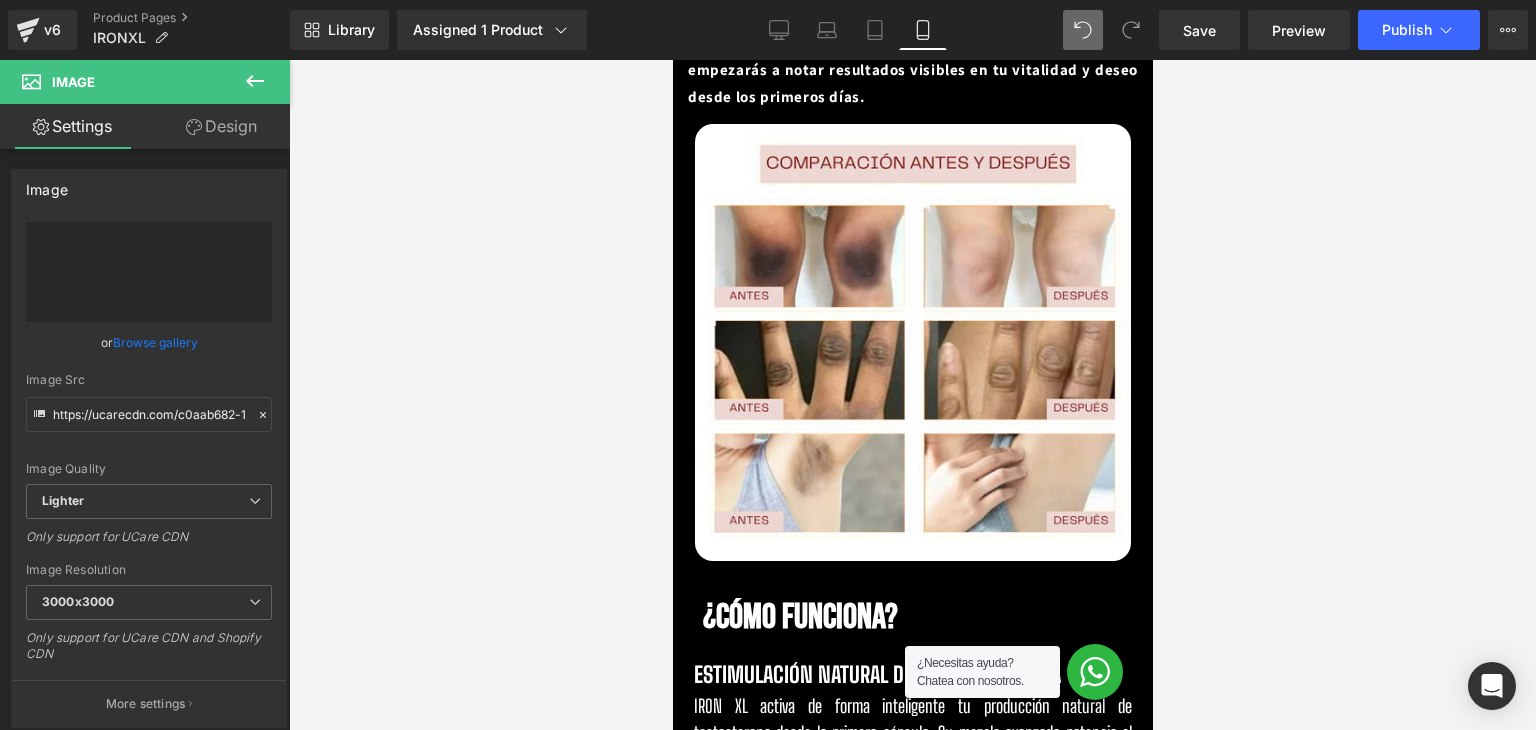 type on "https://ucarecdn.com/72e591cf-d722-47d2-a4a4-9d80a3c6df84/-/format/auto/-/preview/3000x3000/-/quality/lighter/ChatGPT%20Image%205%20ago%202025,%2011_47_08.png" 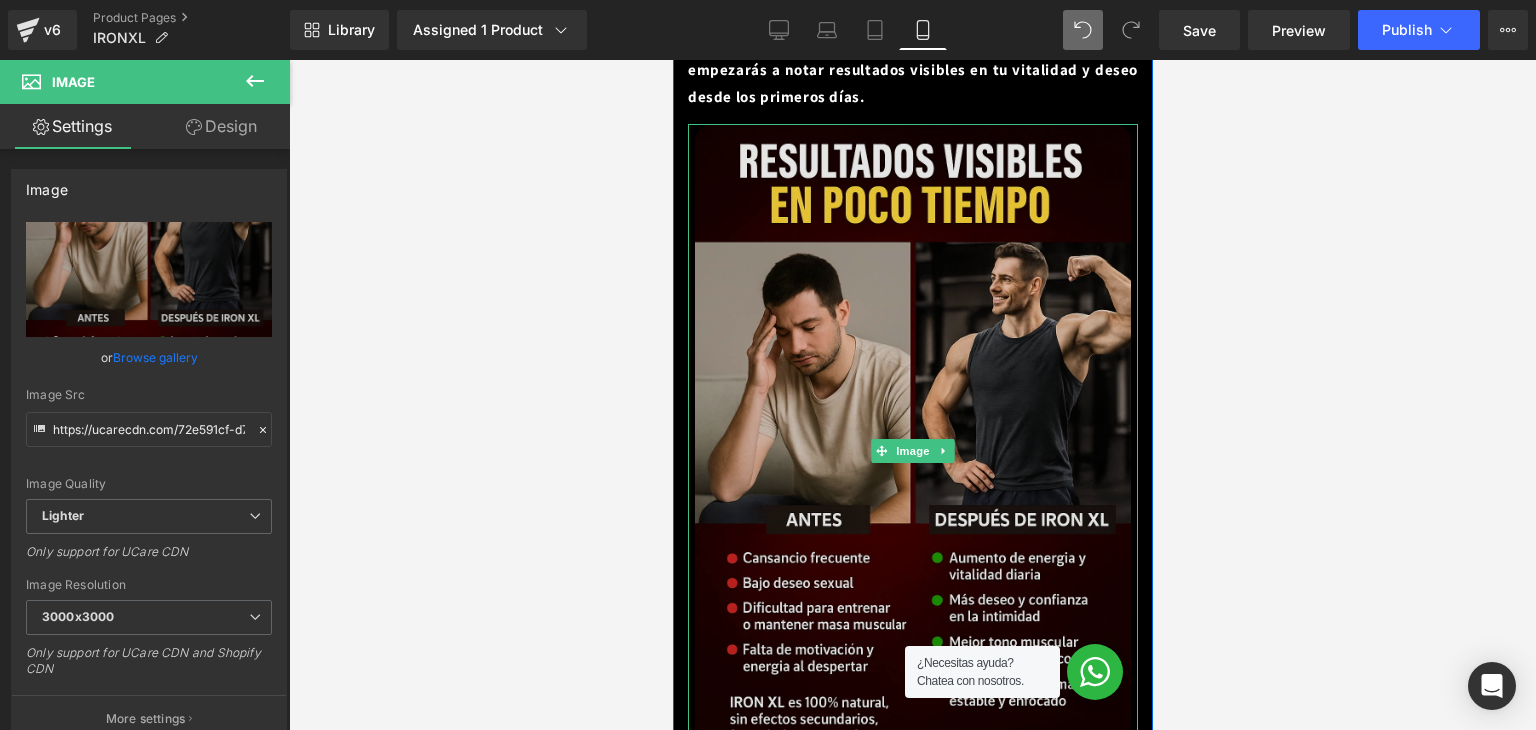 click at bounding box center [912, 451] 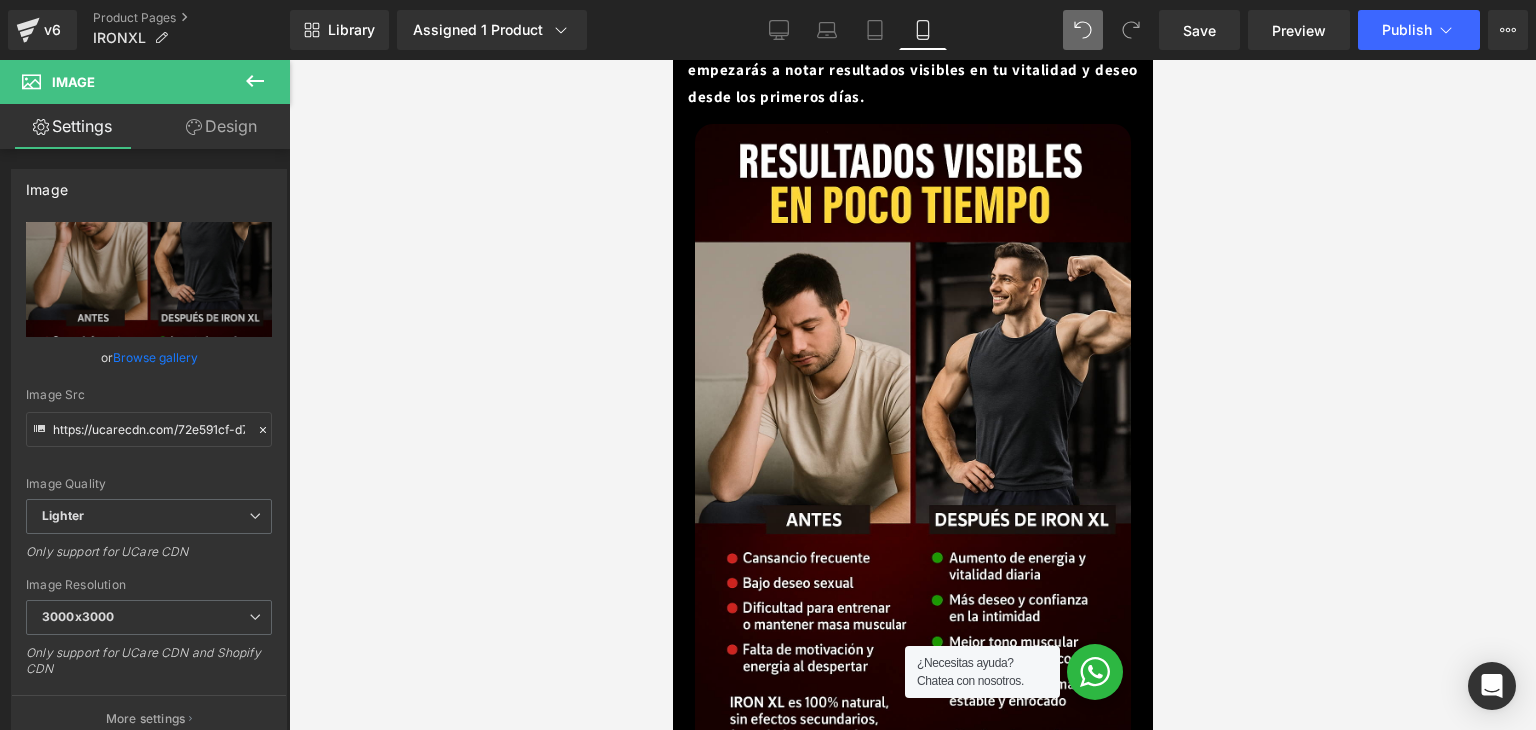 click at bounding box center [912, 395] 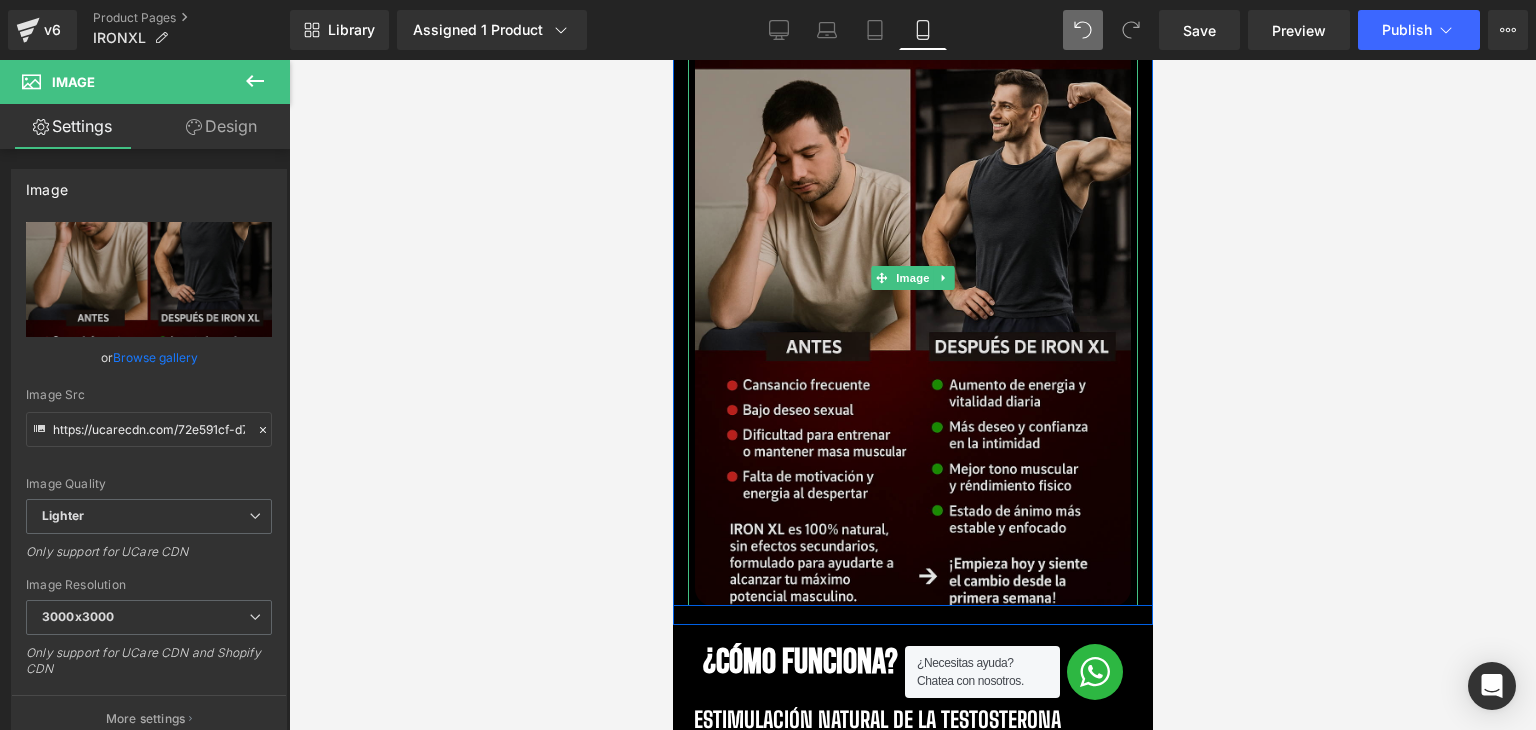 scroll, scrollTop: 1700, scrollLeft: 0, axis: vertical 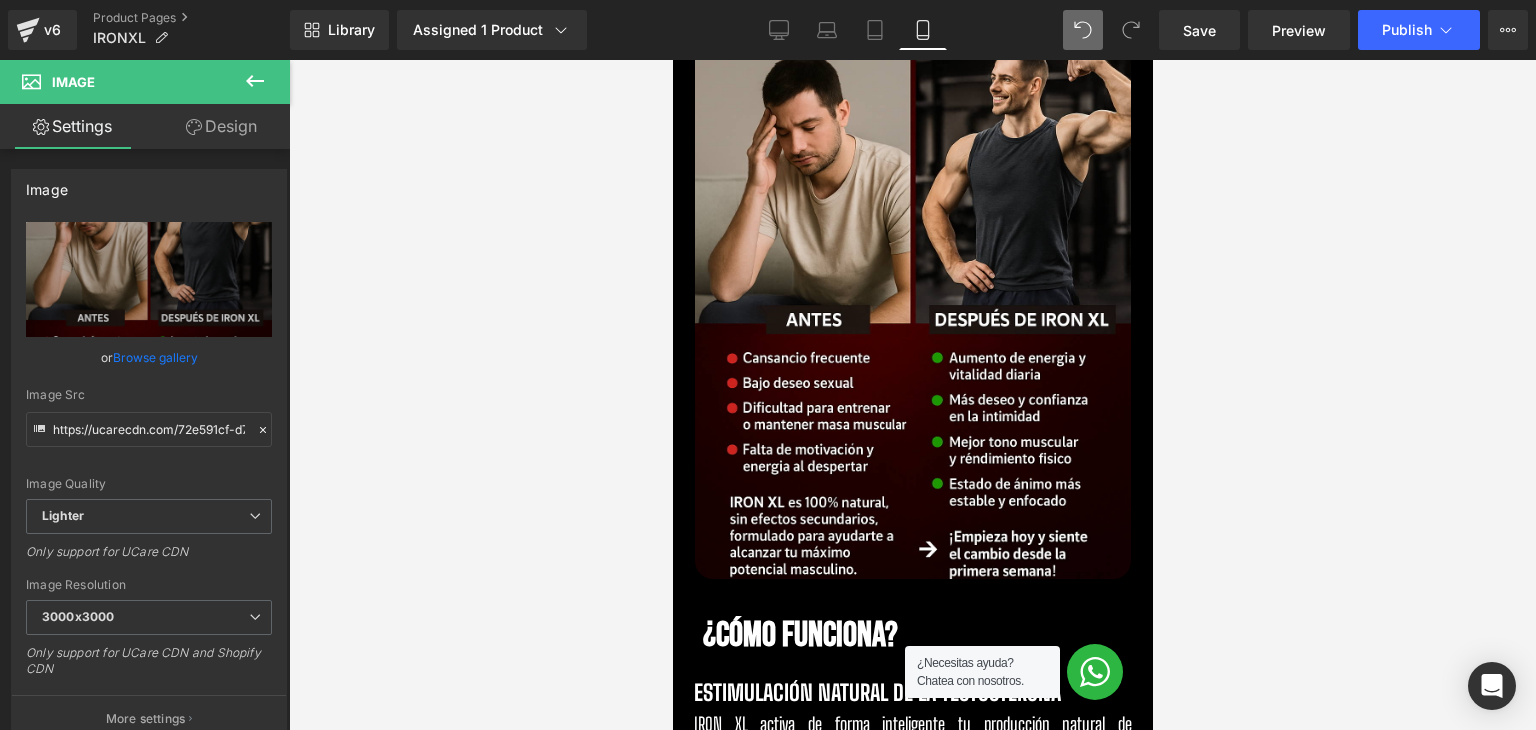 click at bounding box center [912, 395] 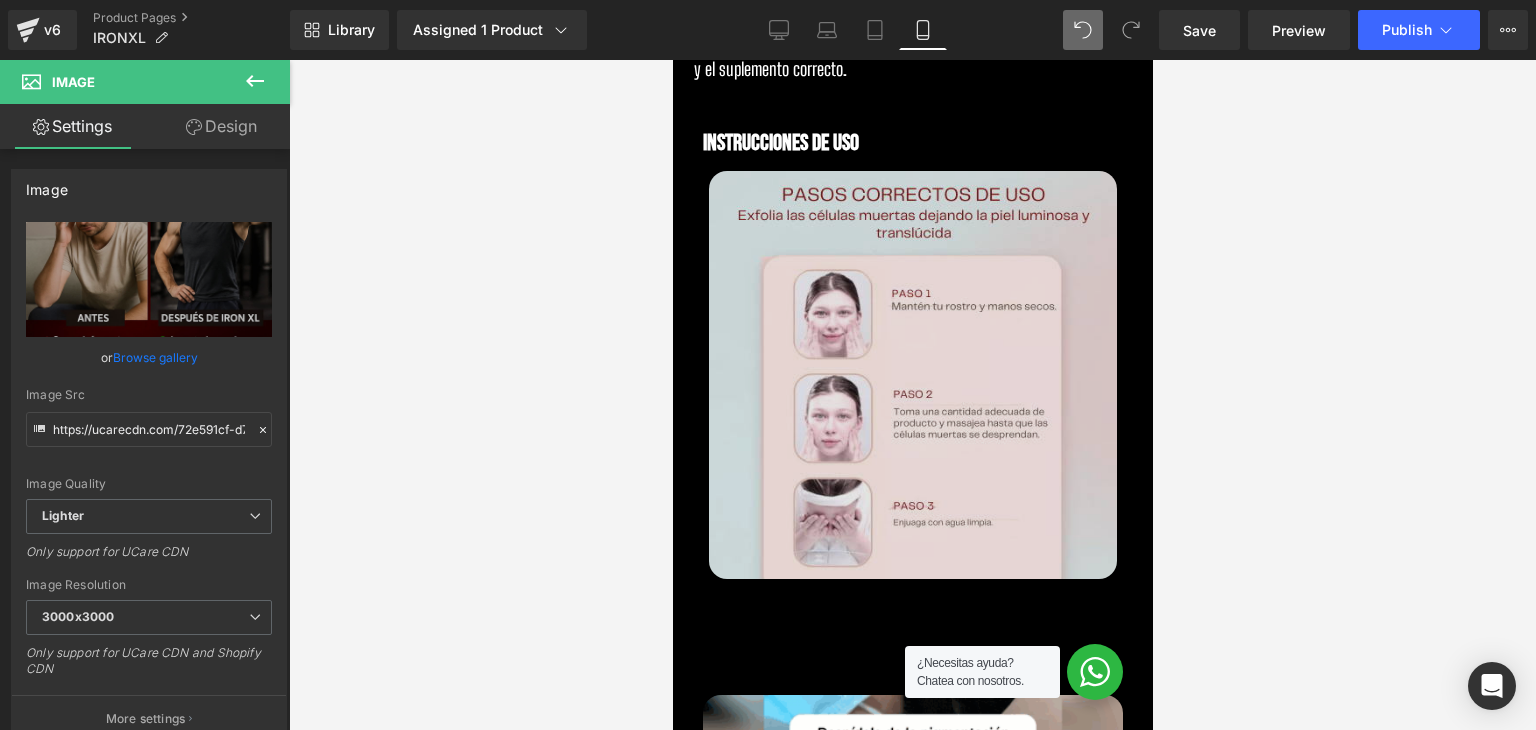 scroll, scrollTop: 2700, scrollLeft: 0, axis: vertical 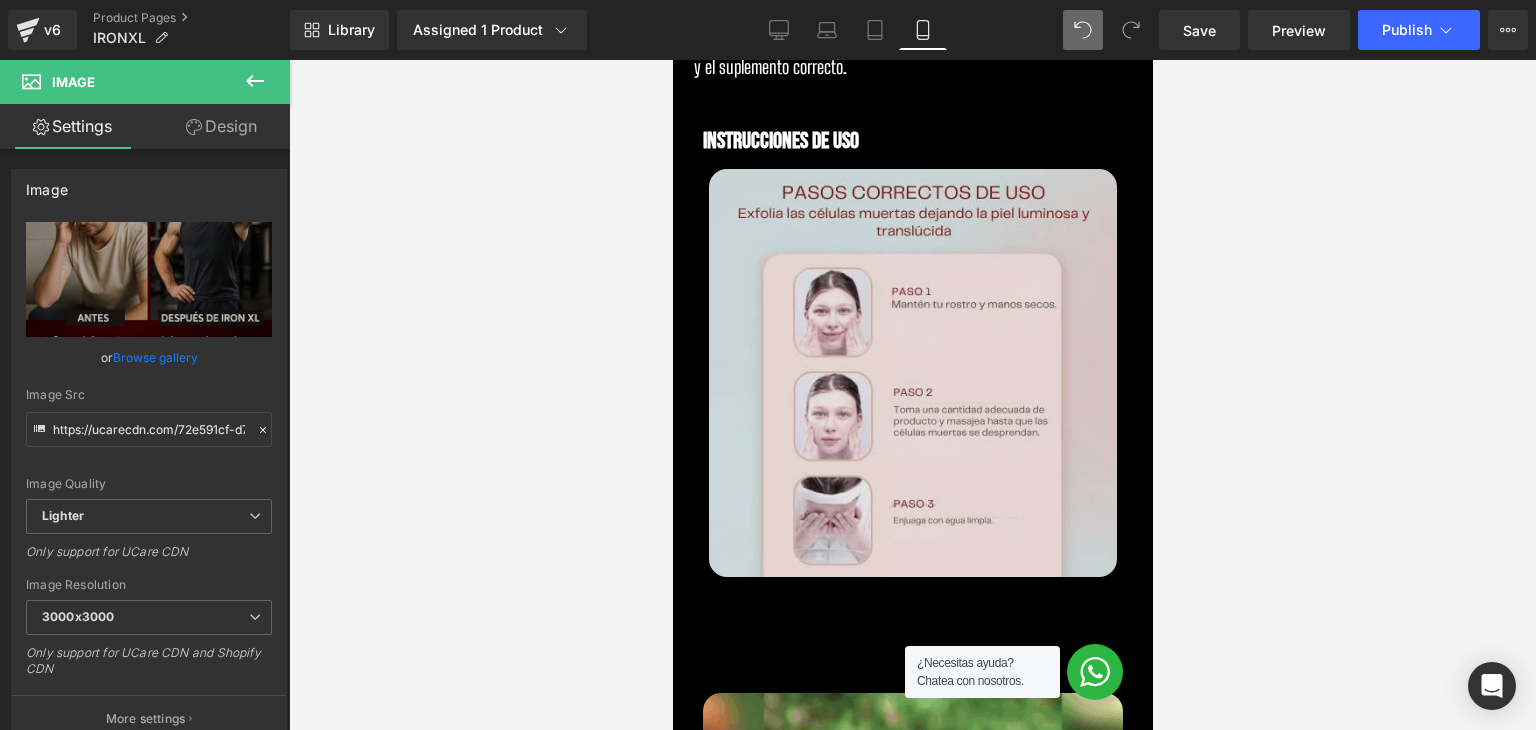click at bounding box center (911, 372) 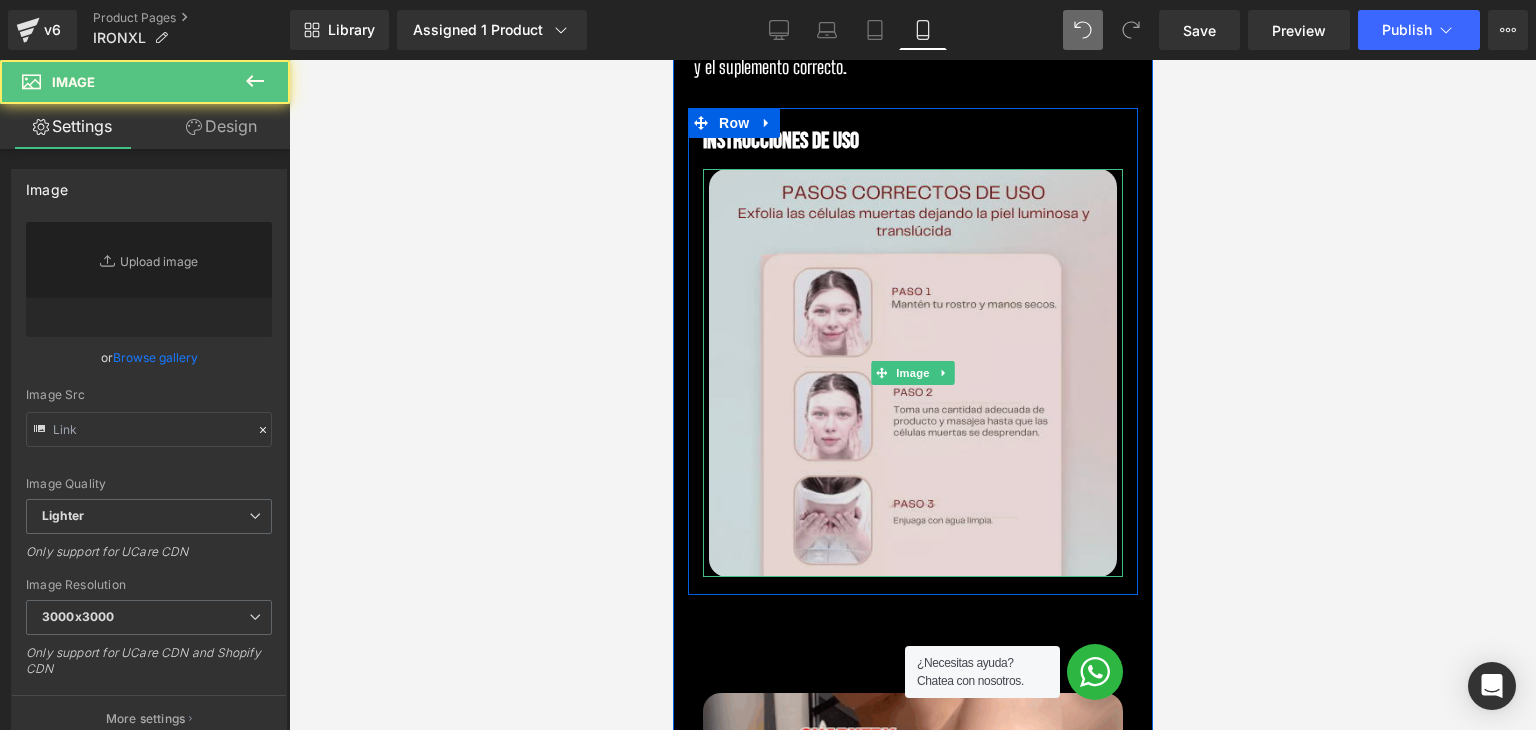 type on "https://ucarecdn.com/d5cfdf1f-a146-4a93-a657-f0a9ed7bcade/-/format/auto/-/preview/3000x3000/-/quality/lighter/5.png" 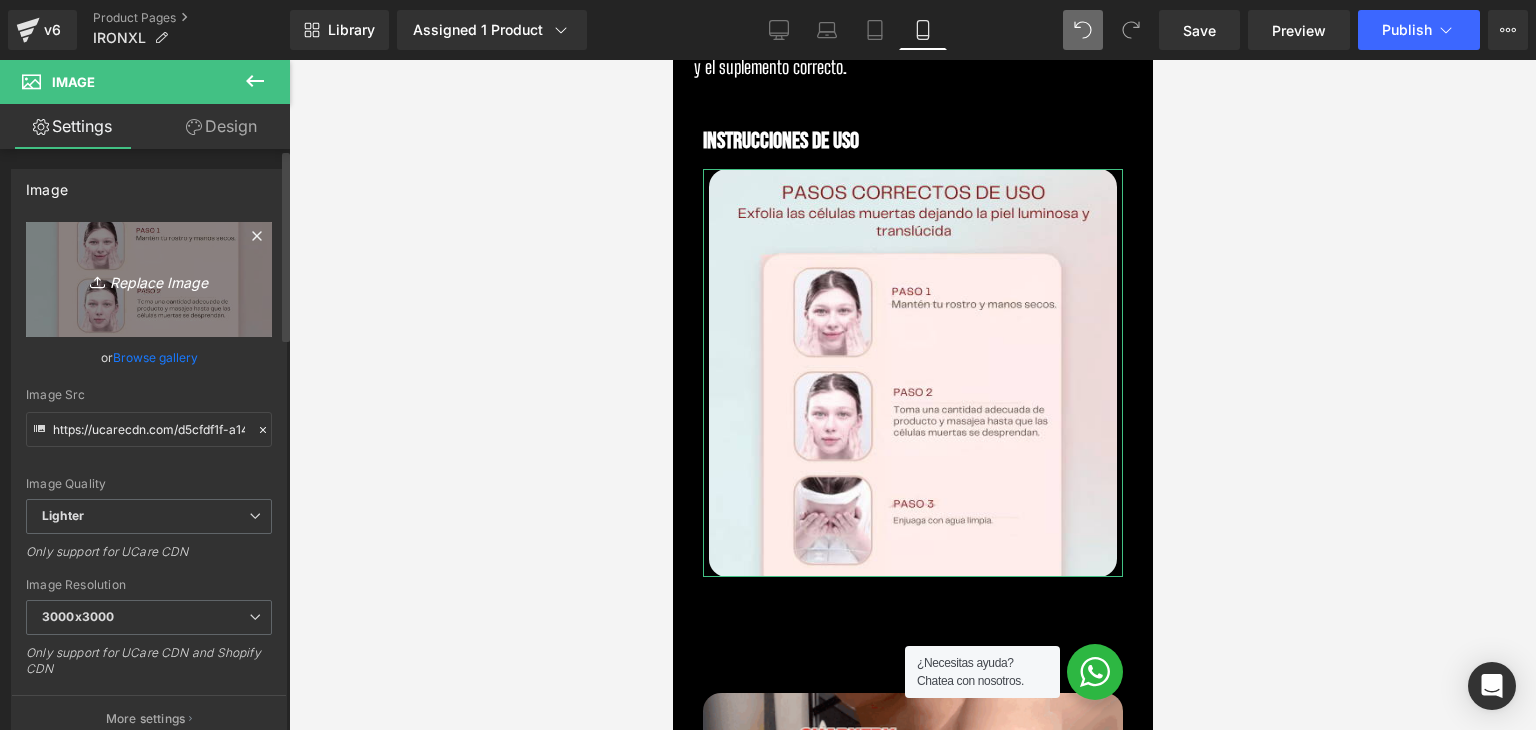 click on "Replace Image" at bounding box center (149, 279) 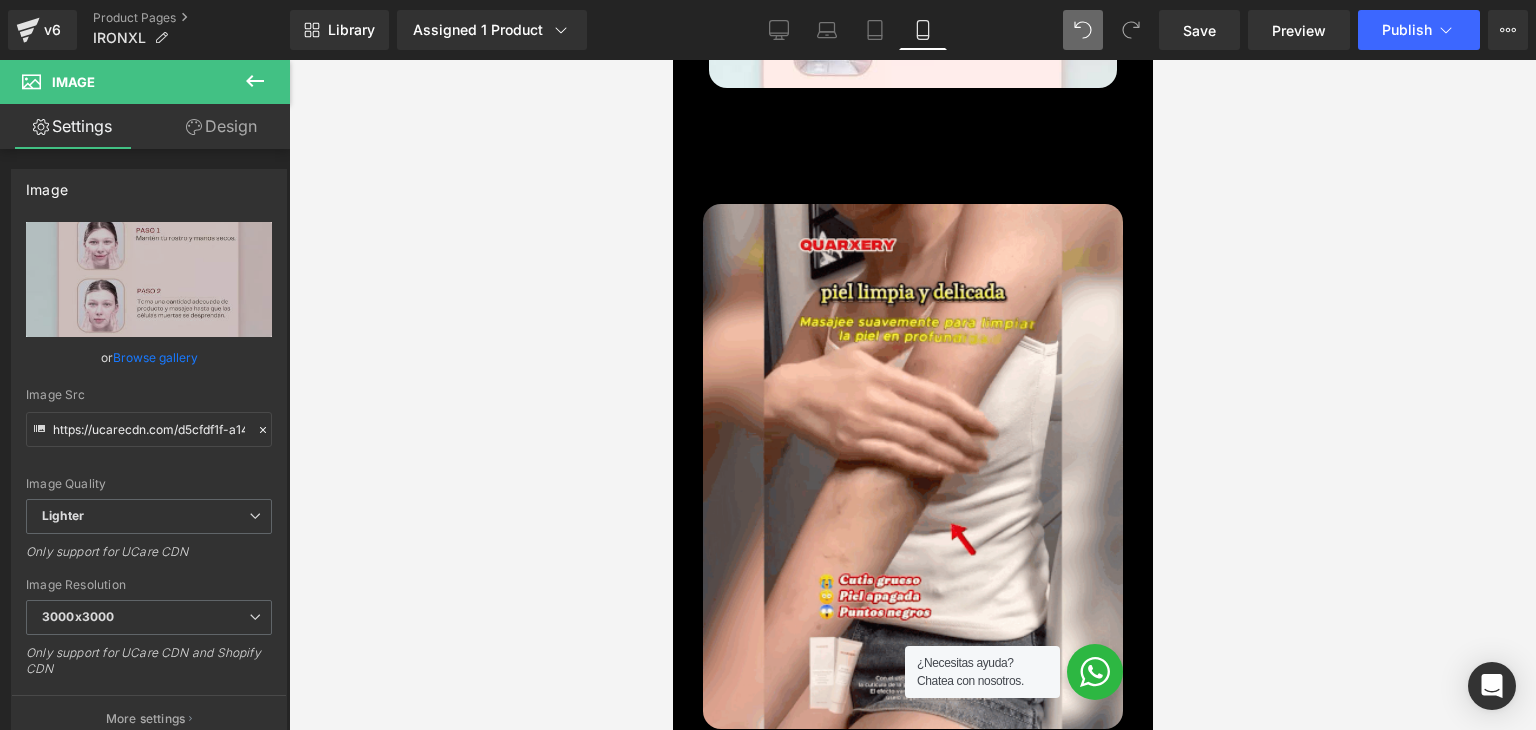 scroll, scrollTop: 3300, scrollLeft: 0, axis: vertical 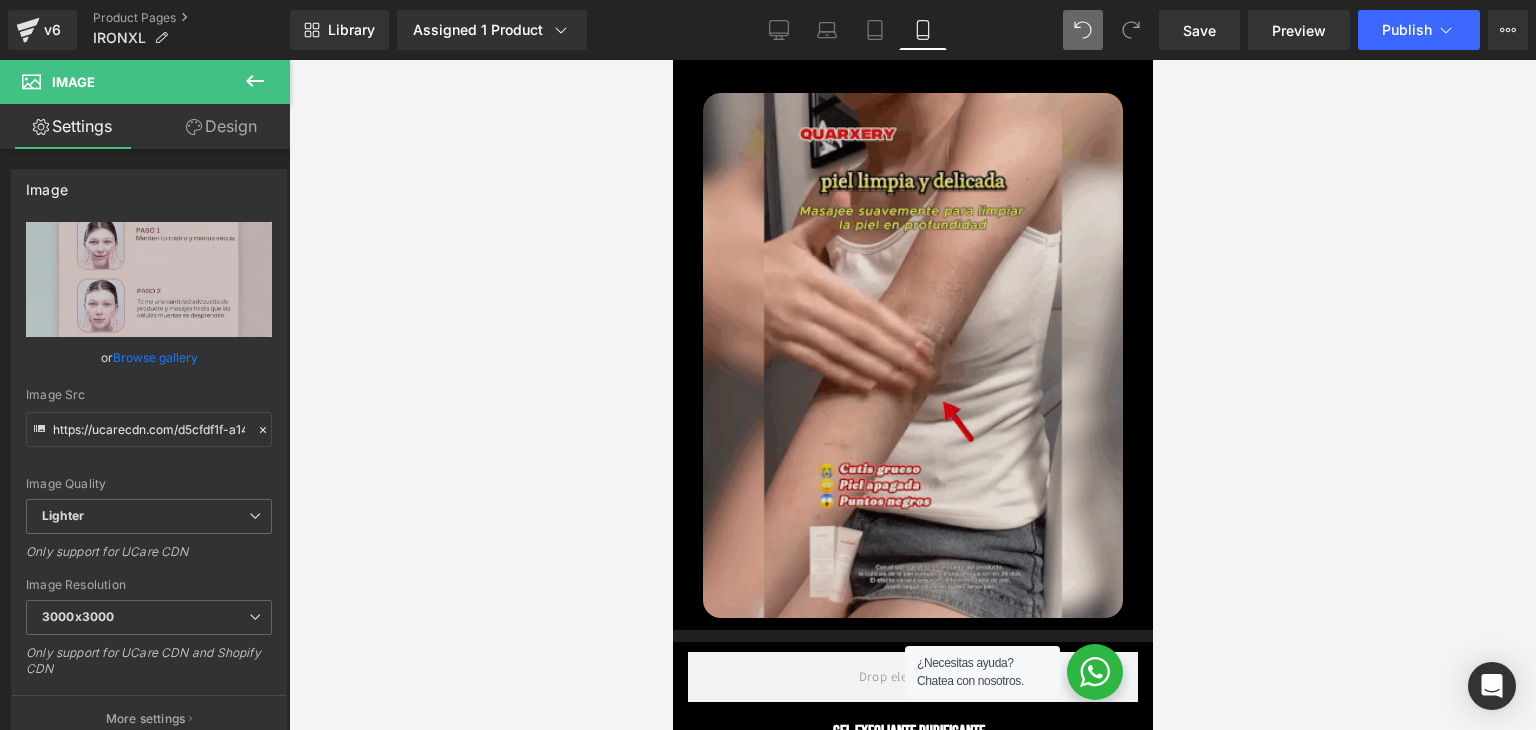 click at bounding box center (912, 355) 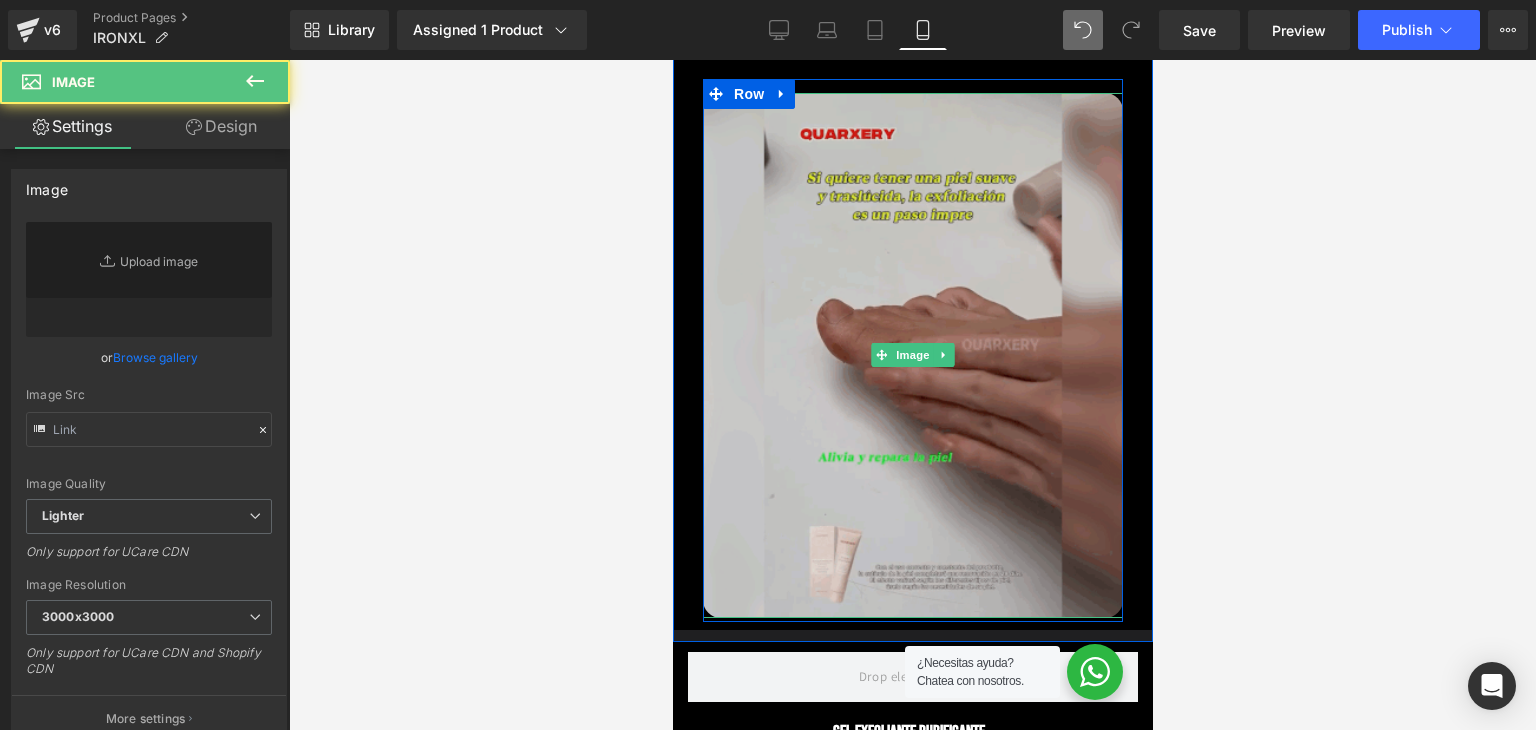 type on "https://cdn.shopify.com/s/files/1/0712/4641/4042/files/gif2go_3000x3000.gif?v=1752778127" 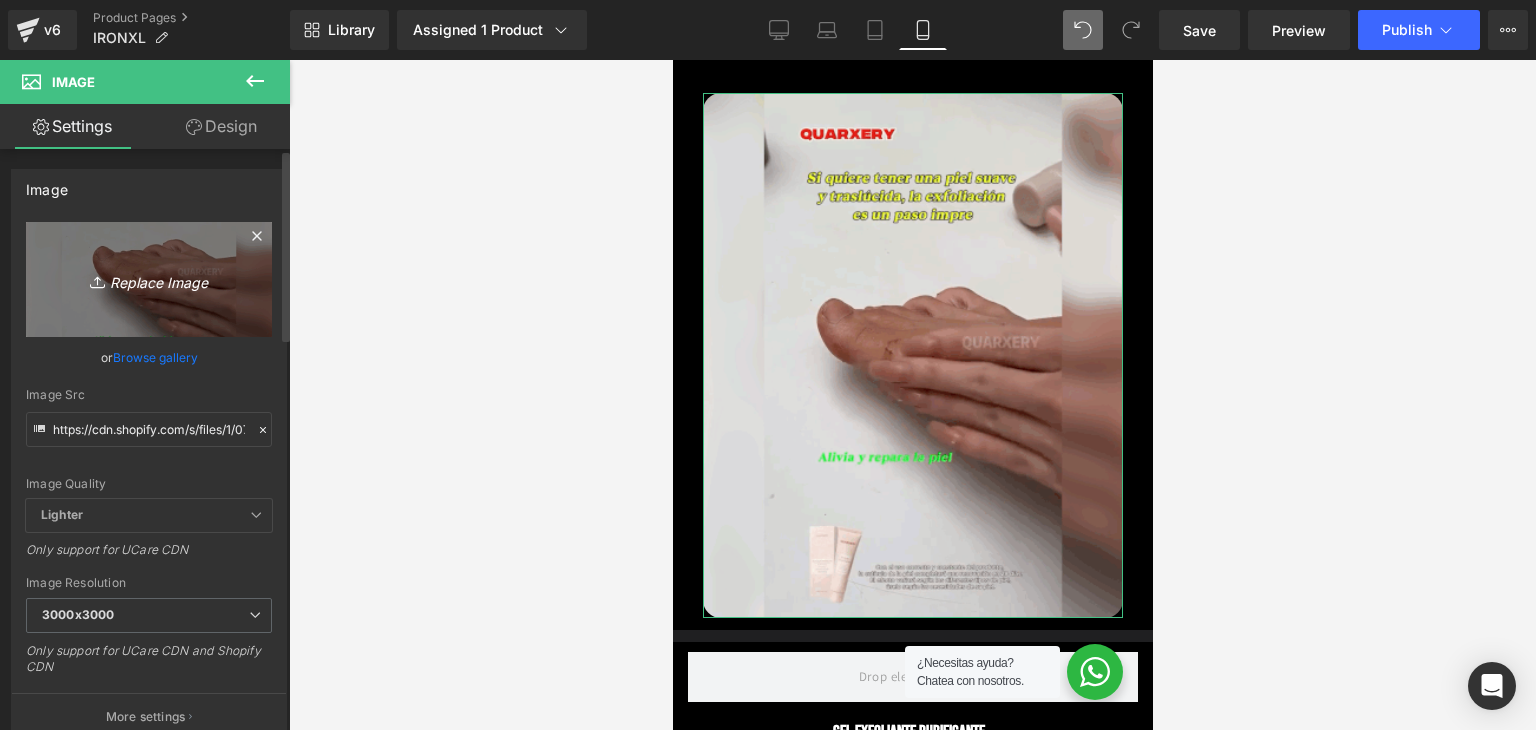 click on "Replace Image" at bounding box center (149, 279) 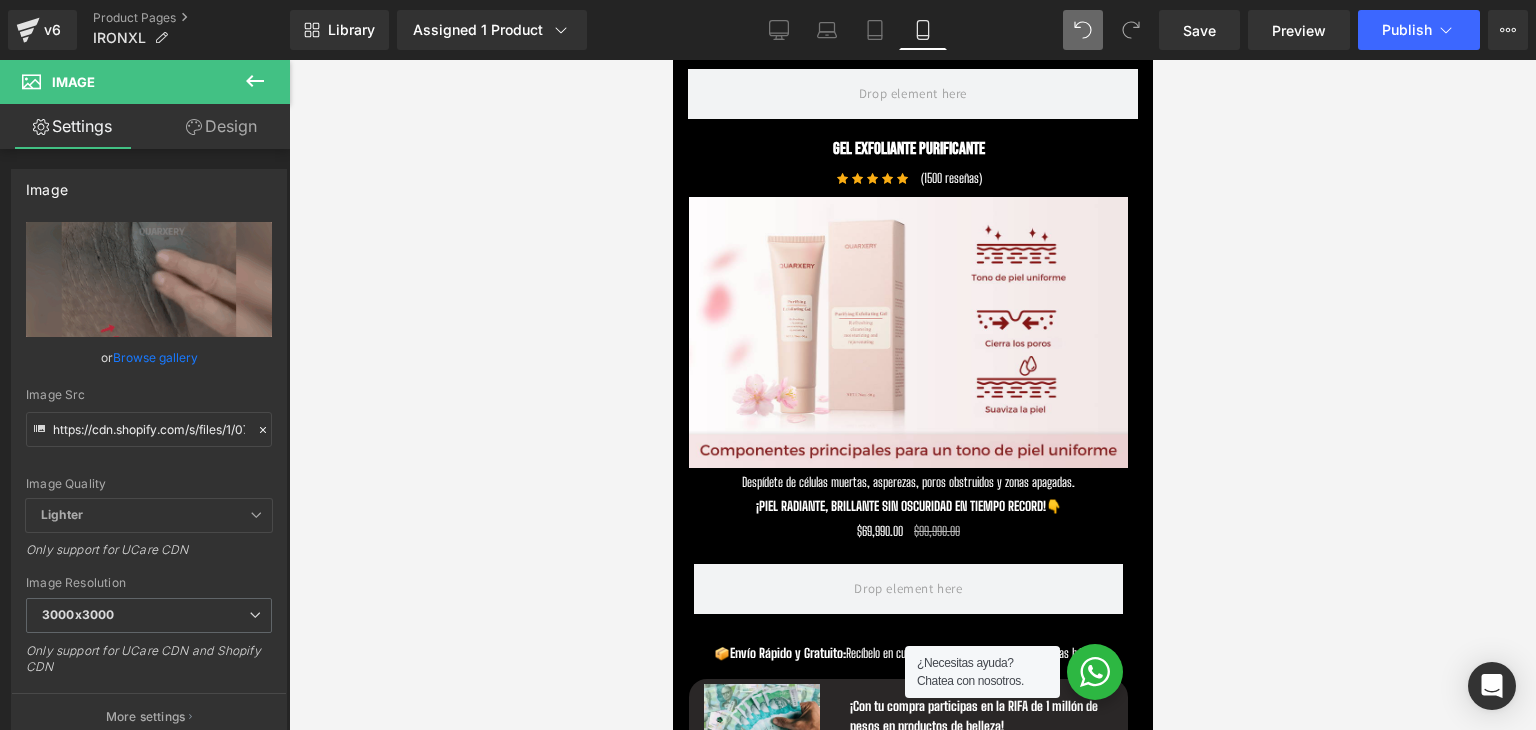 scroll, scrollTop: 3900, scrollLeft: 0, axis: vertical 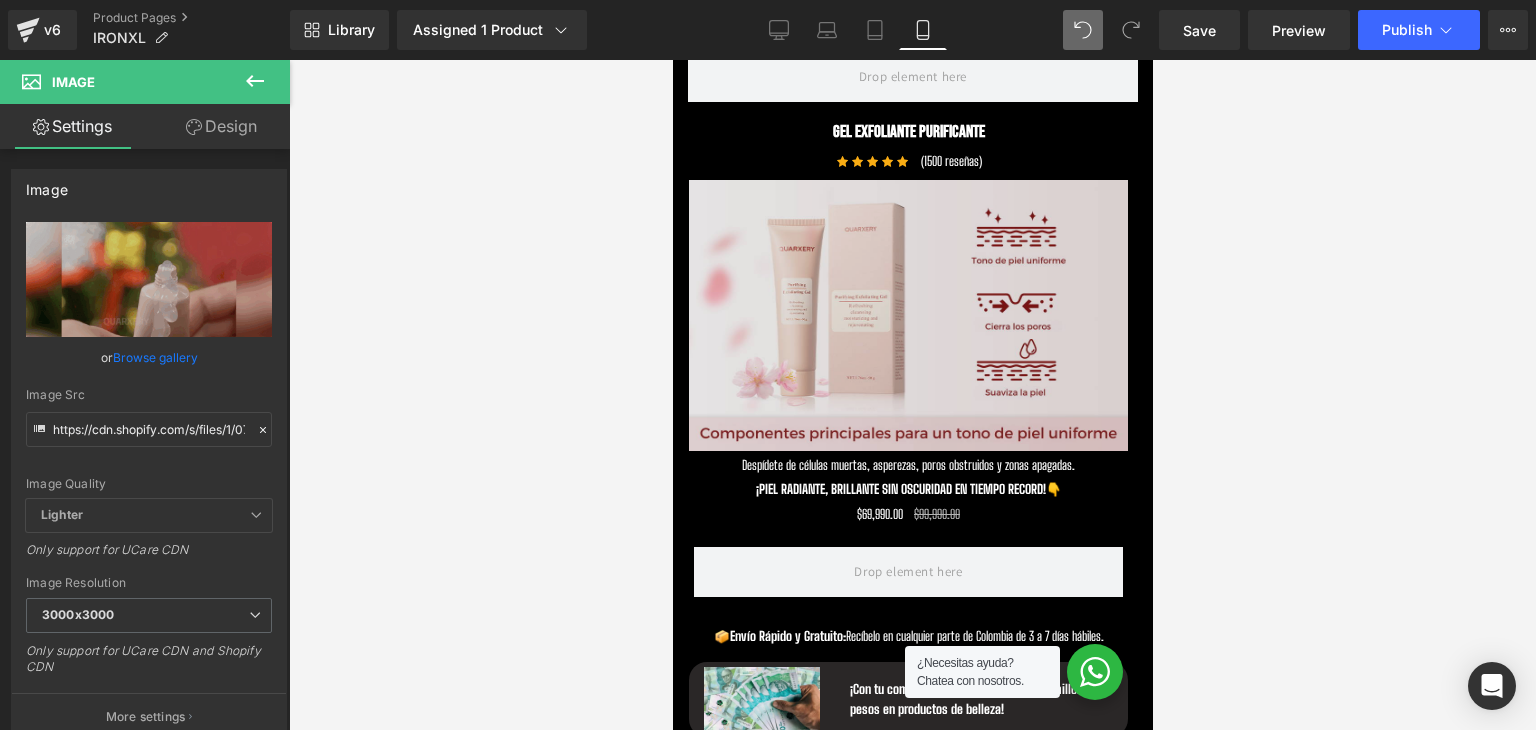 click at bounding box center [907, 316] 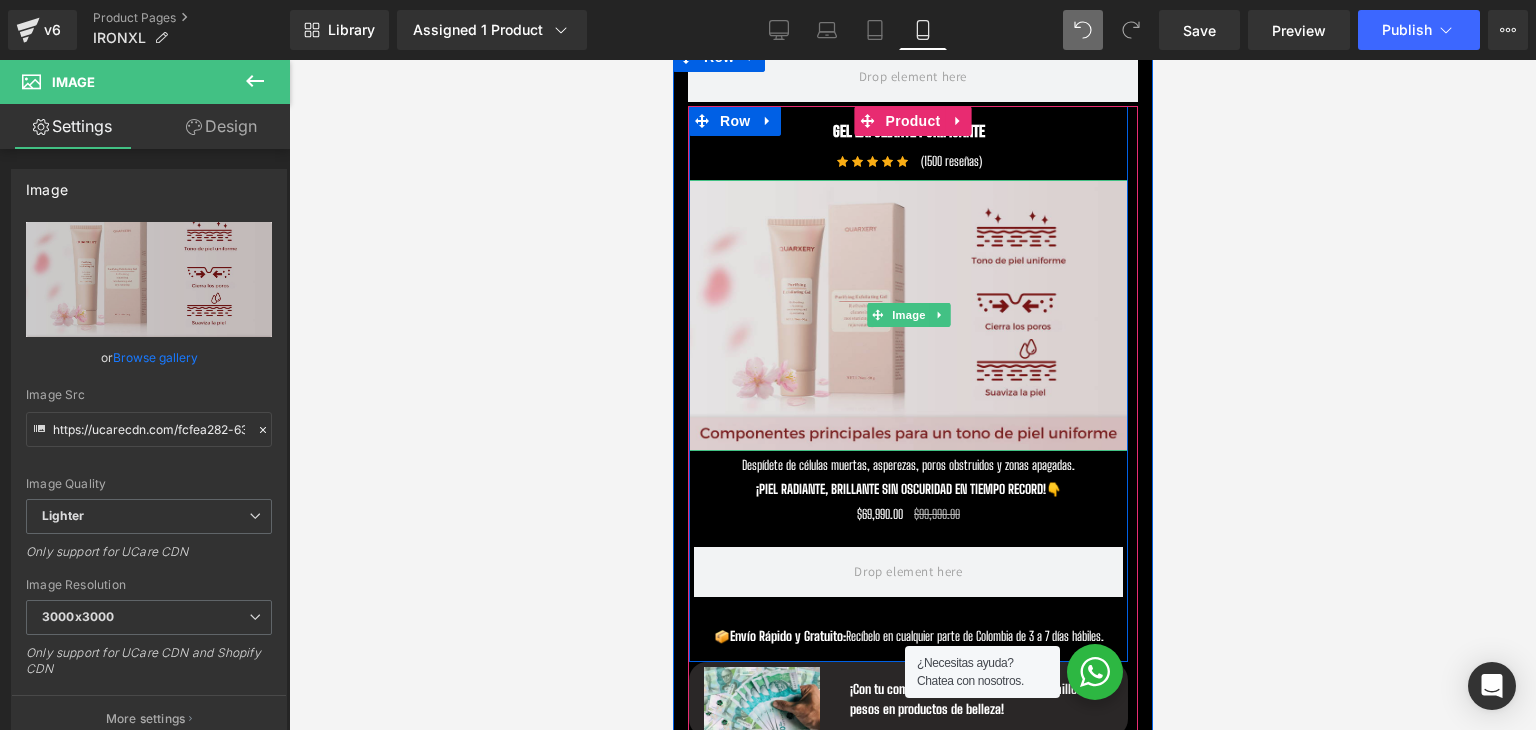 click at bounding box center [907, 316] 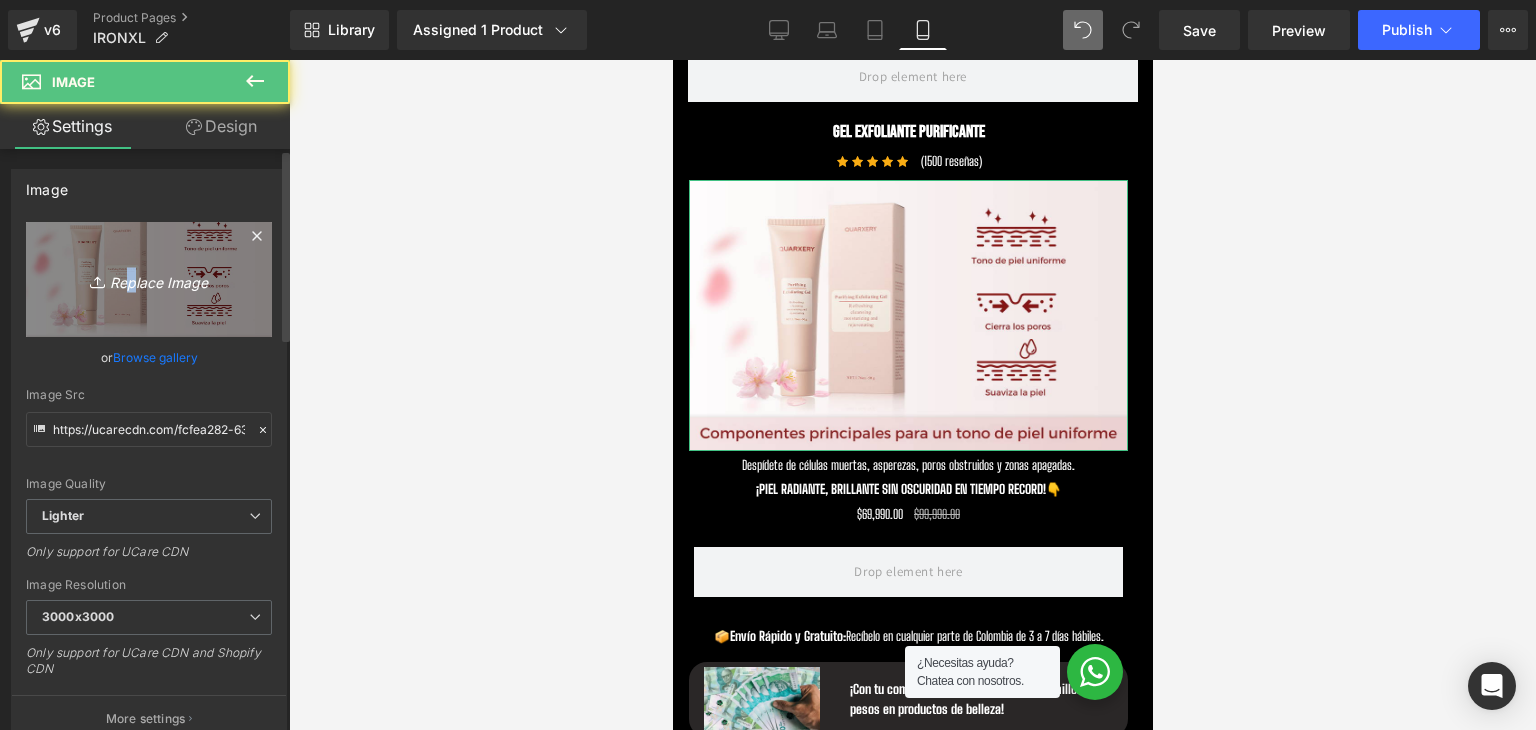 click on "Replace Image" at bounding box center (149, 279) 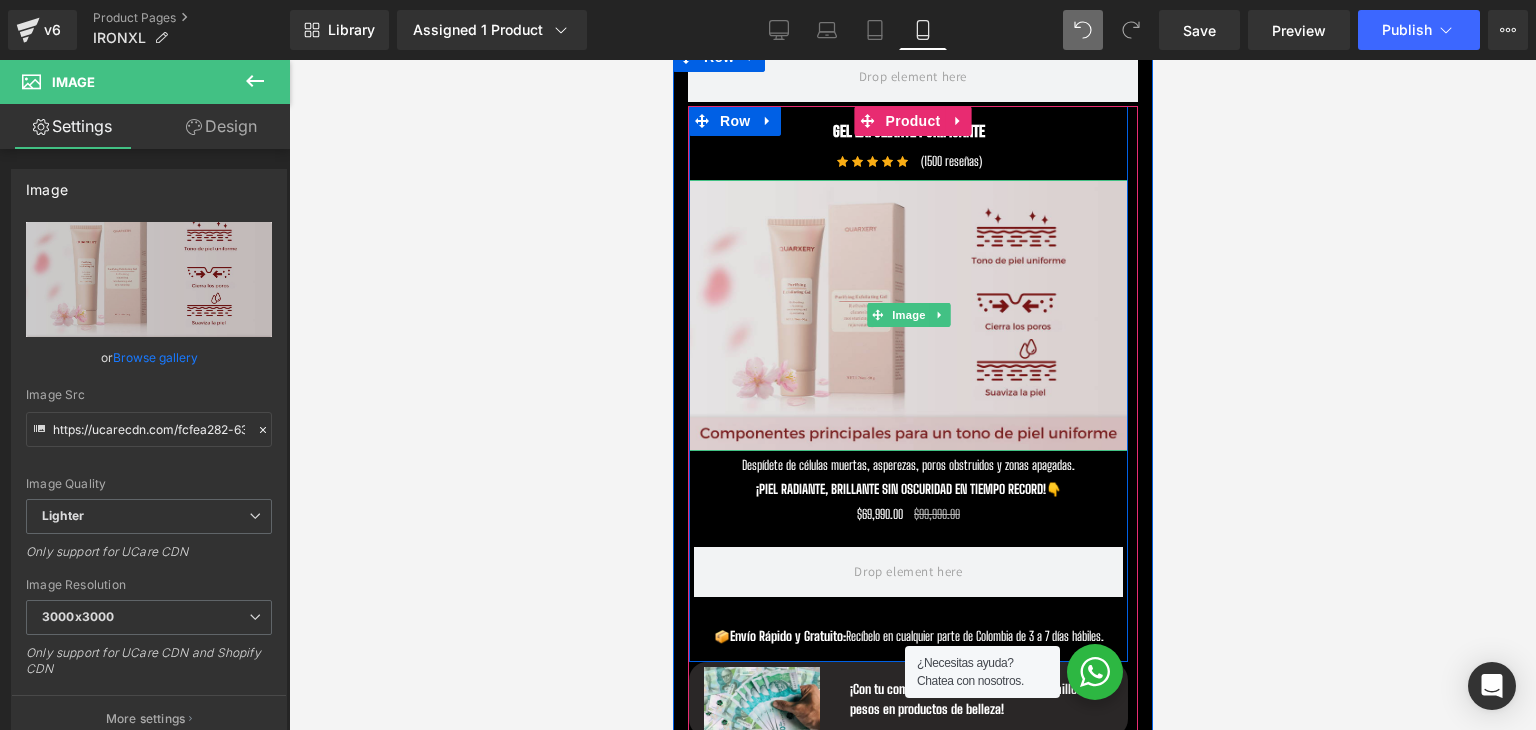 click at bounding box center [907, 316] 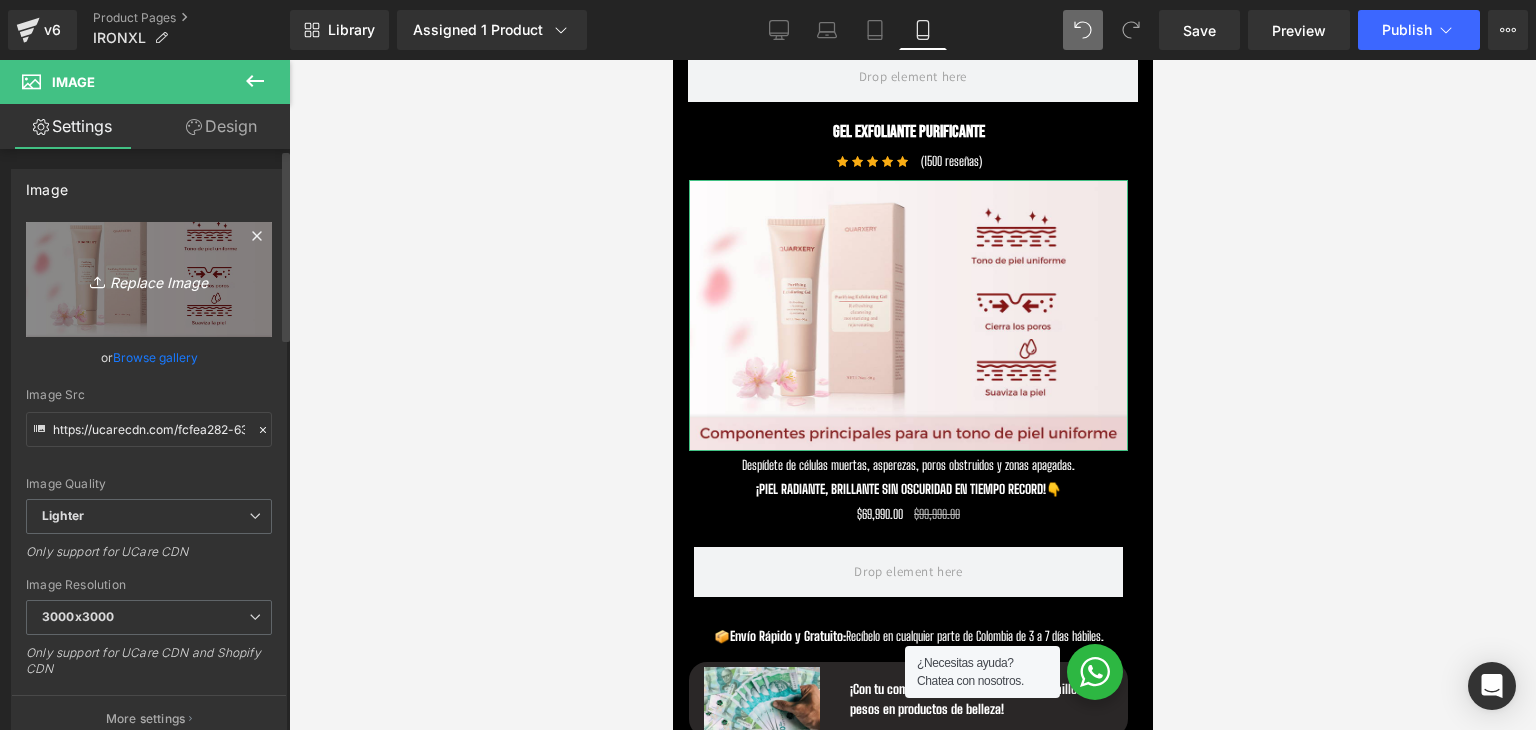 click on "Replace Image" at bounding box center (149, 279) 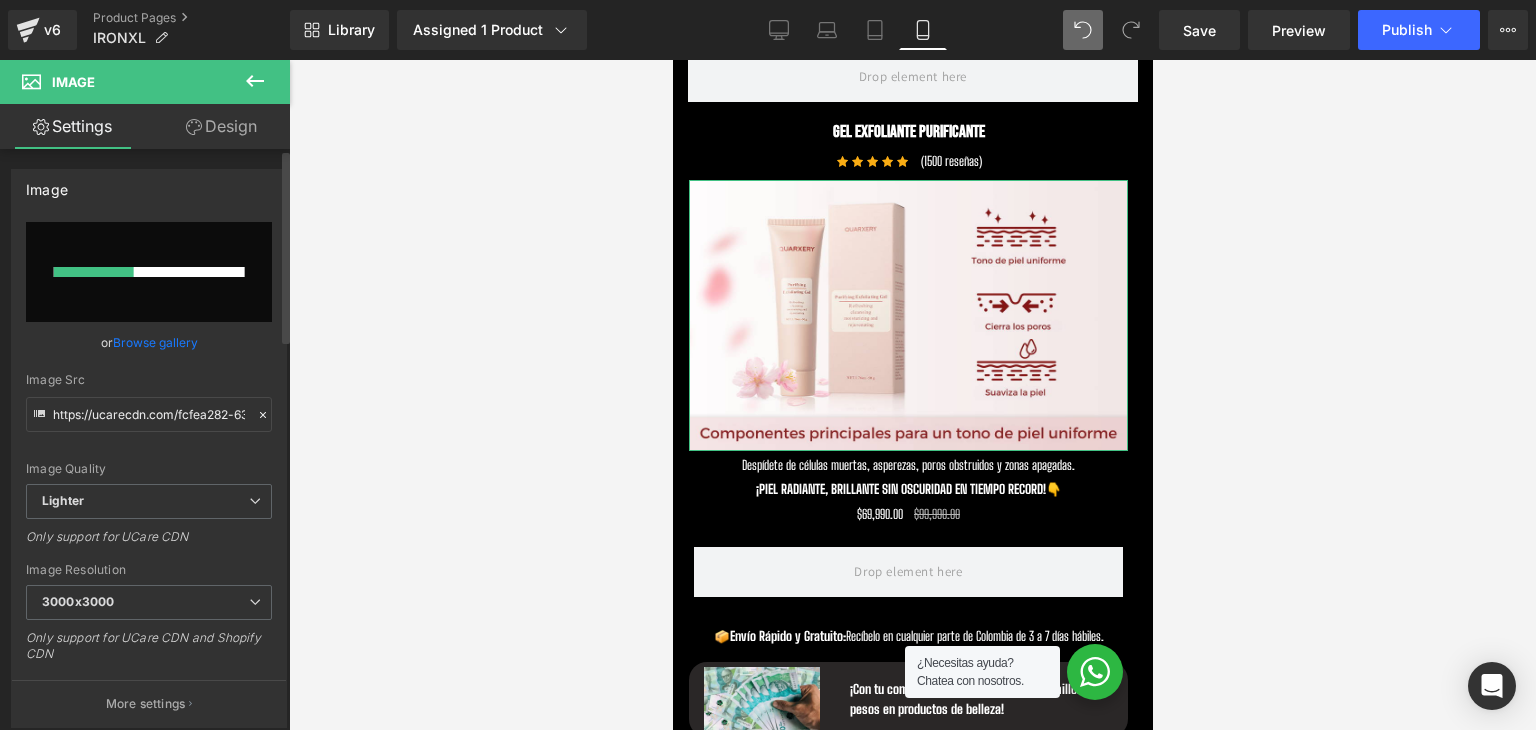 type 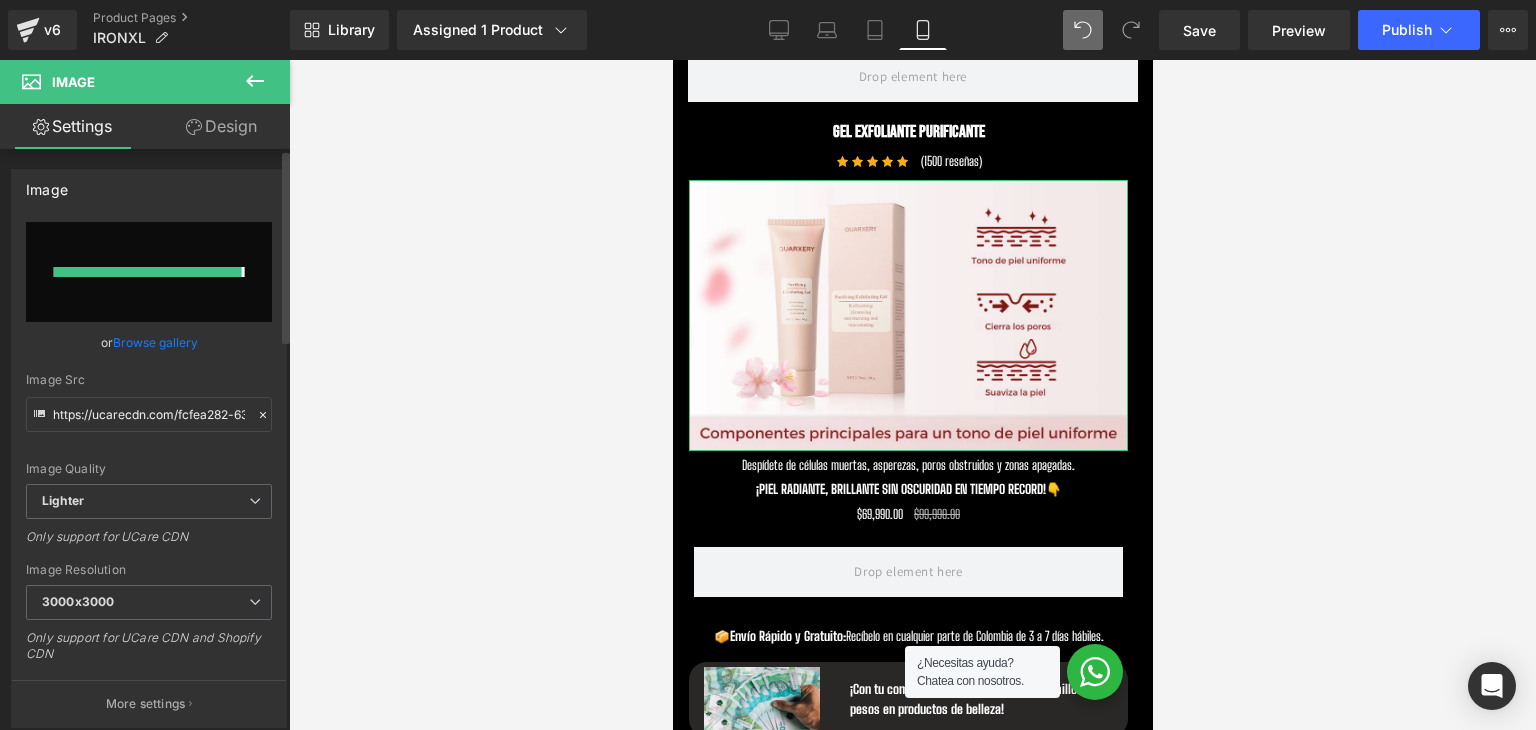 type on "https://ucarecdn.com/00213838-c90b-476a-b8c8-183fb16dc385/-/format/auto/-/preview/3000x3000/-/quality/lighter/Landing_7.webp" 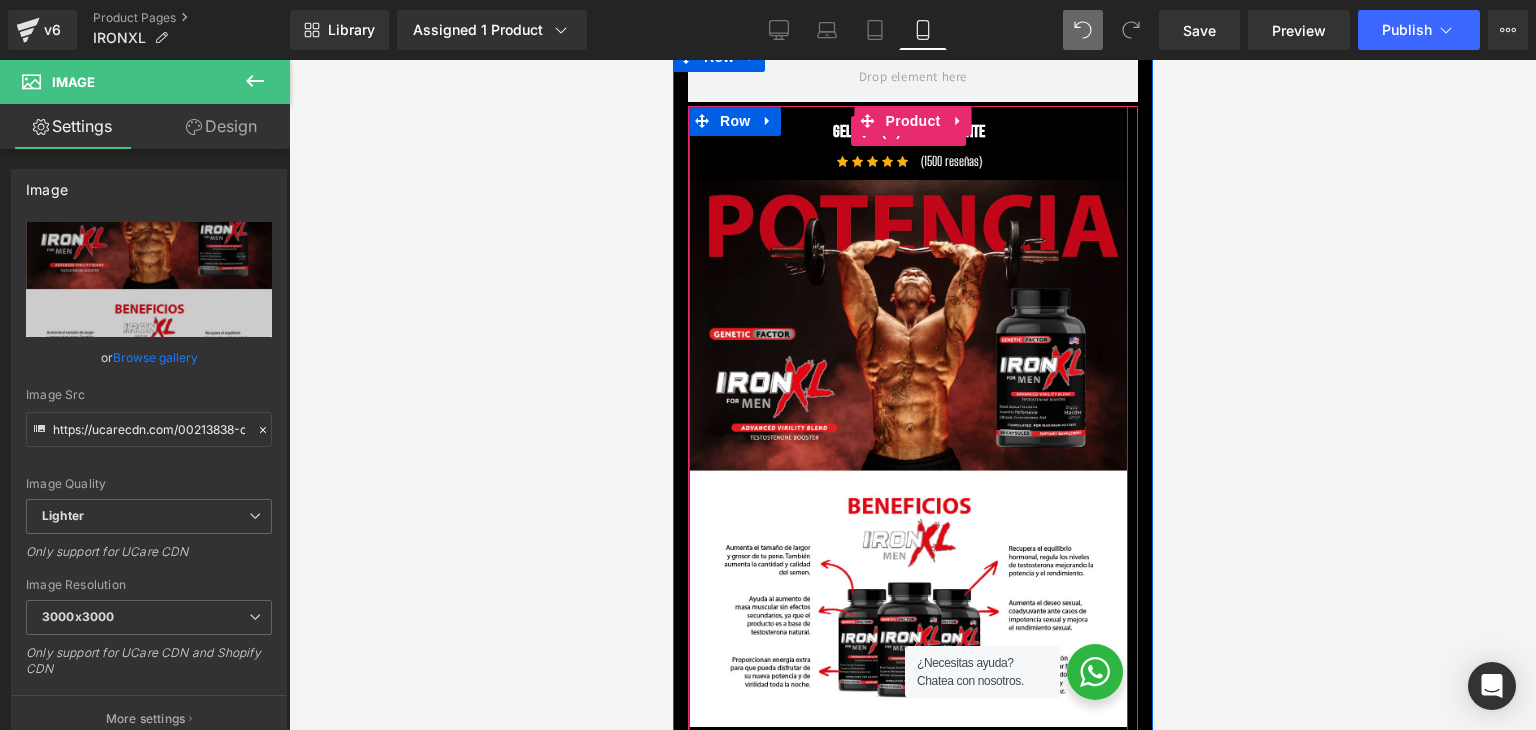 click on "Gel Exfoliante Purificante" at bounding box center [907, 131] 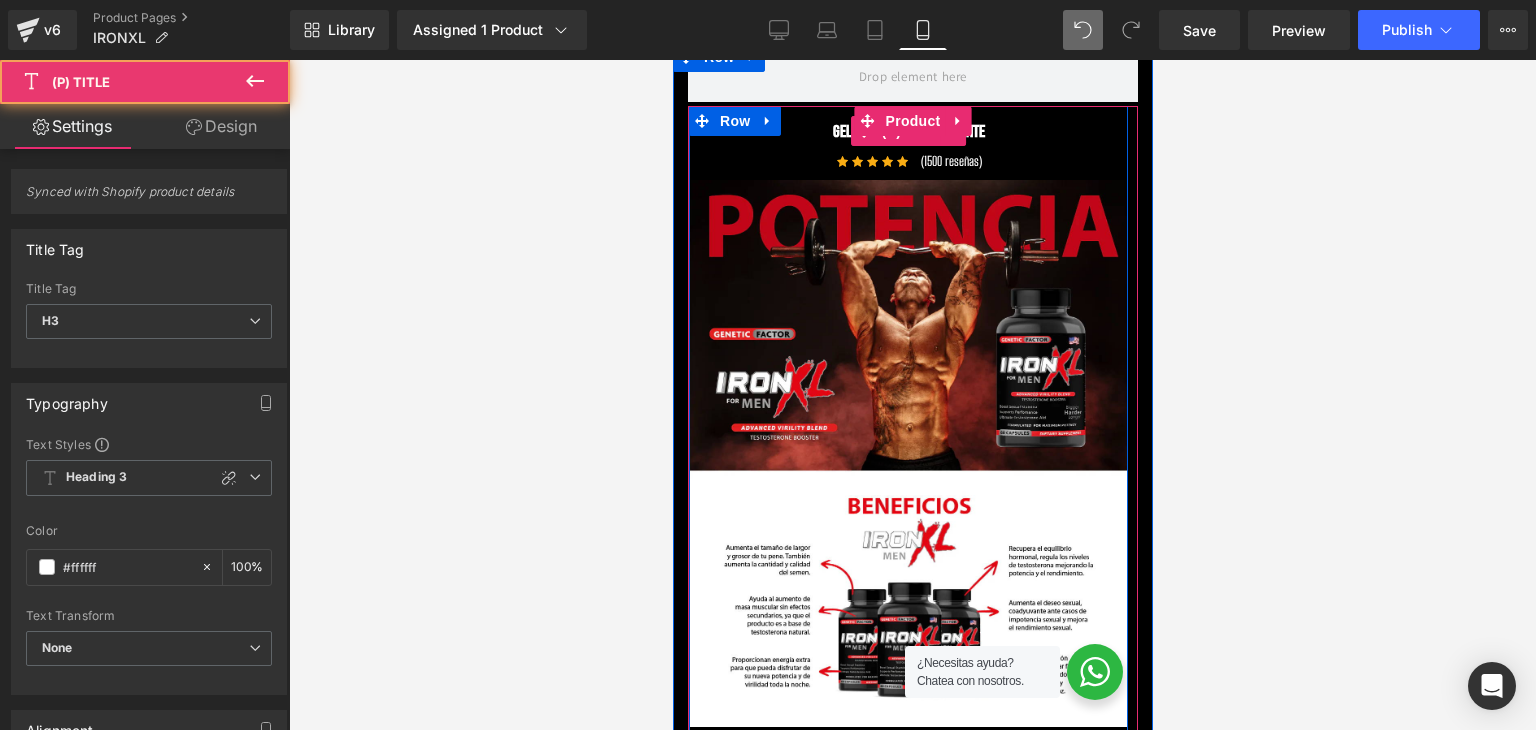 click on "Gel Exfoliante Purificante" at bounding box center [907, 131] 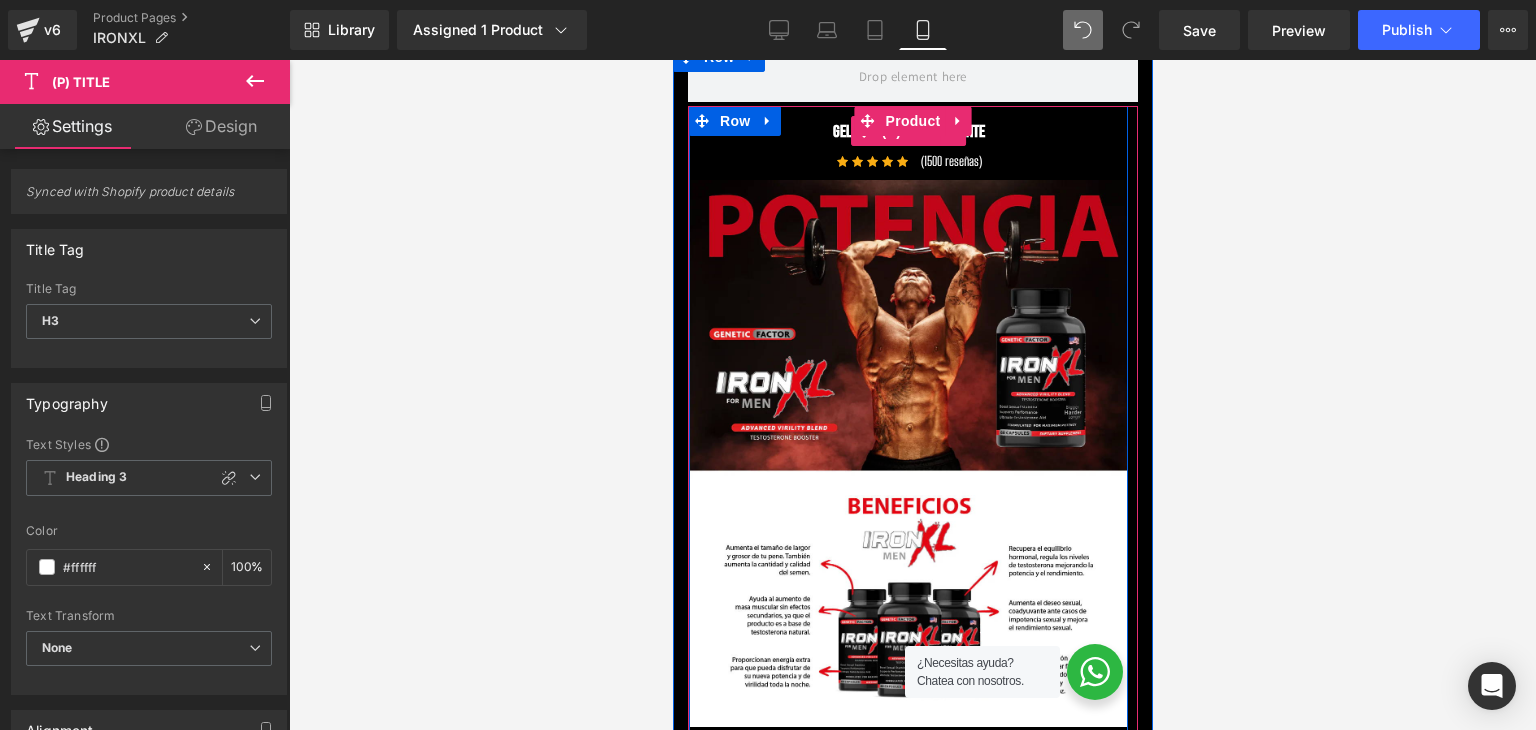 click on "Gel Exfoliante Purificante" at bounding box center (908, 132) 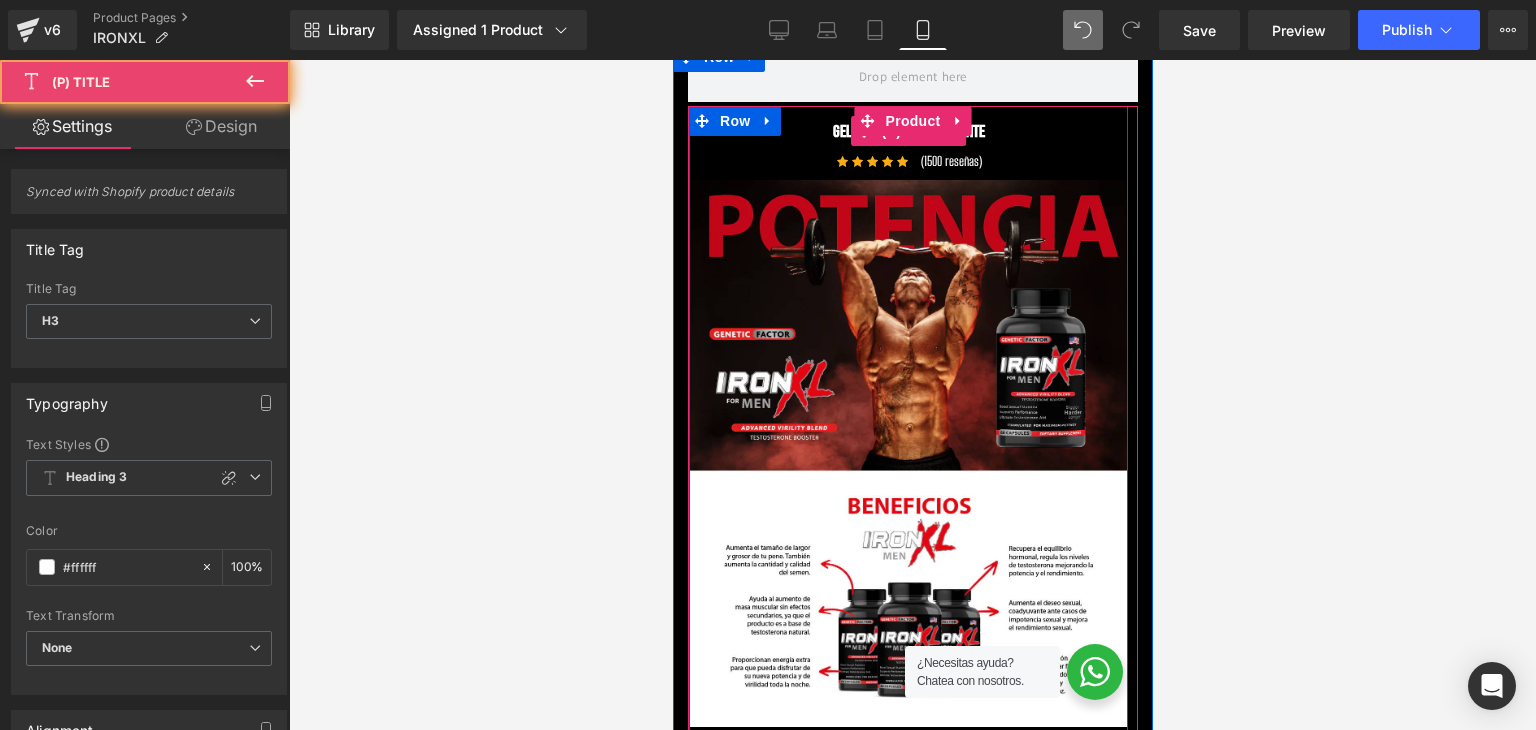 click on "Gel Exfoliante Purificante" at bounding box center (908, 132) 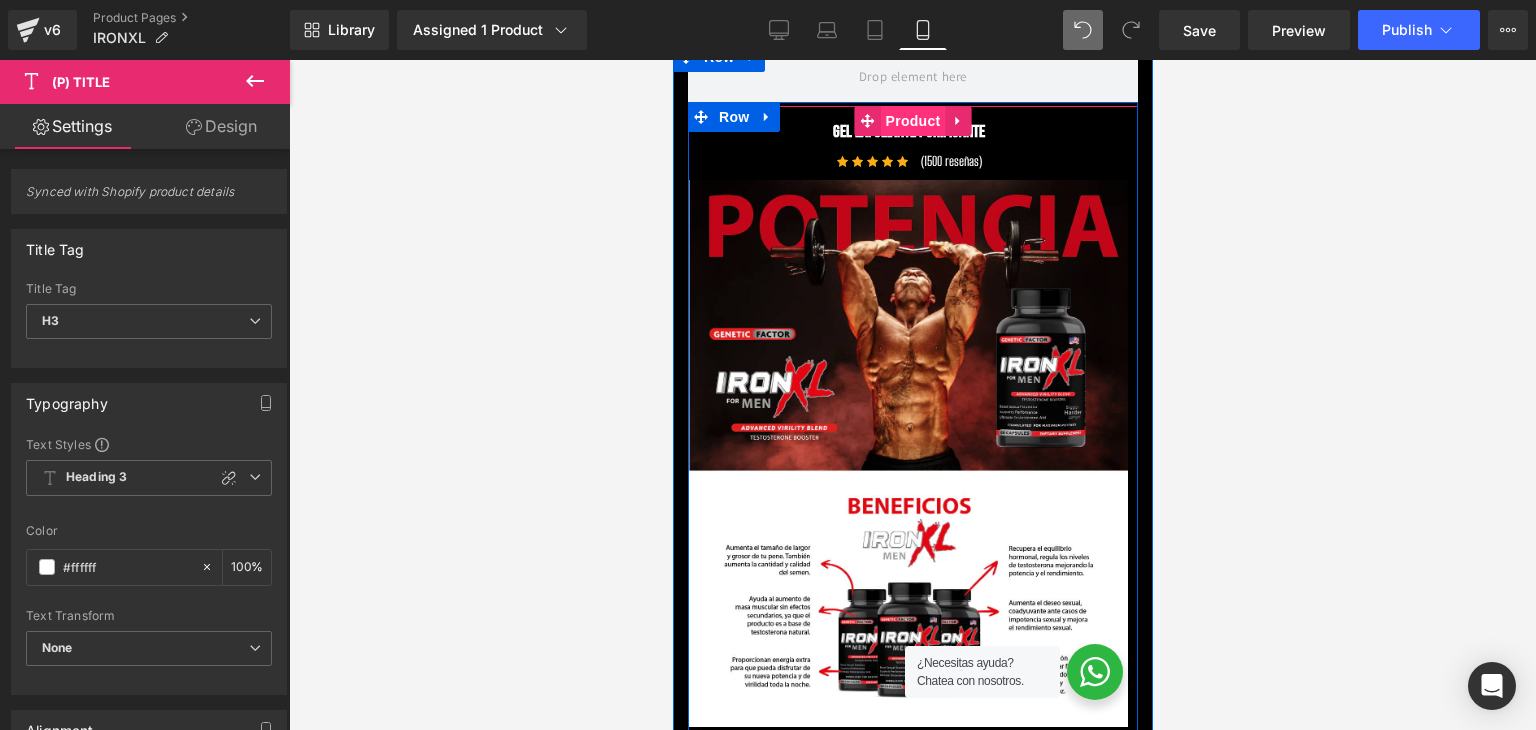 click on "Product" at bounding box center (912, 121) 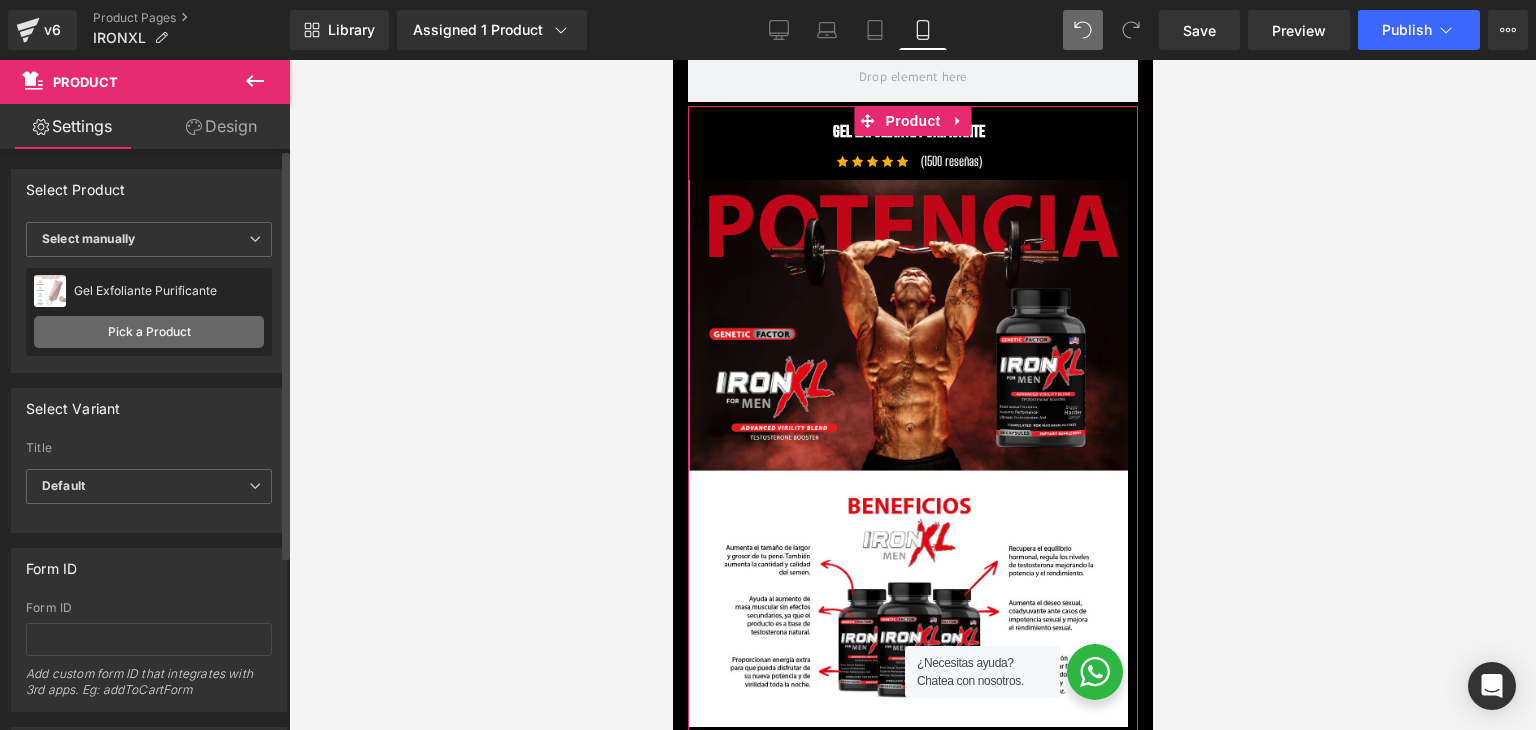 click on "Pick a Product" at bounding box center (149, 332) 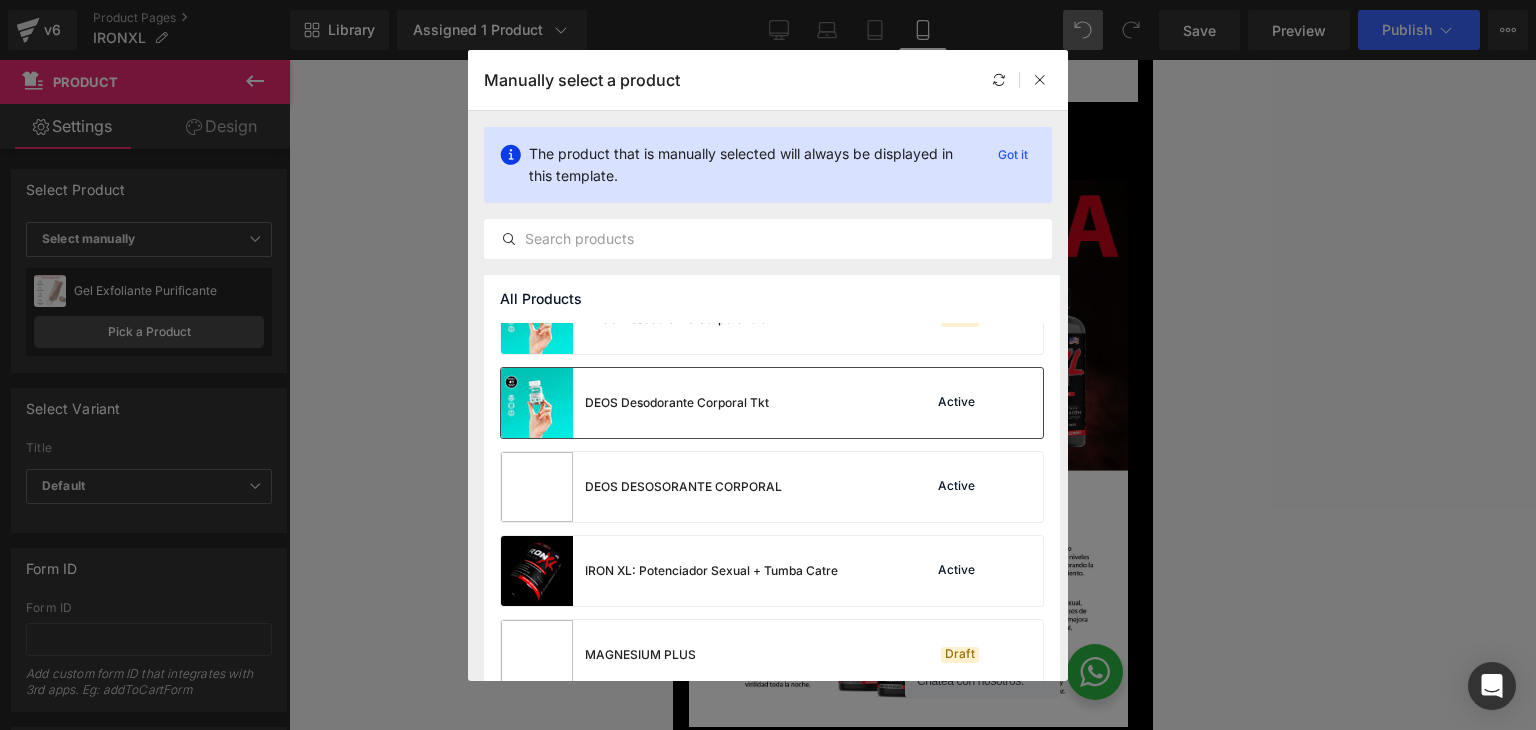 scroll, scrollTop: 300, scrollLeft: 0, axis: vertical 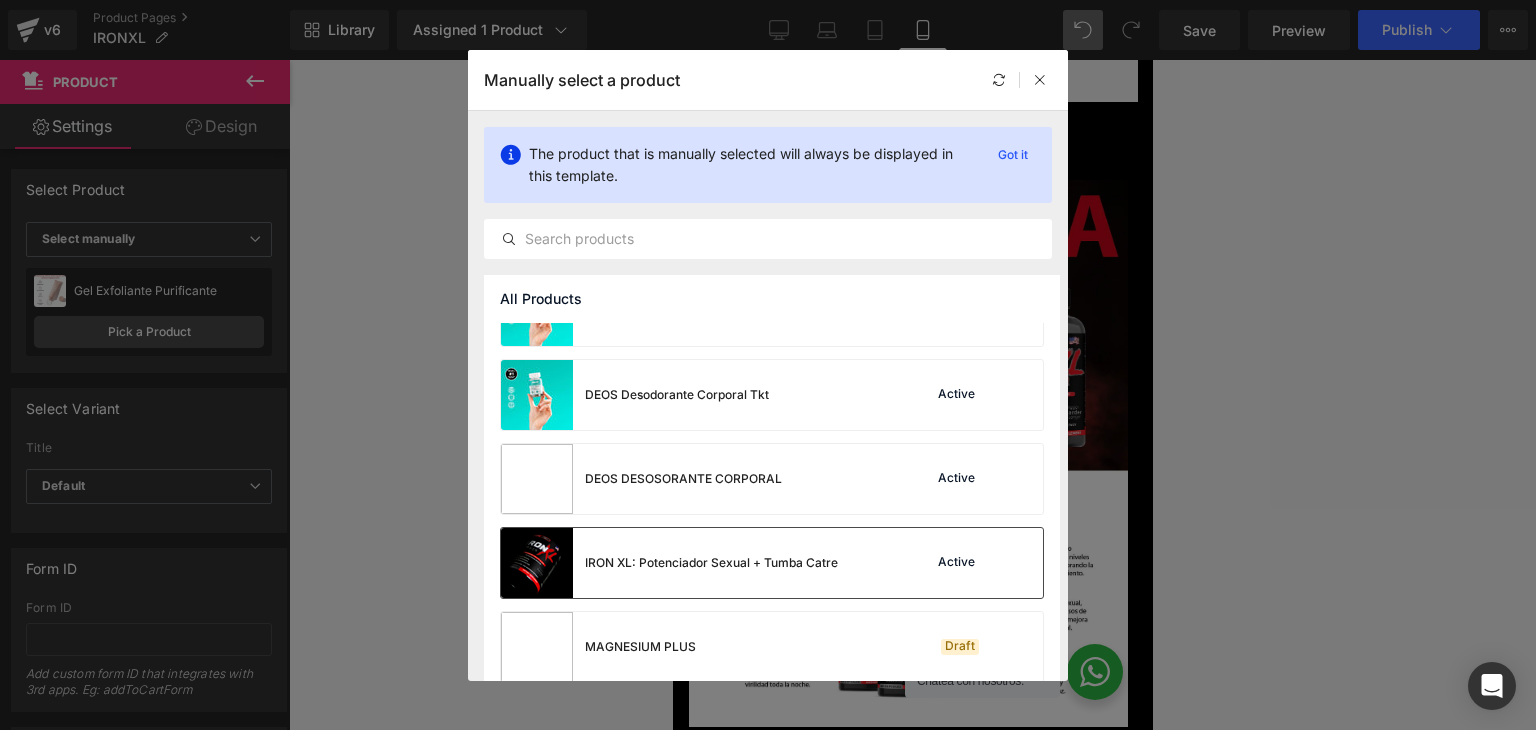 click on "Active" at bounding box center [956, 563] 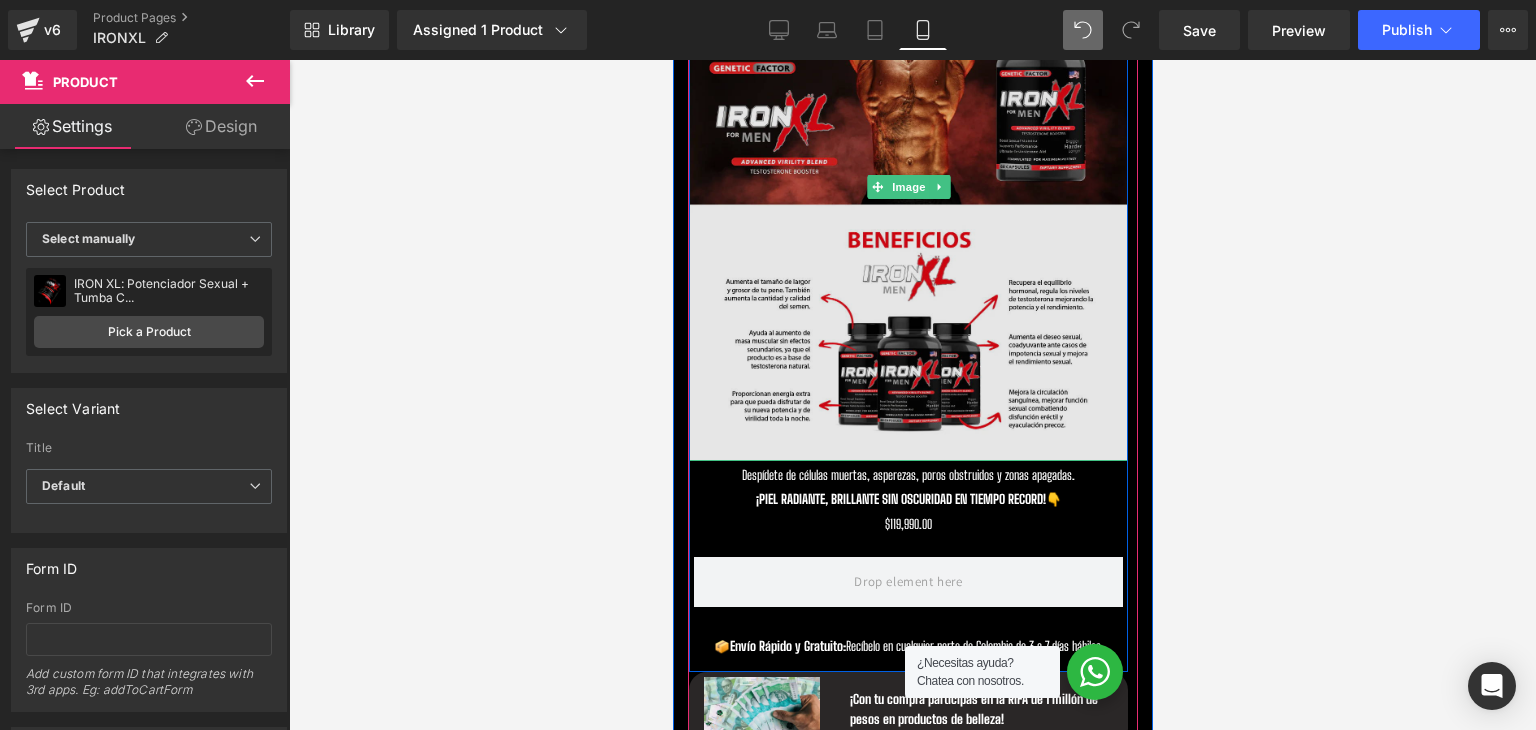scroll, scrollTop: 4200, scrollLeft: 0, axis: vertical 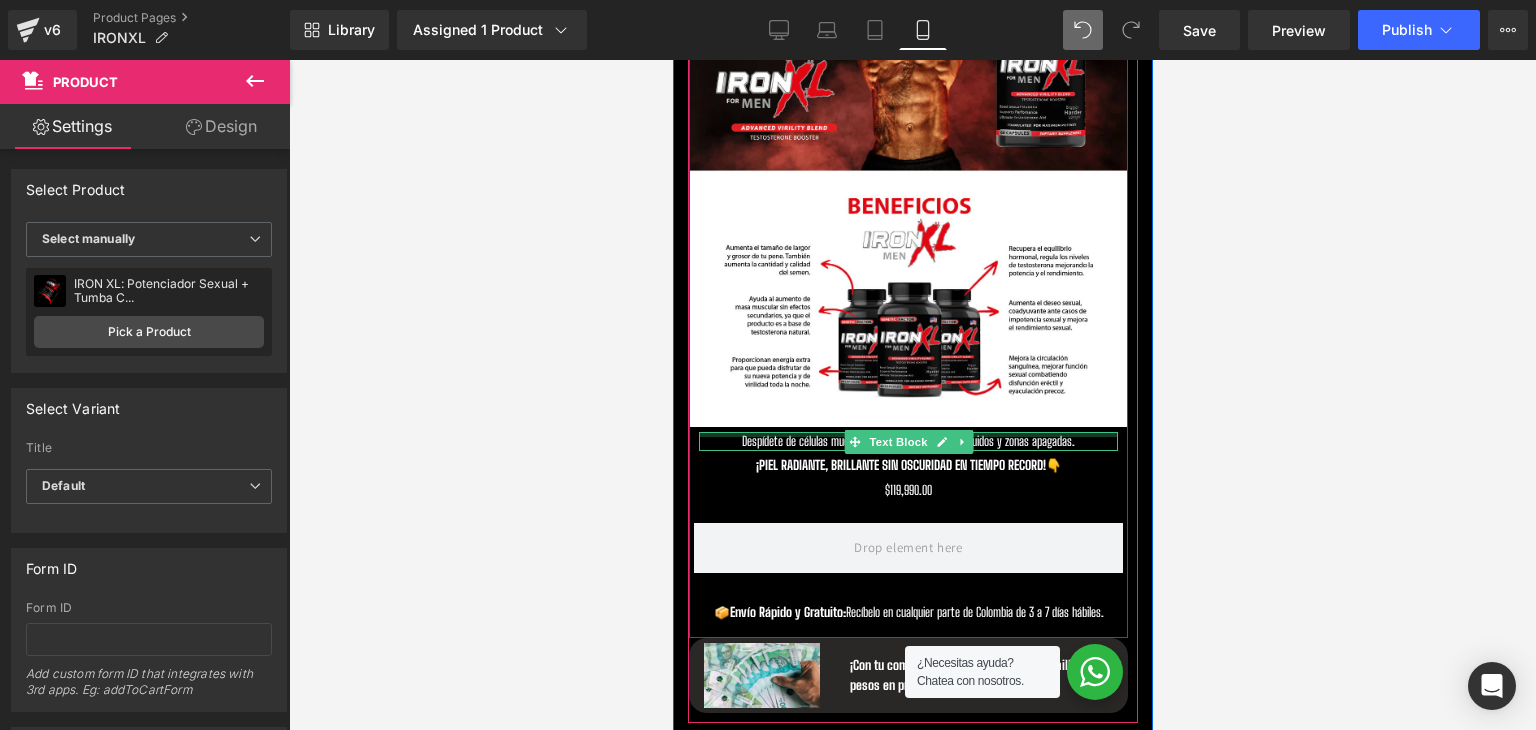 click at bounding box center [907, 434] 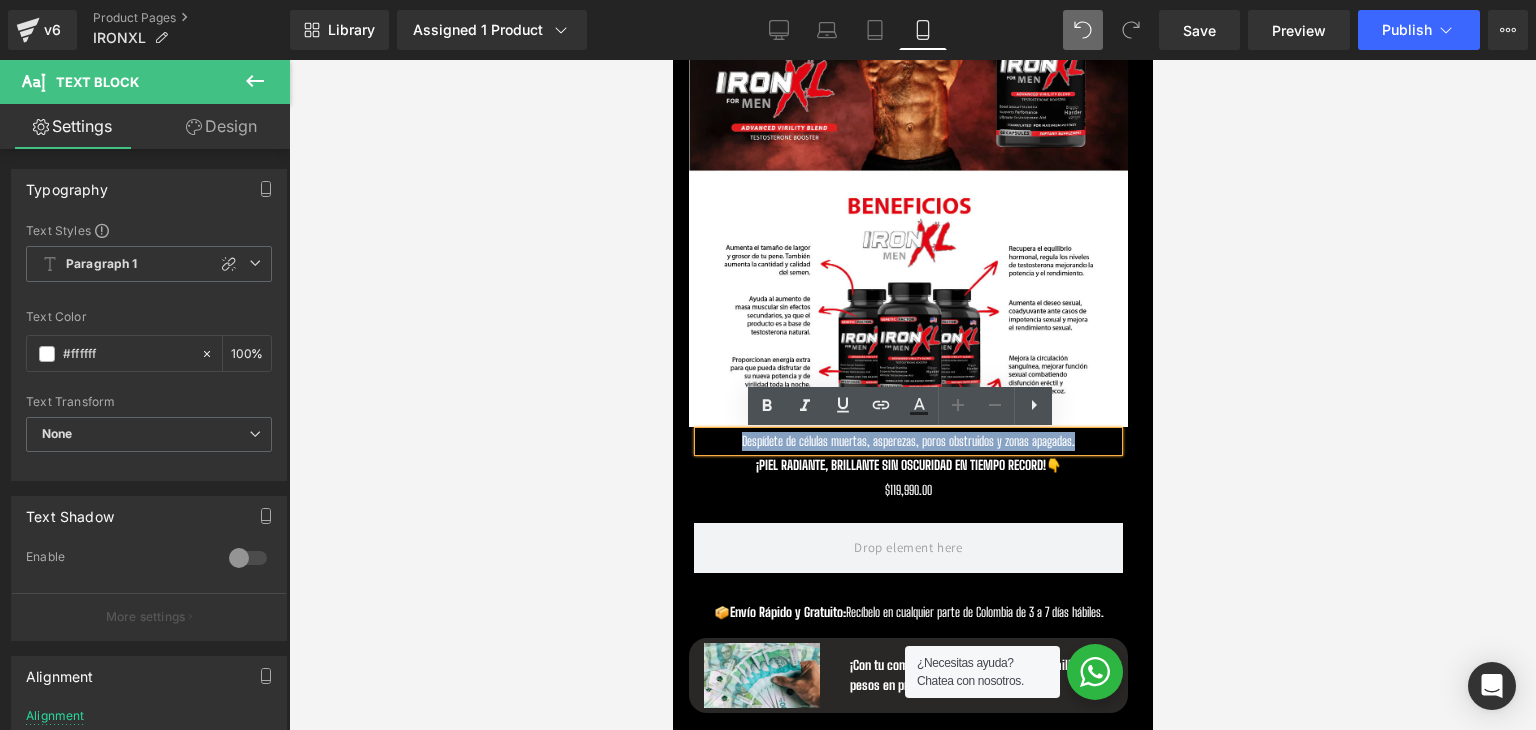 drag, startPoint x: 736, startPoint y: 442, endPoint x: 1110, endPoint y: 449, distance: 374.0655 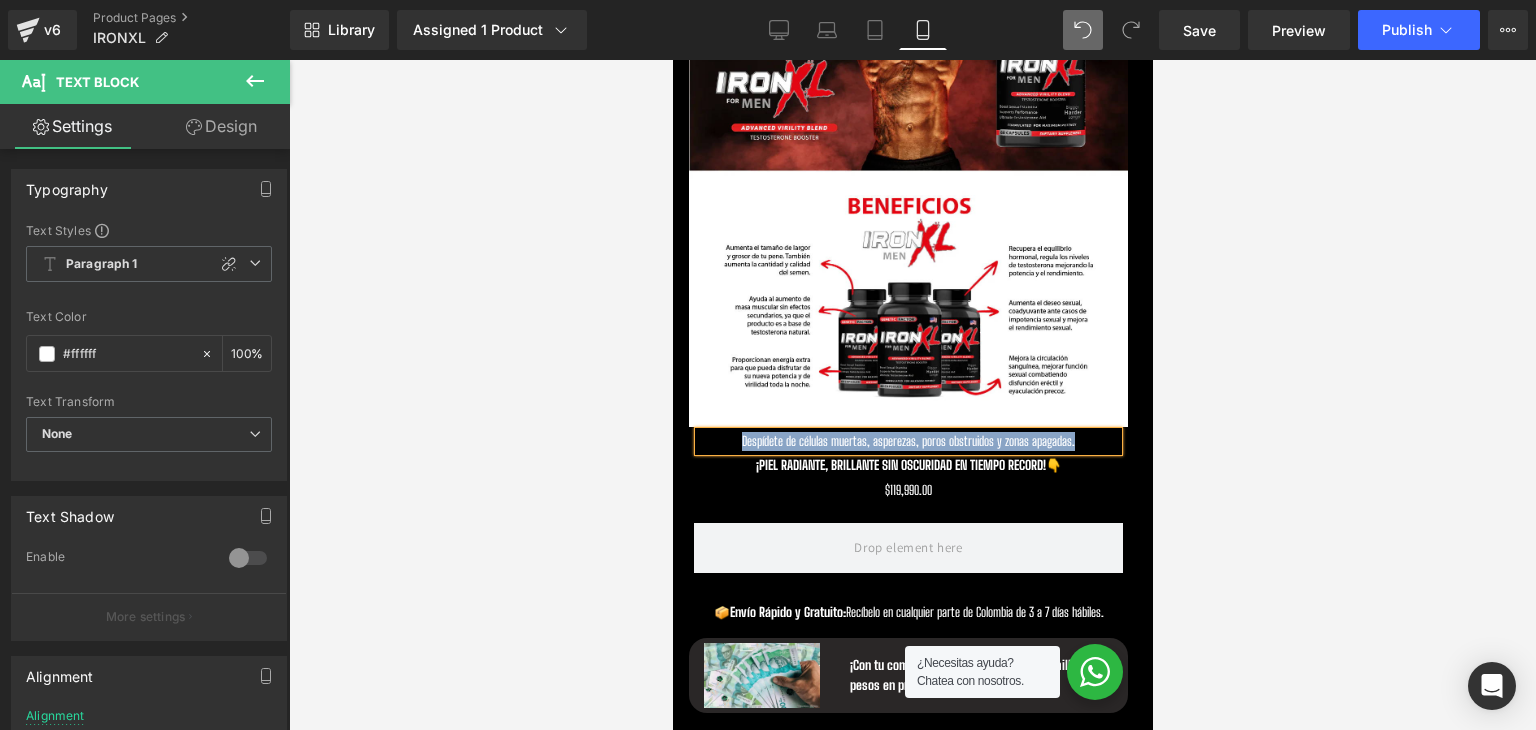click on "¡PIEL RADIANTE, BRILLANTE SIN OSCURIDAD EN TIEMPO RECORD!👇" at bounding box center [908, 465] 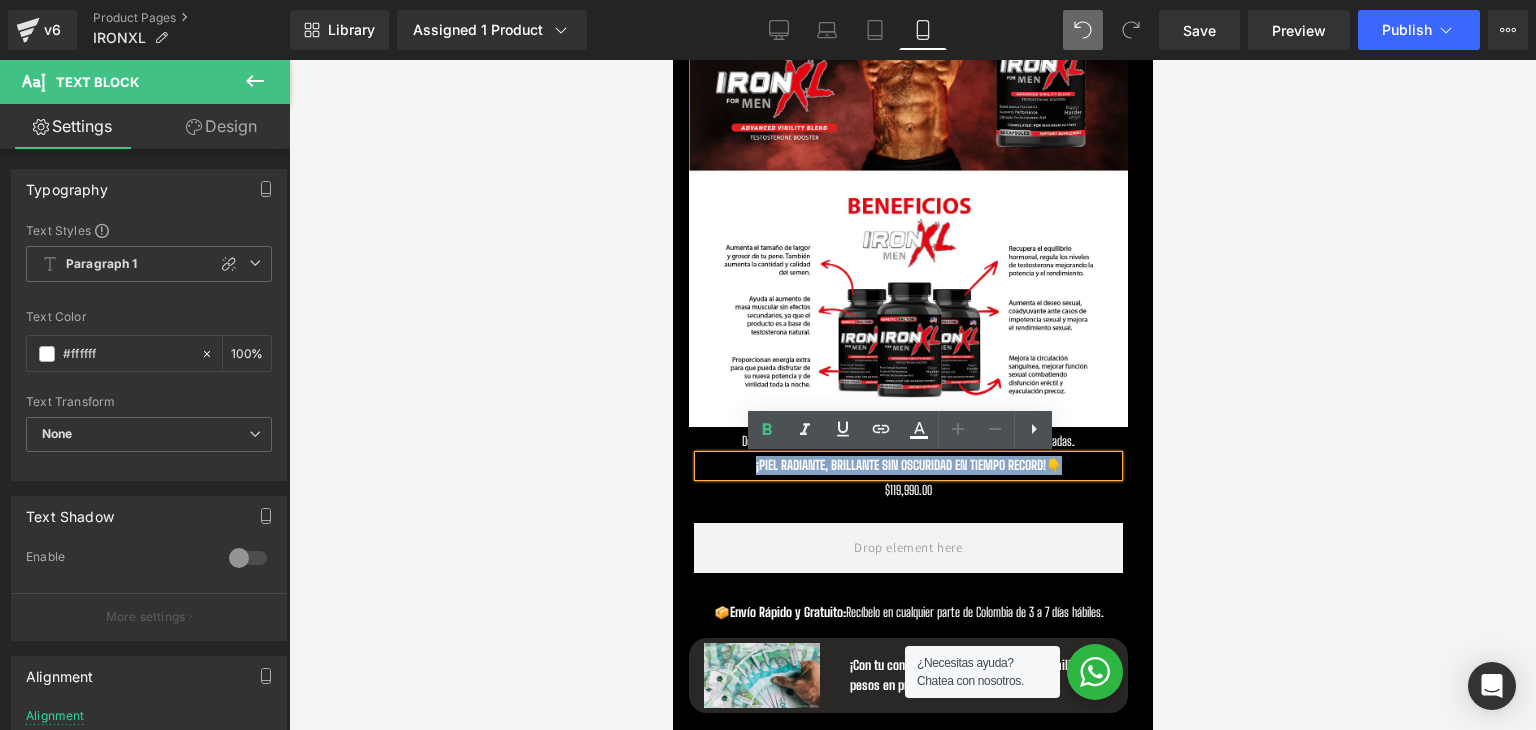 copy on "¡PIEL RADIANTE, BRILLANTE SIN OSCURIDAD EN TIEMPO RECORD!👇" 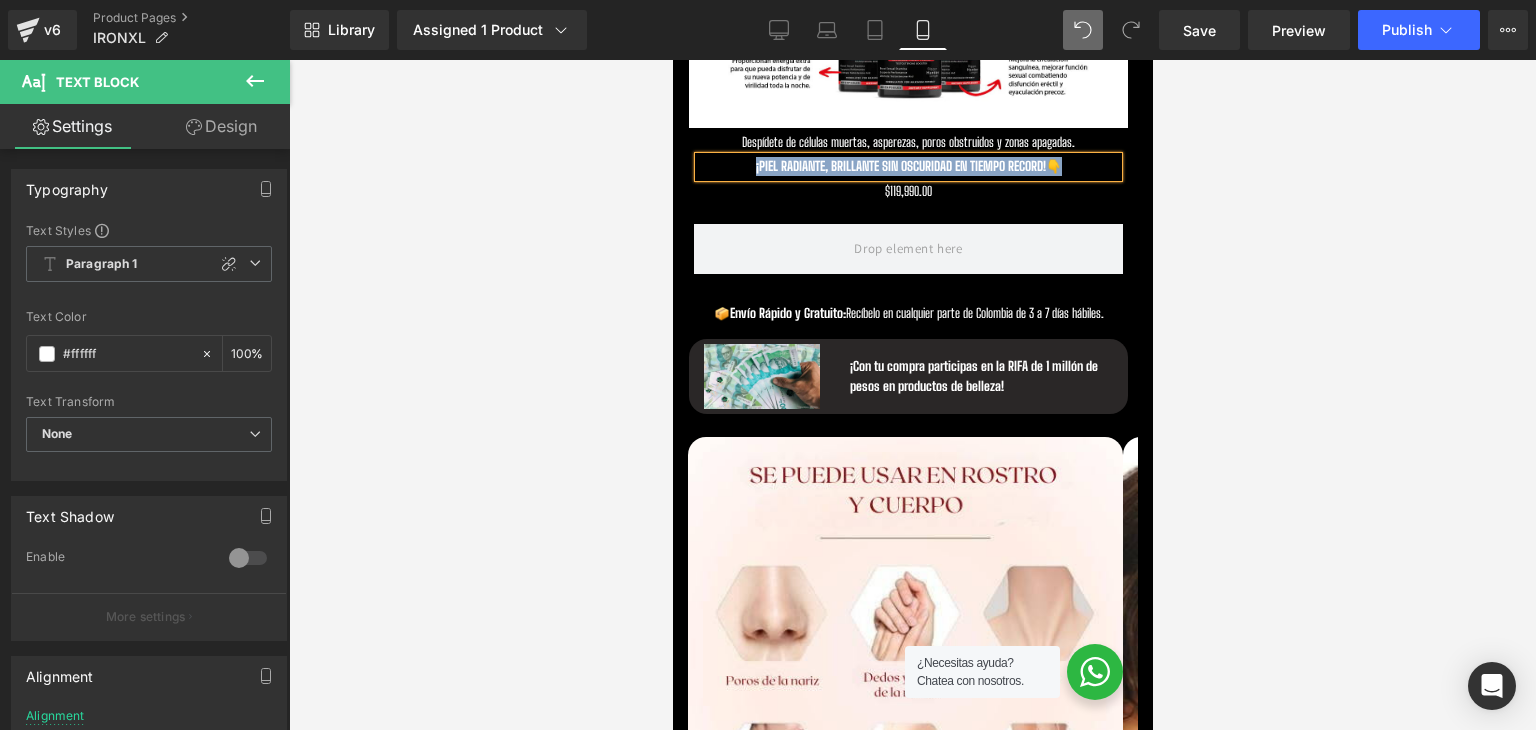 scroll, scrollTop: 4500, scrollLeft: 0, axis: vertical 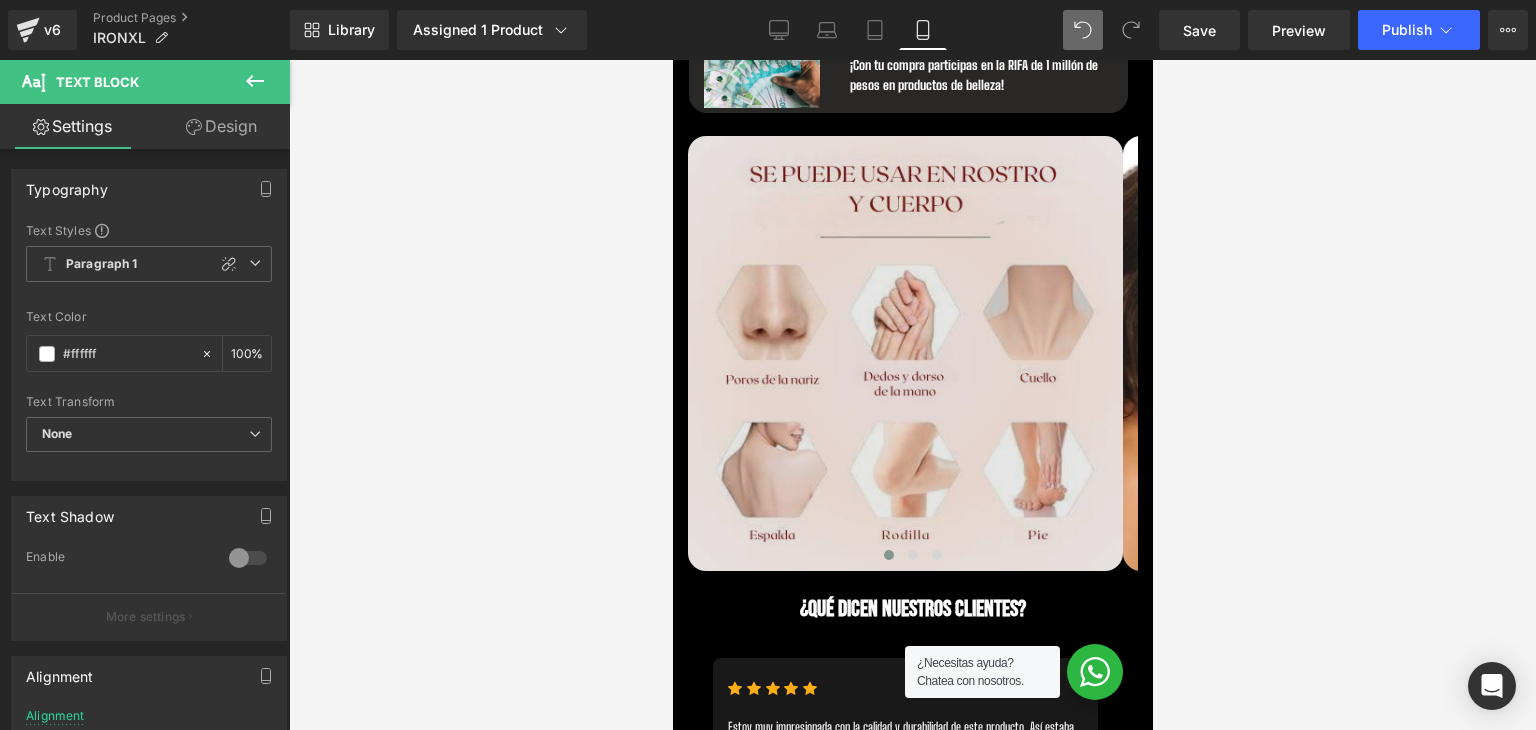 click at bounding box center [904, 353] 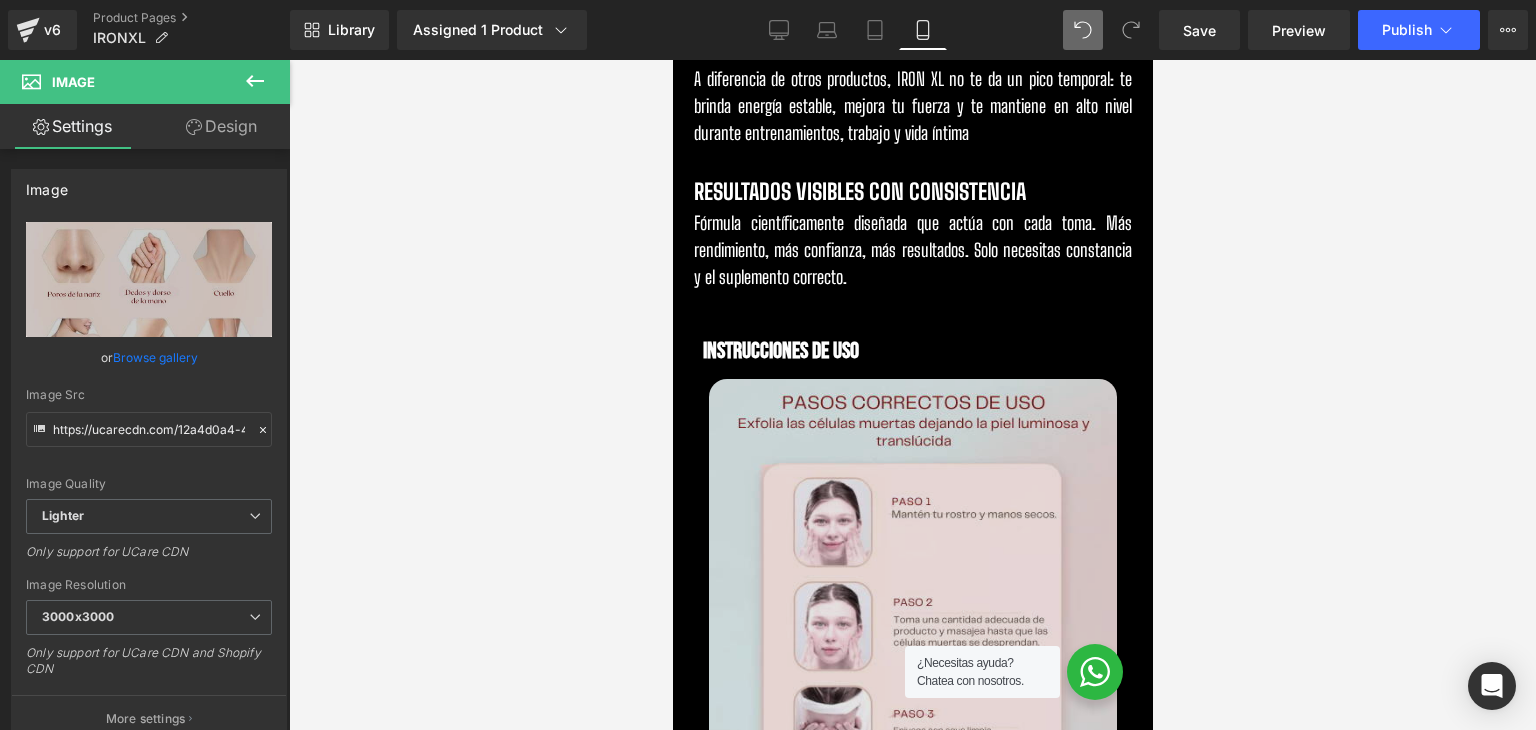 scroll, scrollTop: 2500, scrollLeft: 0, axis: vertical 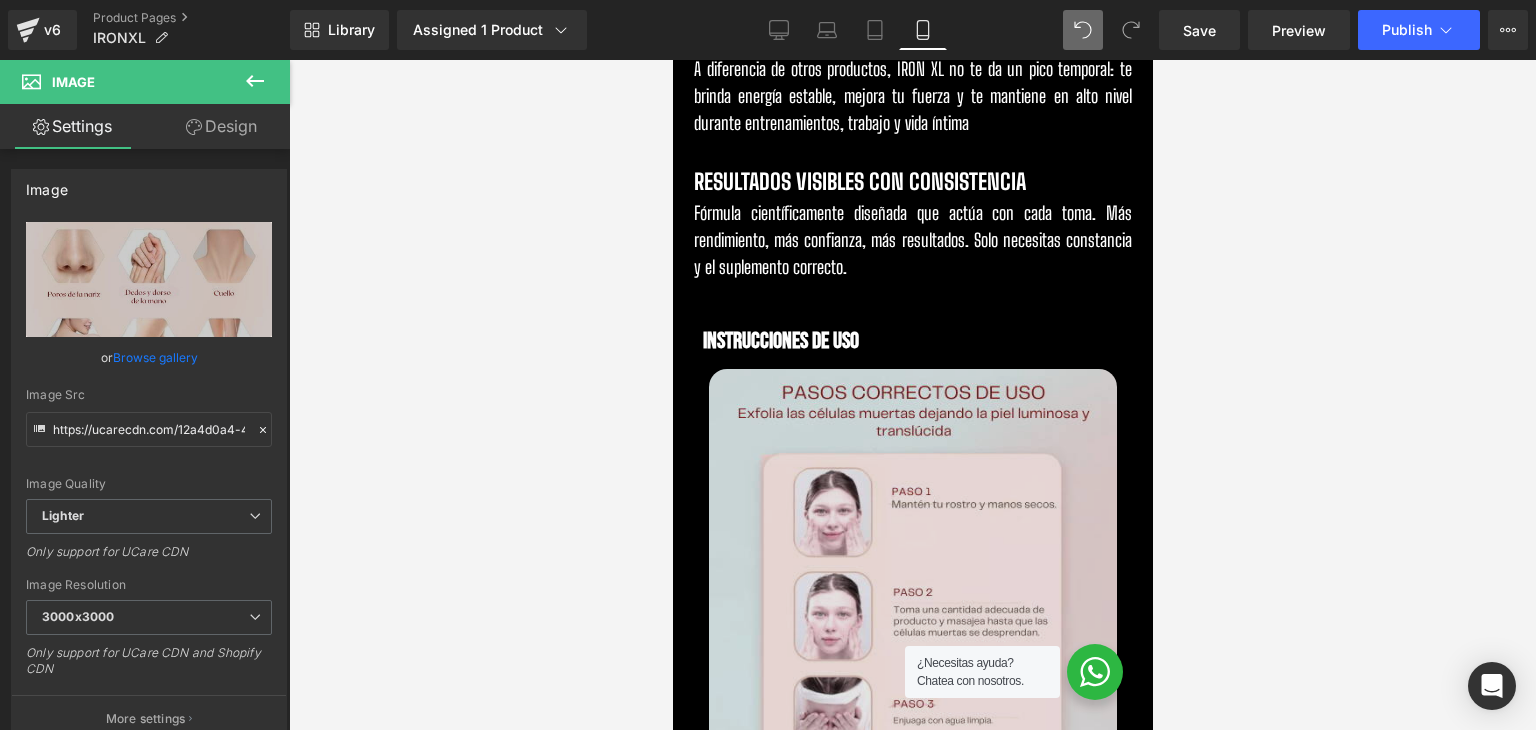 click at bounding box center (911, 572) 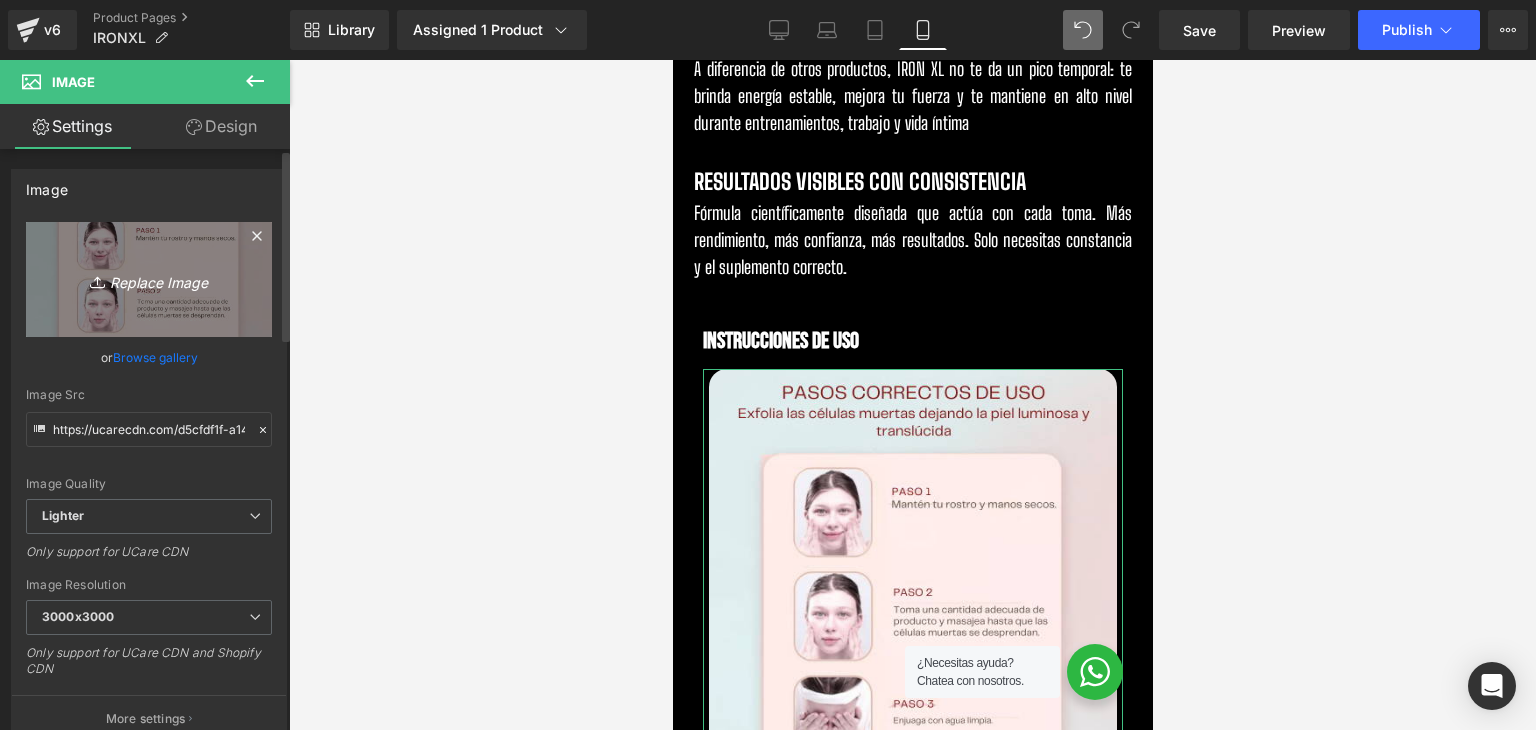 click on "Replace Image" at bounding box center [149, 279] 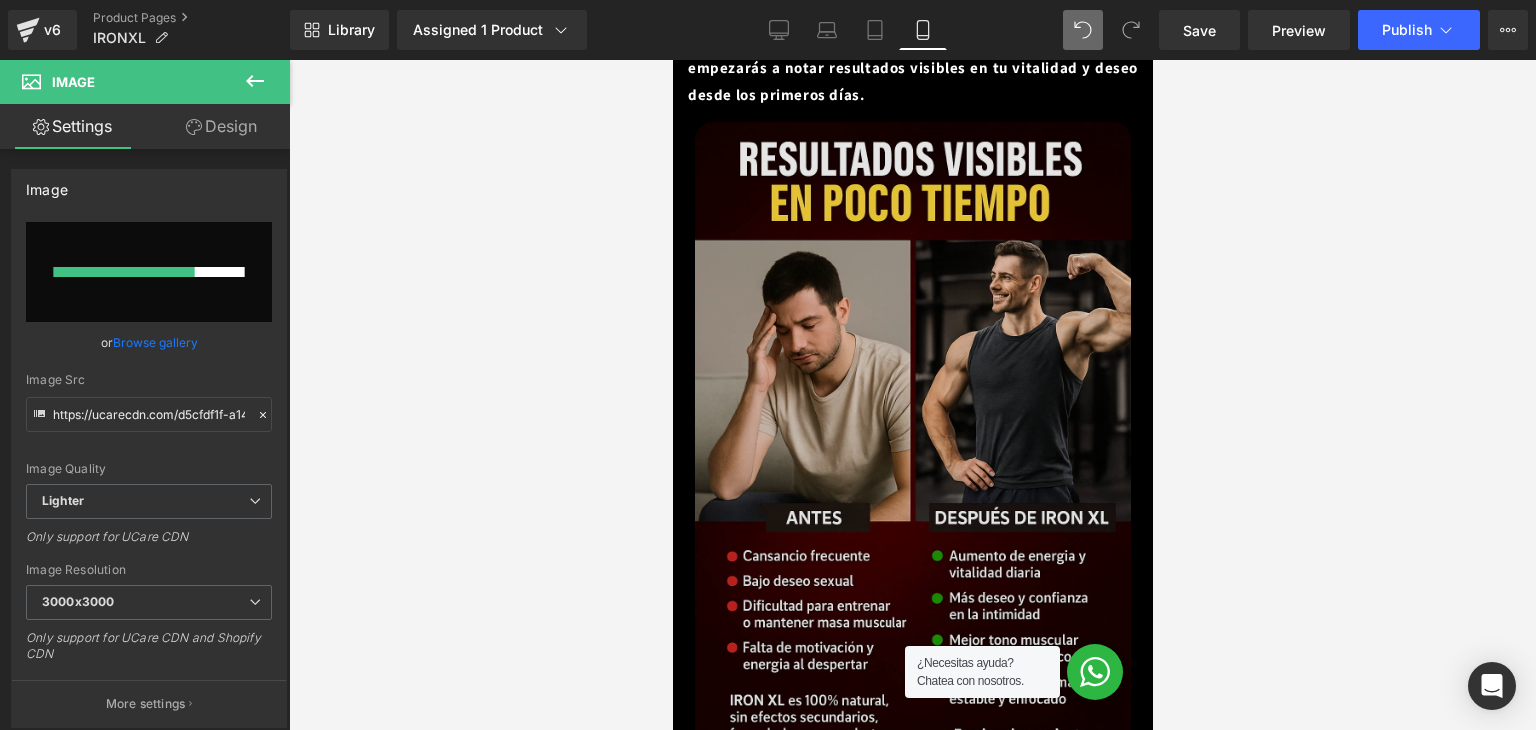 type 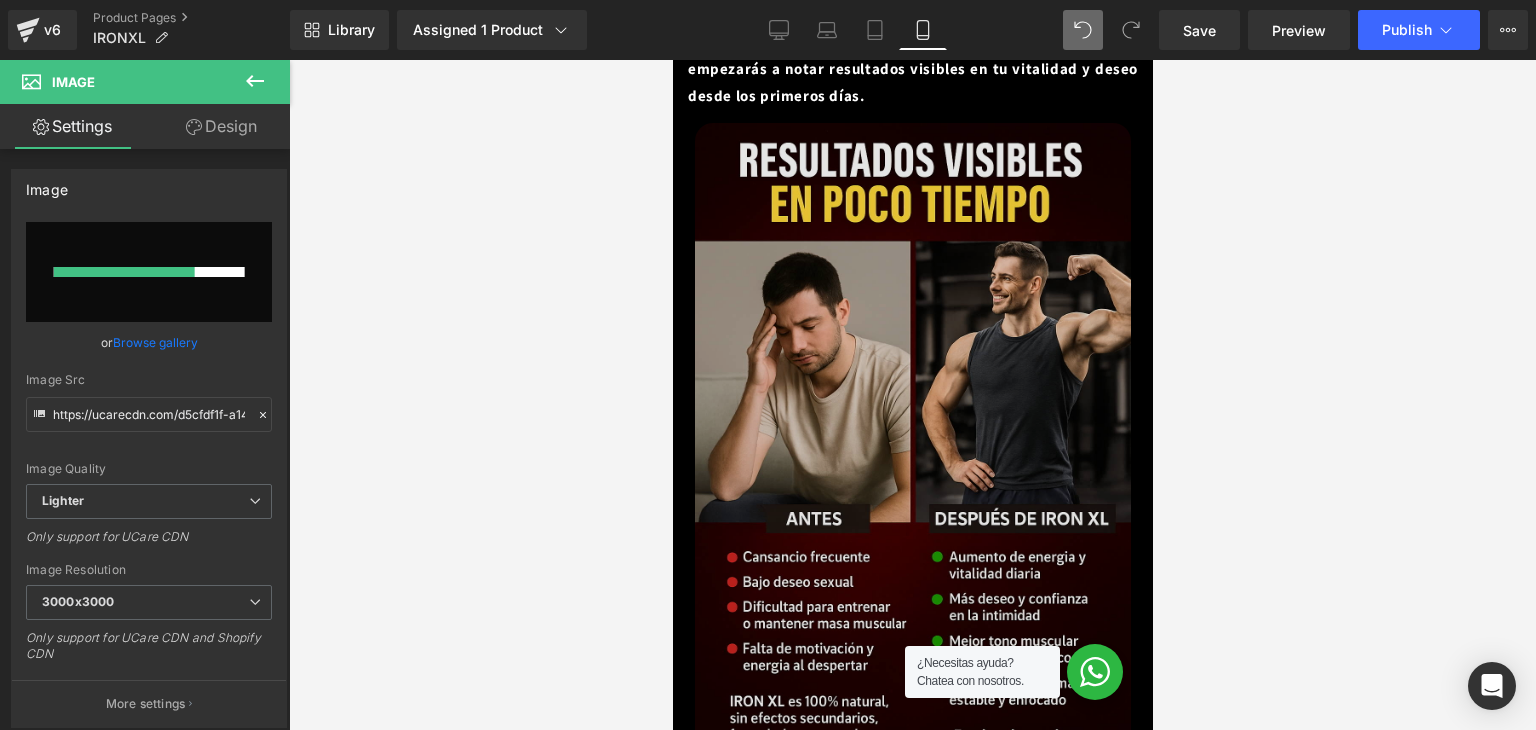 scroll, scrollTop: 1500, scrollLeft: 0, axis: vertical 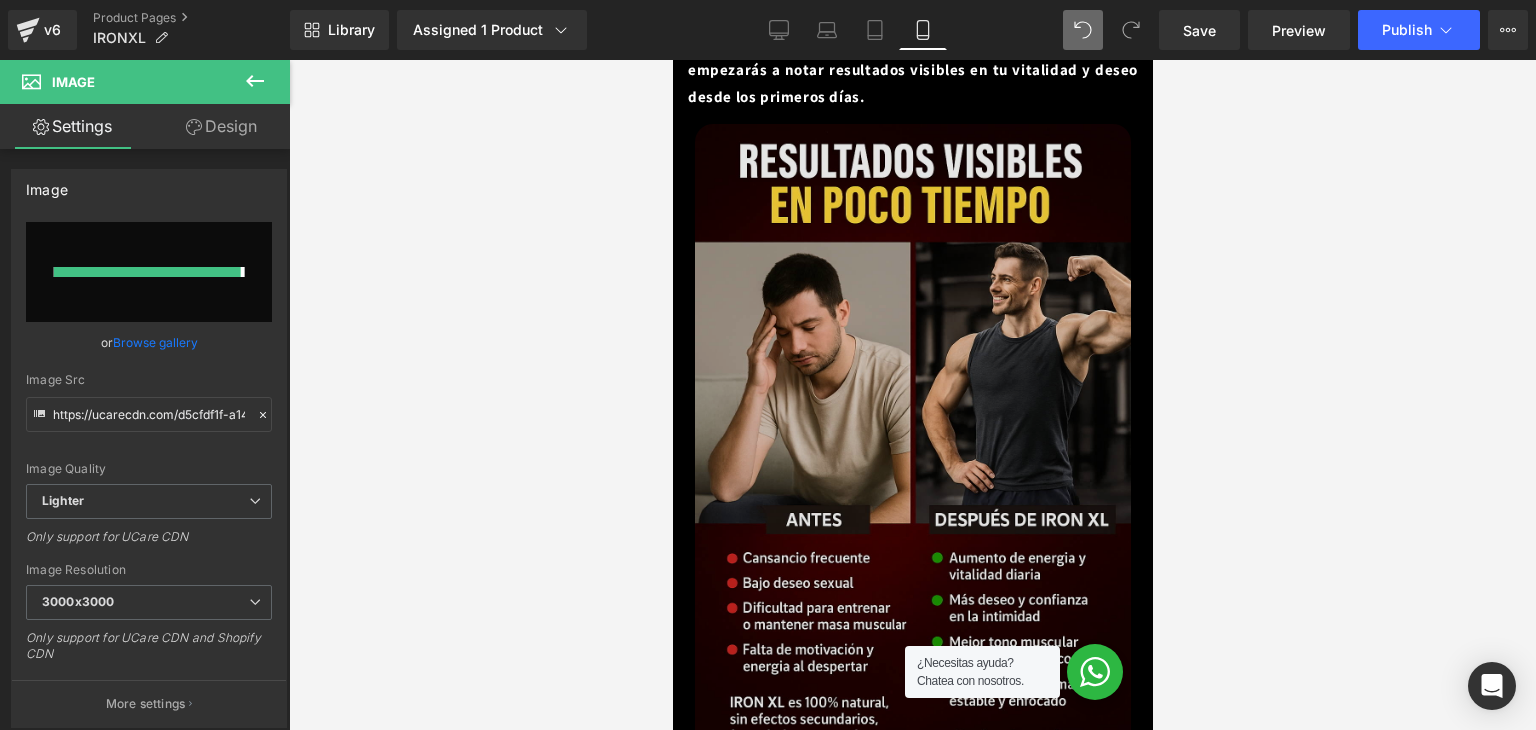 type on "https://ucarecdn.com/36a08408-fd74-47e0-b31e-afd3211d4e11/-/format/auto/-/preview/3000x3000/-/quality/lighter/ChatGPT%20Image%205%20ago%202025,%2011_58_16.png" 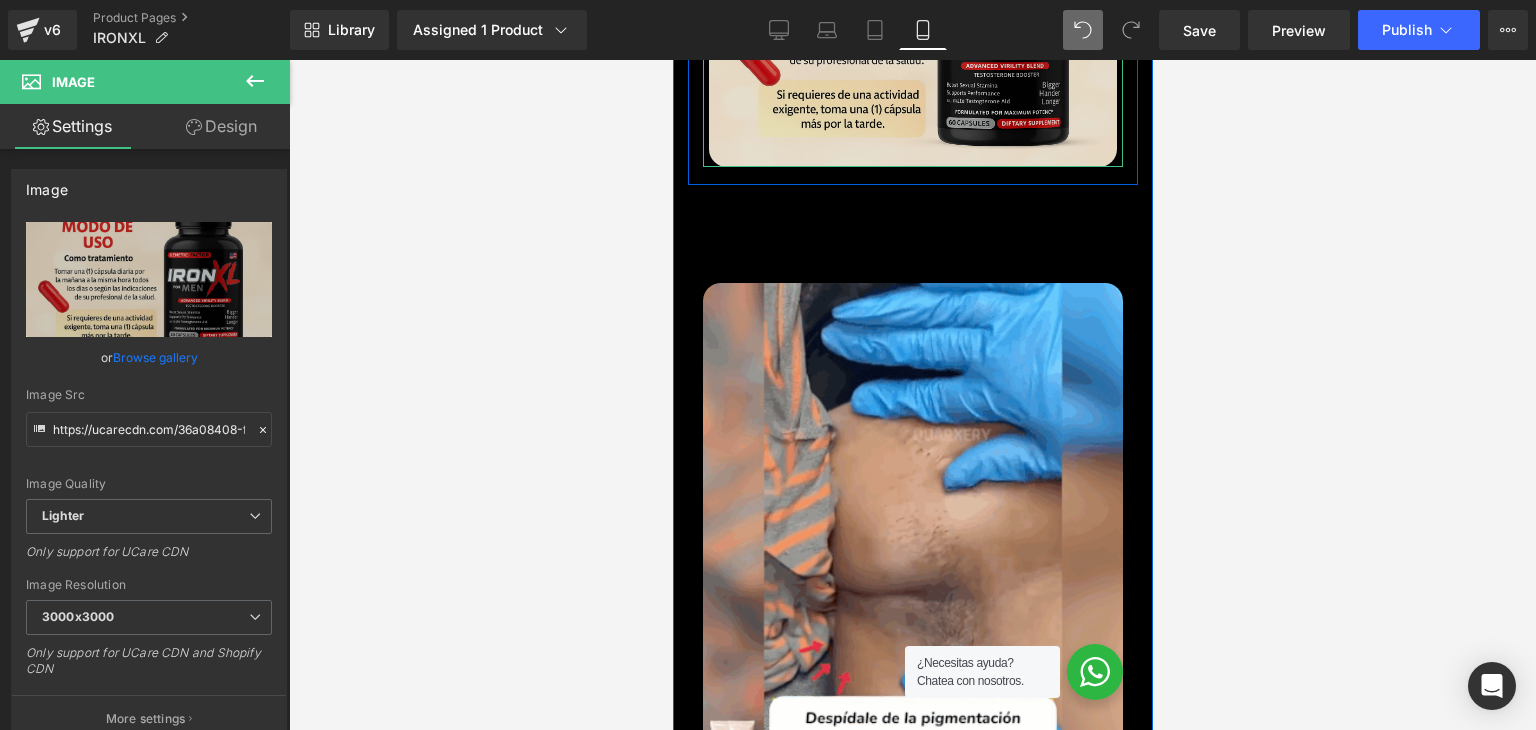 scroll, scrollTop: 3000, scrollLeft: 0, axis: vertical 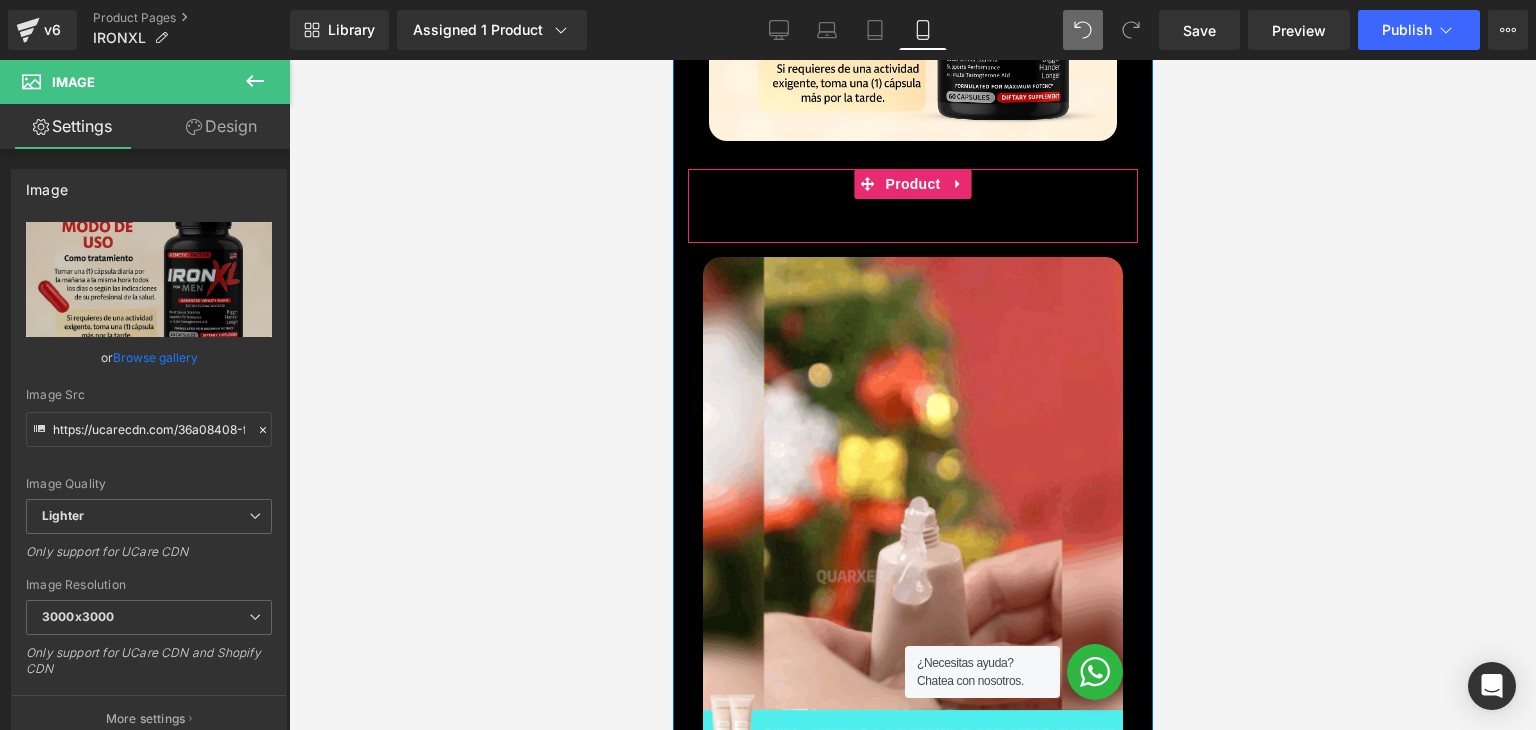click on "Paga con Tarjeta de Crédito / Débito
(P) Cart Button" at bounding box center [912, 204] 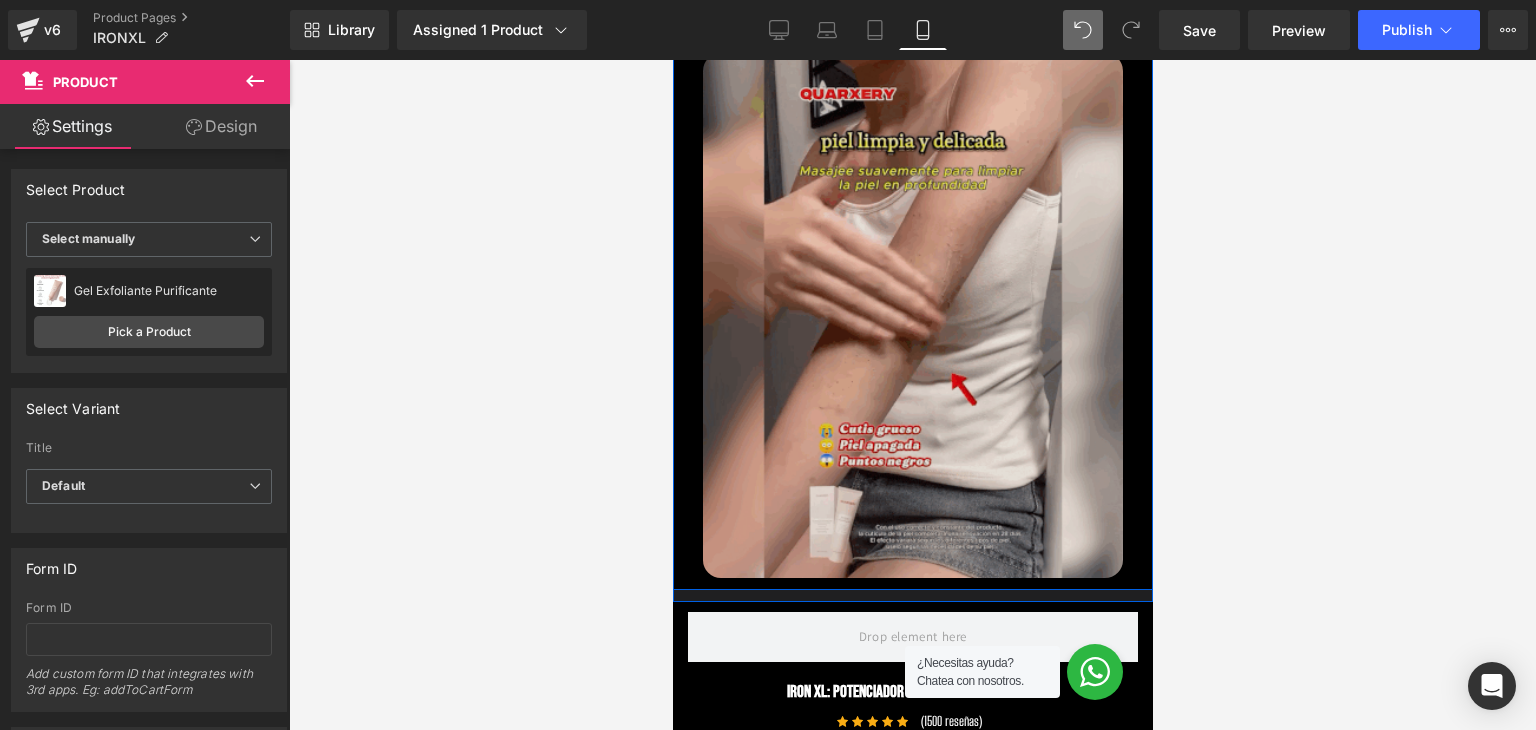 scroll, scrollTop: 3400, scrollLeft: 0, axis: vertical 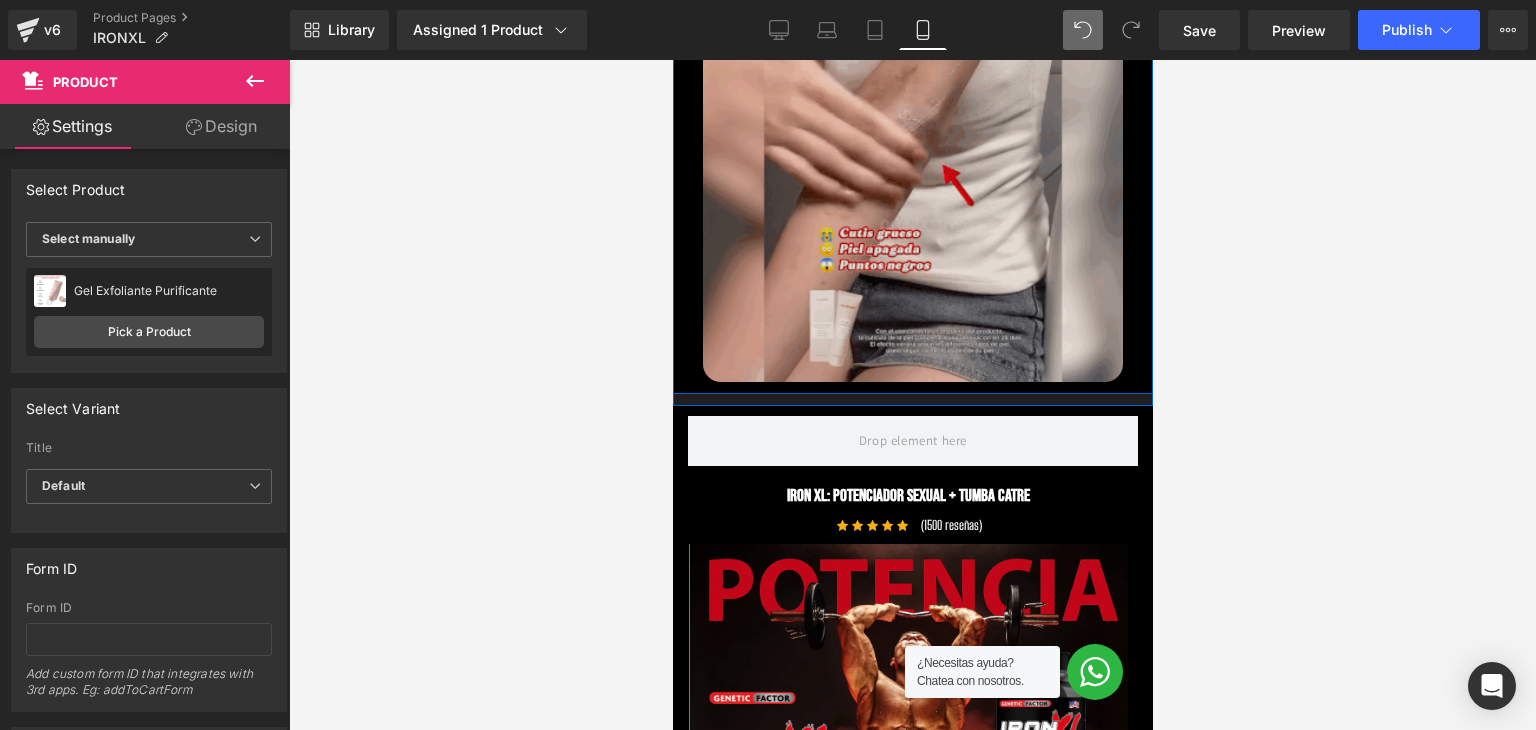 click at bounding box center [912, 119] 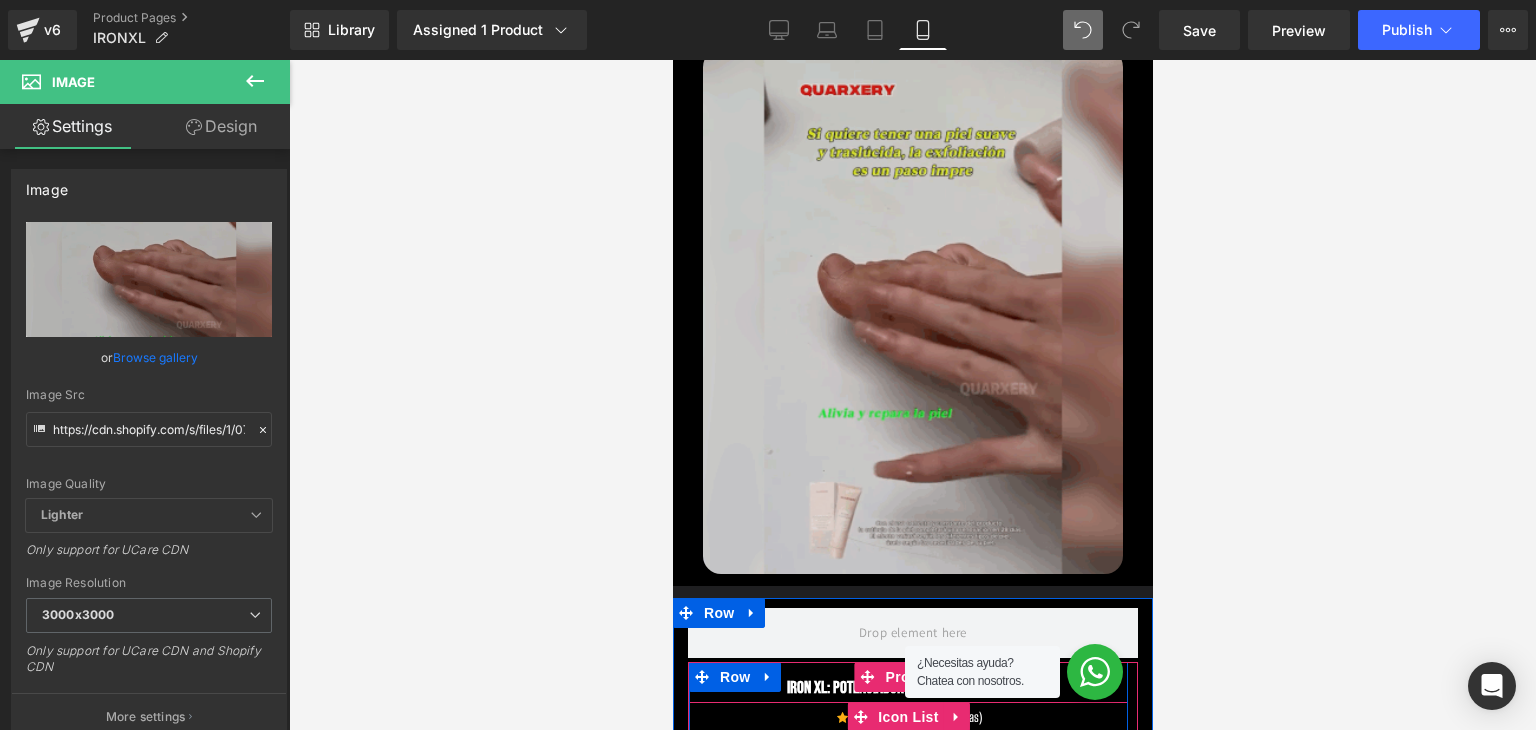 scroll, scrollTop: 3200, scrollLeft: 0, axis: vertical 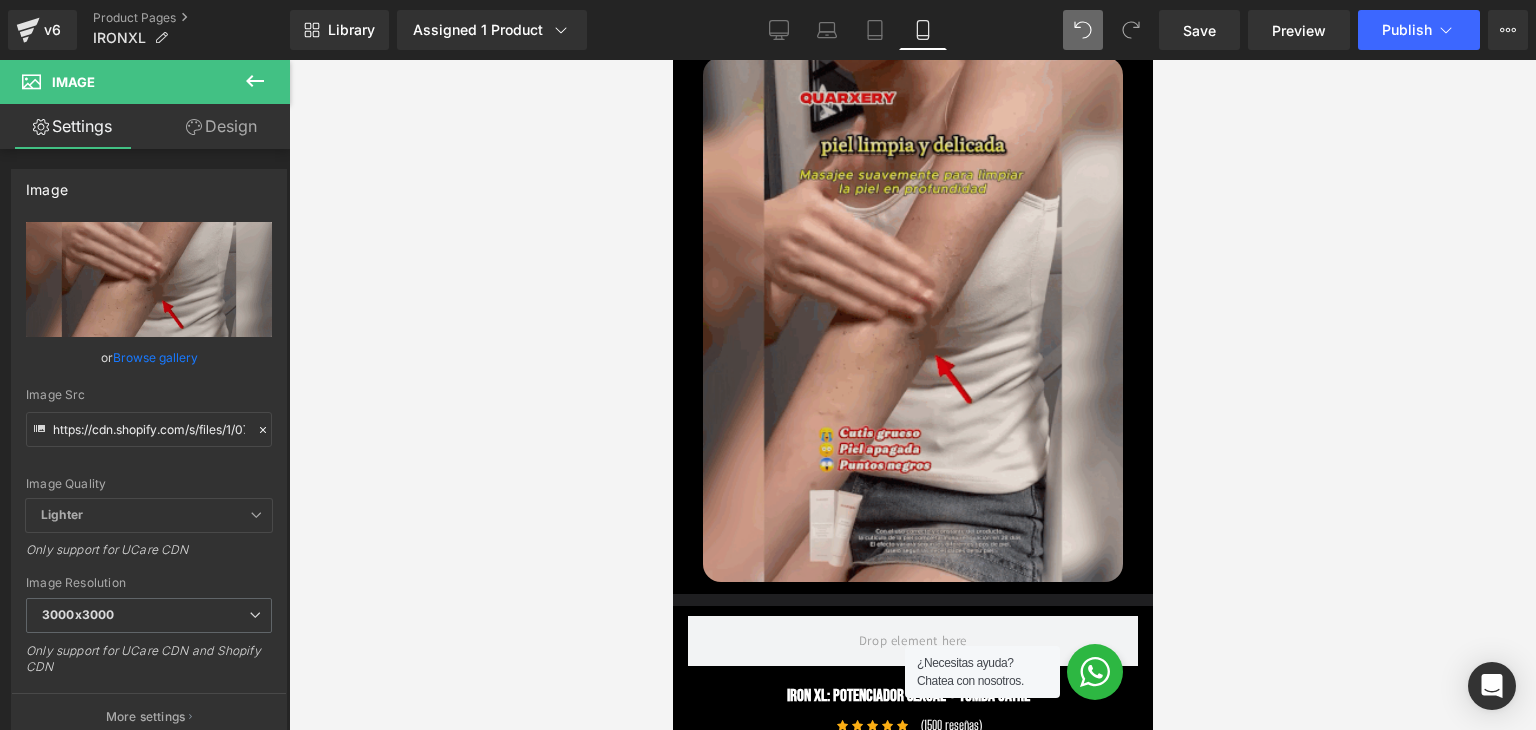 click at bounding box center (912, 319) 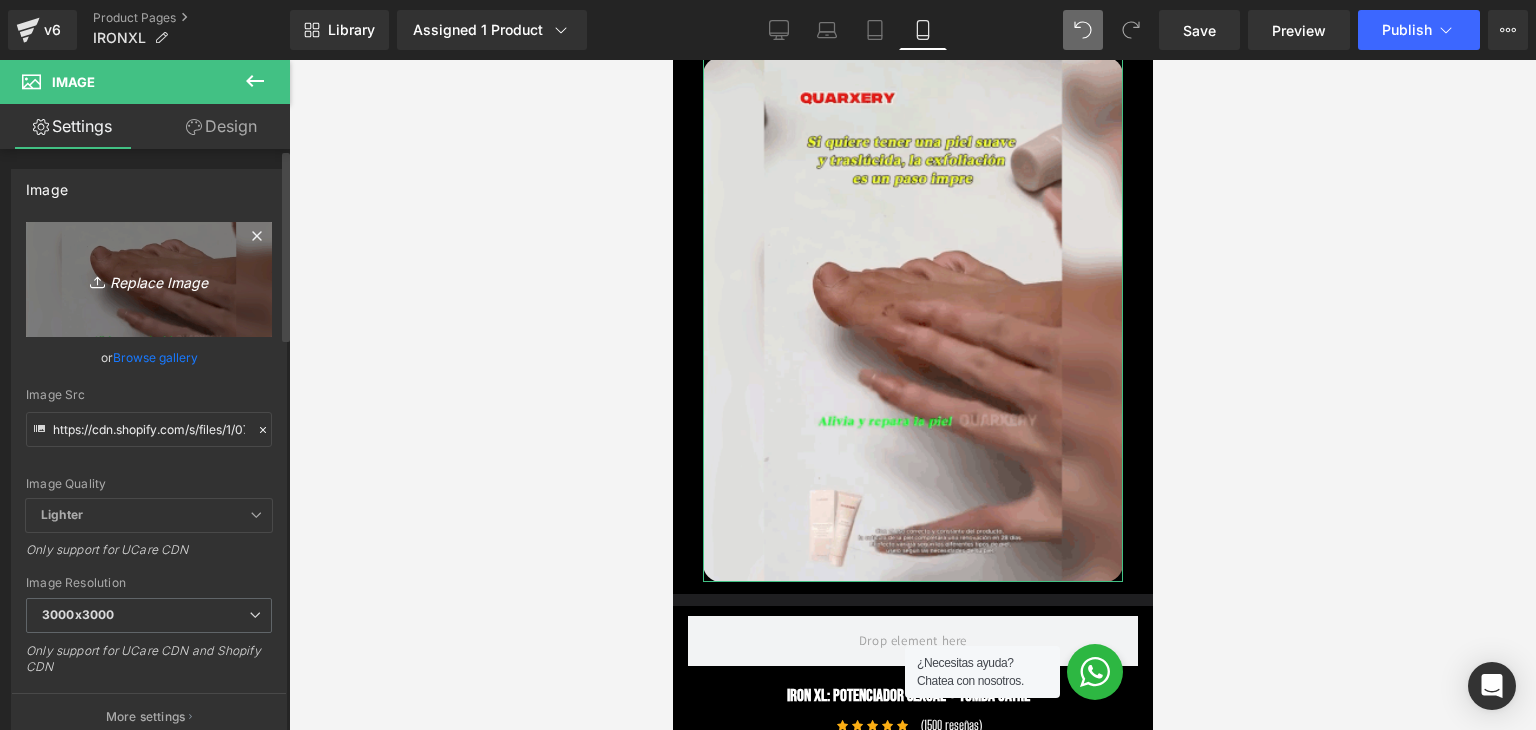 click on "Replace Image" at bounding box center (149, 279) 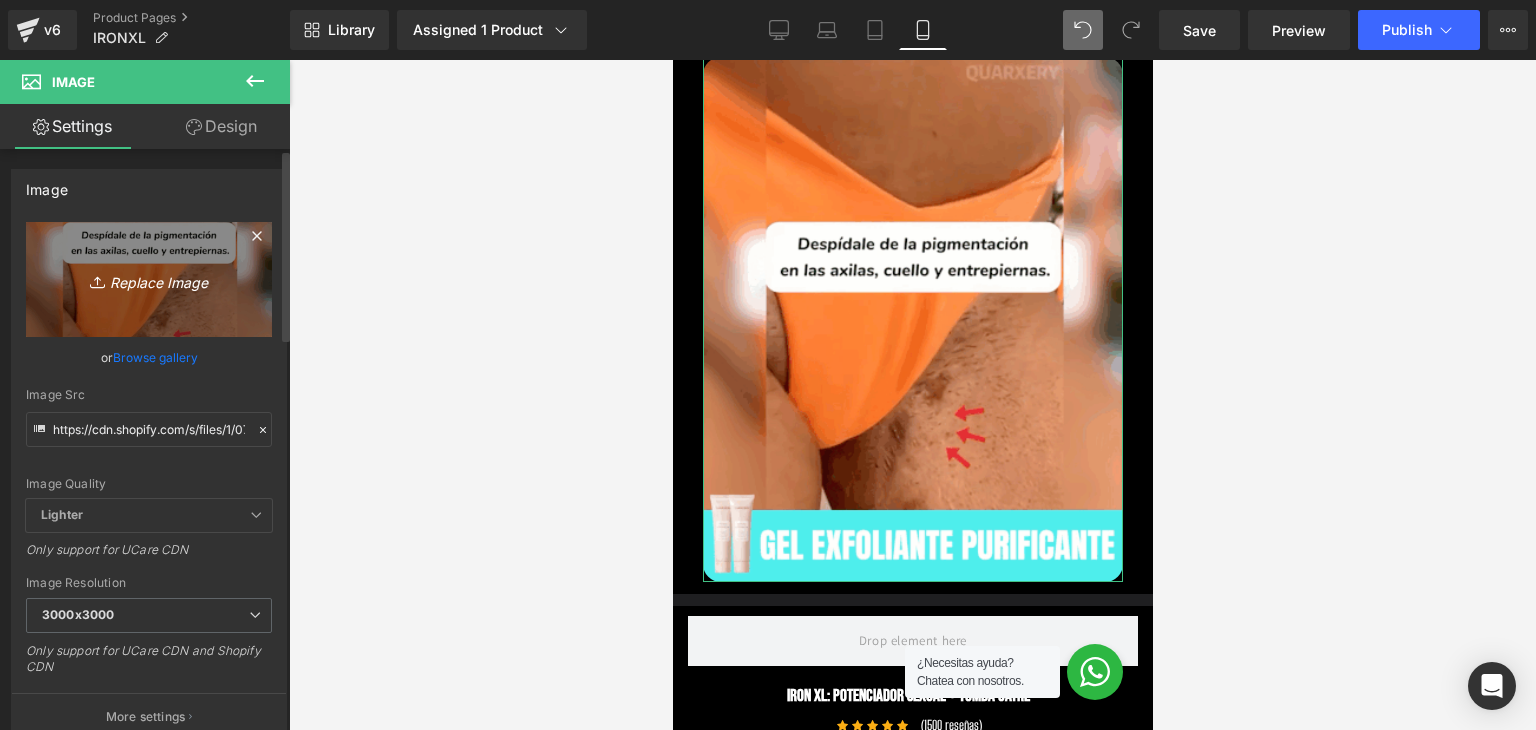 type on "C:\fakepath\Landing_5.webp" 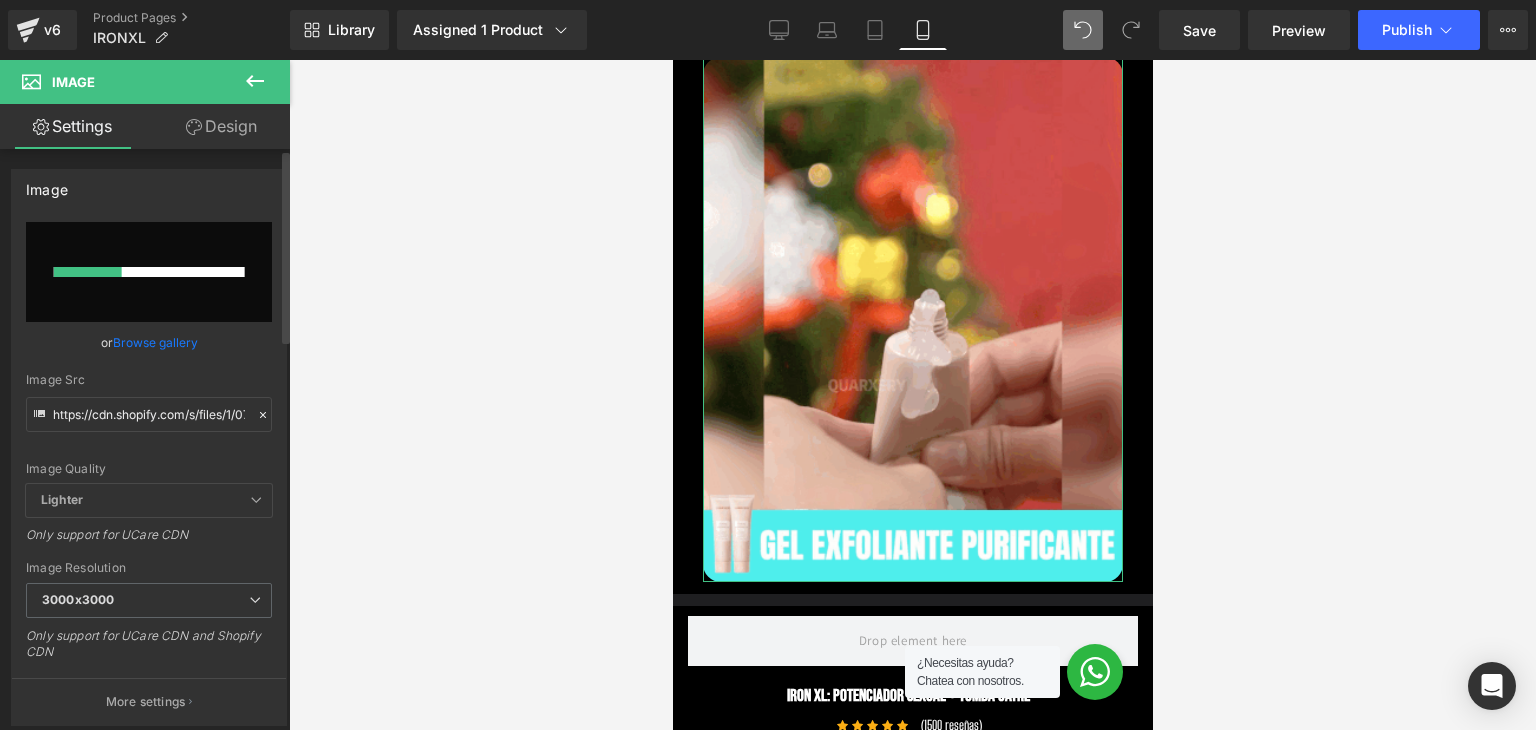 type 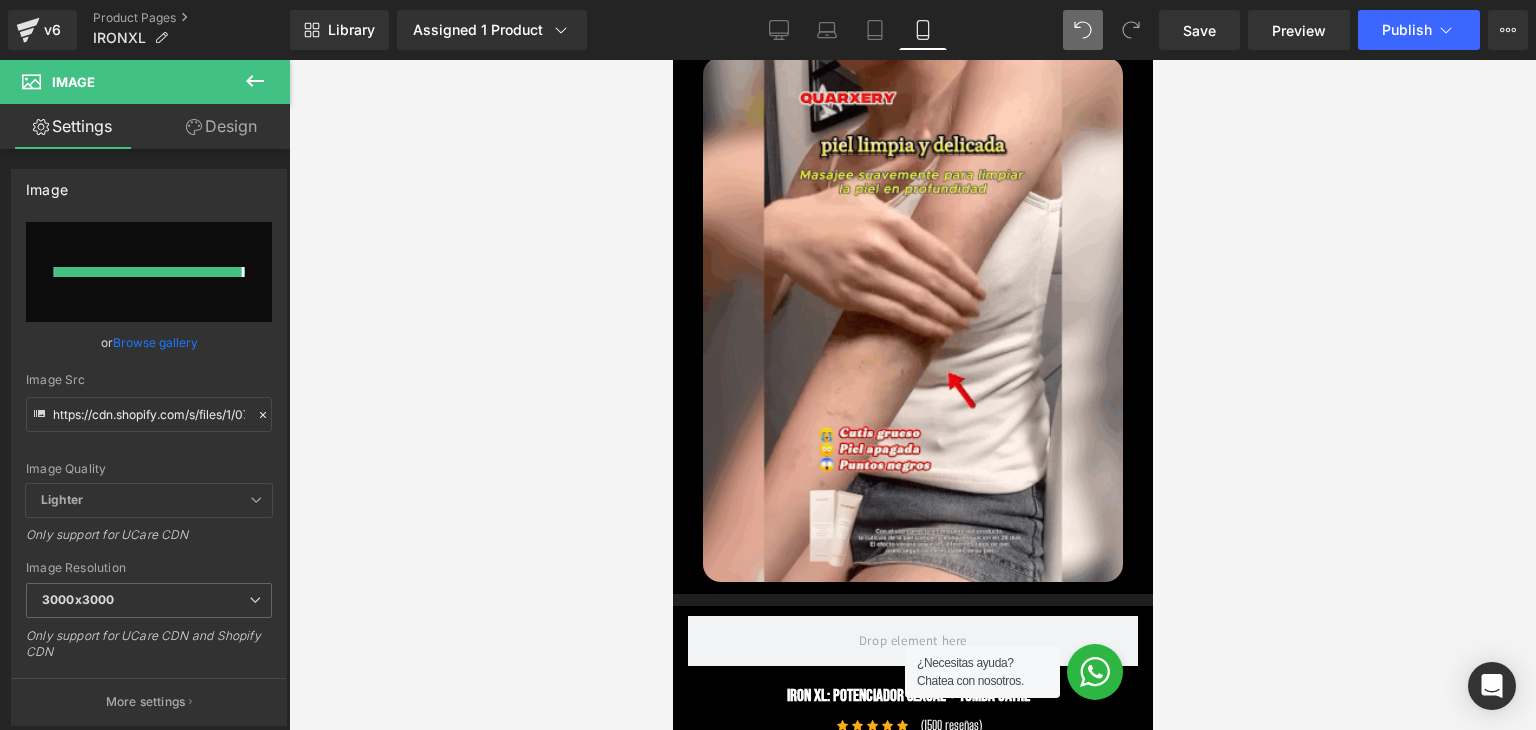 type on "https://ucarecdn.com/03671624-ada3-499b-833c-e85e67edcfb4/-/format/auto/-/preview/3000x3000/-/quality/lighter/Landing_5.webp" 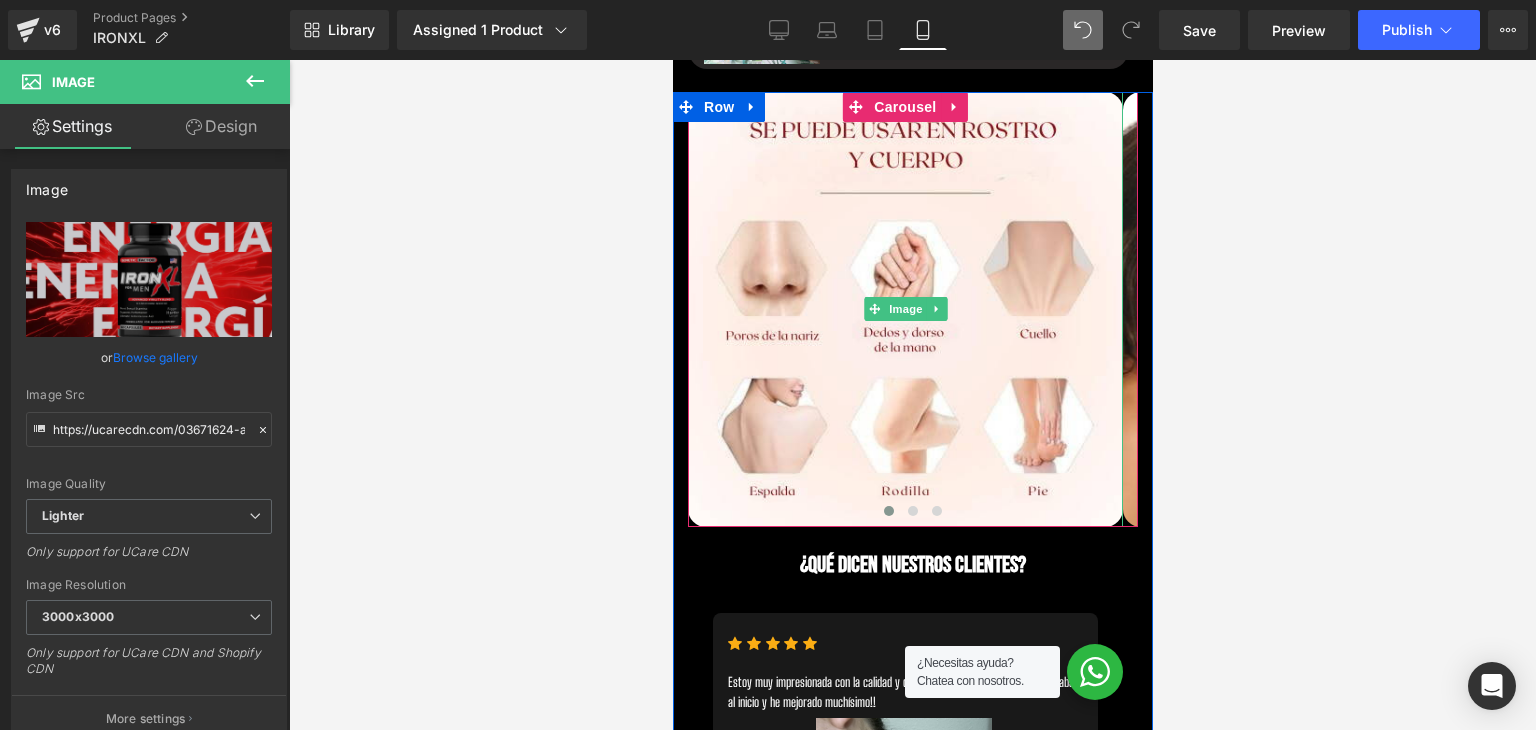 scroll, scrollTop: 4400, scrollLeft: 0, axis: vertical 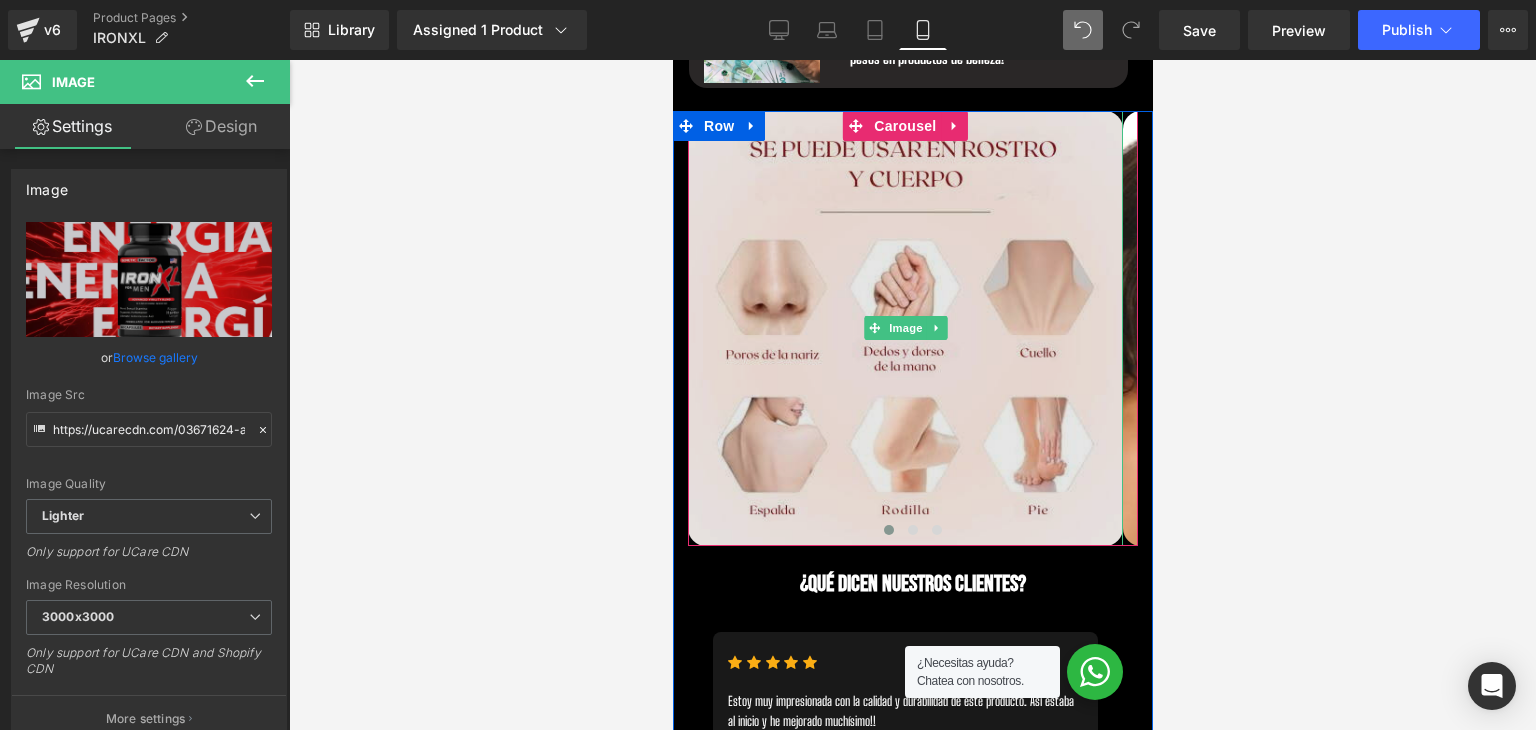 click at bounding box center [904, 328] 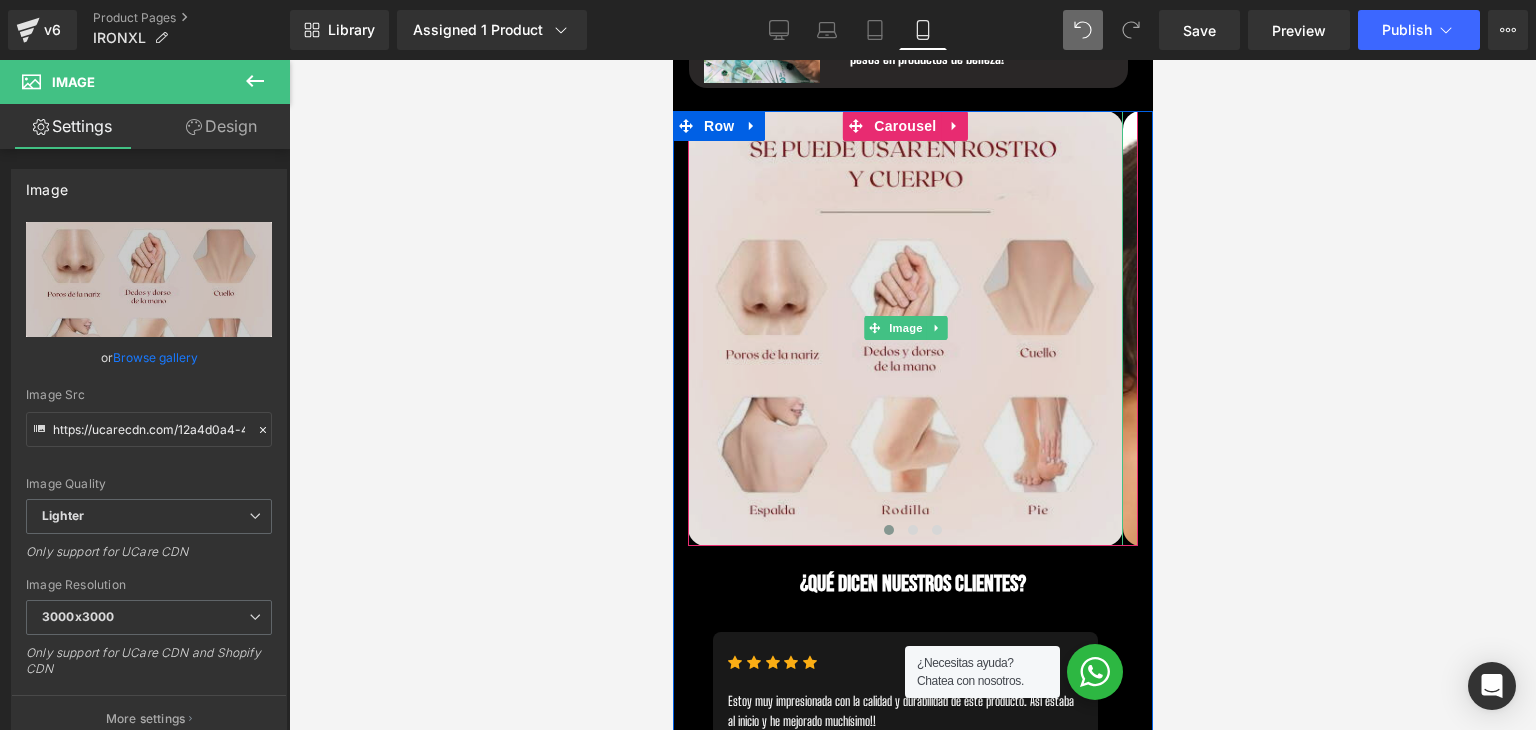 click at bounding box center [904, 328] 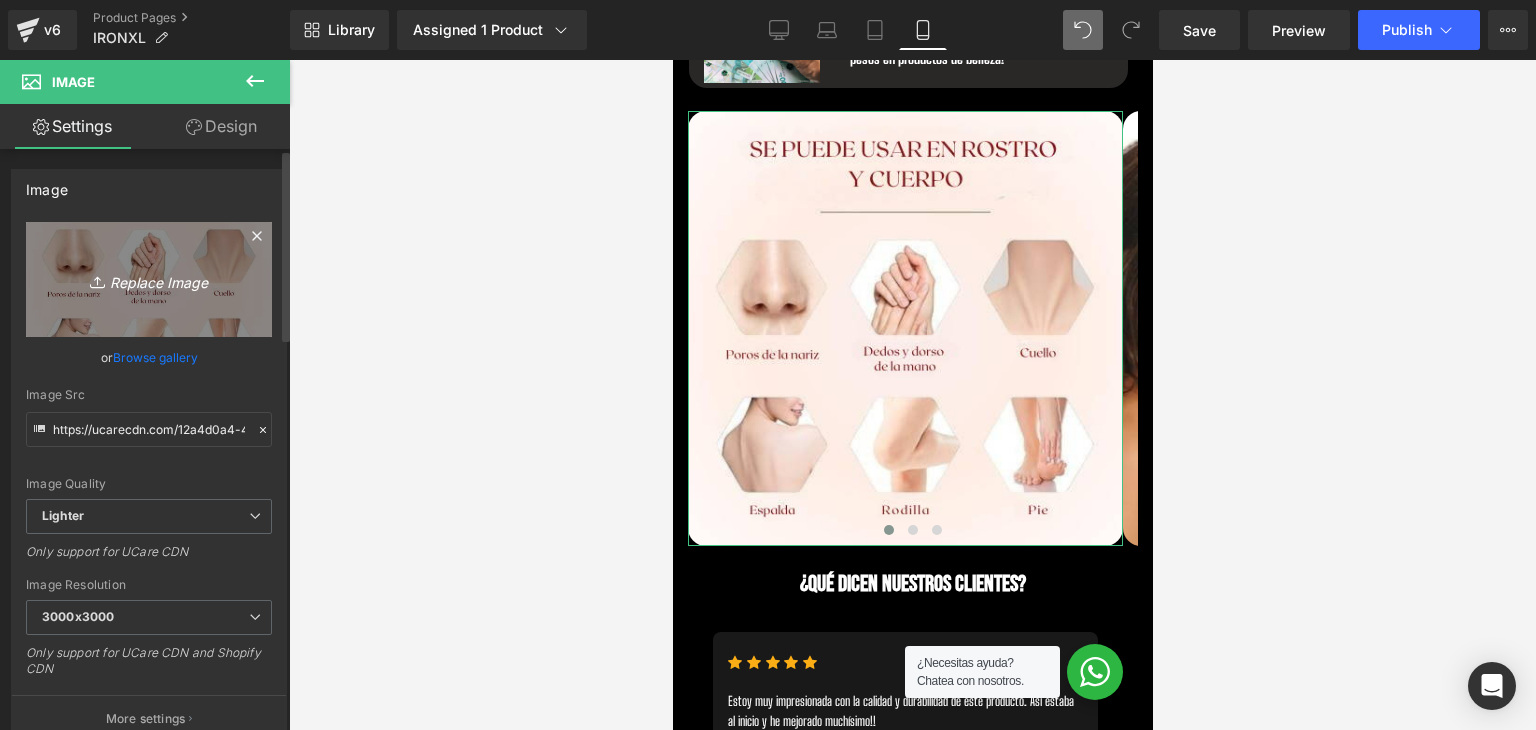 click on "Replace Image" at bounding box center [149, 279] 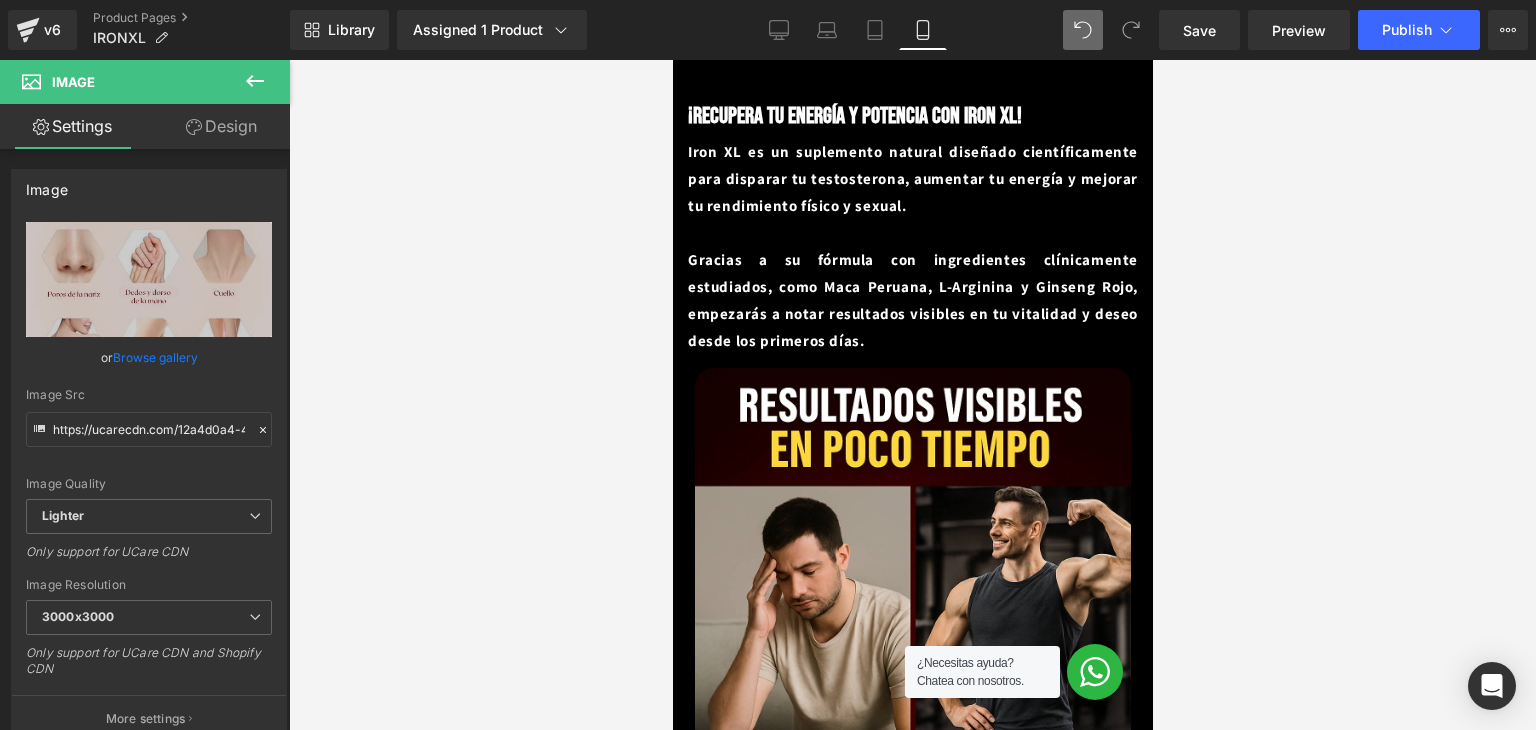 scroll, scrollTop: 1000, scrollLeft: 0, axis: vertical 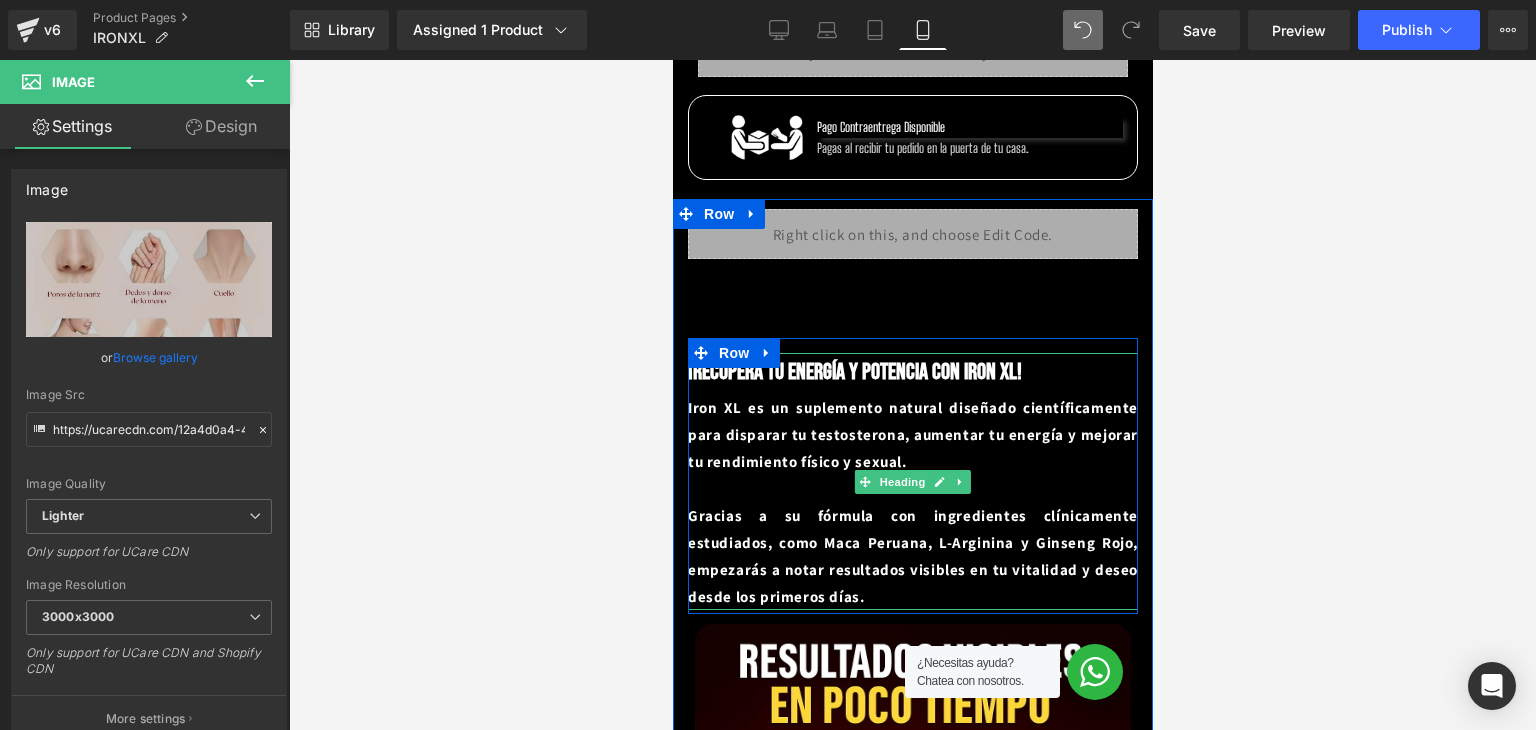 click on "Iron XL es un suplemento natural diseñado científicamente para disparar tu testosterona, aumentar tu energía y mejorar tu rendimiento físico y sexual." at bounding box center (912, 434) 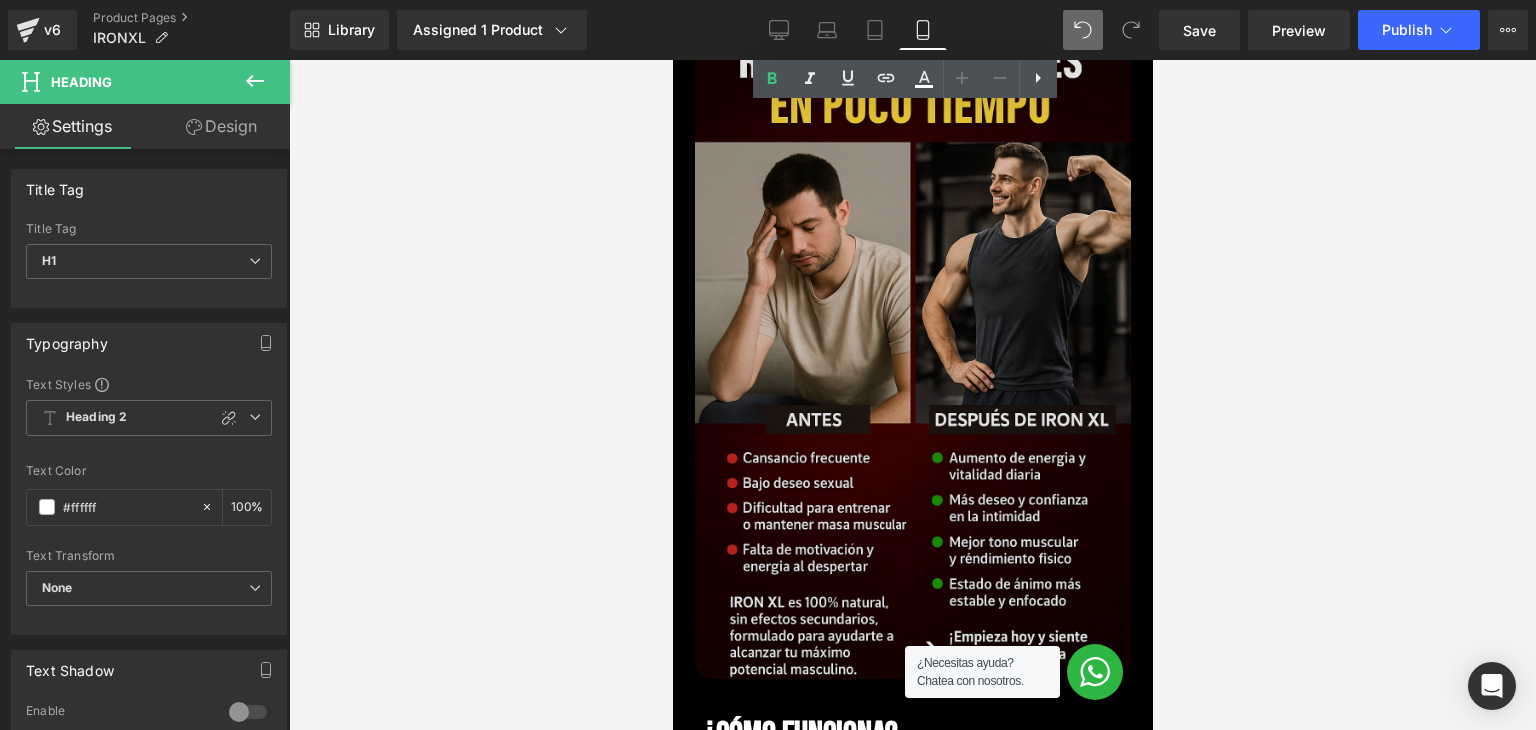 scroll, scrollTop: 2000, scrollLeft: 0, axis: vertical 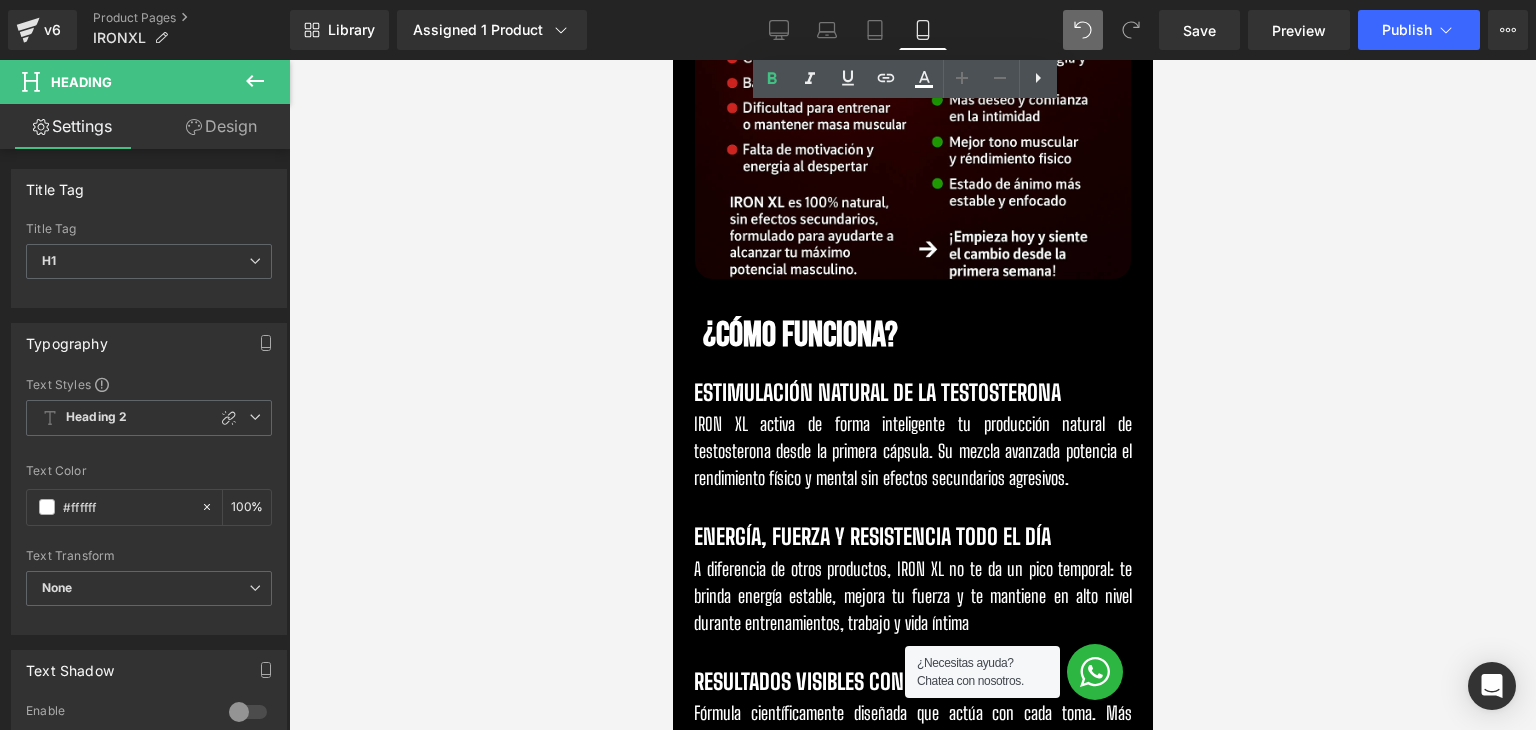 click at bounding box center [672, 60] 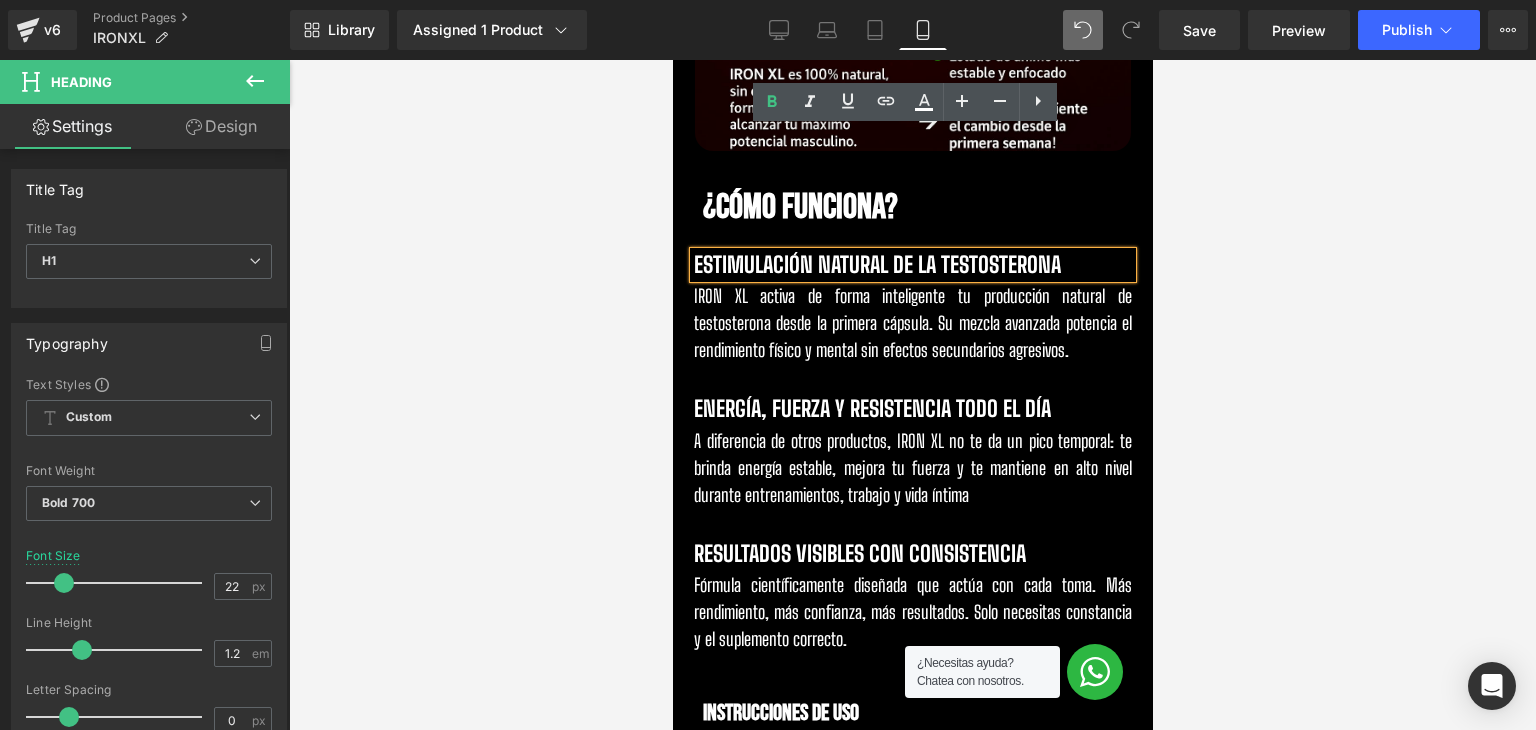 scroll, scrollTop: 2300, scrollLeft: 0, axis: vertical 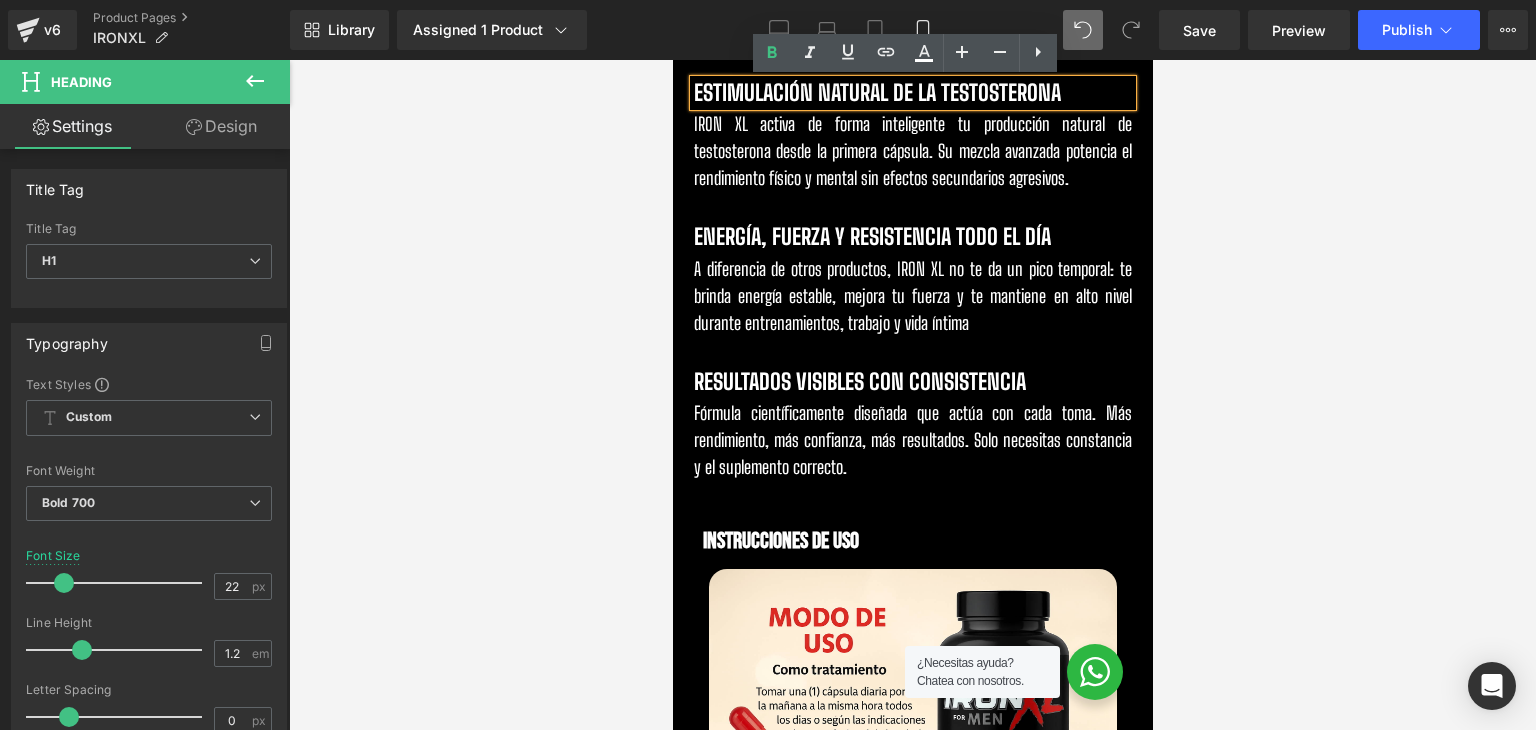 click on "RESULTADOS VISIBLES CON CONSISTENCIA Heading" at bounding box center (912, 382) 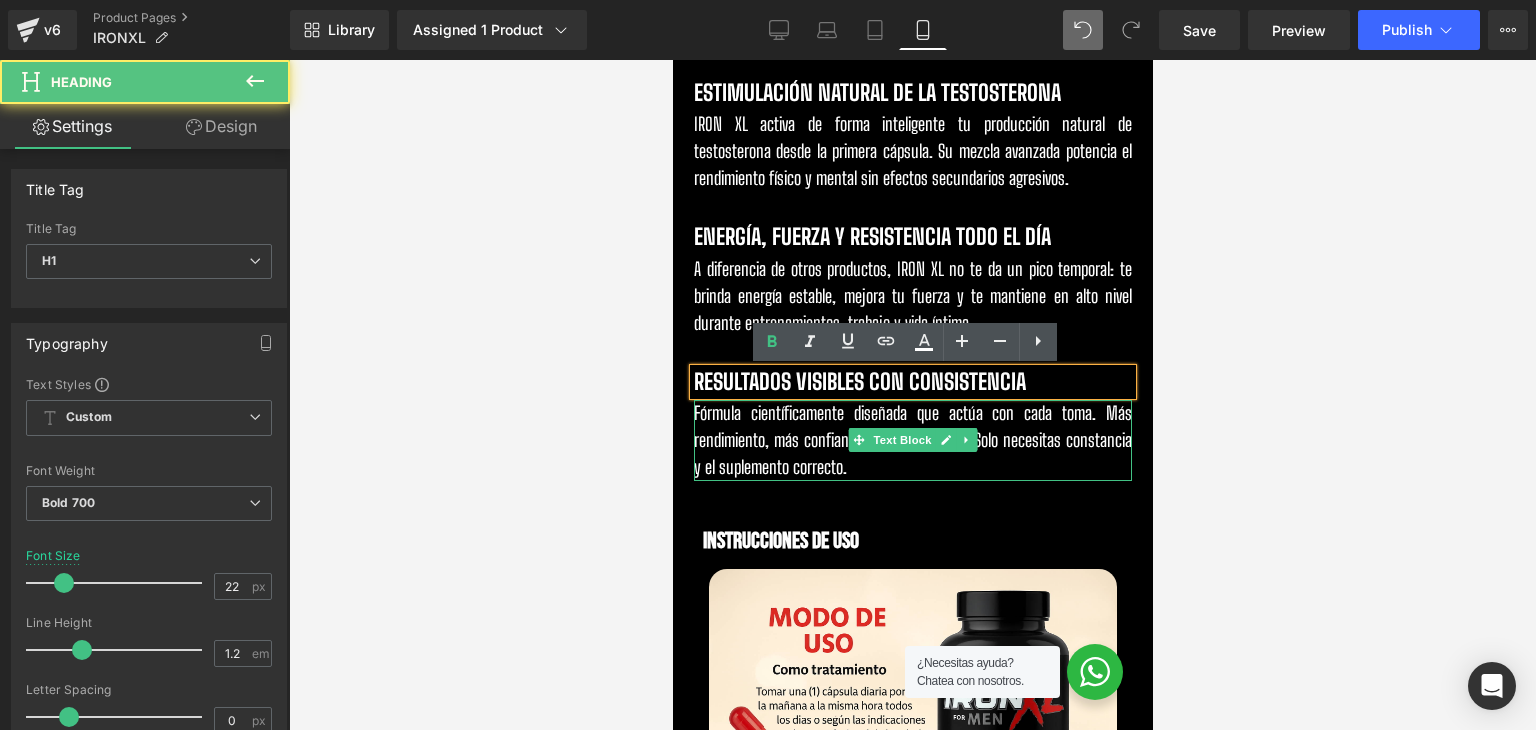 click on "Fórmula científicamente diseñada que actúa con cada toma. Más rendimiento, más confianza, más resultados. Solo necesitas constancia y el suplemento correcto." at bounding box center [912, 440] 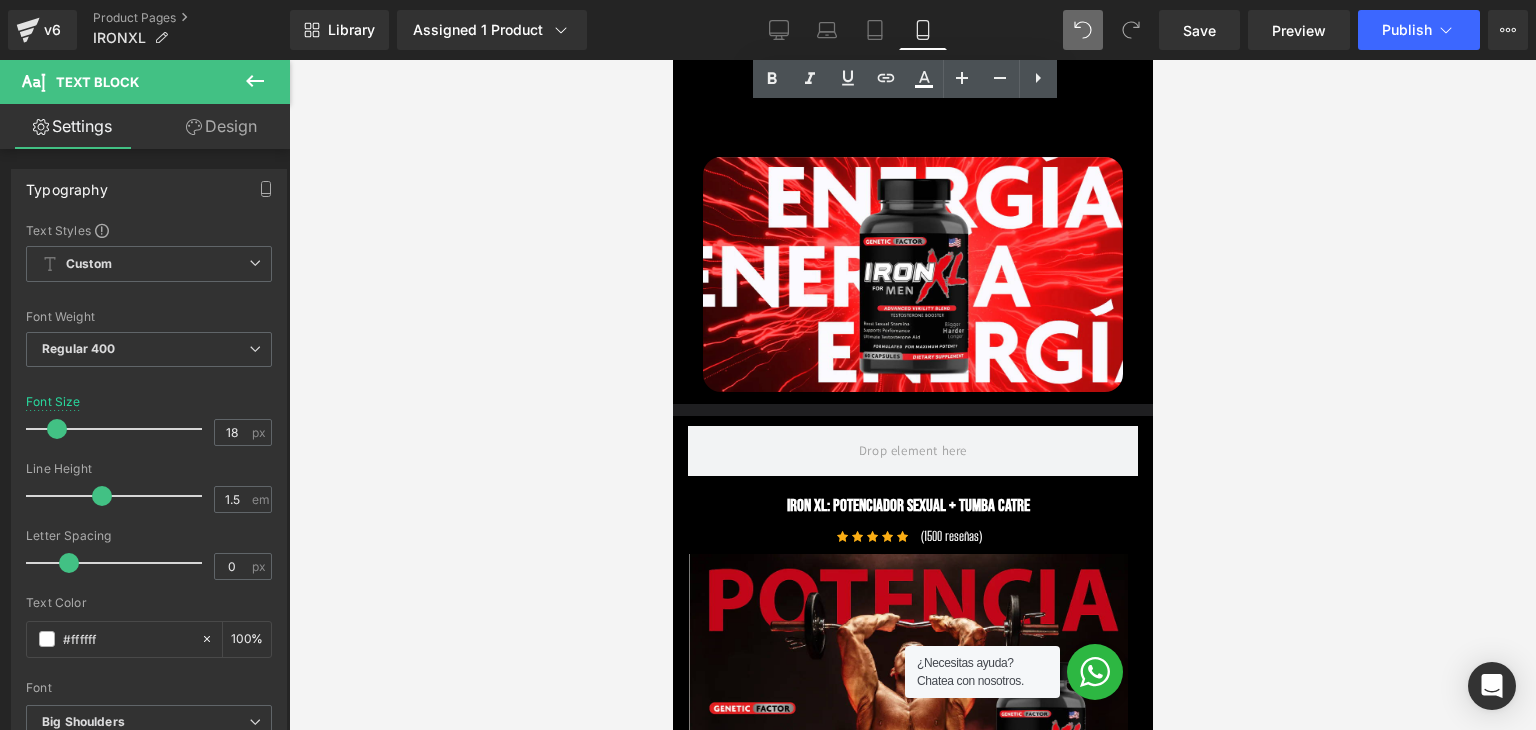 scroll, scrollTop: 2700, scrollLeft: 0, axis: vertical 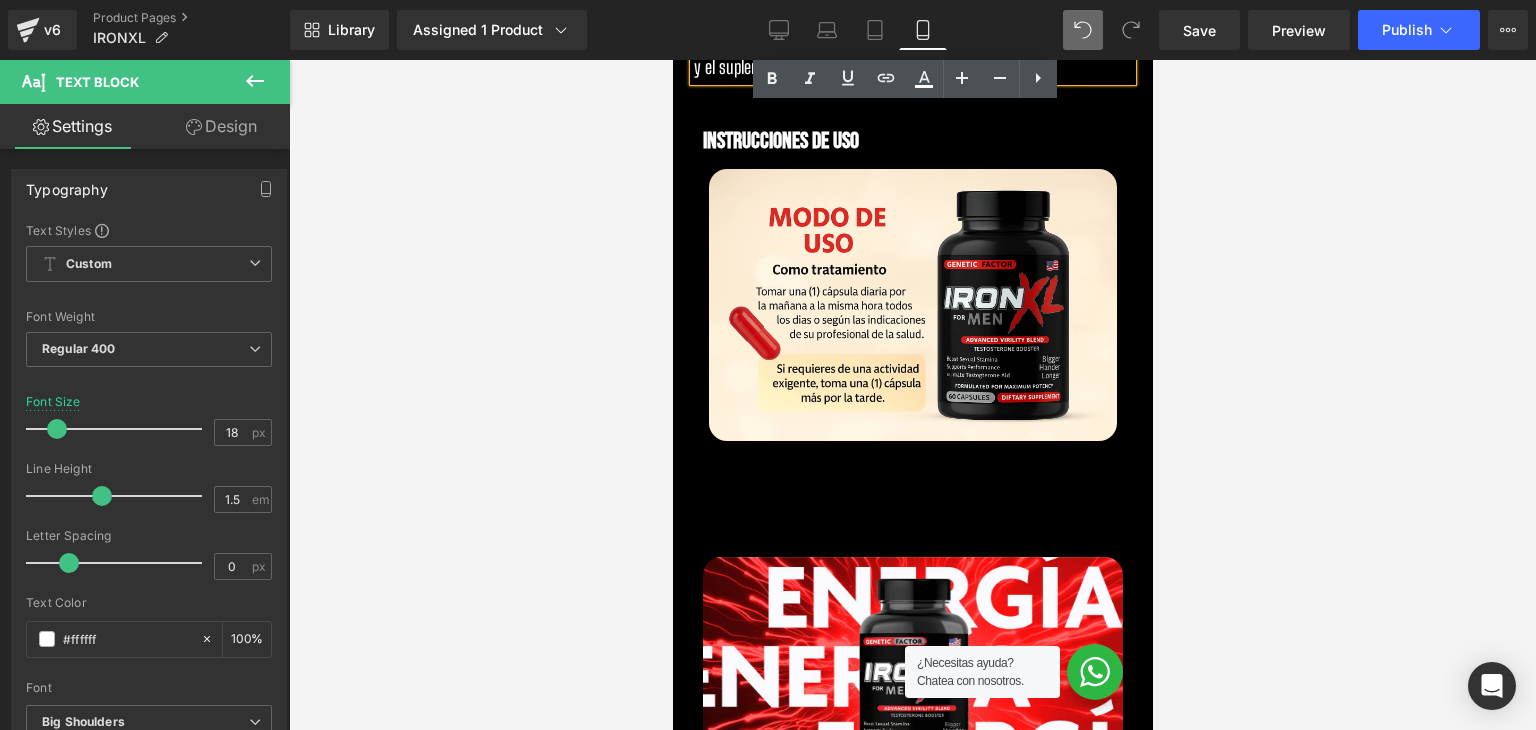 click on "Paga con Tarjeta de Crédito / Débito
(P) Cart Button" at bounding box center (912, 504) 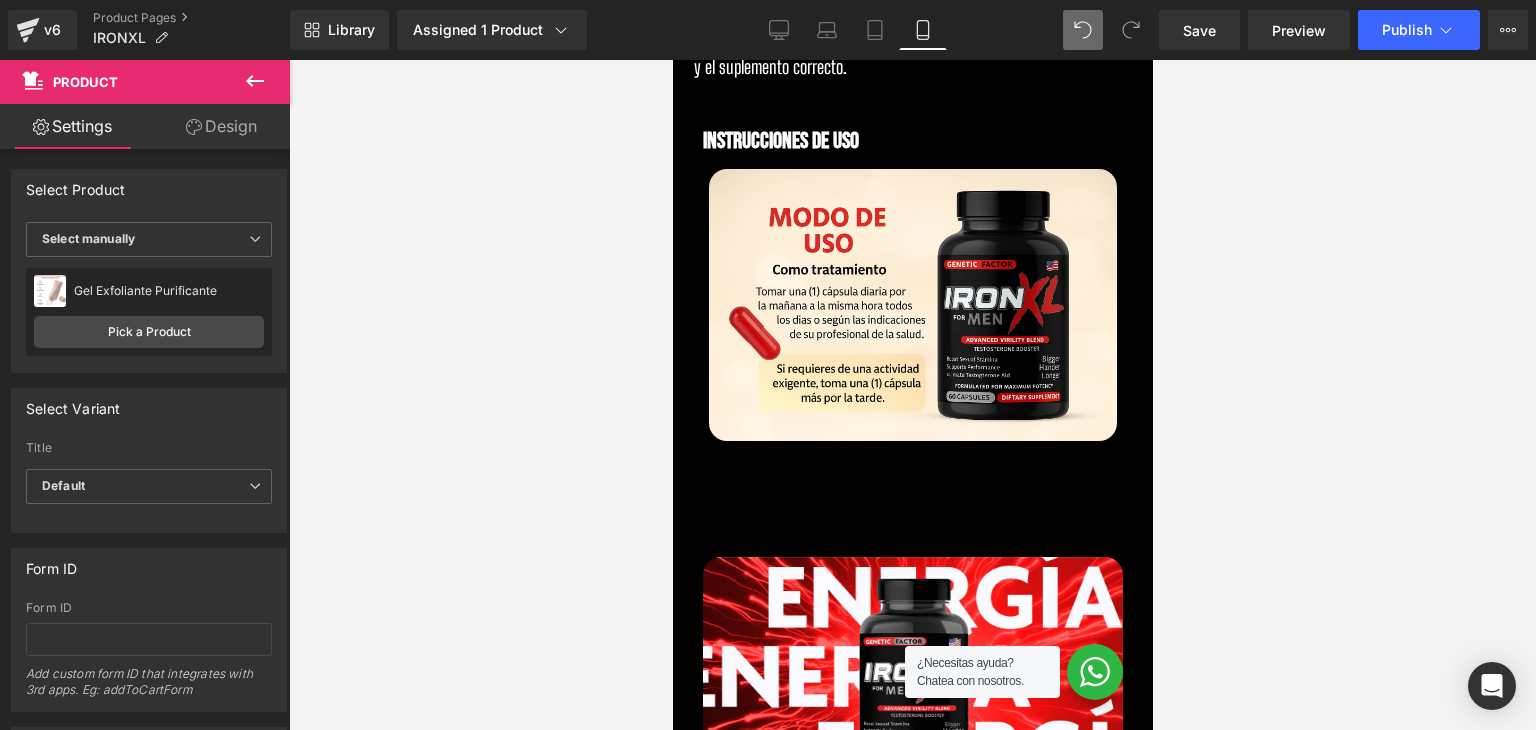 click 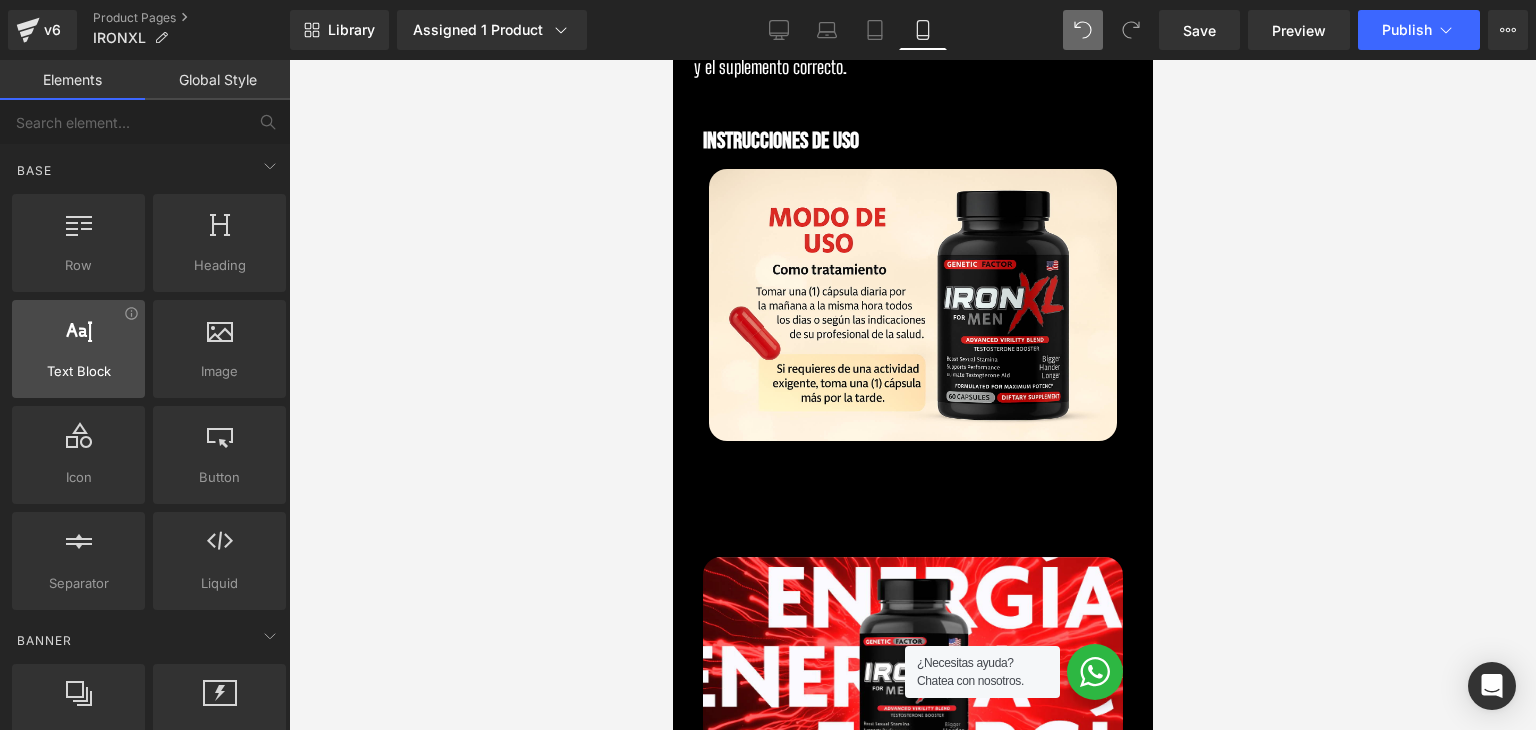 click at bounding box center [78, 338] 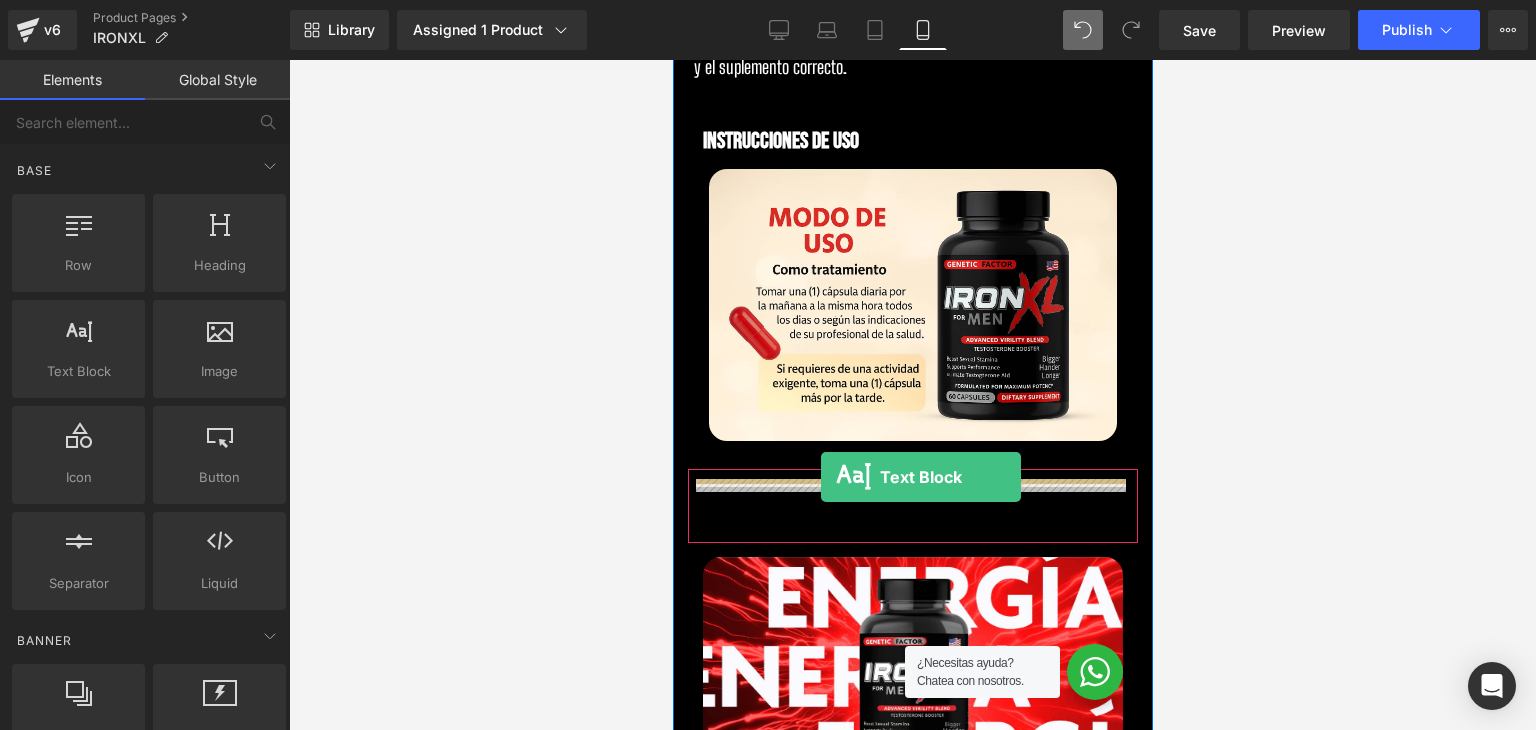 drag, startPoint x: 797, startPoint y: 429, endPoint x: 820, endPoint y: 477, distance: 53.225933 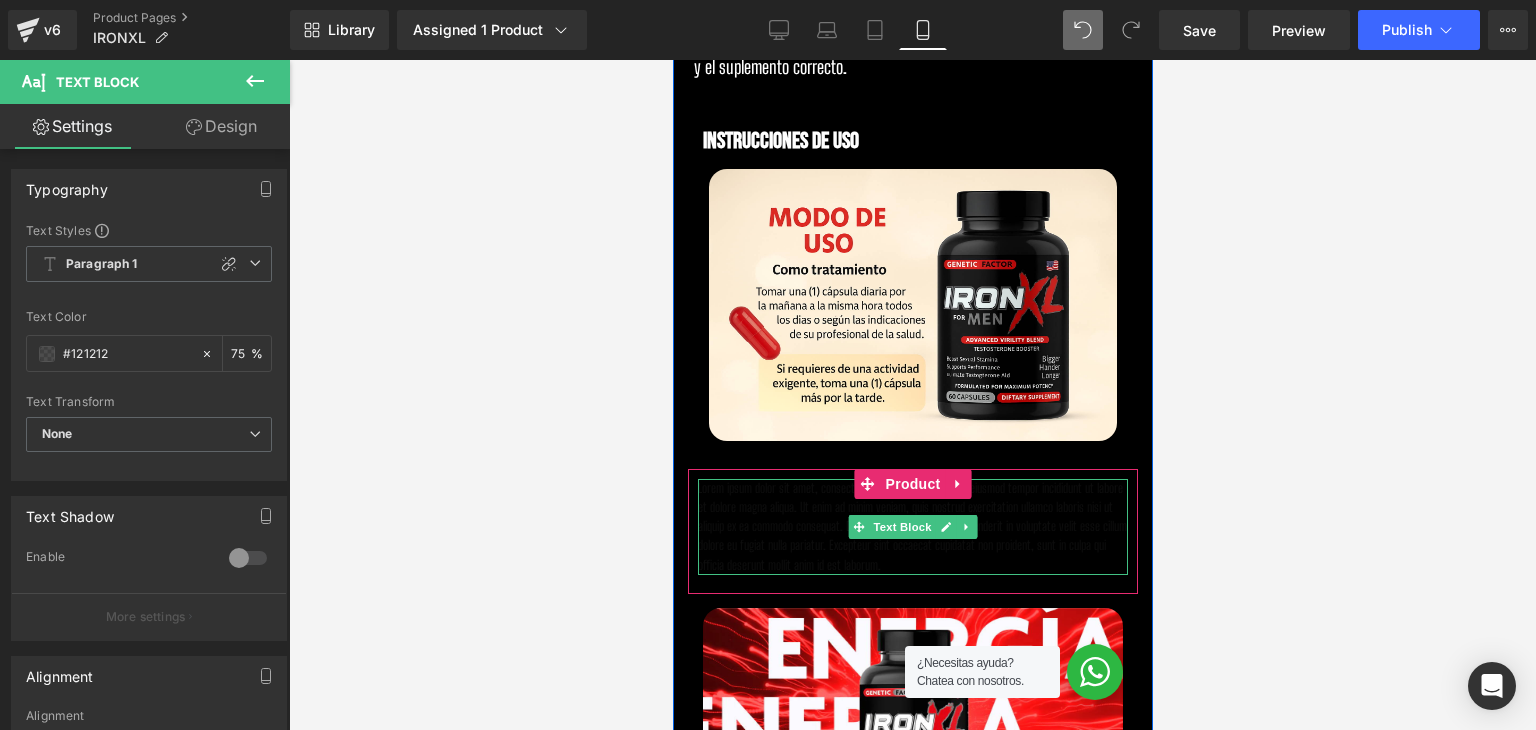 click on "Lorem ipsum dolor sit amet, consectetur adipiscing elit, sed do eiusmod tempor incididunt ut labore et dolore magna aliqua. Ut enim ad minim veniam, quis nostrud exercitation ullamco laboris nisi ut aliquip ex ea commodo consequat. Duis aute irure dolor in reprehenderit in voluptate velit esse cillum dolore eu fugiat nulla pariatur. Excepteur sint occaecat cupidatat non proident, sunt in culpa qui officia deserunt mollit anim id est laborum." at bounding box center [912, 527] 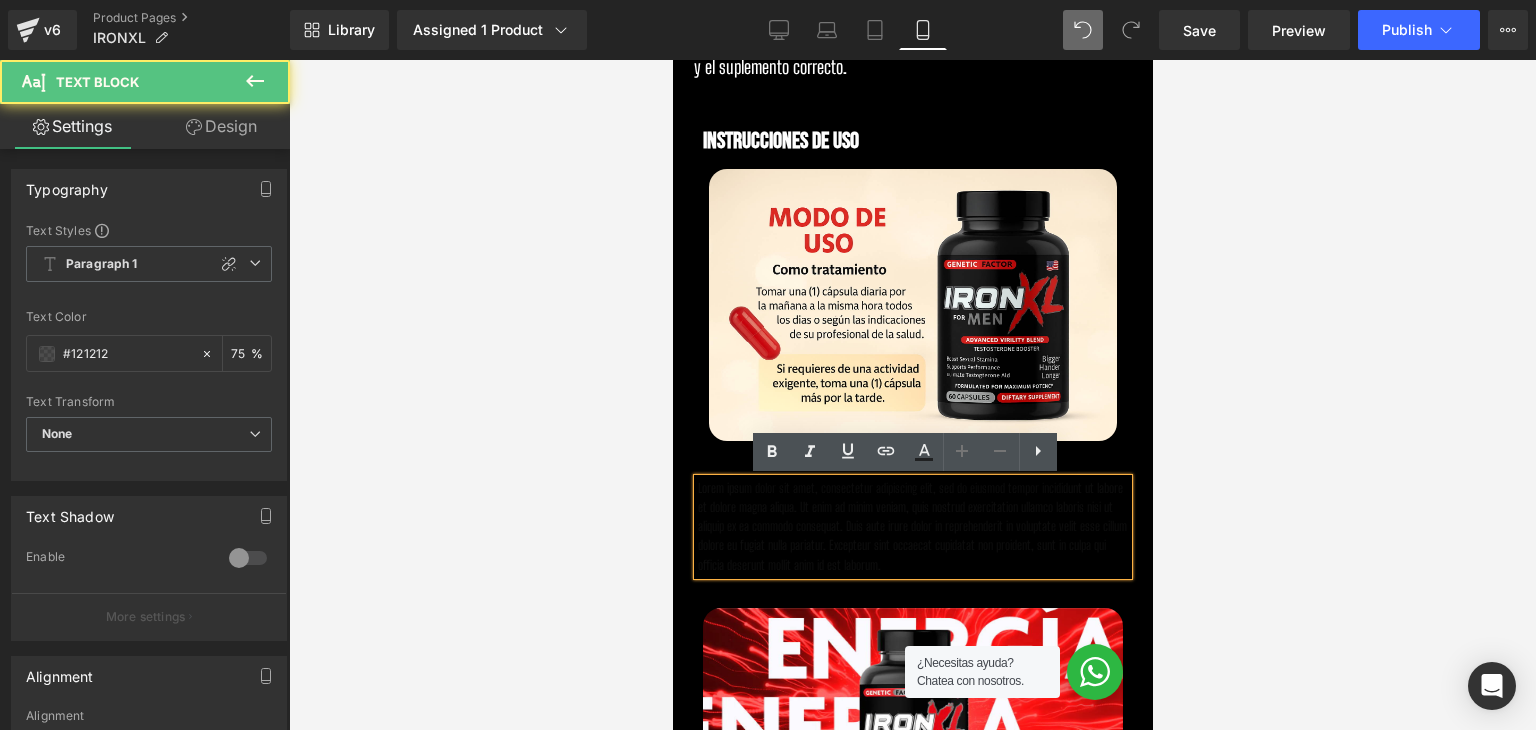 click on "Lorem ipsum dolor sit amet, consectetur adipiscing elit, sed do eiusmod tempor incididunt ut labore et dolore magna aliqua. Ut enim ad minim veniam, quis nostrud exercitation ullamco laboris nisi ut aliquip ex ea commodo consequat. Duis aute irure dolor in reprehenderit in voluptate velit esse cillum dolore eu fugiat nulla pariatur. Excepteur sint occaecat cupidatat non proident, sunt in culpa qui officia deserunt mollit anim id est laborum." at bounding box center [912, 527] 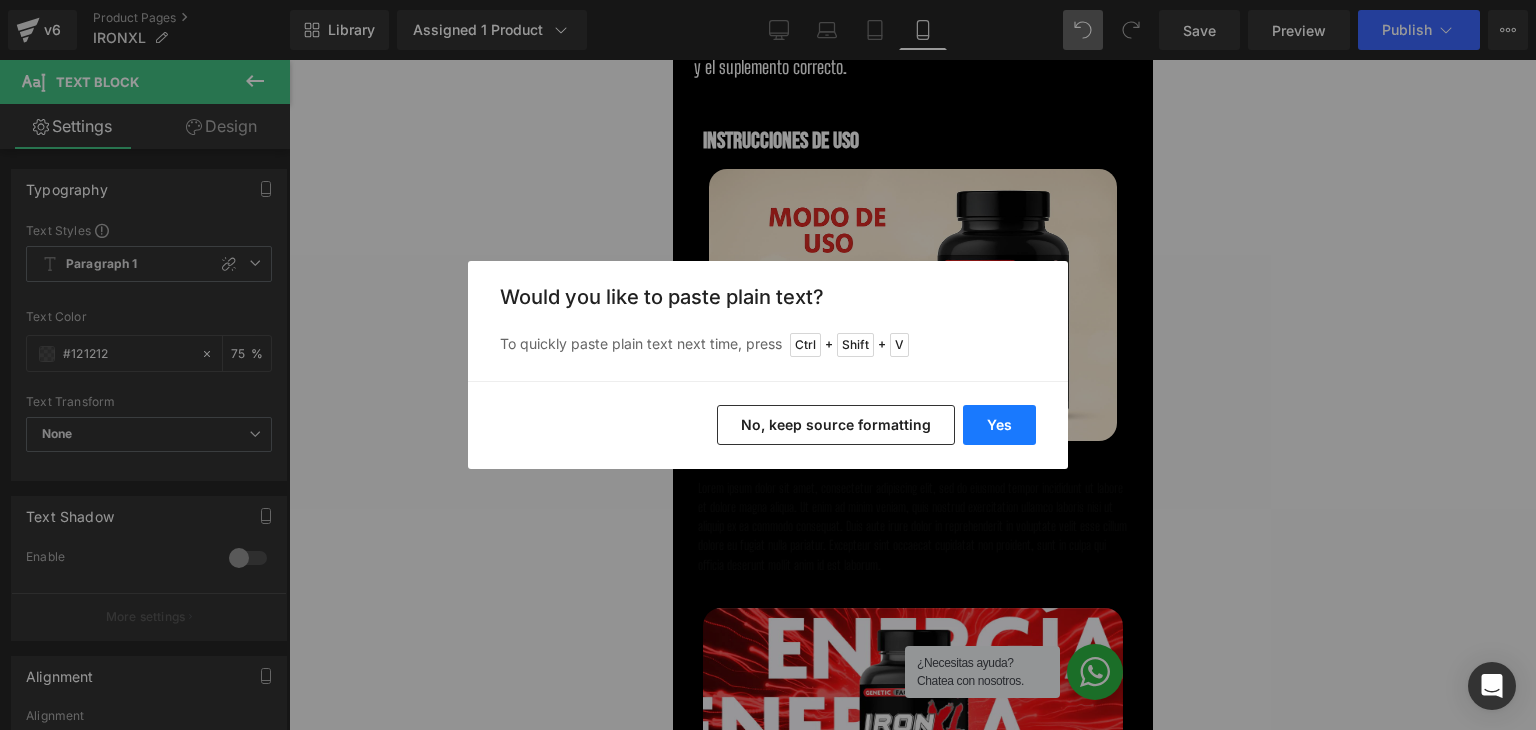 click on "Yes" at bounding box center (999, 425) 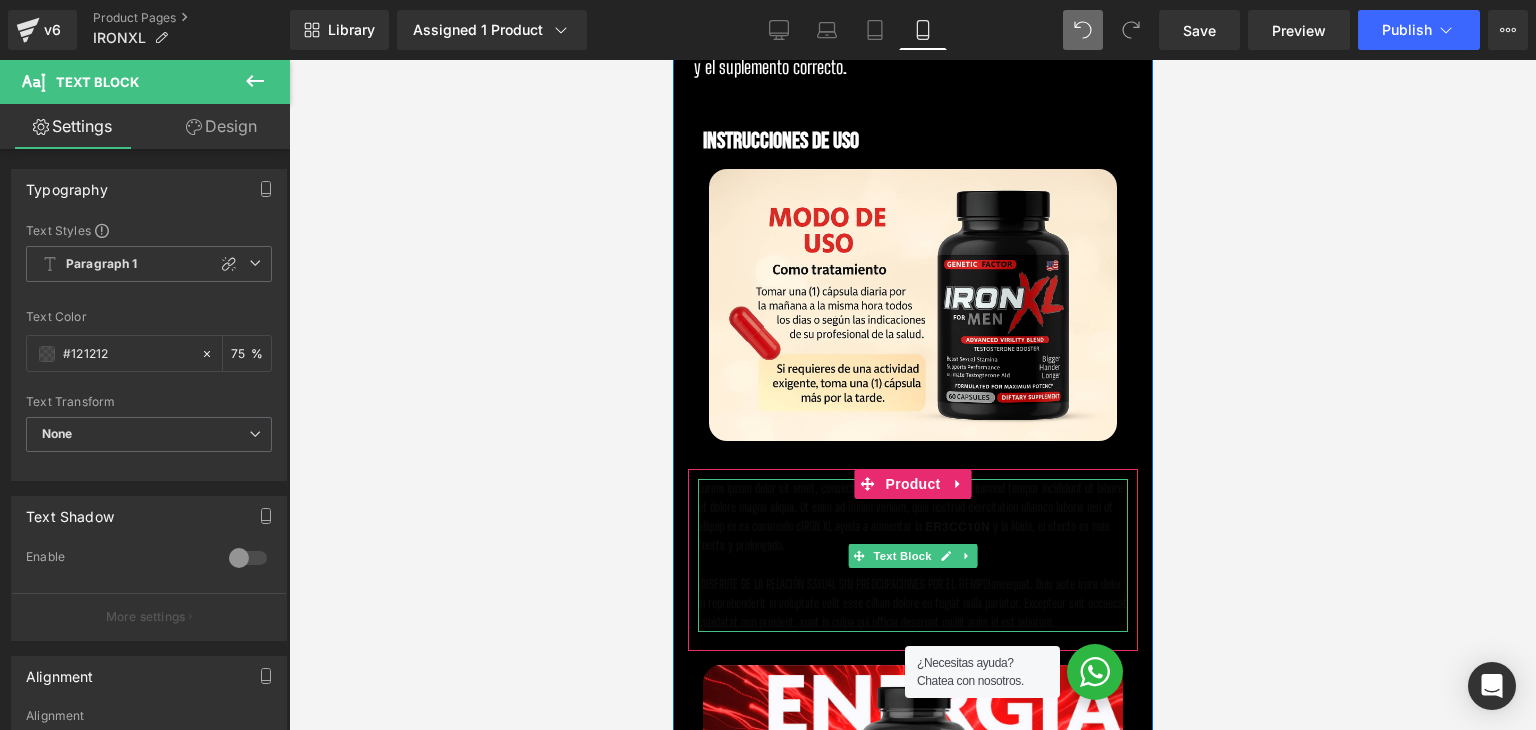 click on "Lorem ipsum dolor sit amet, consectetur adipiscing elit, sed do eiusmod tempor incididunt ut labore et dolore magna aliqua. Ut enim ad minim veniam, quis nostrud exercitation ullamco laboris nisi ut aliquip ex ea commodo cIRON XL ayuda a aumentar la 𝗘𝗥𝟯𝗖𝗖𝟭𝟬𝗡 y la libido, el efecto es más fuerte y prolongado." at bounding box center (912, 517) 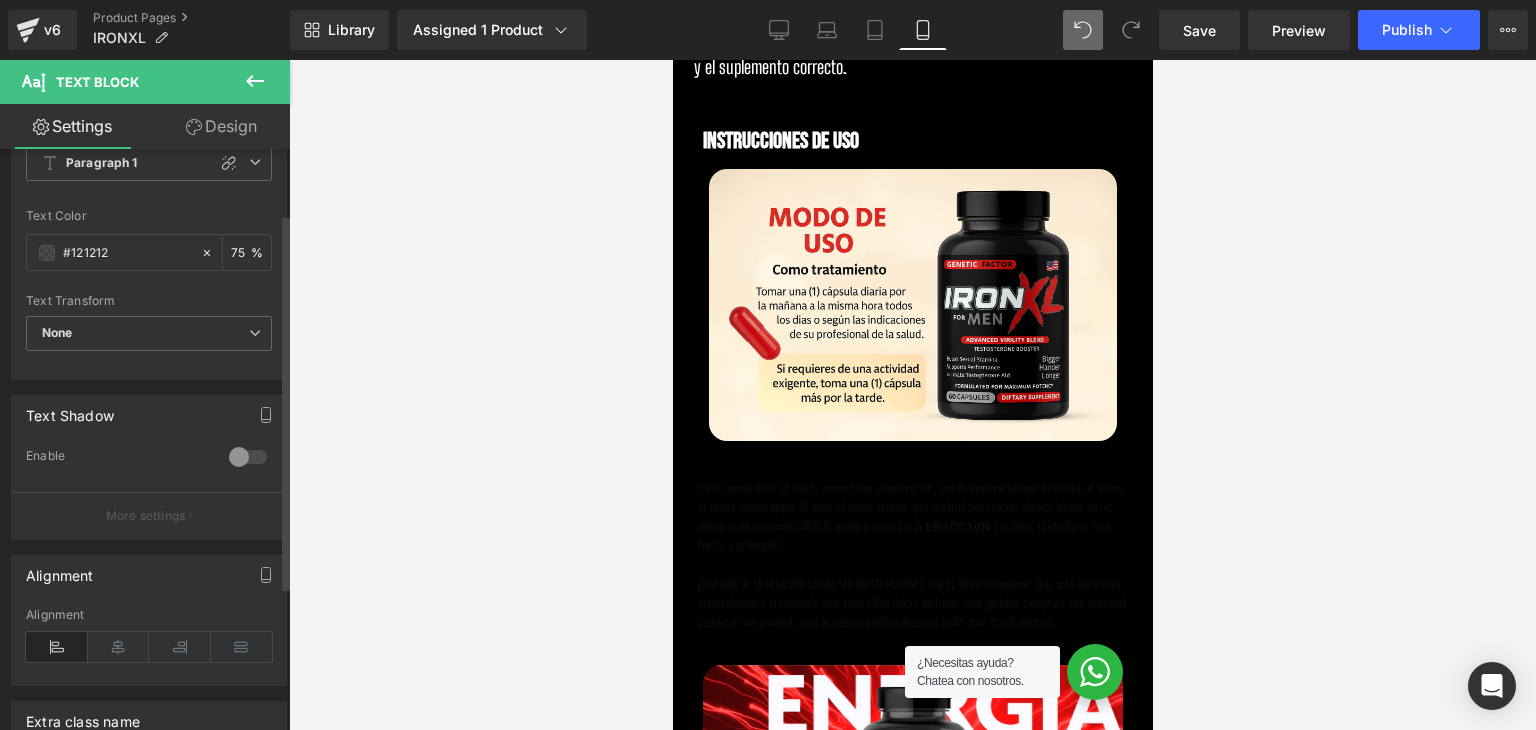 scroll, scrollTop: 100, scrollLeft: 0, axis: vertical 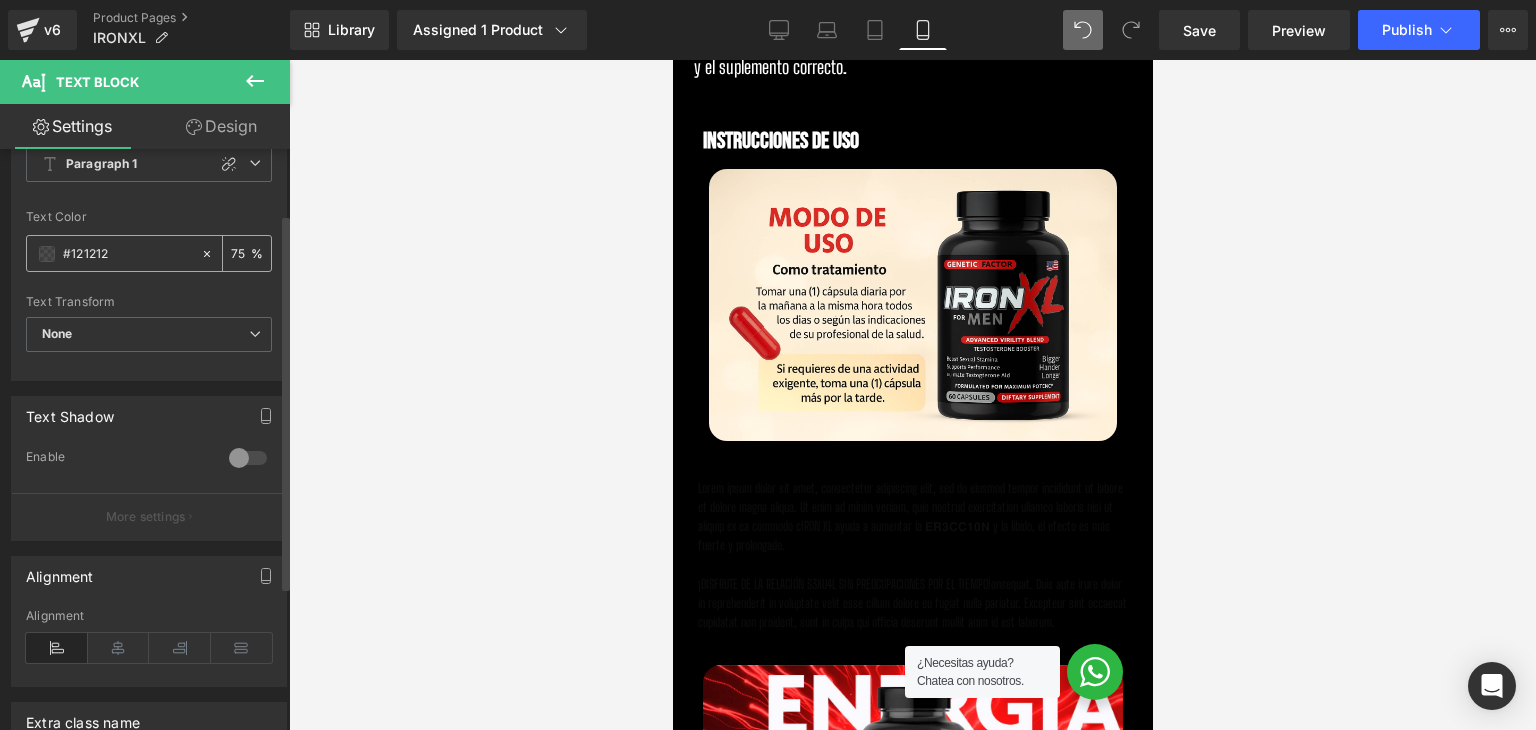 click on "#121212" at bounding box center [113, 253] 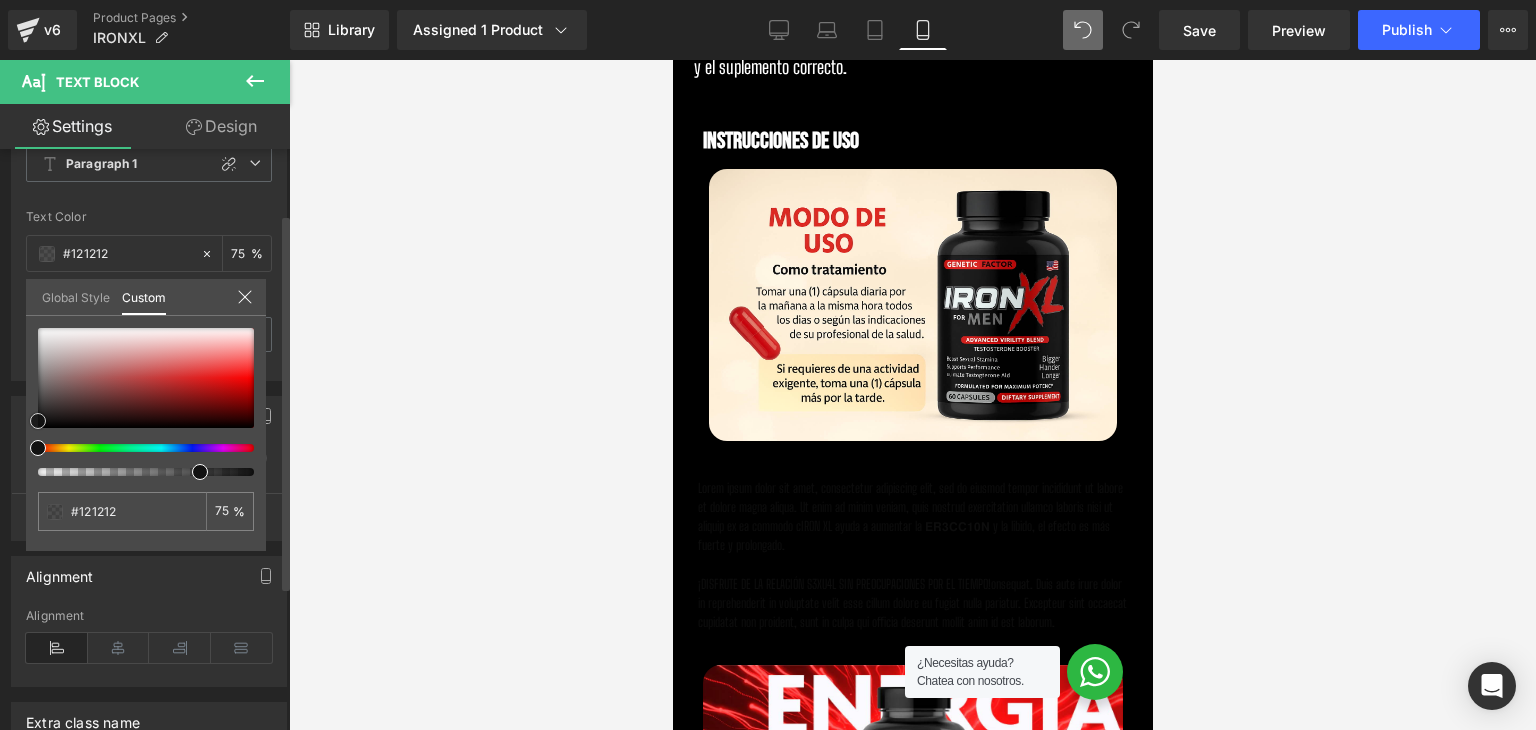 type on "#111111" 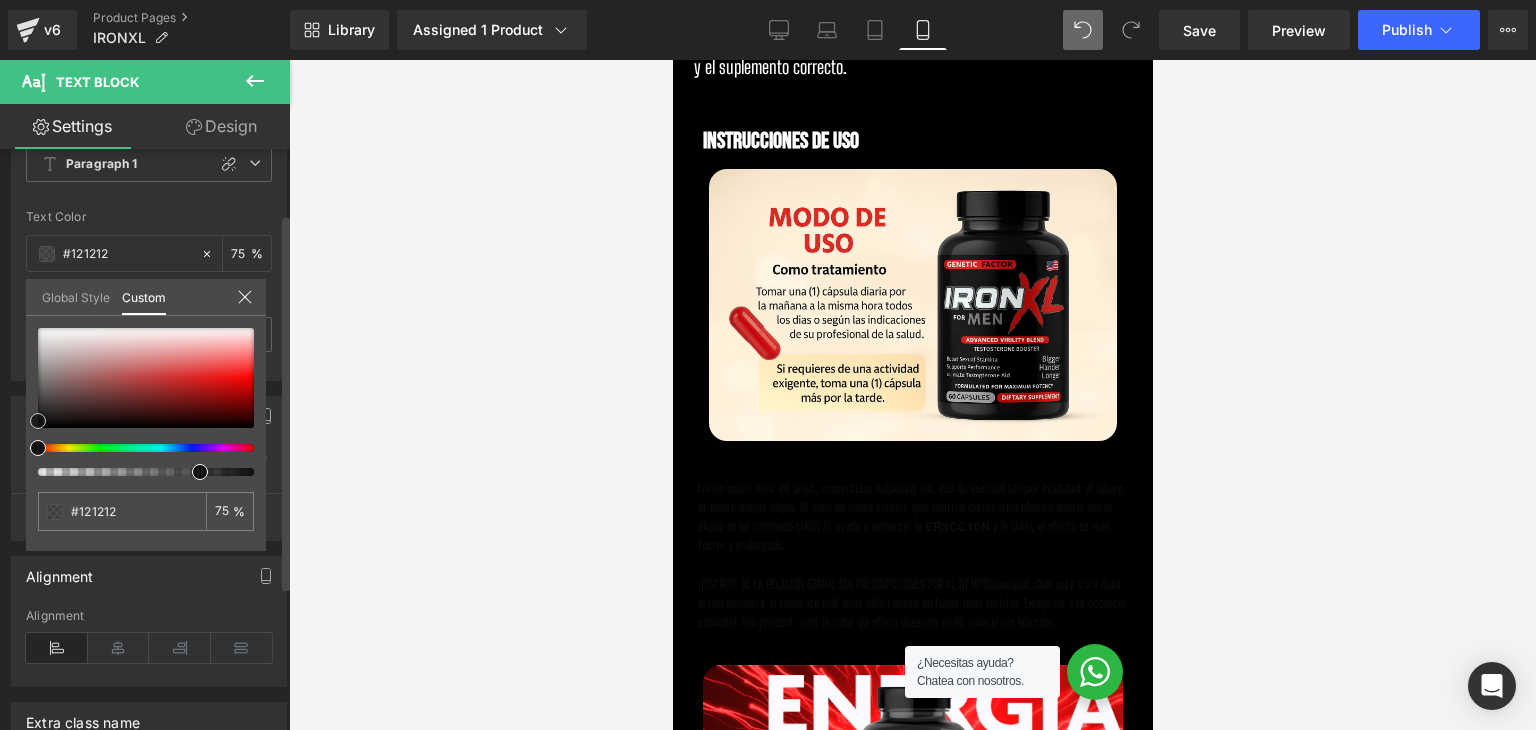 type on "#111111" 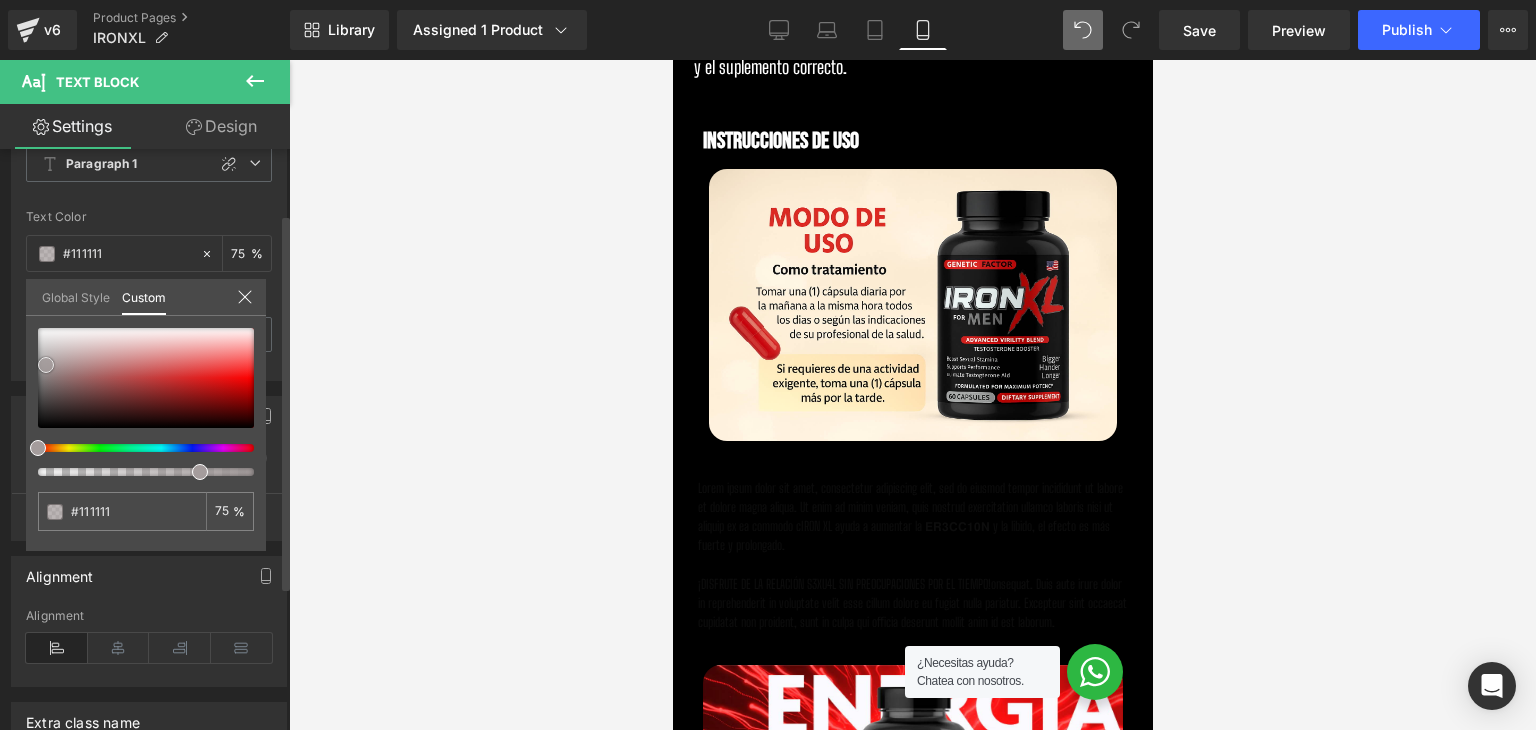 type on "#8b8282" 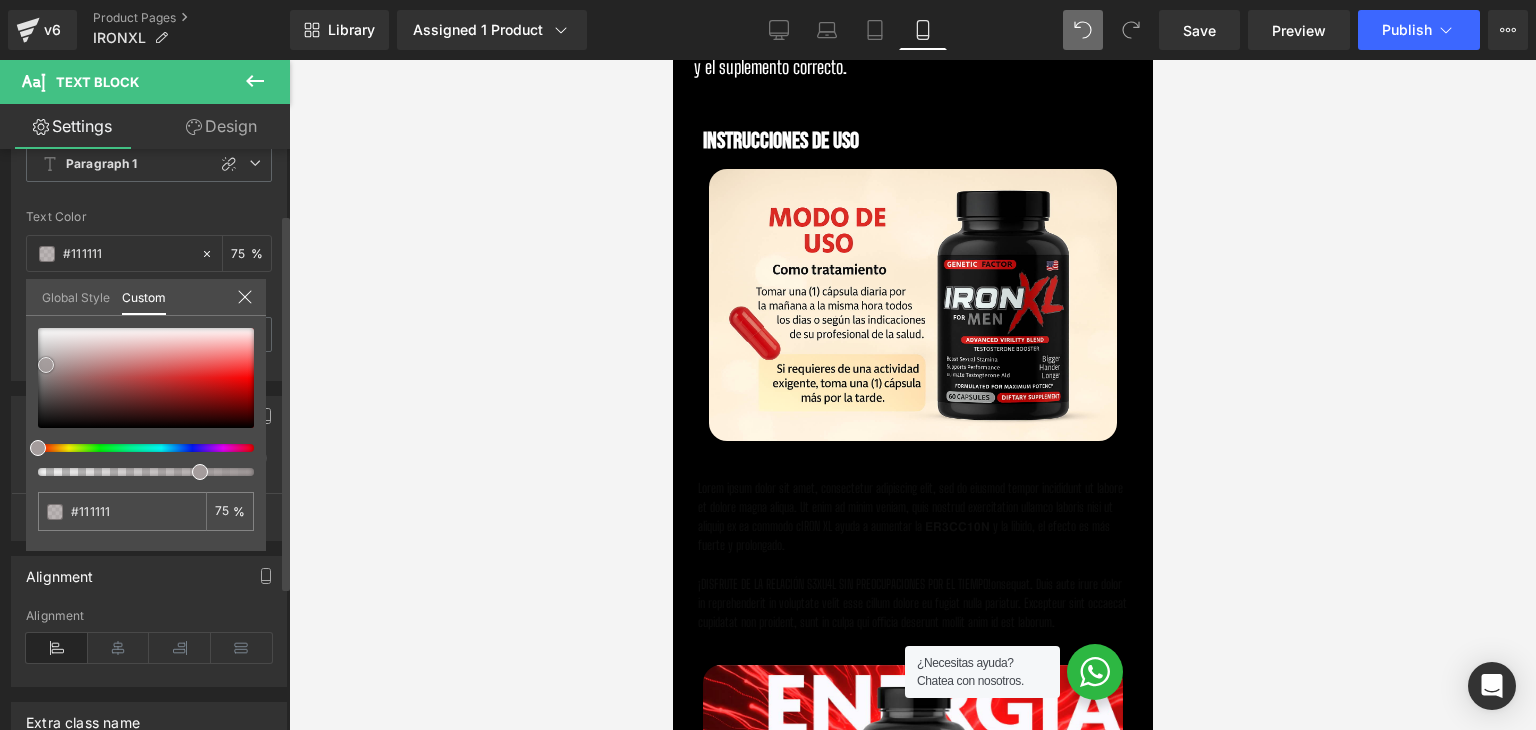type on "#8b8282" 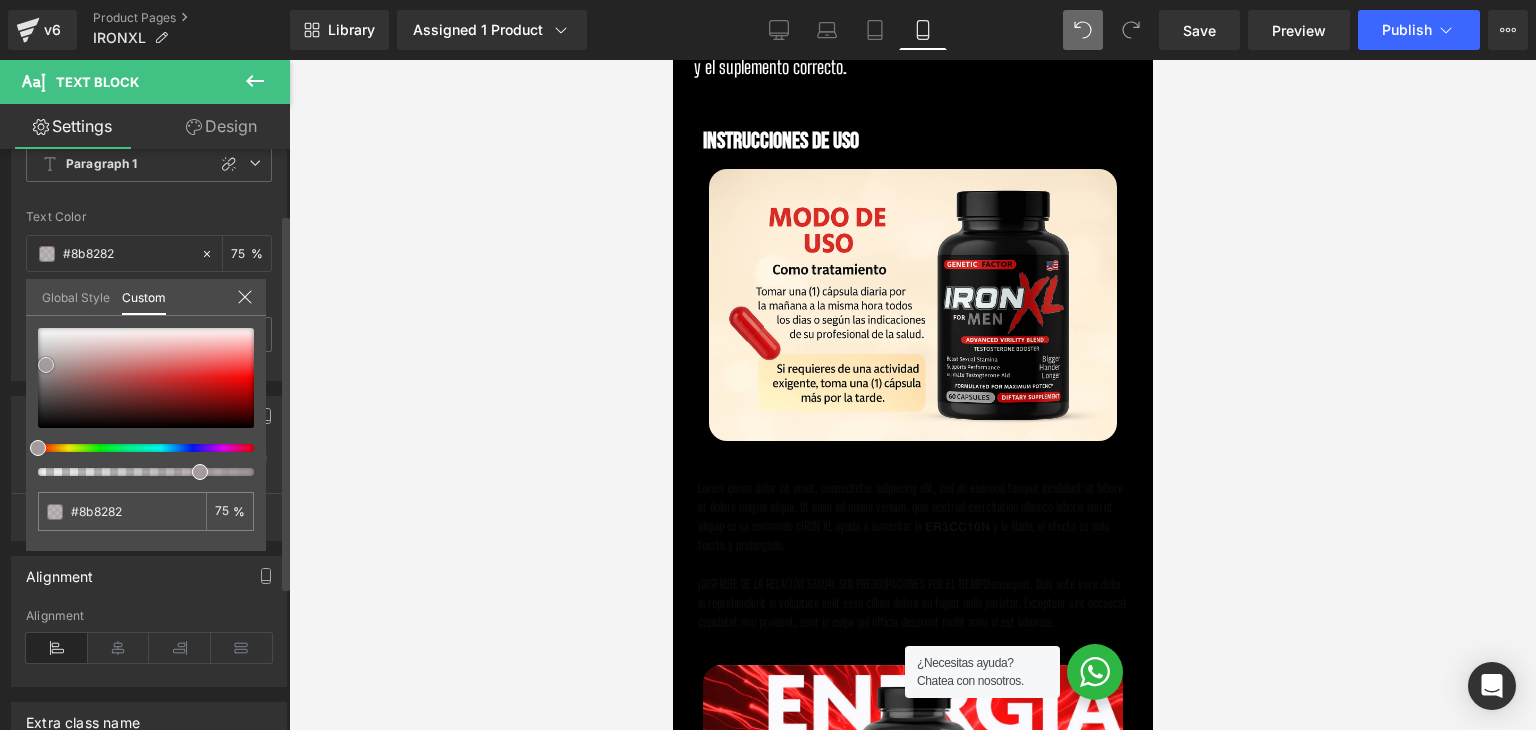type on "#c4bfbf" 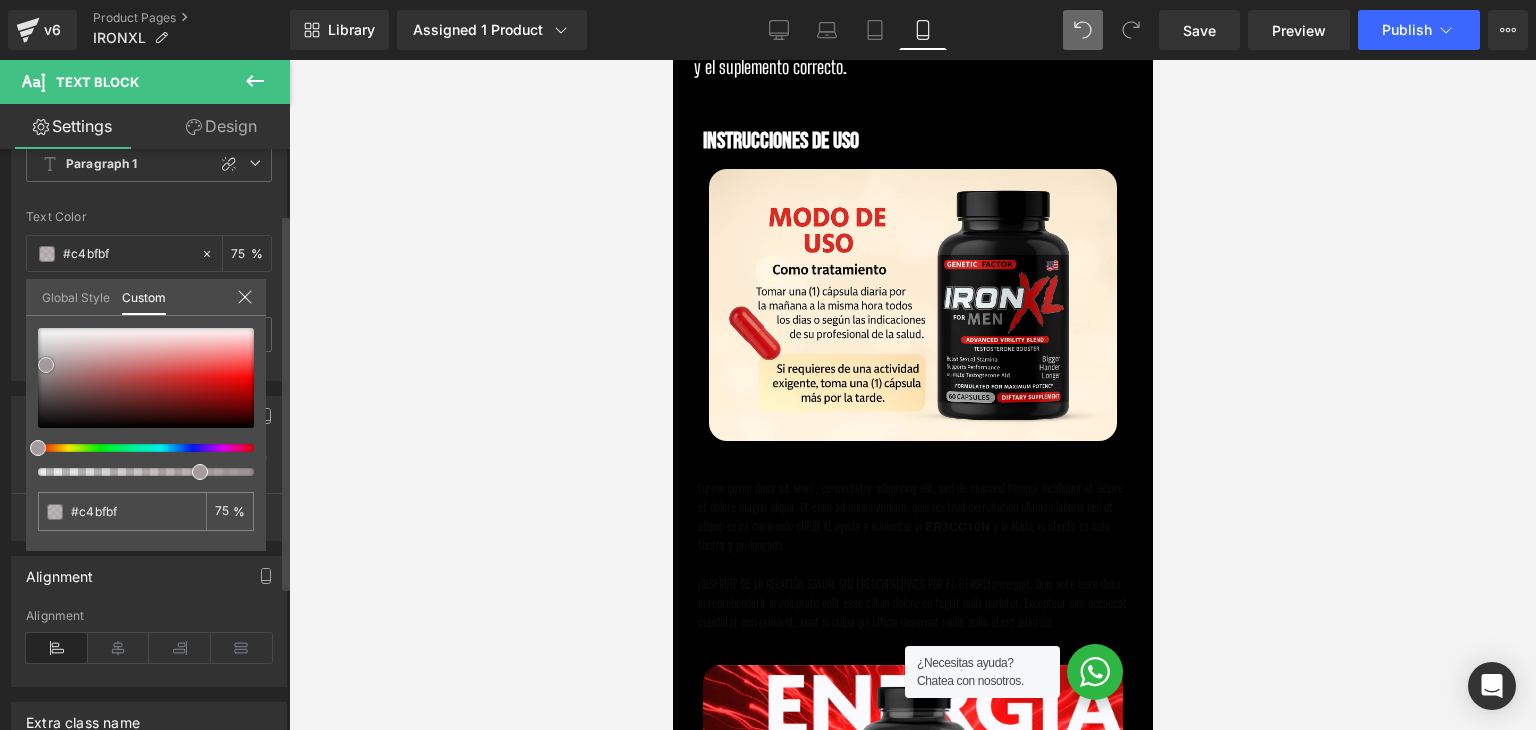 type on "#dbdada" 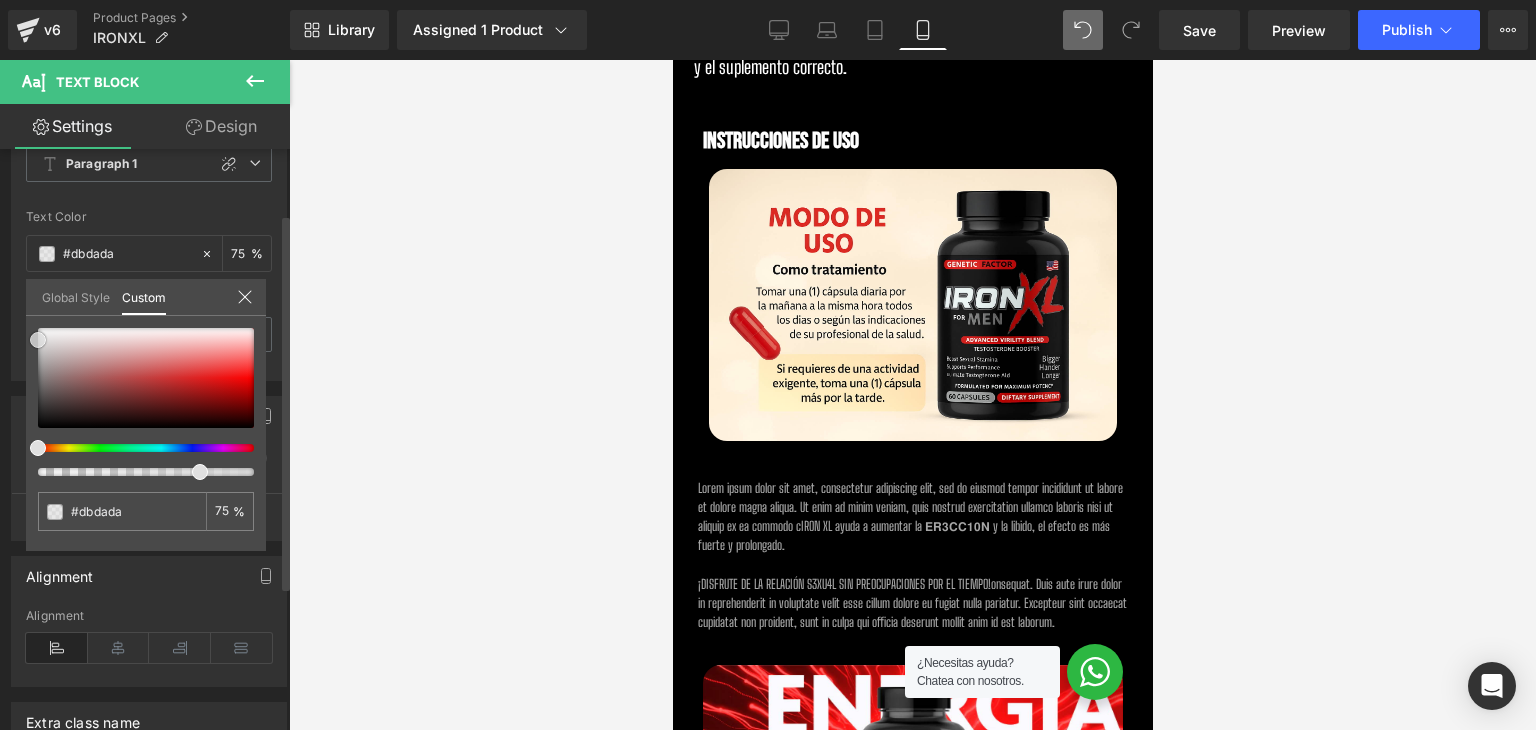 type on "#dddddd" 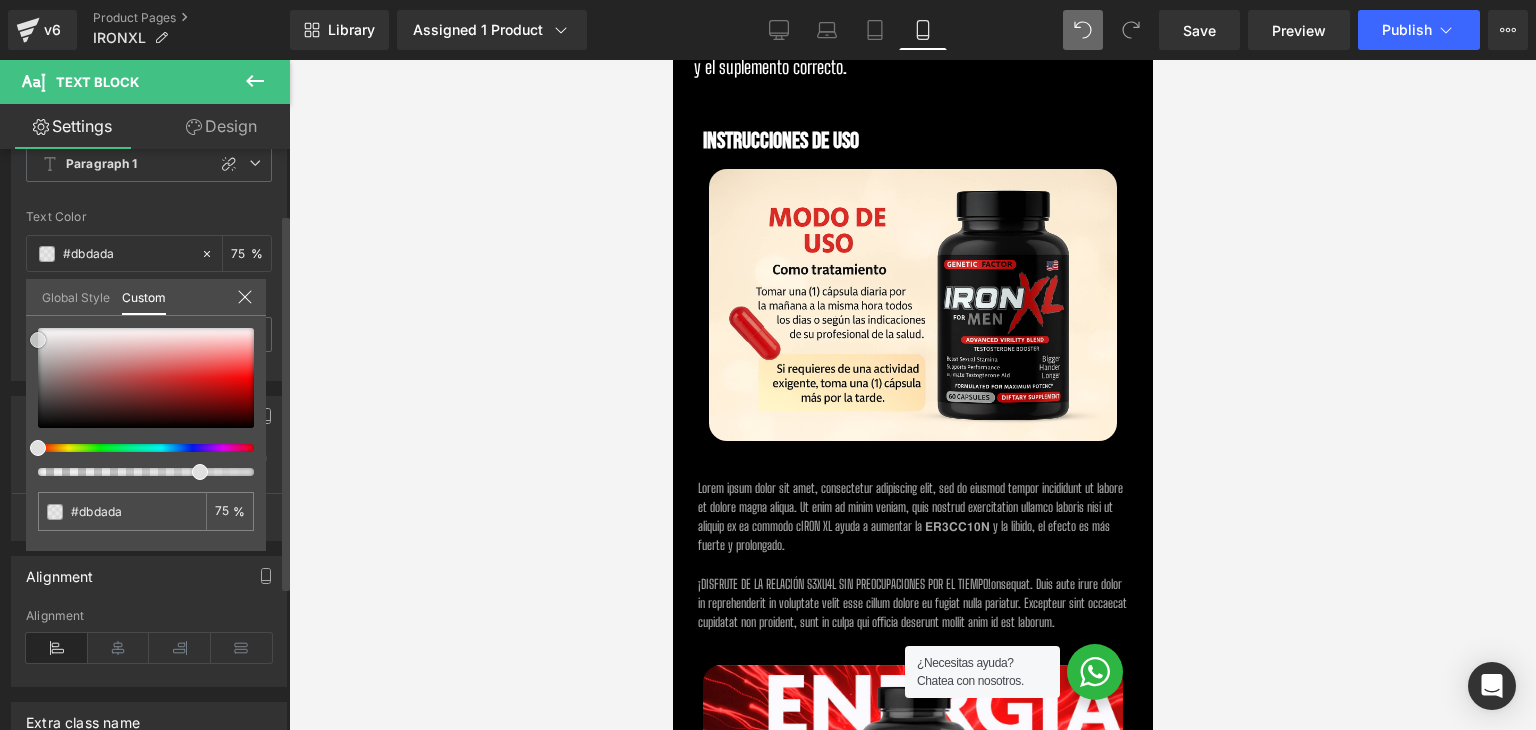 type on "#dddddd" 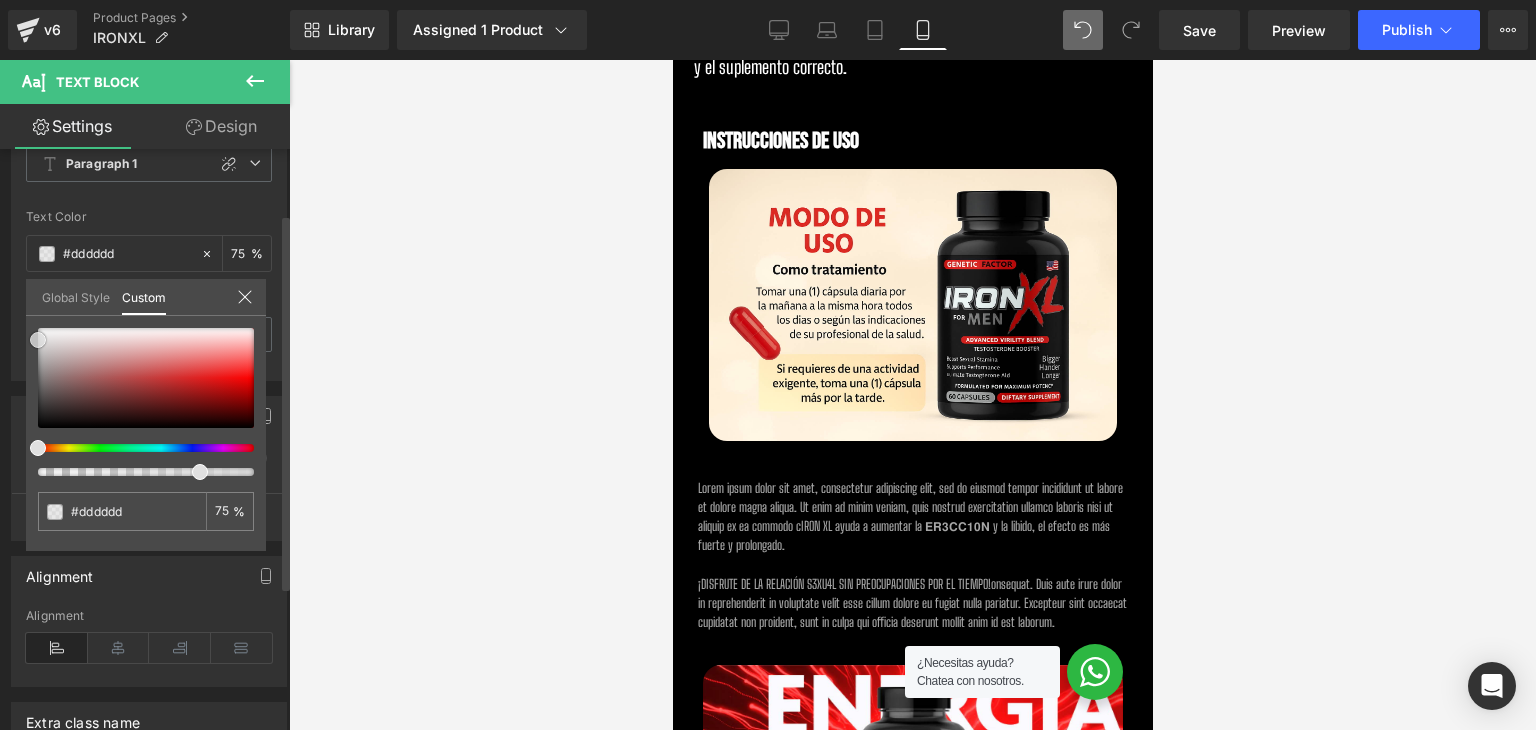 type on "#e8e8e8" 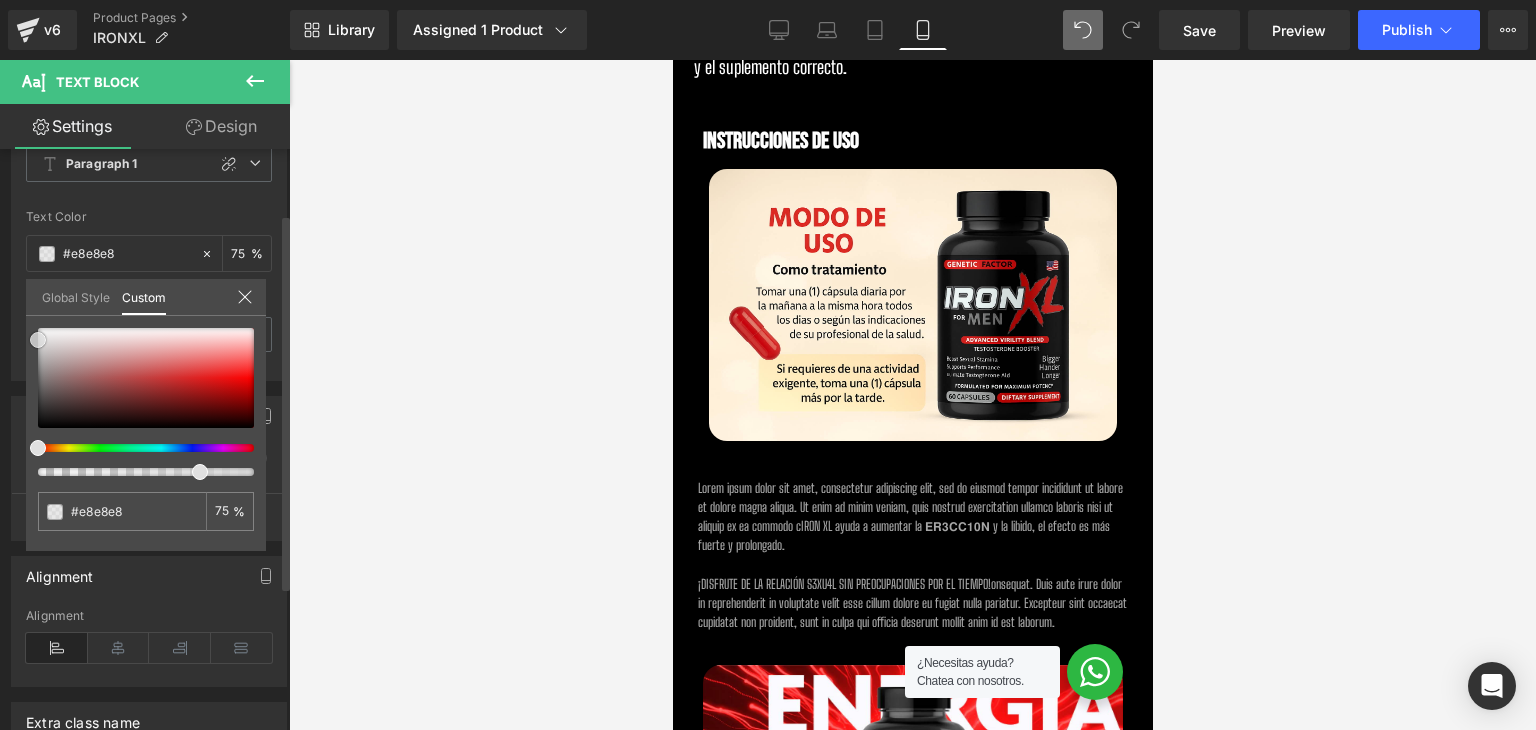 type on "#ededed" 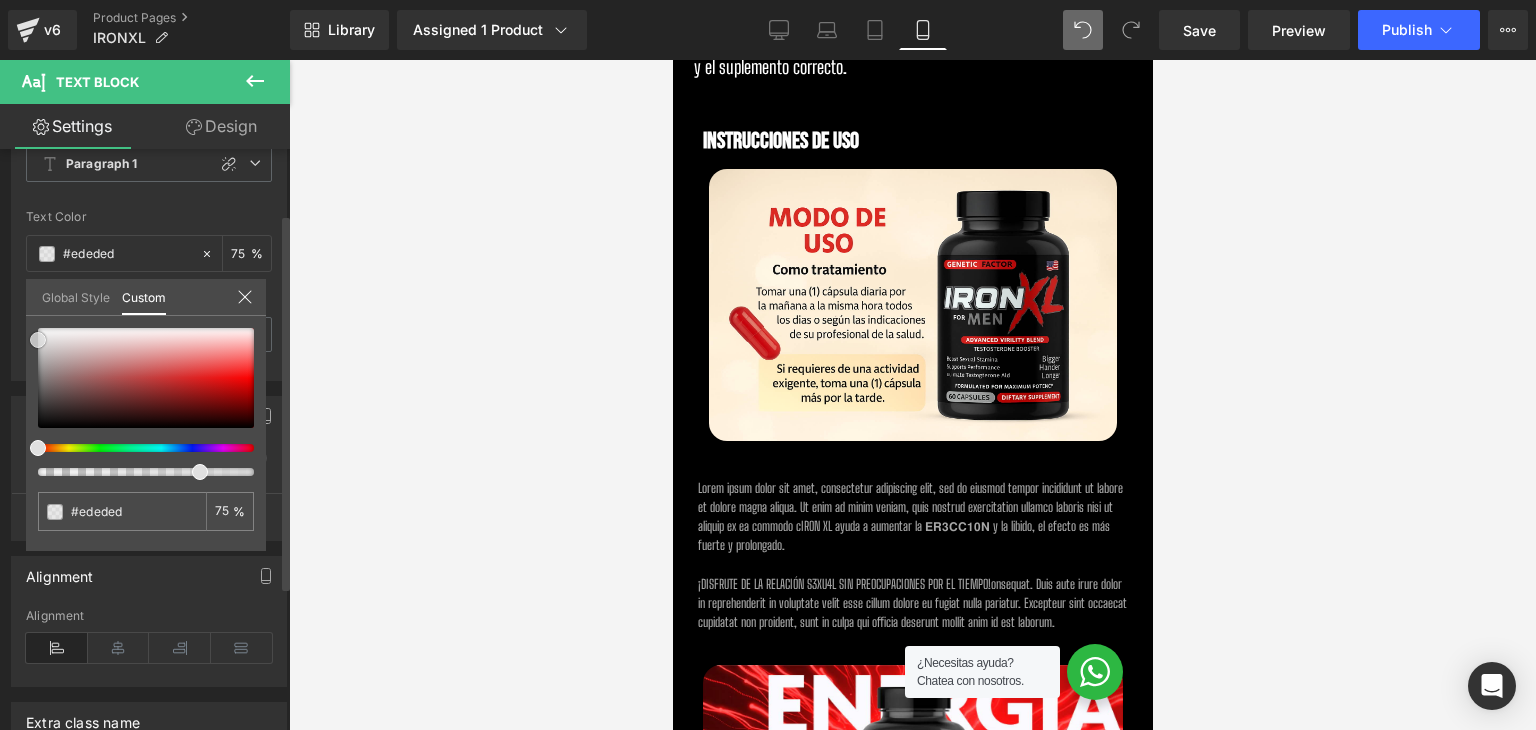 type on "#f7f7f7" 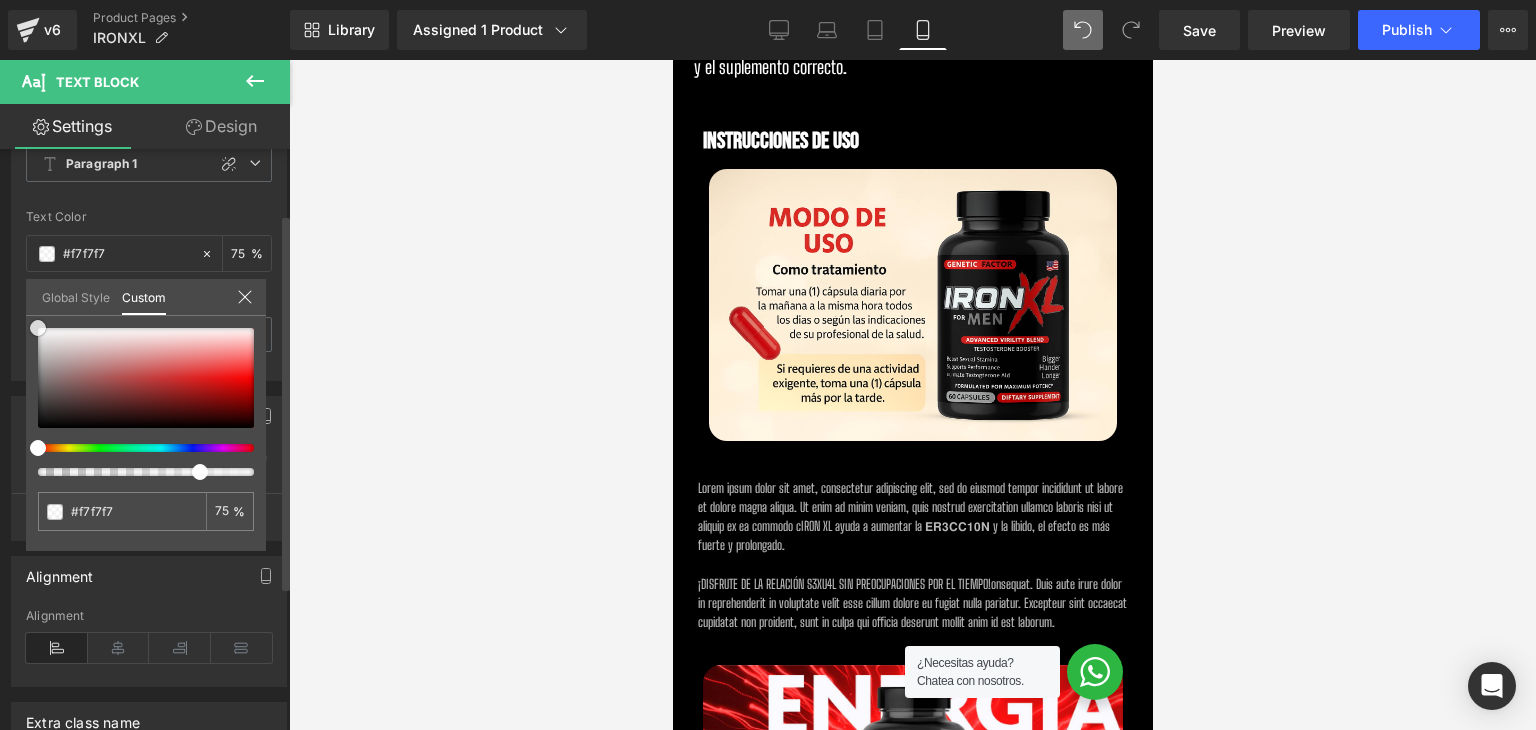 type on "#ffffff" 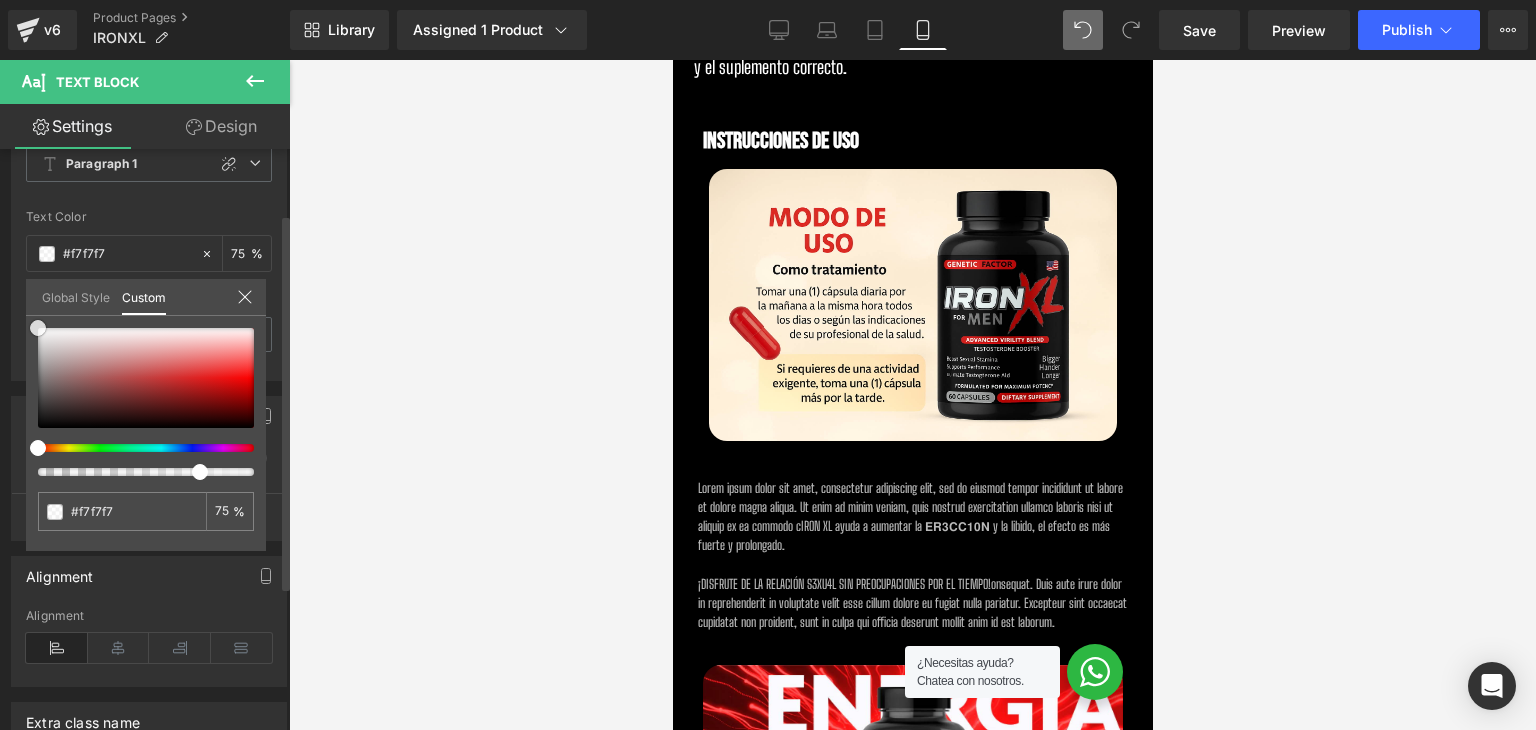 type on "#ffffff" 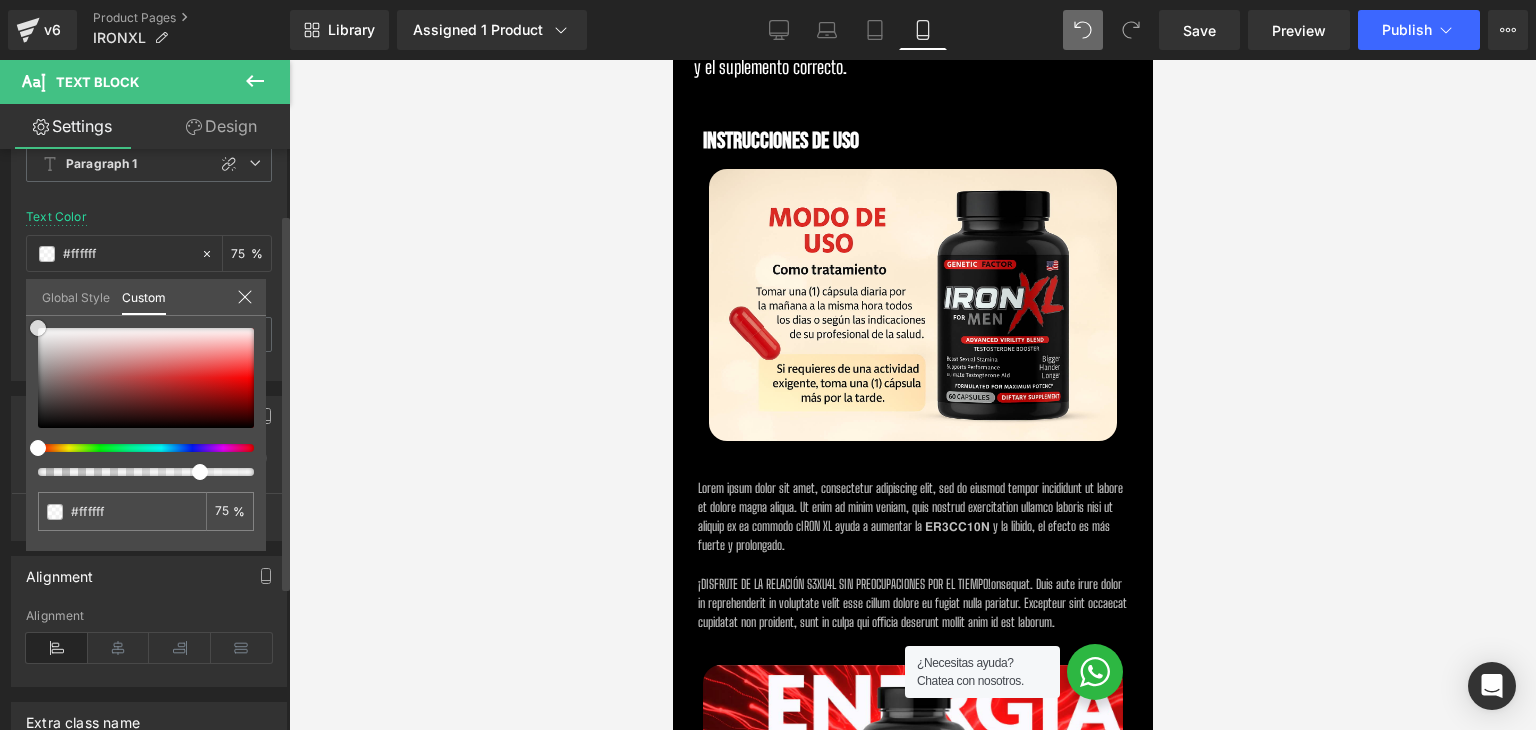 drag, startPoint x: 39, startPoint y: 413, endPoint x: 33, endPoint y: 281, distance: 132.13629 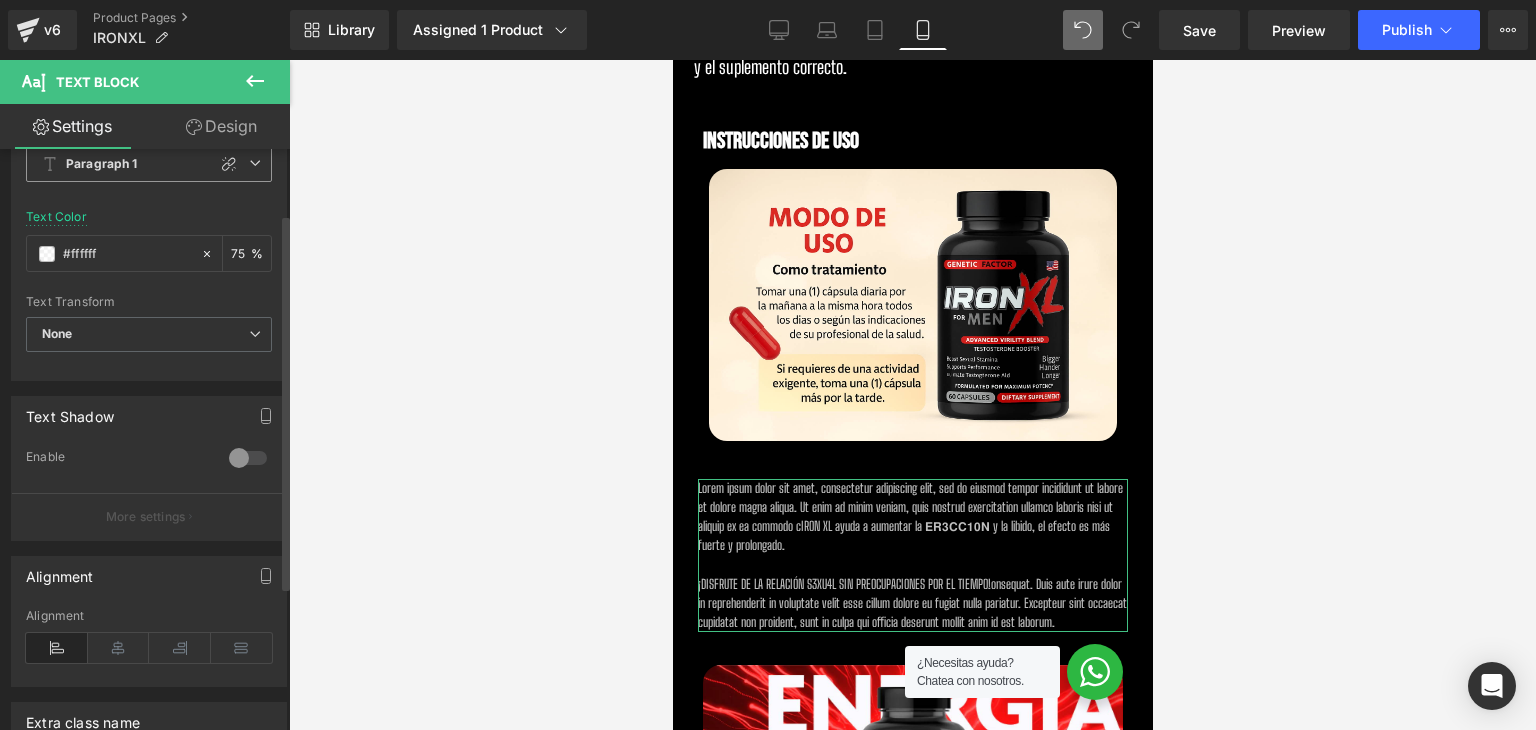 click on "Paragraph 1" at bounding box center (102, 164) 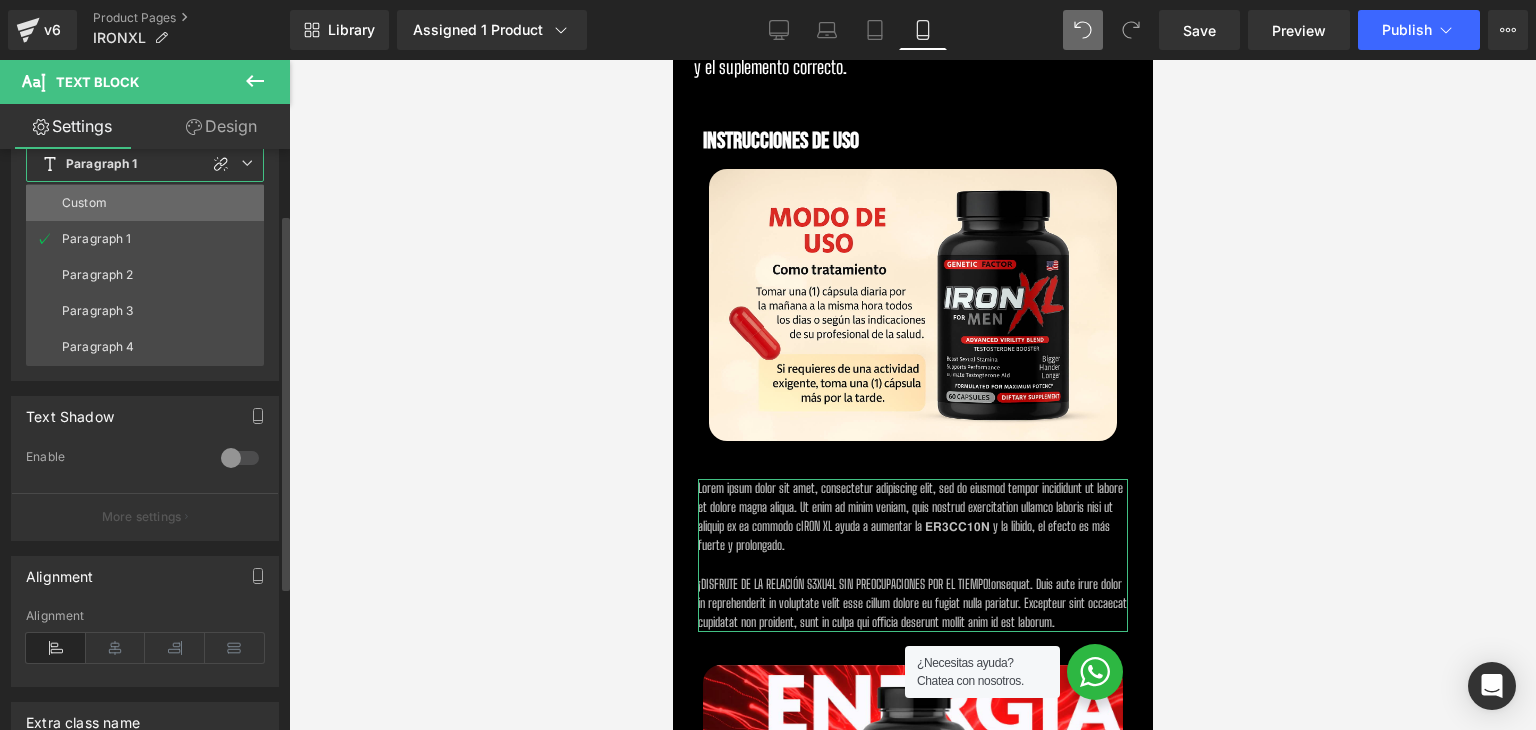 click on "Custom" at bounding box center [145, 203] 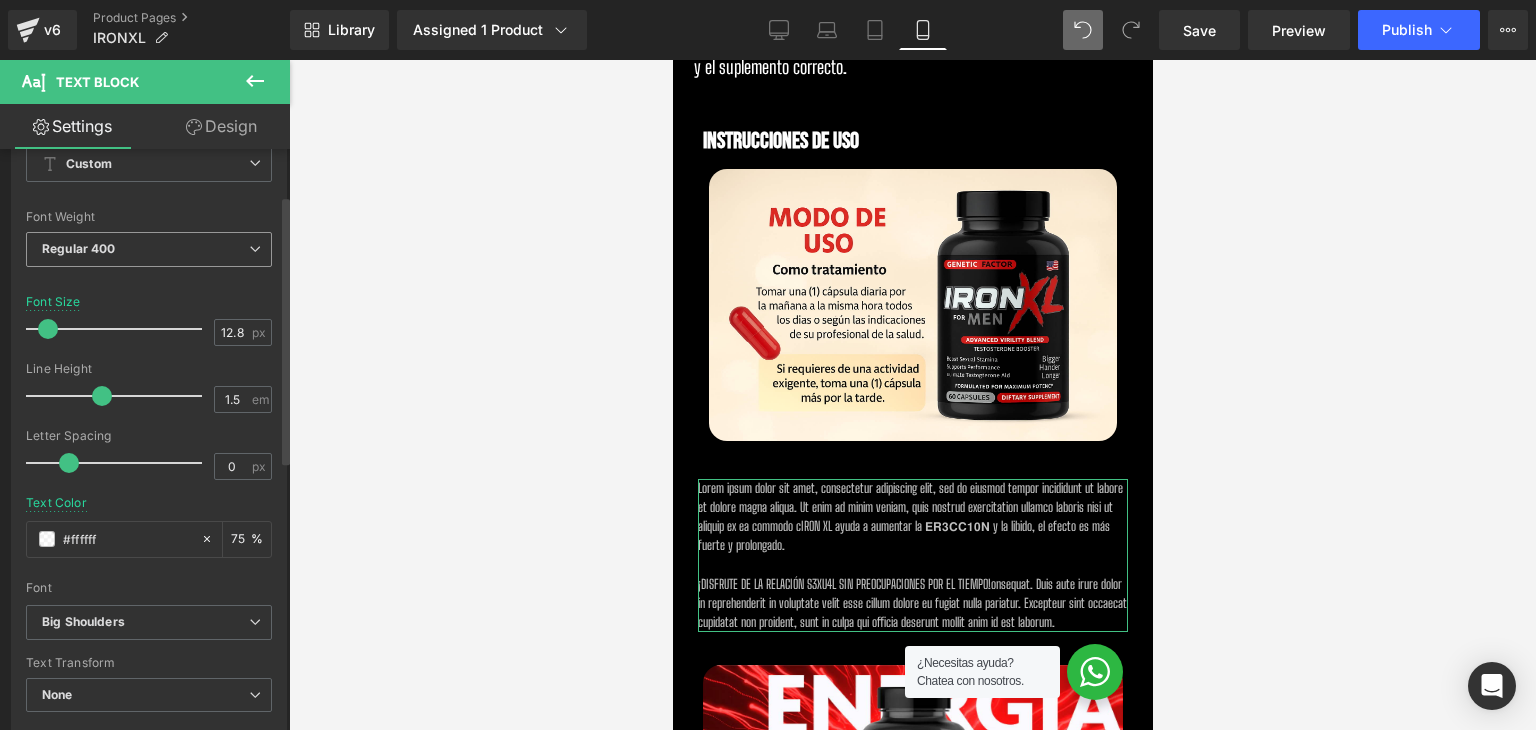 click on "Regular 400" at bounding box center [79, 248] 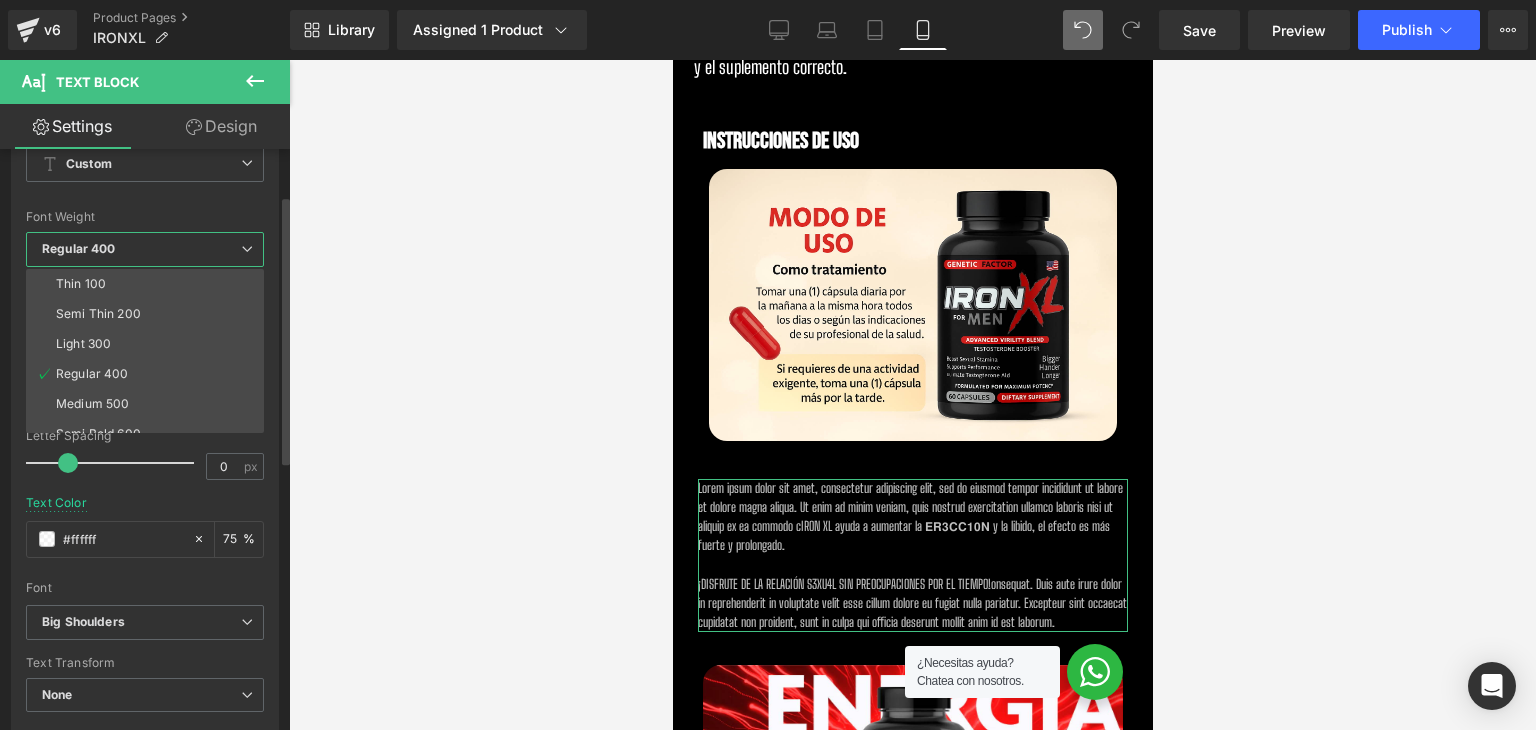 click on "Regular 400" at bounding box center (79, 248) 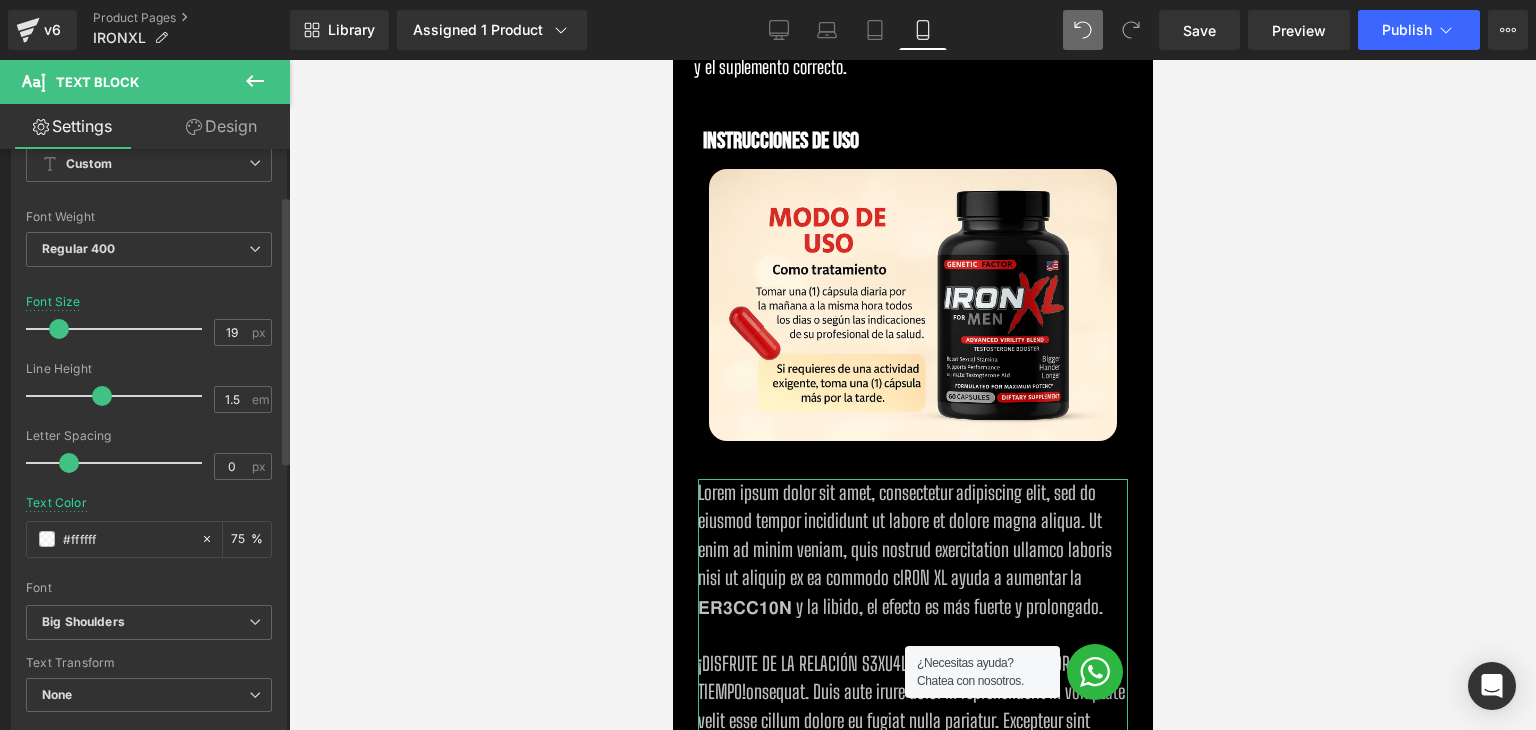 type on "20" 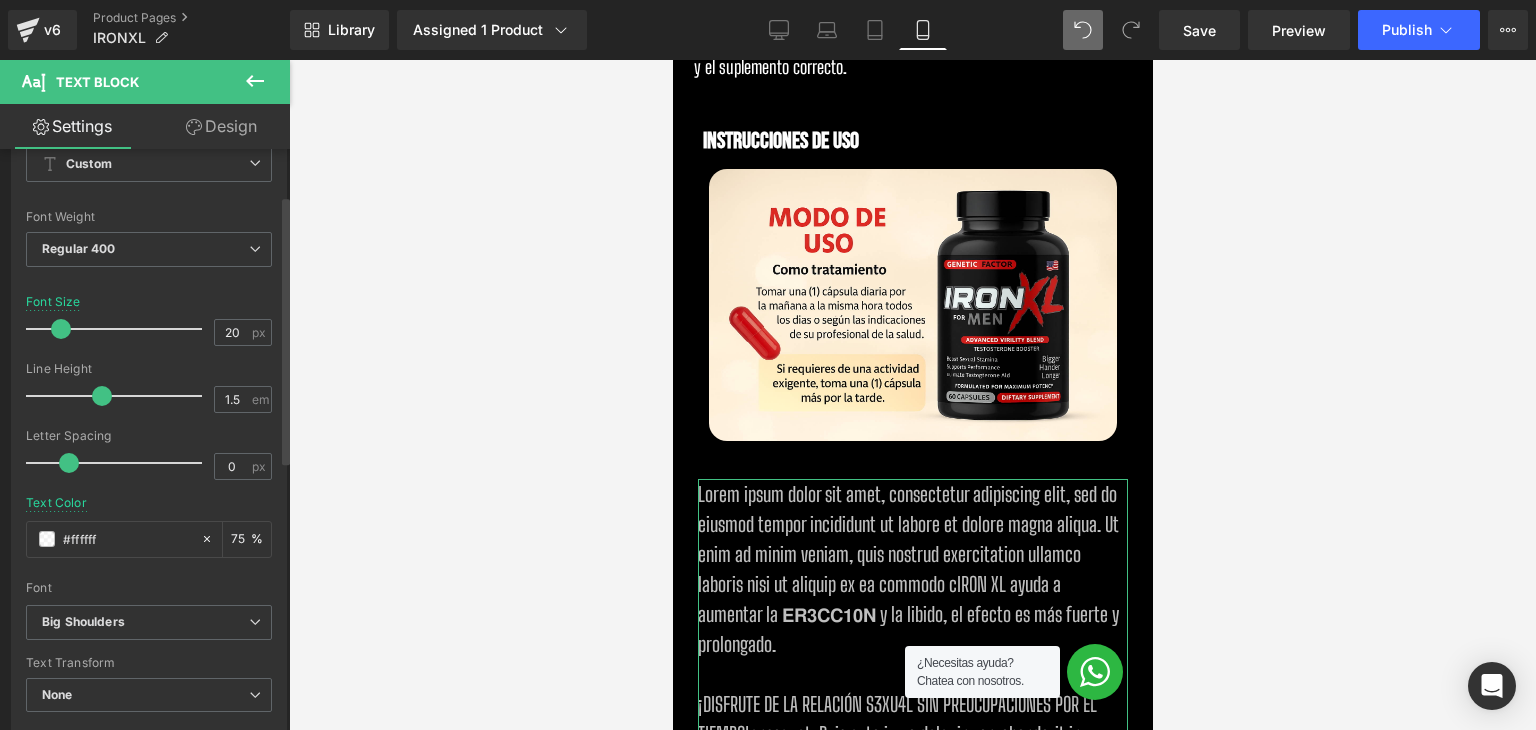 click at bounding box center [119, 329] 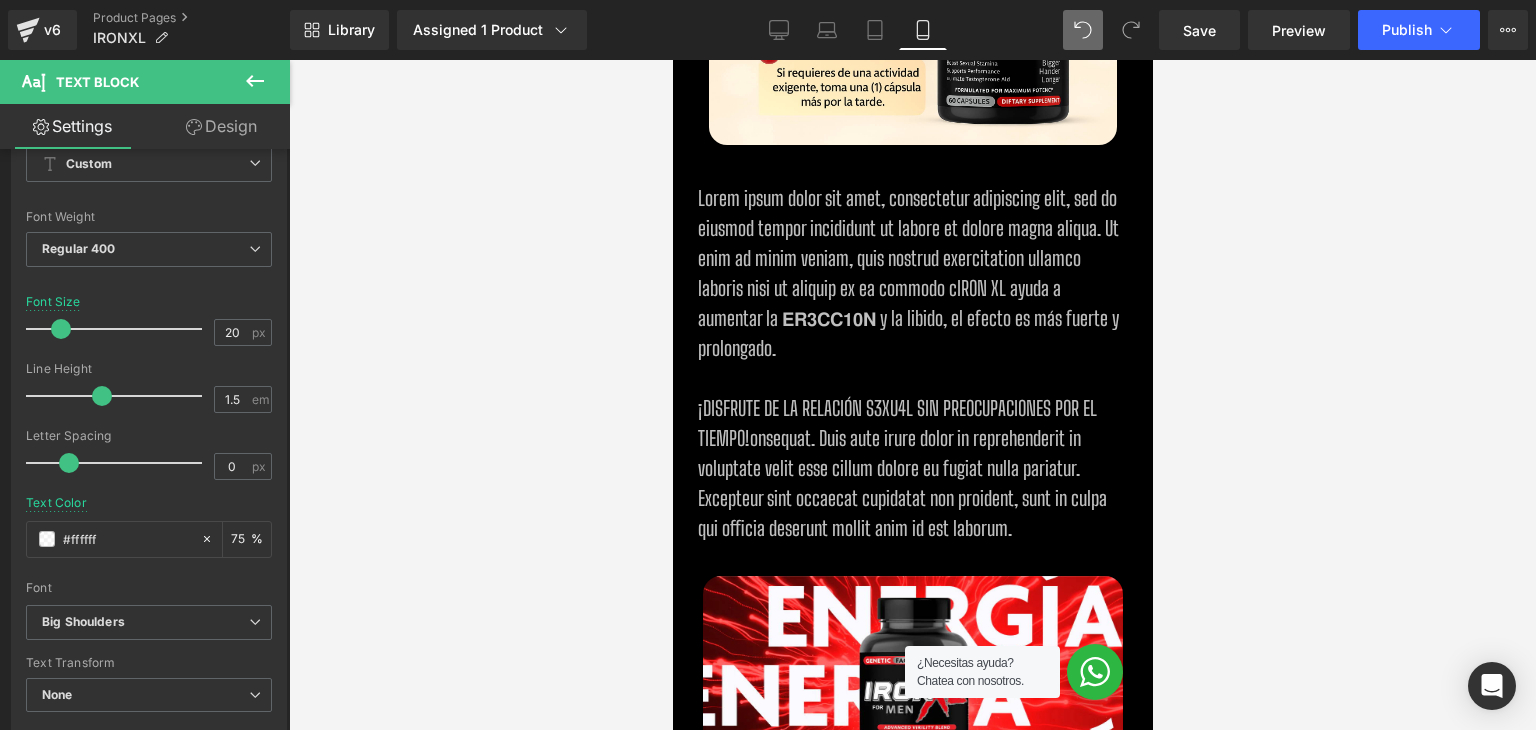 scroll, scrollTop: 3000, scrollLeft: 0, axis: vertical 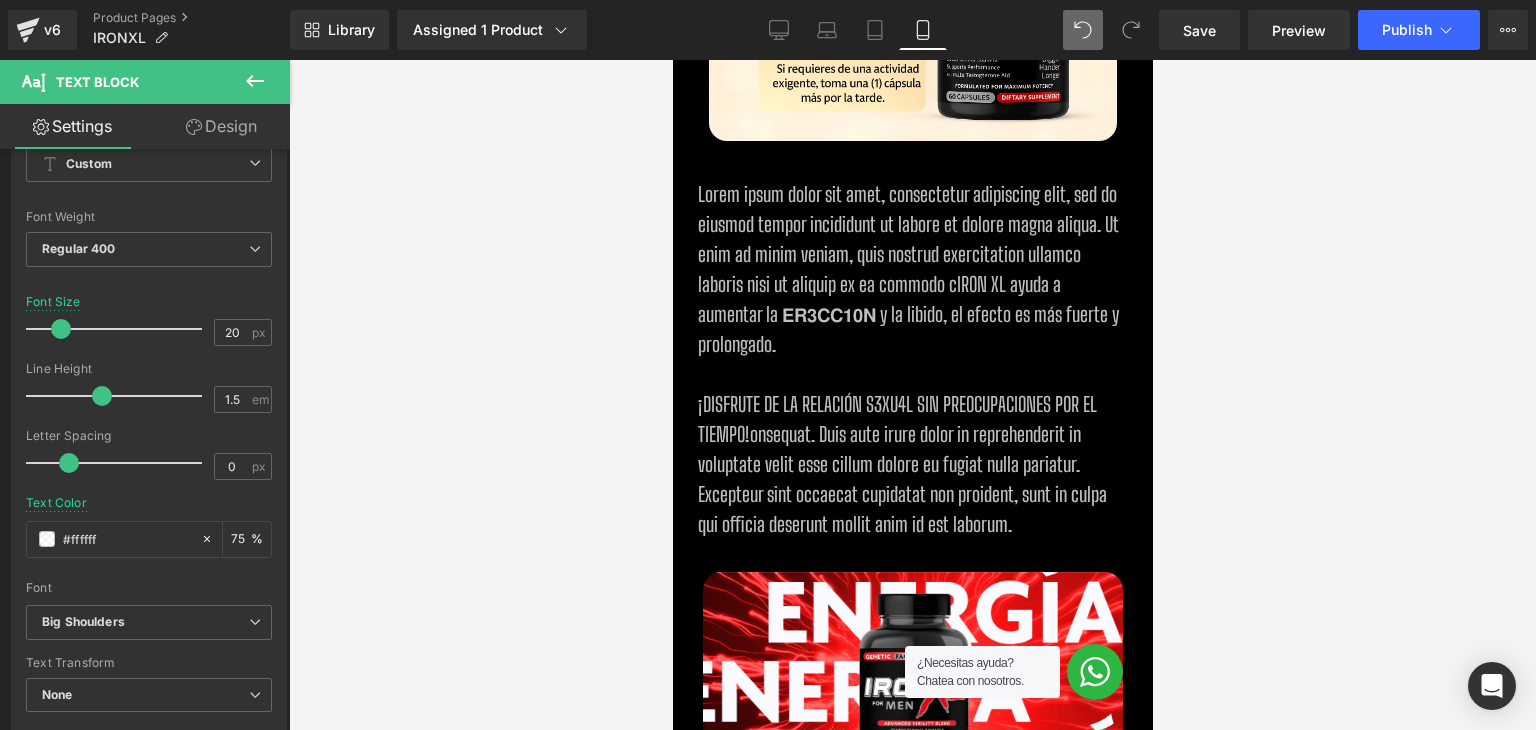 click on "Liquid         Row         Row
Image
IRON XL POTENCIADORsexual + TUMBRA CATRE
Heading
Image
‹ ›" at bounding box center [912, 434] 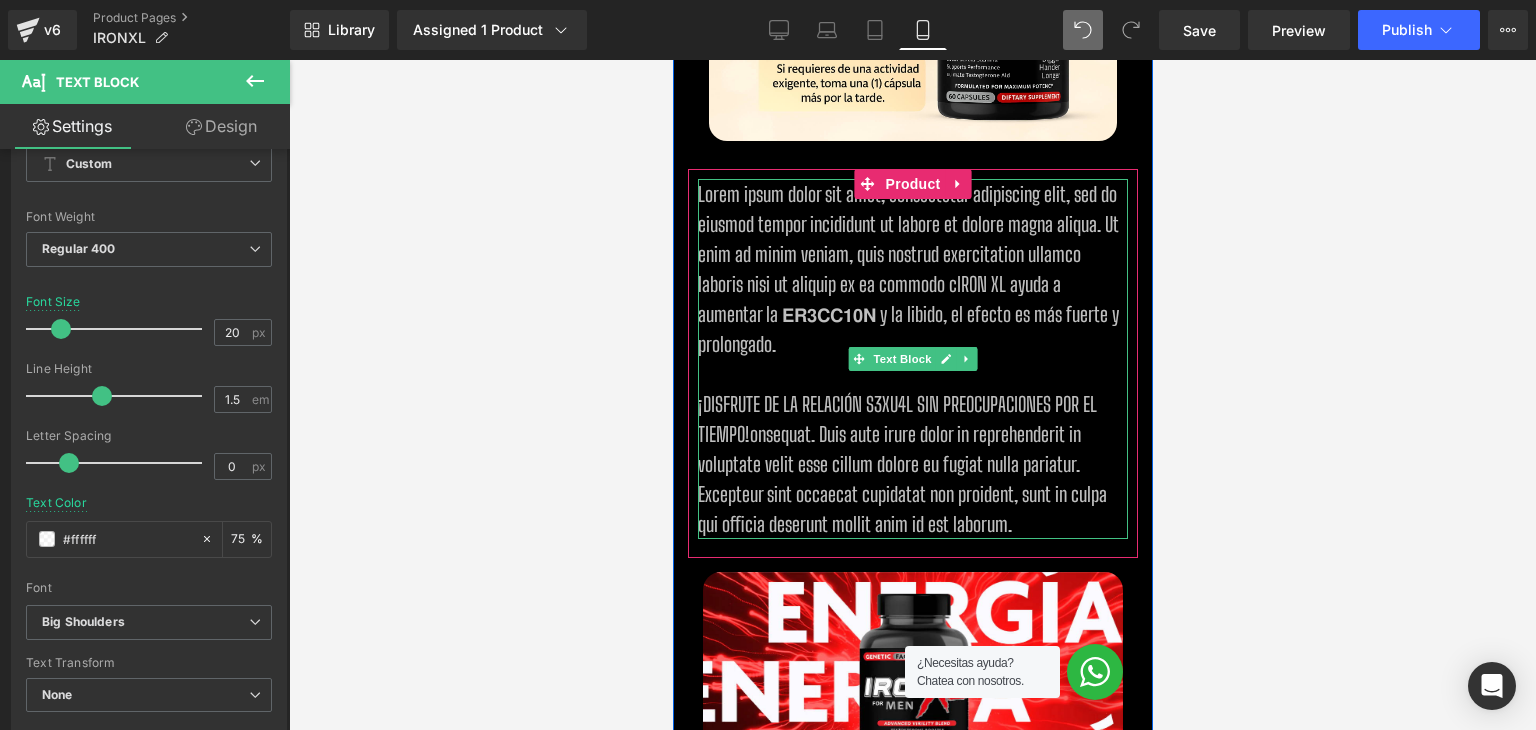 click on "¡DISFRUTE DE LA RELACIÓN S3XU4L SIN PREOCUPACIONES POR EL TIEMPO!onsequat. Duis aute irure dolor in reprehenderit in voluptate velit esse cillum dolore eu fugiat nulla pariatur. Excepteur sint occaecat cupidatat non proident, sunt in culpa qui officia deserunt mollit anim id est laborum." at bounding box center (912, 464) 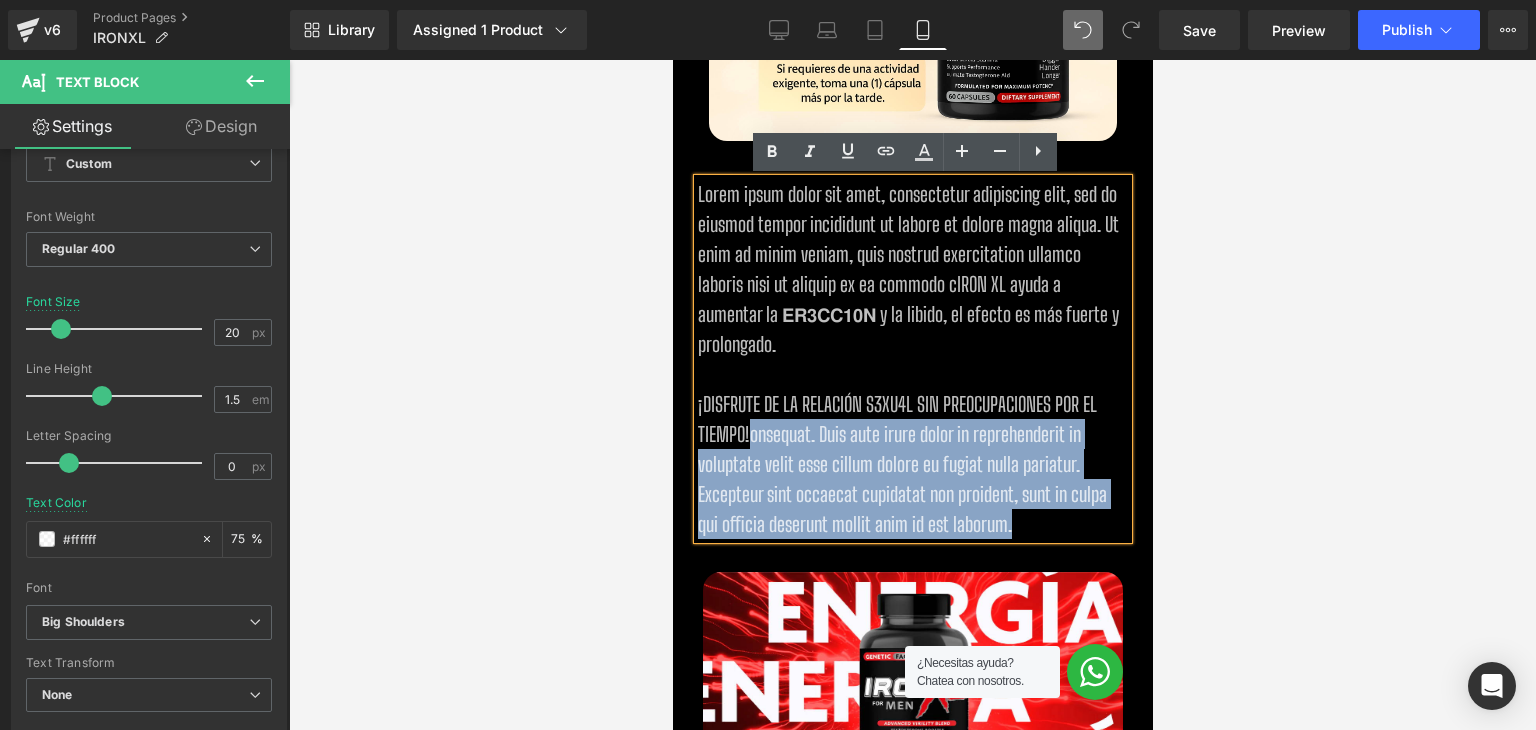 drag, startPoint x: 1019, startPoint y: 535, endPoint x: 743, endPoint y: 436, distance: 293.21835 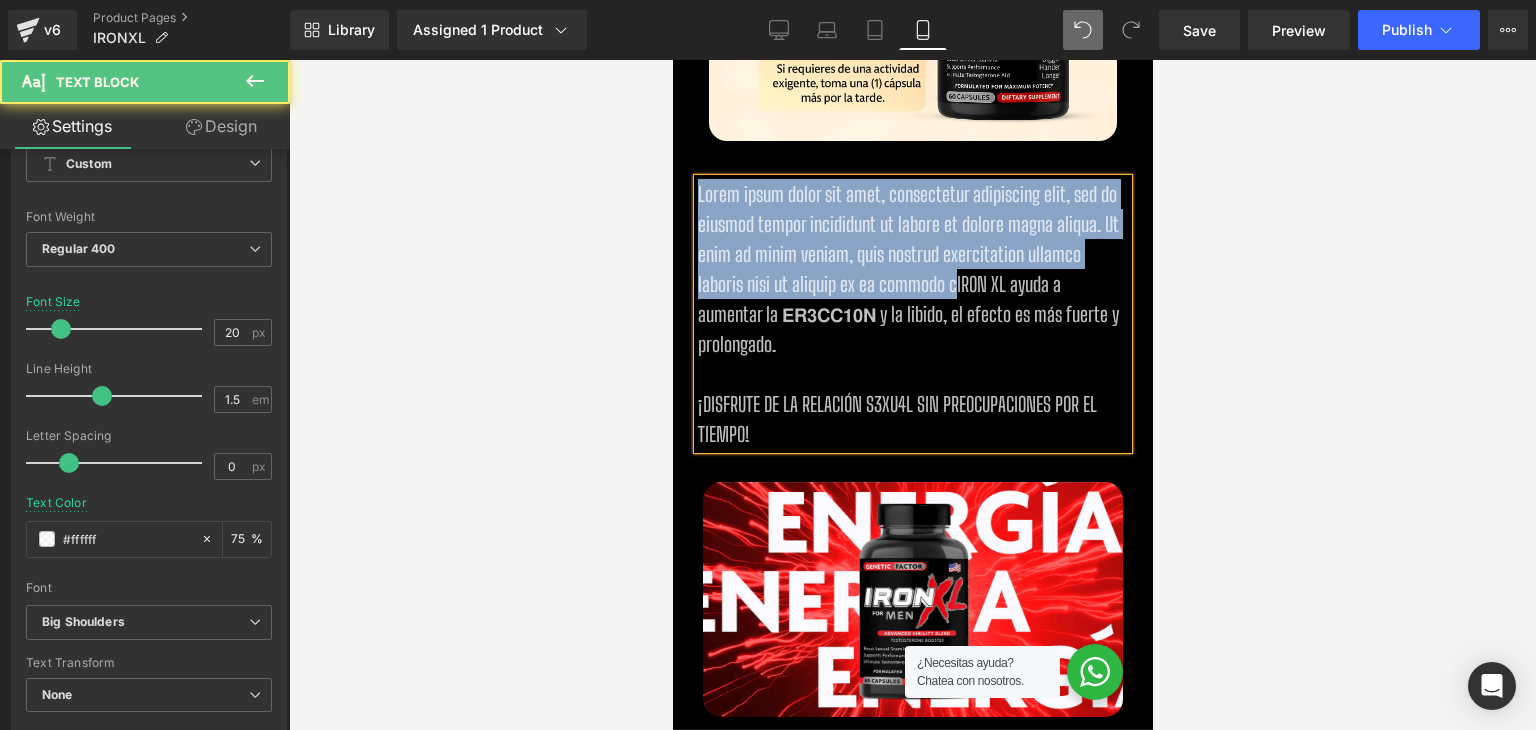 drag, startPoint x: 946, startPoint y: 285, endPoint x: 676, endPoint y: 187, distance: 287.2351 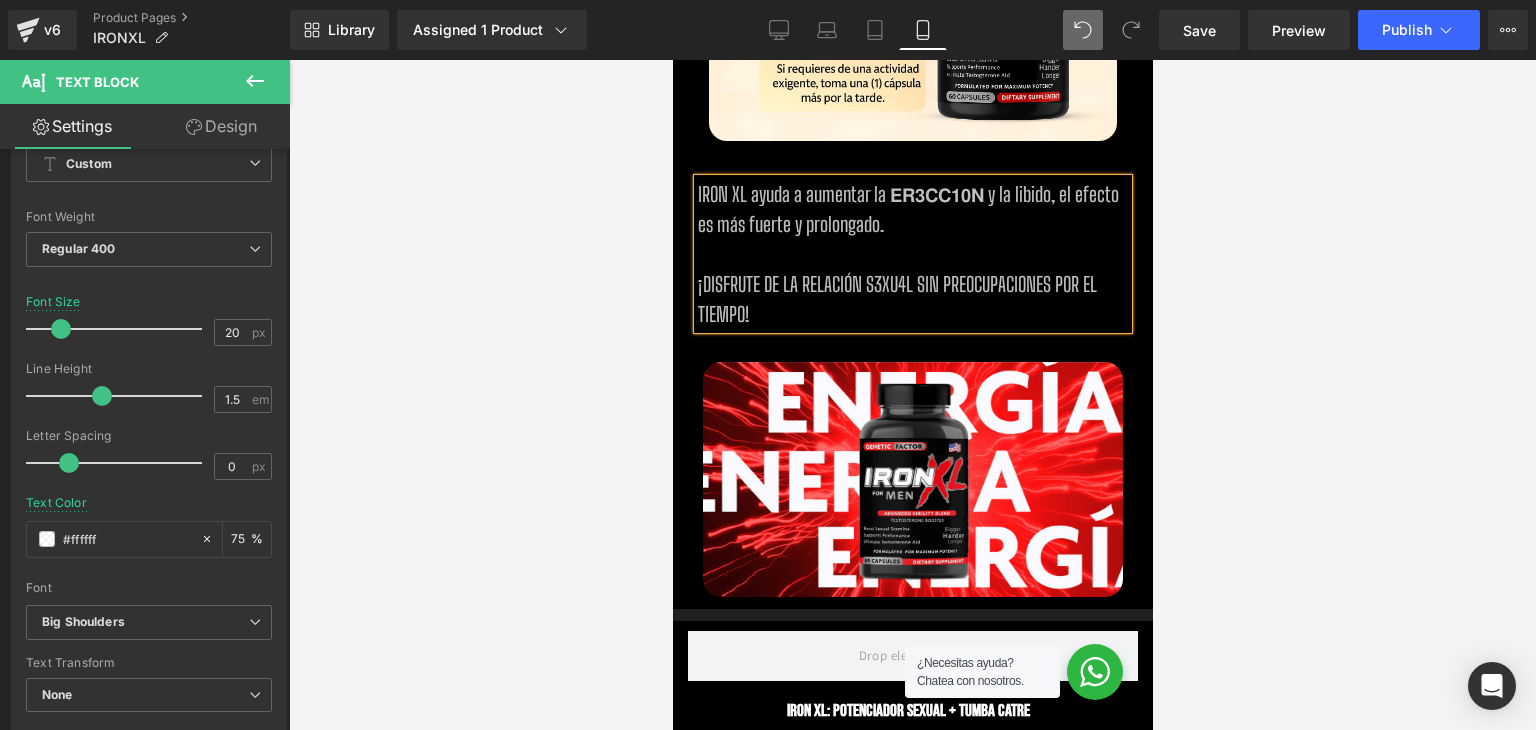 drag, startPoint x: 844, startPoint y: 313, endPoint x: 688, endPoint y: 178, distance: 206.30318 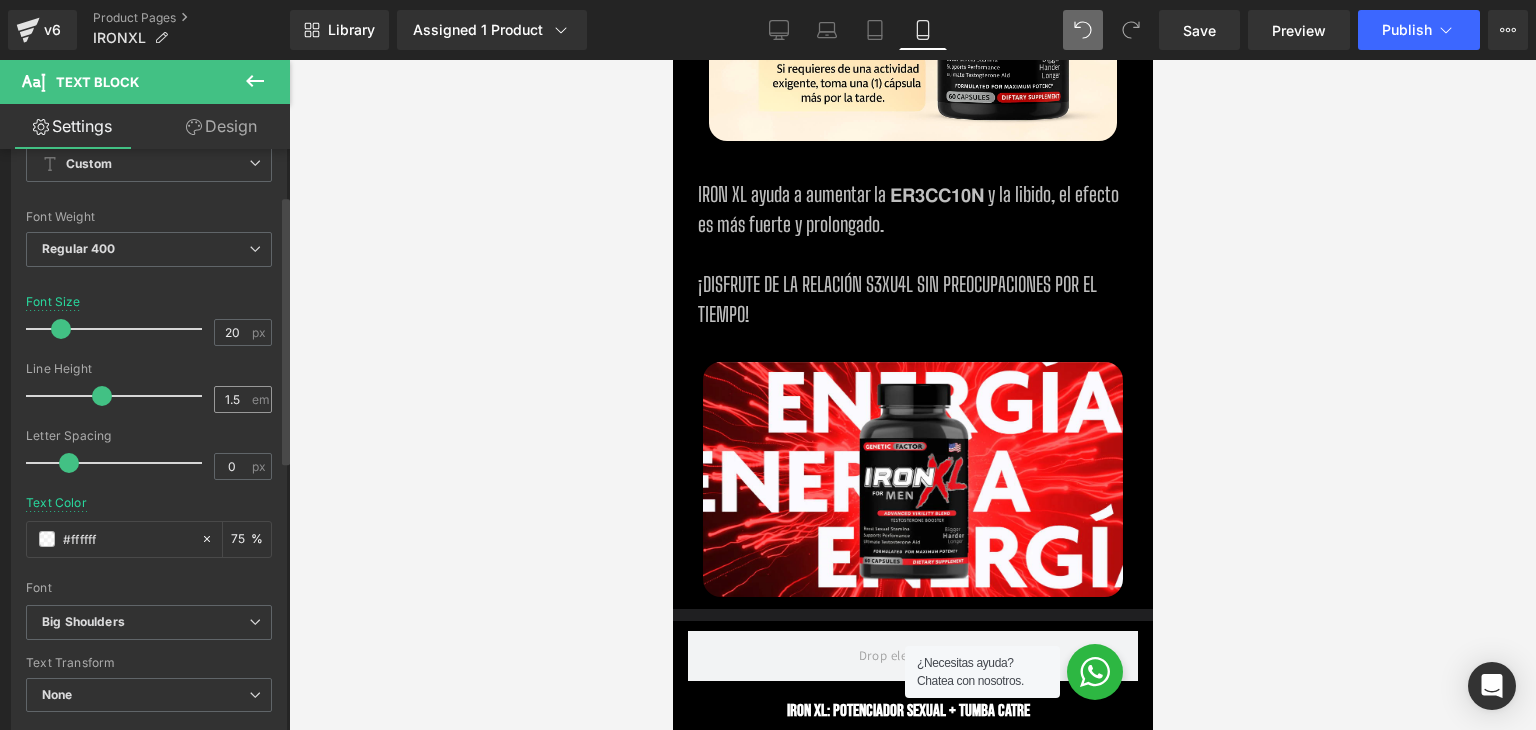 scroll, scrollTop: 0, scrollLeft: 0, axis: both 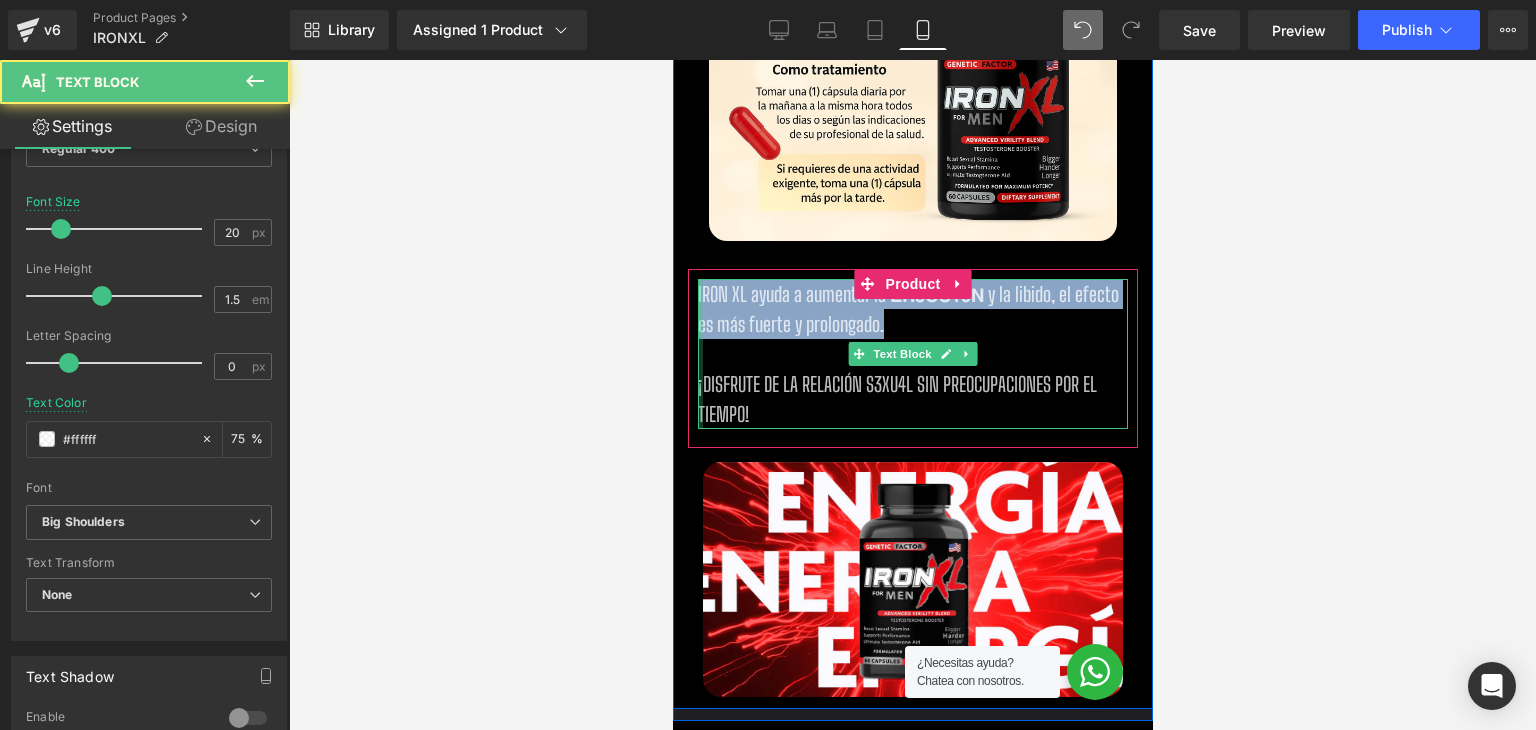 drag, startPoint x: 886, startPoint y: 333, endPoint x: 690, endPoint y: 282, distance: 202.52654 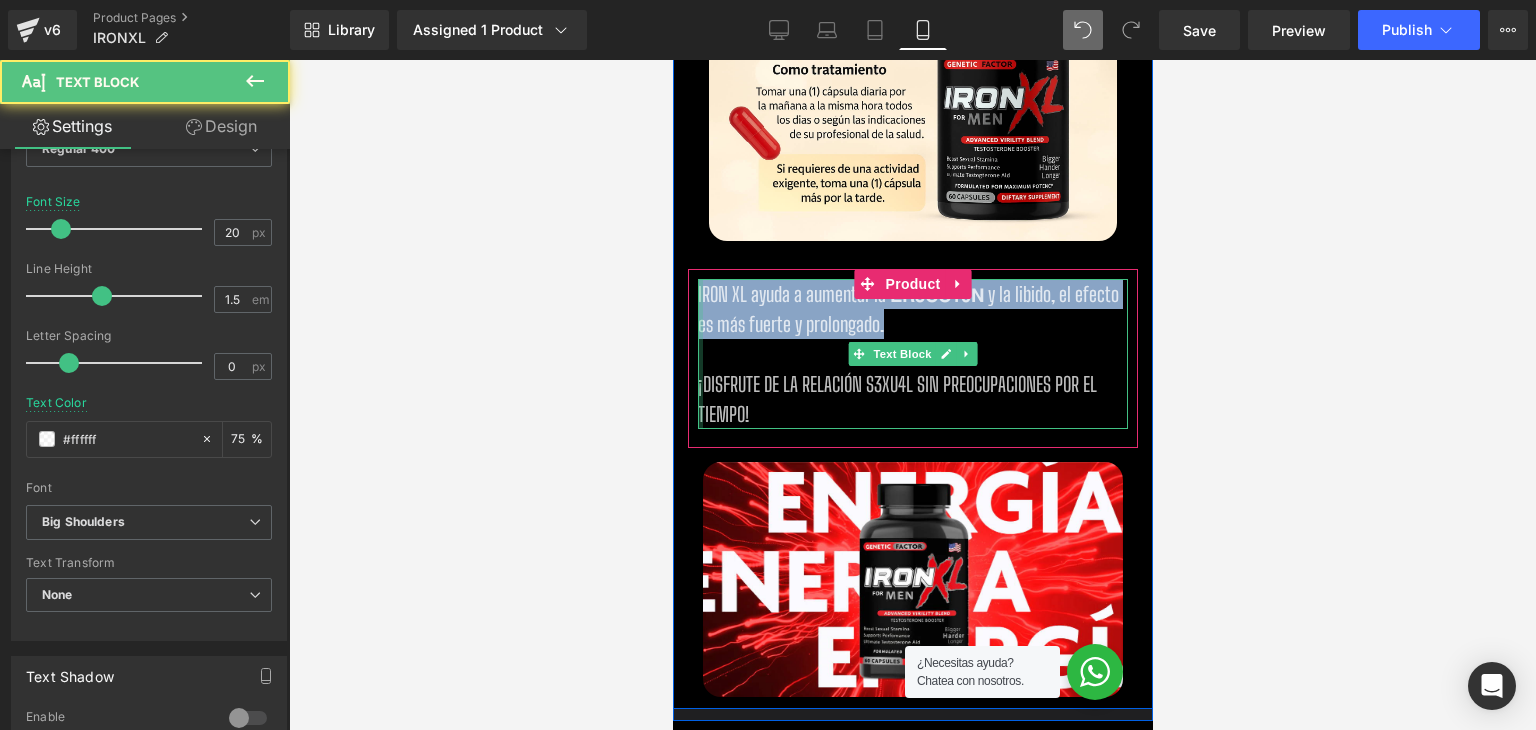 click on "IRON XL ayuda a aumentar la 𝗘𝗥𝟯𝗖𝗖𝟭𝟬𝗡 y la libido, el efecto es más fuerte y prolongado. ¡DISFRUTE DE LA RELACIÓN S3XU4L SIN PREOCUPACIONES POR EL TIEMPO!
Text Block" at bounding box center (912, 354) 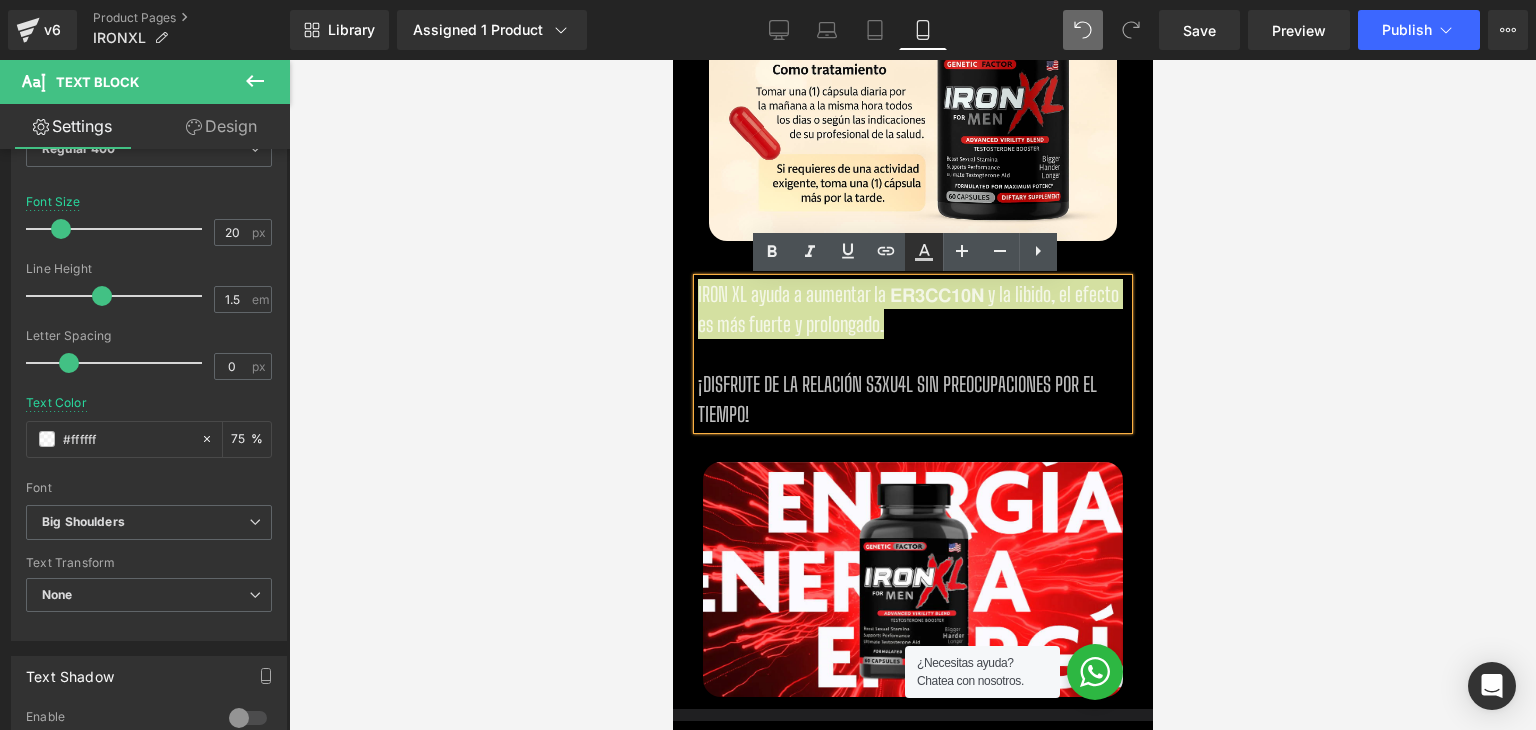click 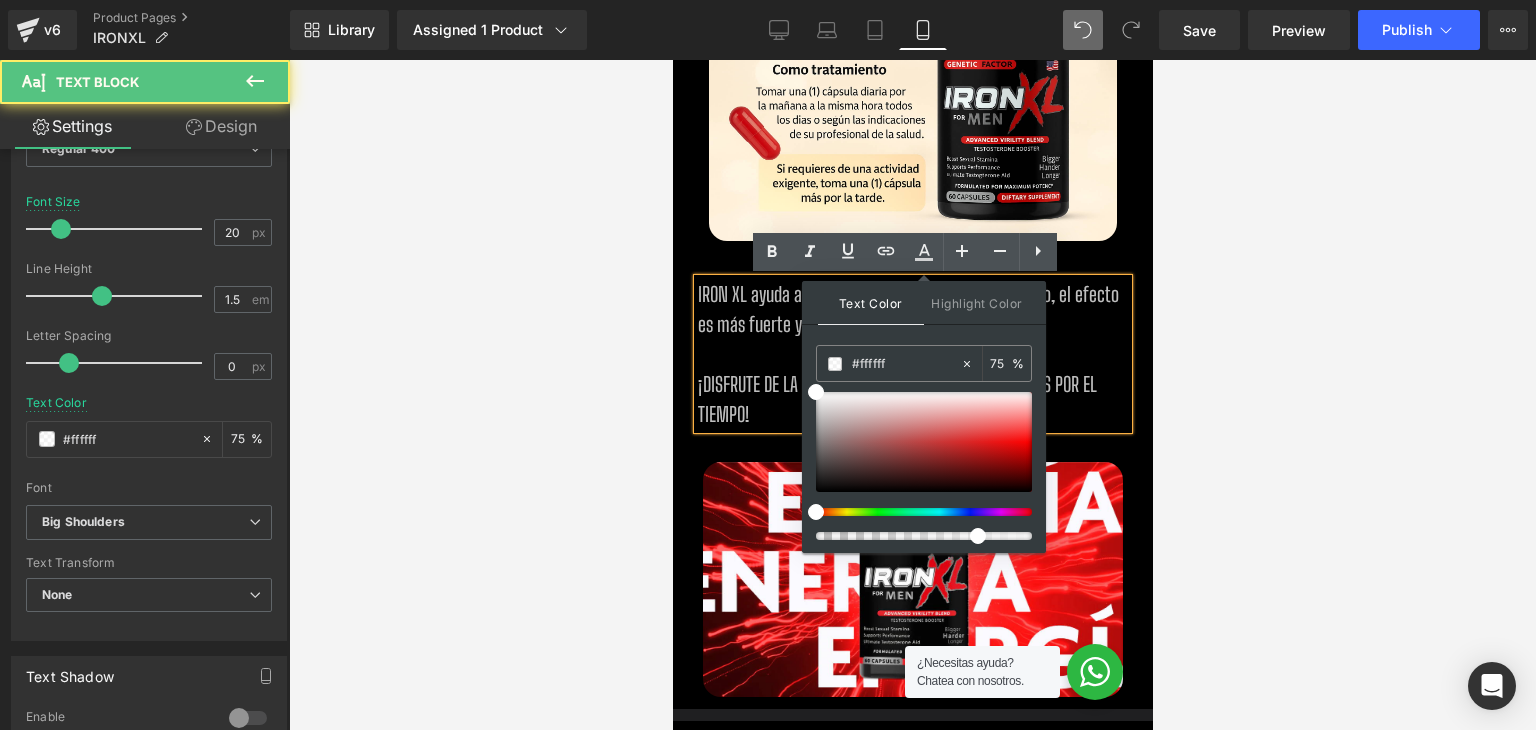 click on "¡DISFRUTE DE LA RELACIÓN S3XU4L SIN PREOCUPACIONES POR EL TIEMPO!" at bounding box center (912, 399) 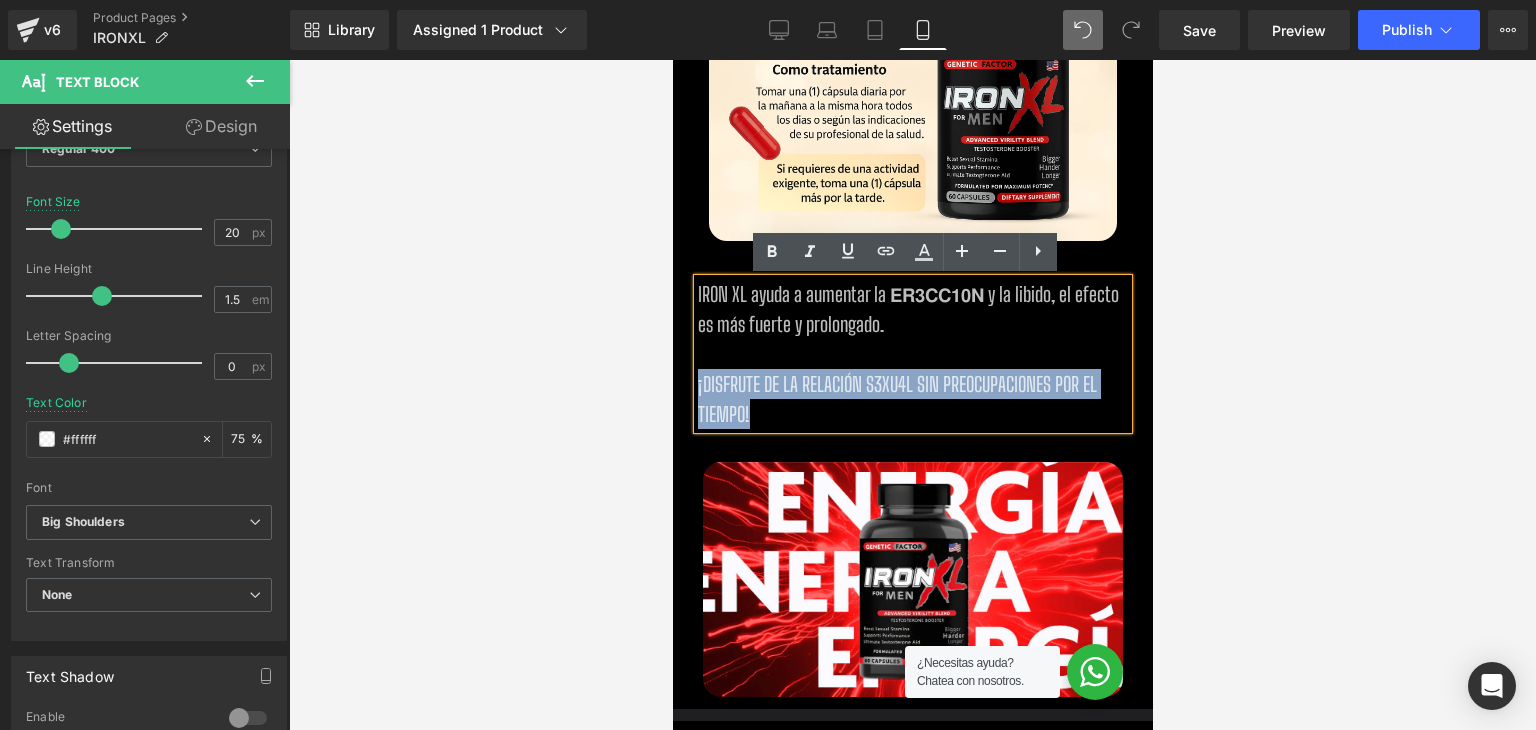 drag, startPoint x: 771, startPoint y: 406, endPoint x: 689, endPoint y: 369, distance: 89.961105 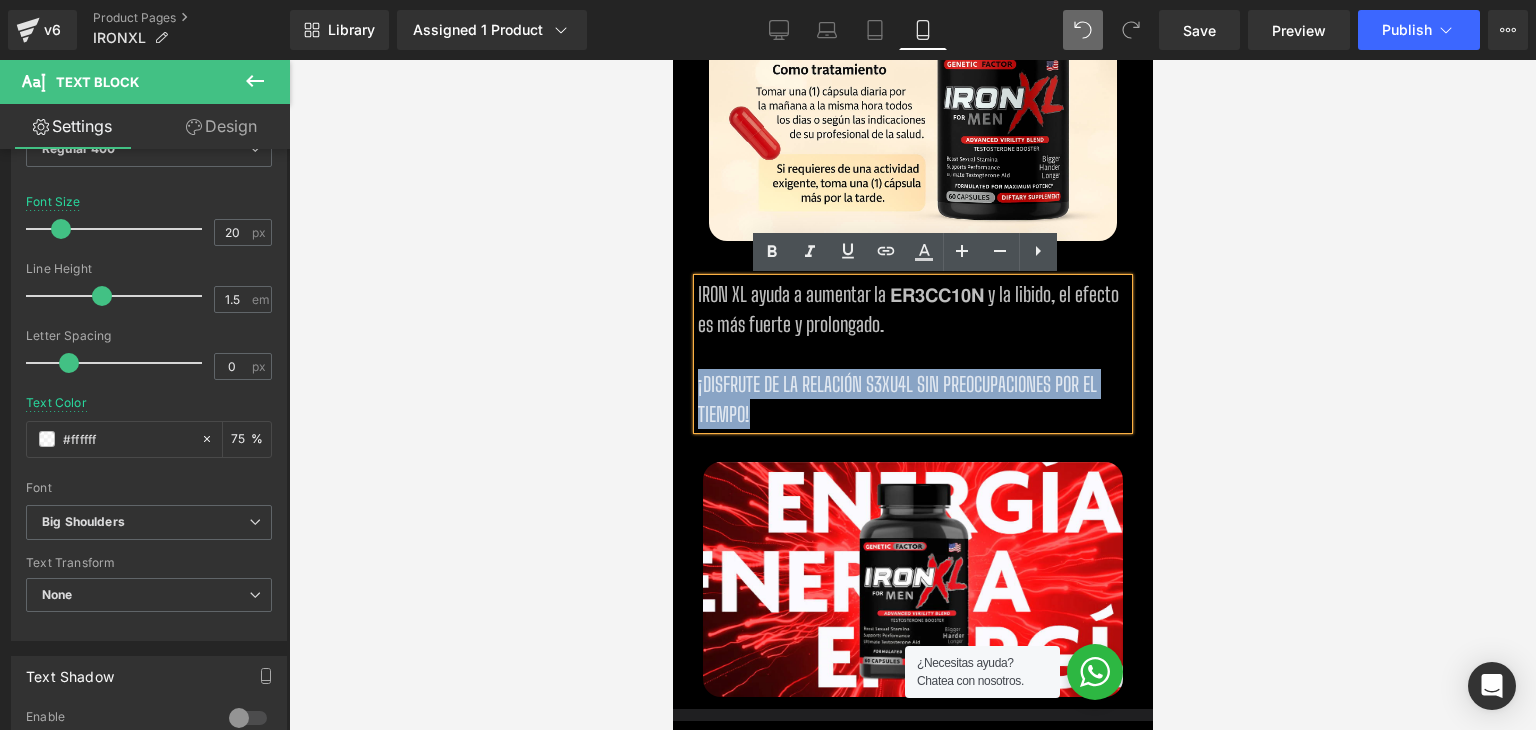 click on "¡DISFRUTE DE LA RELACIÓN S3XU4L SIN PREOCUPACIONES POR EL TIEMPO!" at bounding box center (912, 399) 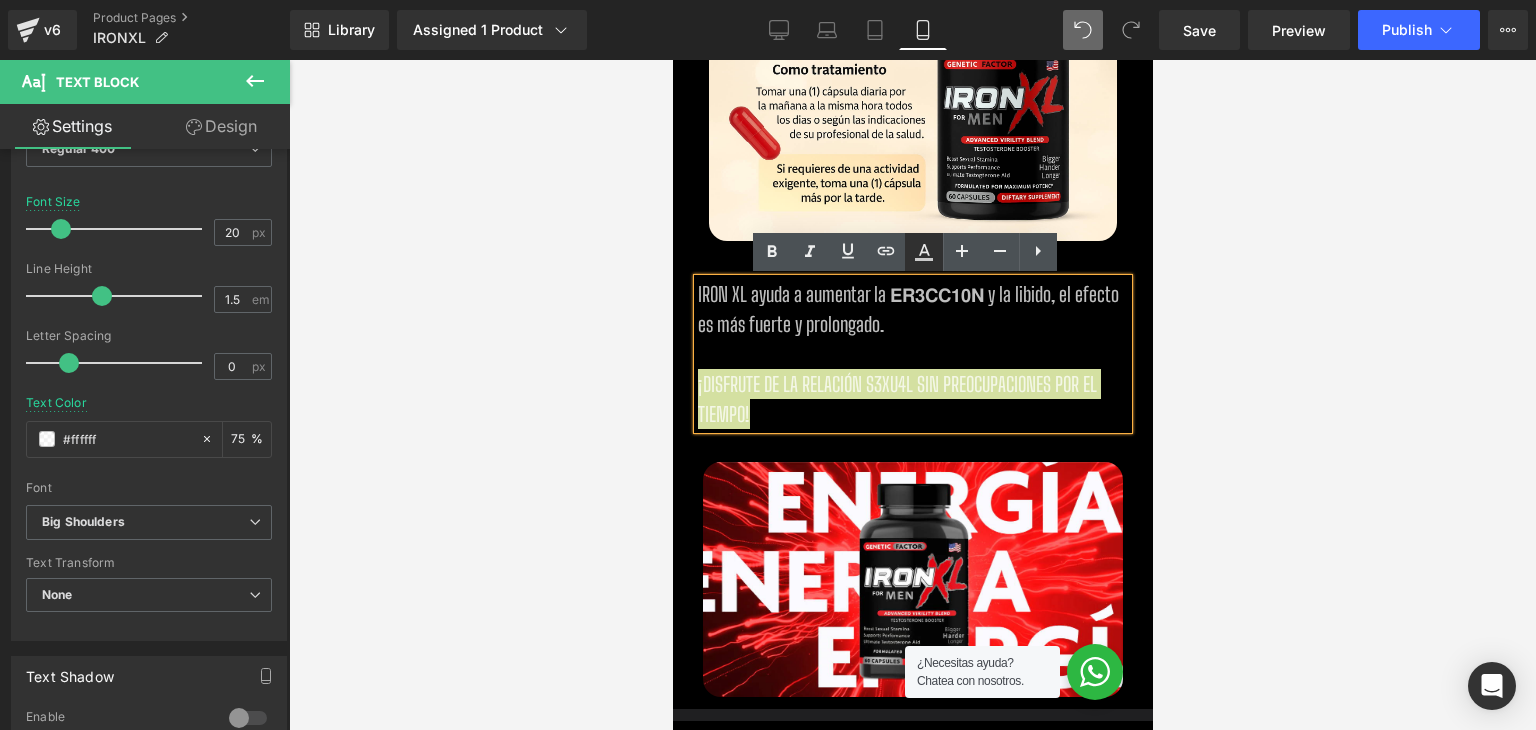 click 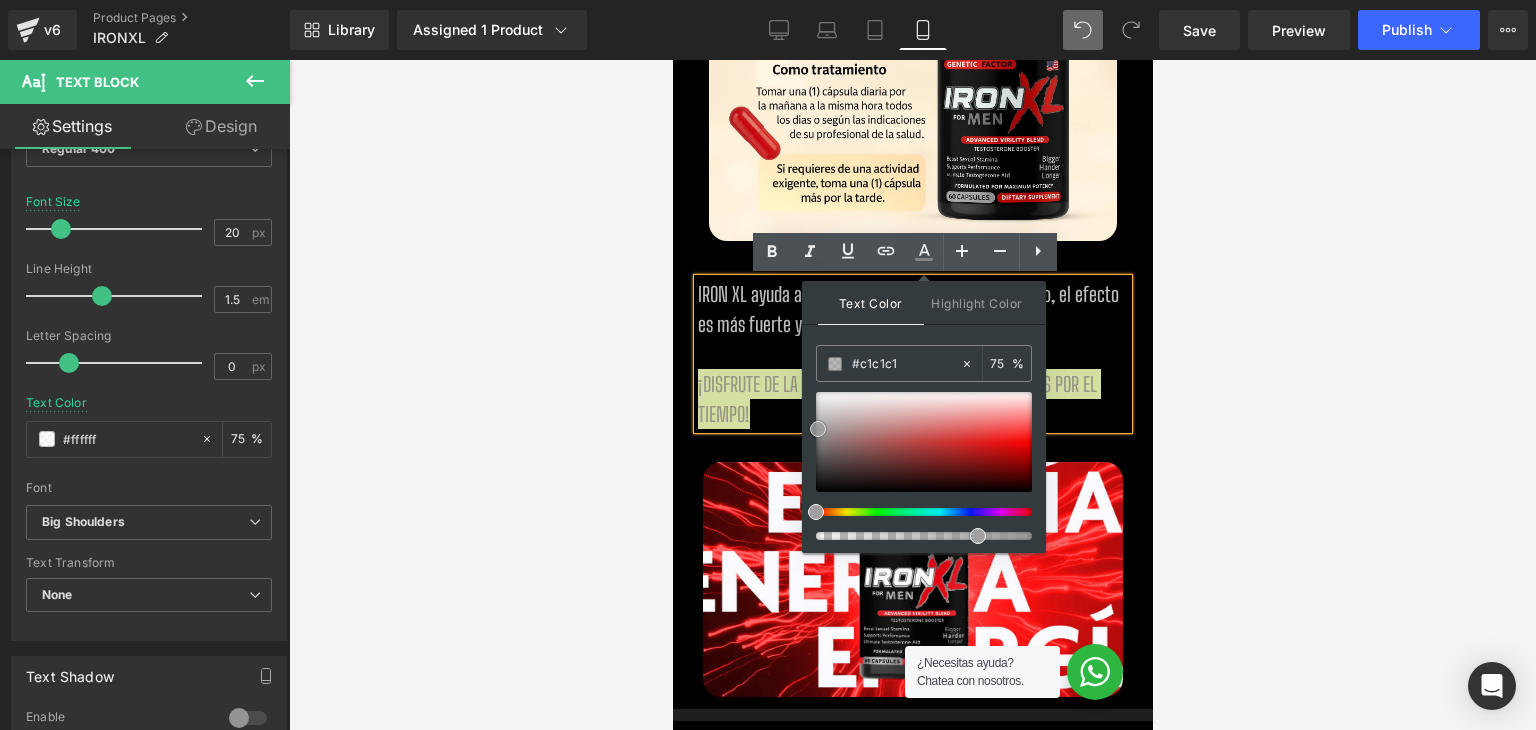 type on "#ededed" 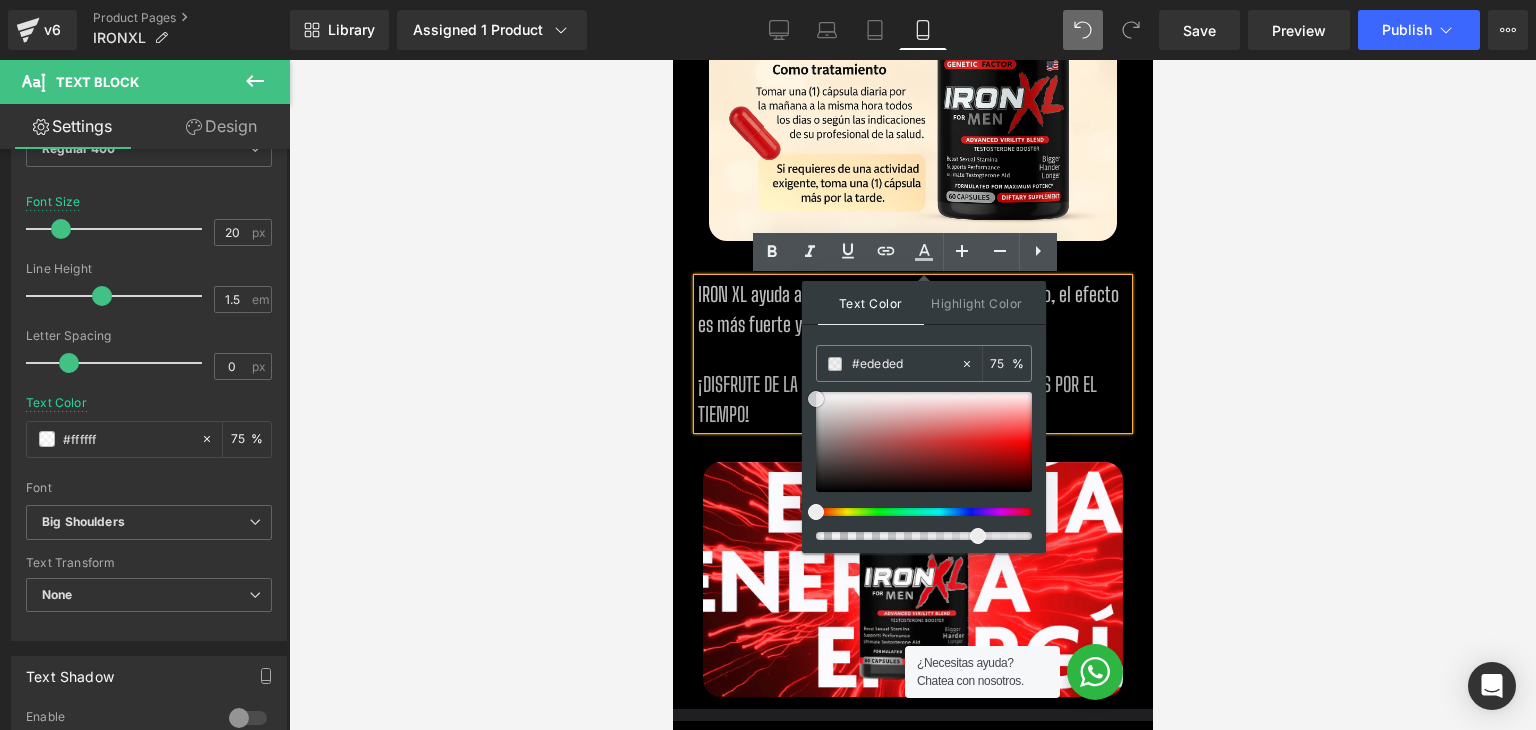 drag, startPoint x: 1482, startPoint y: 453, endPoint x: 788, endPoint y: 366, distance: 699.4319 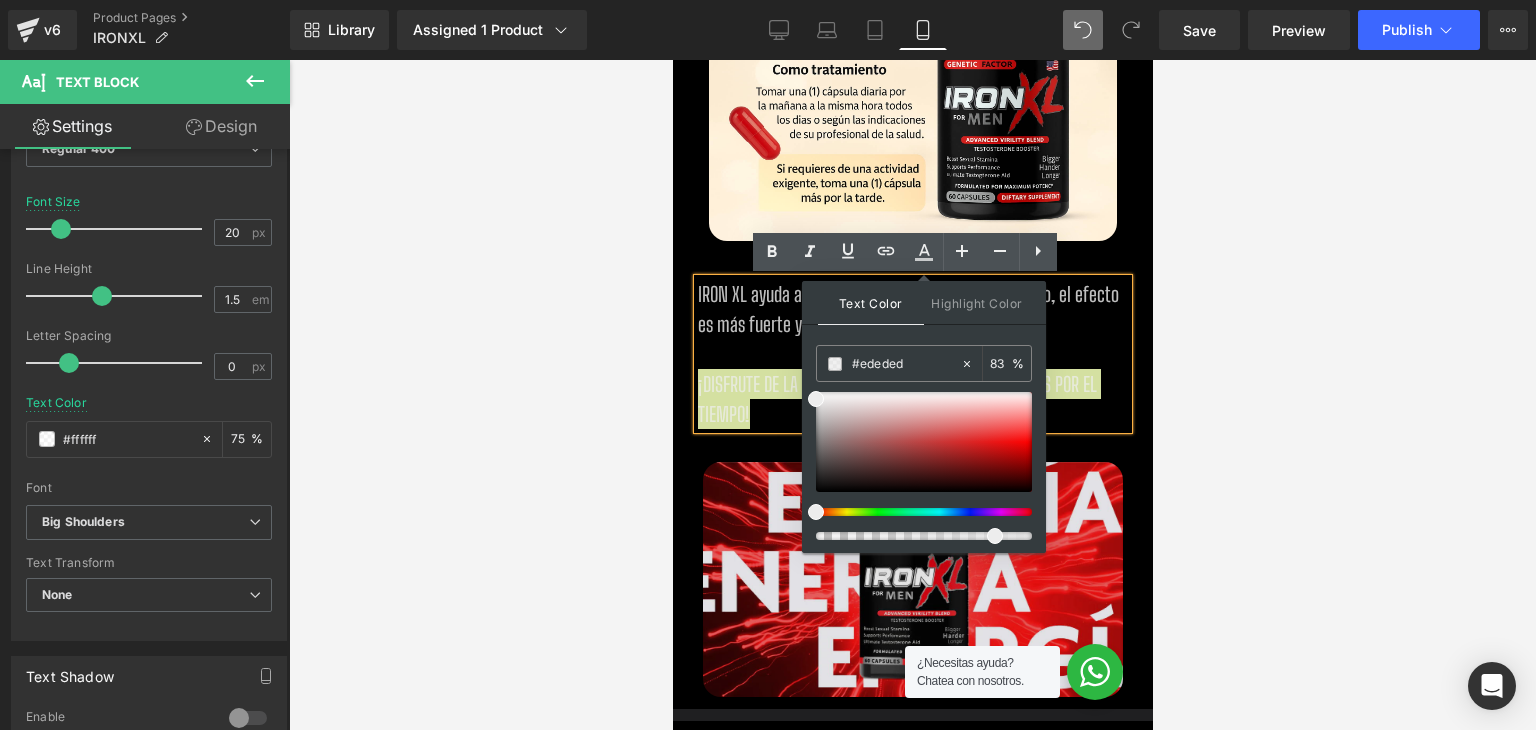 type on "100" 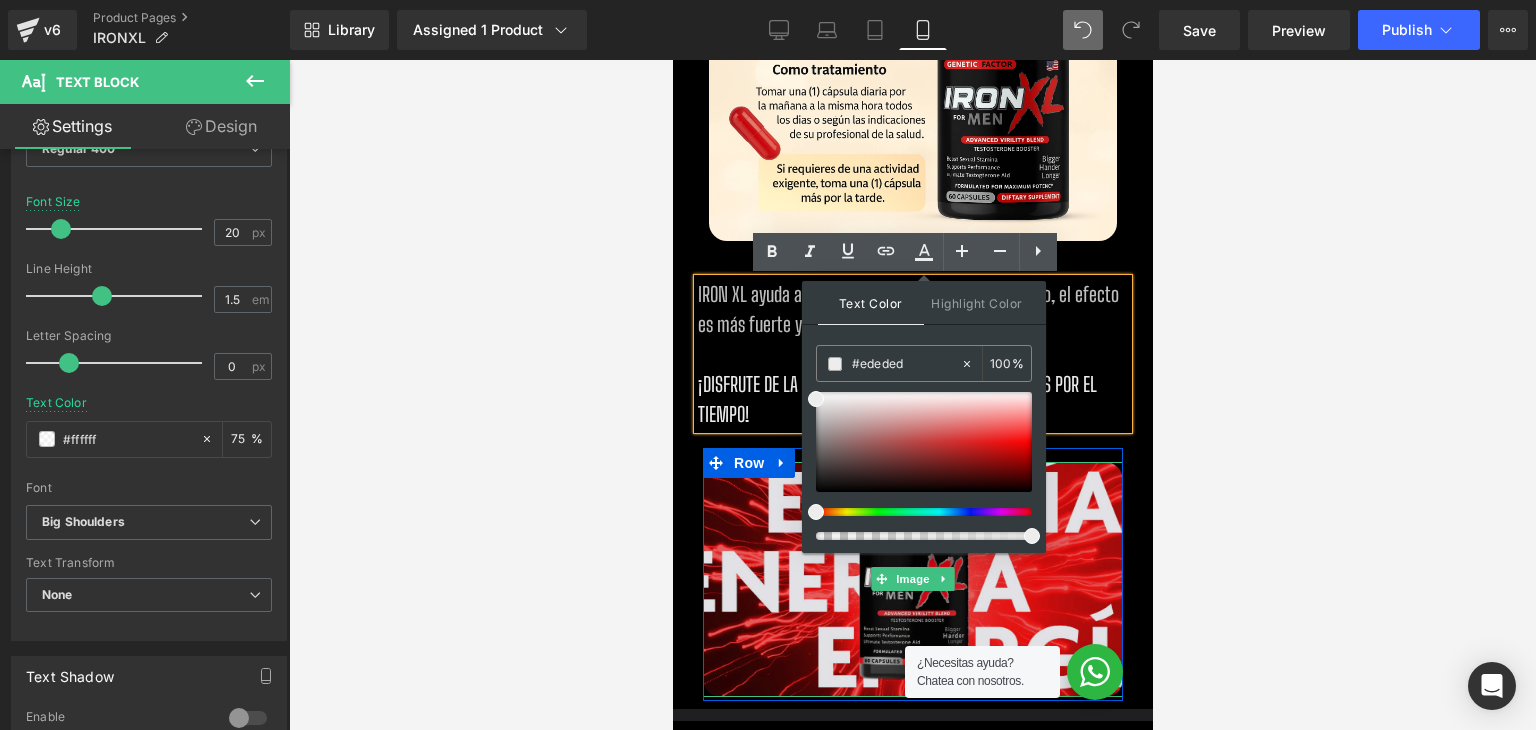 drag, startPoint x: 1645, startPoint y: 593, endPoint x: 1089, endPoint y: 520, distance: 560.7718 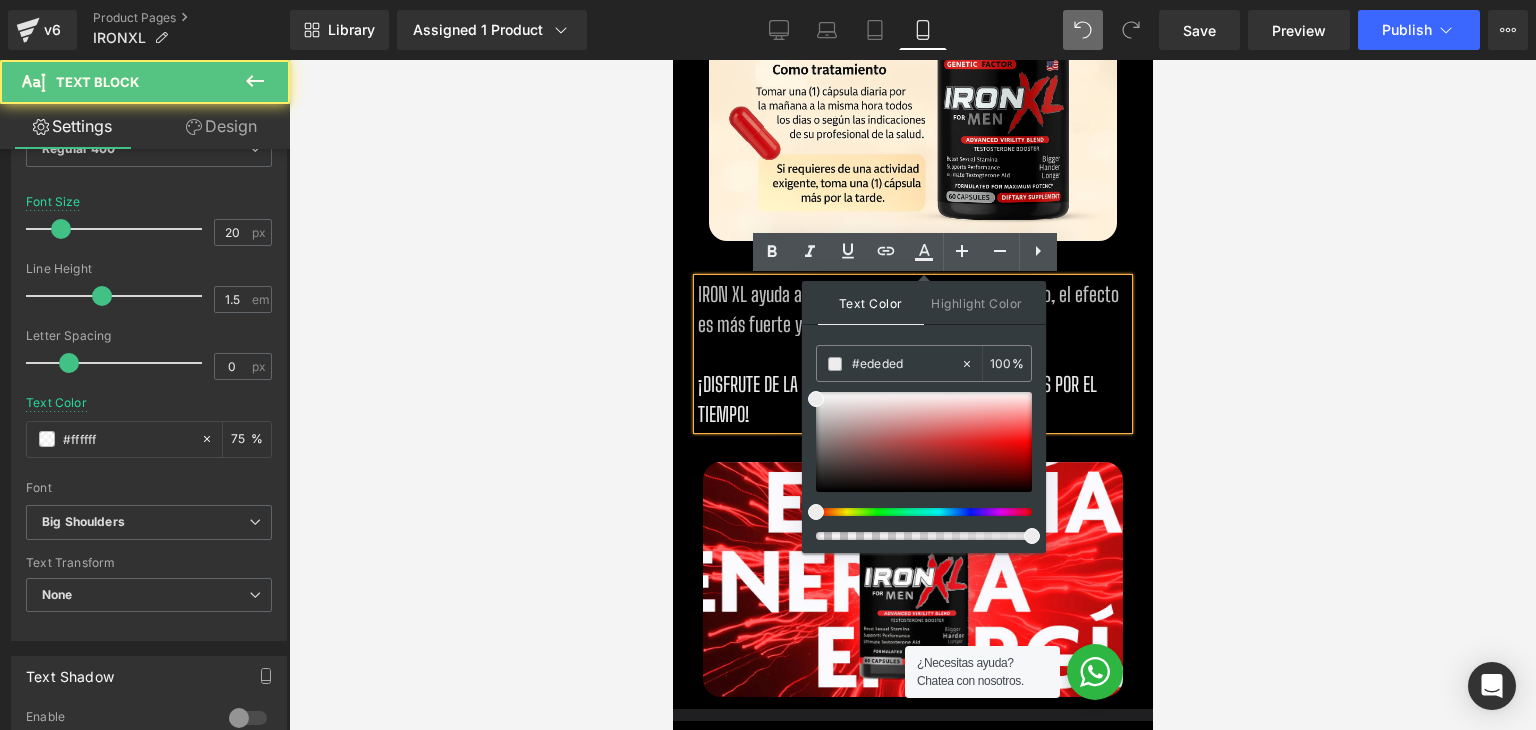 click at bounding box center (912, 354) 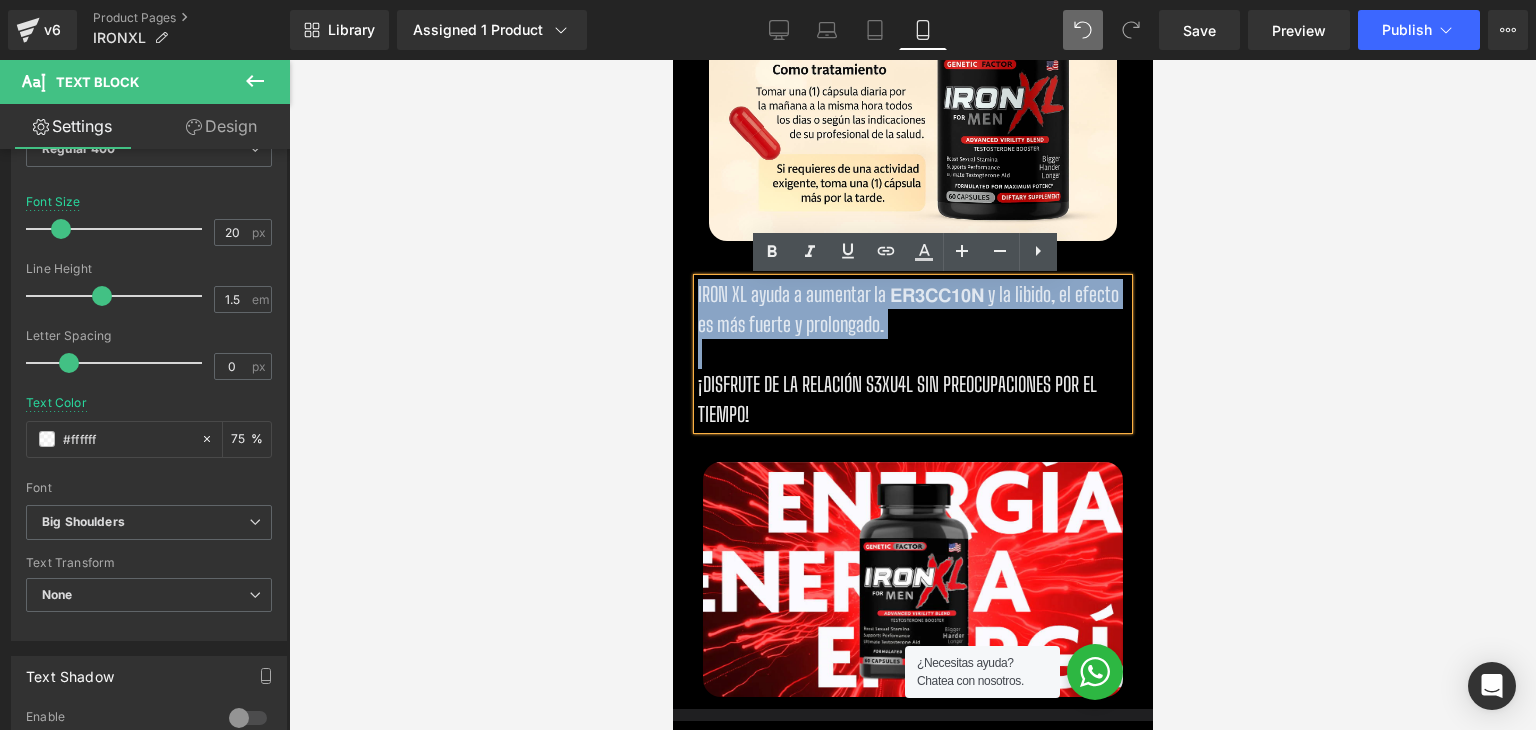 drag, startPoint x: 908, startPoint y: 339, endPoint x: 689, endPoint y: 294, distance: 223.57549 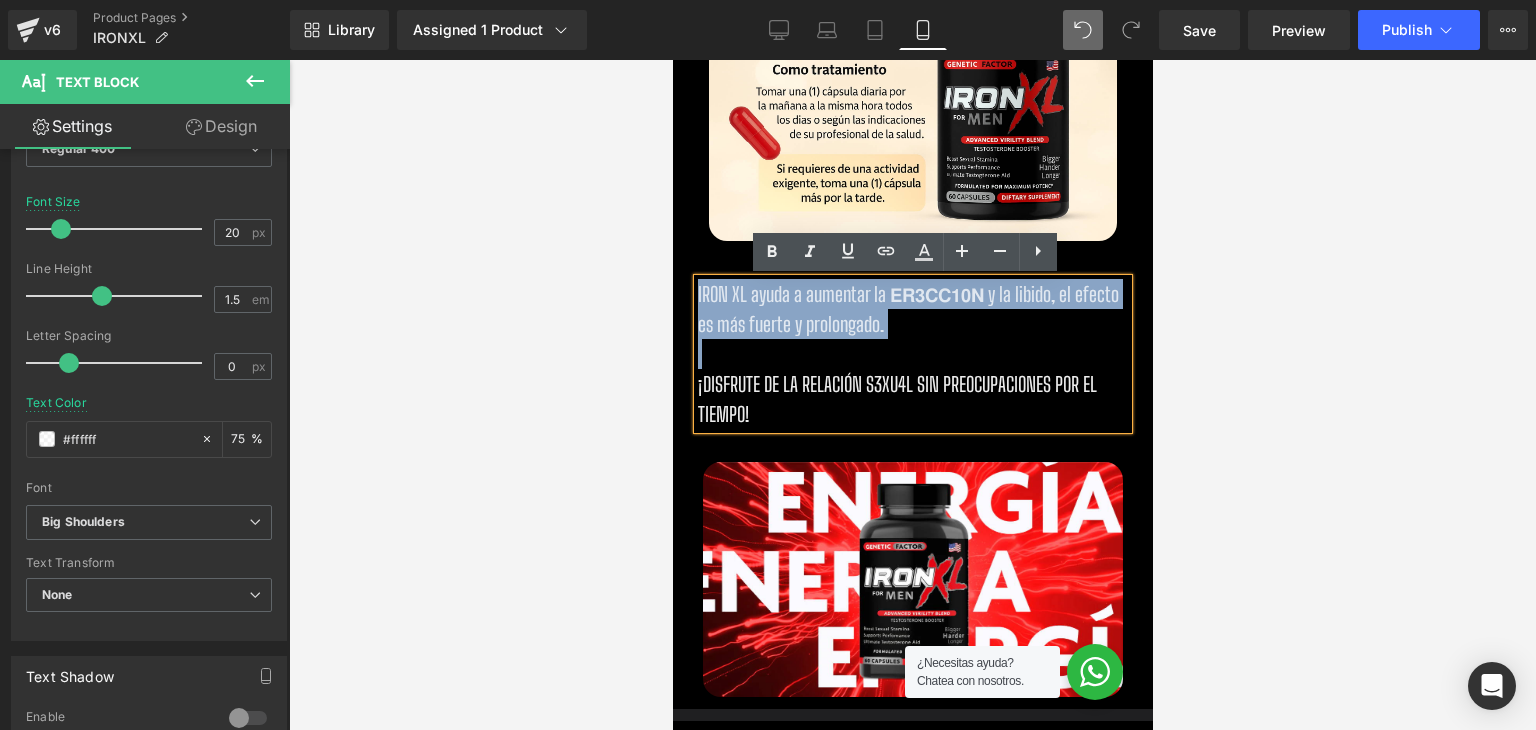 click on "IRON XL ayuda a aumentar la 𝗘𝗥𝟯𝗖𝗖𝟭𝟬𝗡 y la libido, el efecto es más fuerte y prolongado. ¡DISFRUTE DE LA RELACIÓN S3XU4L SIN PREOCUPACIONES POR EL TIEMPO!" at bounding box center (912, 354) 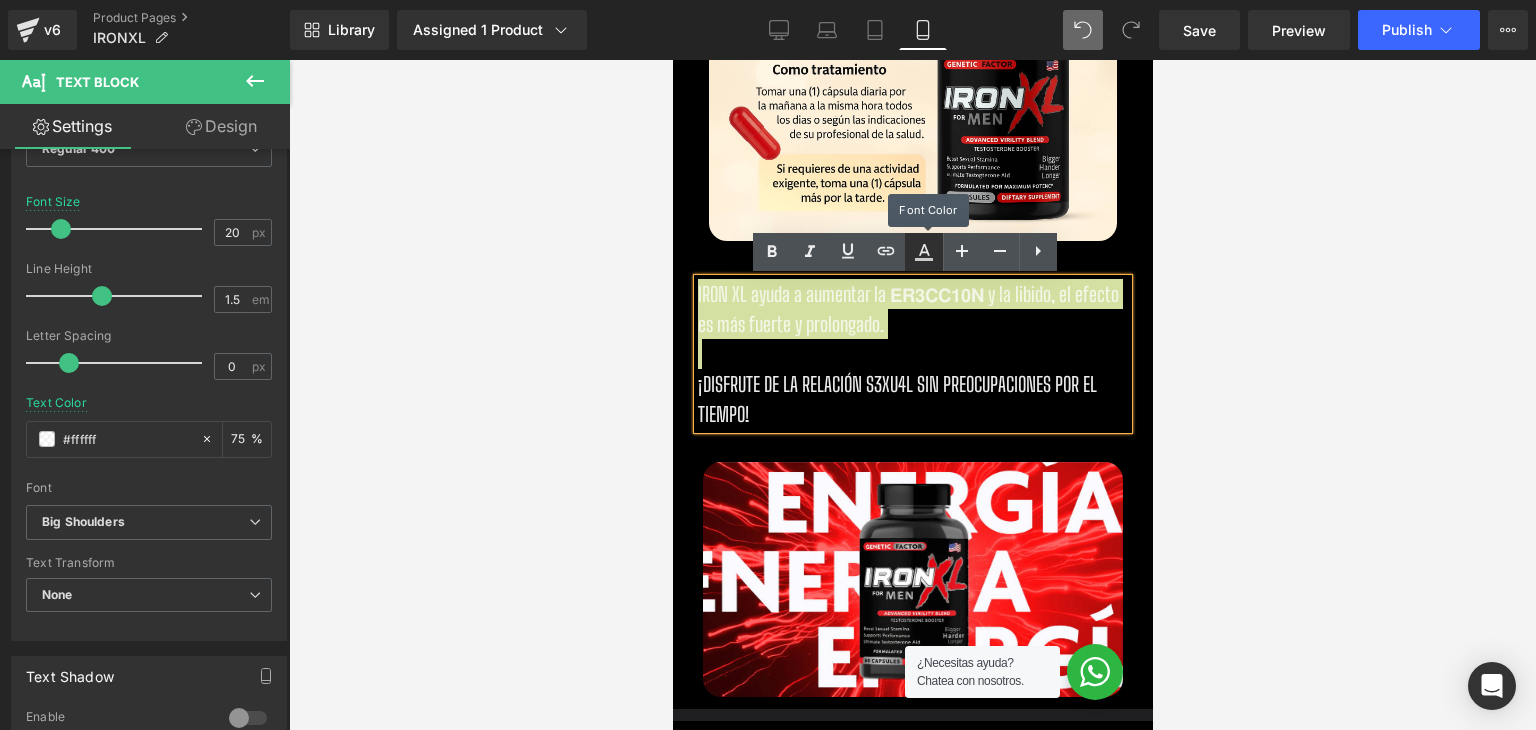 click 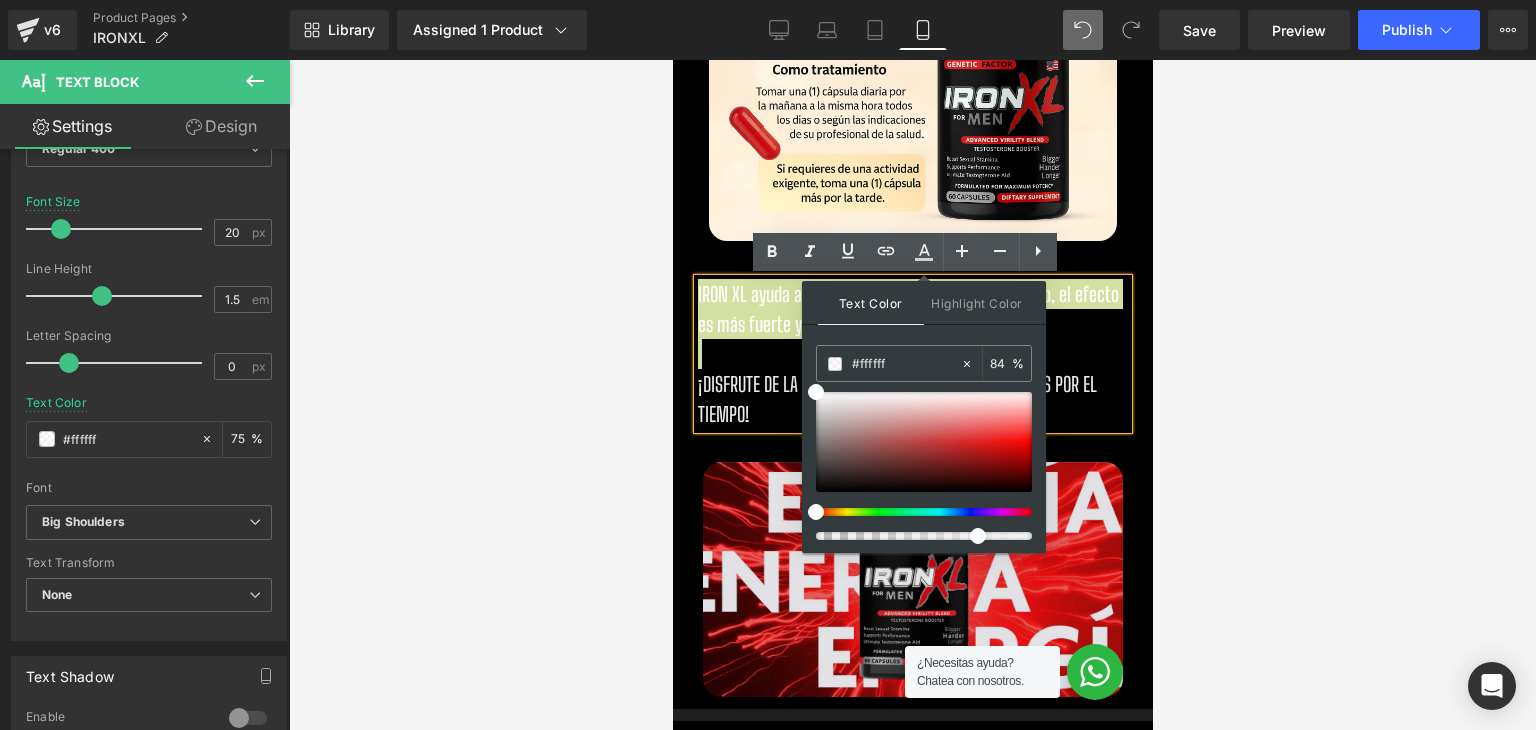type on "100" 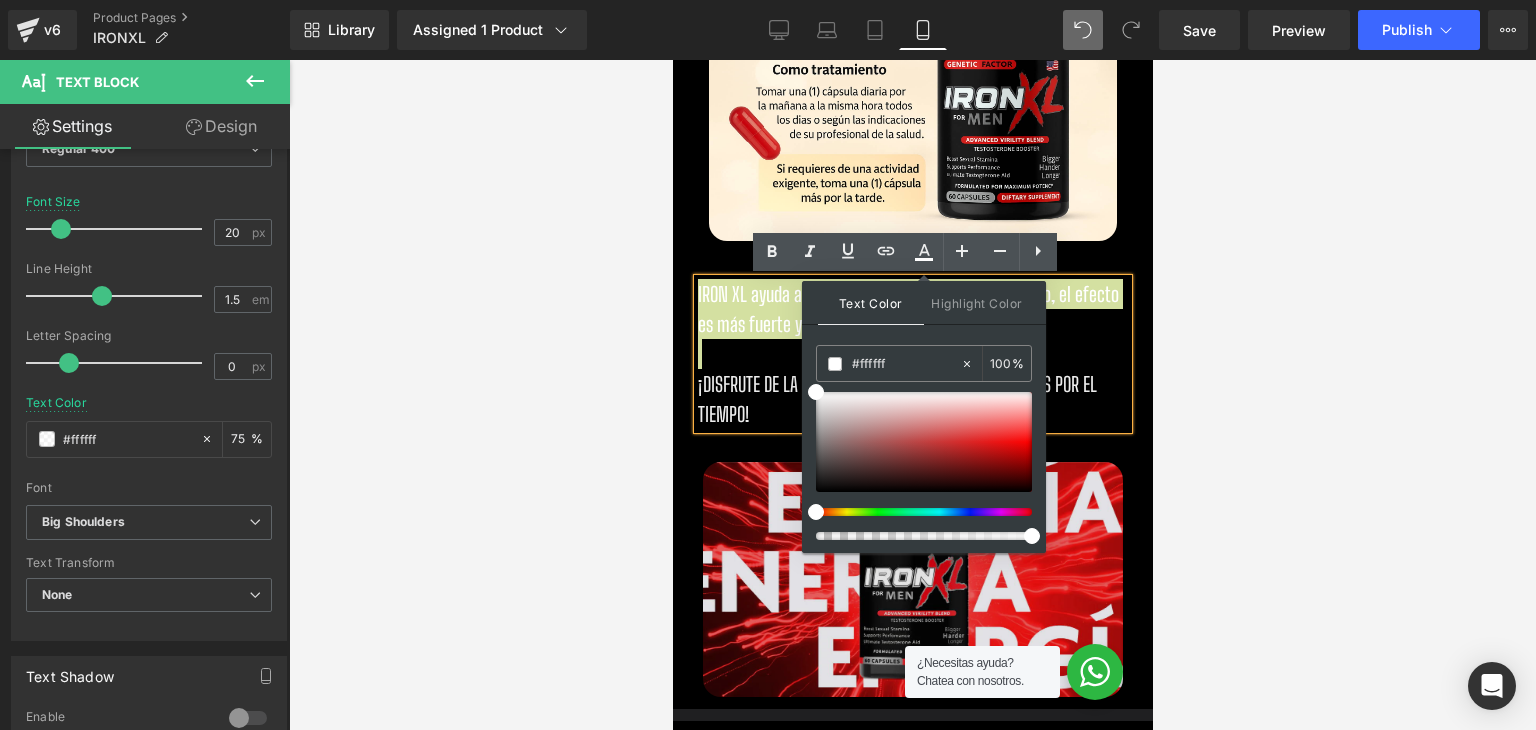 drag, startPoint x: 1652, startPoint y: 594, endPoint x: 1098, endPoint y: 515, distance: 559.6043 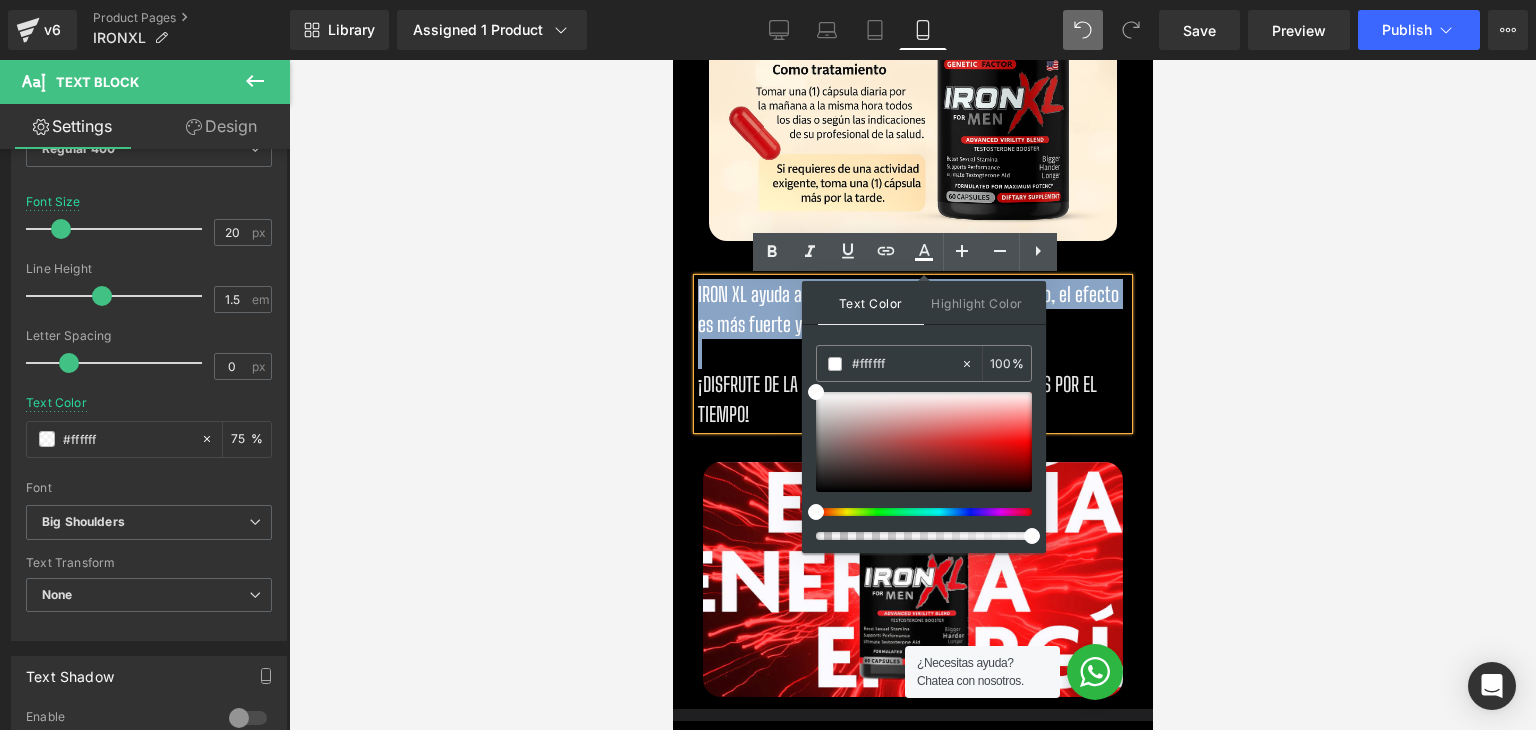 click on "IRON XL ayuda a aumentar la 𝗘𝗥𝟯𝗖𝗖𝟭𝟬𝗡 y la libido, el efecto es más fuerte y prolongado." at bounding box center [912, 309] 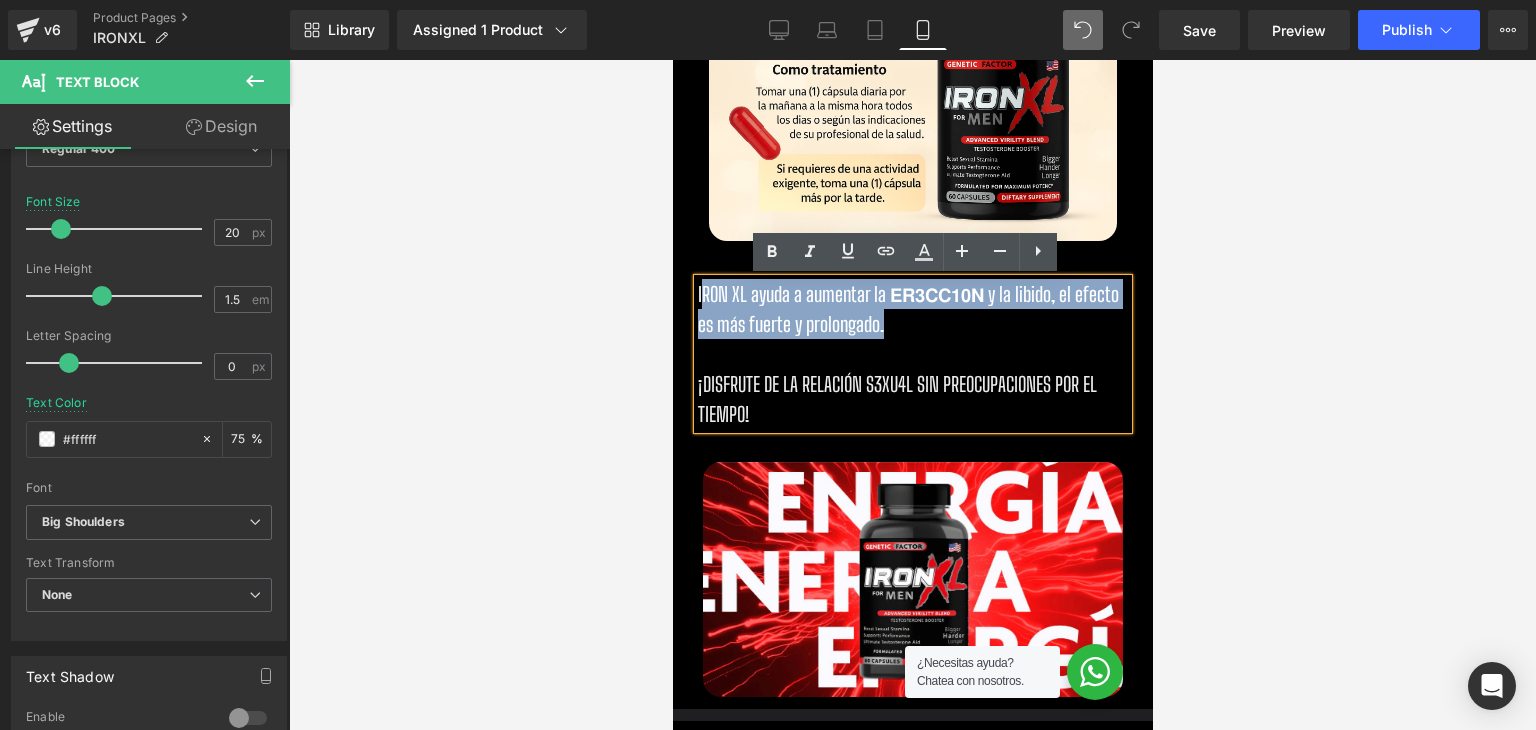 drag, startPoint x: 904, startPoint y: 333, endPoint x: 691, endPoint y: 293, distance: 216.72333 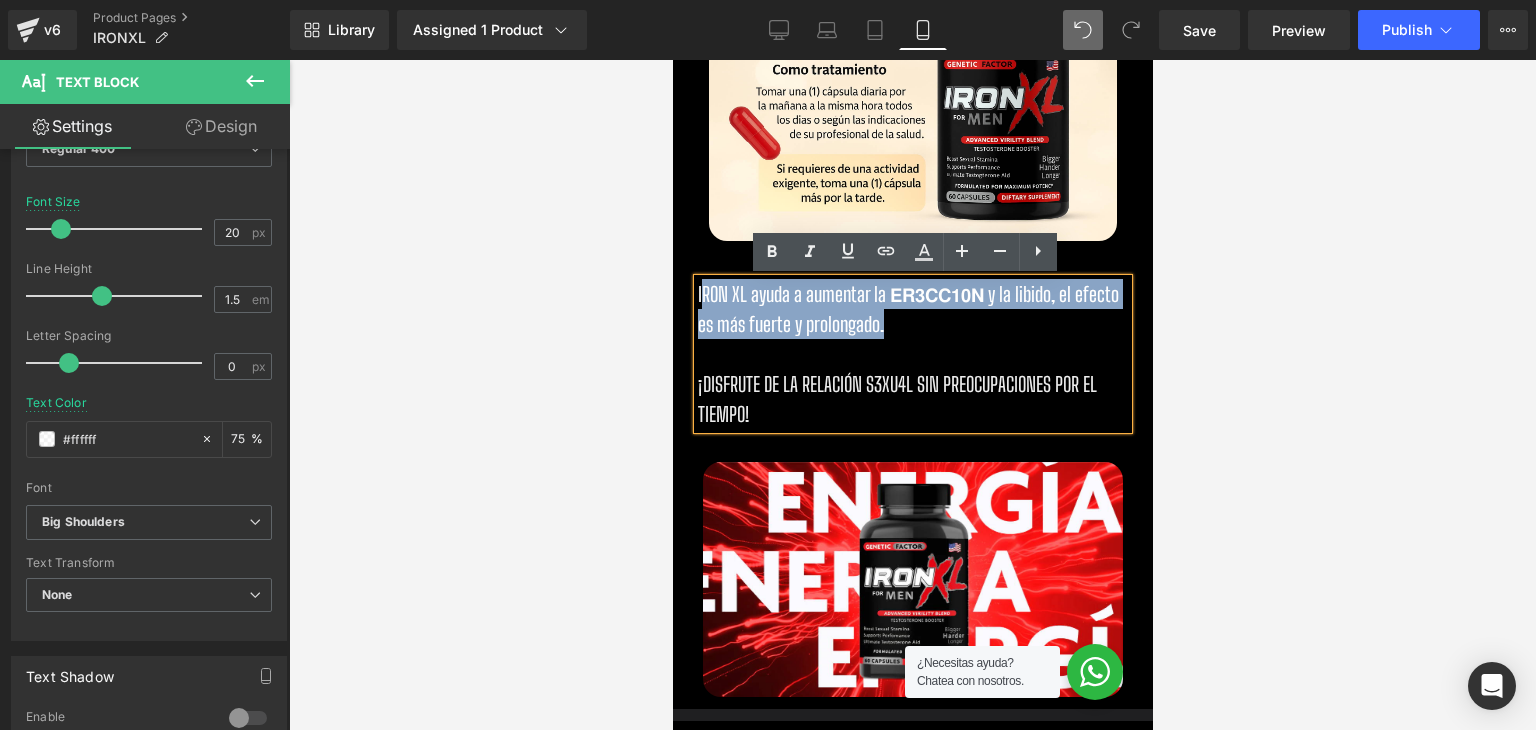 click on "IRON XL ayuda a aumentar la 𝗘𝗥𝟯𝗖𝗖𝟭𝟬𝗡 y la libido, el efecto es más fuerte y prolongado." at bounding box center (912, 309) 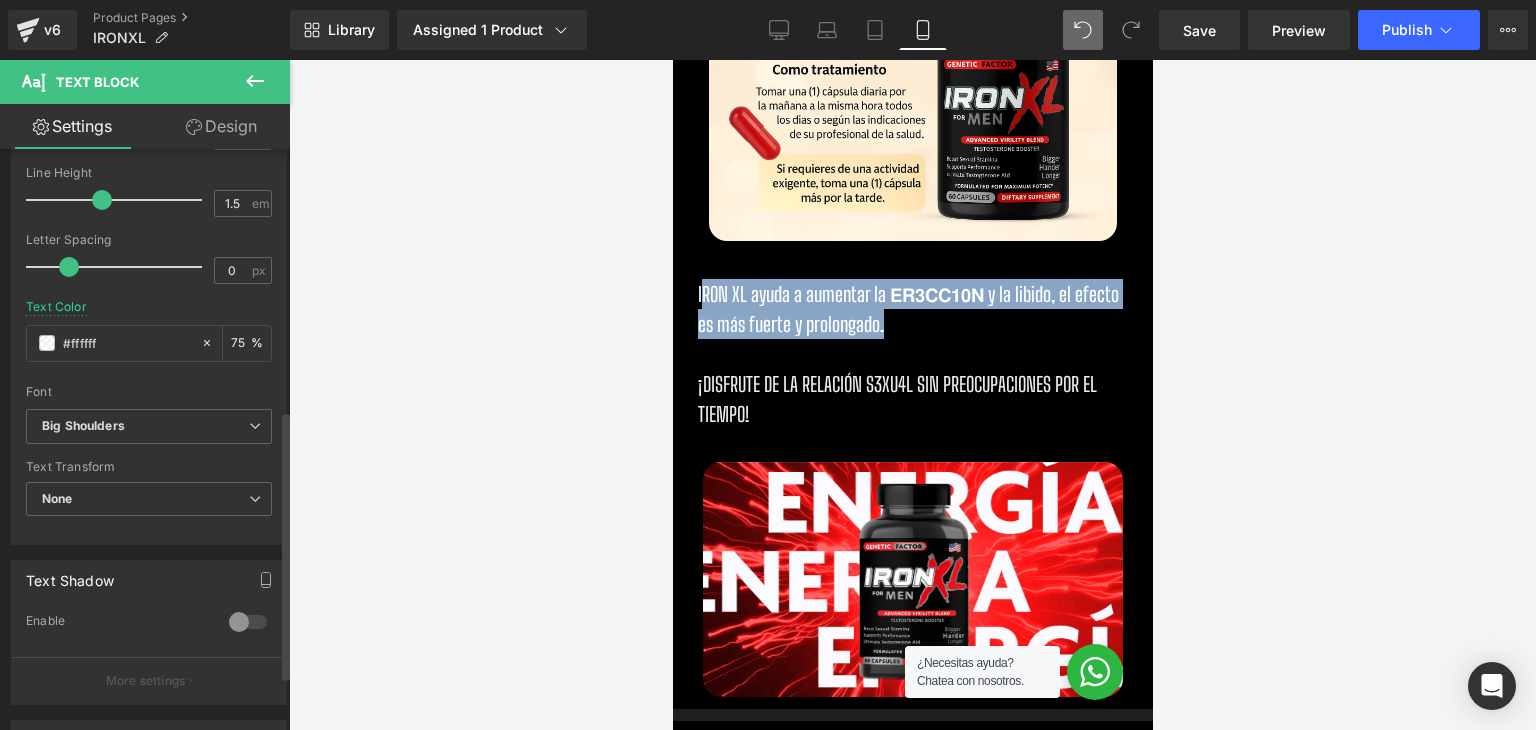scroll, scrollTop: 600, scrollLeft: 0, axis: vertical 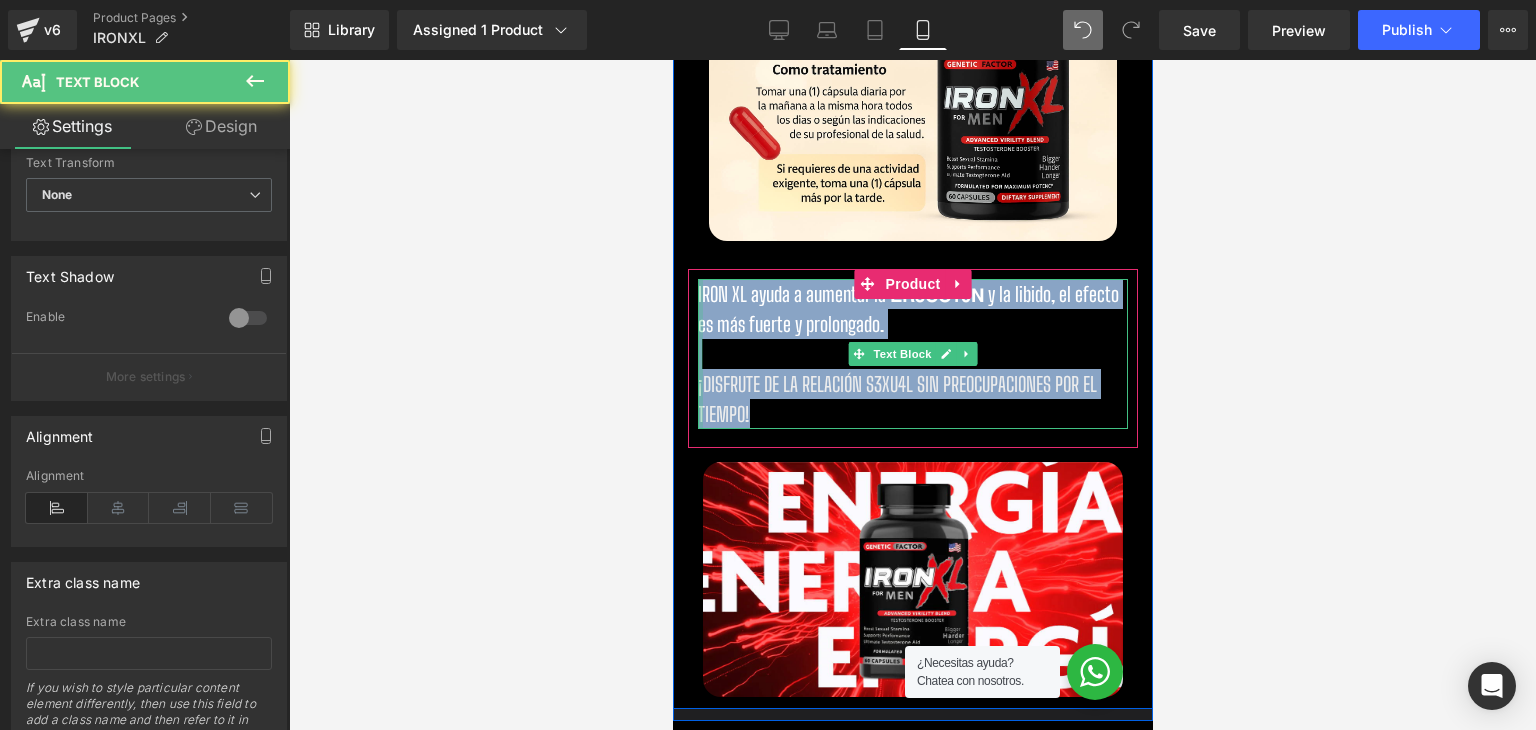 drag, startPoint x: 773, startPoint y: 418, endPoint x: 689, endPoint y: 294, distance: 149.77316 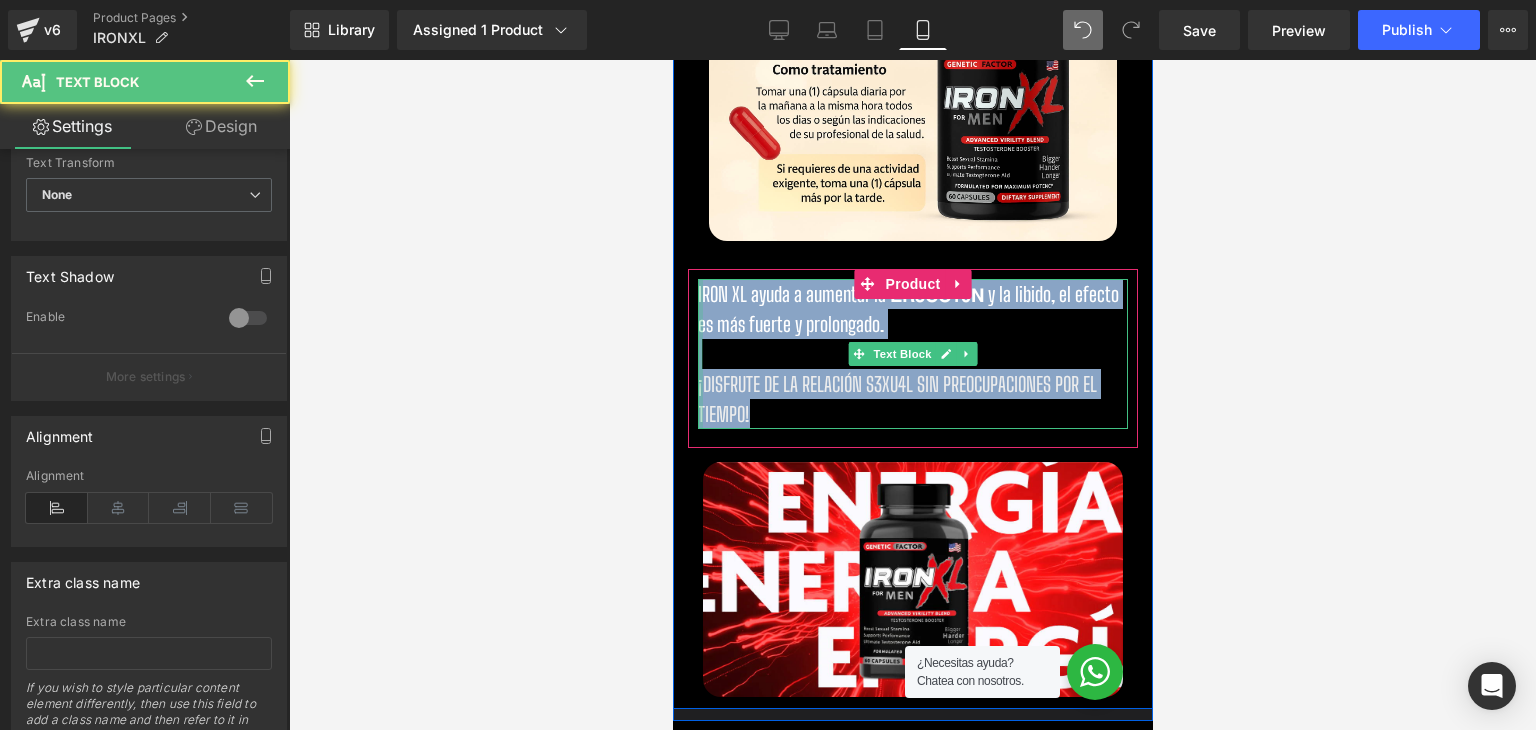 click on "IRON XL ayuda a aumentar la 𝗘𝗥𝟯𝗖𝗖𝟭𝟬𝗡 y la libido, el efecto es más fuerte y prolongado. ¡DISFRUTE DE LA RELACIÓN S3XU4L SIN PREOCUPACIONES POR EL TIEMPO!
Text Block" at bounding box center [912, 354] 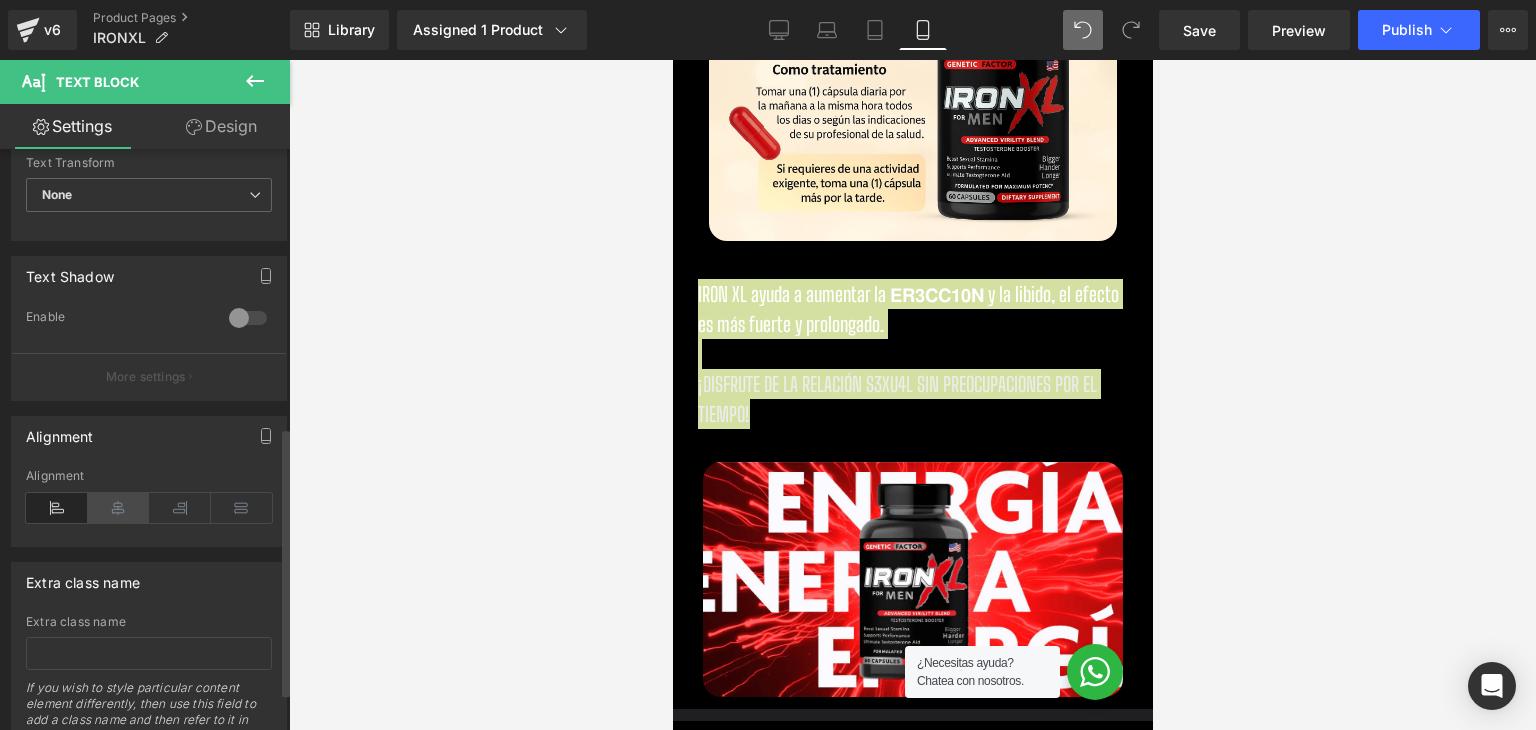 click at bounding box center (119, 508) 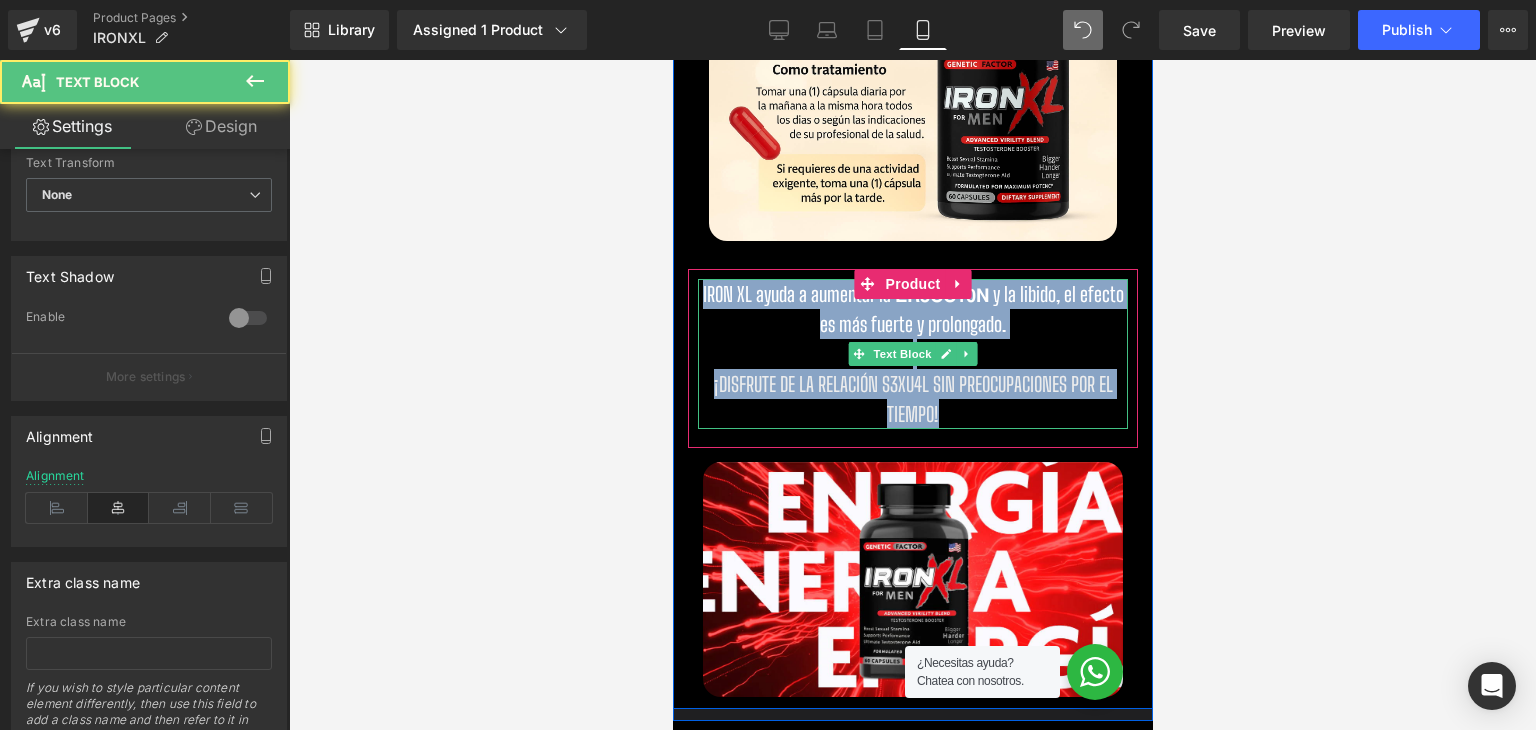 click on "¡DISFRUTE DE LA RELACIÓN S3XU4L SIN PREOCUPACIONES POR EL TIEMPO!" at bounding box center [912, 399] 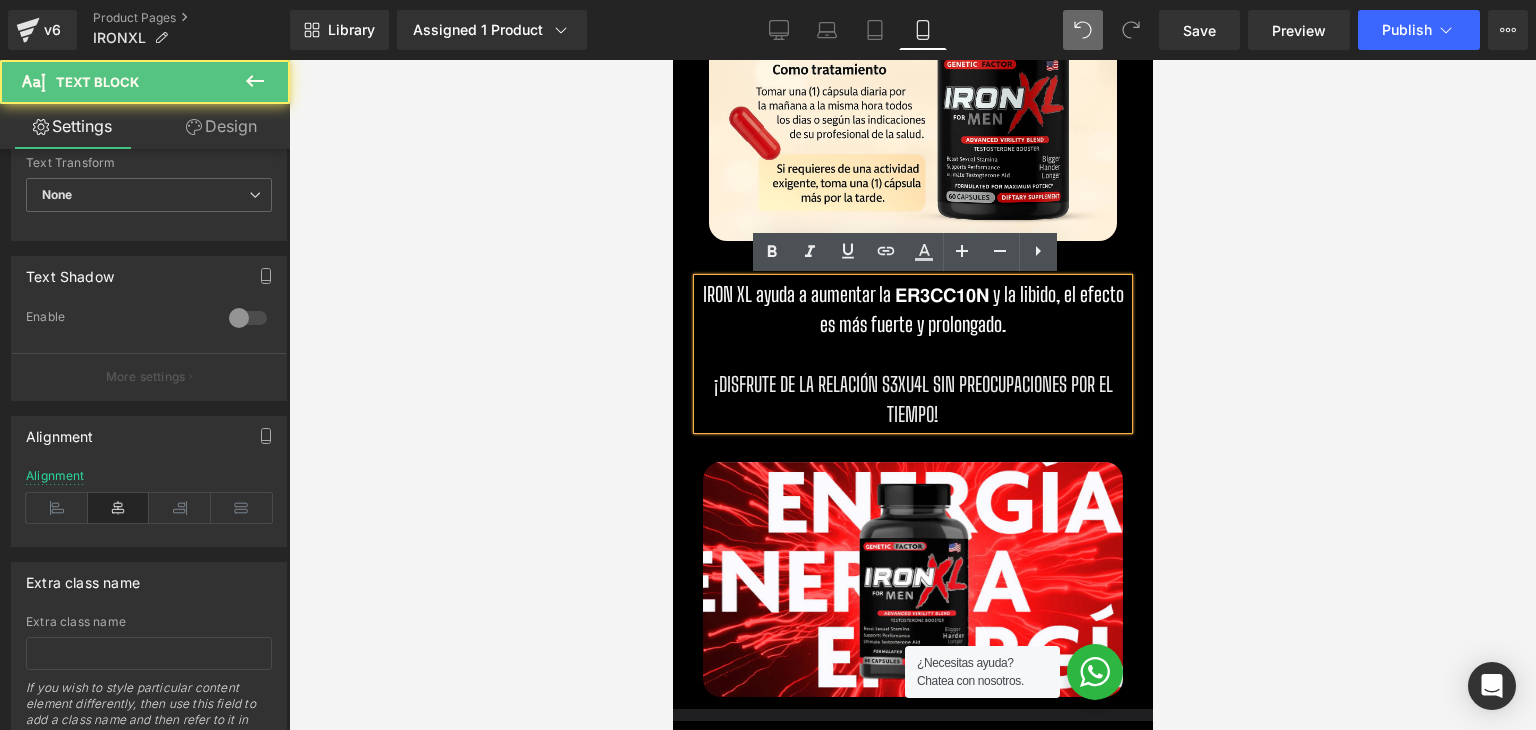 click on "IRON XL ayuda a aumentar la 𝗘𝗥𝟯𝗖𝗖𝟭𝟬𝗡 y la libido, el efecto es más fuerte y prolongado." at bounding box center (912, 309) 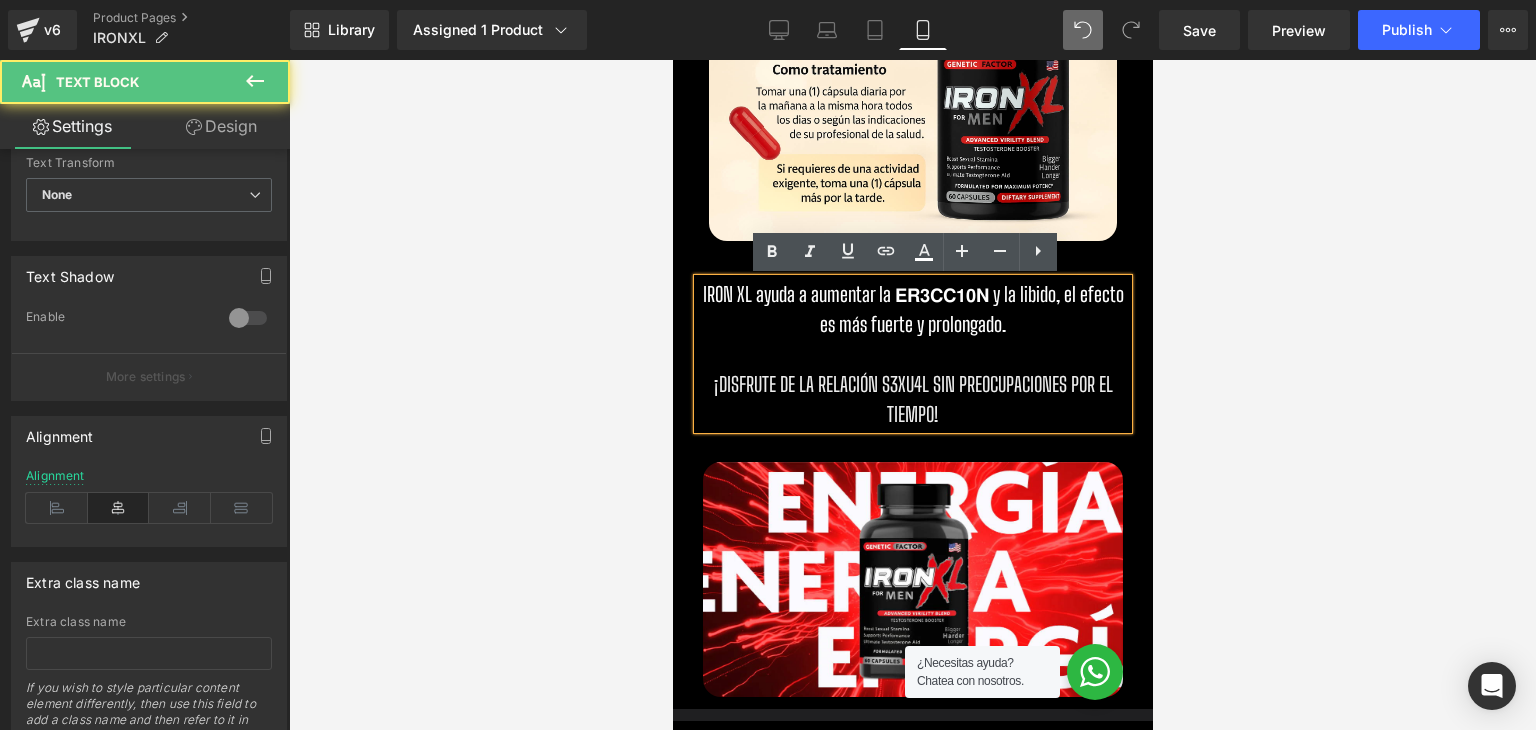 click on "IRON XL ayuda a aumentar la 𝗘𝗥𝟯𝗖𝗖𝟭𝟬𝗡 y la libido, el efecto es más fuerte y prolongado." at bounding box center (912, 309) 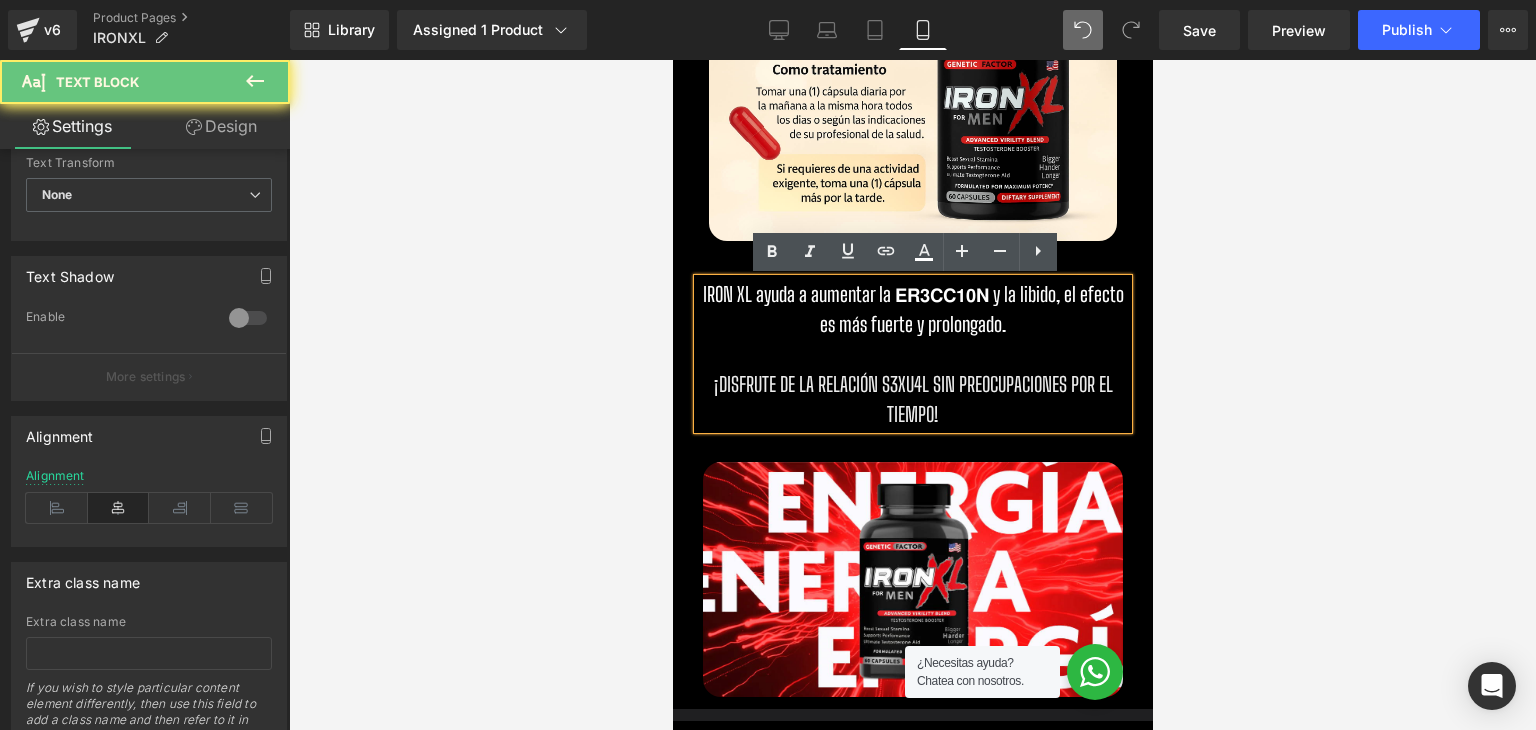 click on "IRON XL ayuda a aumentar la 𝗘𝗥𝟯𝗖𝗖𝟭𝟬𝗡 y la libido, el efecto es más fuerte y prolongado." at bounding box center (912, 309) 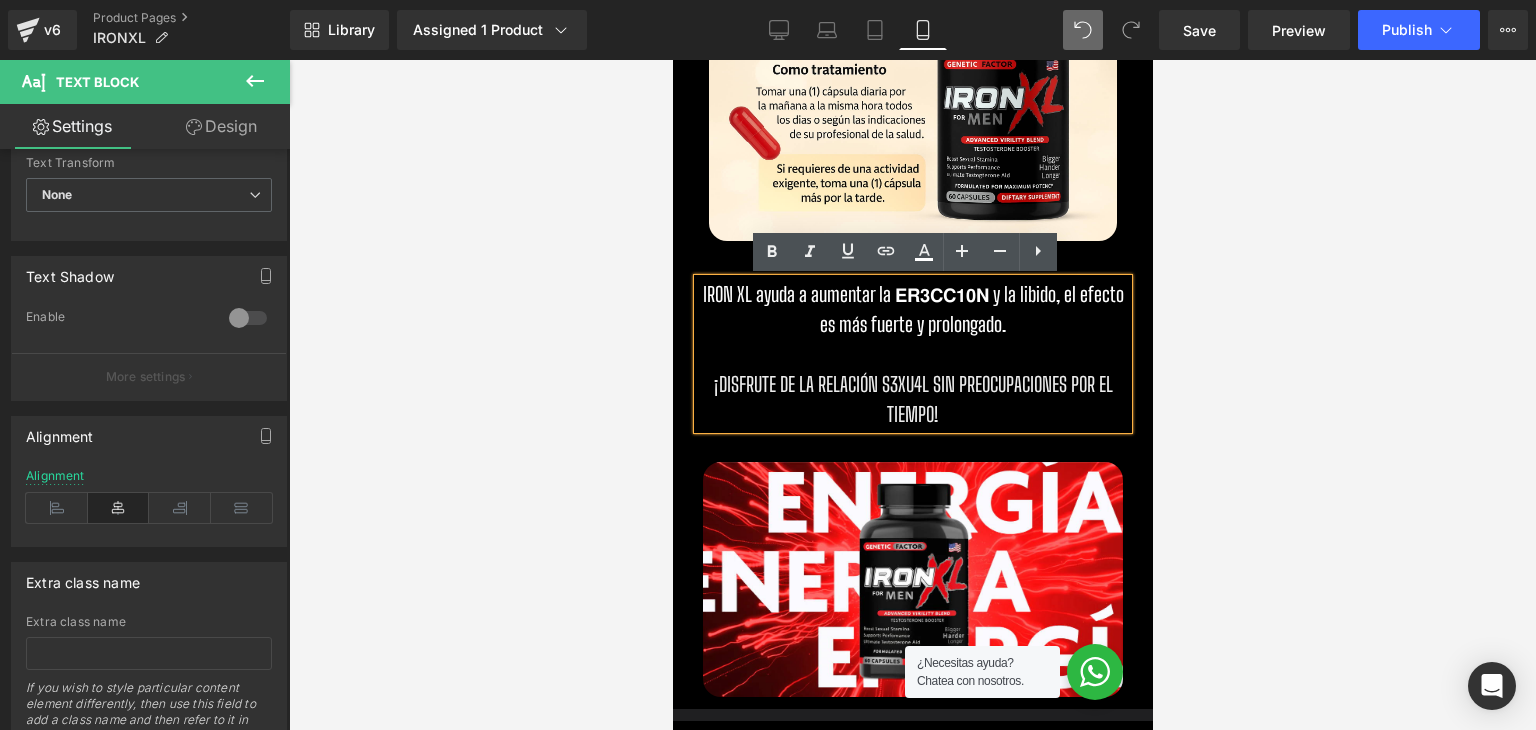 click on "IRON XL ayuda a aumentar la 𝗘𝗥𝟯𝗖𝗖𝟭𝟬𝗡 y la libido, el efecto es más fuerte y prolongado." at bounding box center [912, 309] 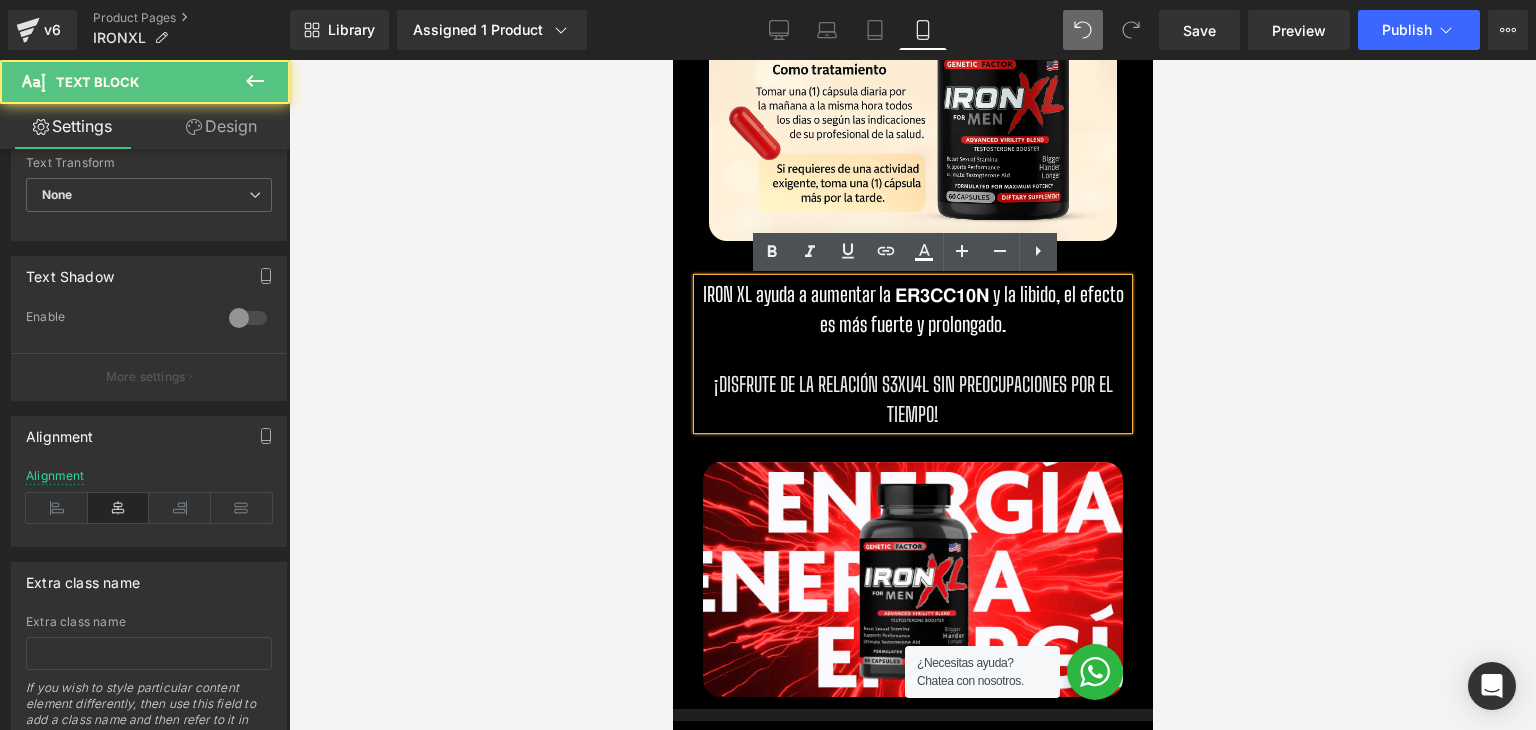 click on "IRON XL ayuda a aumentar la 𝗘𝗥𝟯𝗖𝗖𝟭𝟬𝗡 y la libido, el efecto es más fuerte y prolongado." at bounding box center [912, 309] 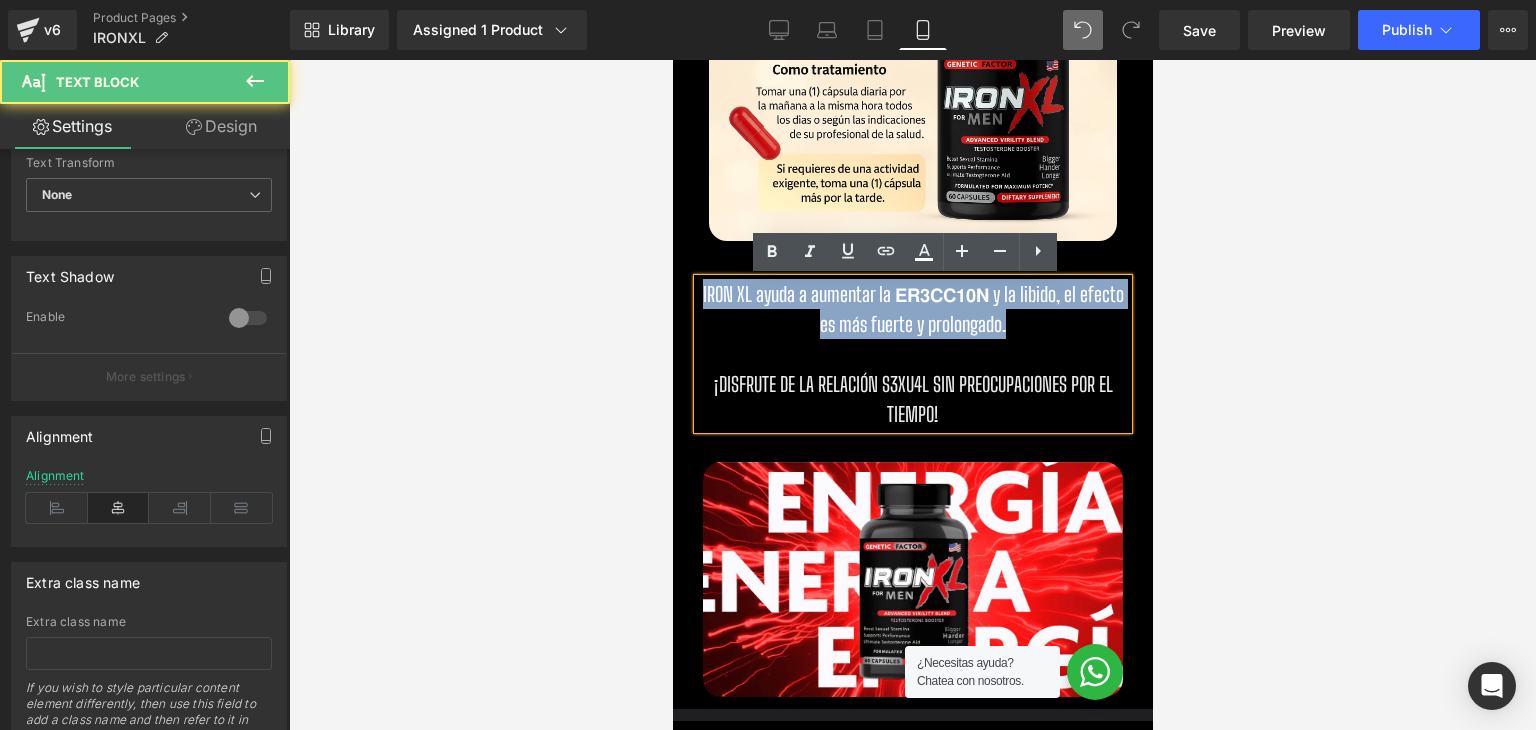 drag, startPoint x: 1007, startPoint y: 337, endPoint x: 680, endPoint y: 298, distance: 329.31747 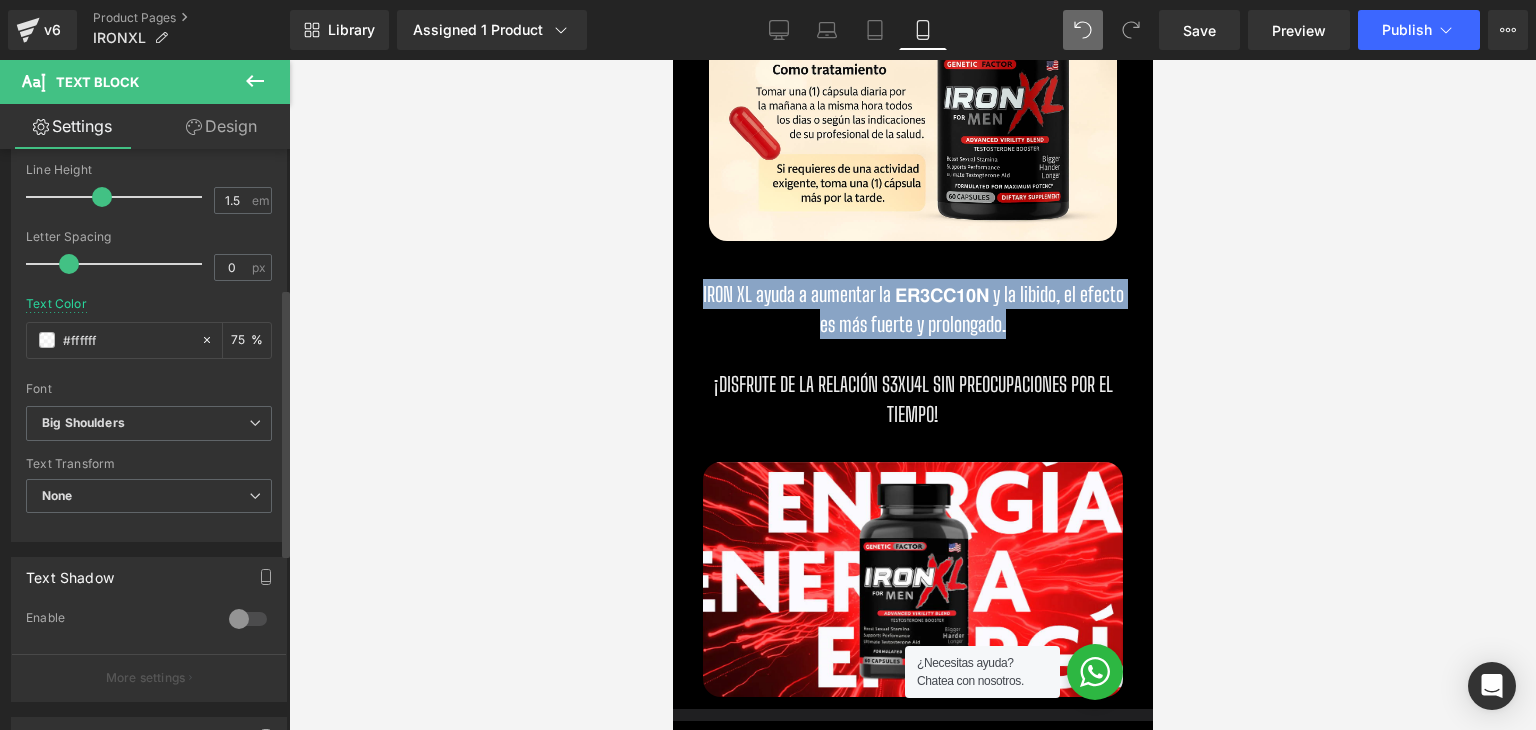 scroll, scrollTop: 300, scrollLeft: 0, axis: vertical 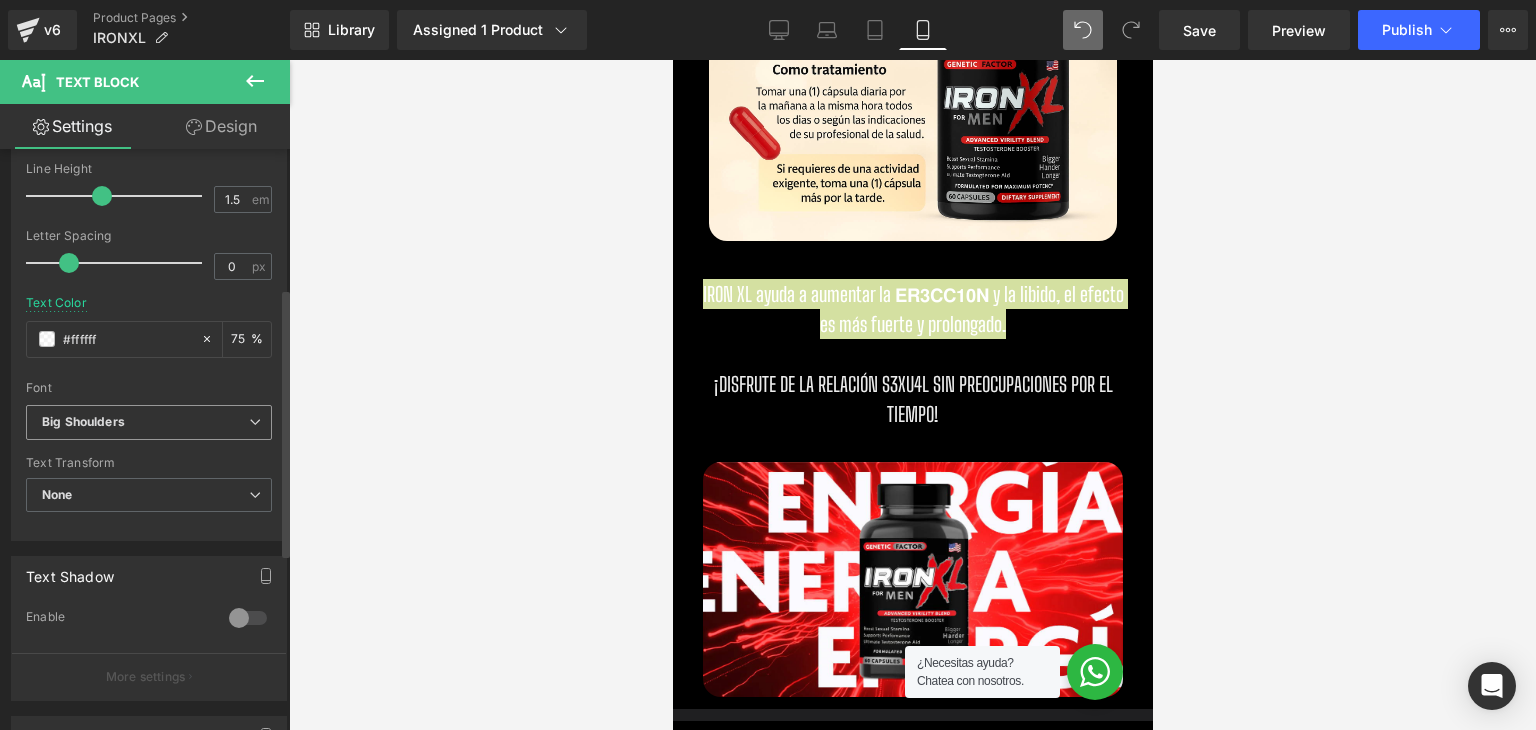 click on "Big Shoulders" at bounding box center (83, 422) 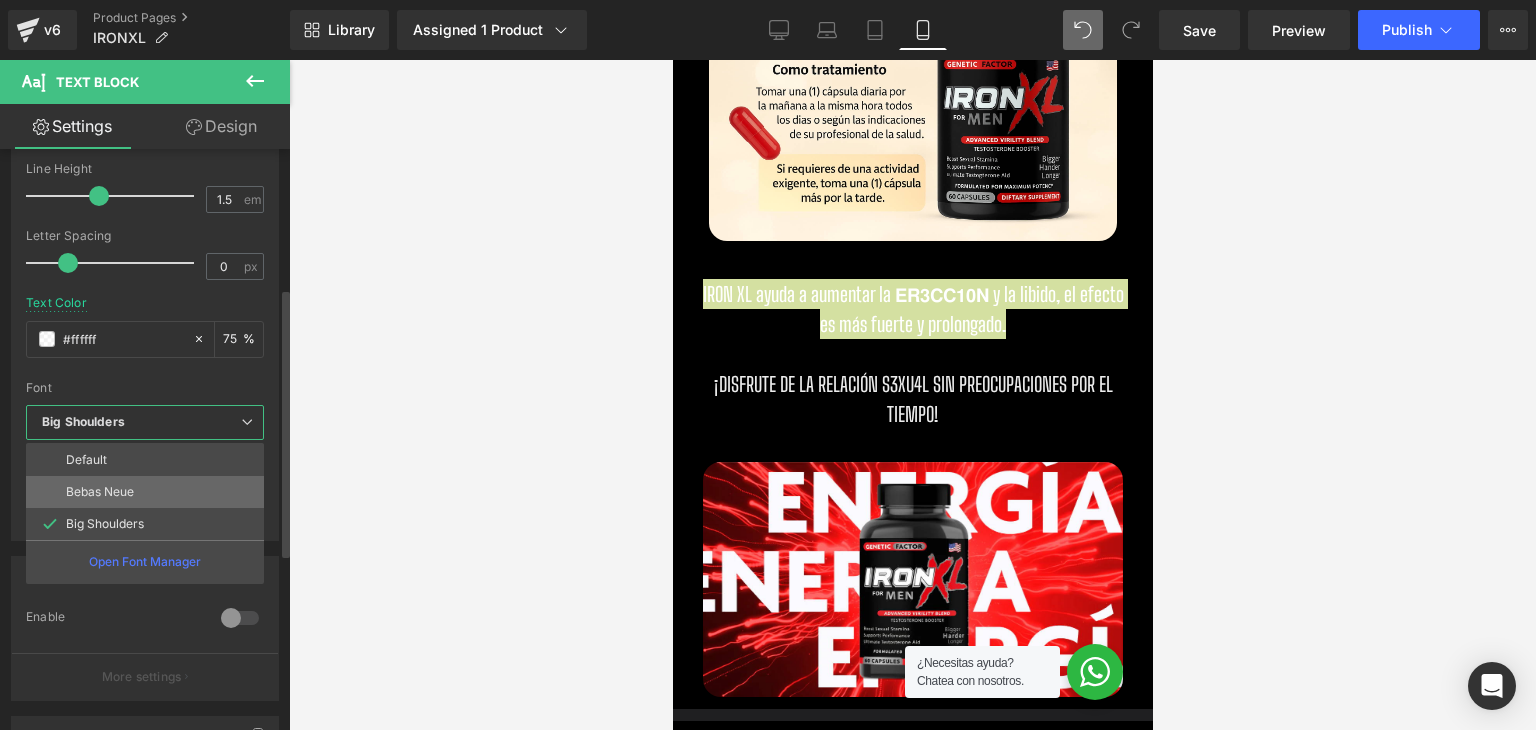 click on "Bebas Neue" at bounding box center [145, 492] 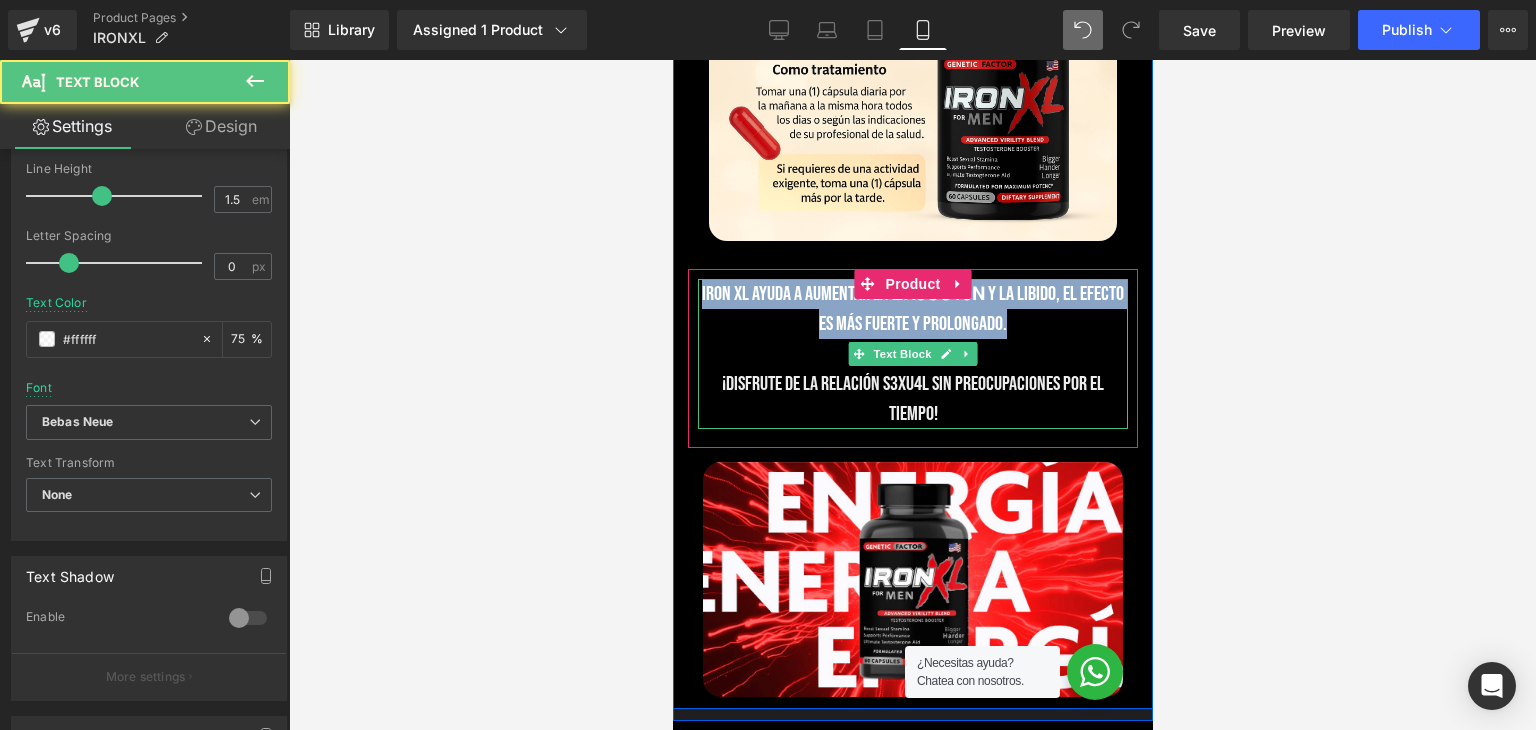 click on "IRON XL ayuda a aumentar la 𝗘𝗥𝟯𝗖𝗖𝟭𝟬𝗡 y la libido, el efecto es más fuerte y prolongado." at bounding box center (912, 309) 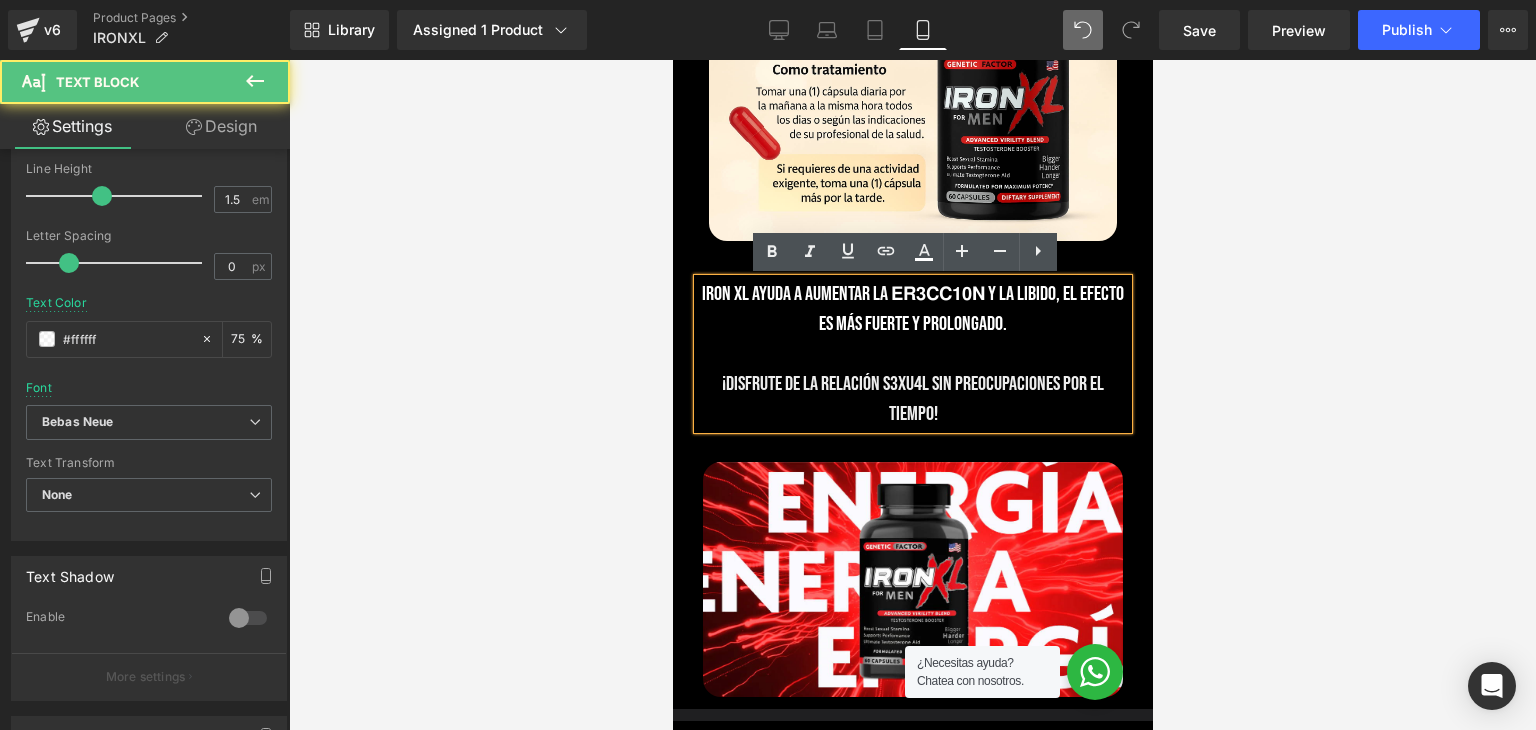 click on "IRON XL ayuda a aumentar la 𝗘𝗥𝟯𝗖𝗖𝟭𝟬𝗡 y la libido, el efecto es más fuerte y prolongado." at bounding box center (912, 309) 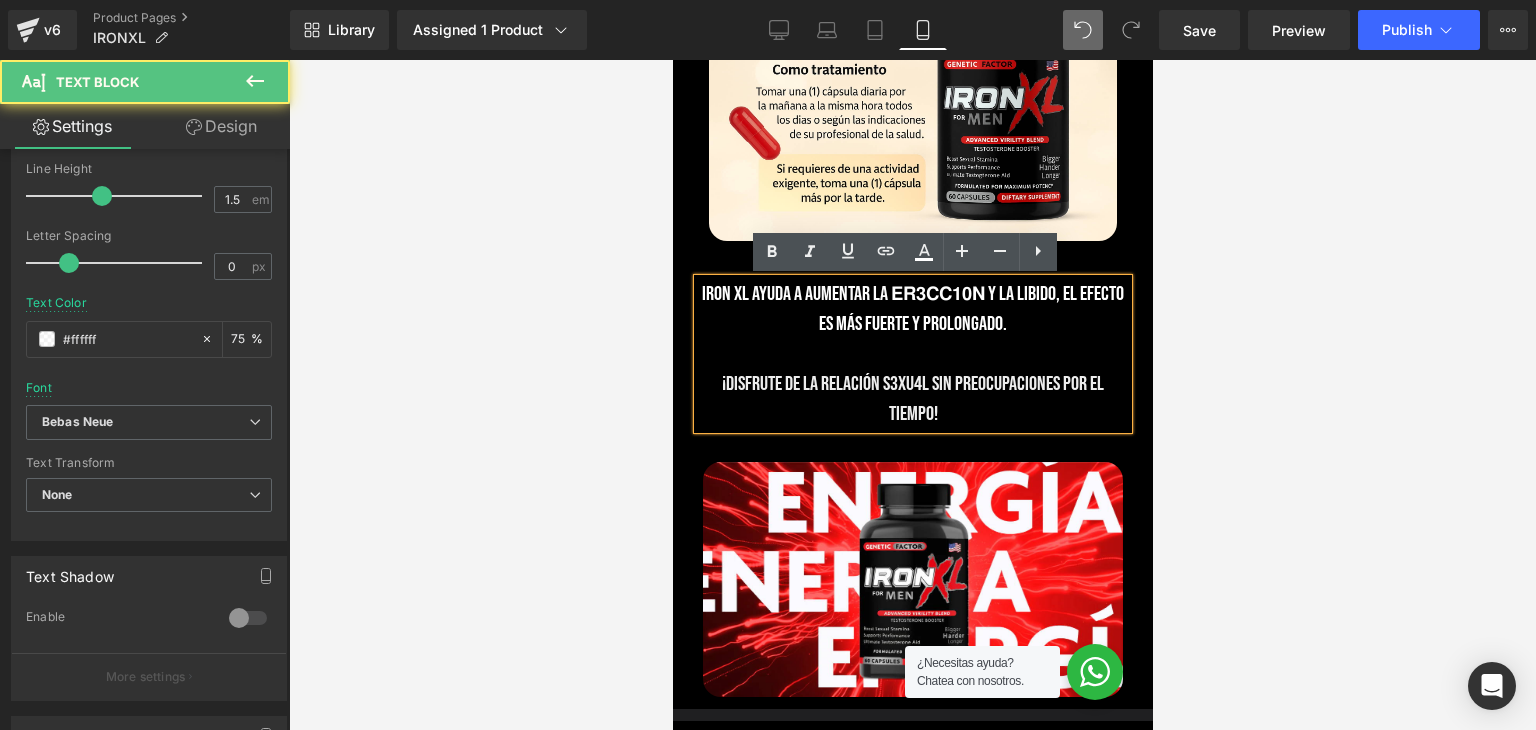 click on "IRON XL ayuda a aumentar la 𝗘𝗥𝟯𝗖𝗖𝟭𝟬𝗡 y la libido, el efecto es más fuerte y prolongado." at bounding box center (912, 309) 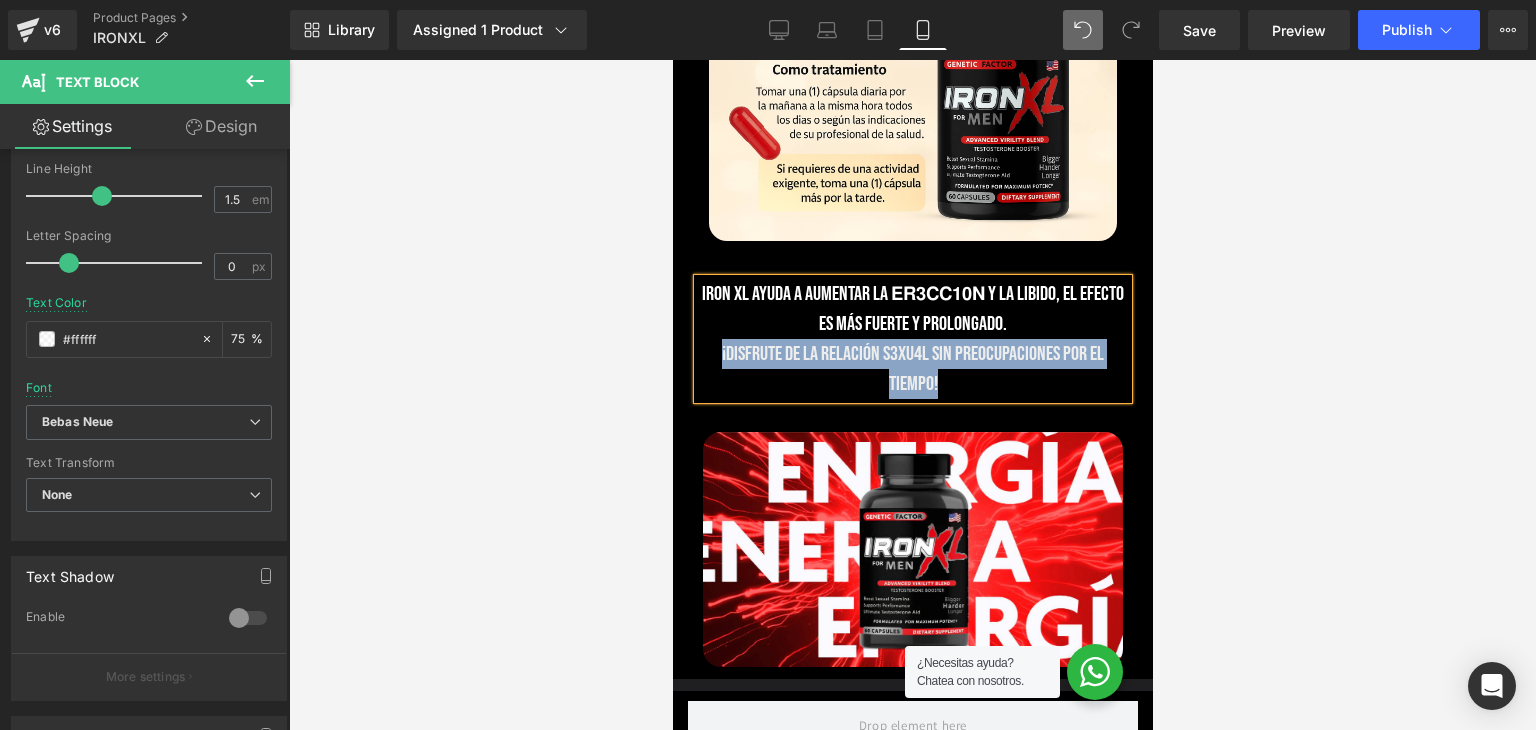 drag, startPoint x: 968, startPoint y: 382, endPoint x: 712, endPoint y: 353, distance: 257.63733 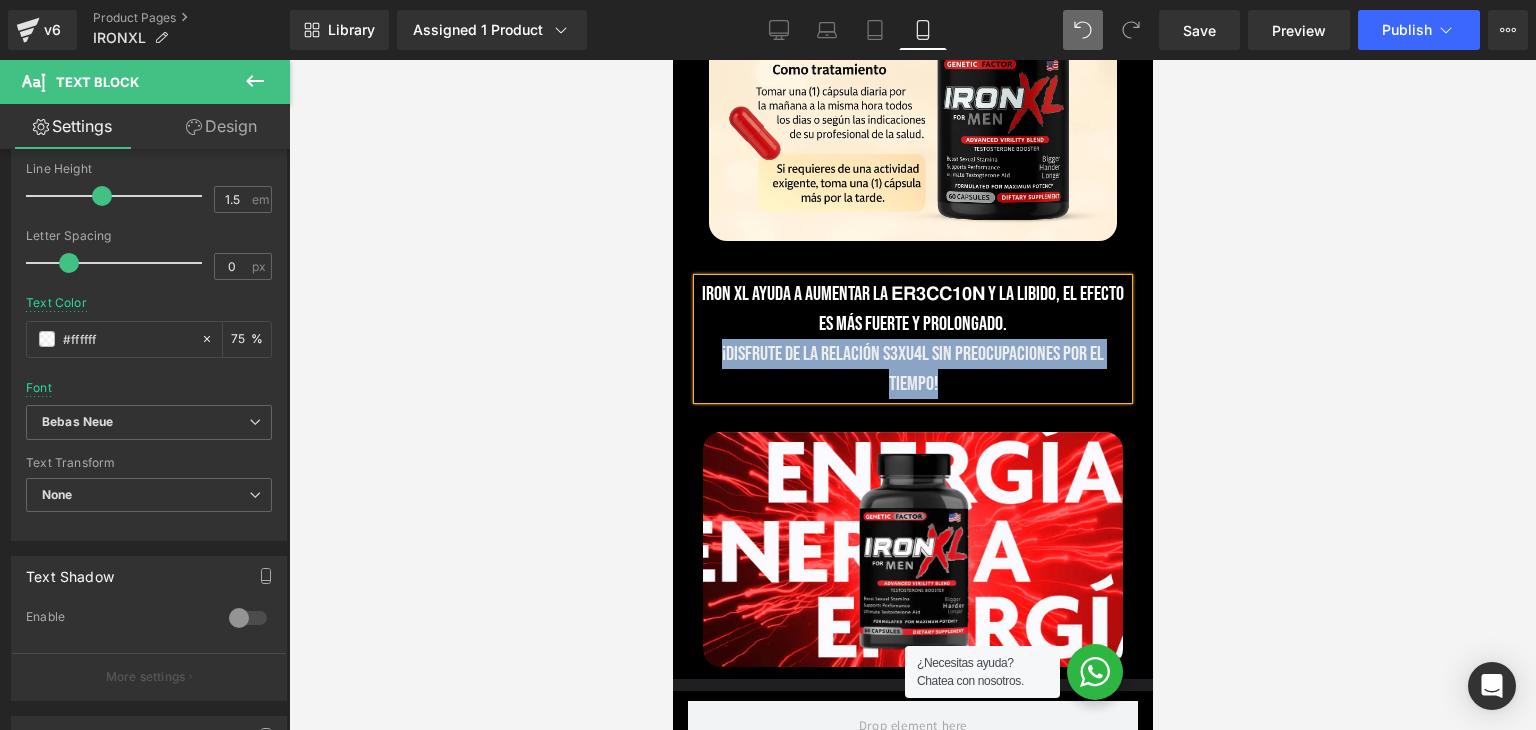 click on "¡DISFRUTE DE LA RELACIÓN S3XU4L SIN PREOCUPACIONES POR EL TIEMPO!" at bounding box center (912, 369) 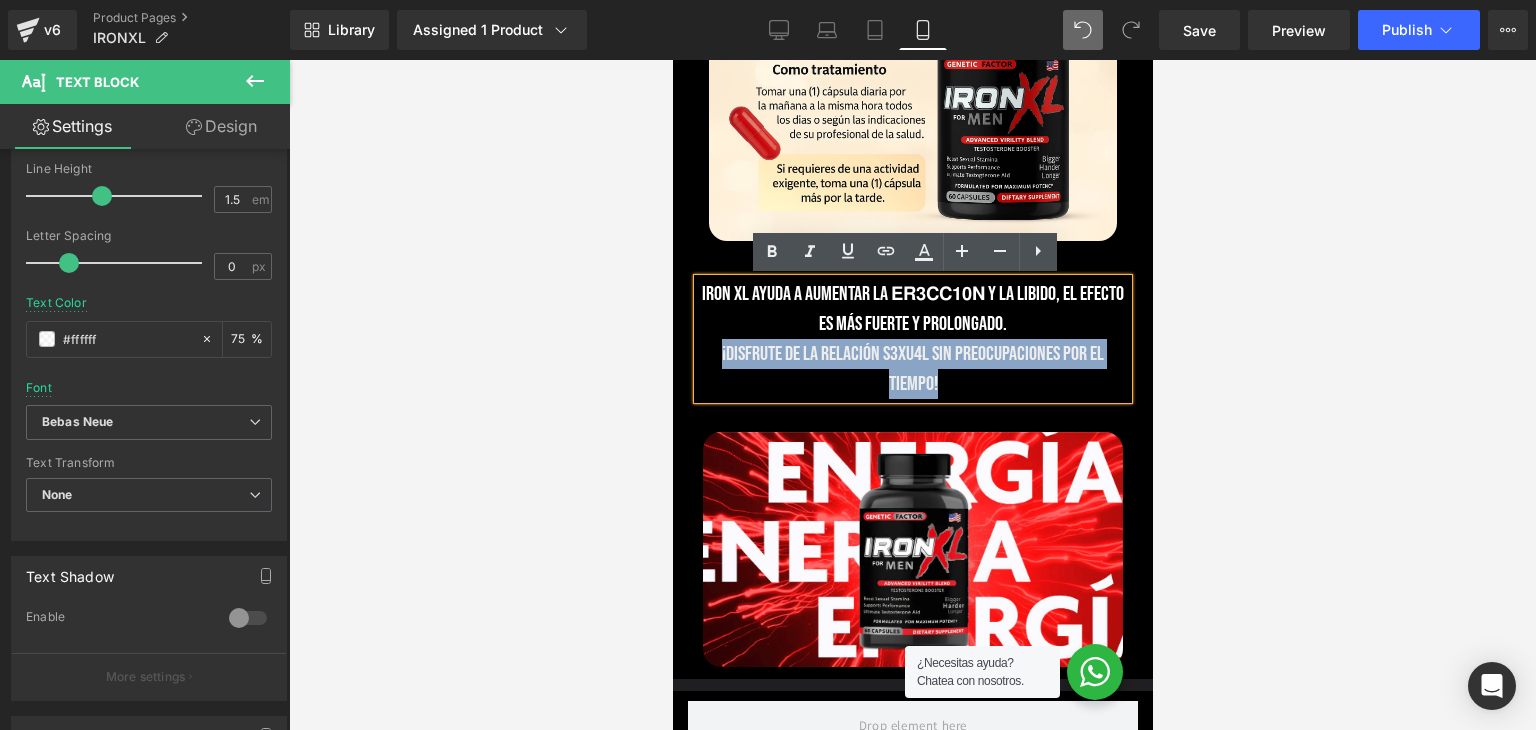 click on "¡DISFRUTE DE LA RELACIÓN S3XU4L SIN PREOCUPACIONES POR EL TIEMPO!" at bounding box center [912, 369] 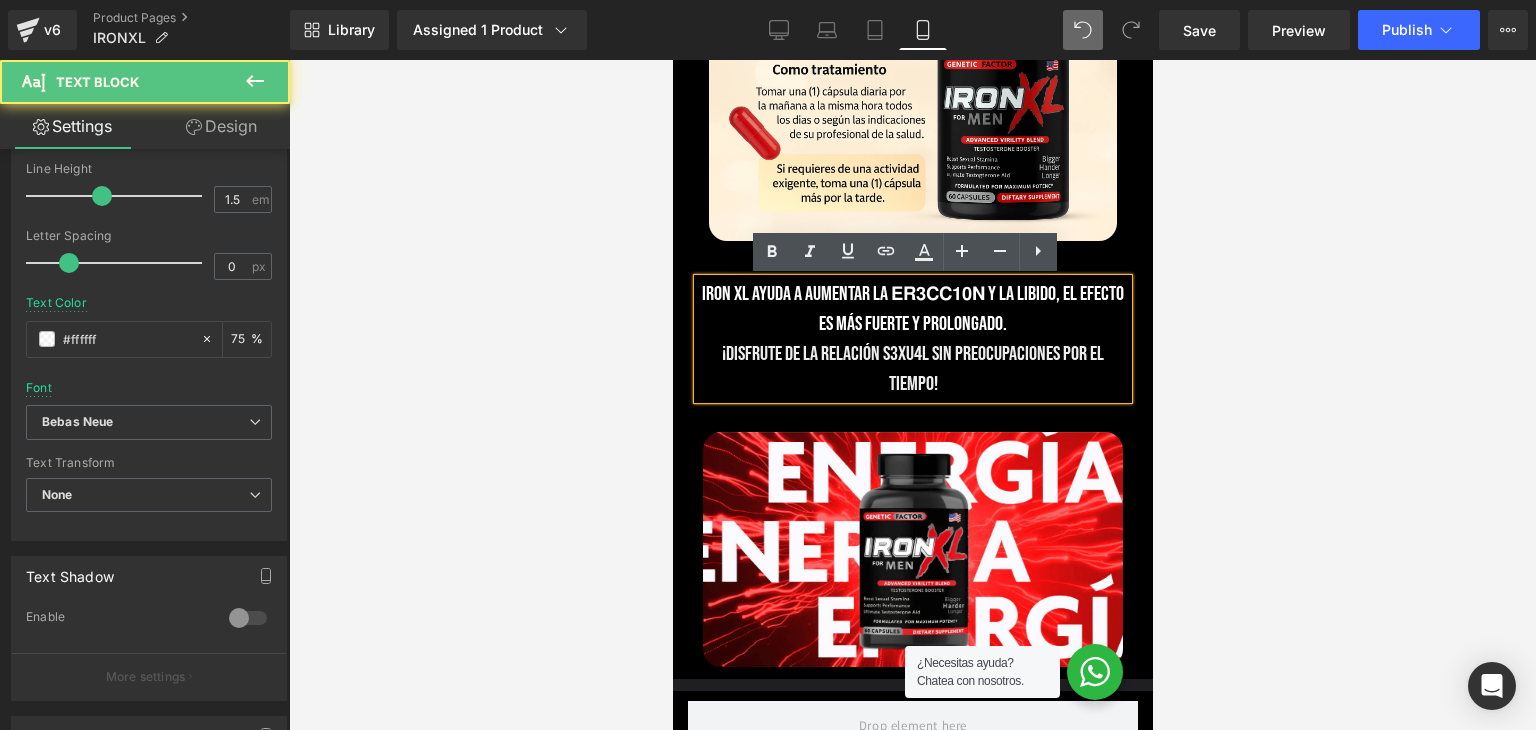 click on "¡DISFRUTE DE LA RELACIÓN S3XU4L SIN PREOCUPACIONES POR EL TIEMPO!" at bounding box center (912, 369) 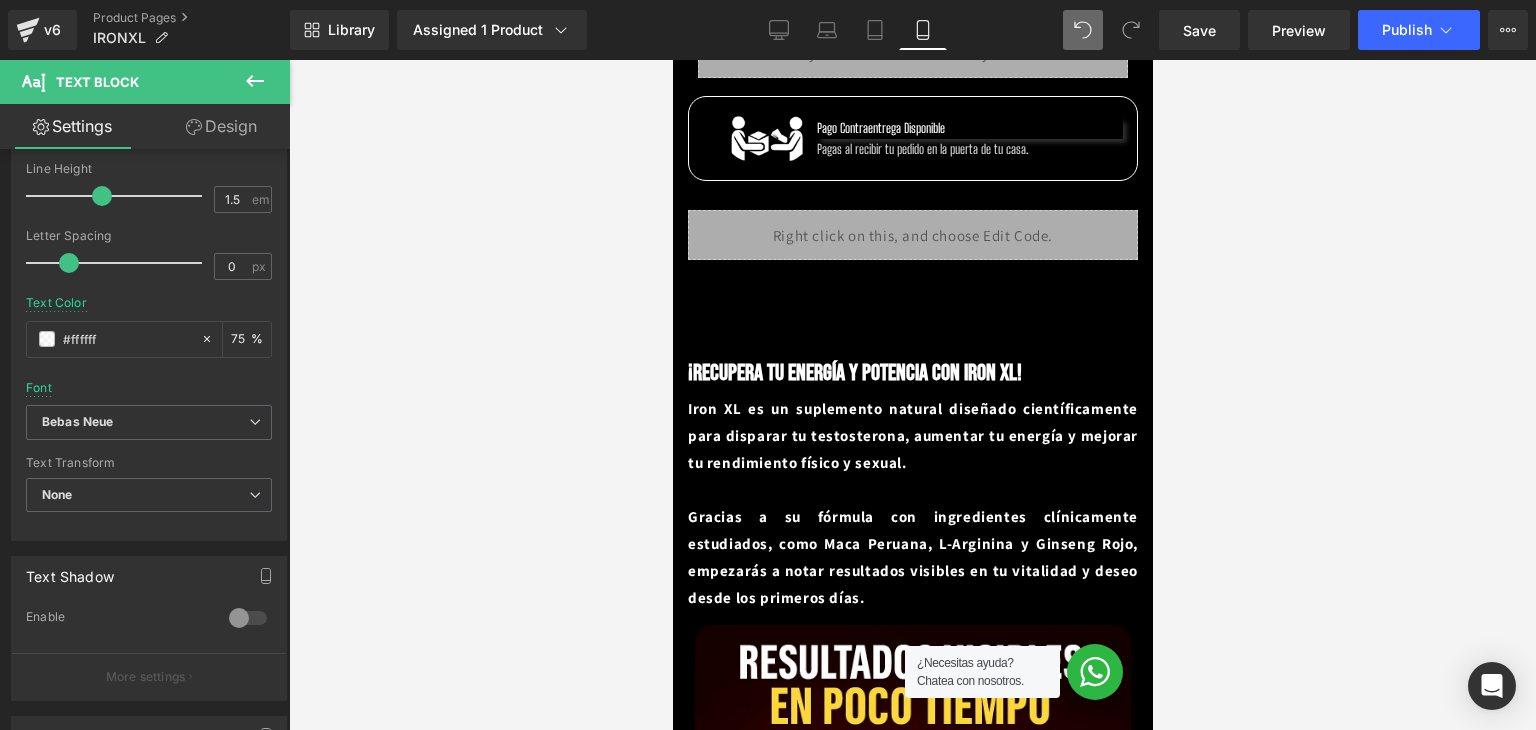 scroll, scrollTop: 600, scrollLeft: 0, axis: vertical 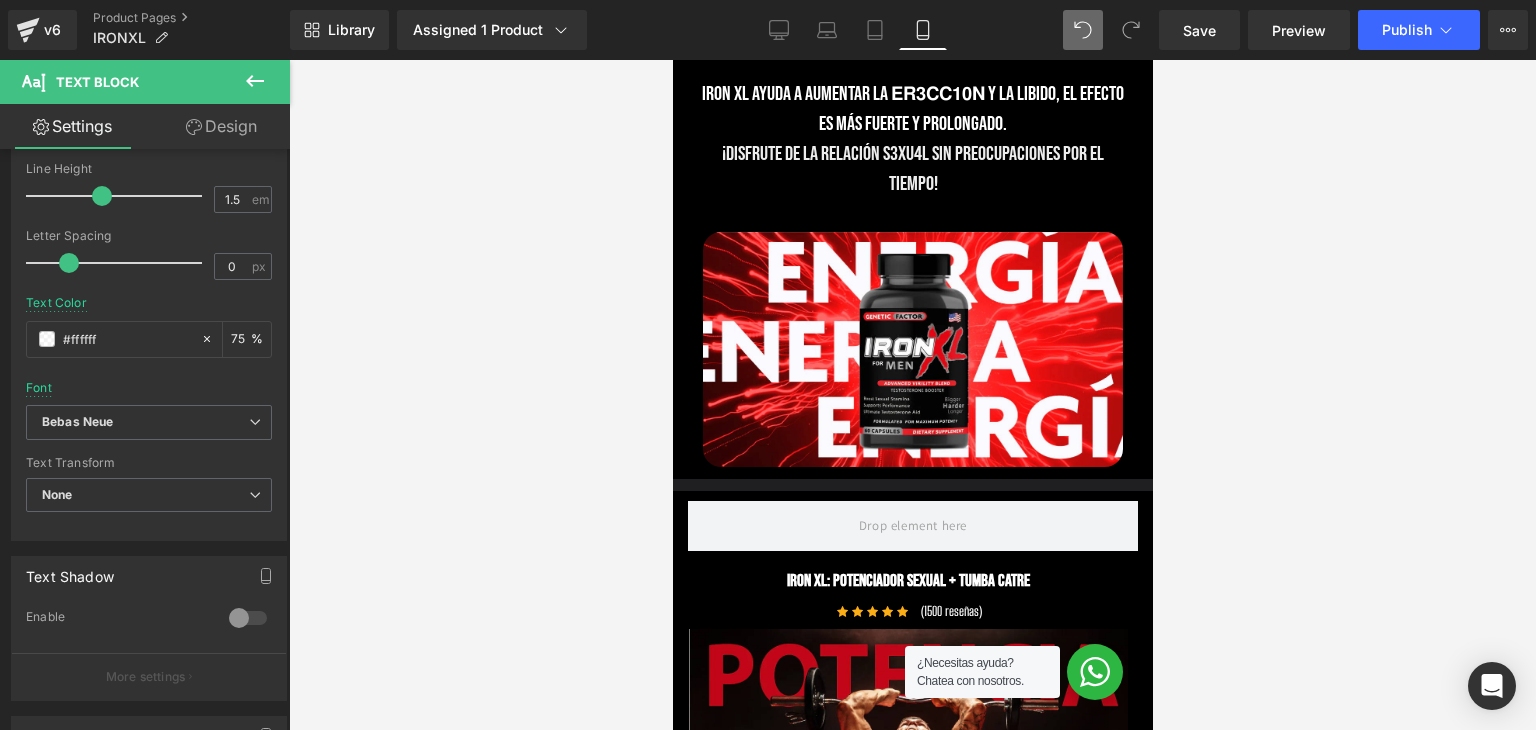 click on "¡DISFRUTE DE LA RELACIÓN S3XU4L SIN PREOCUPACIONES POR EL TIEMPO!" at bounding box center (912, 169) 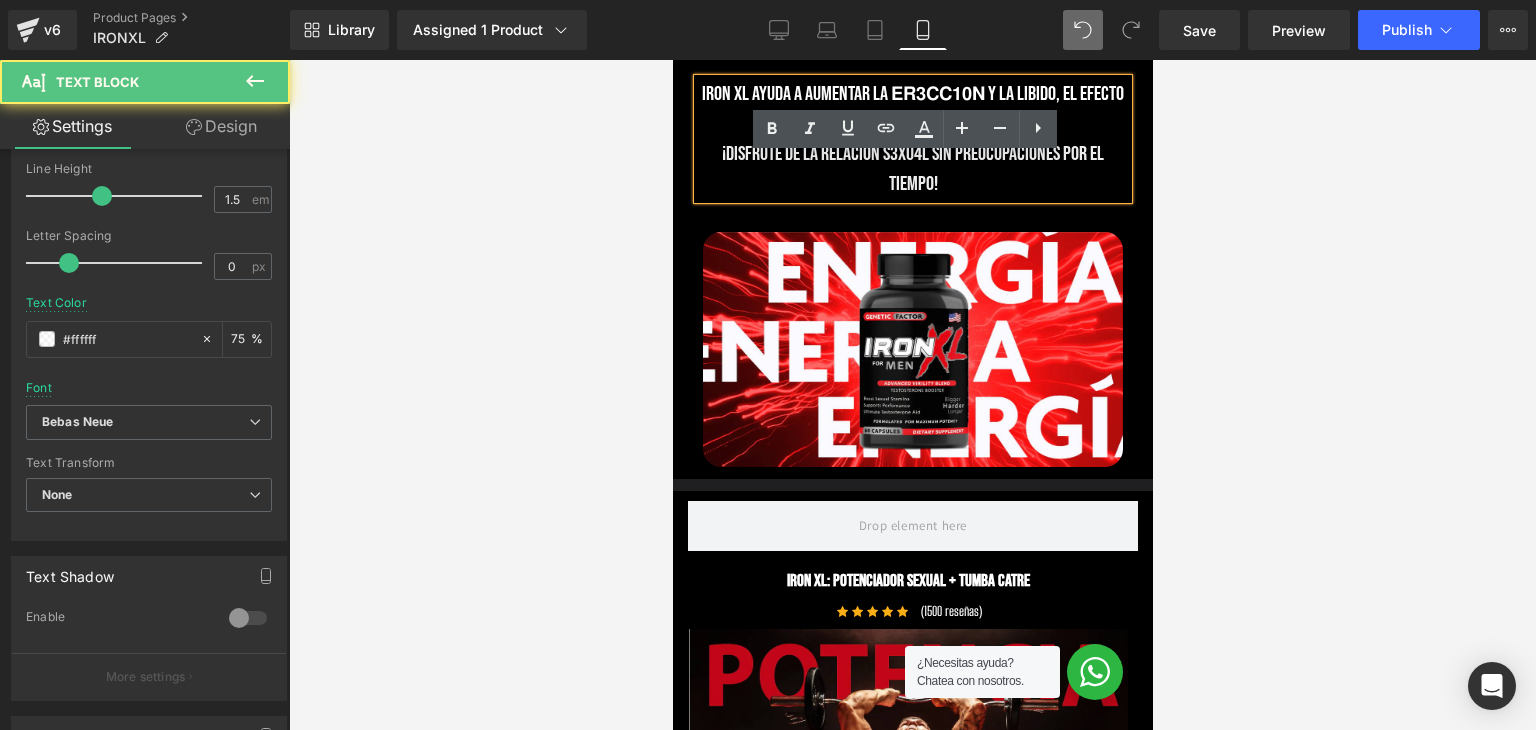 click on "¡DISFRUTE DE LA RELACIÓN S3XU4L SIN PREOCUPACIONES POR EL TIEMPO!" at bounding box center [912, 169] 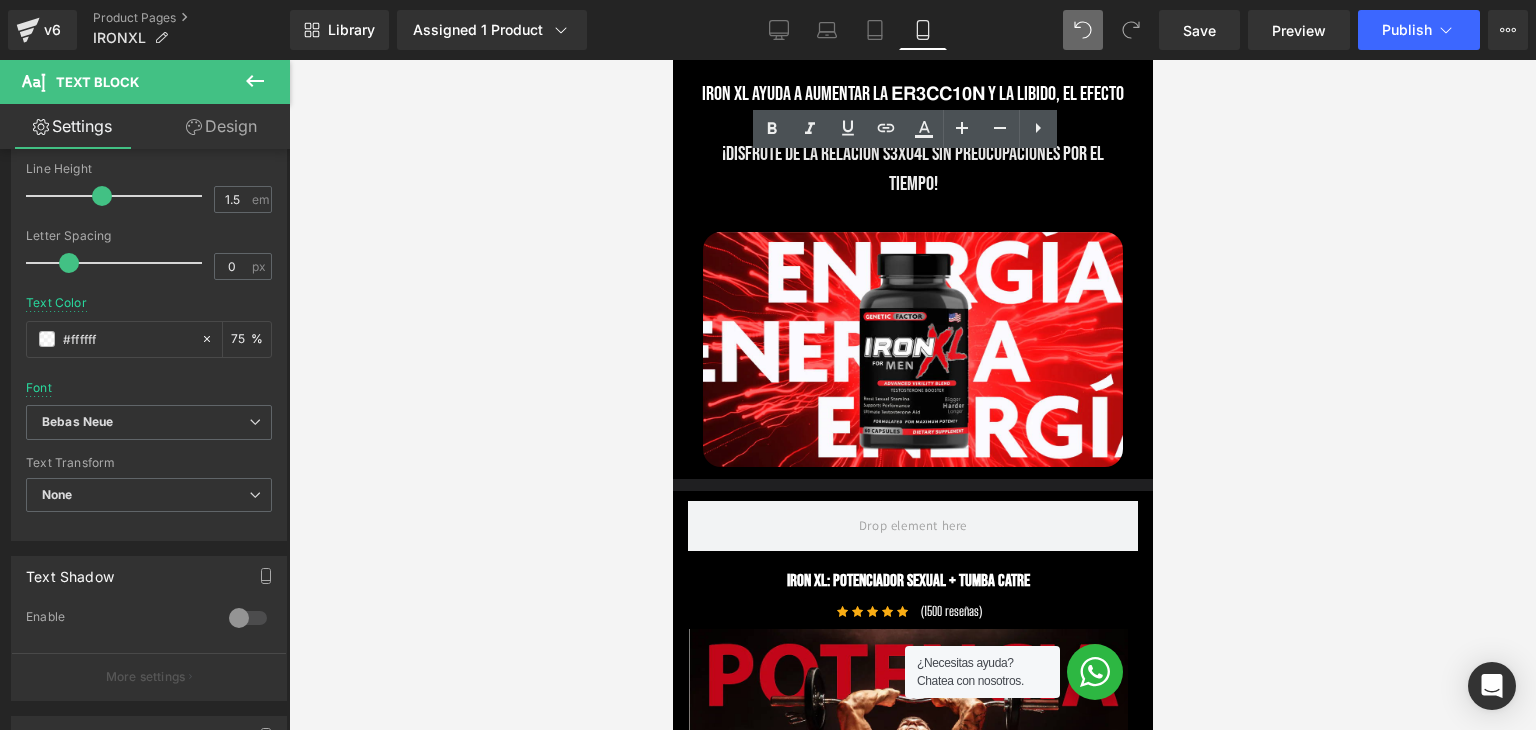click at bounding box center [912, 395] 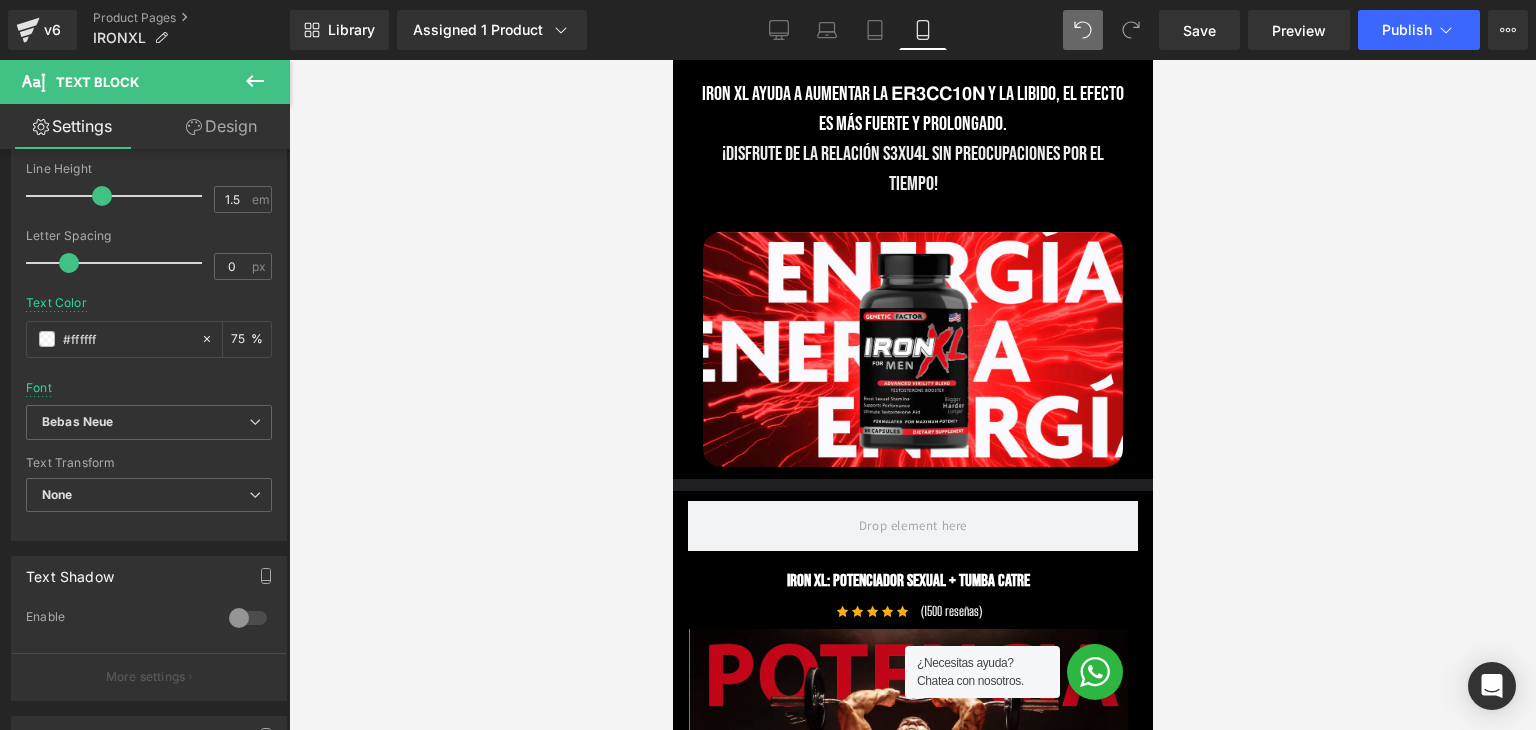 click on "¡DISFRUTE DE LA RELACIÓN S3XU4L SIN PREOCUPACIONES POR EL TIEMPO!" at bounding box center [912, 169] 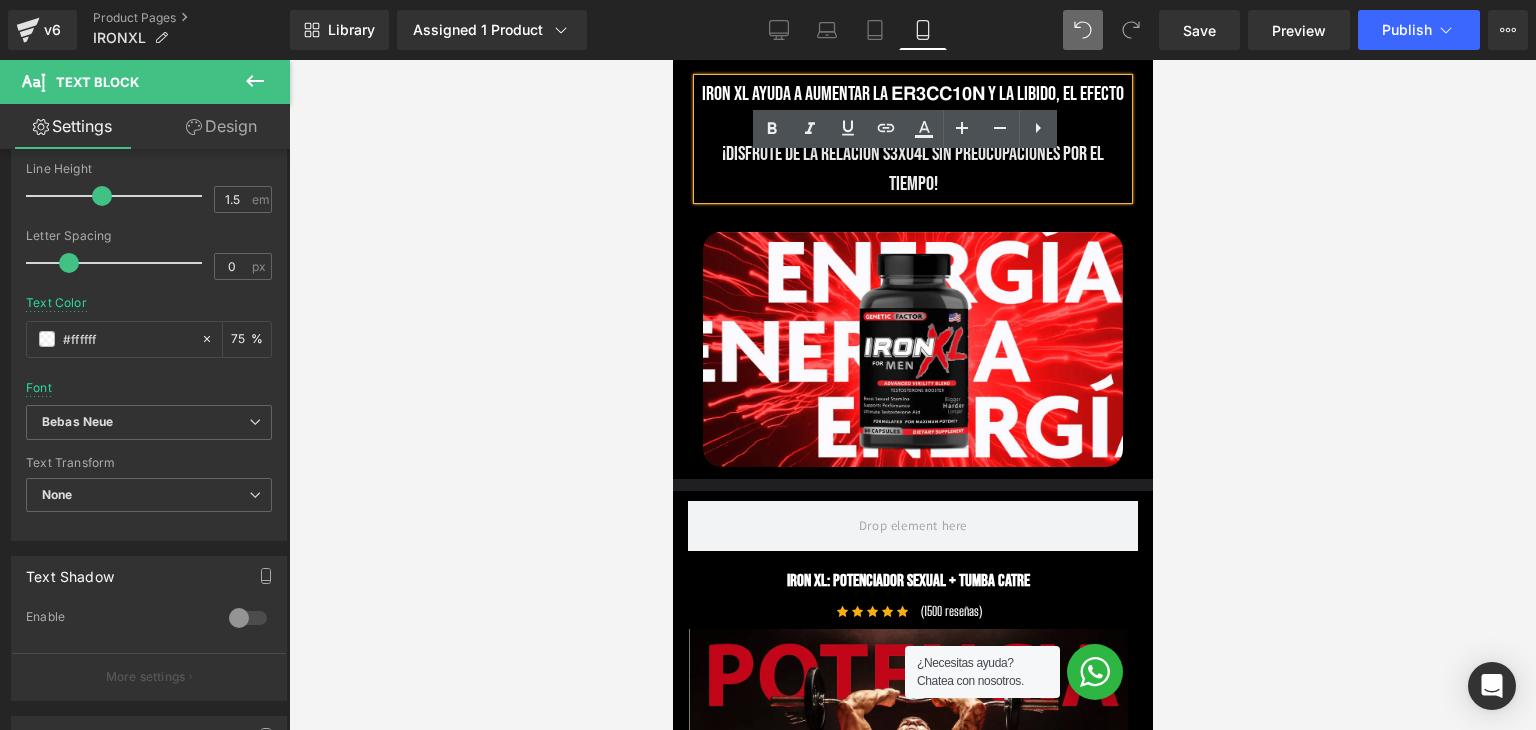 click on "¡DISFRUTE DE LA RELACIÓN S3XU4L SIN PREOCUPACIONES POR EL TIEMPO!" at bounding box center (912, 169) 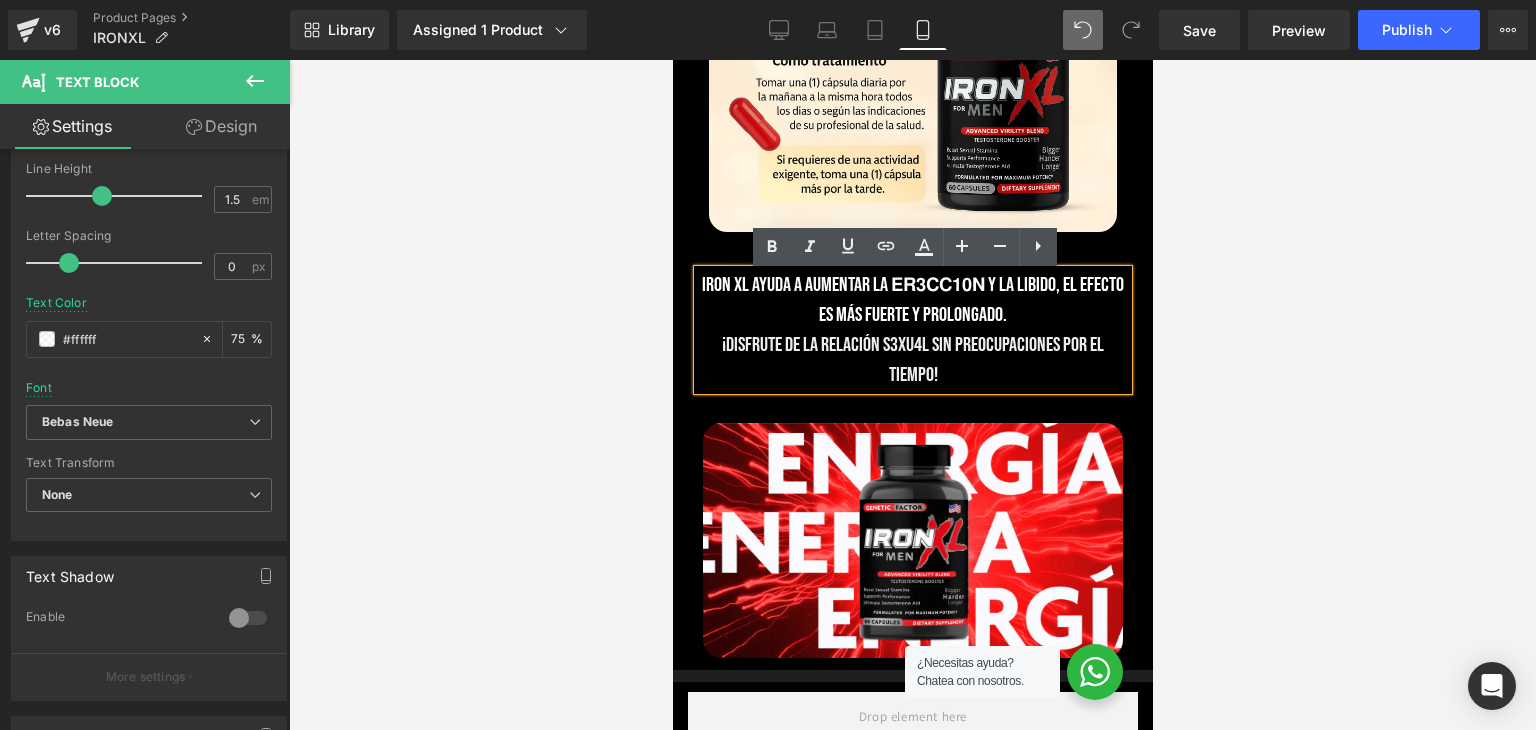 scroll, scrollTop: 2900, scrollLeft: 0, axis: vertical 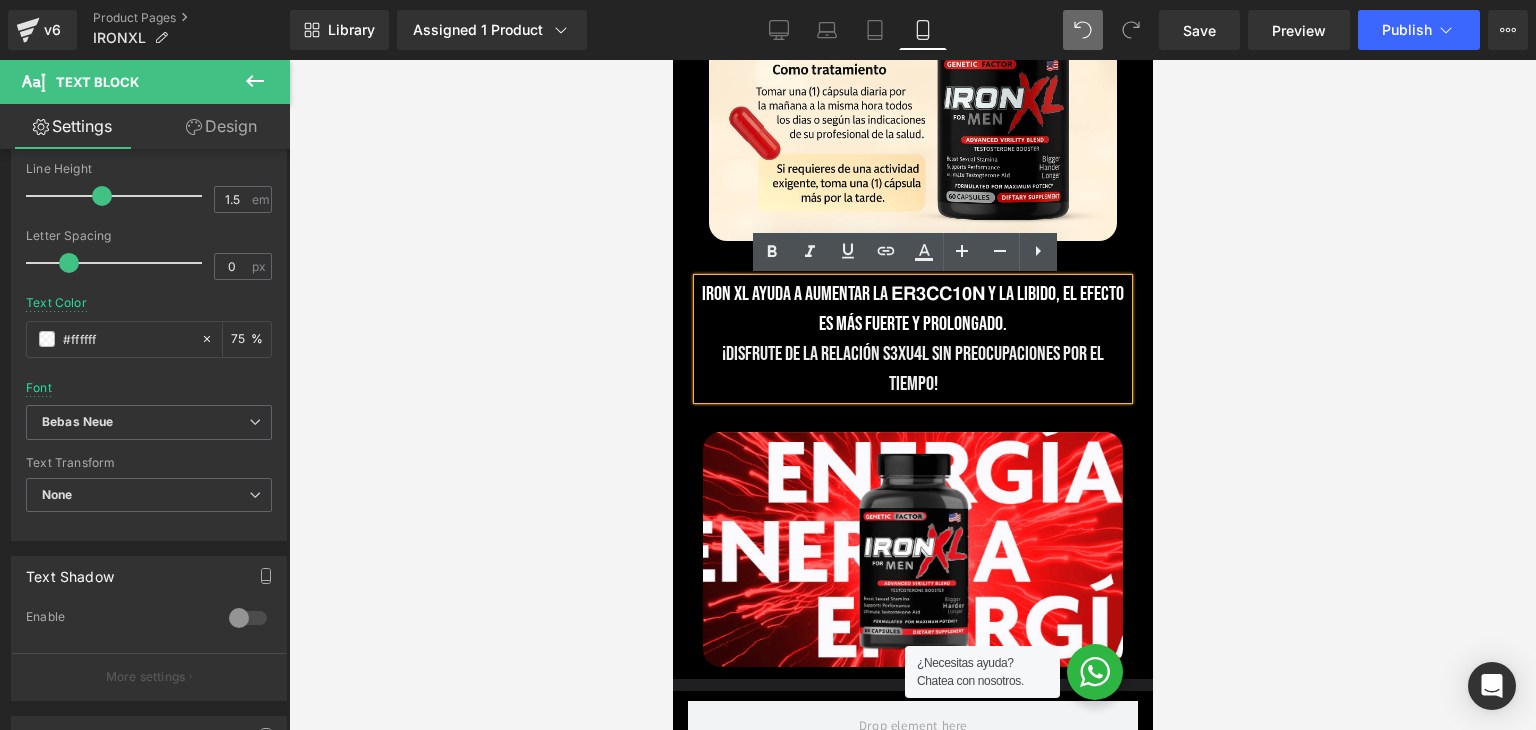 click at bounding box center (912, 395) 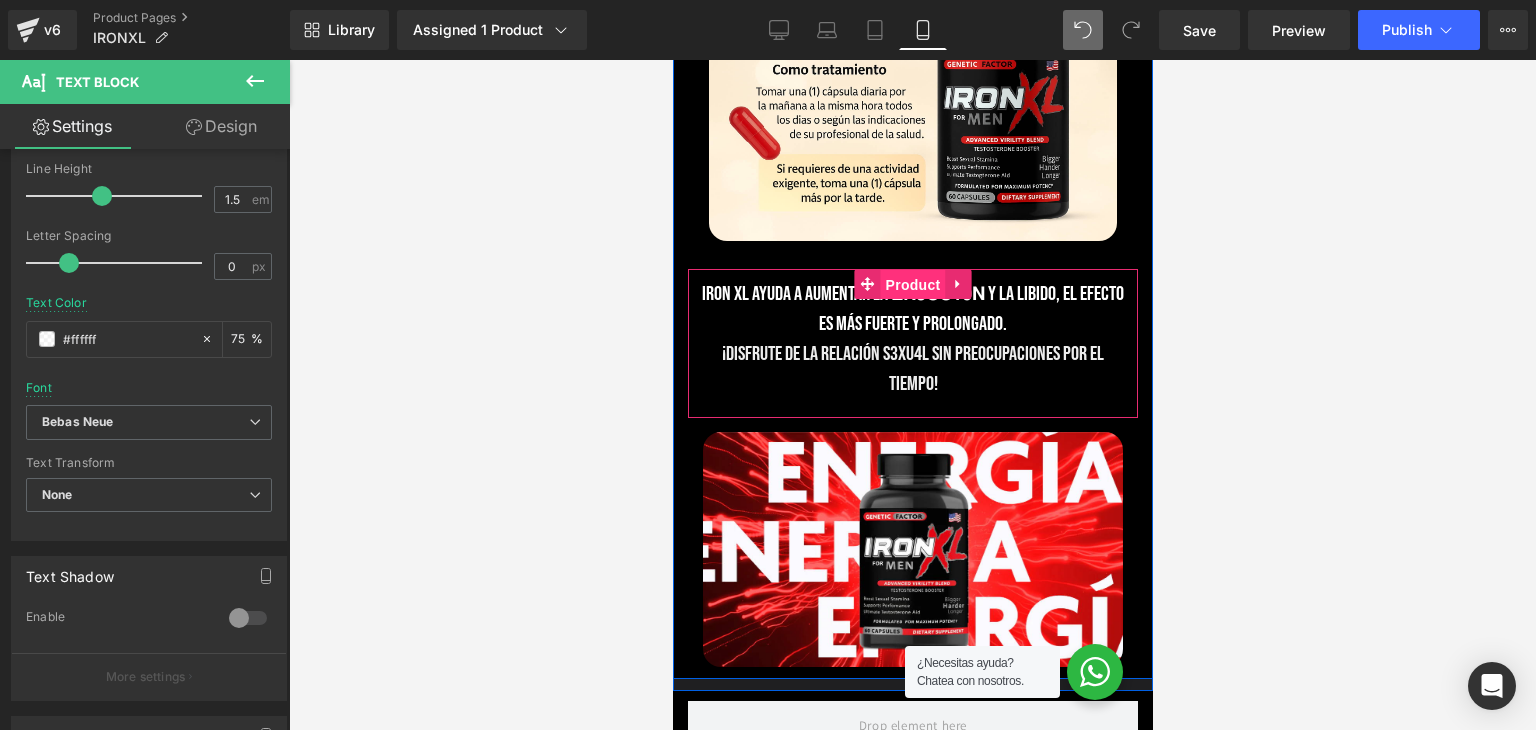 click on "Product" at bounding box center (912, 285) 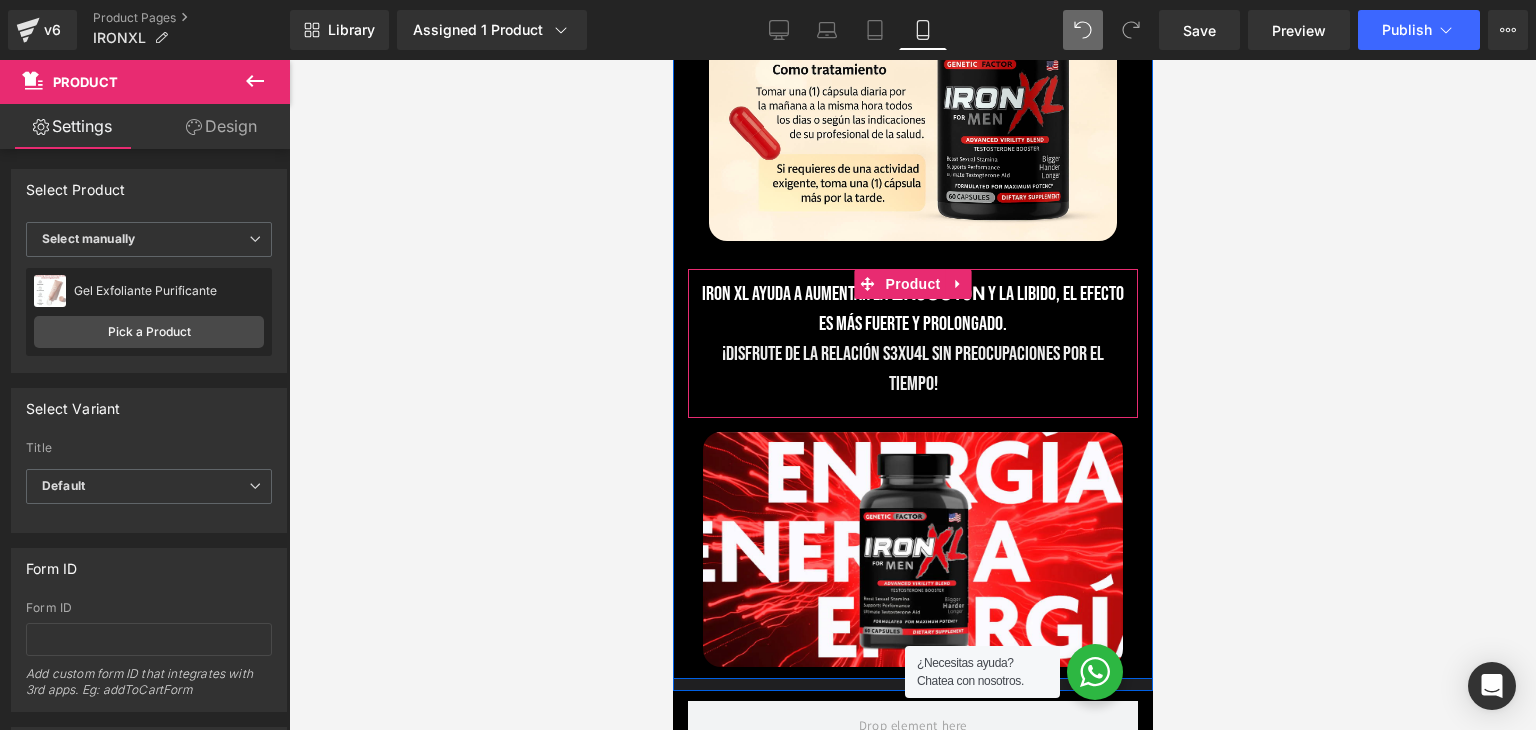 click 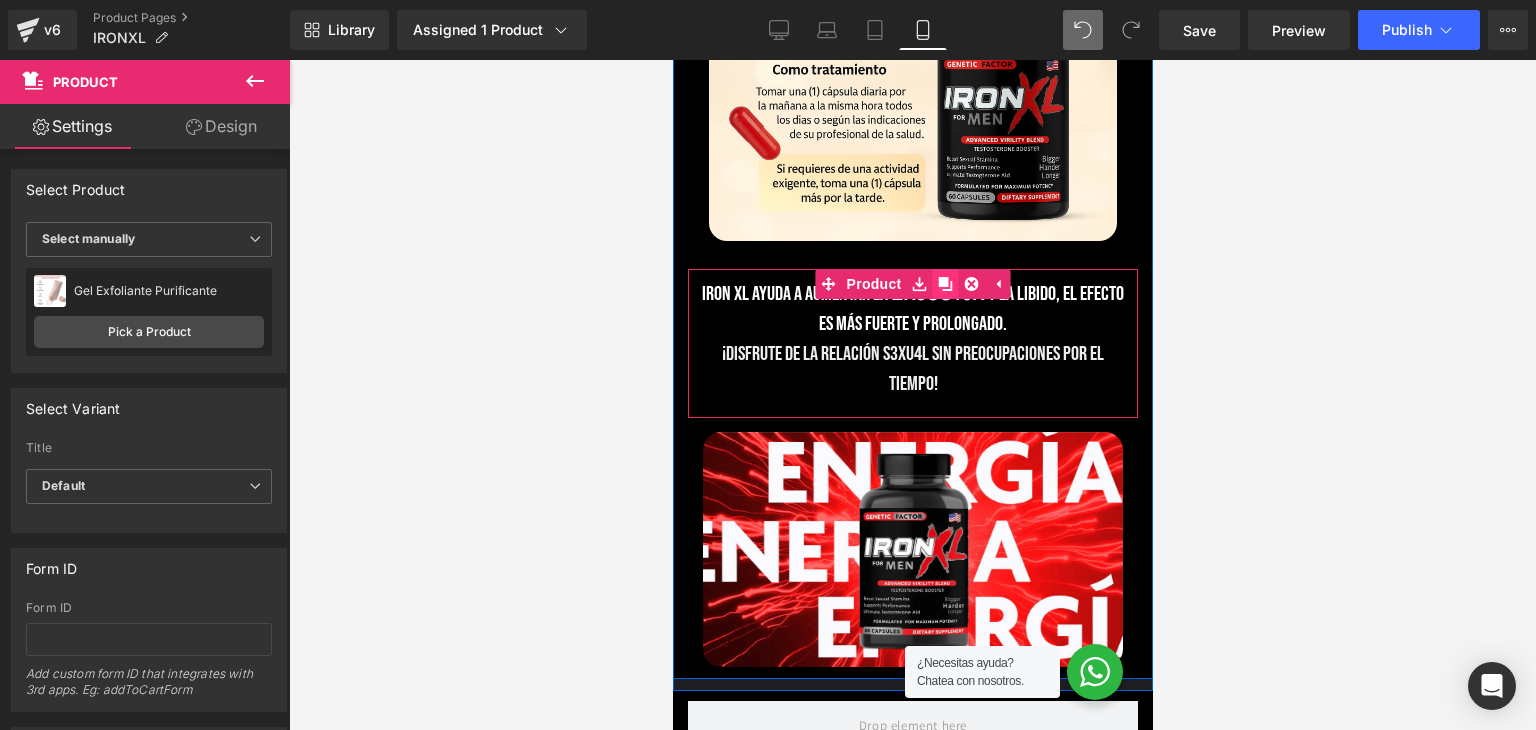 click 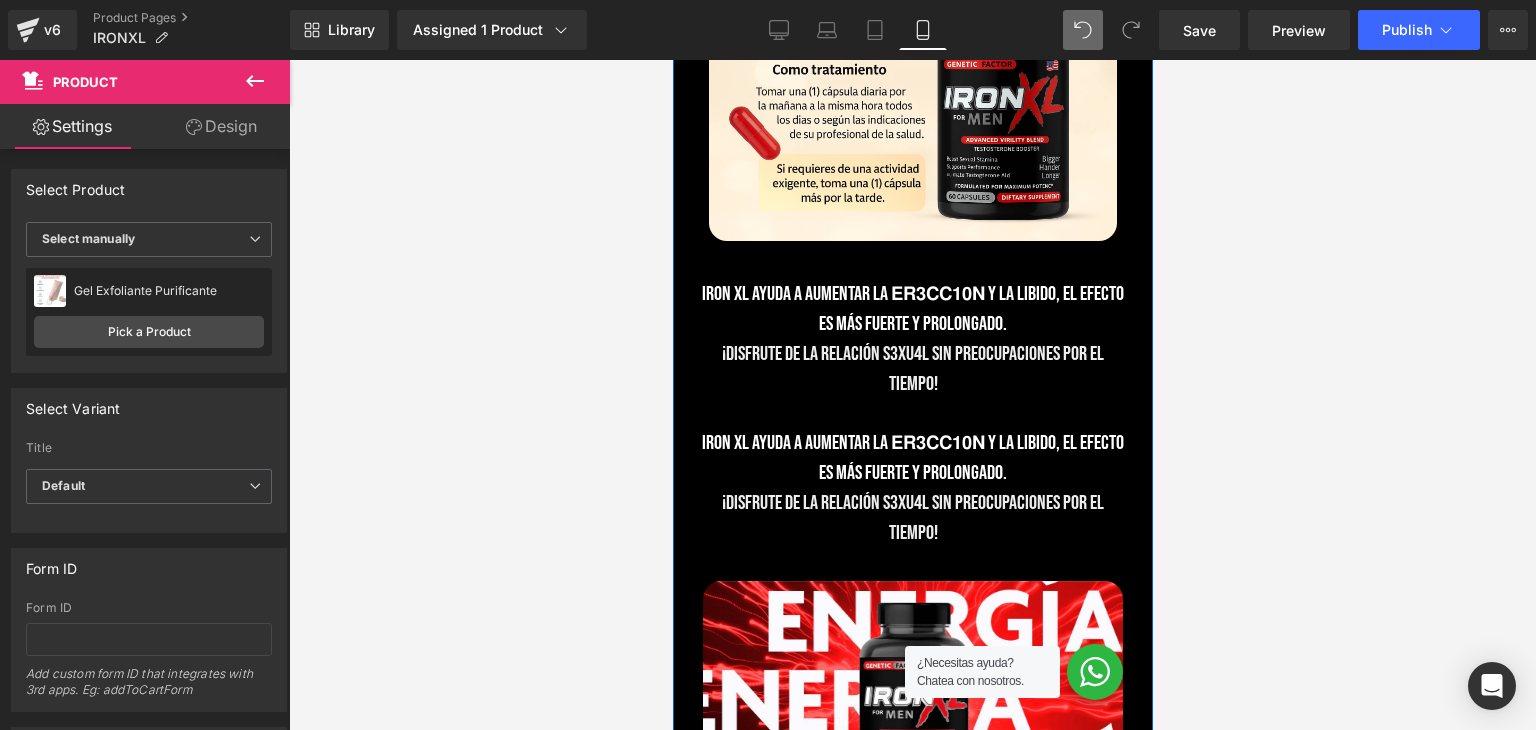 click on "IRON XL ayuda a aumentar la 𝗘𝗥𝟯𝗖𝗖𝟭𝟬𝗡 y la libido, el efecto es más fuerte y prolongado." at bounding box center [912, 458] 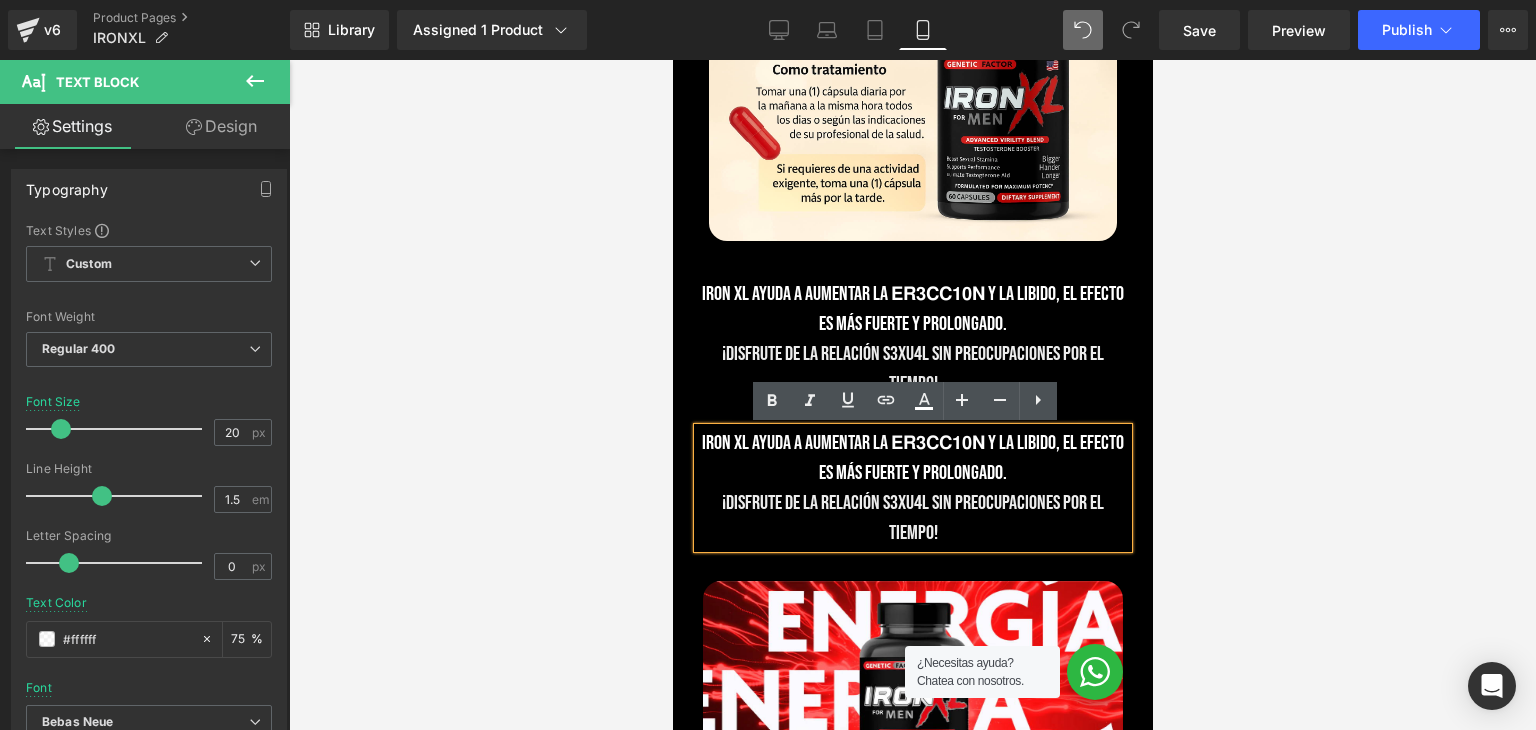 click at bounding box center [912, 395] 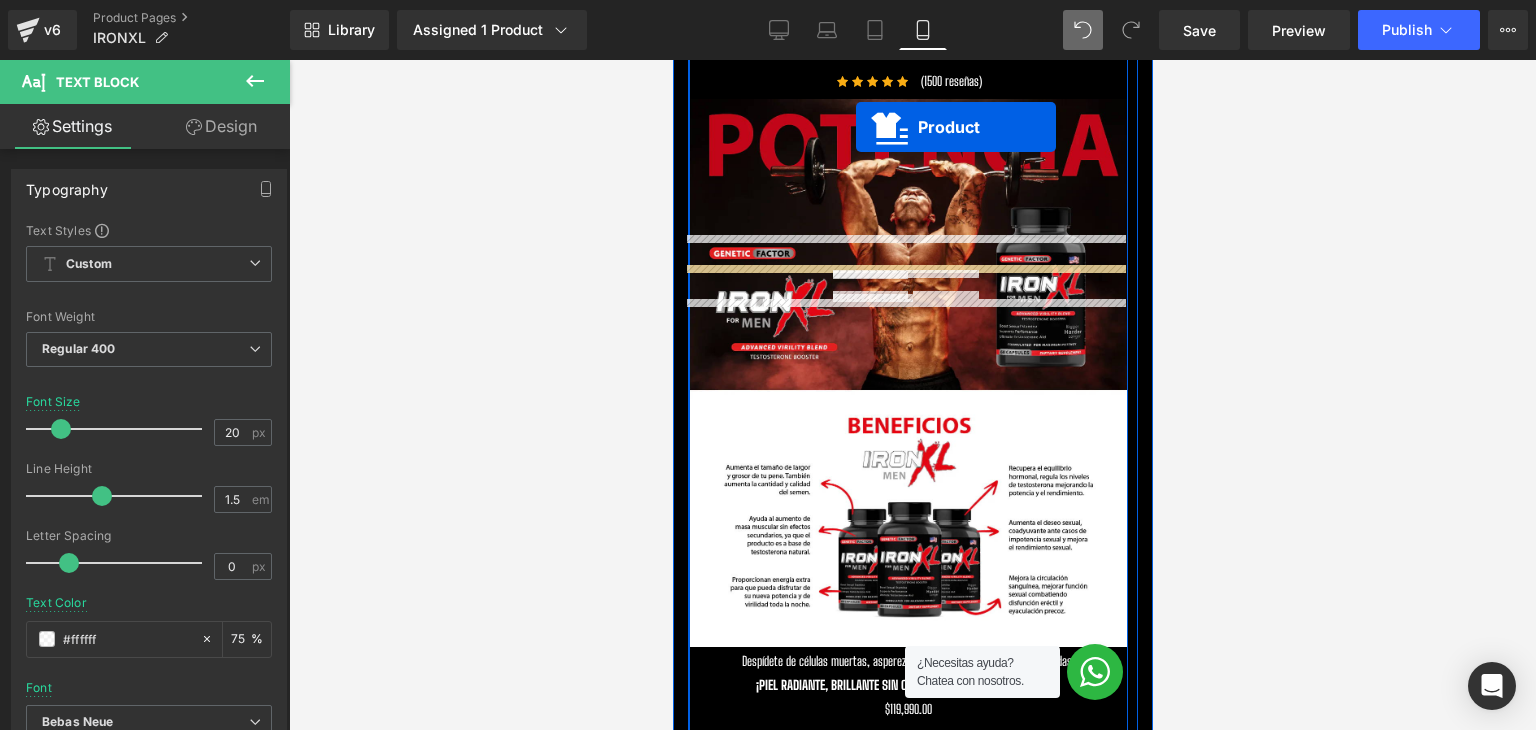 scroll, scrollTop: 3400, scrollLeft: 0, axis: vertical 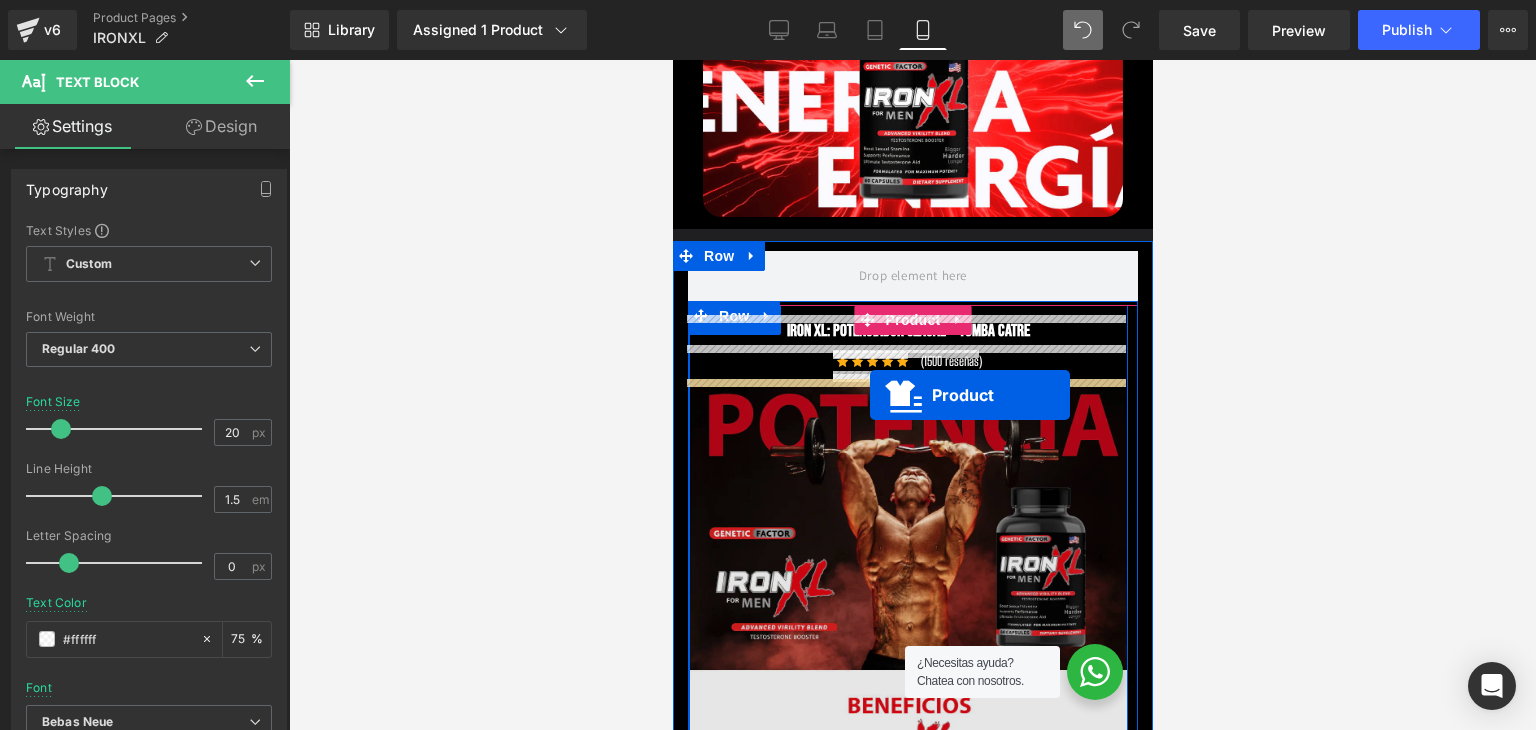 drag, startPoint x: 854, startPoint y: 433, endPoint x: 869, endPoint y: 394, distance: 41.785164 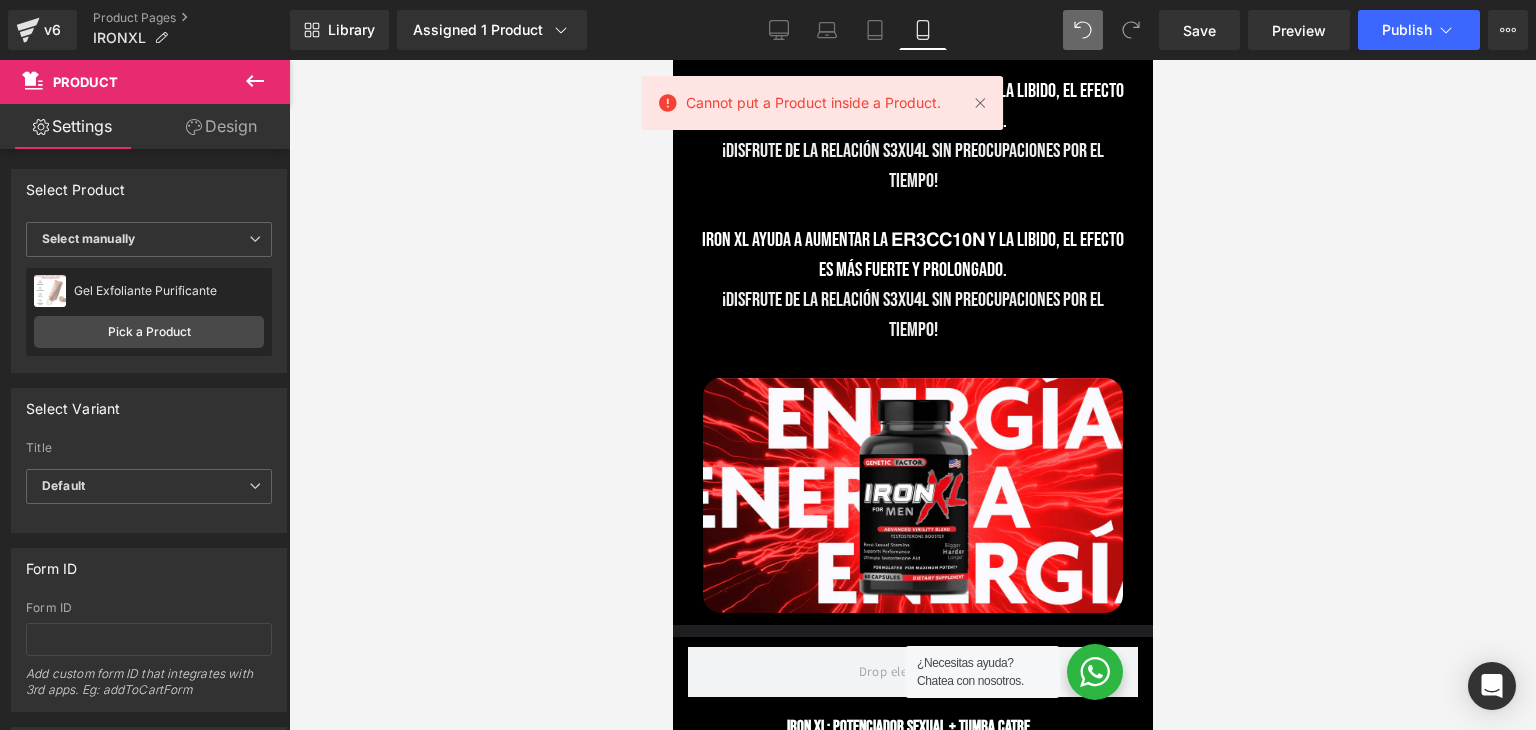 scroll, scrollTop: 3098, scrollLeft: 0, axis: vertical 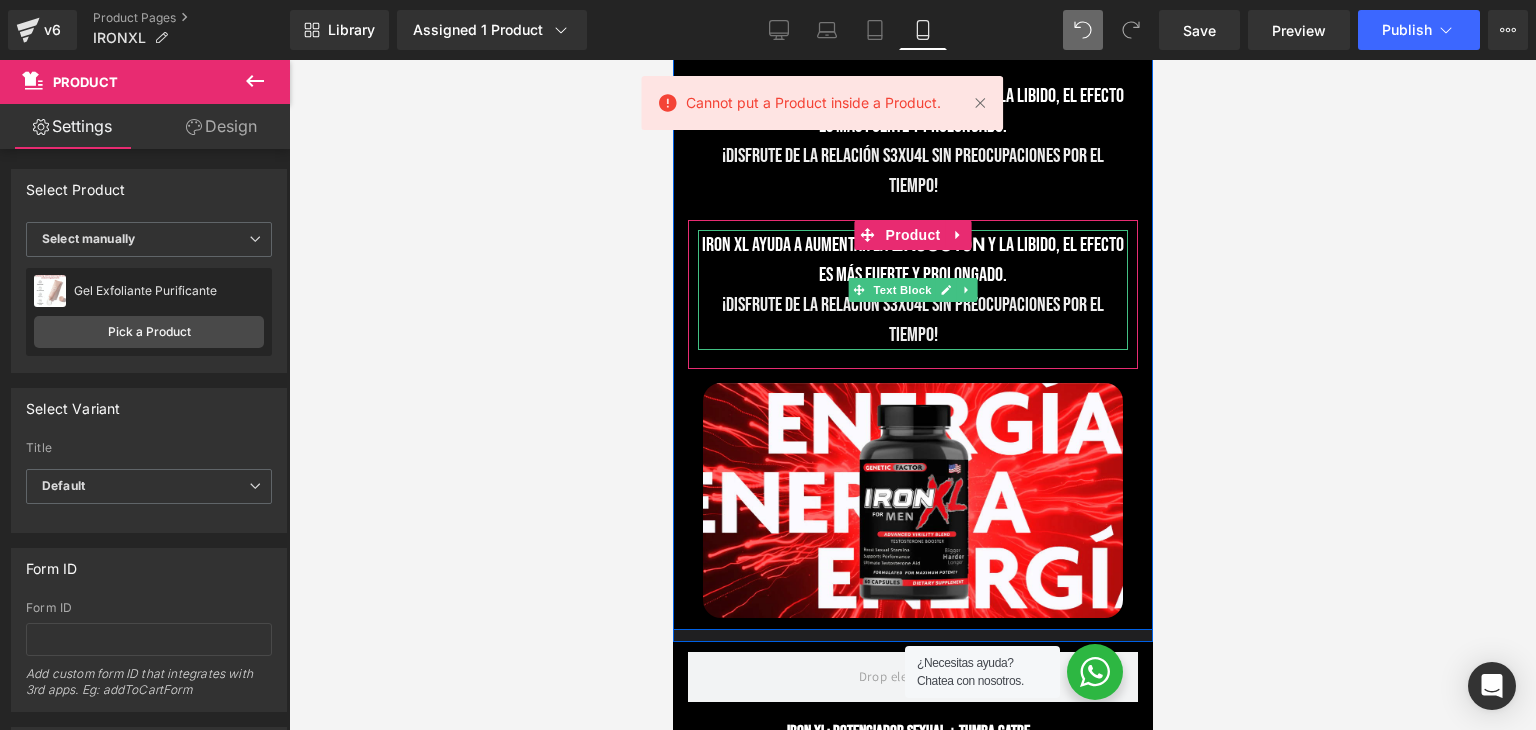 click on "IRON XL ayuda a aumentar la 𝗘𝗥𝟯𝗖𝗖𝟭𝟬𝗡 y la libido, el efecto es más fuerte y prolongado." at bounding box center (912, 260) 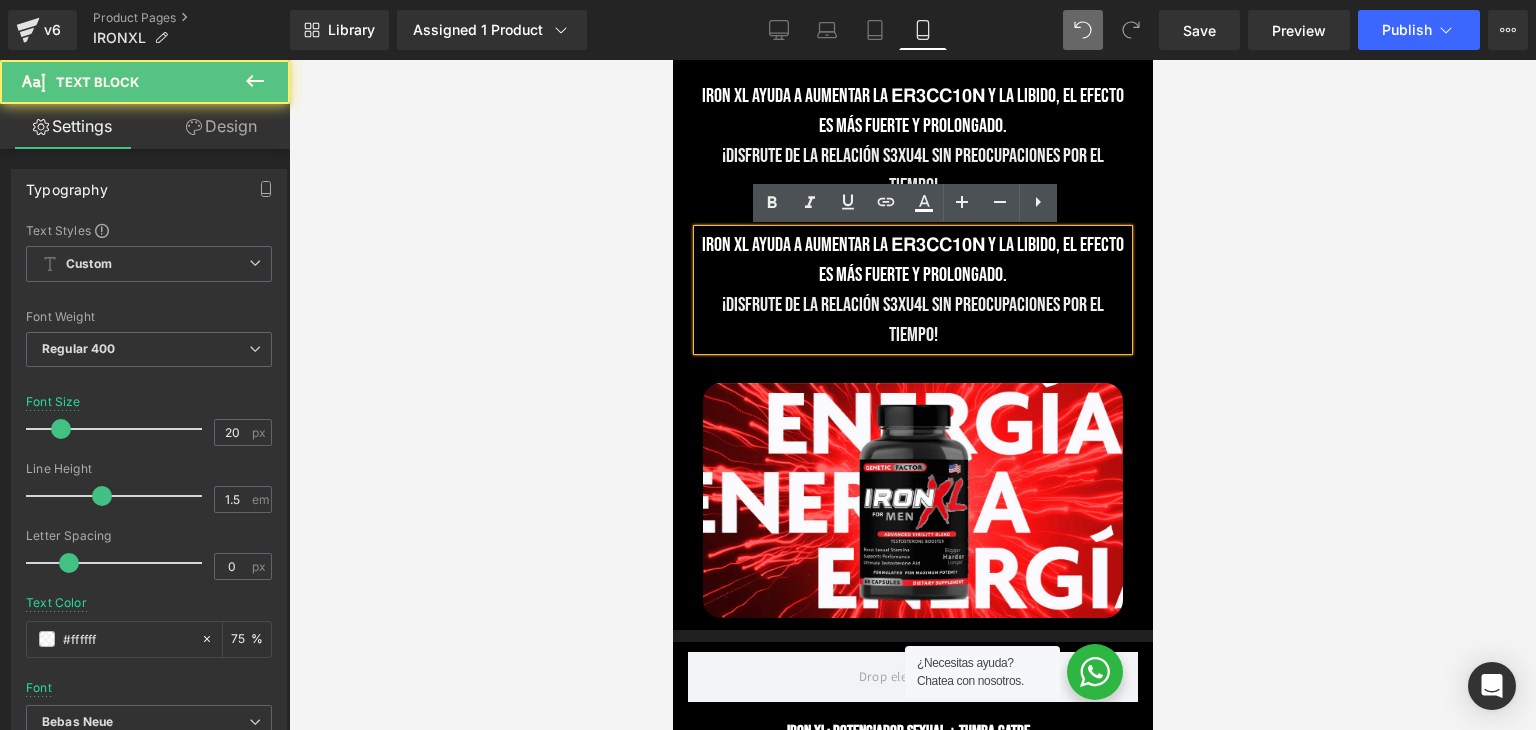click at bounding box center (912, 395) 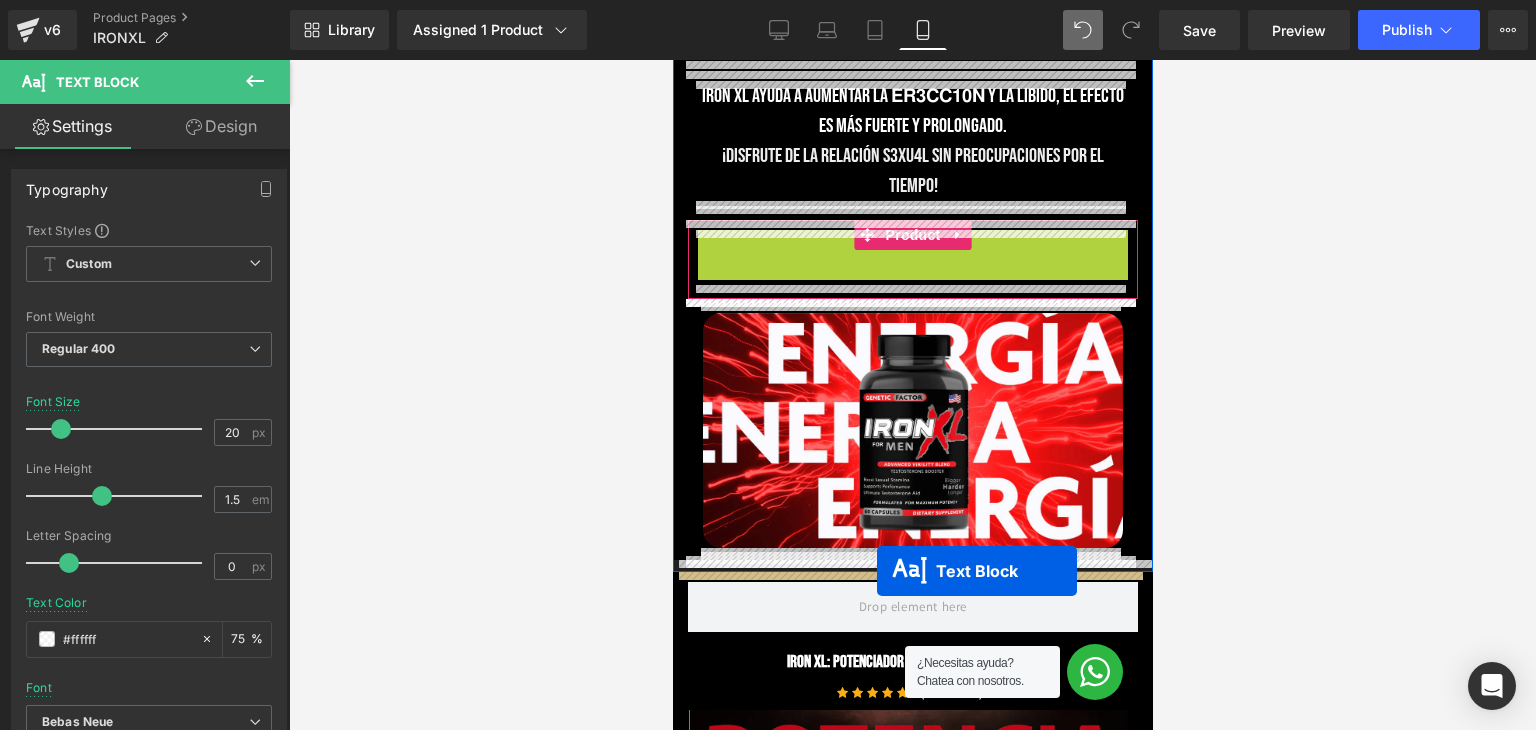 drag, startPoint x: 904, startPoint y: 292, endPoint x: 876, endPoint y: 571, distance: 280.4015 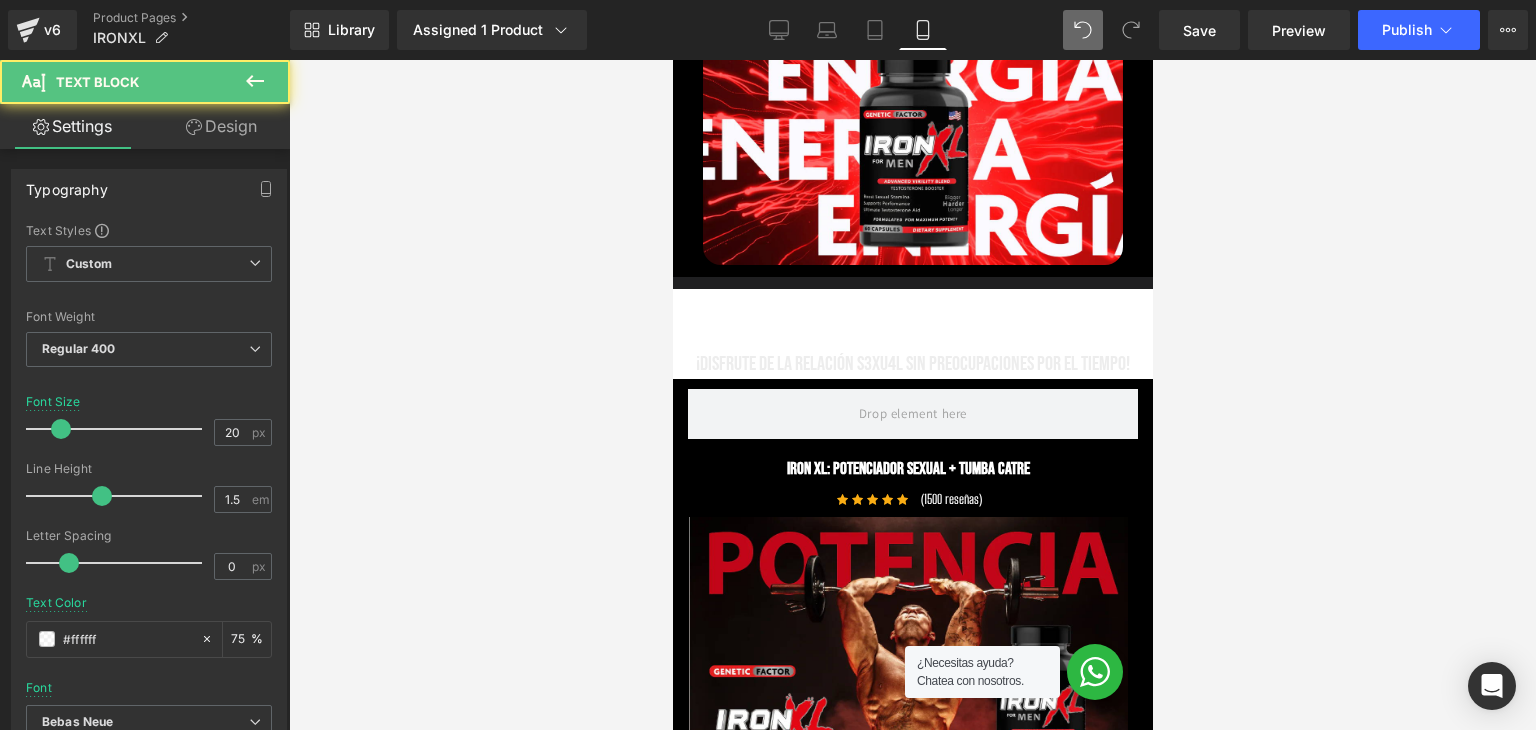 scroll, scrollTop: 3398, scrollLeft: 0, axis: vertical 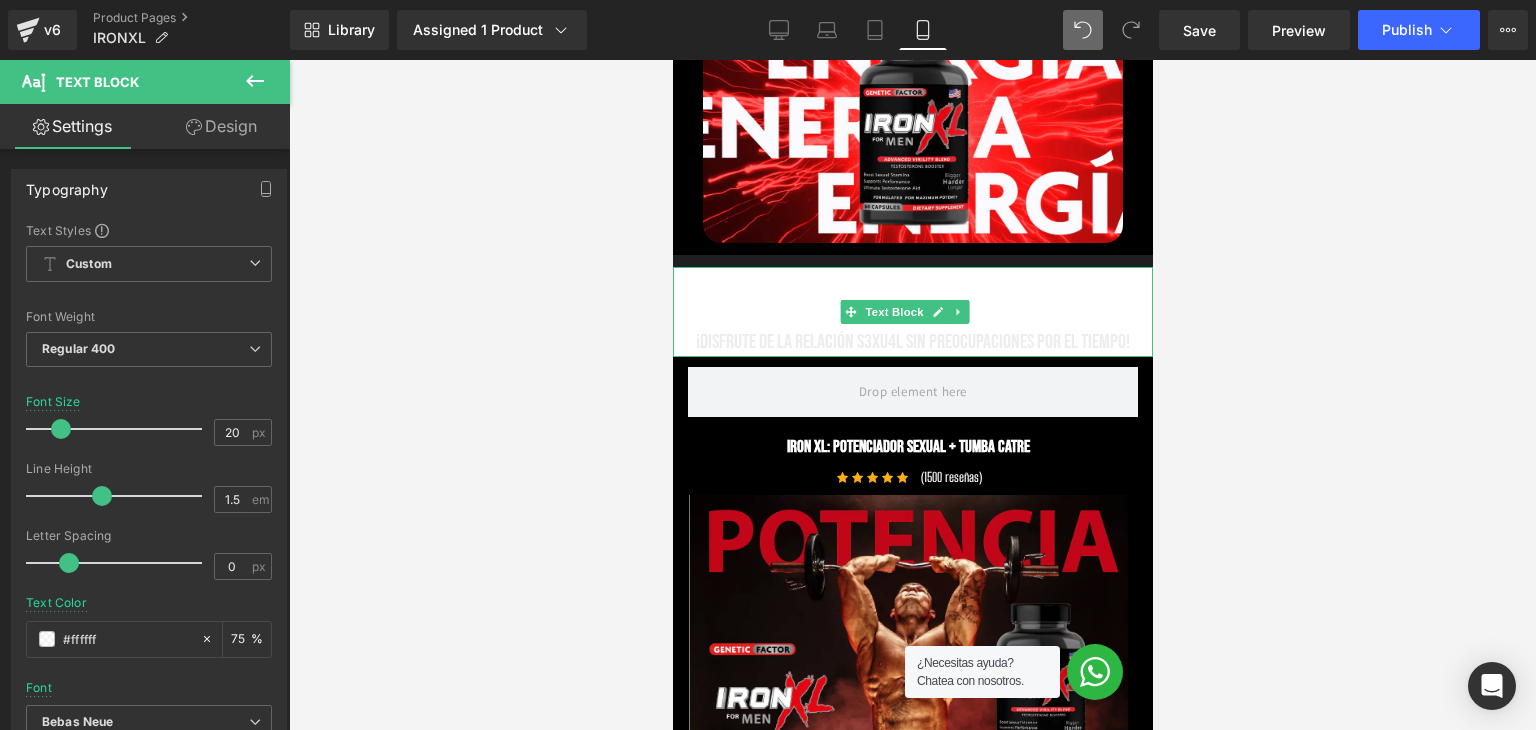 click on "IRON XL ayuda a aumentar la 𝗘𝗥𝟯𝗖𝗖𝟭𝟬𝗡 y la libido, el efecto es más fuerte y prolongado." at bounding box center [912, 297] 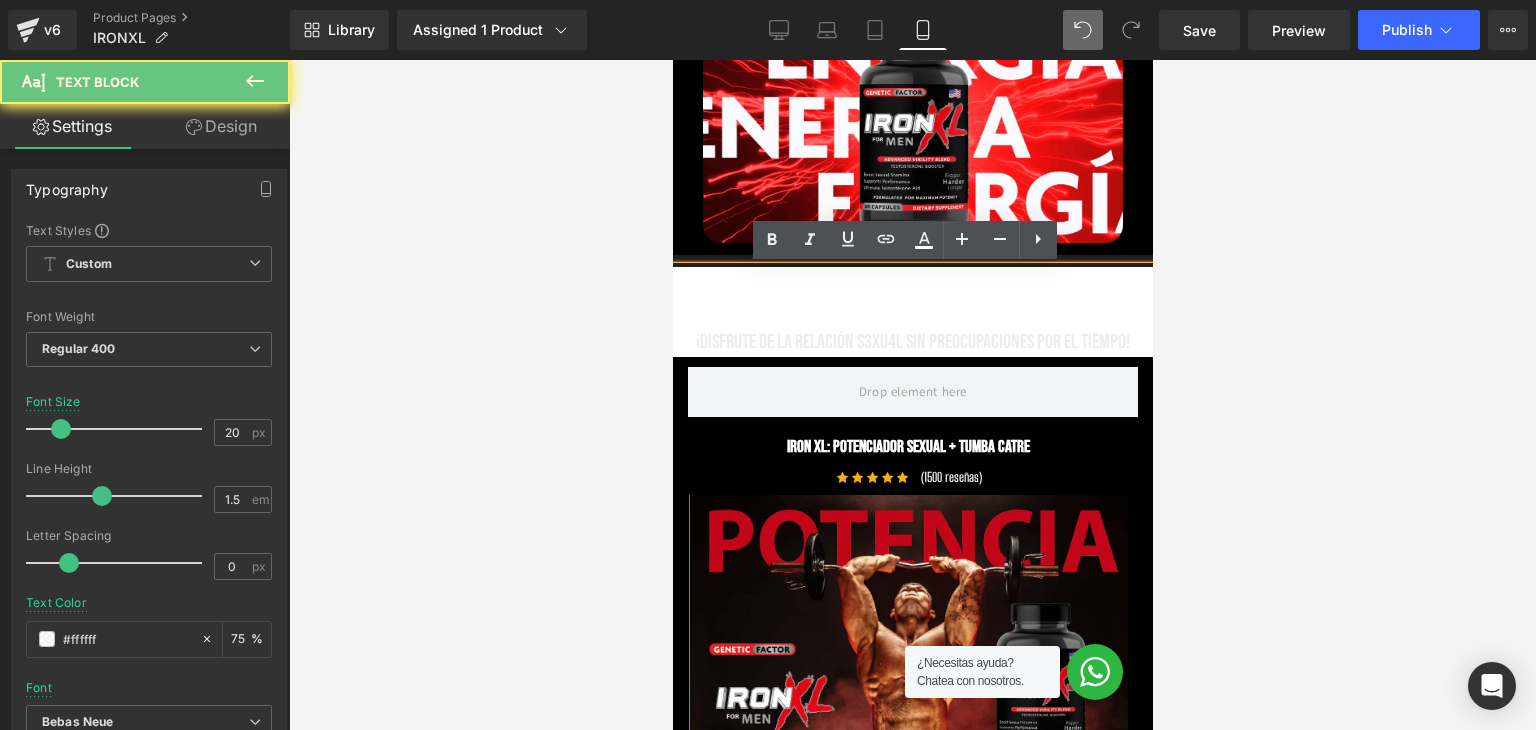 click on "IRON XL ayuda a aumentar la 𝗘𝗥𝟯𝗖𝗖𝟭𝟬𝗡 y la libido, el efecto es más fuerte y prolongado." at bounding box center [912, 297] 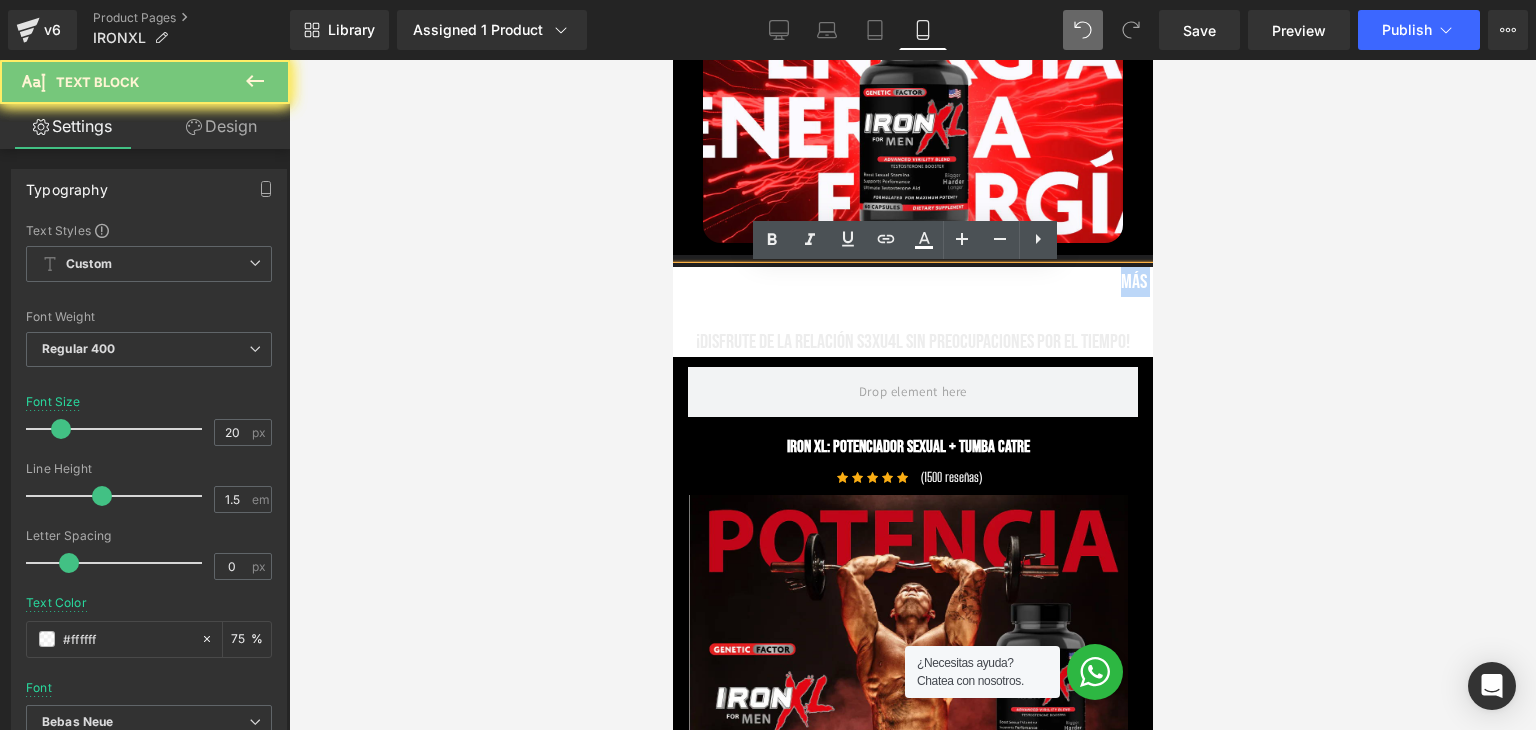 click on "IRON XL ayuda a aumentar la 𝗘𝗥𝟯𝗖𝗖𝟭𝟬𝗡 y la libido, el efecto es más fuerte y prolongado." at bounding box center (912, 297) 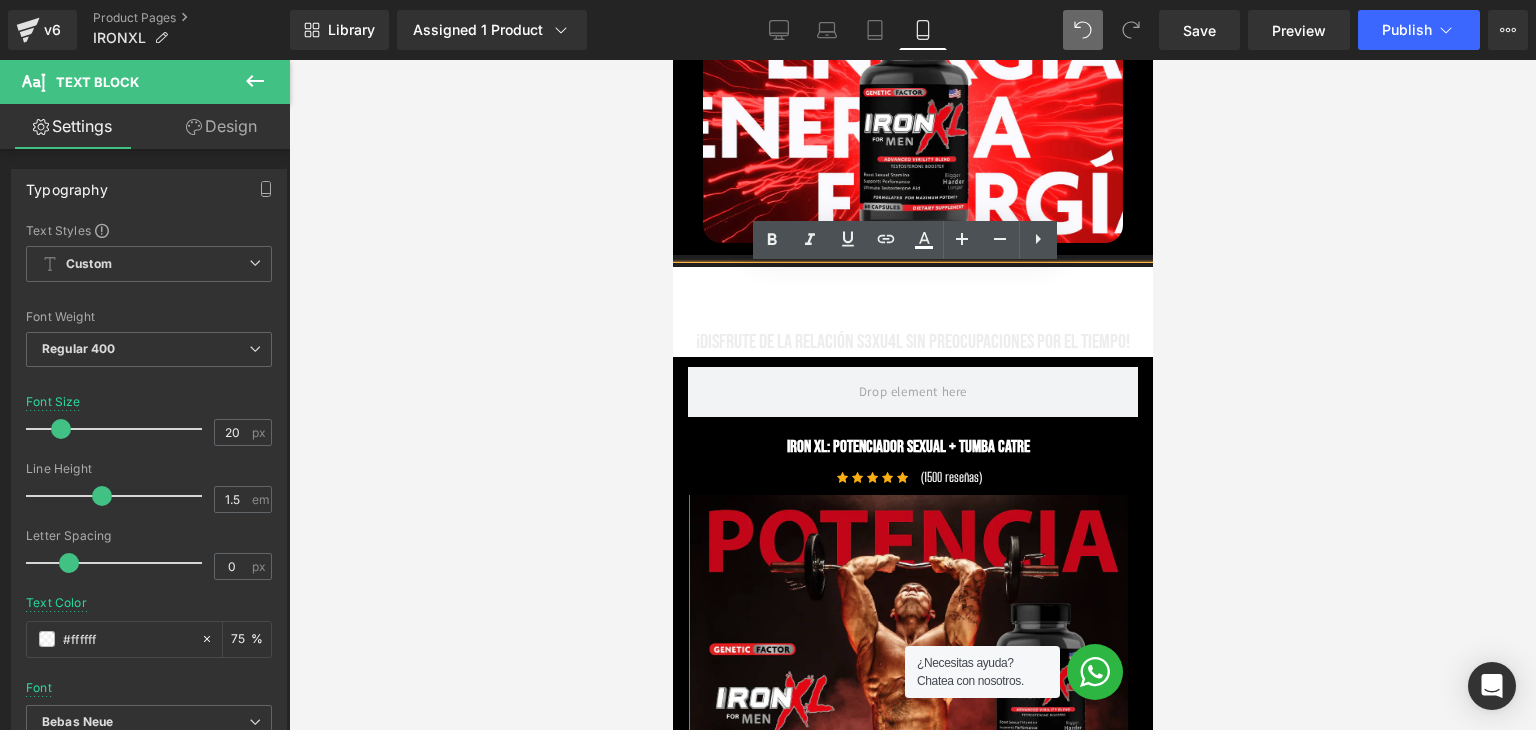 click on "¡DISFRUTE DE LA RELACIÓN S3XU4L SIN PREOCUPACIONES POR EL TIEMPO!" at bounding box center [912, 342] 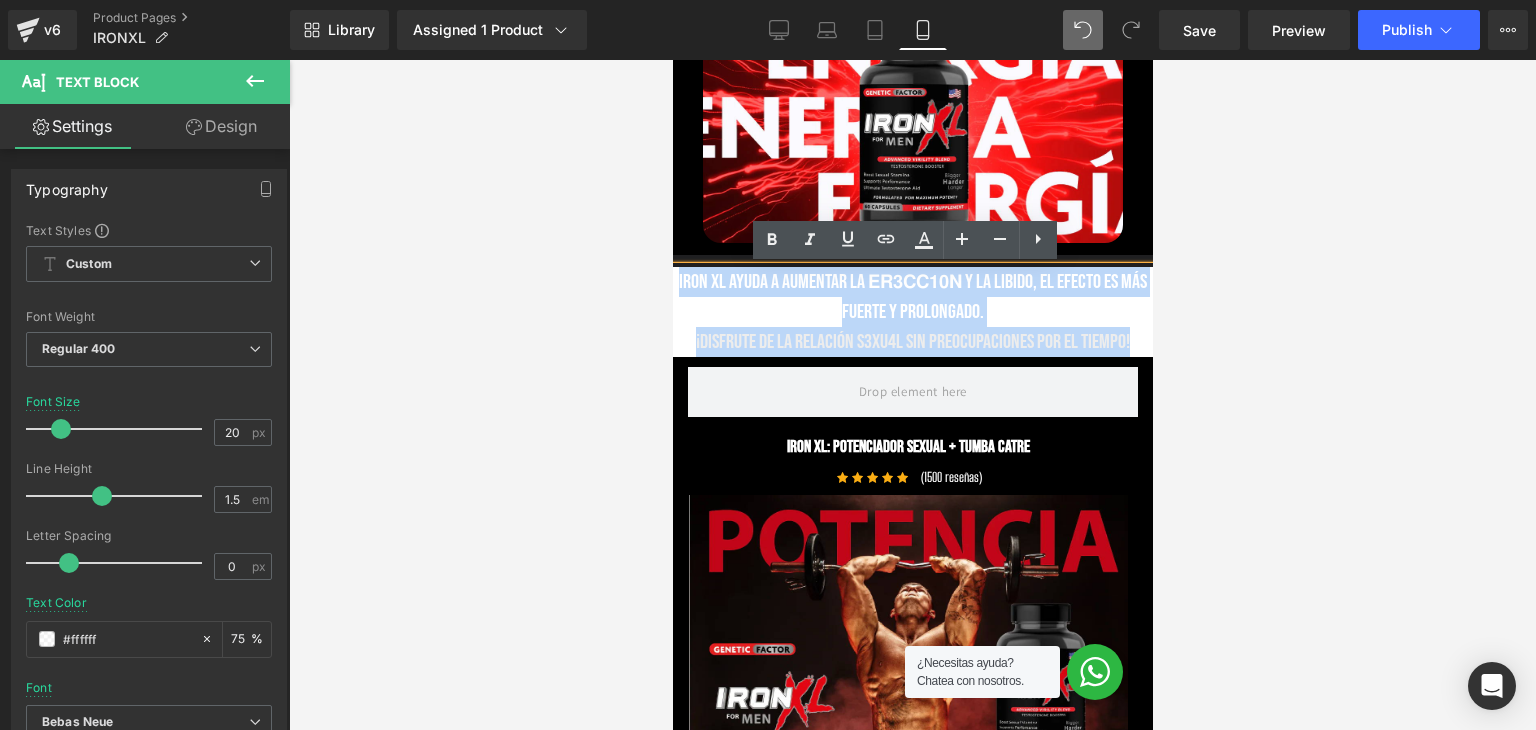 drag, startPoint x: 1121, startPoint y: 343, endPoint x: 1312, endPoint y: 304, distance: 194.94101 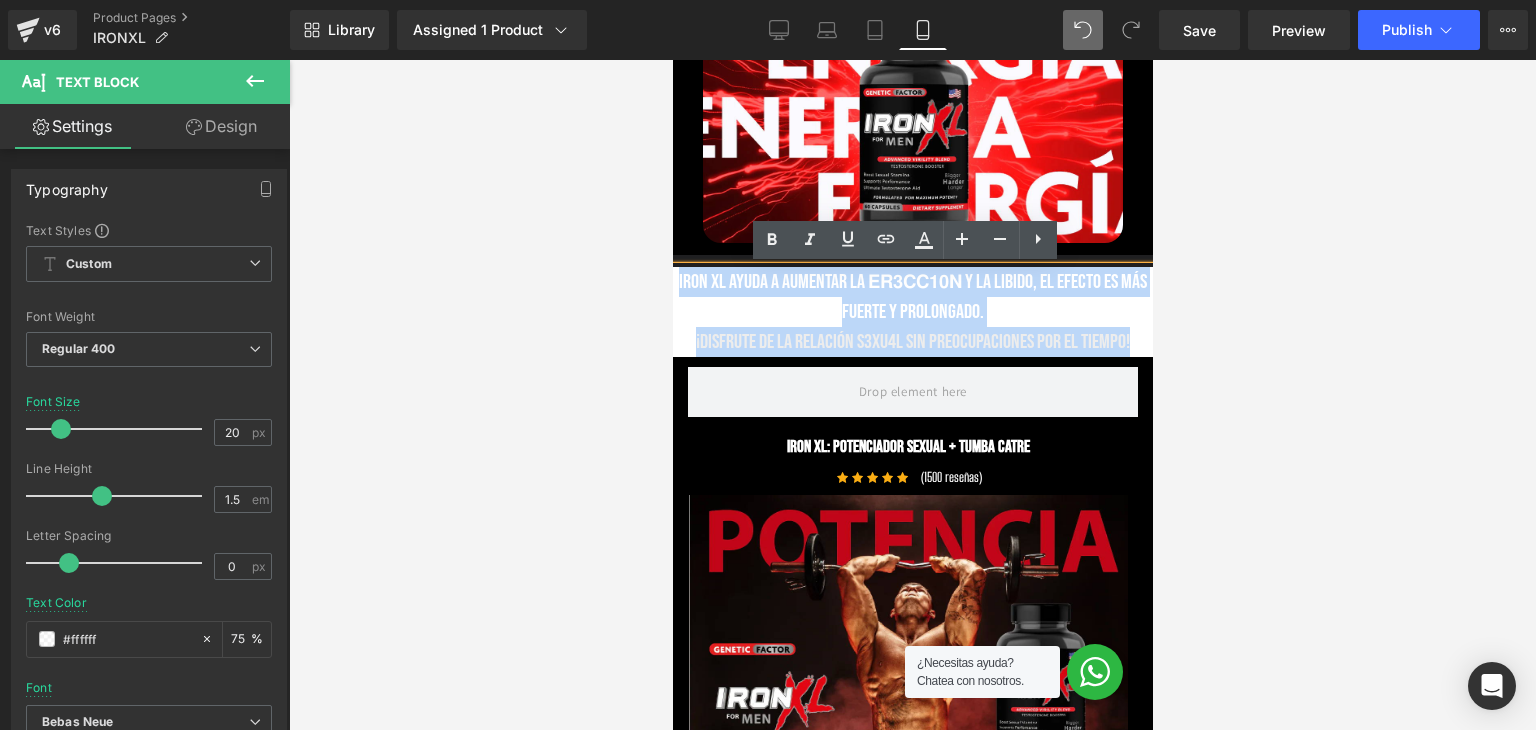 click on "Liquid         Row         Row
Image
IRON XL POTENCIADORsexual + TUMBRA CATRE
Heading
Image
‹ ›" at bounding box center [912, -3003] 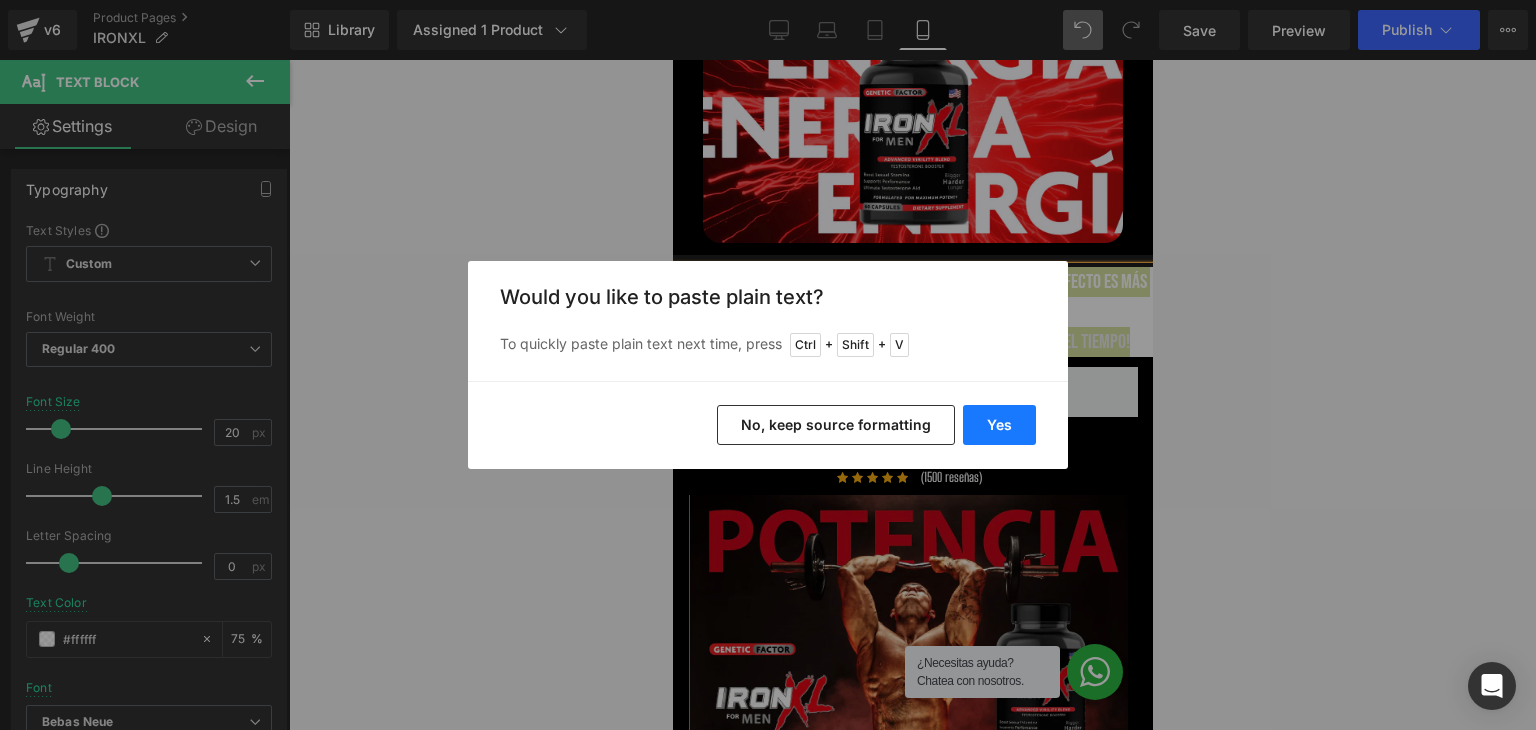 click on "Yes No, keep source formatting" at bounding box center [768, 425] 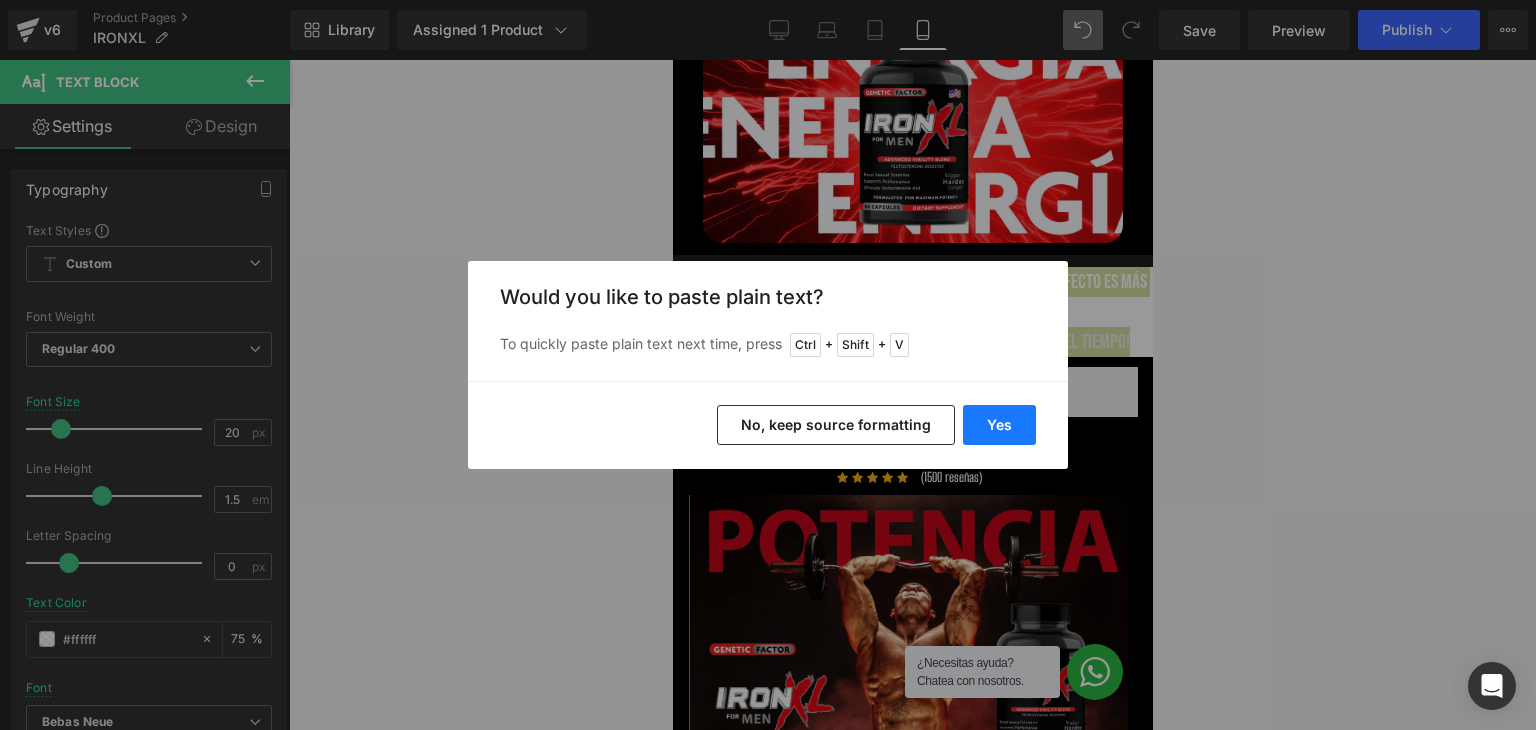 click on "Yes" at bounding box center [999, 425] 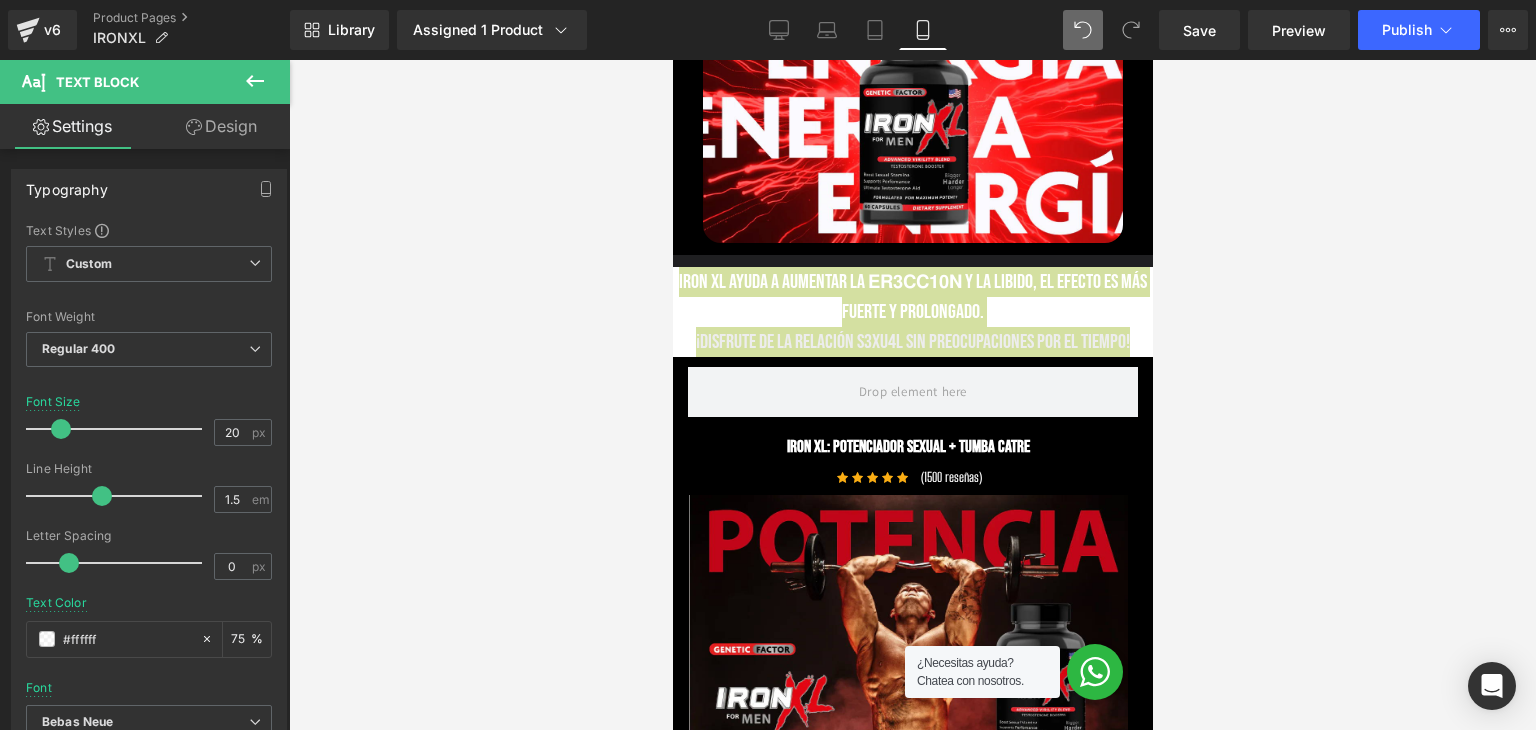 type 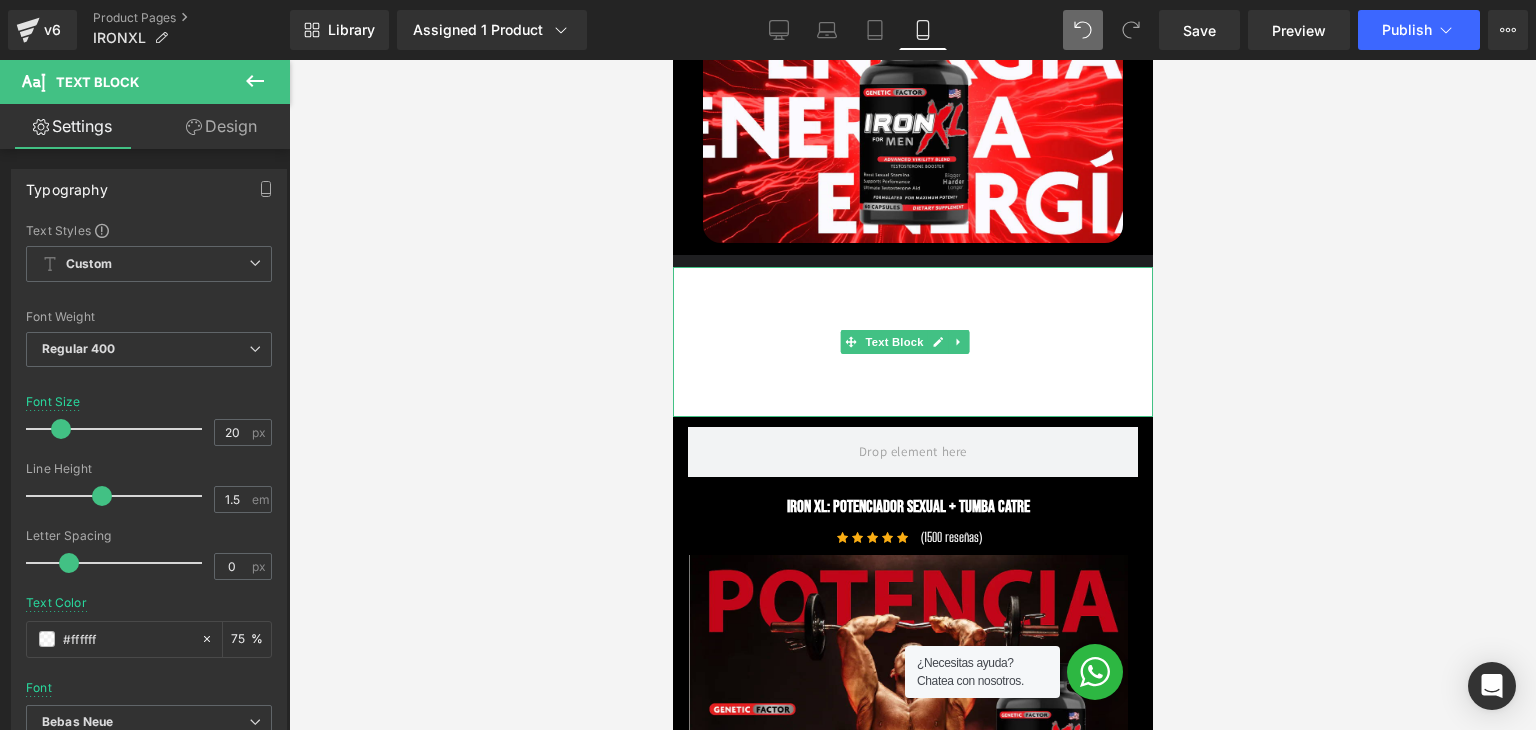 click on "Rápida absorción y eficaz." at bounding box center [912, 402] 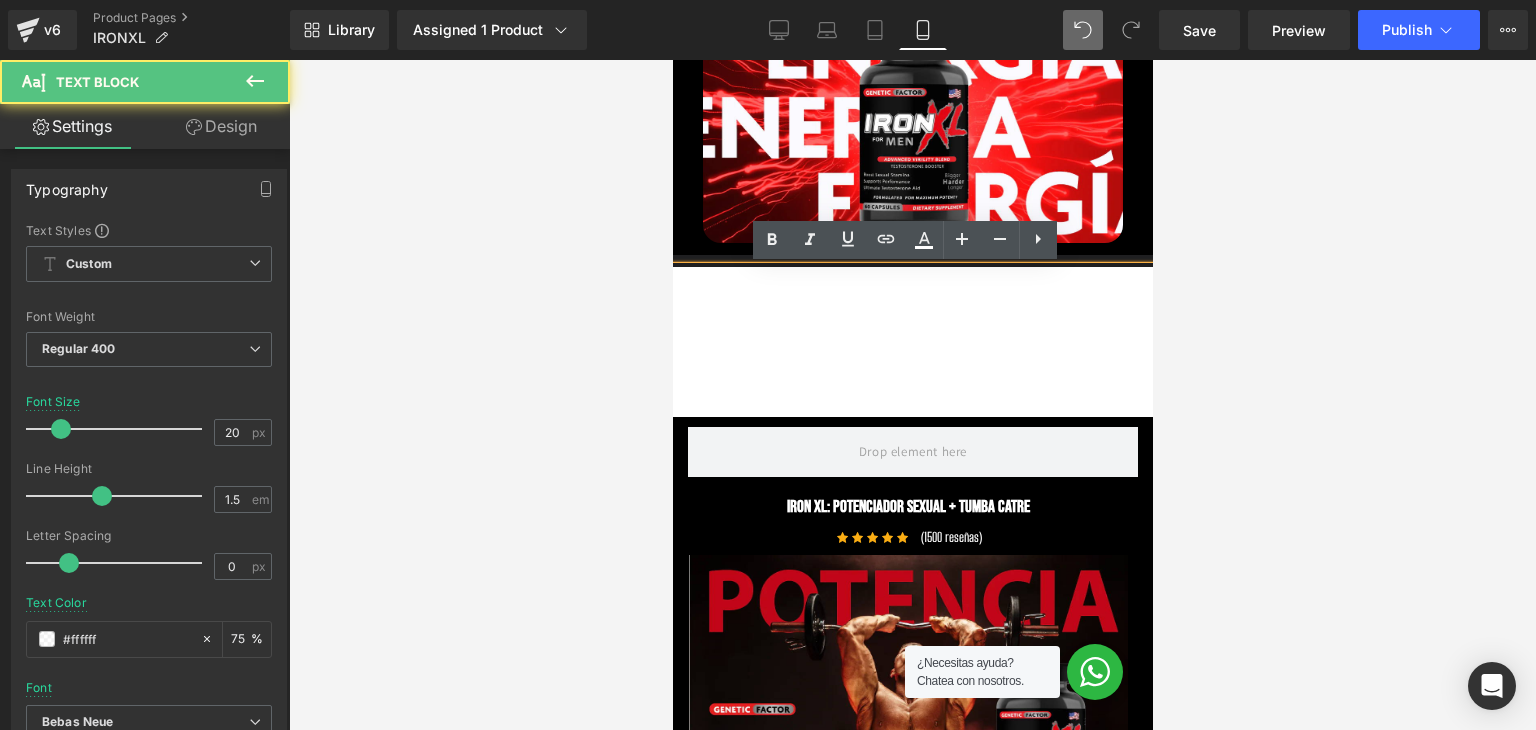 click on "Rápida absorción y eficaz." at bounding box center [912, 402] 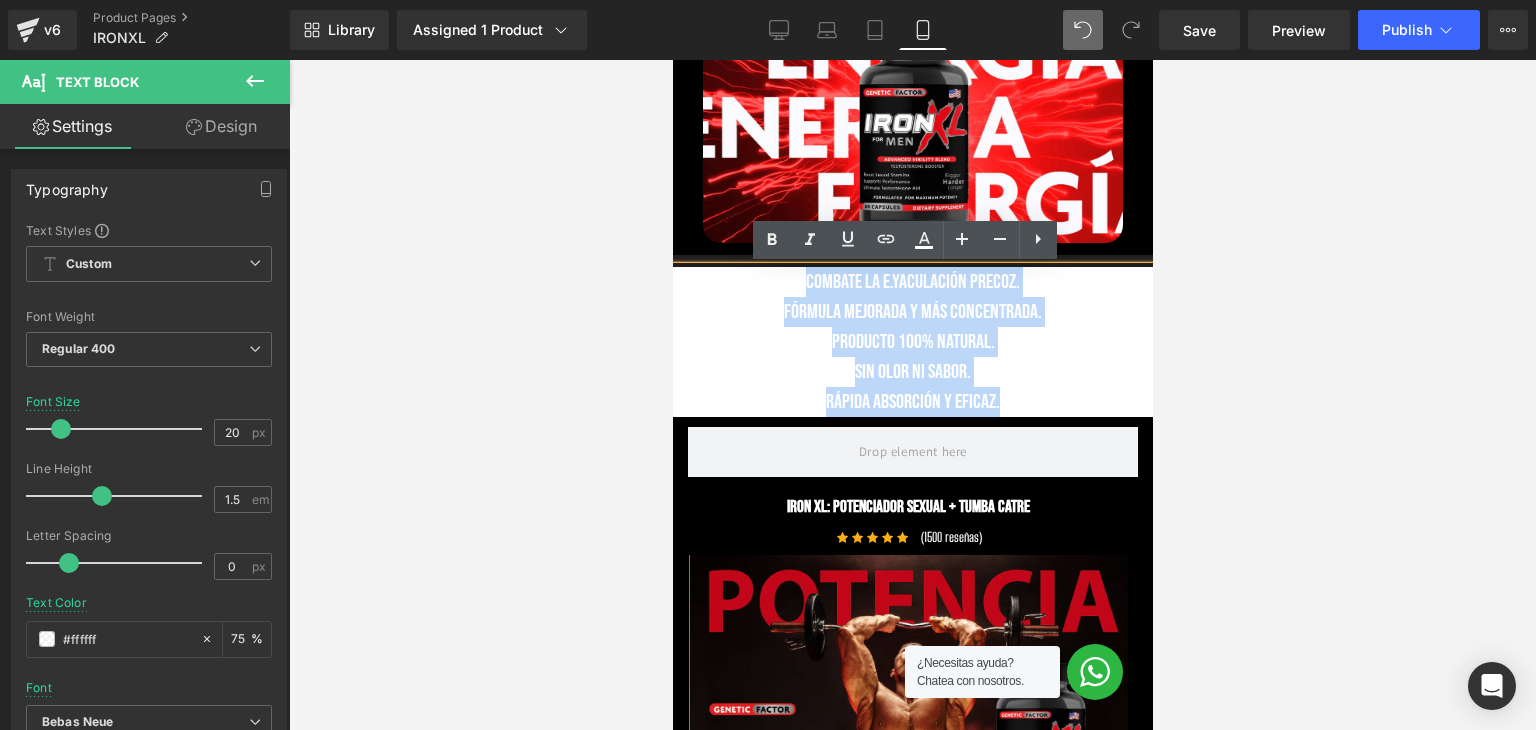 drag, startPoint x: 879, startPoint y: 327, endPoint x: 724, endPoint y: 274, distance: 163.81087 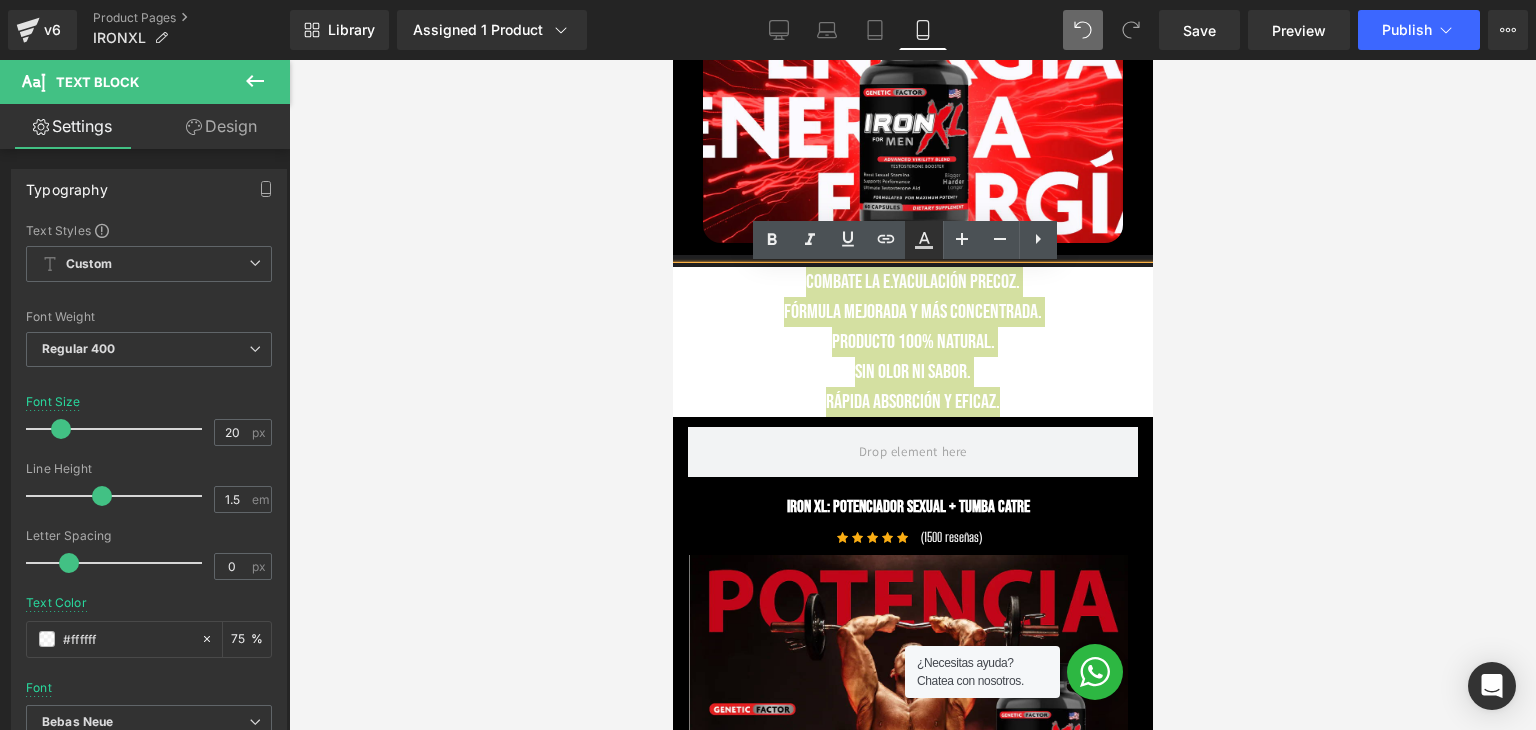 click 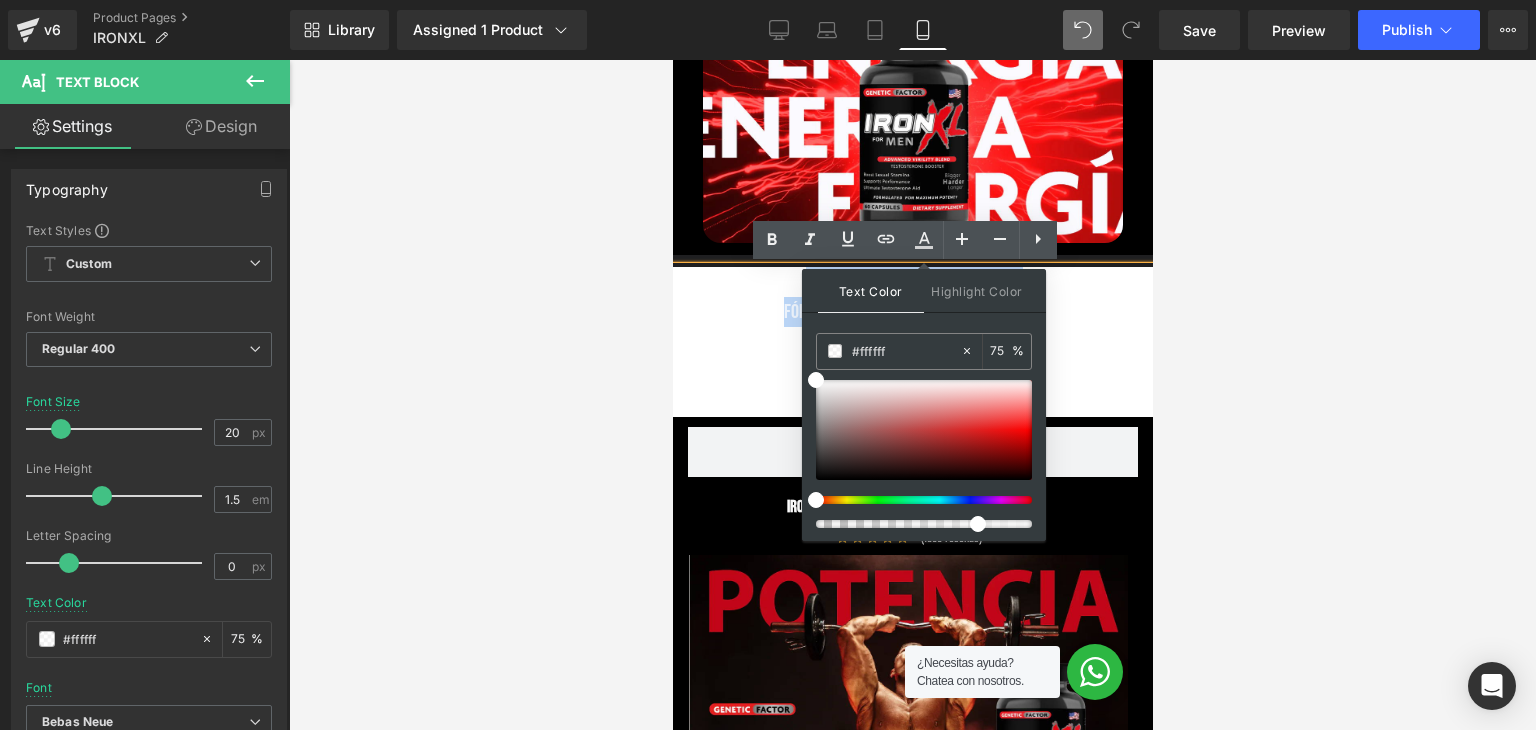 click on "Producto 100% natural." at bounding box center (912, 342) 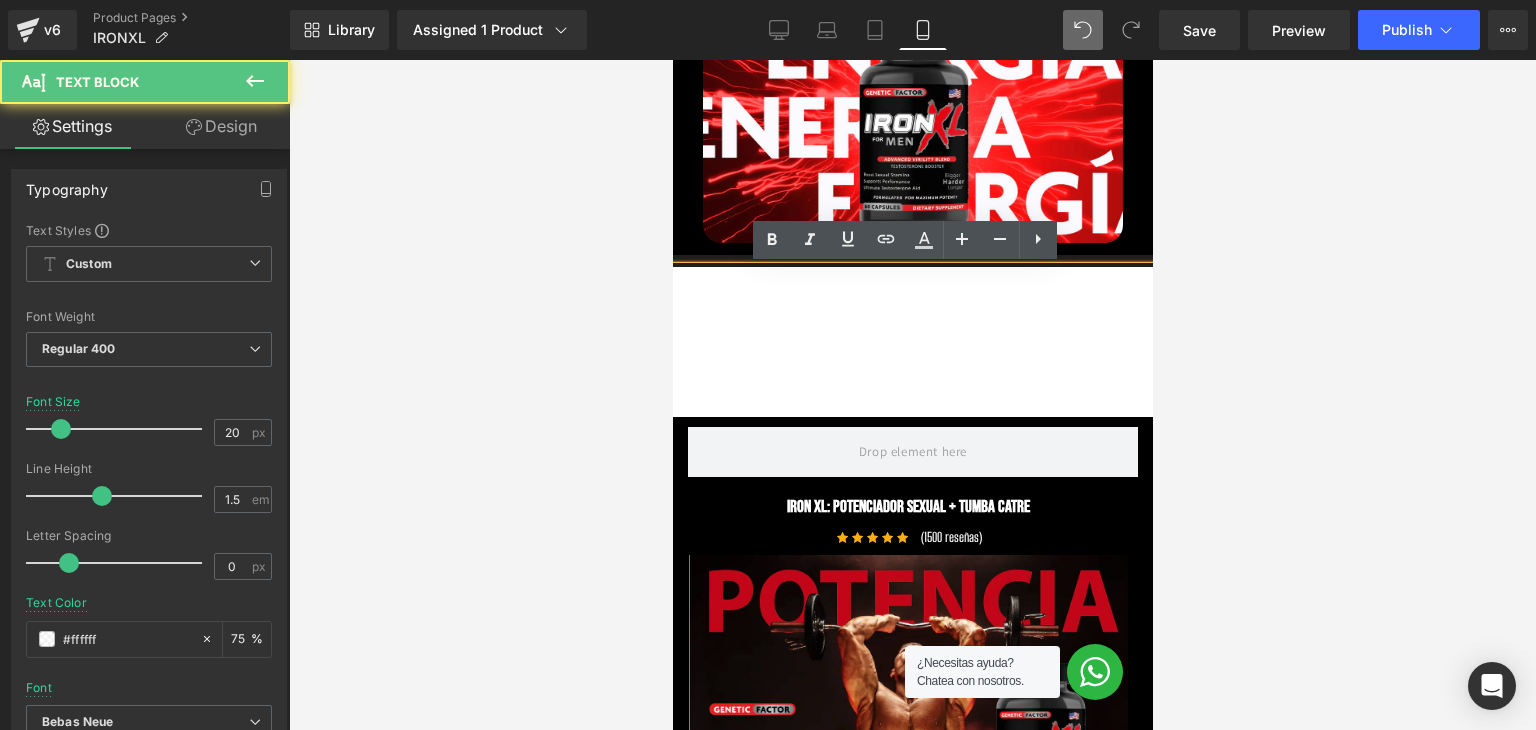click at bounding box center (912, 395) 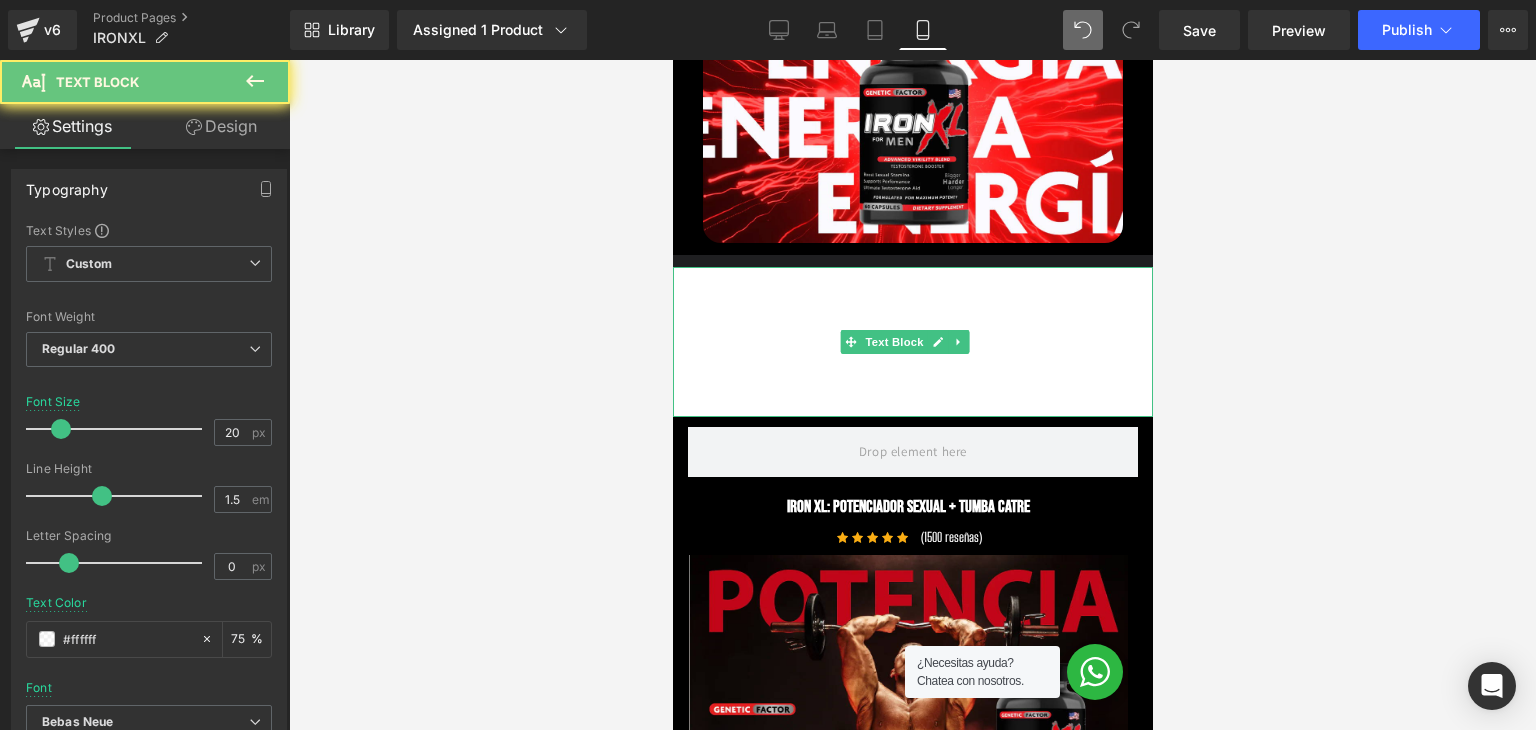 click on "Combate la e.yaculación precoz." at bounding box center [912, 282] 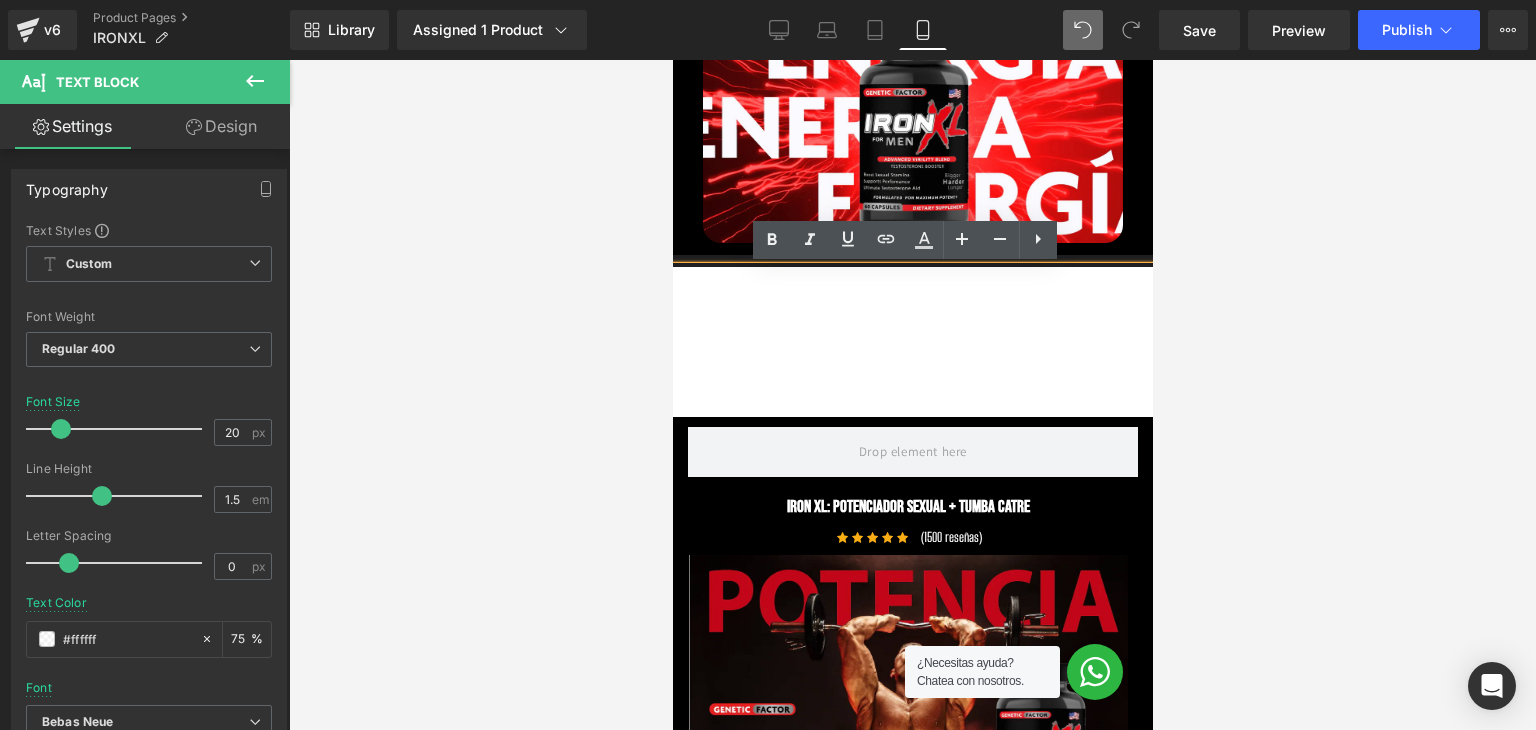 click on "Design" at bounding box center [221, 126] 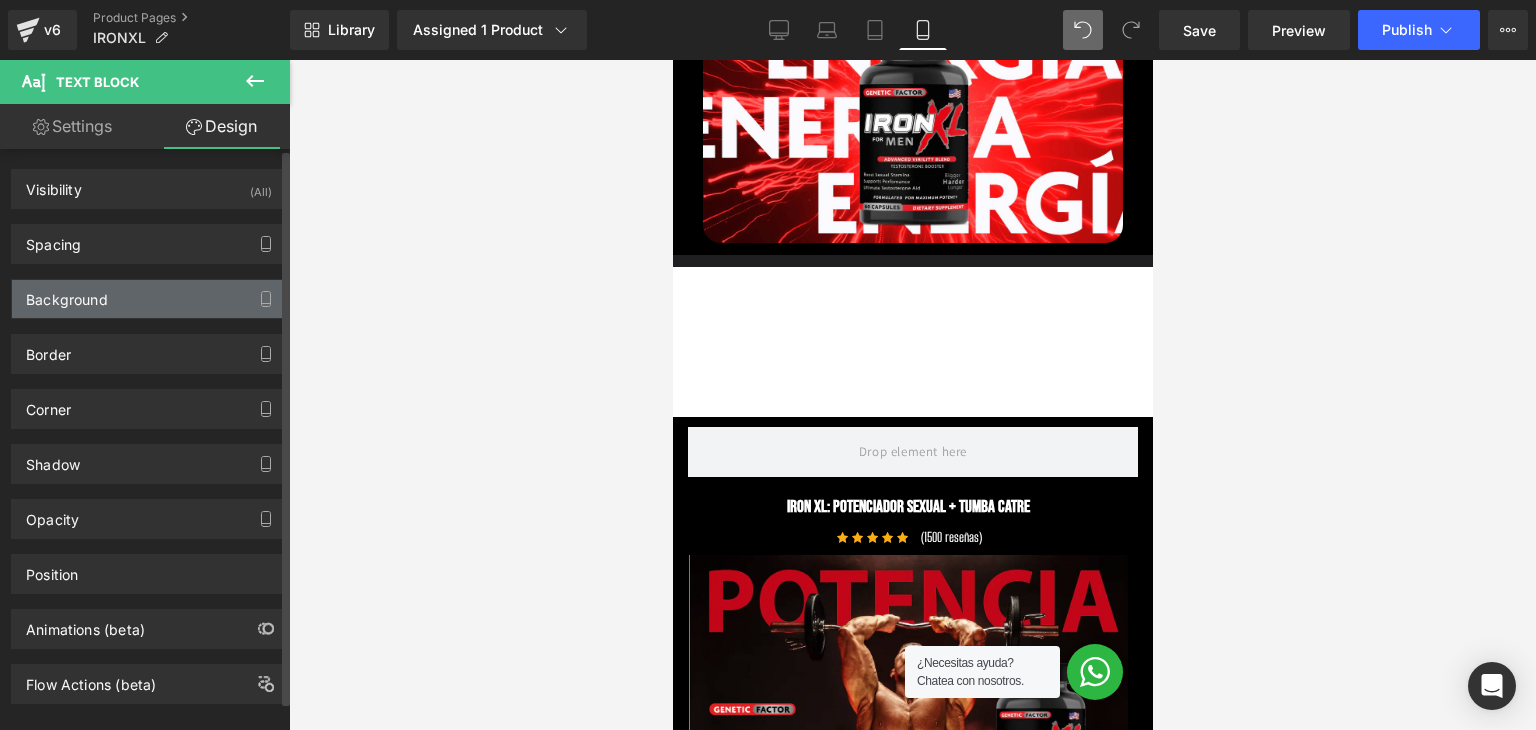 click on "Background" at bounding box center (67, 294) 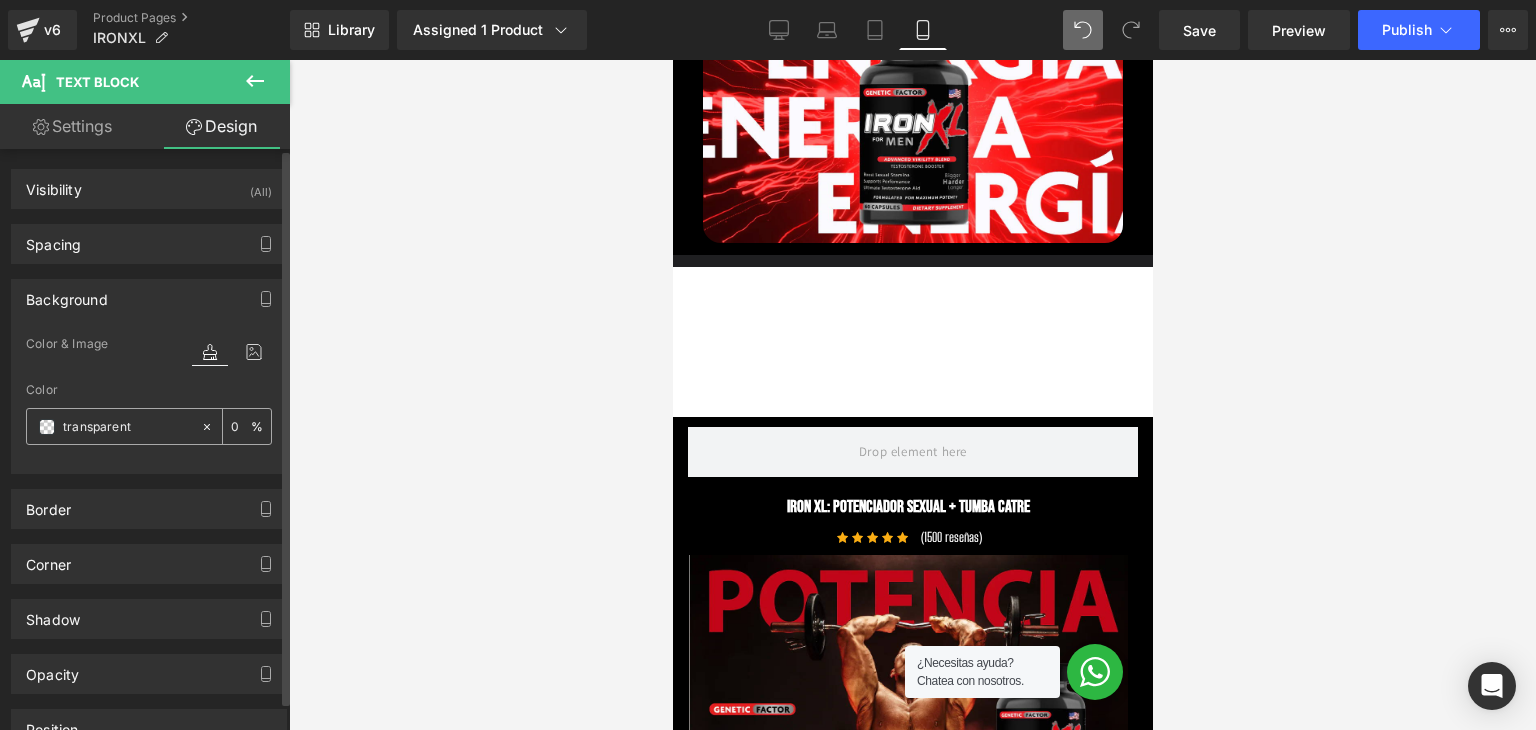 click at bounding box center (47, 427) 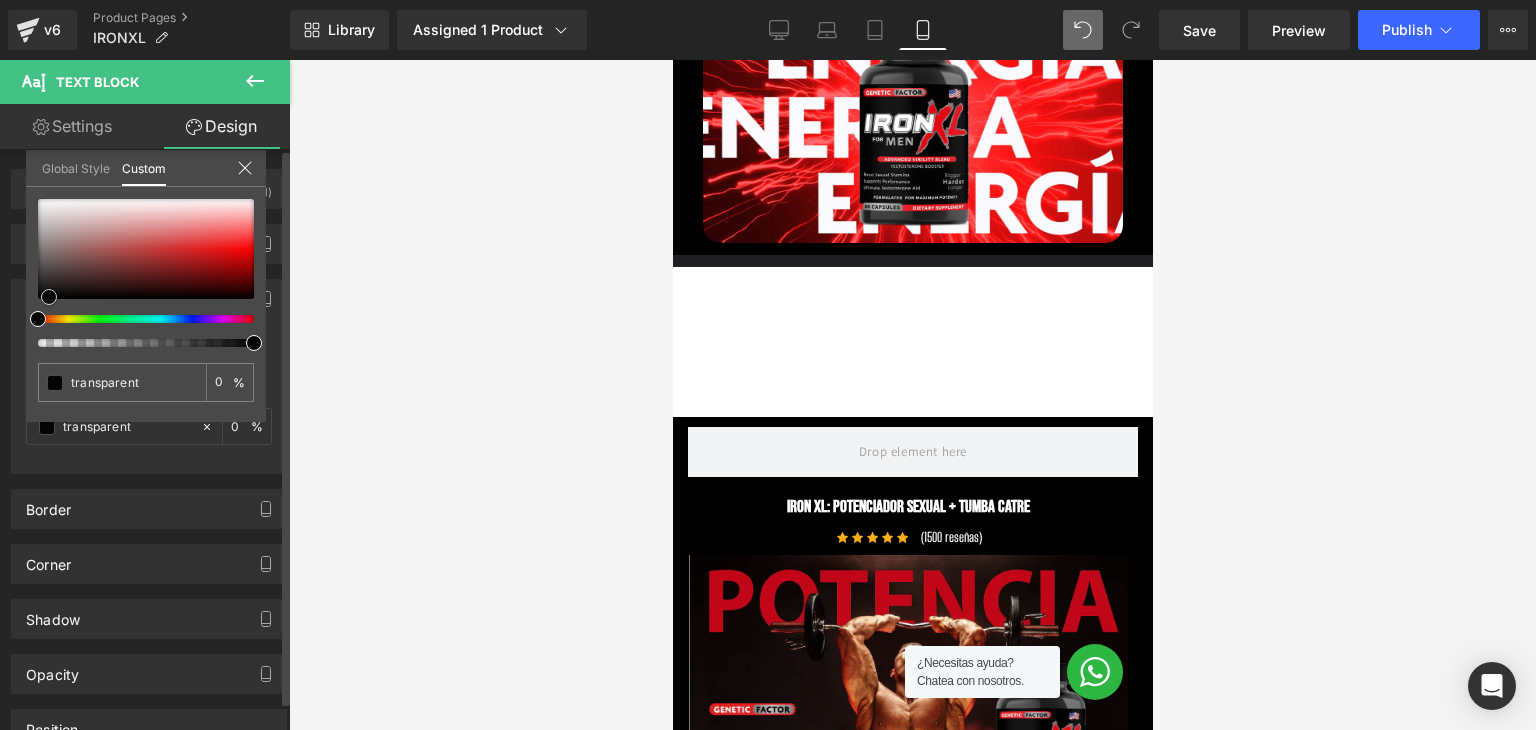 type on "#000000" 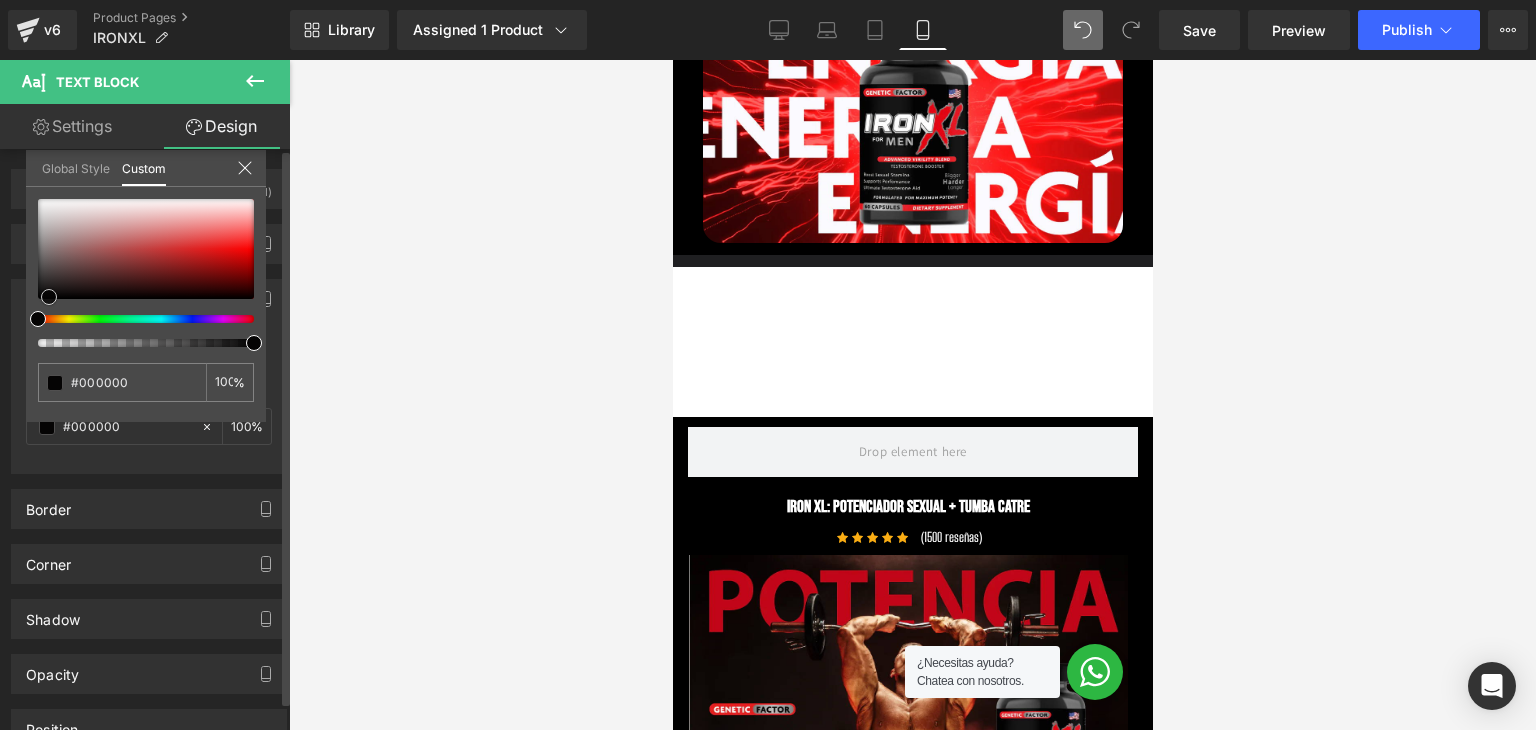 type on "#0b0808" 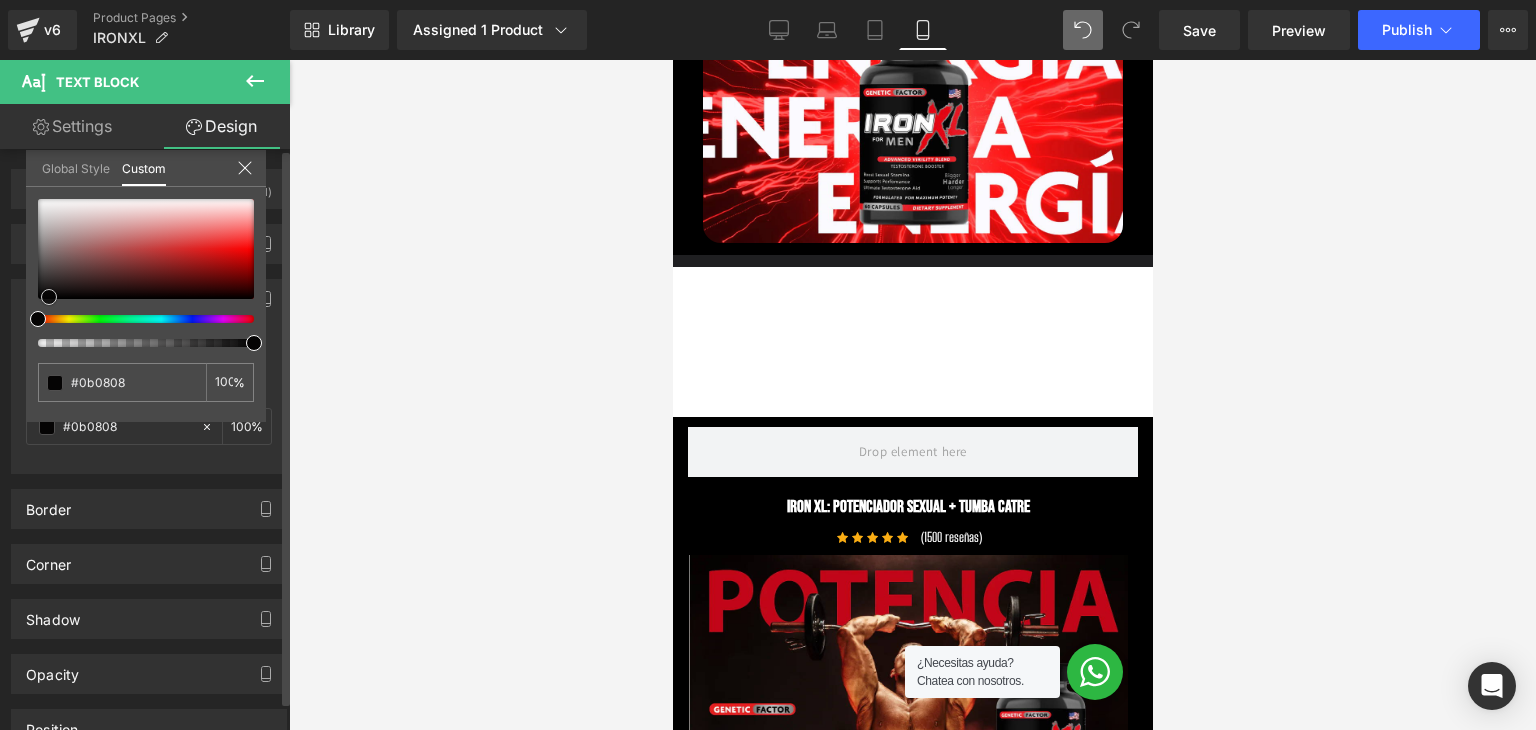 type on "#251717" 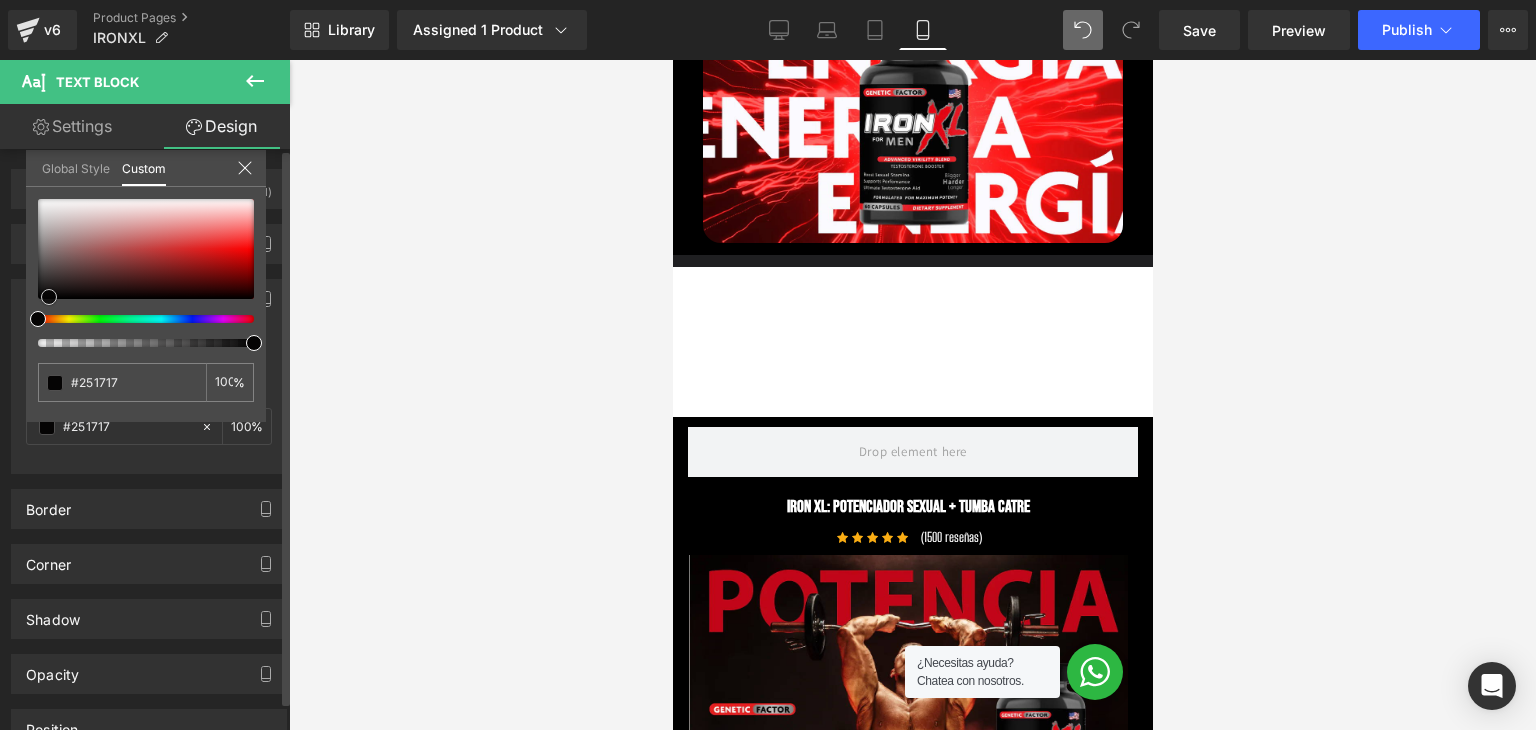 type on "#461f1f" 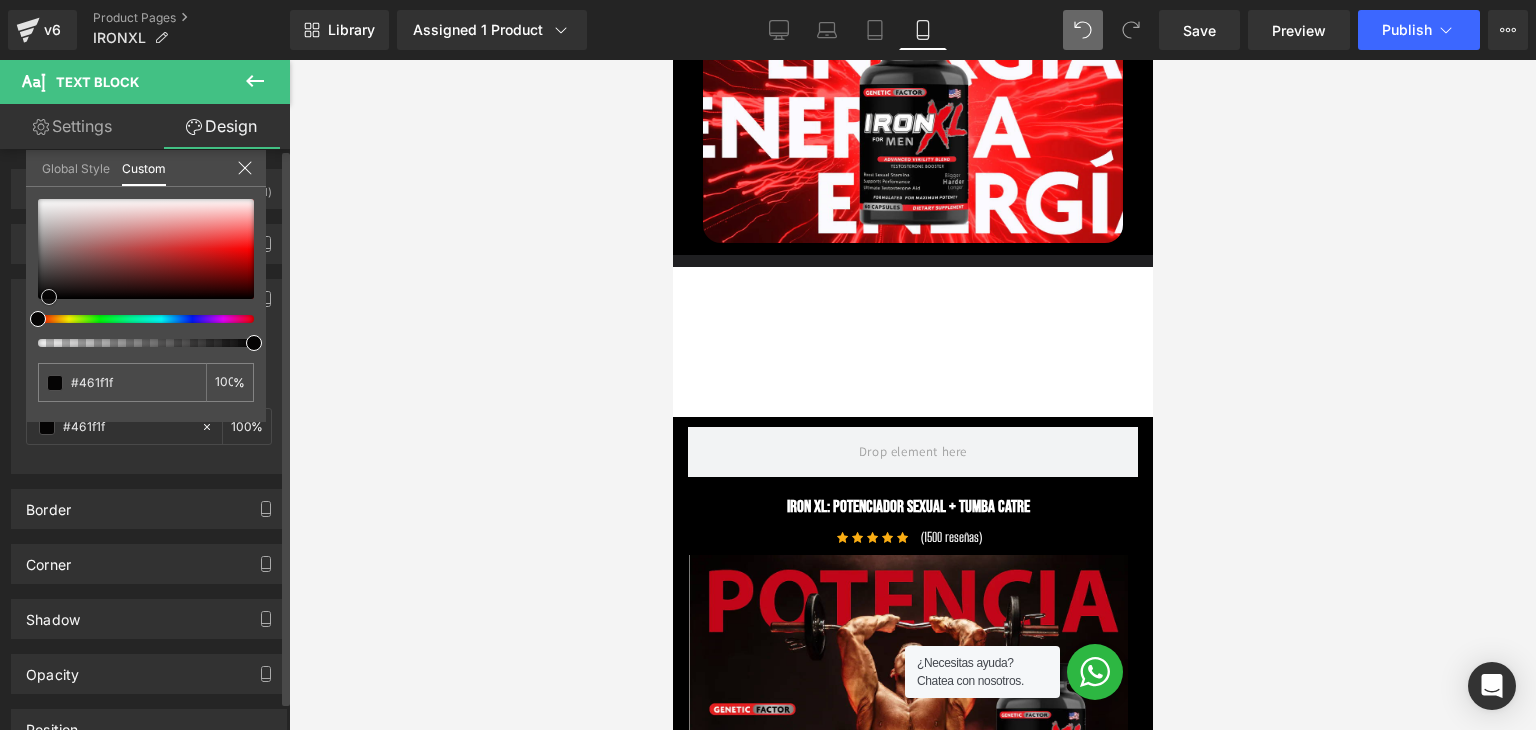 type on "#af2b2b" 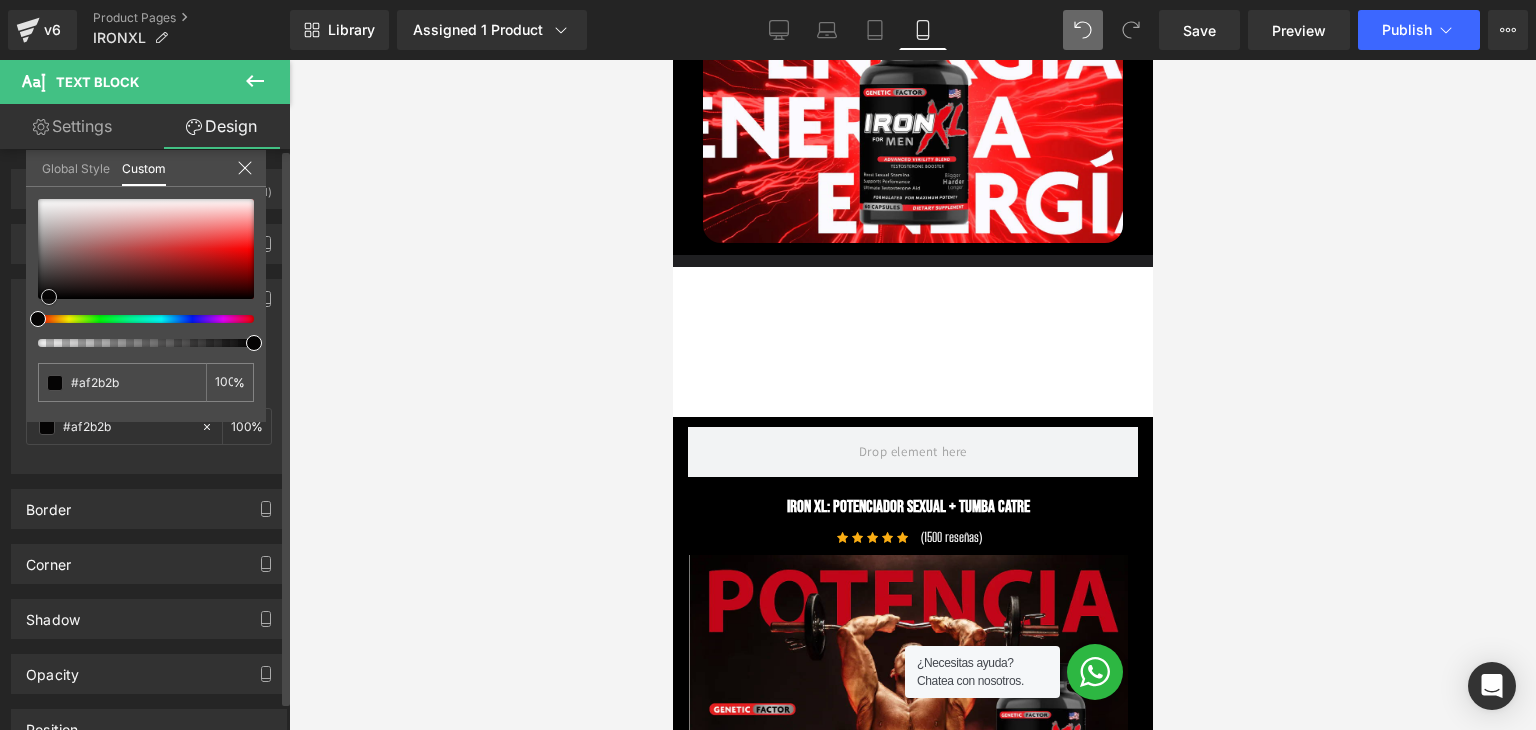 type on "#d73131" 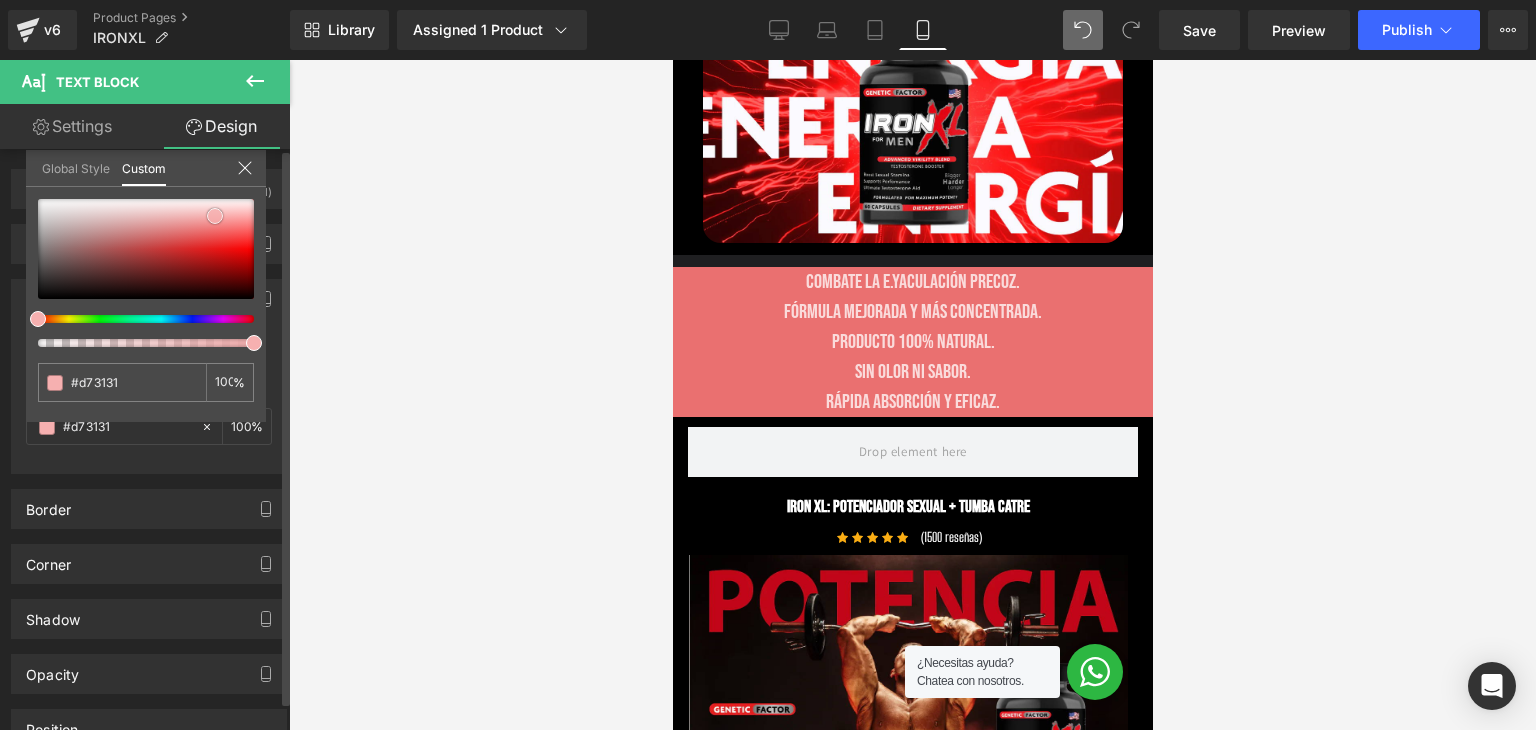 type on "#ea7070" 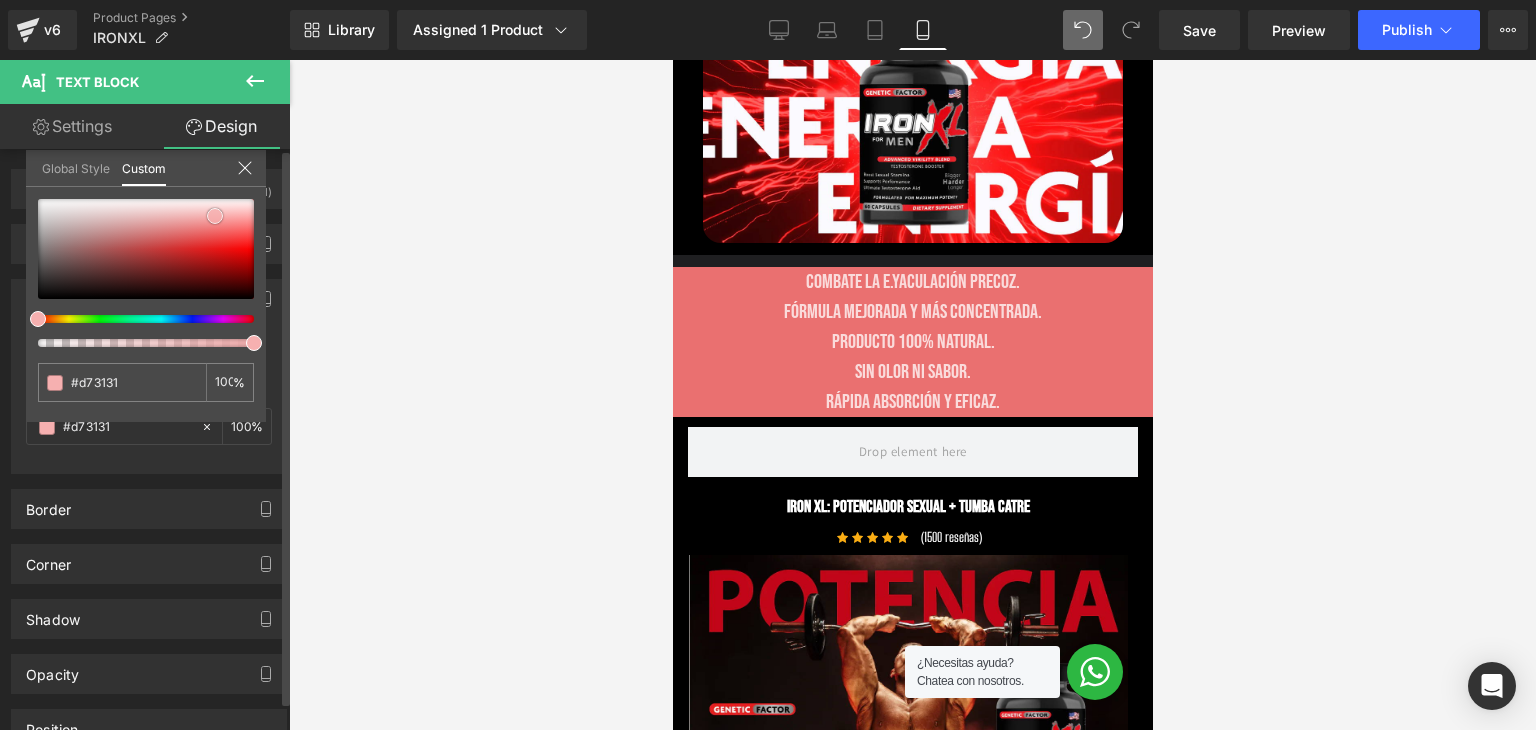 type on "#ea7070" 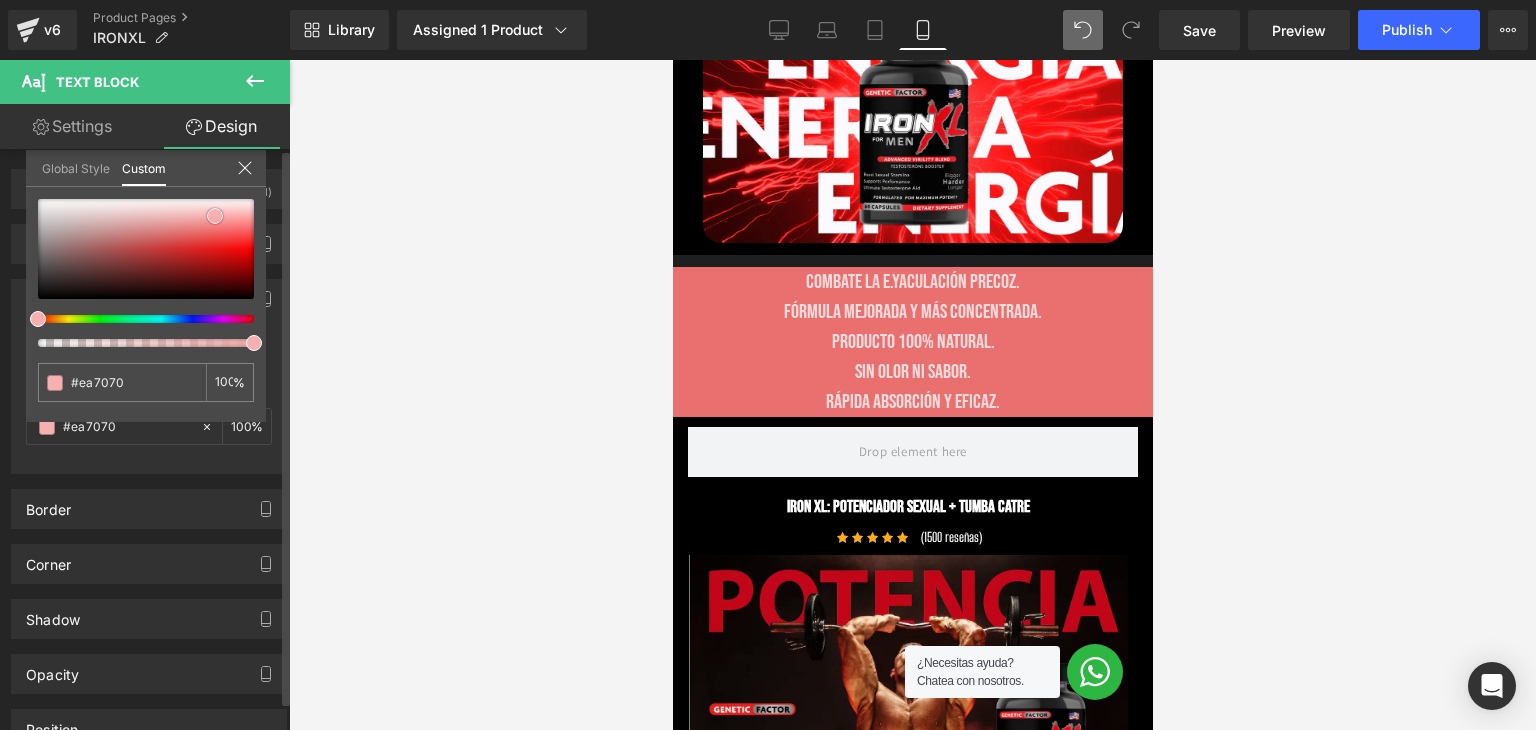 type on "#f39a9a" 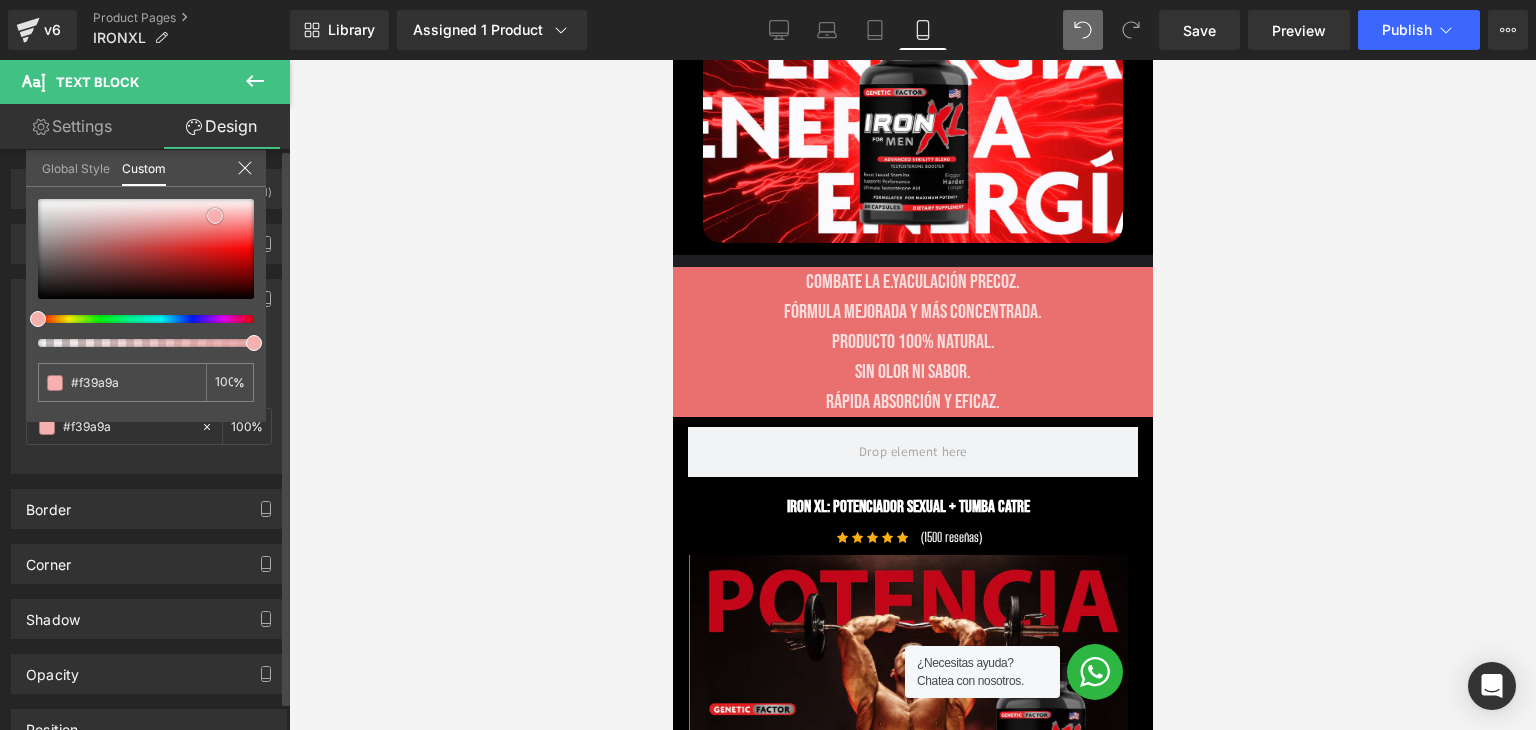 type on "#f8bdbd" 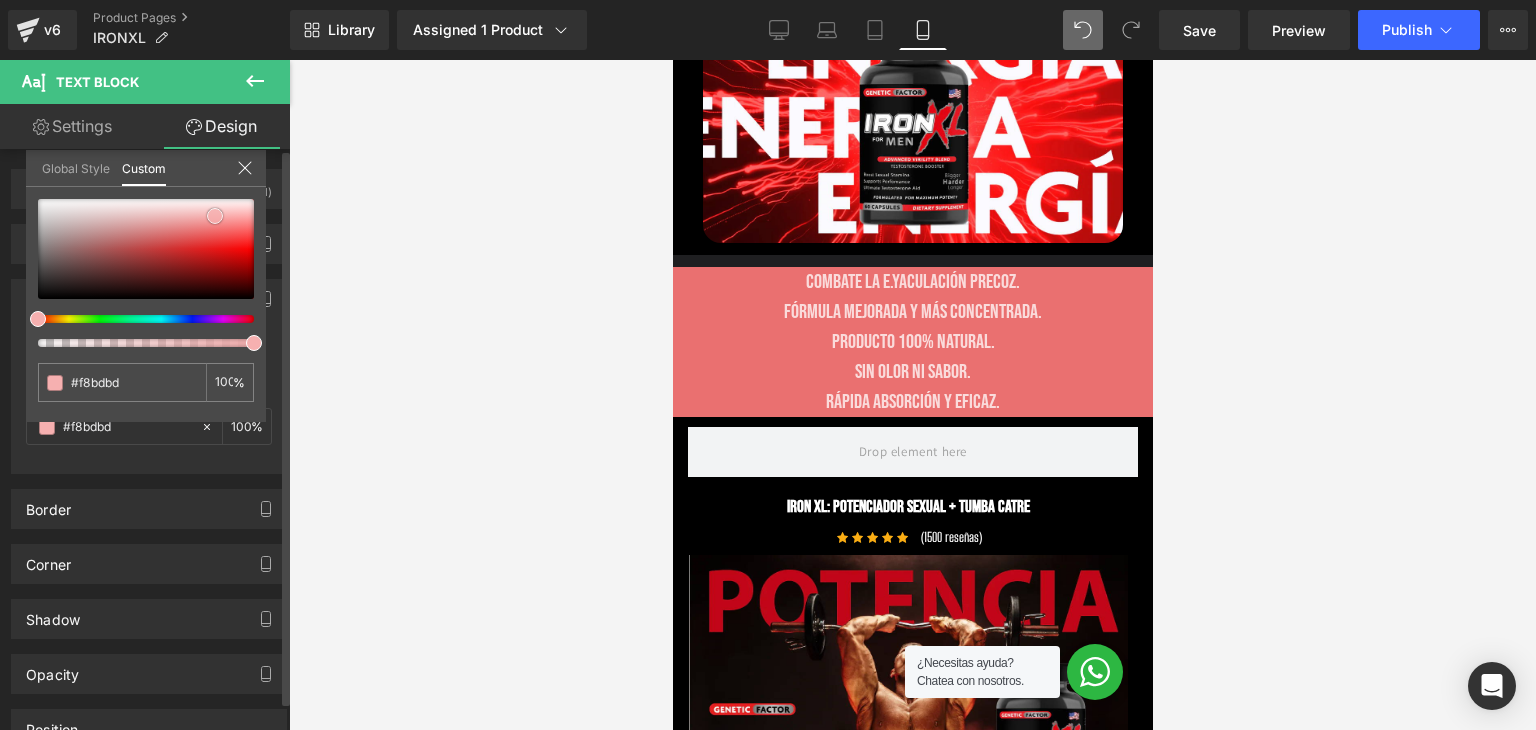 type on "#fdf1f1" 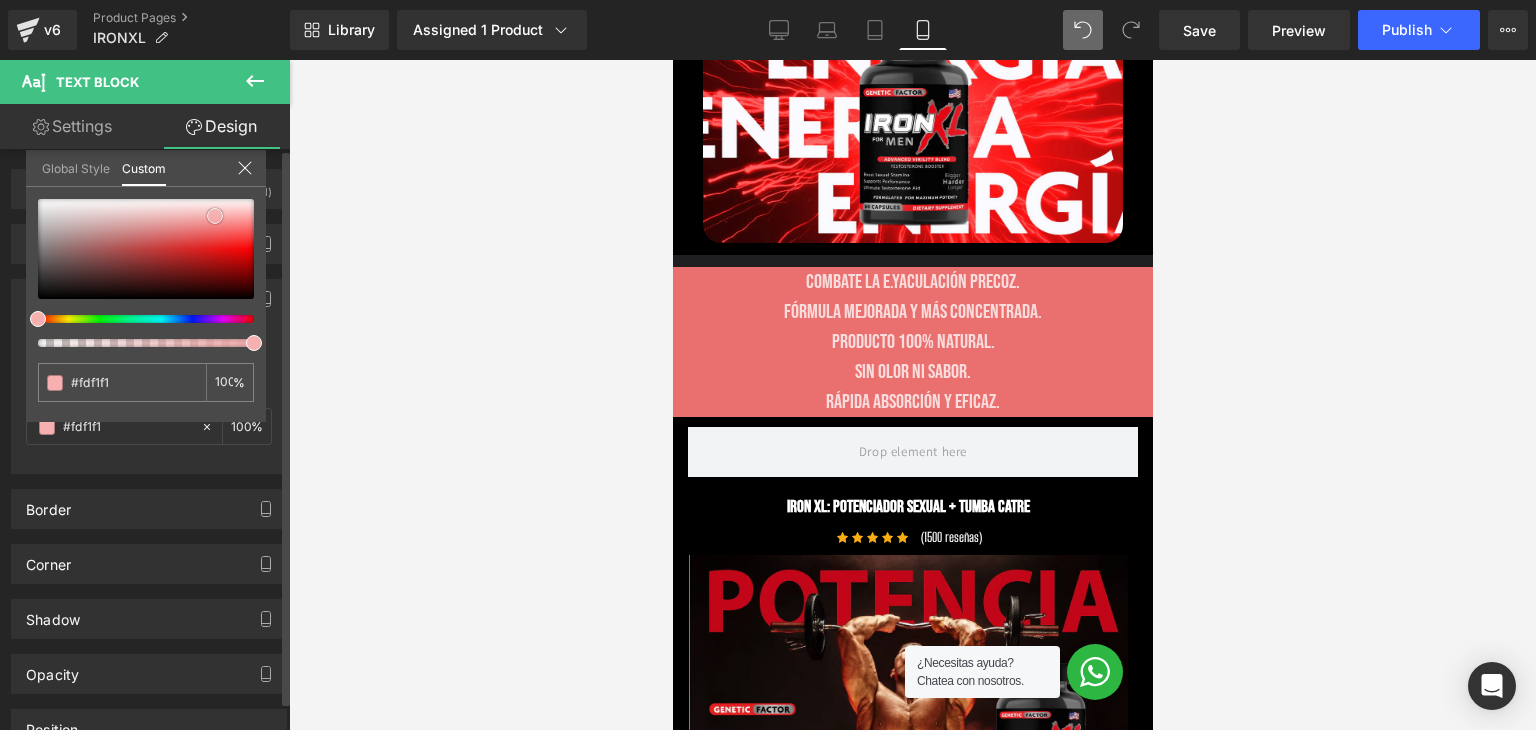 type on "#fefafa" 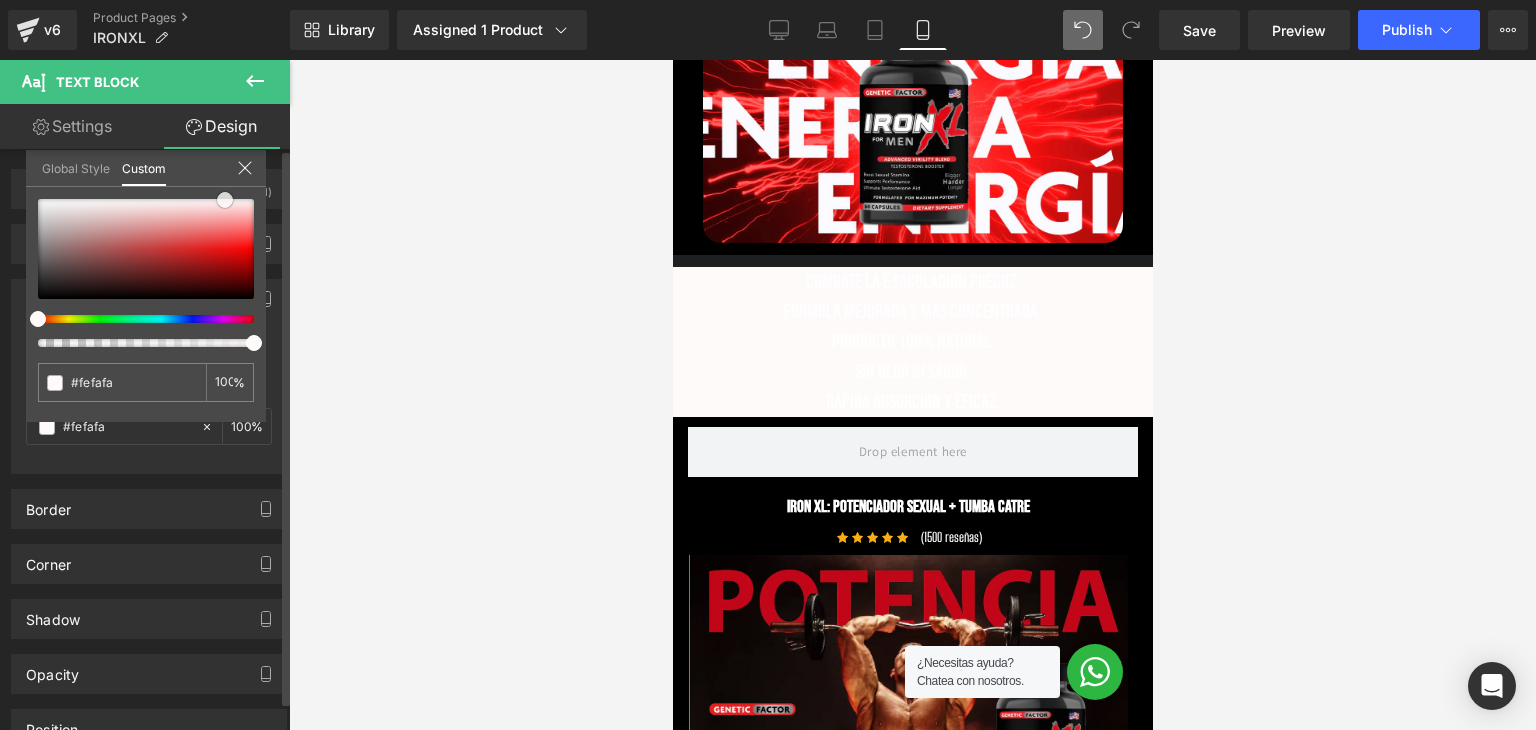 type on "#fcf2f2" 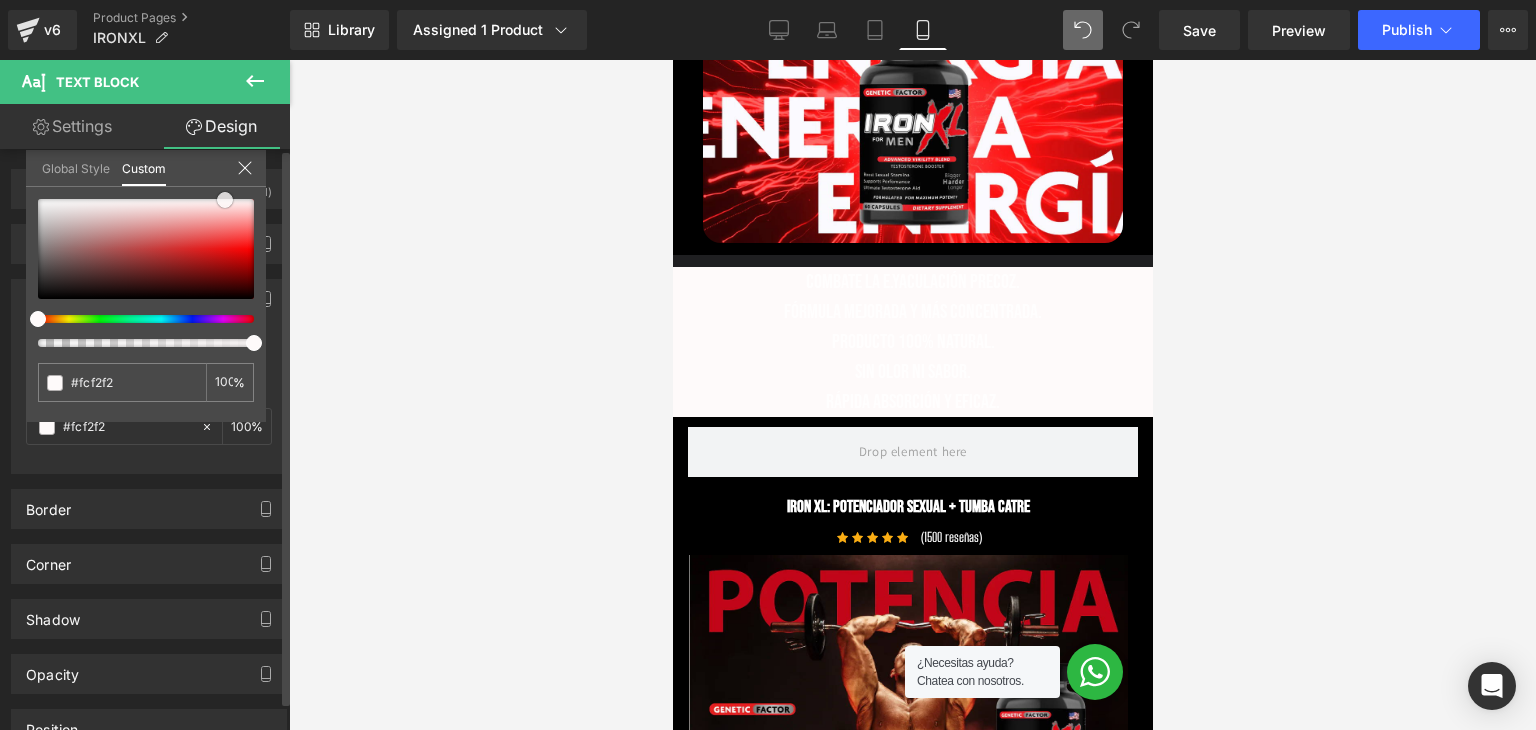 type on "#f2a5a5" 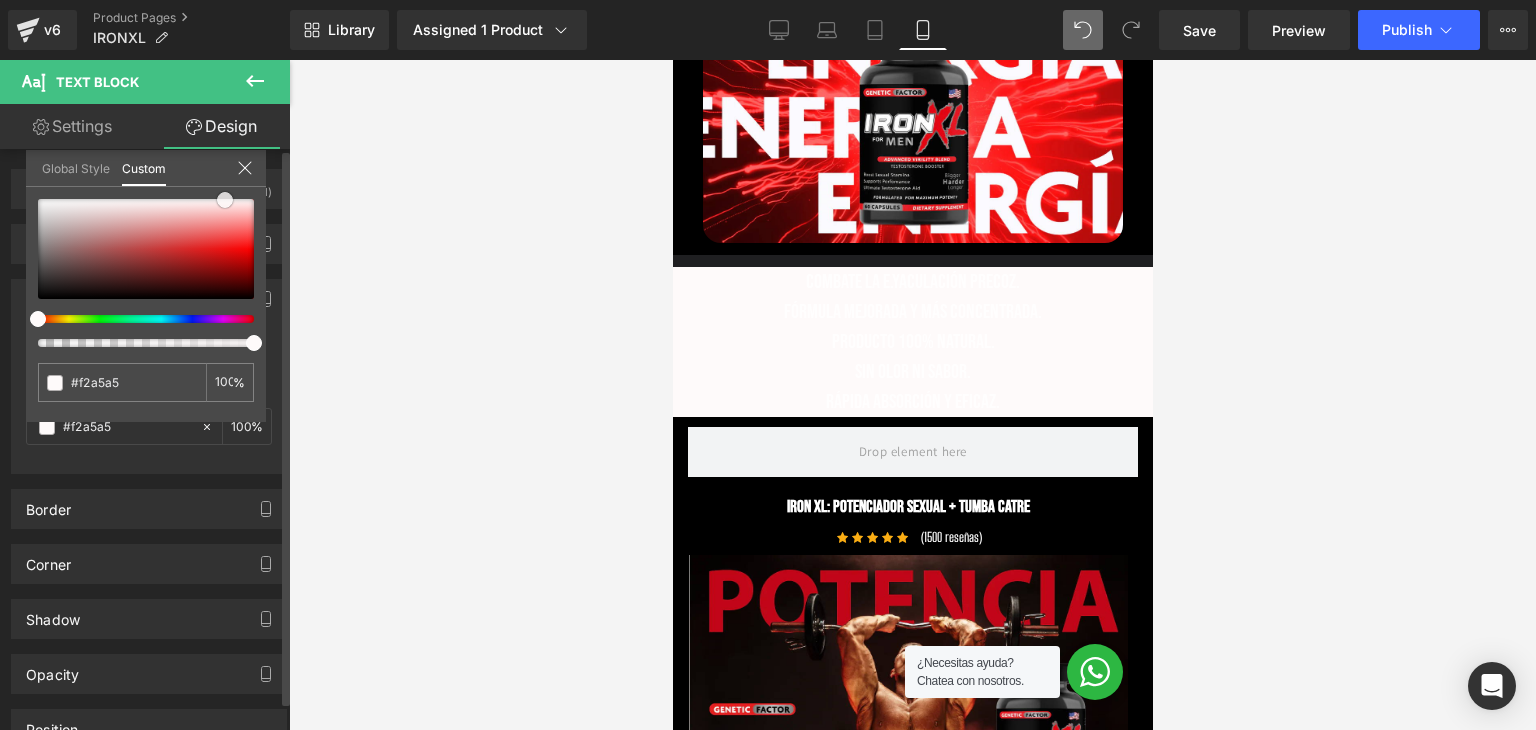 type on "#af3131" 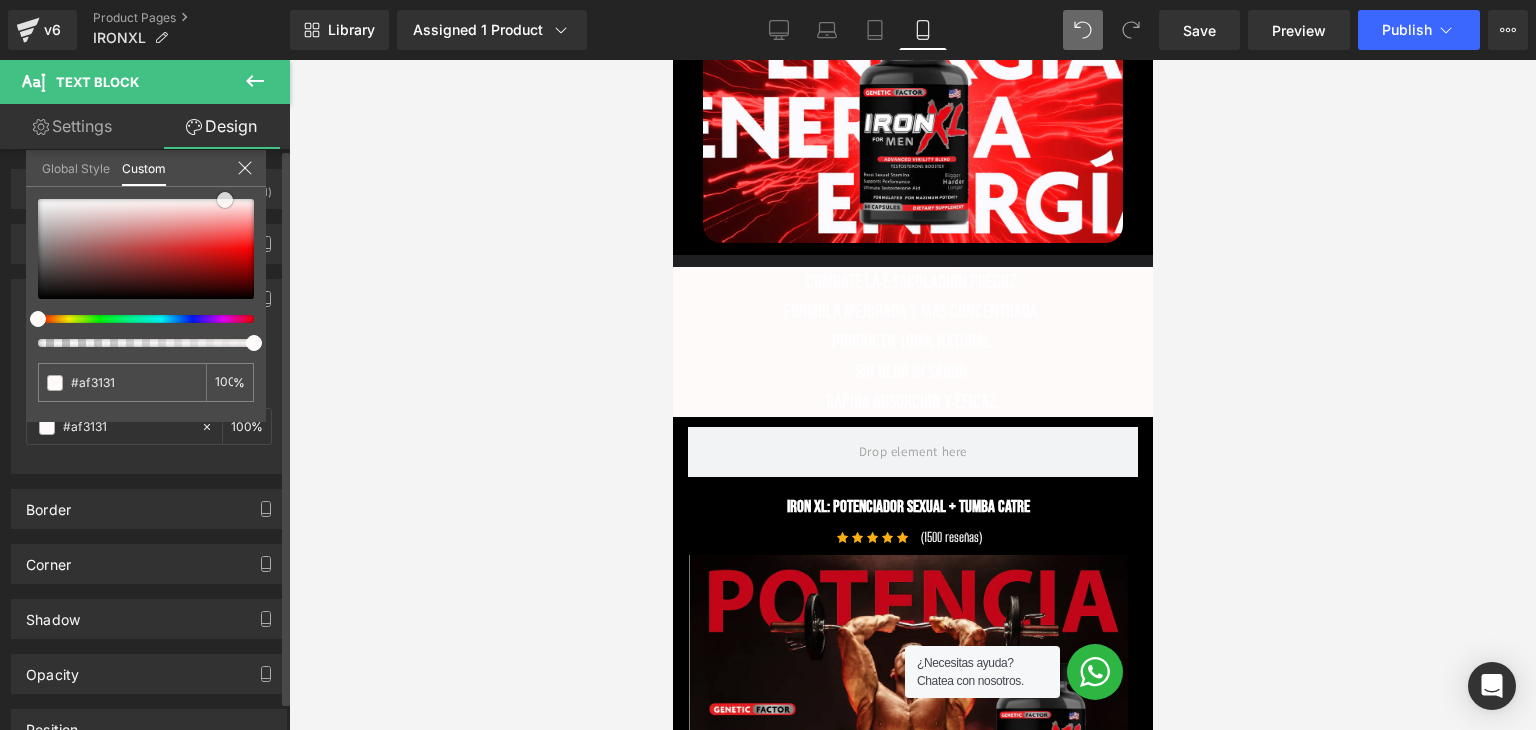 type on "#9b3030" 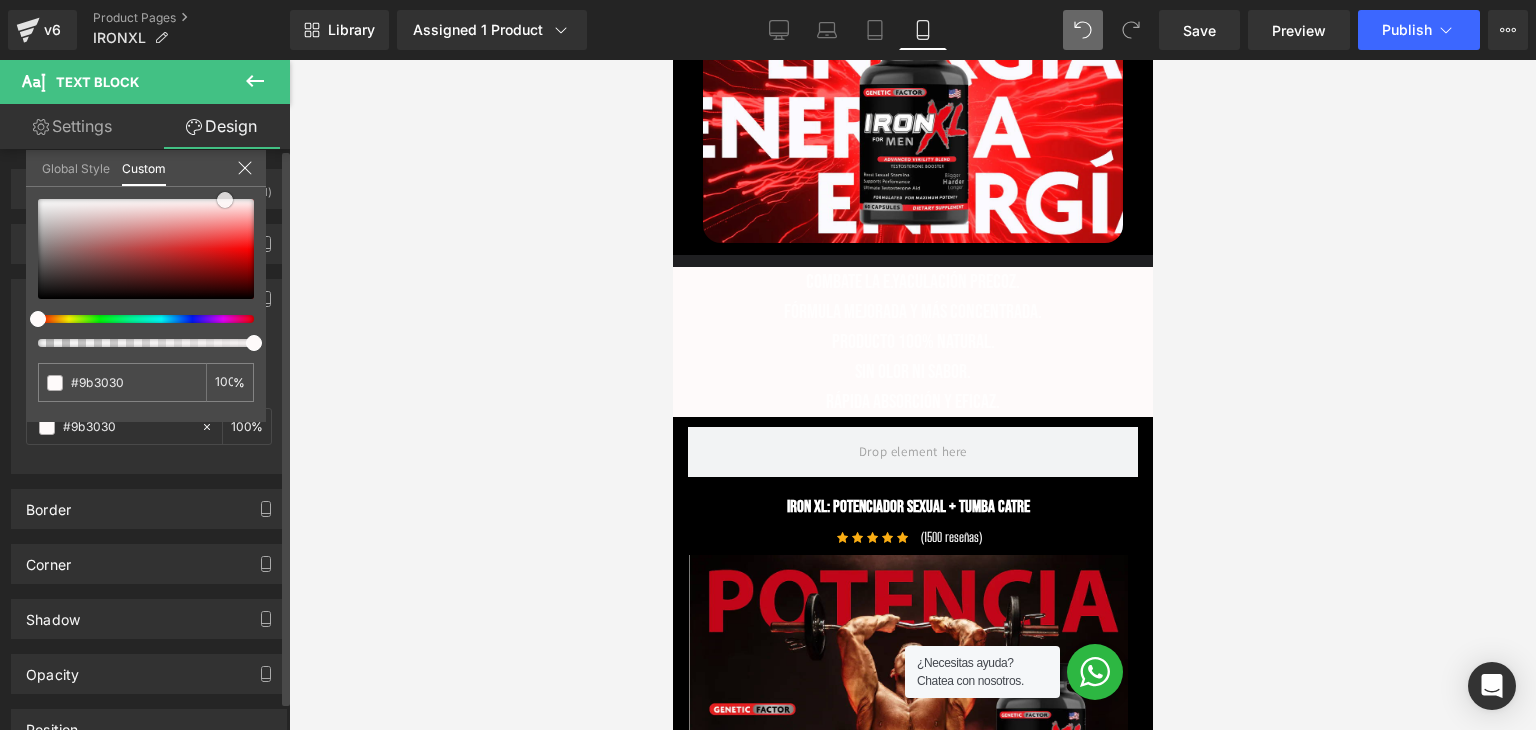 type on "#8c3030" 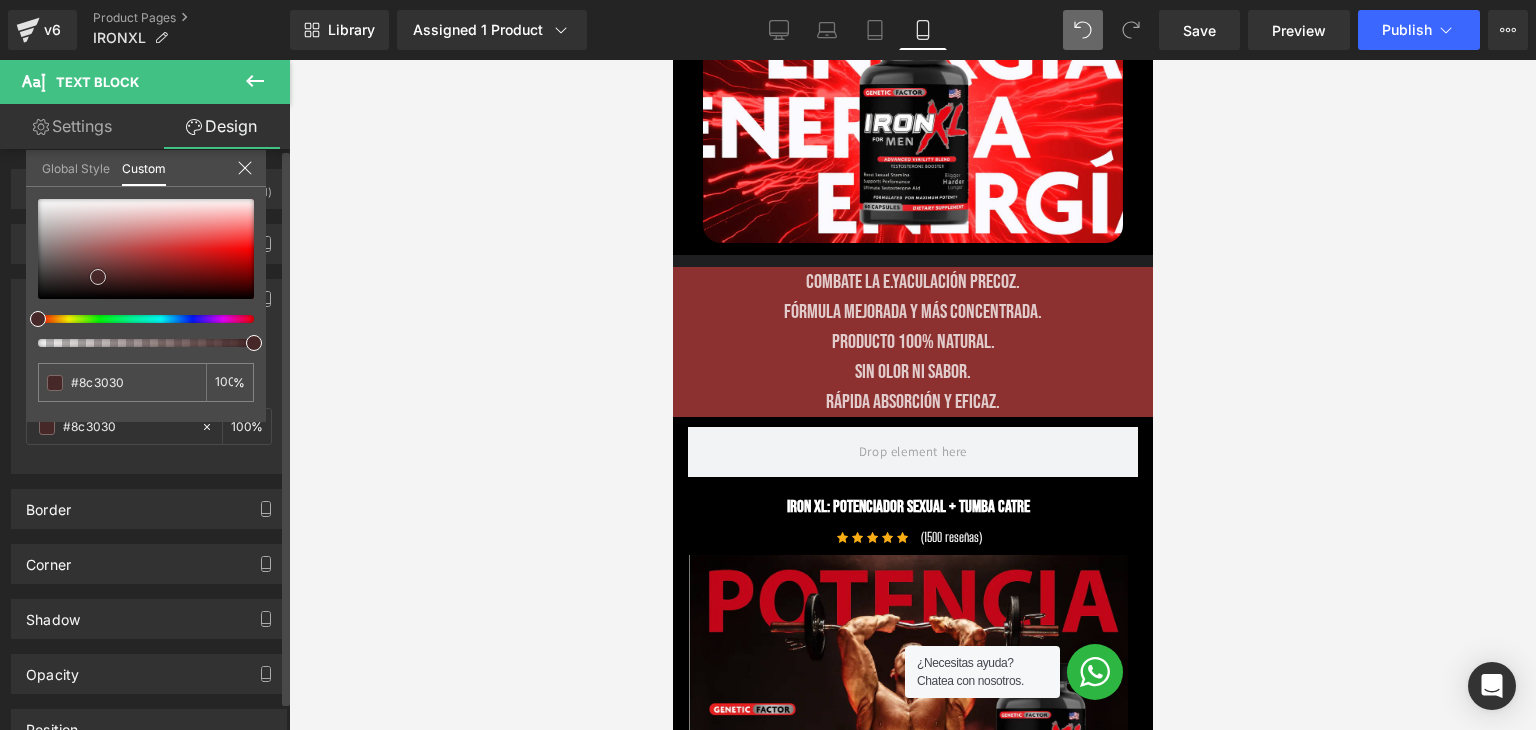 type on "#7c3030" 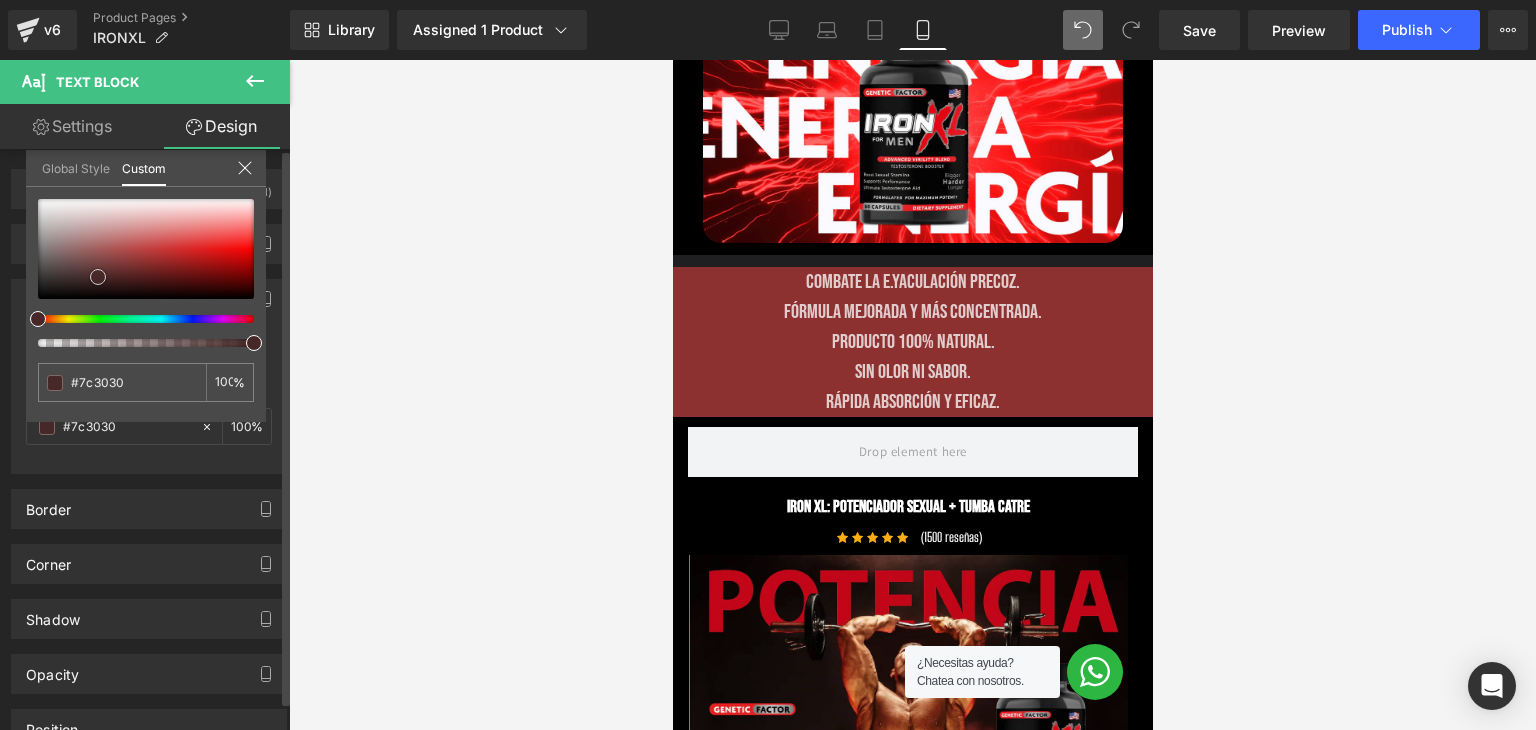 type on "#5c2d2d" 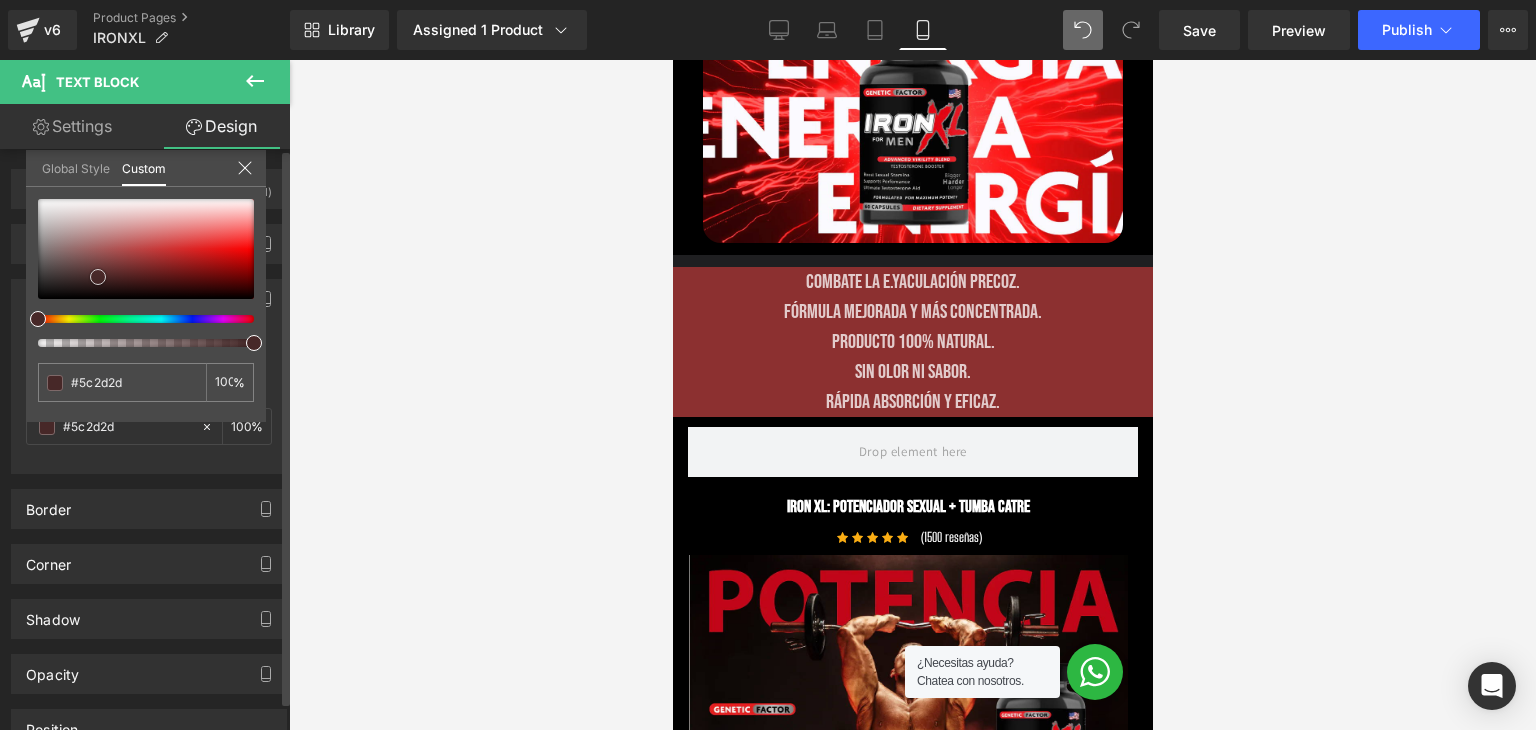 type on "#191313" 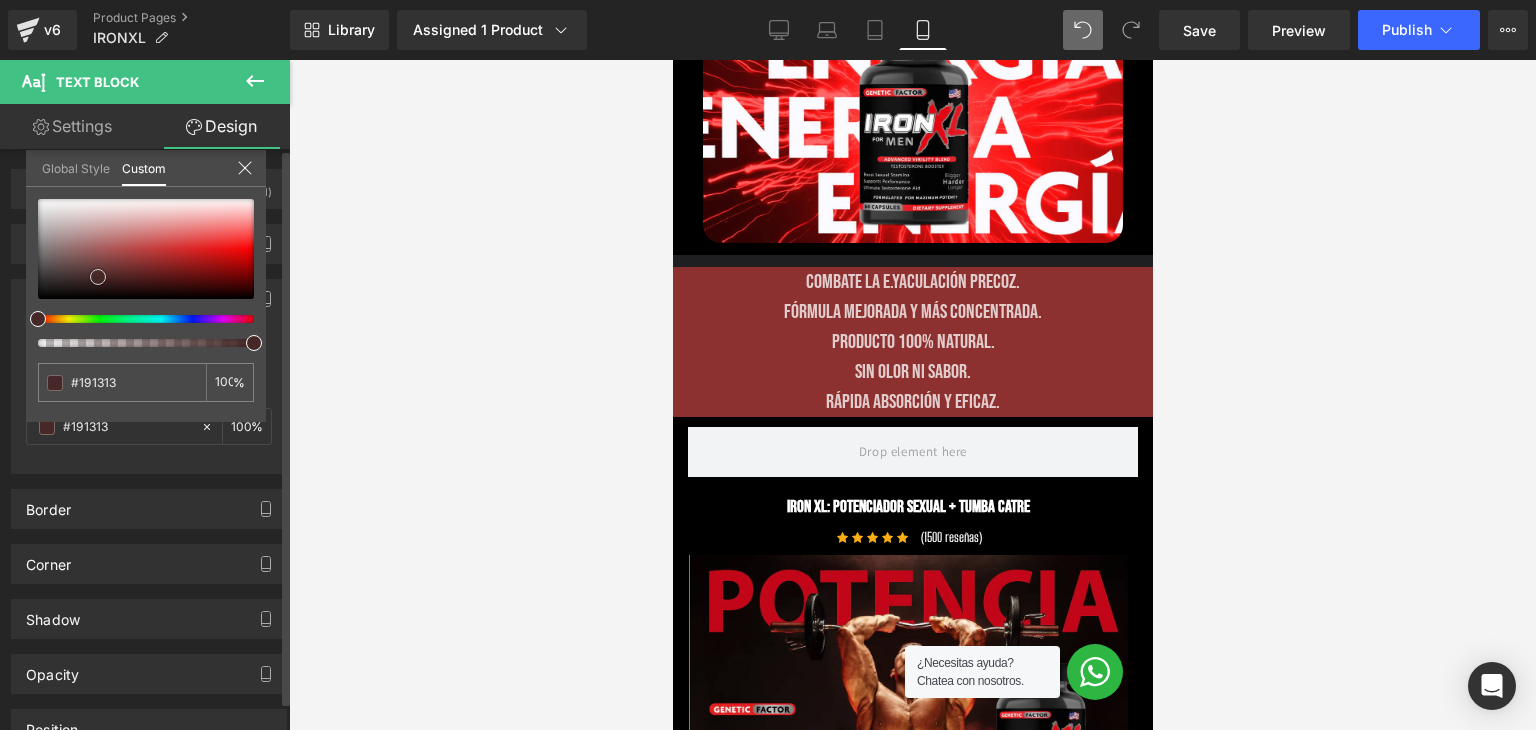 type on "#050404" 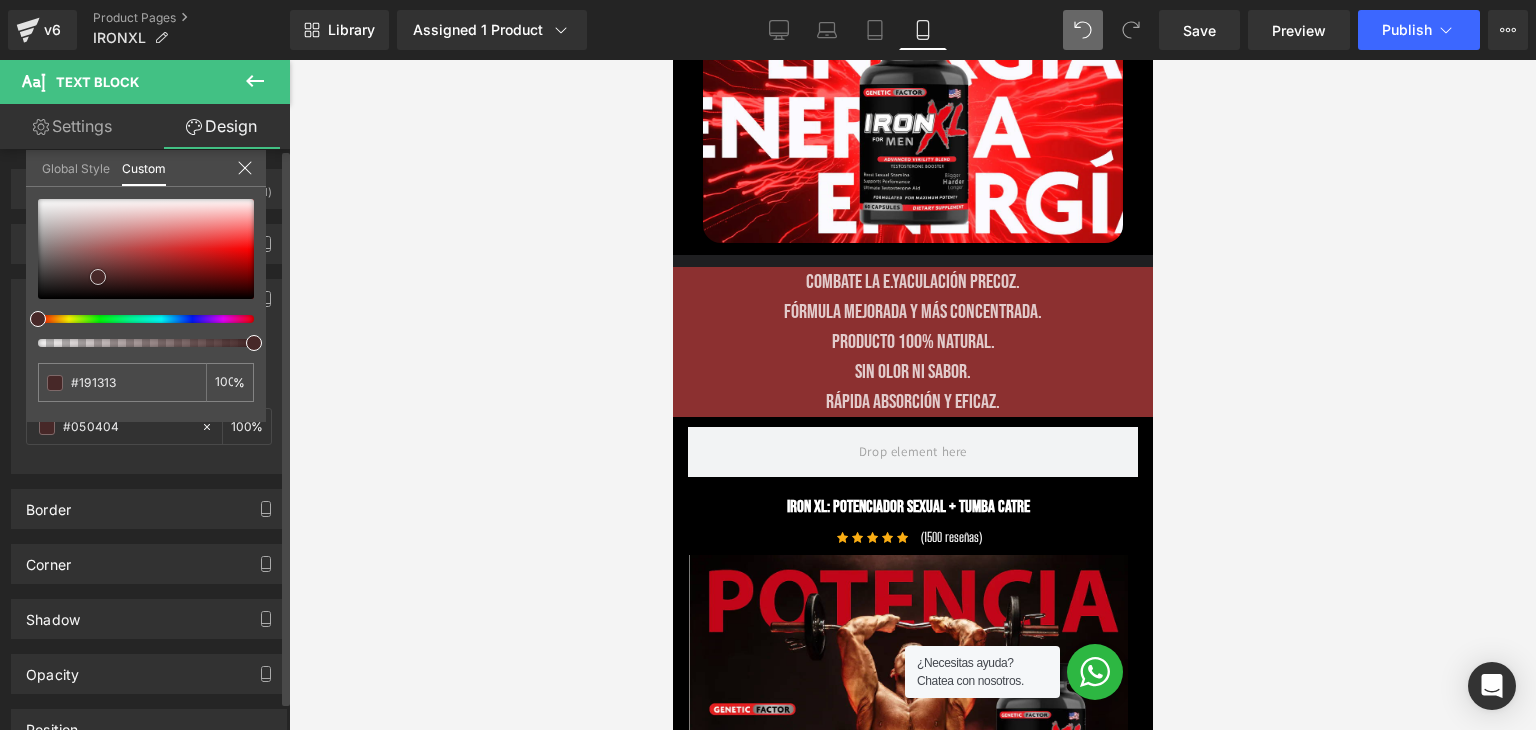 type on "#050404" 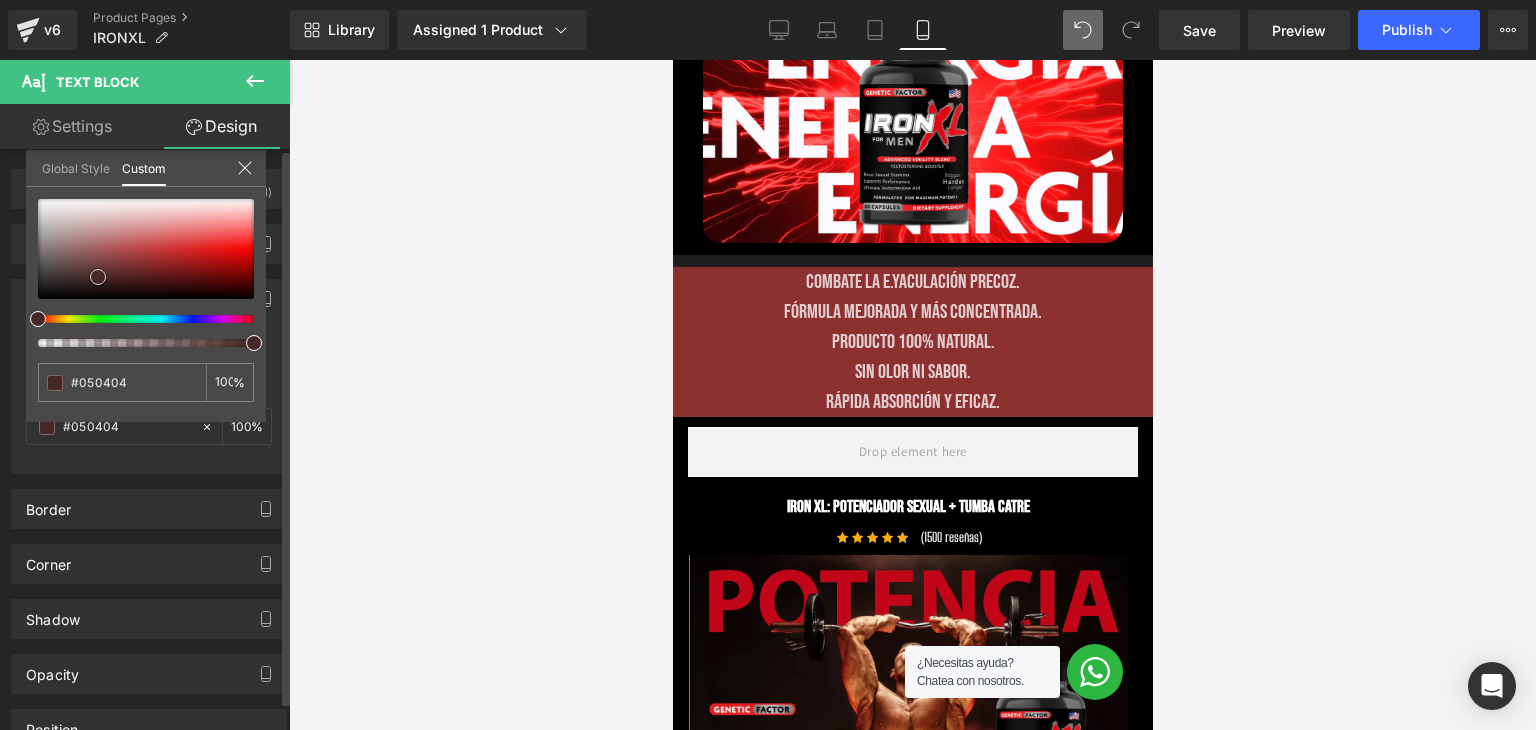type on "#000000" 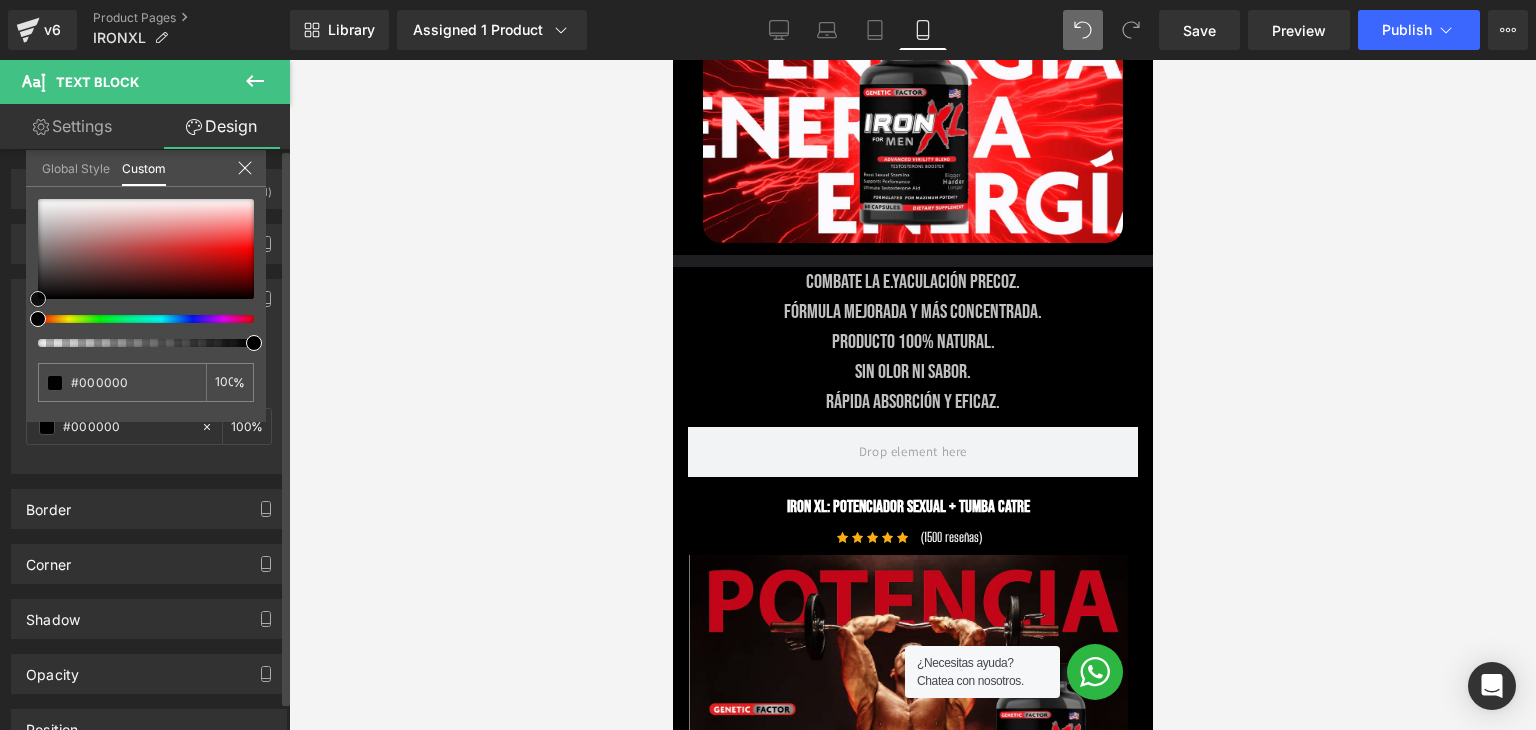 drag, startPoint x: 36, startPoint y: 297, endPoint x: 1, endPoint y: 313, distance: 38.483765 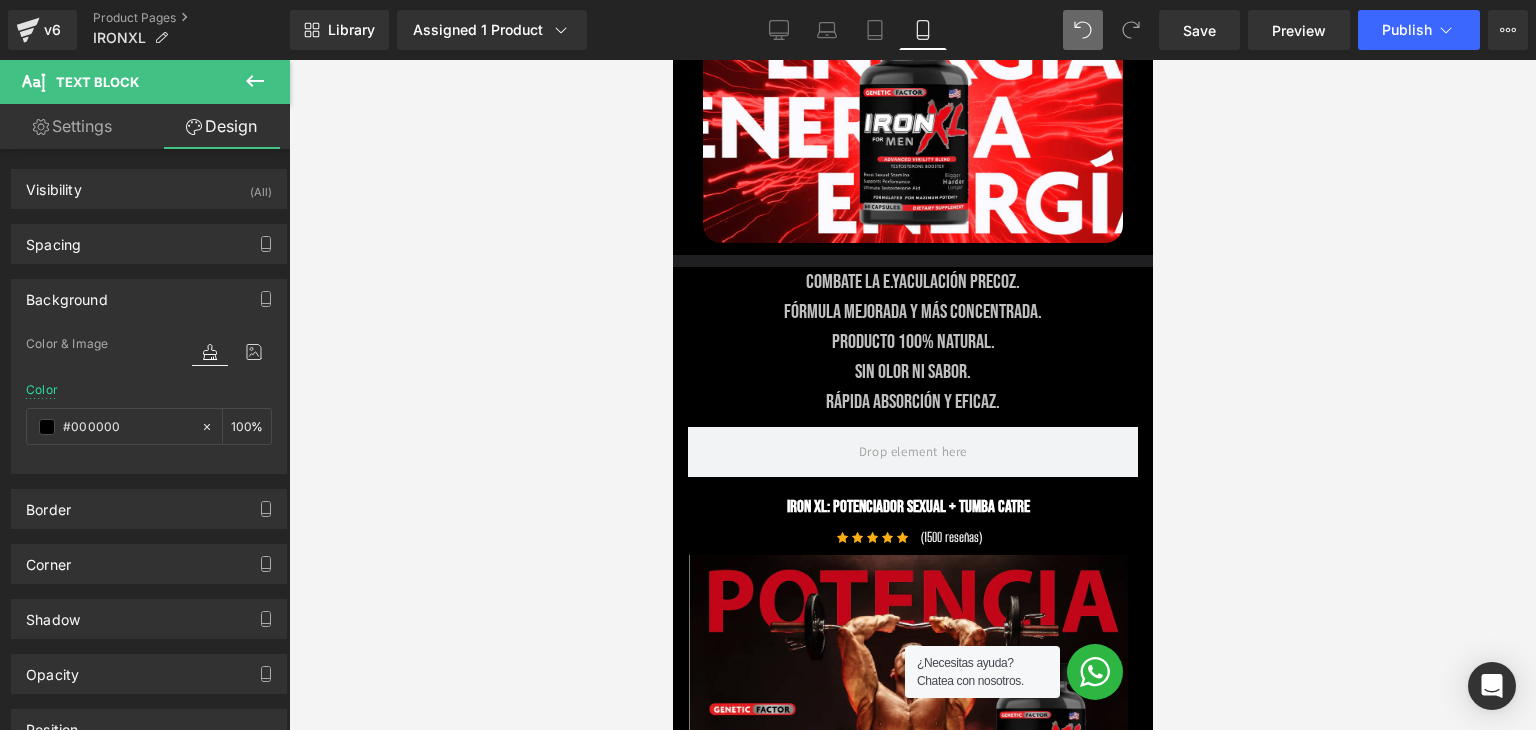 click on "Liquid         Row         Row
Image
IRON XL POTENCIADORsexual + TUMBRA CATRE
Heading
Image
‹ ›" at bounding box center [912, 28] 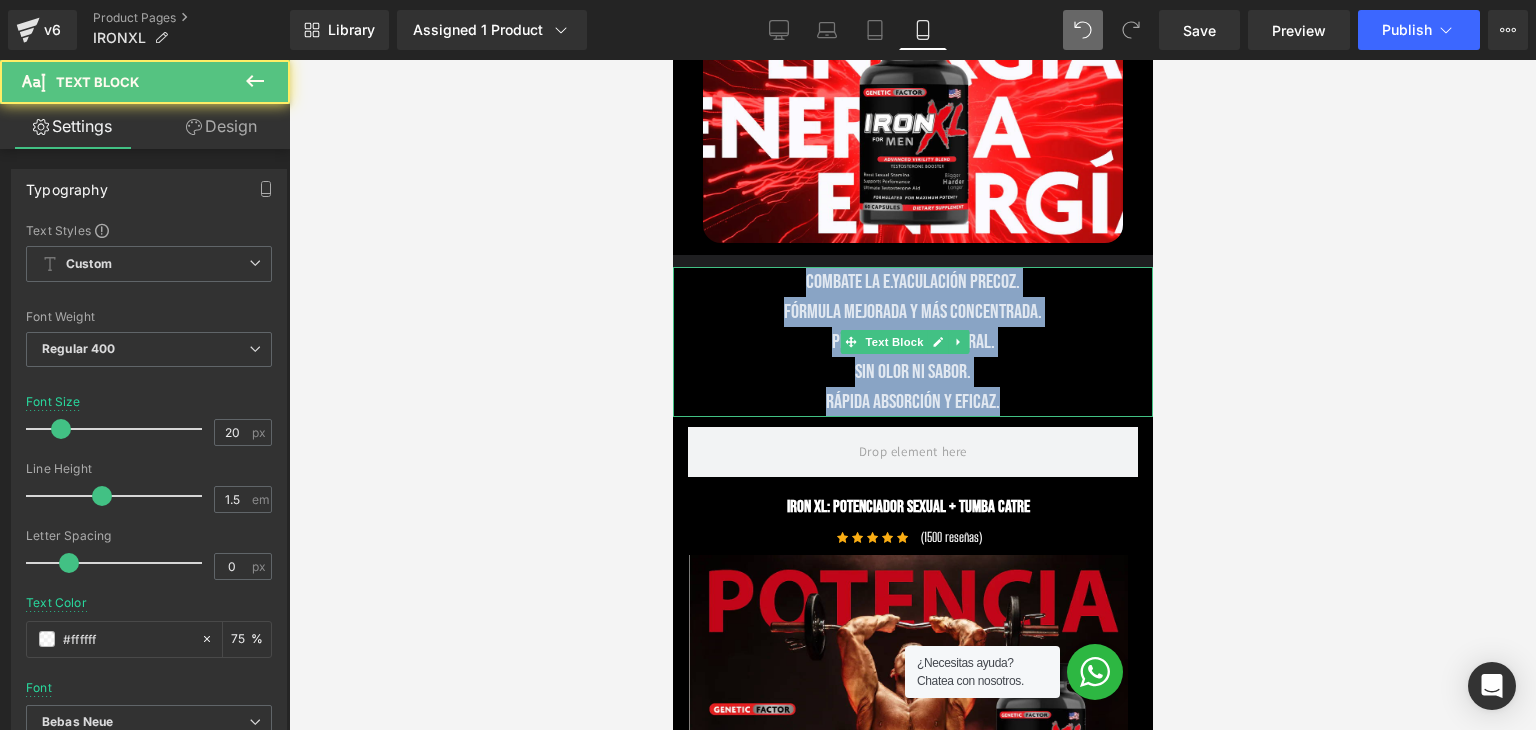 drag, startPoint x: 1028, startPoint y: 392, endPoint x: 1064, endPoint y: 405, distance: 38.27532 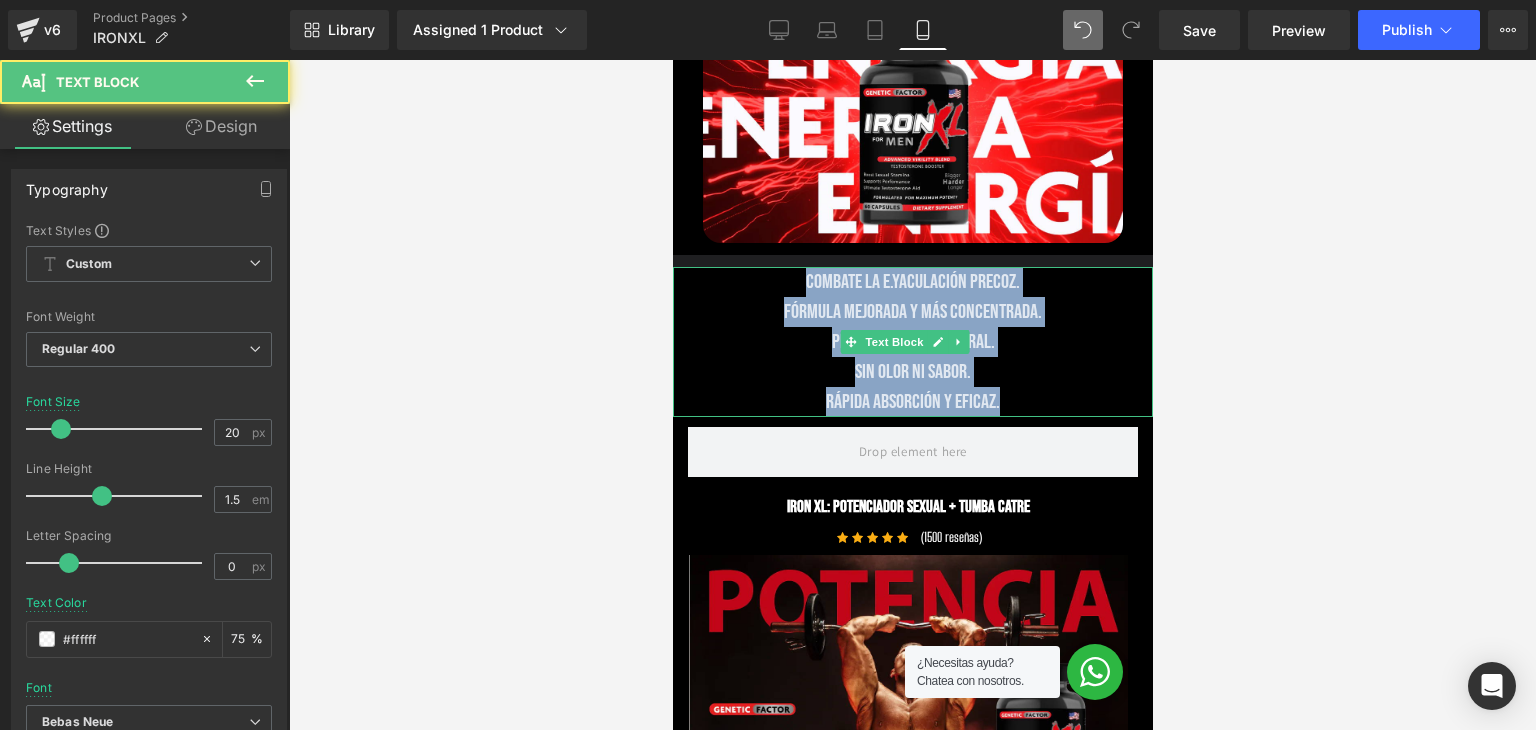 click on "Combate la e.yaculación precoz. Fórmula mejorada y más concentrada. Producto 100% natural. Sin olor ni sabor. Rápida absorción y eficaz." at bounding box center (912, 342) 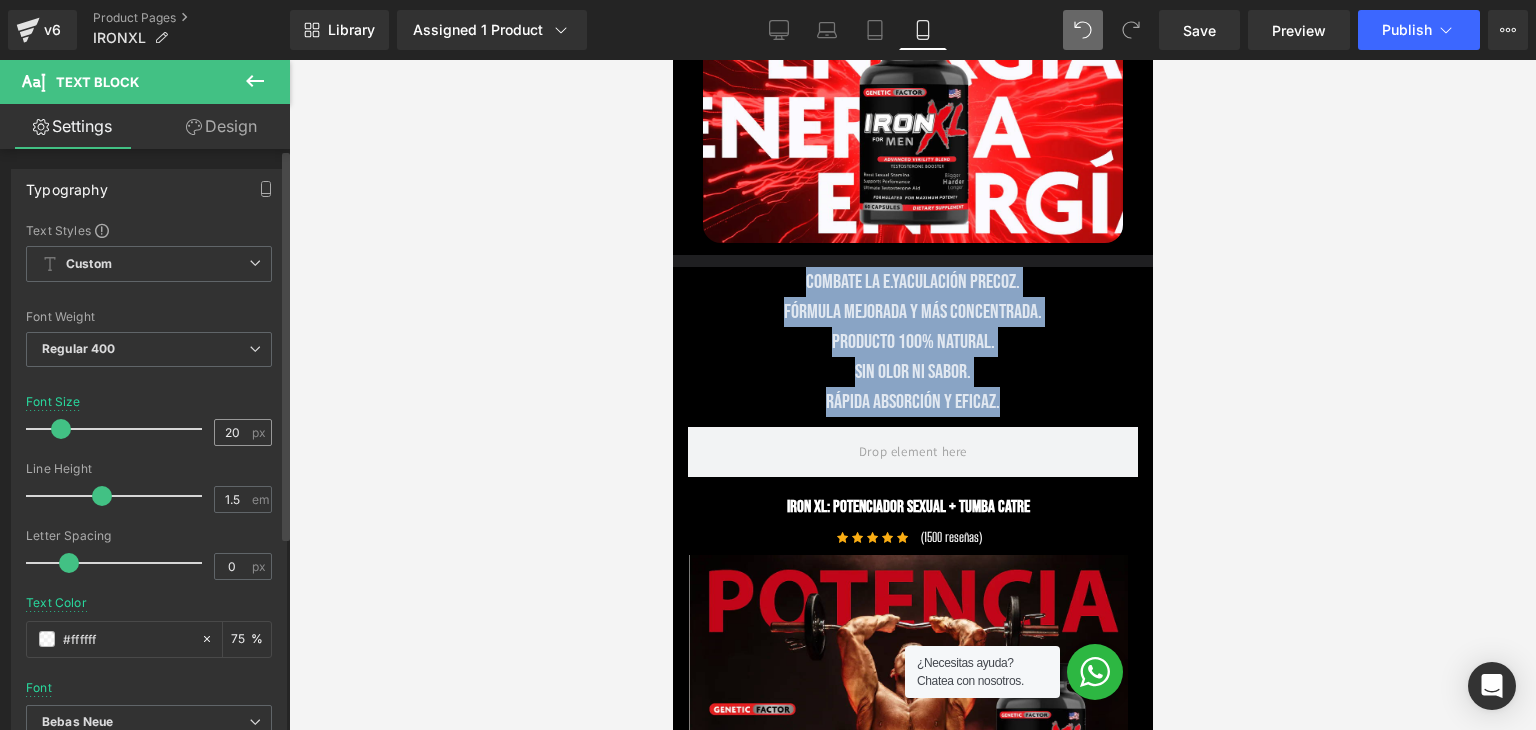 scroll, scrollTop: 0, scrollLeft: 0, axis: both 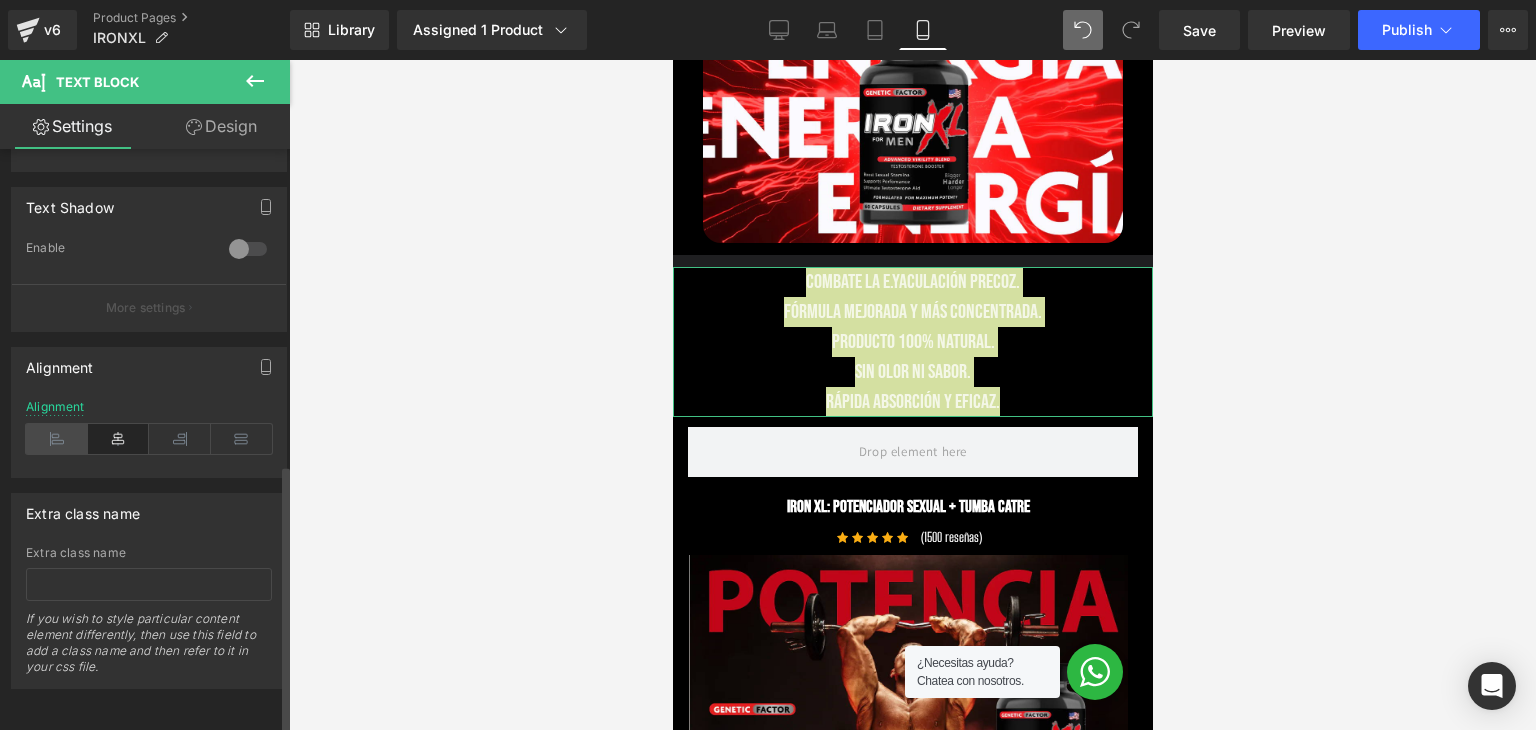 click at bounding box center [57, 439] 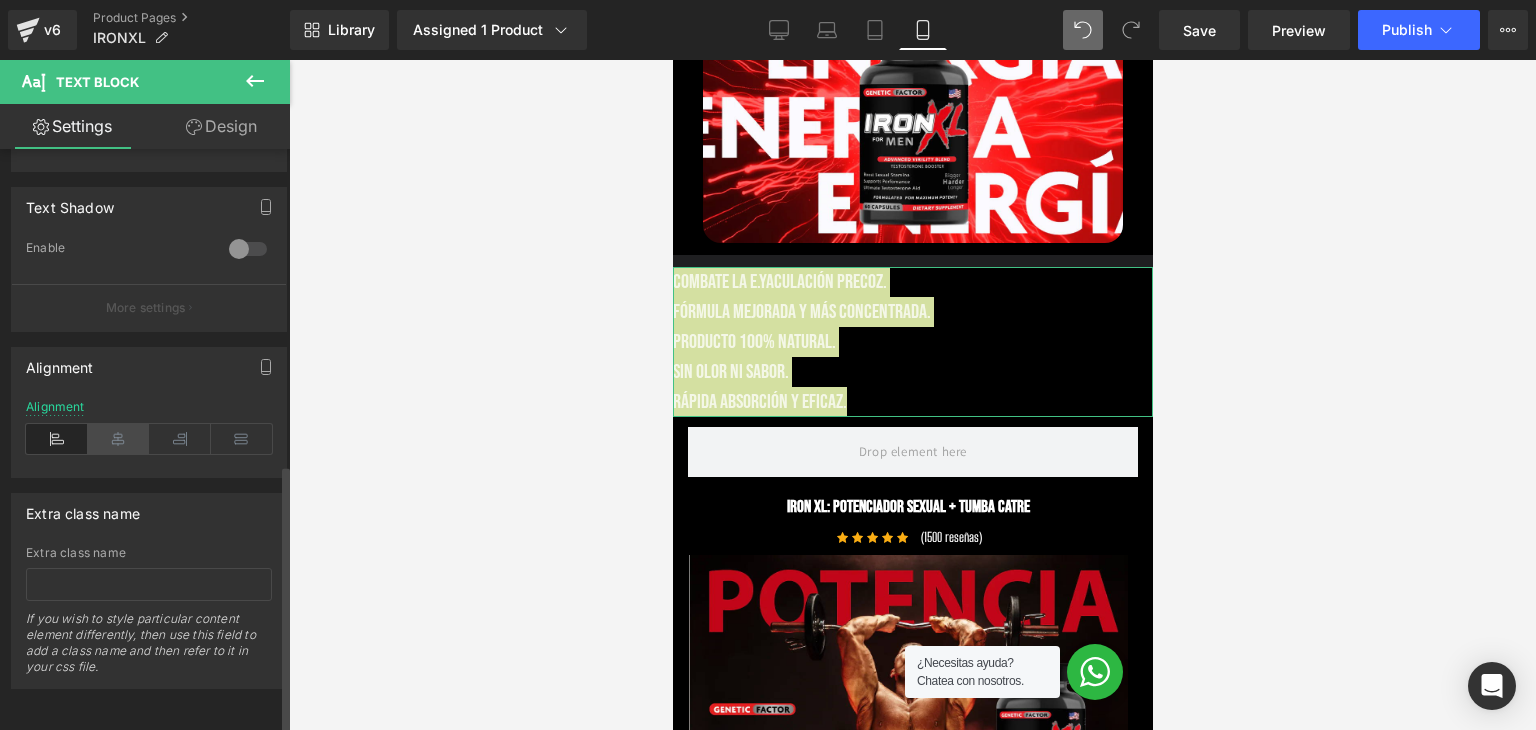 click at bounding box center (119, 439) 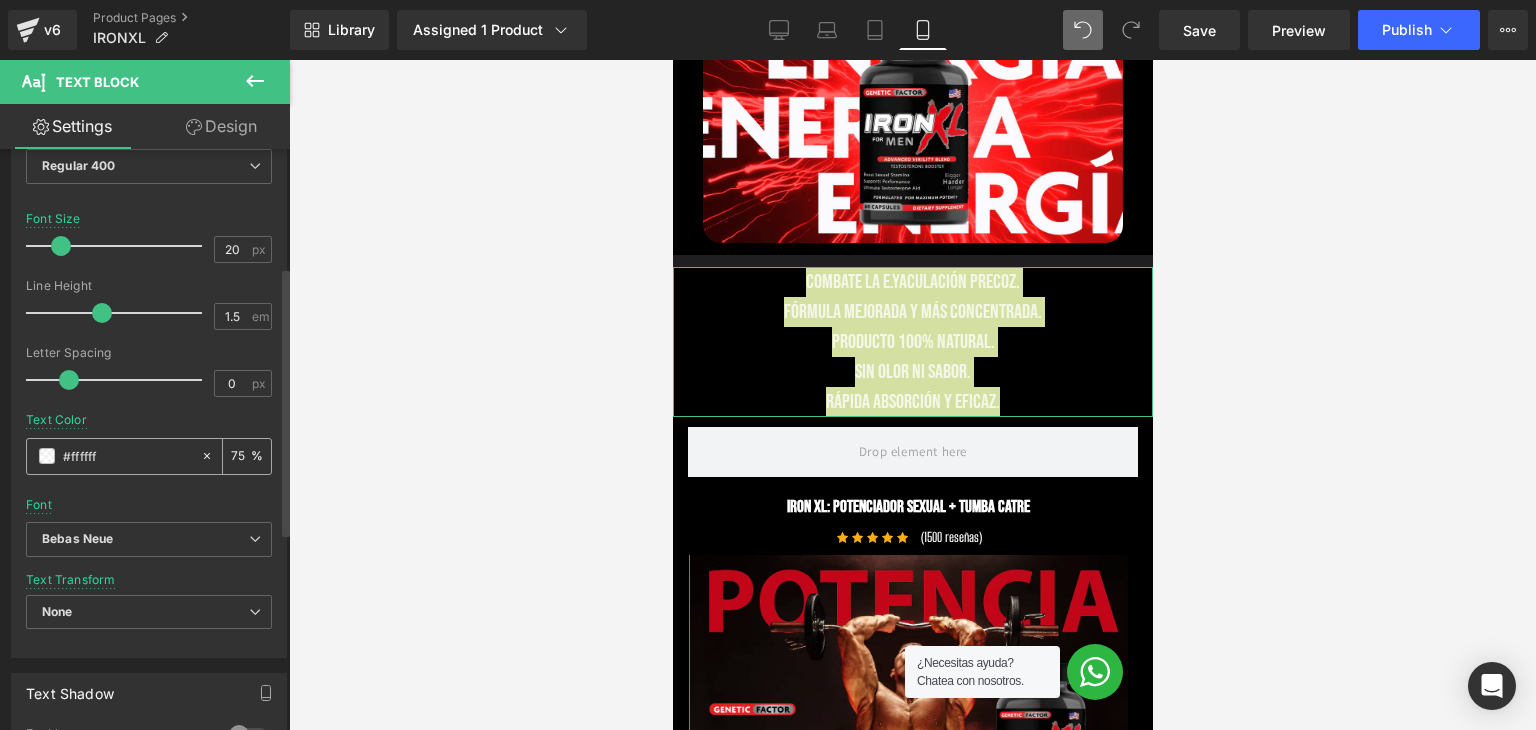 scroll, scrollTop: 180, scrollLeft: 0, axis: vertical 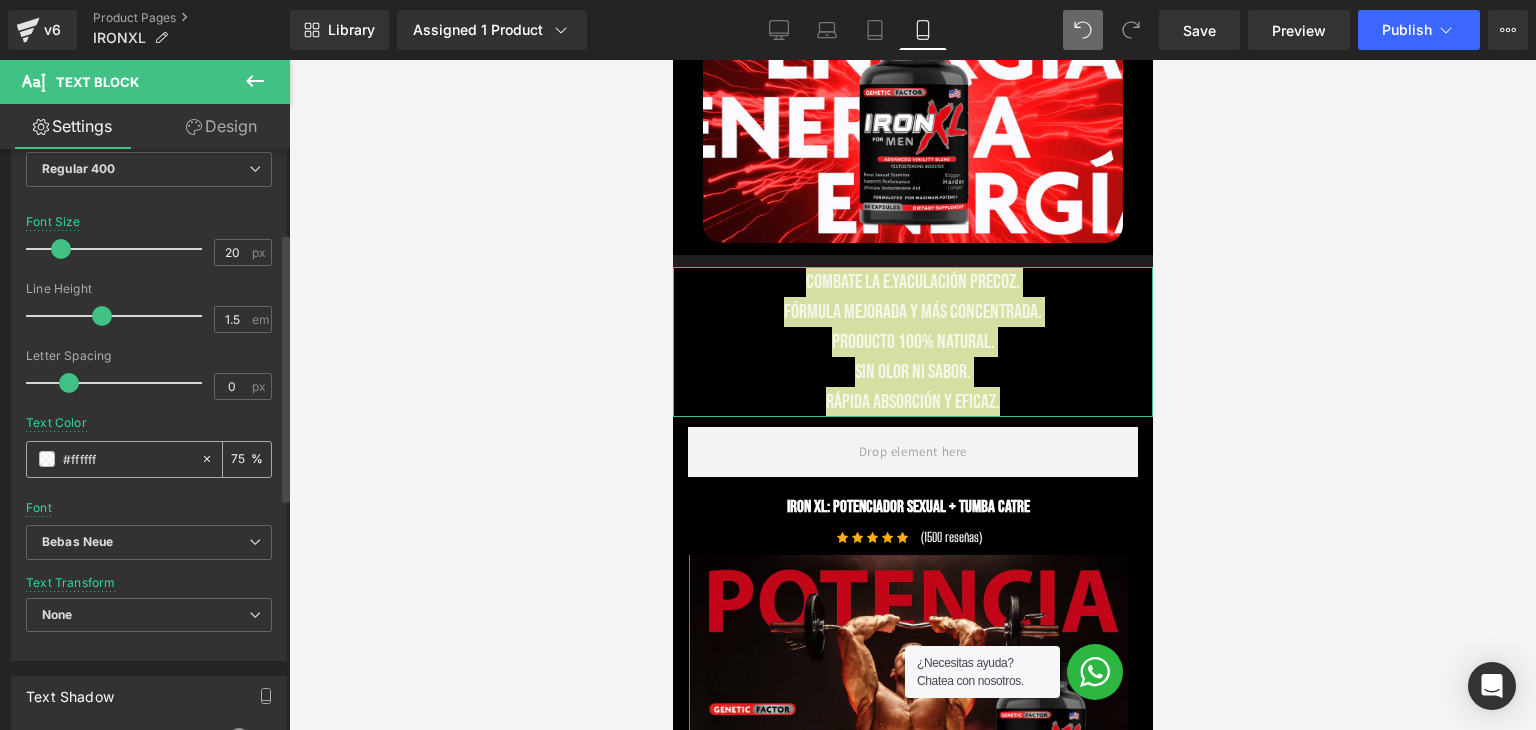 click on "#ffffff" at bounding box center (113, 459) 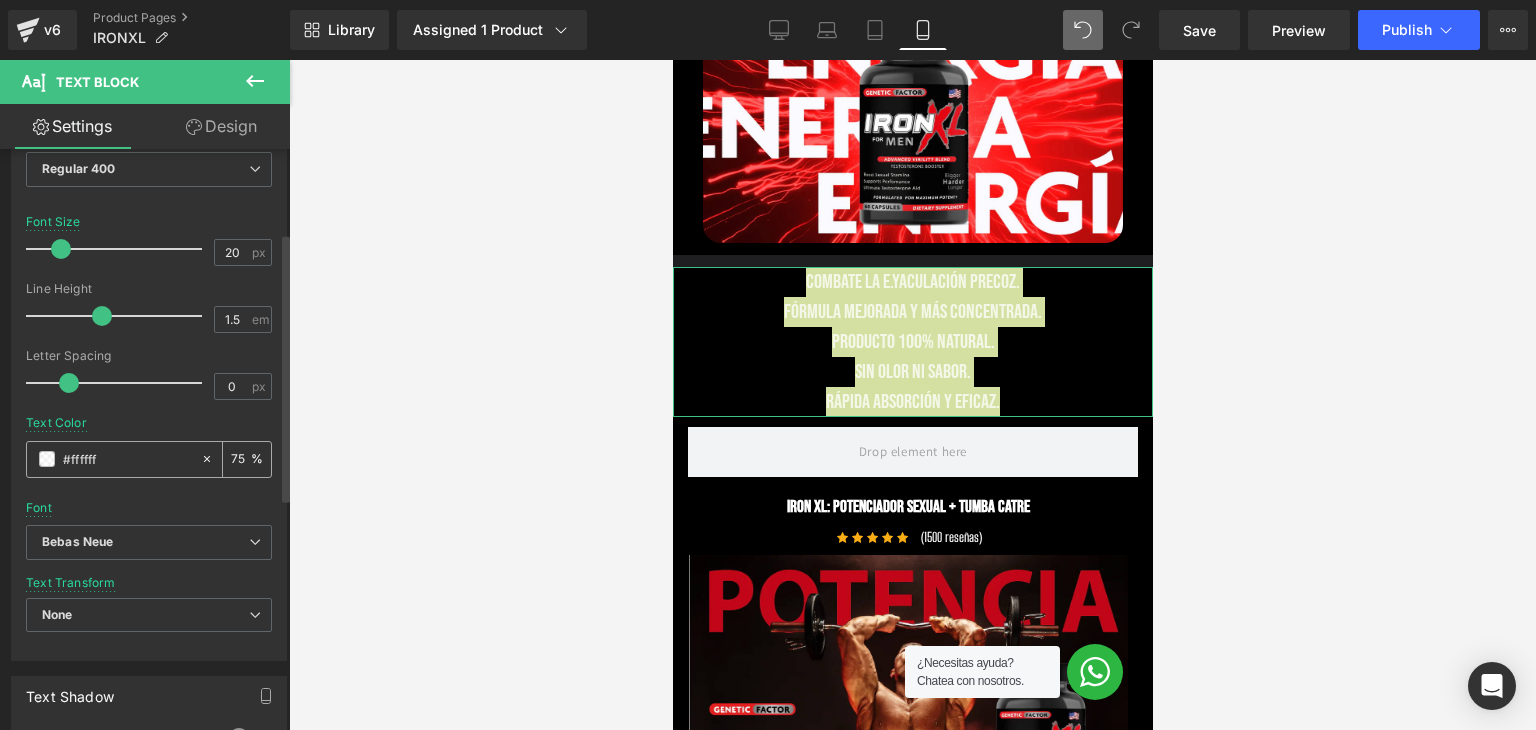 click at bounding box center (47, 459) 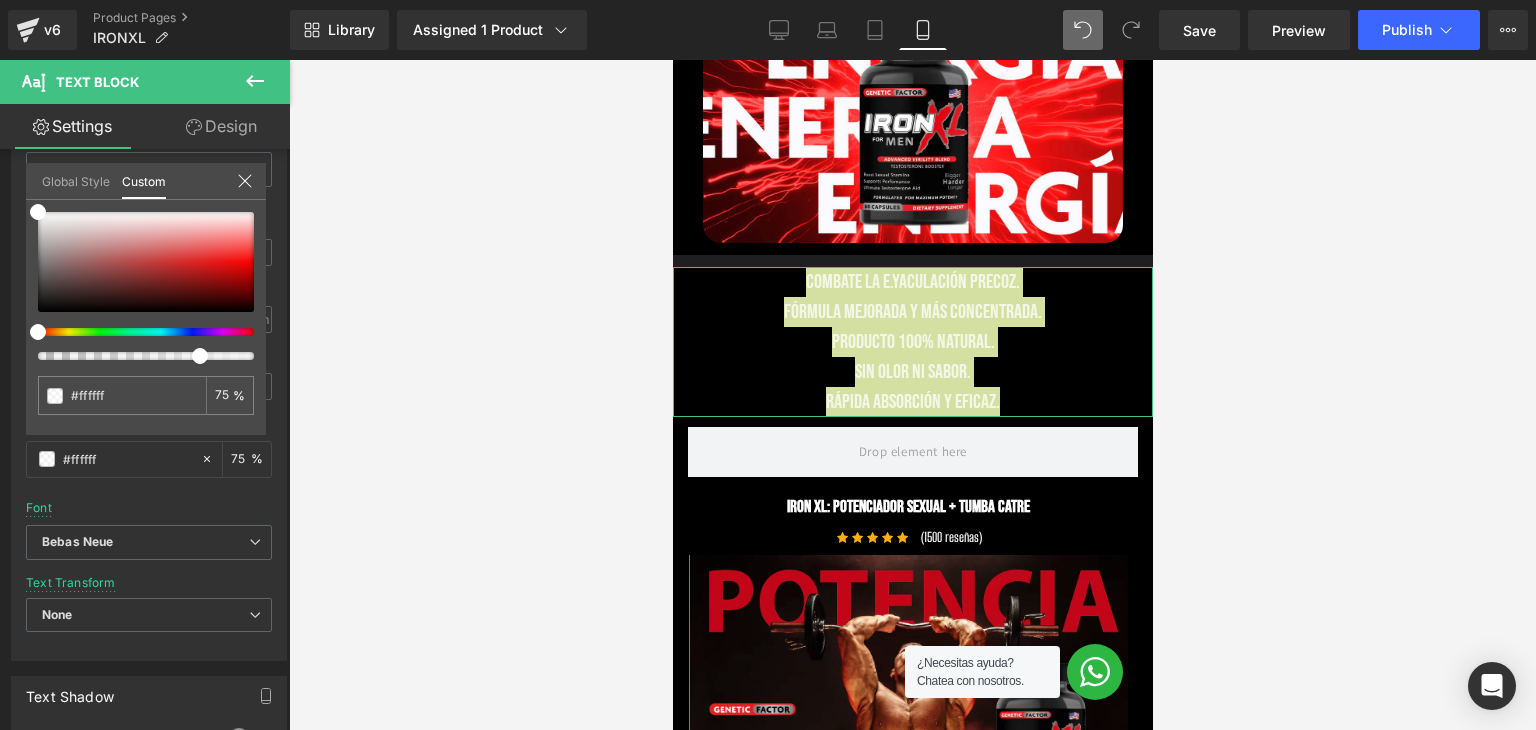 type on "79" 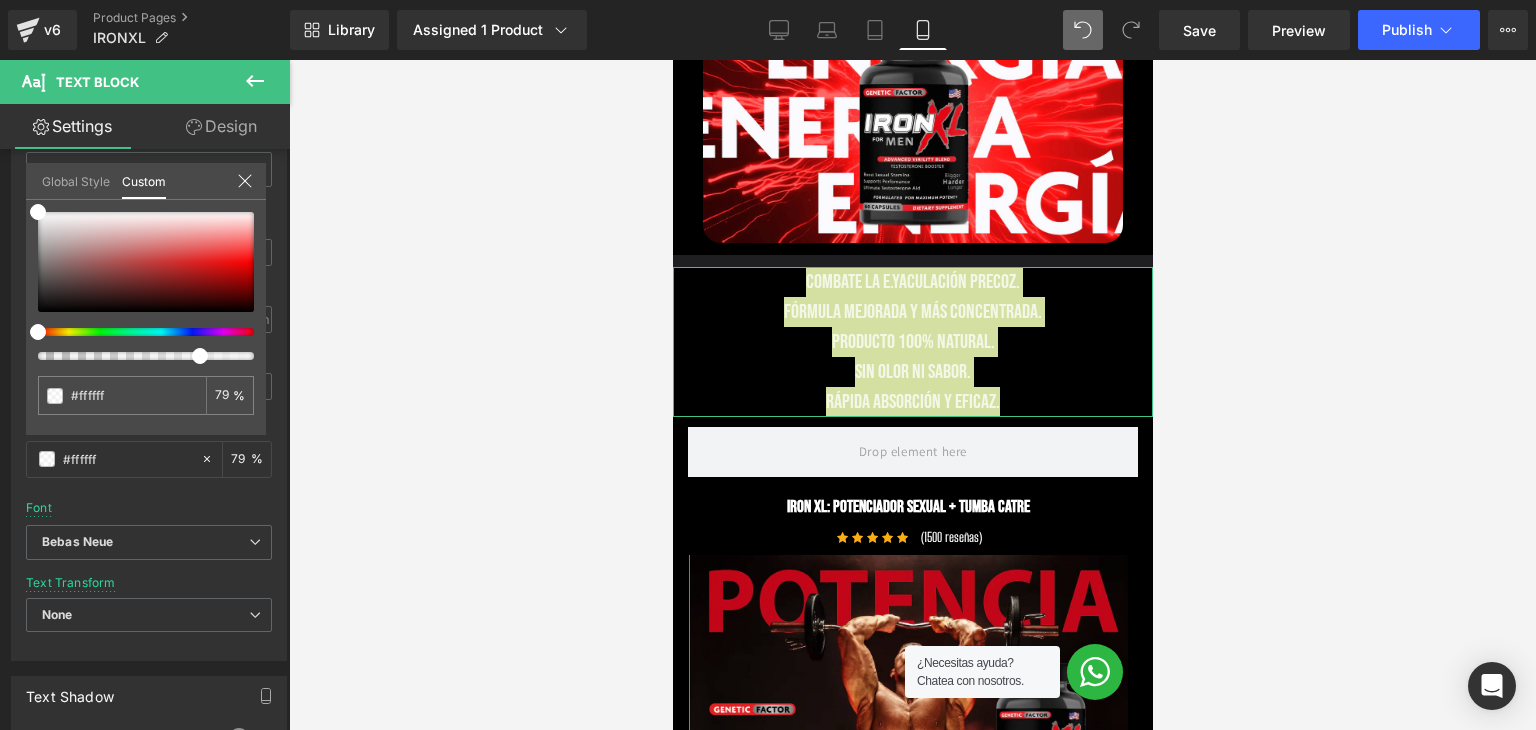 type on "82" 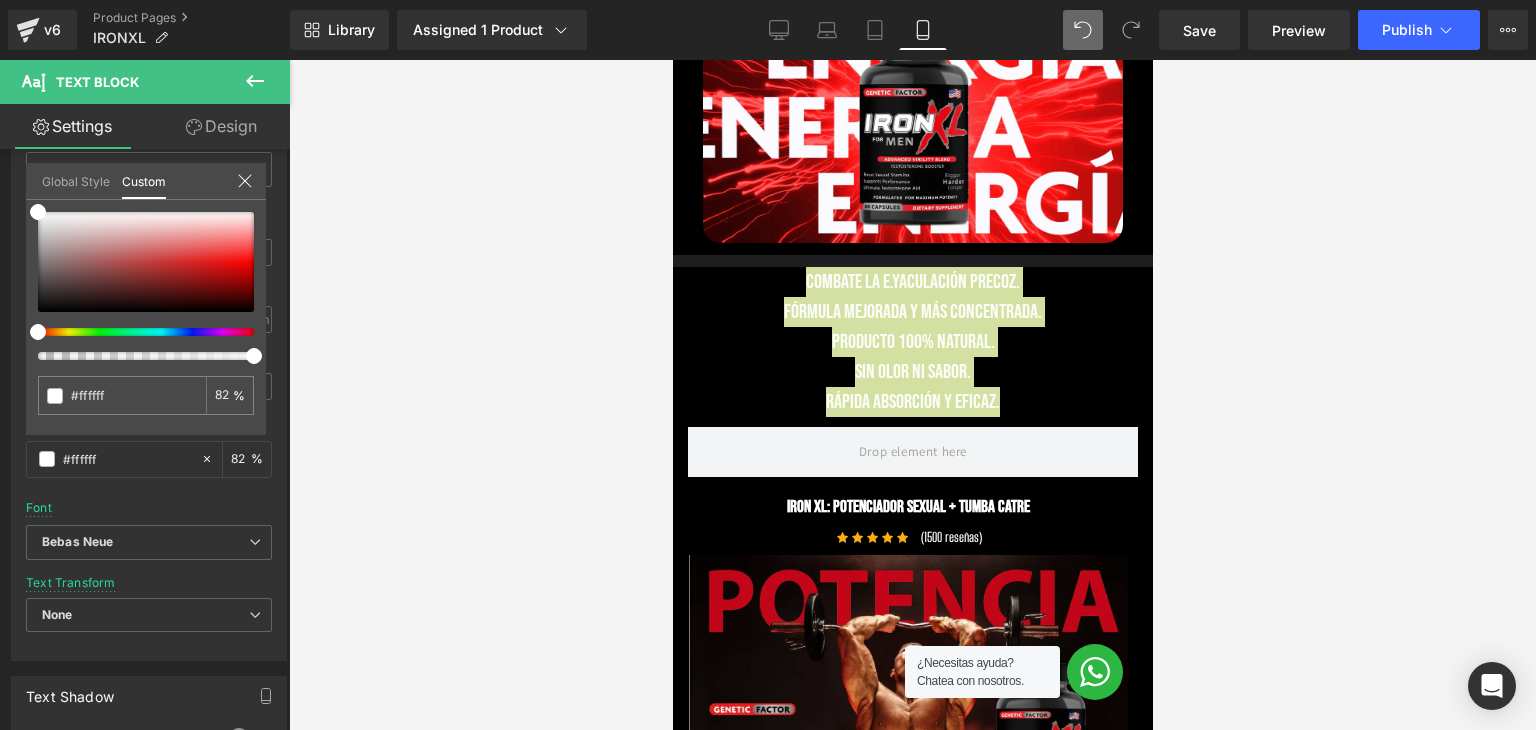 type on "91" 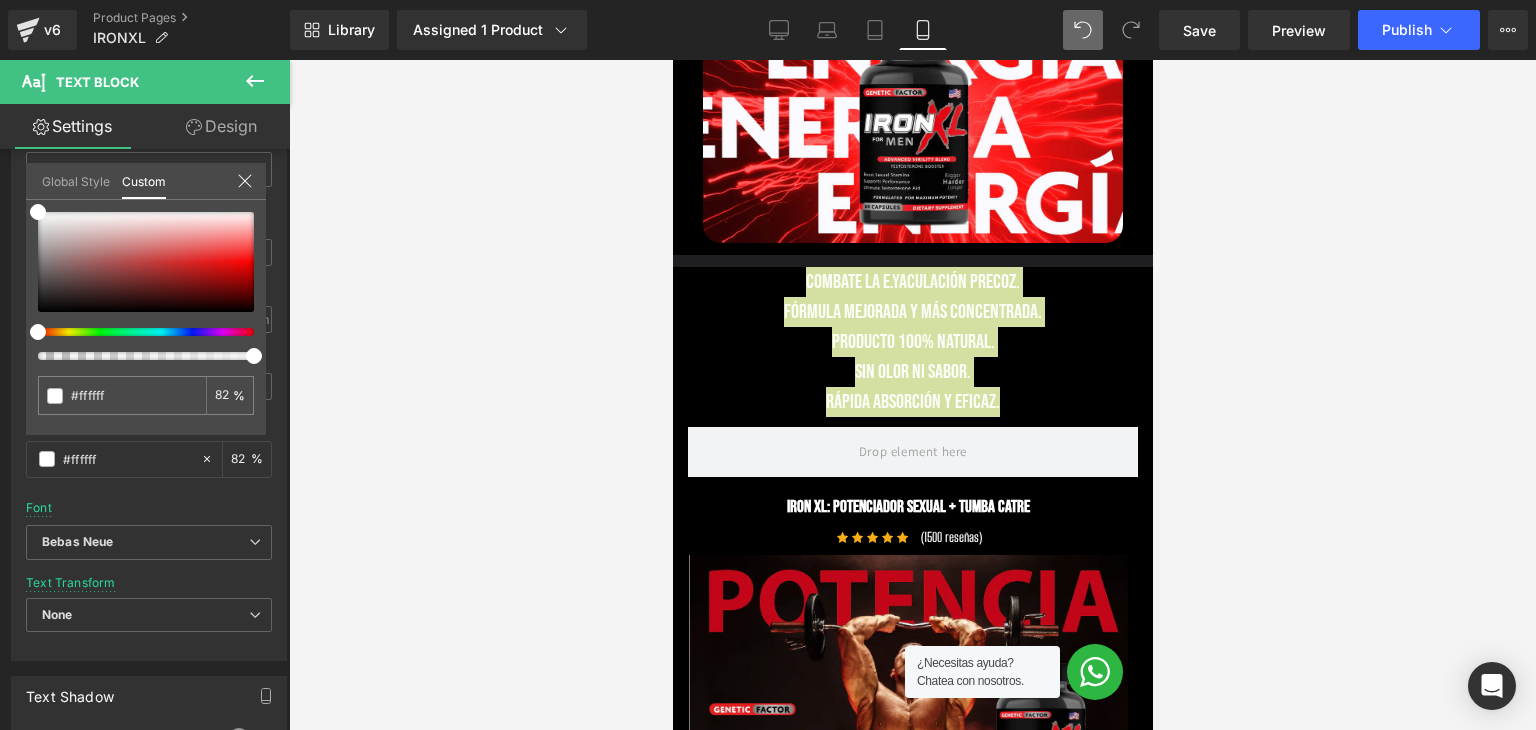 type on "91" 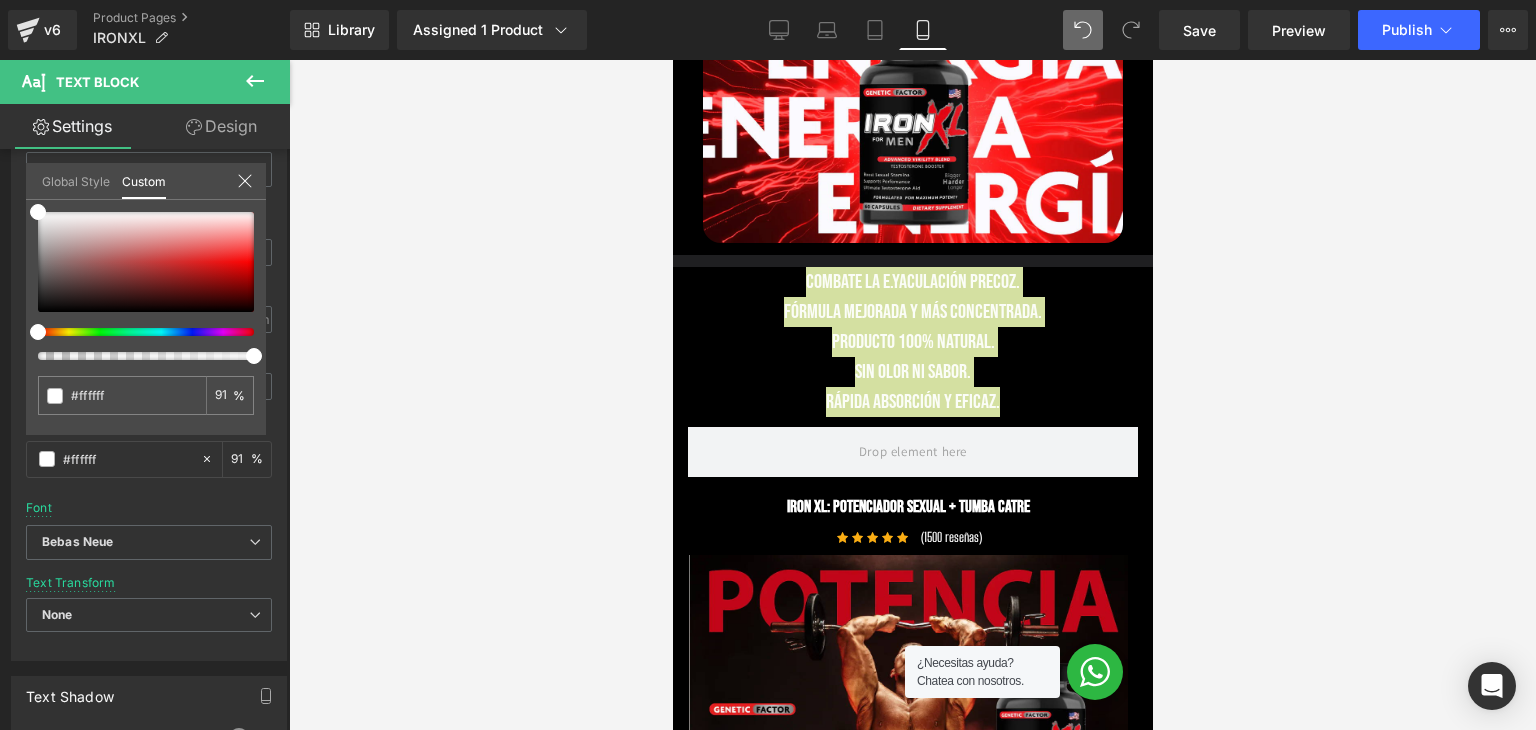 drag, startPoint x: 204, startPoint y: 358, endPoint x: 324, endPoint y: 361, distance: 120.03749 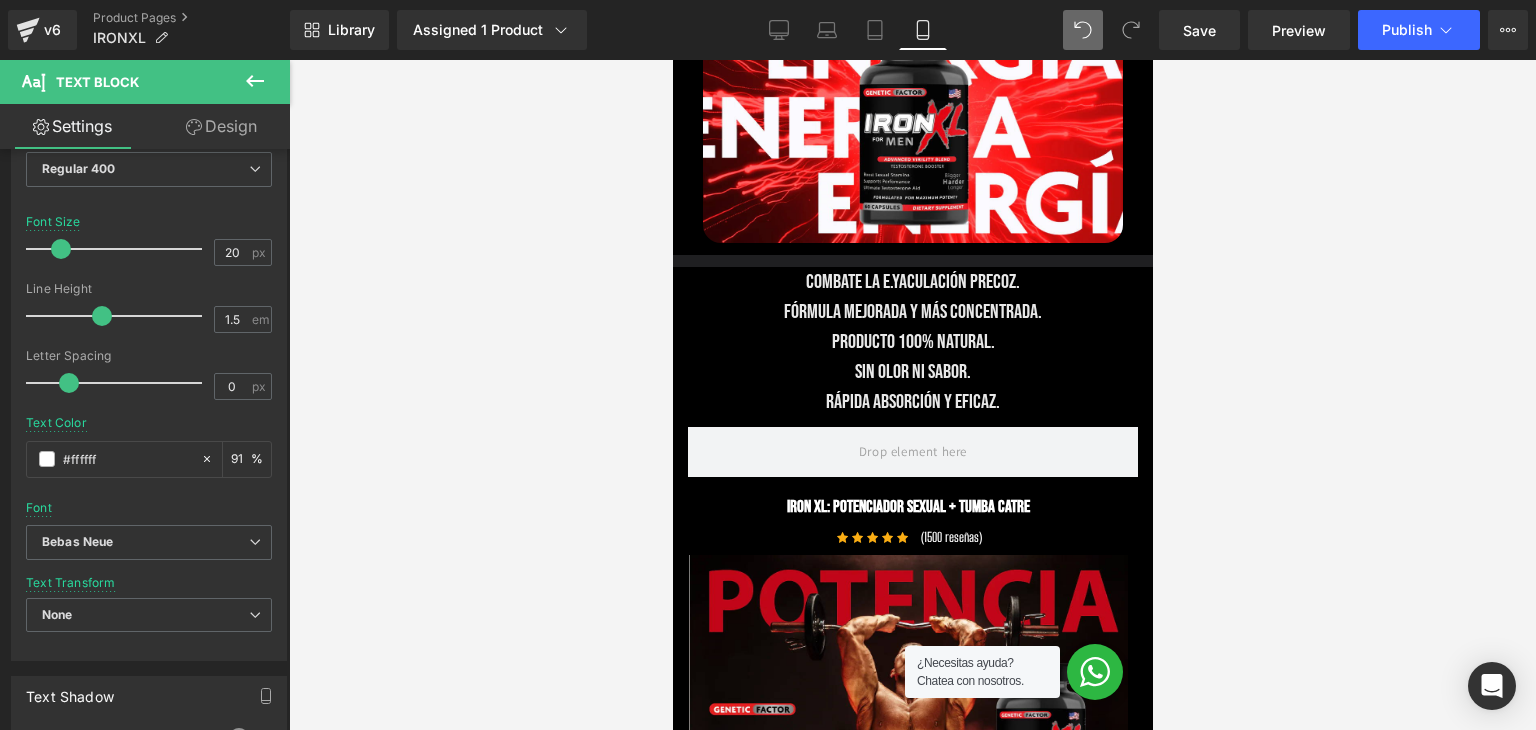 click on "Liquid         Row         Row
Image
IRON XL POTENCIADORsexual + TUMBRA CATRE
Heading
Image
‹ ›" at bounding box center (912, 28) 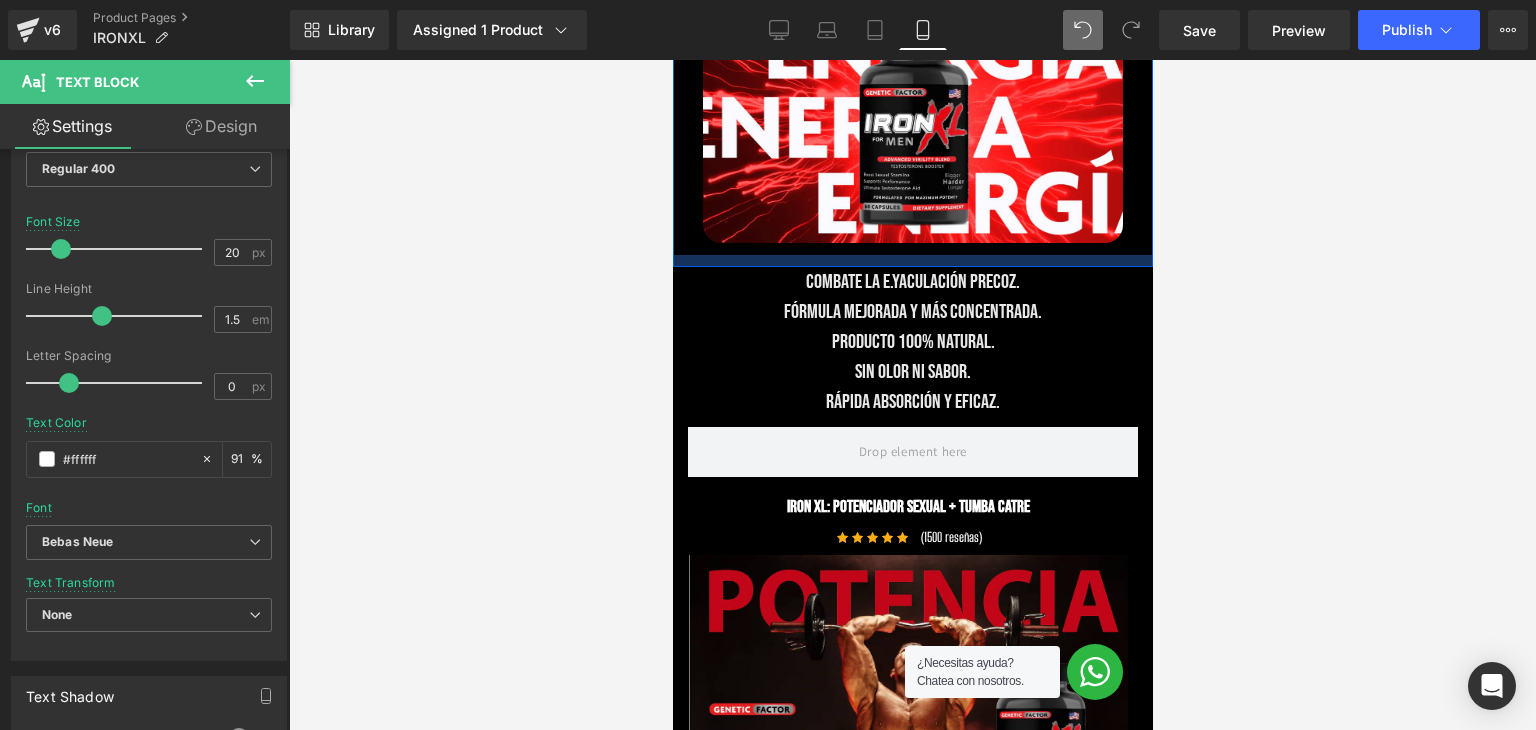 click at bounding box center (912, 261) 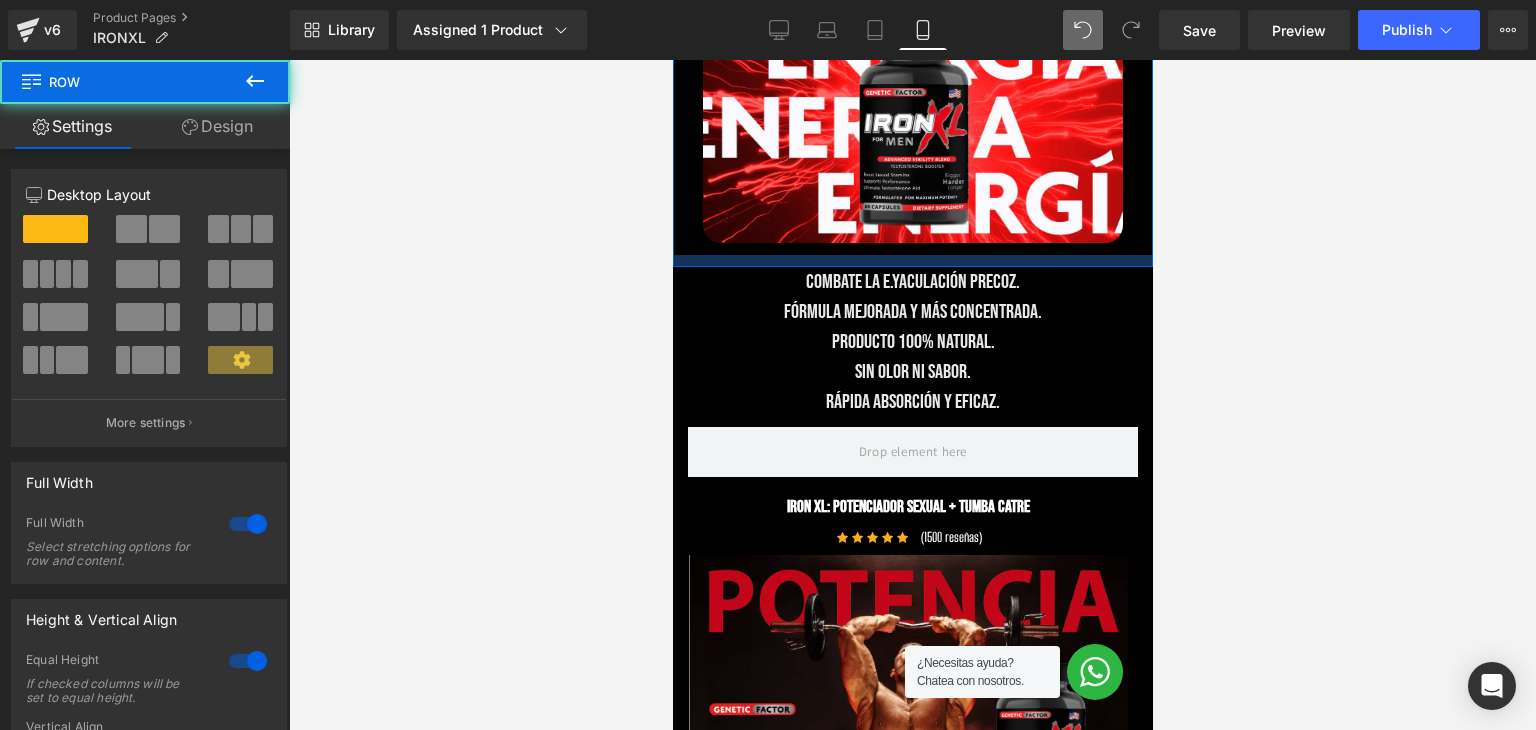 click at bounding box center (912, 261) 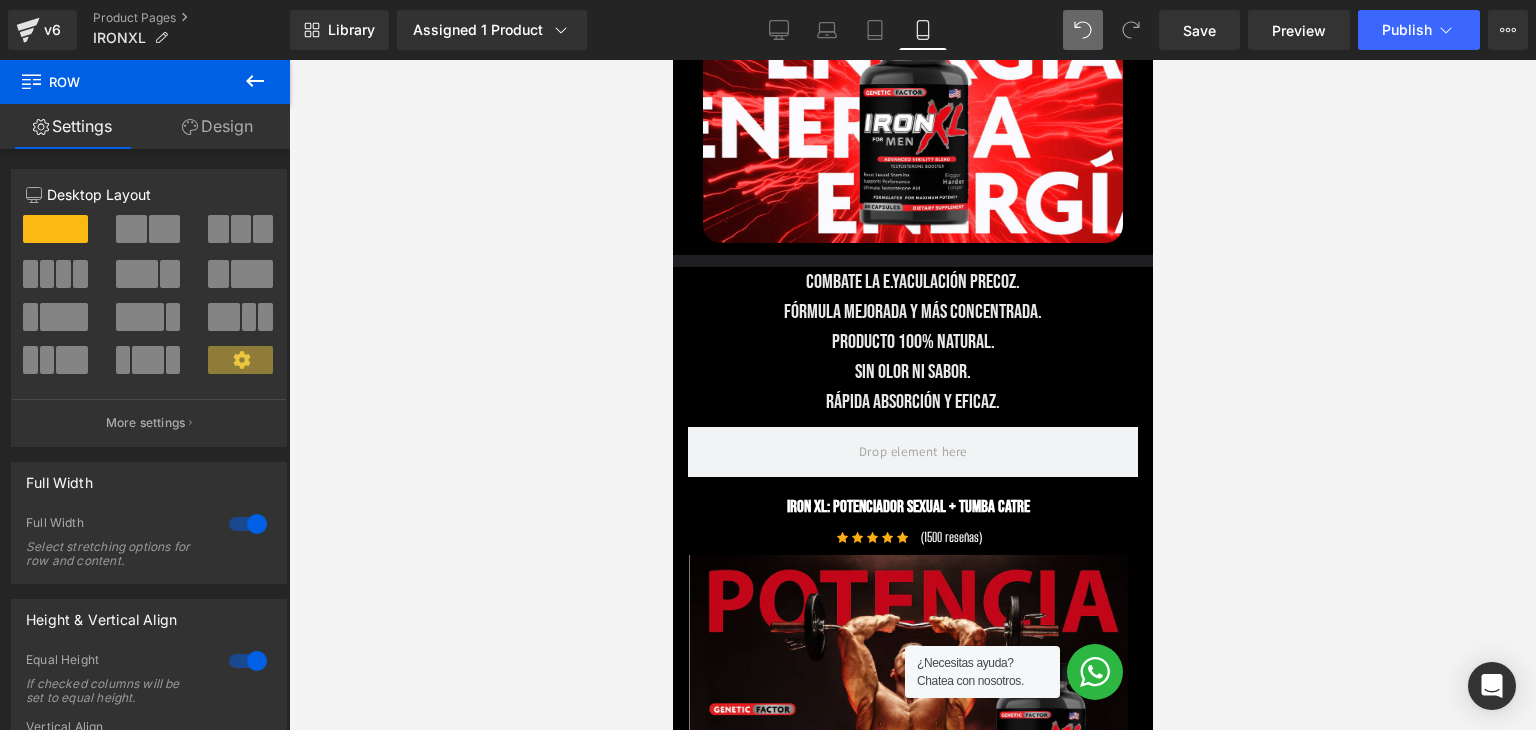 click on "Design" at bounding box center [217, 126] 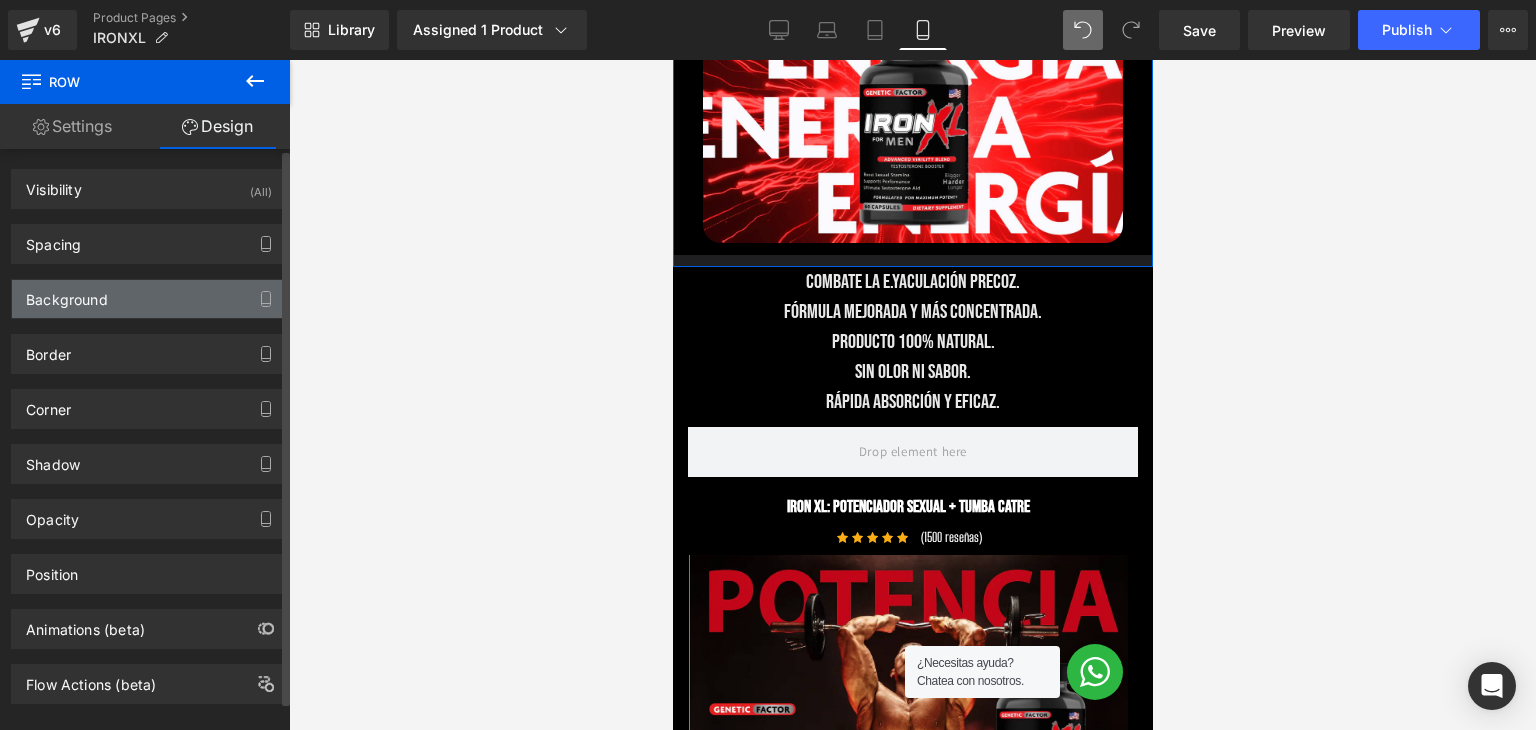 click on "Background" at bounding box center [67, 294] 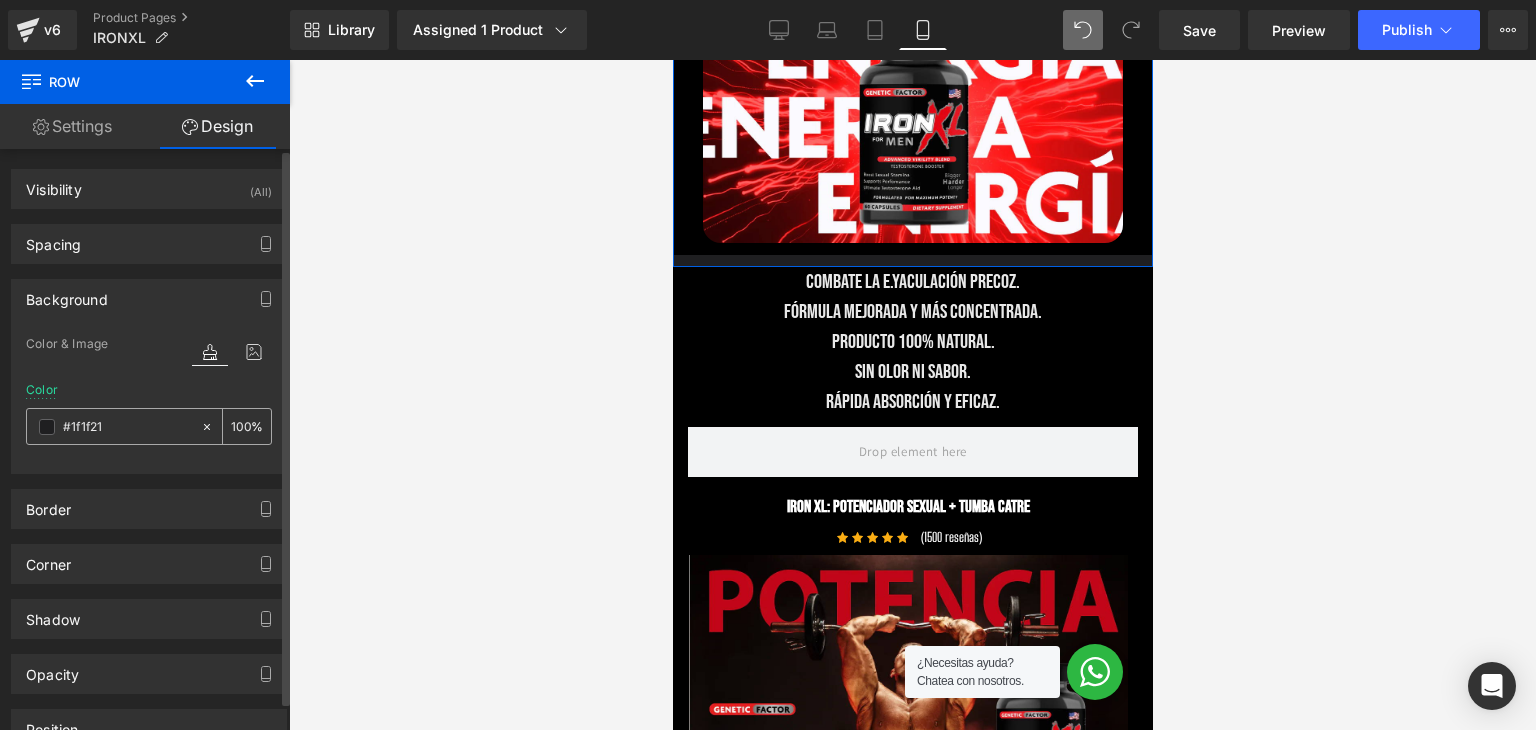 click at bounding box center [47, 427] 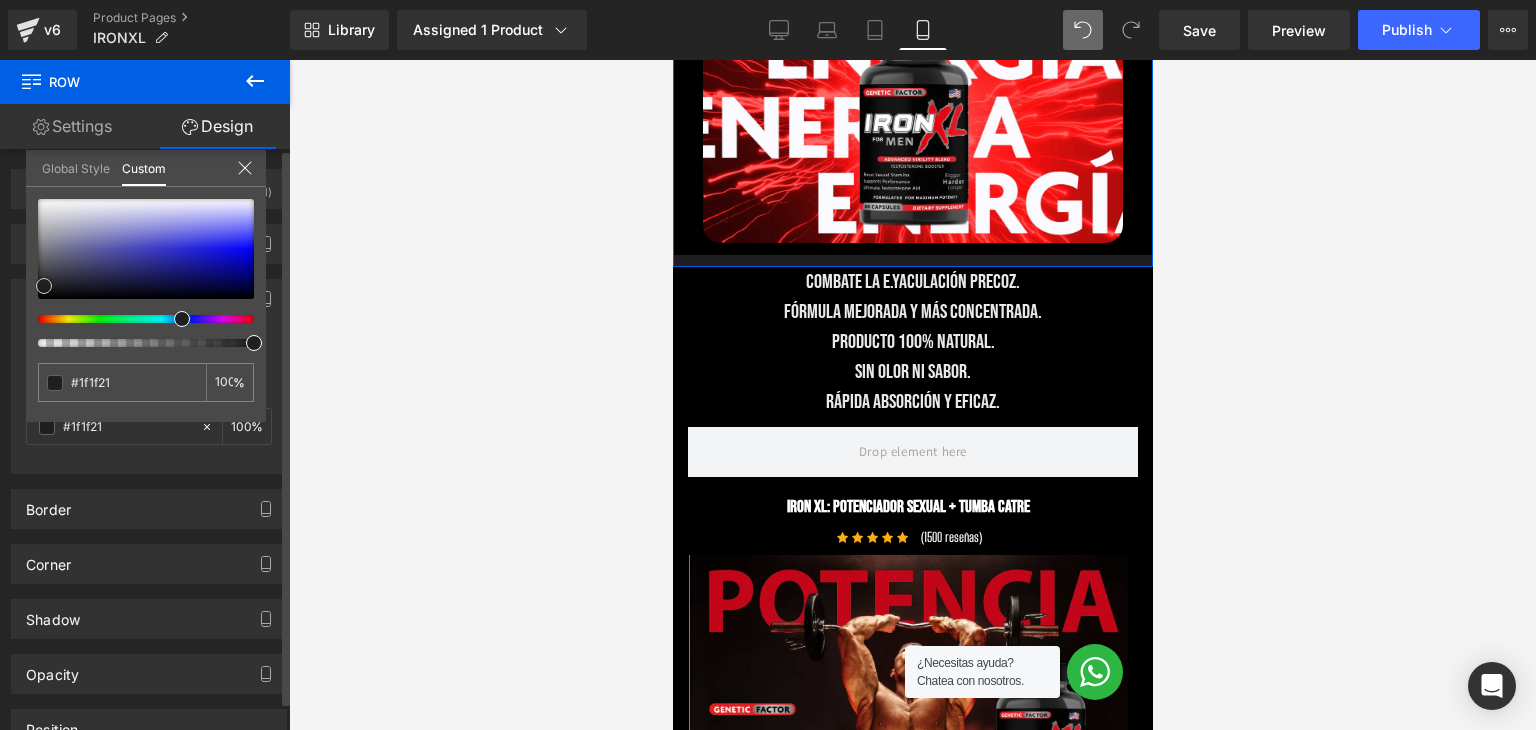 type on "#202022" 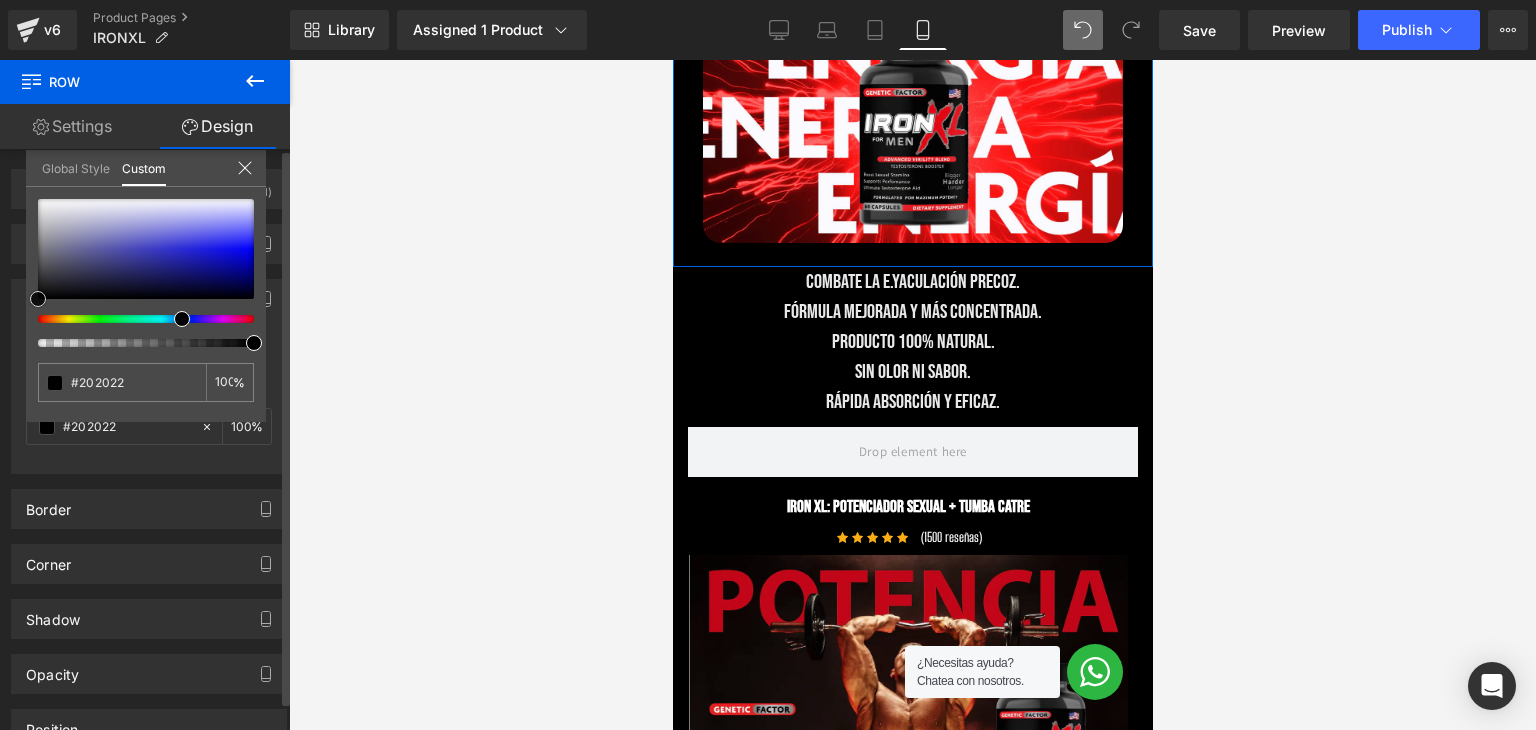 type on "#000000" 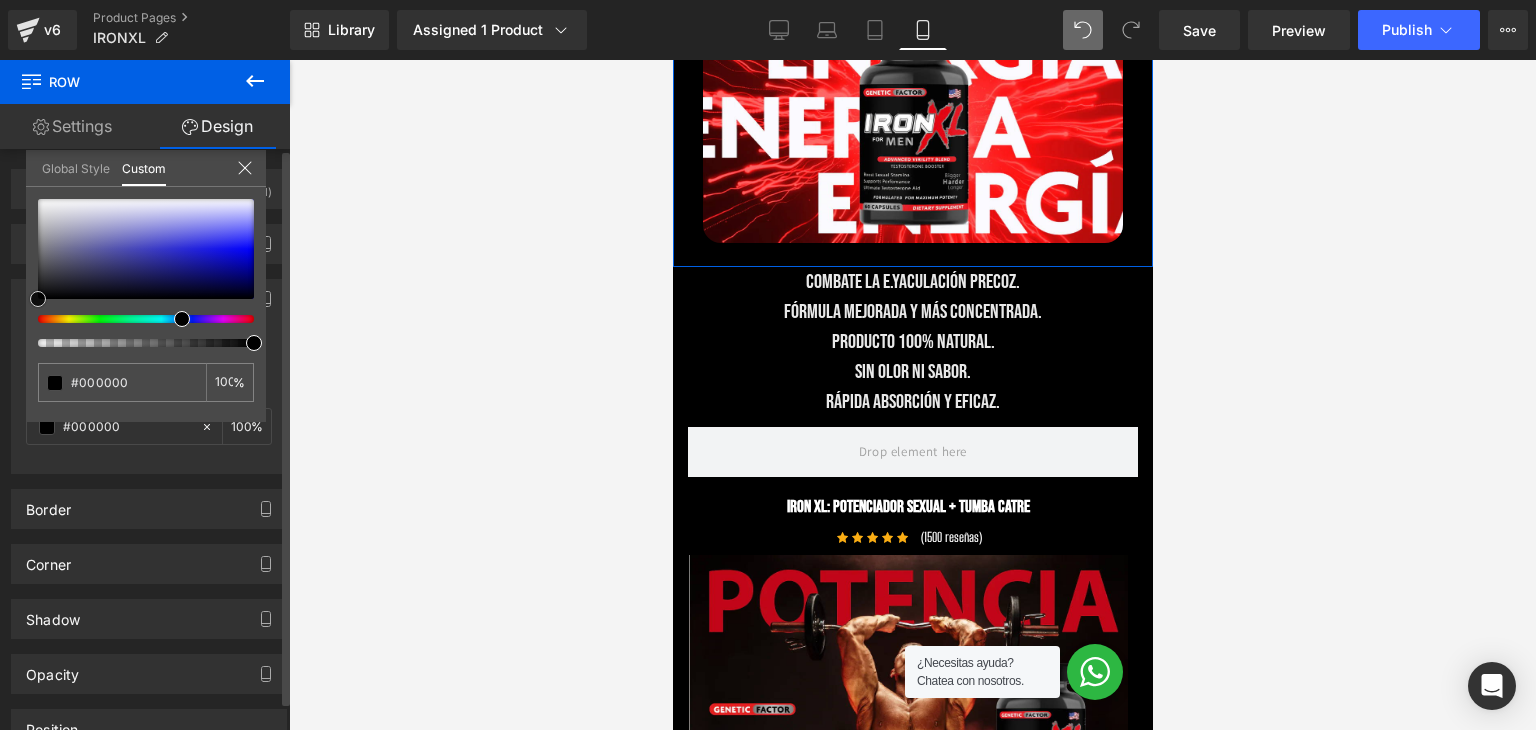 drag, startPoint x: 40, startPoint y: 284, endPoint x: 25, endPoint y: 363, distance: 80.411446 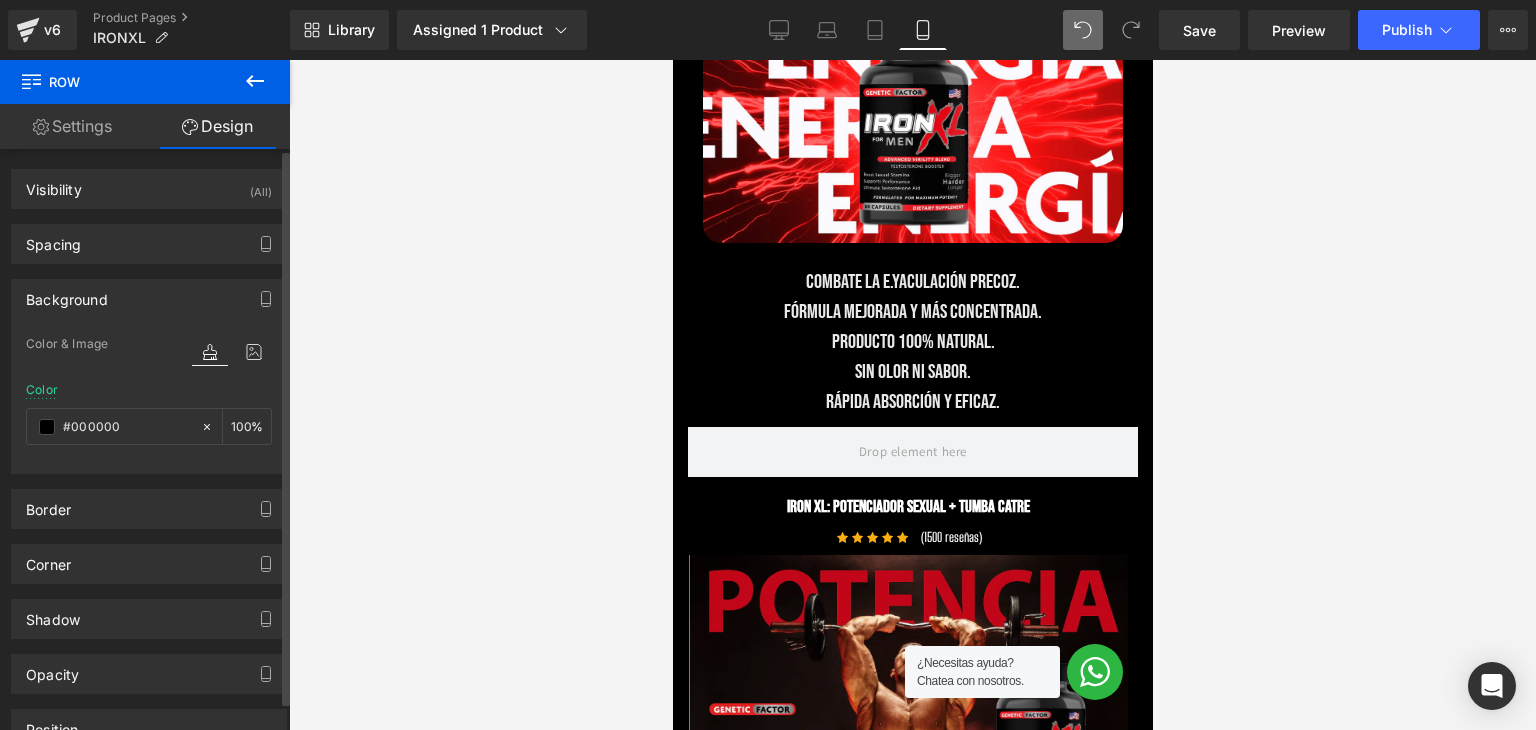 click on "Liquid         Row         Row
Image
IRON XL POTENCIADORsexual + TUMBRA CATRE
Heading
Image
‹ ›" at bounding box center (912, 28) 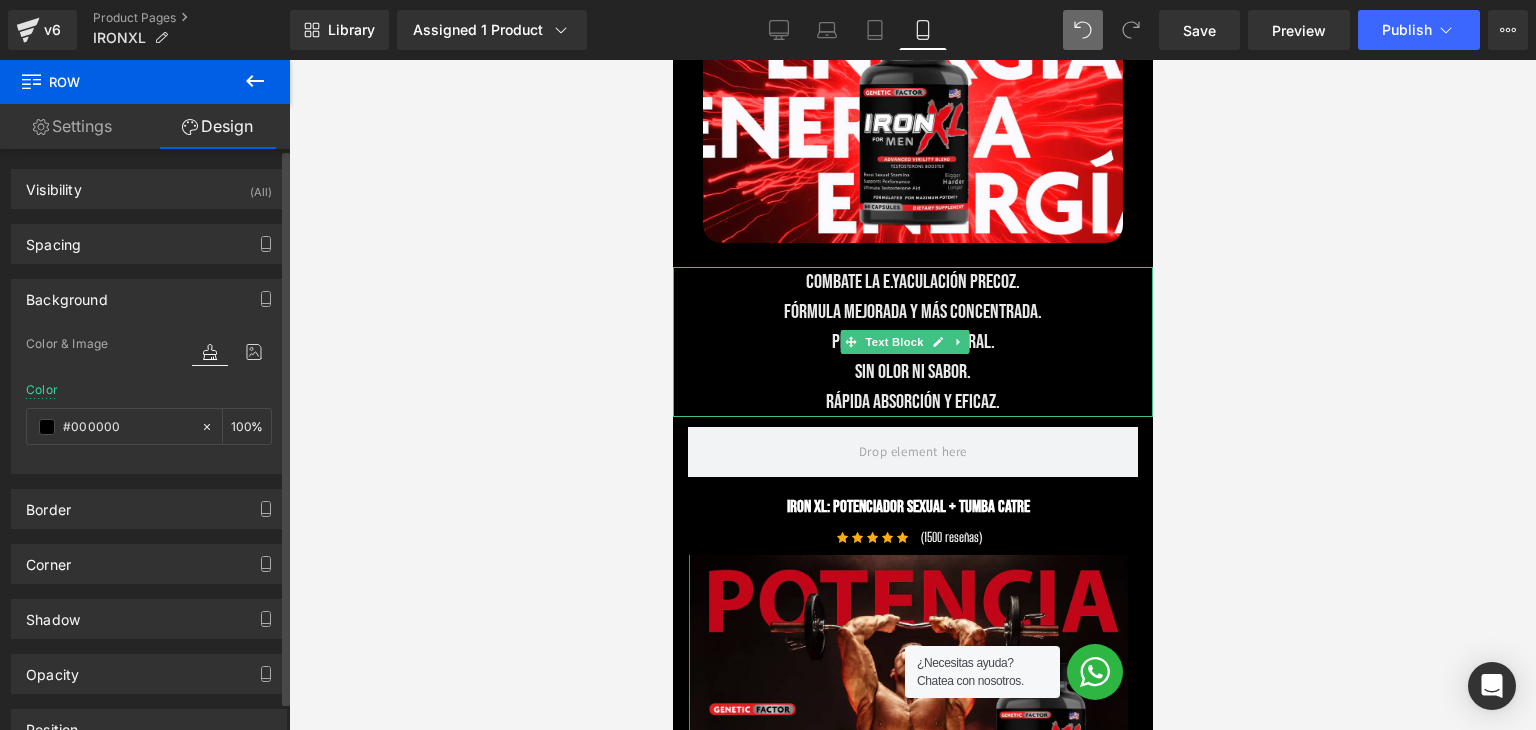 click on "Fórmula mejorada y más concentrada." at bounding box center [912, 312] 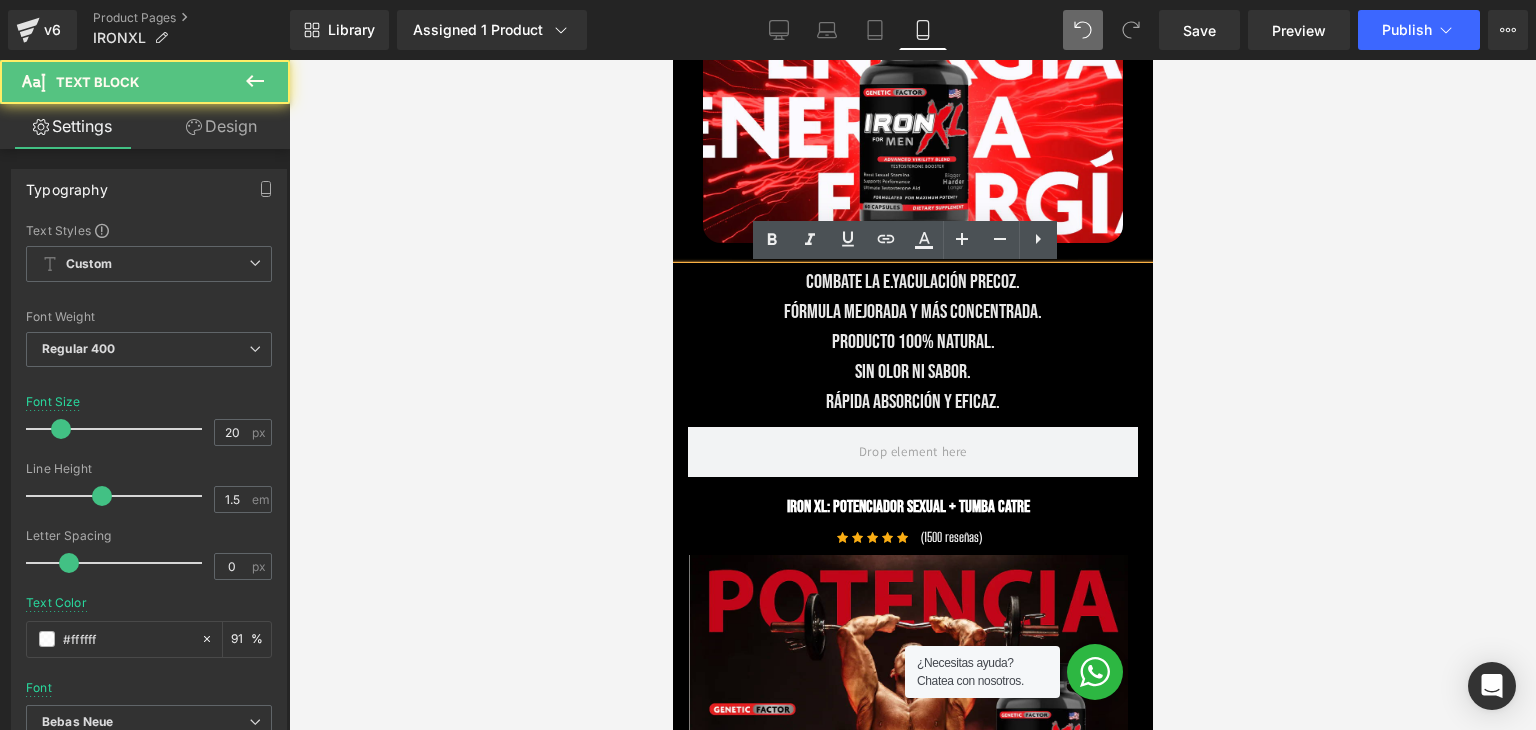 click on "Combate la e.yaculación precoz." at bounding box center [912, 282] 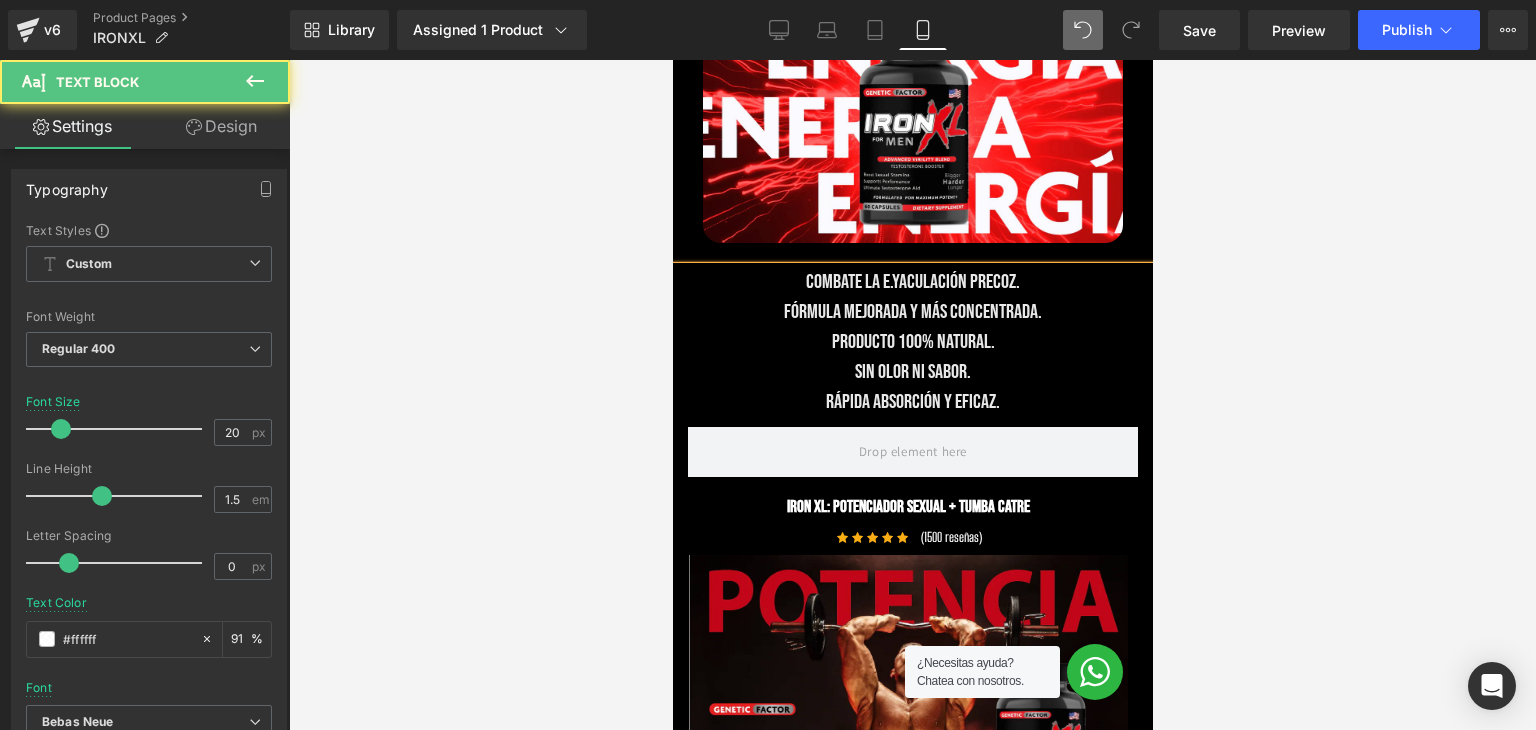 click on "Combate la e.yaculación precoz." at bounding box center [912, 282] 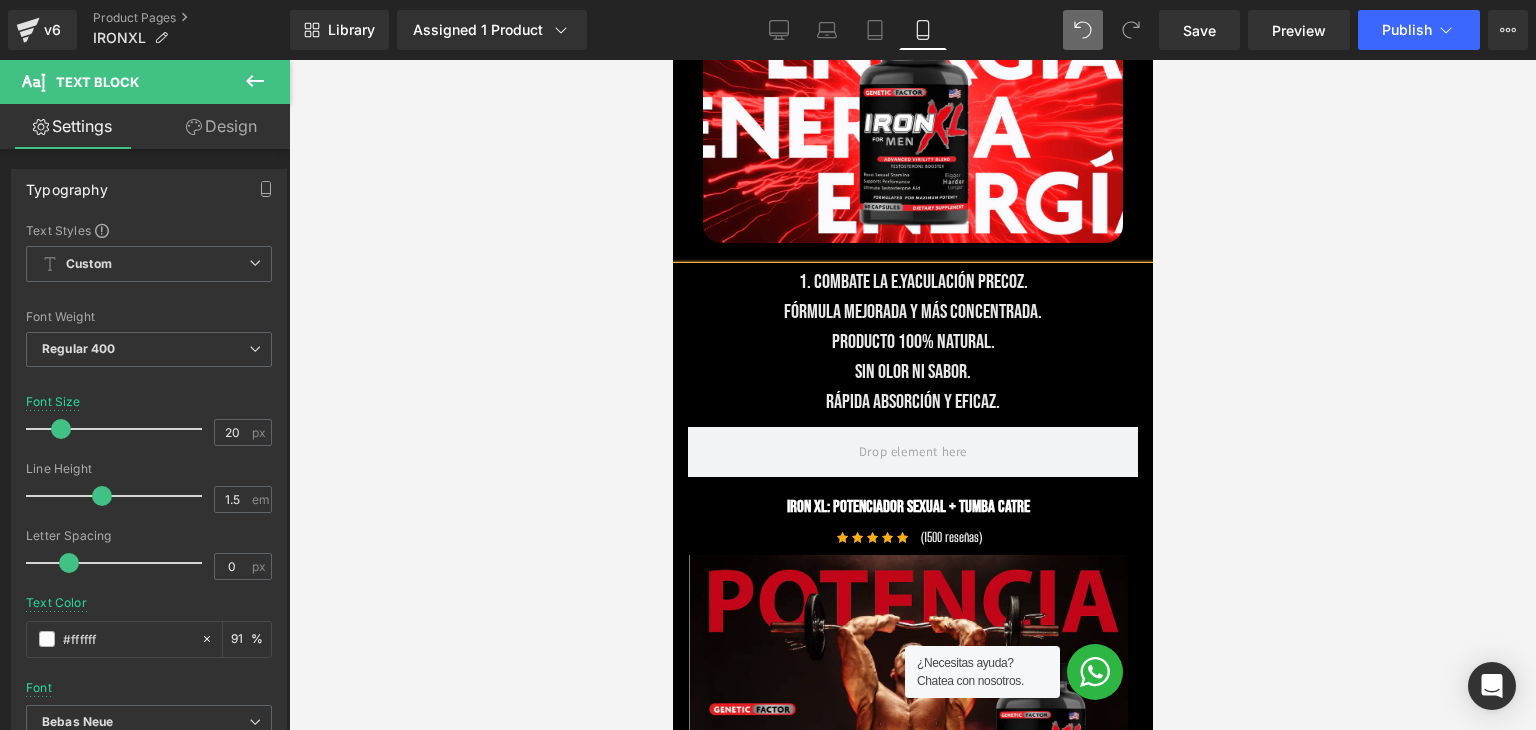 click on "Fórmula mejorada y más concentrada." at bounding box center (912, 312) 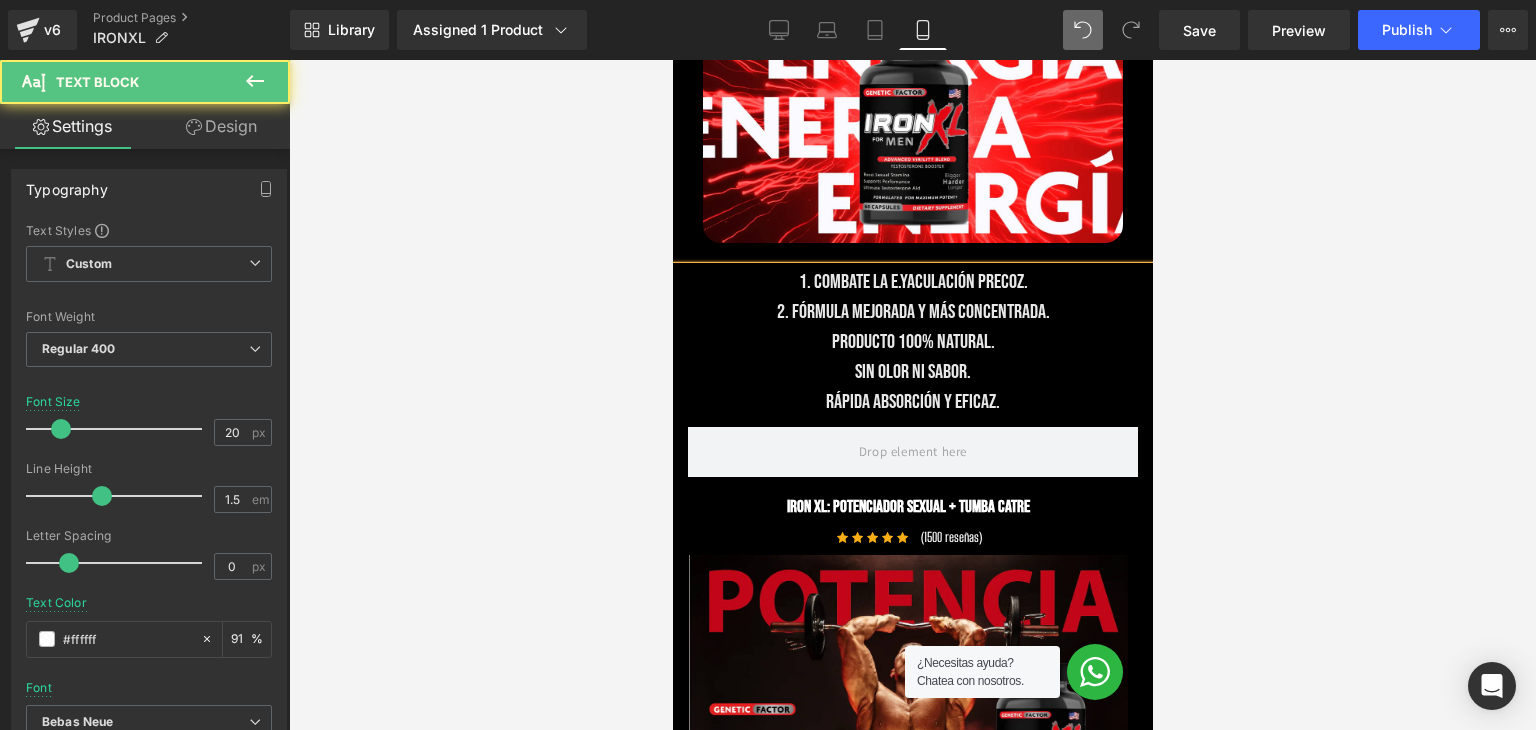 click on "Producto 100% natural." at bounding box center (912, 342) 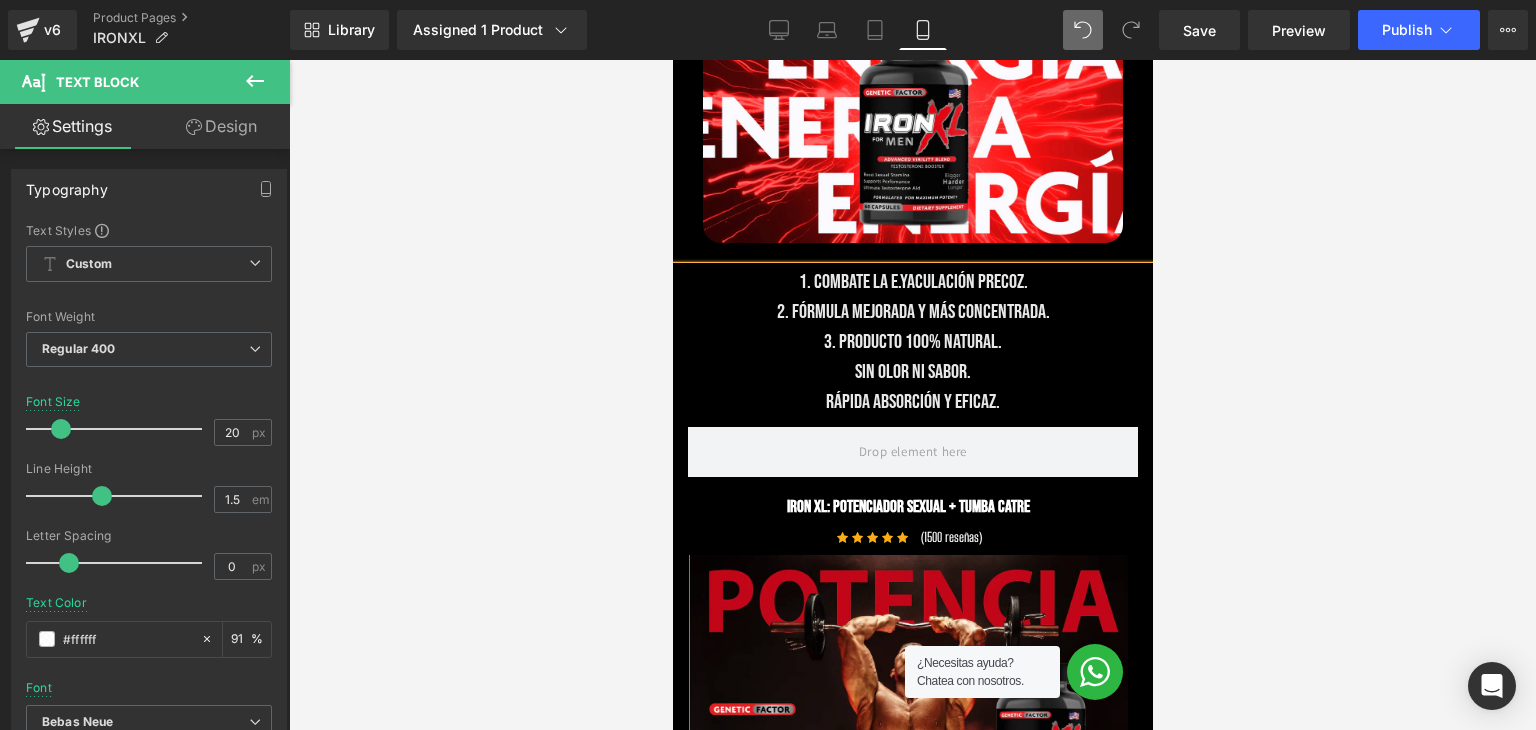 click on "Sin olor ni sabor." at bounding box center [912, 372] 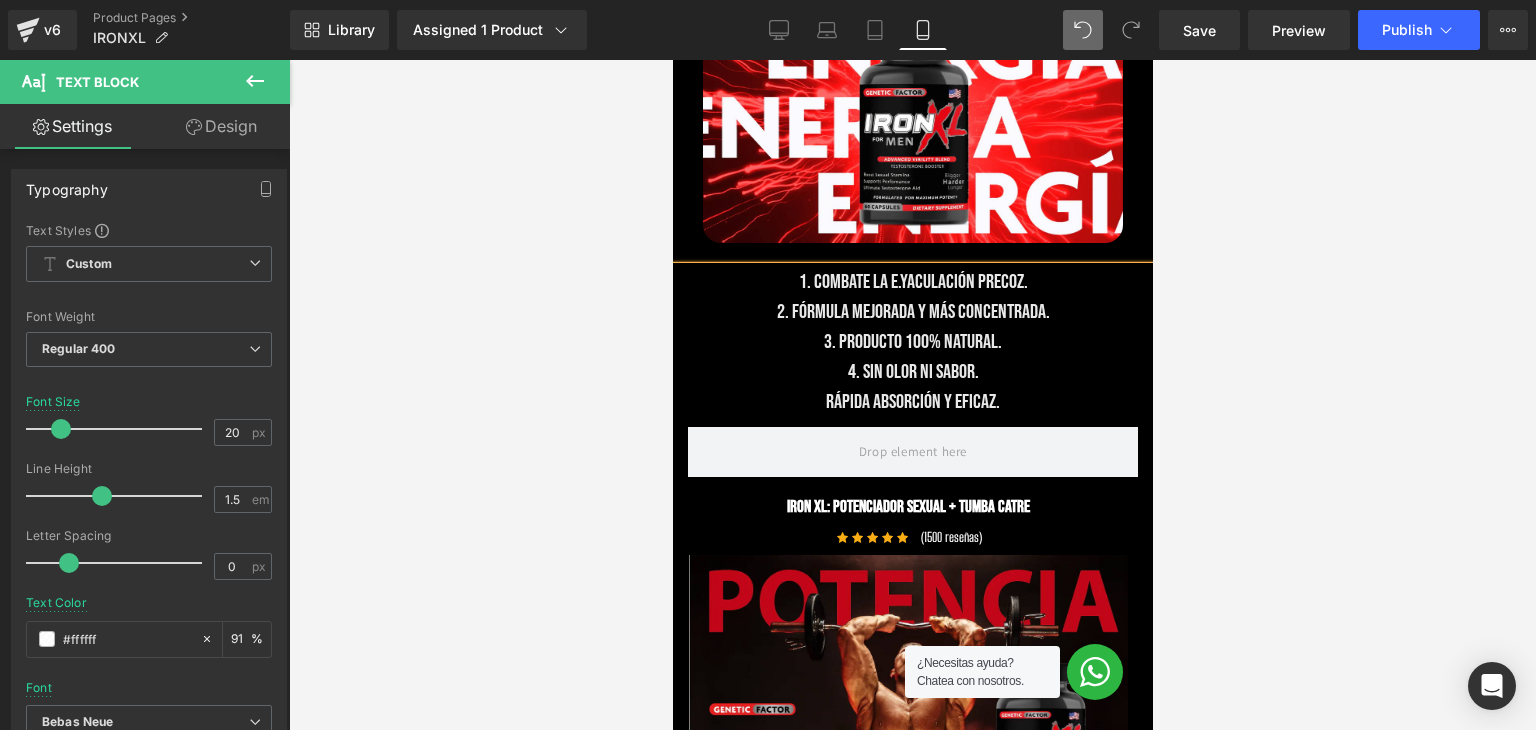 click on "Rápida absorción y eficaz." at bounding box center (912, 402) 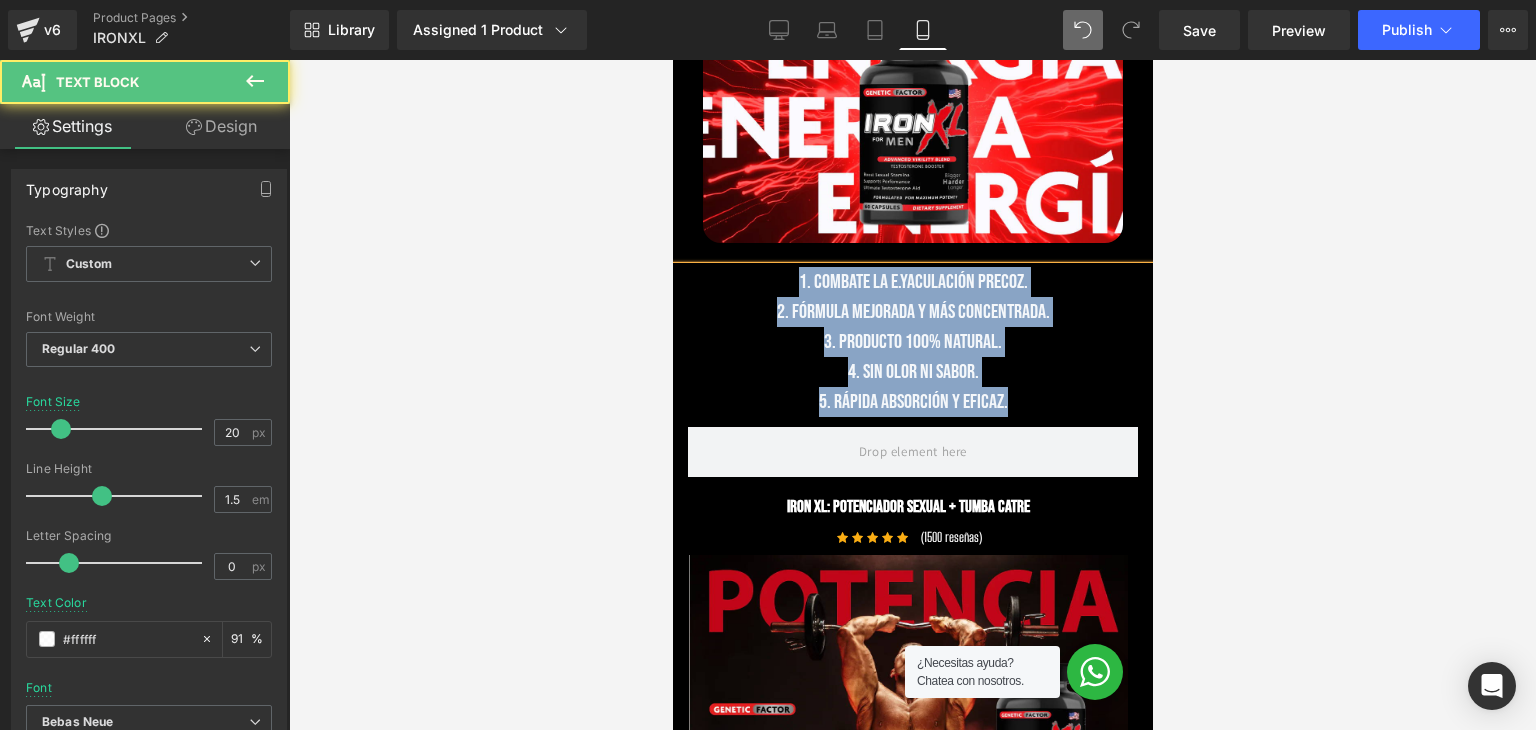 drag, startPoint x: 1019, startPoint y: 405, endPoint x: 784, endPoint y: 282, distance: 265.2433 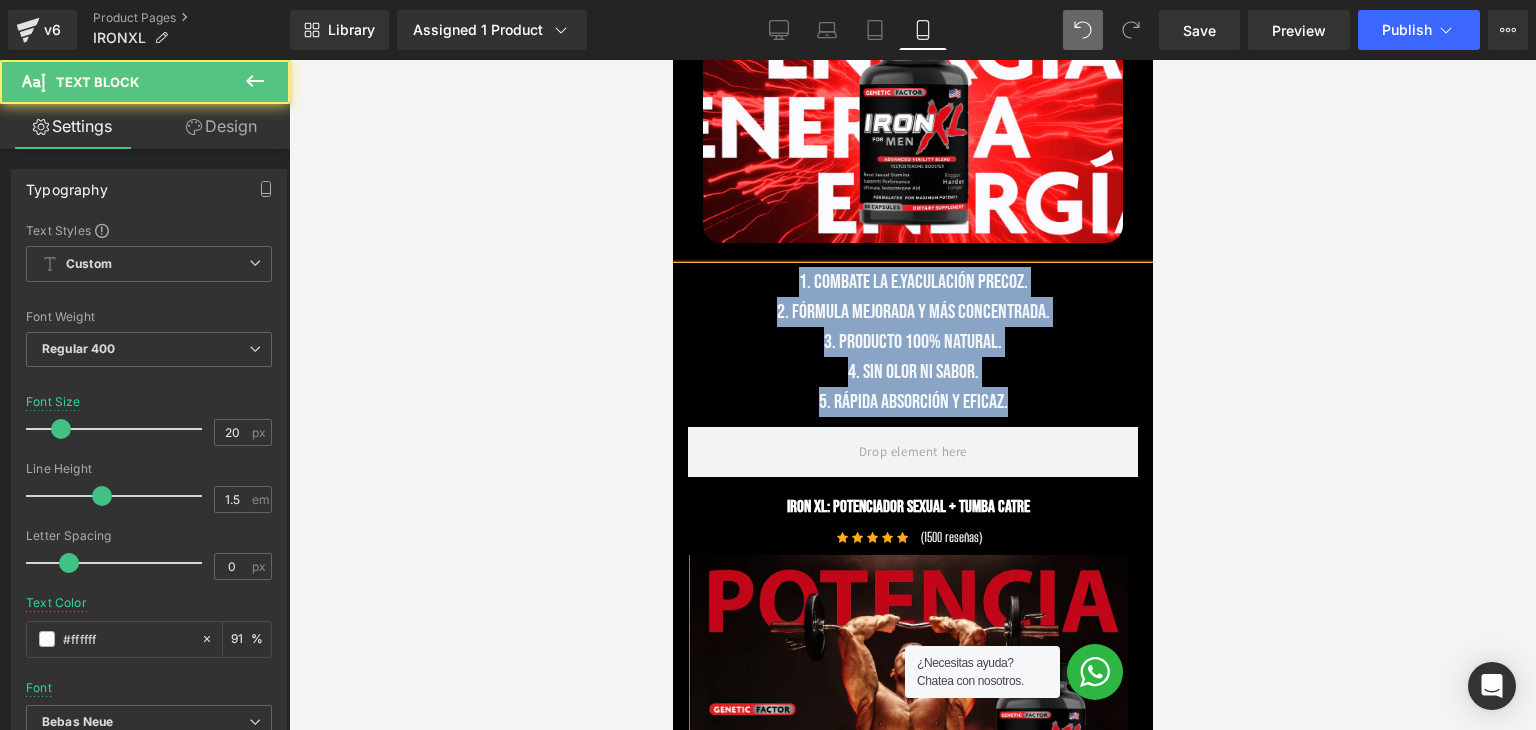 click on "1. Combate la e.yaculación precoz. 2. Fórmula mejorada y más concentrada. 3. Producto 100% natural. 4. Sin olor ni sabor. 5. Rápida absorción y eficaz." at bounding box center (912, 342) 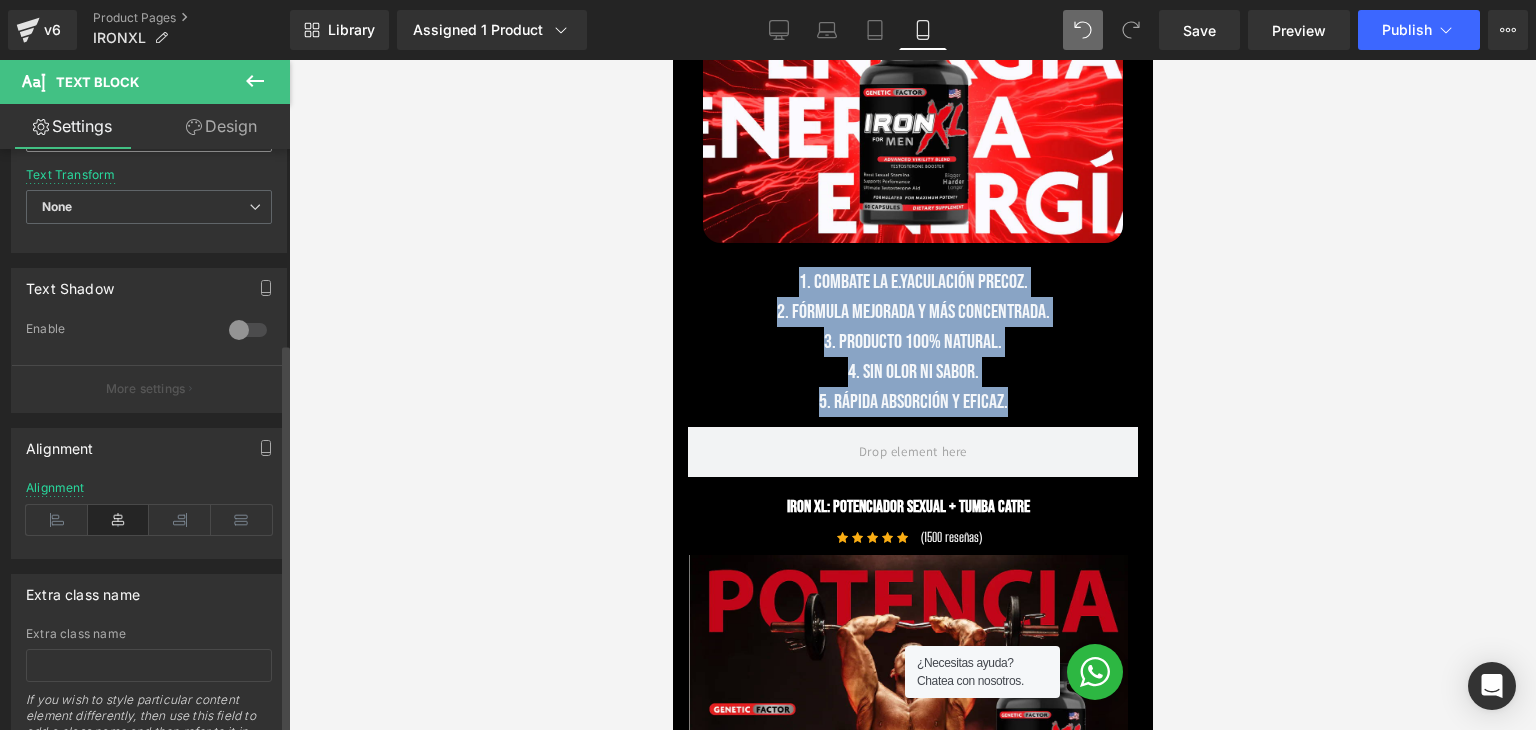 scroll, scrollTop: 600, scrollLeft: 0, axis: vertical 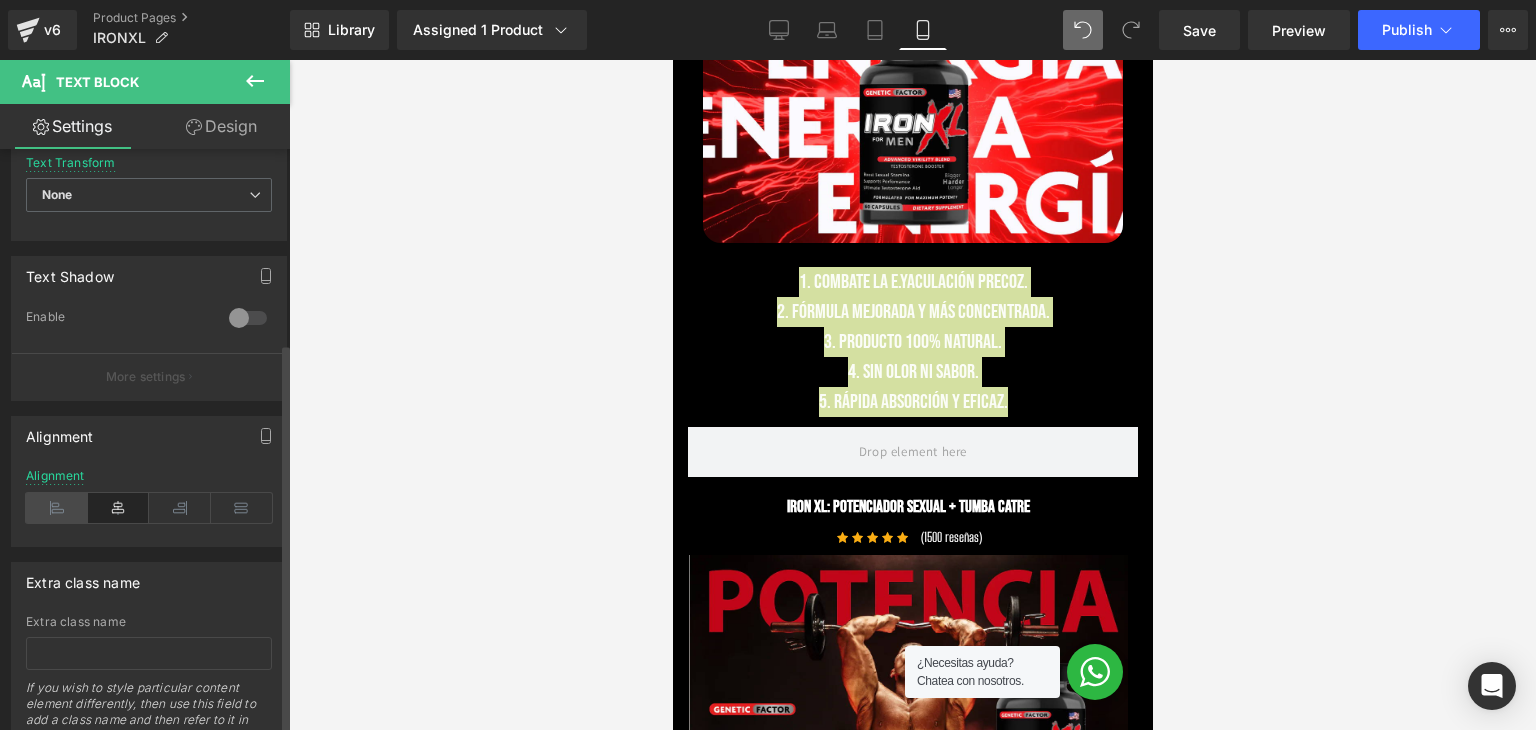 click at bounding box center (57, 508) 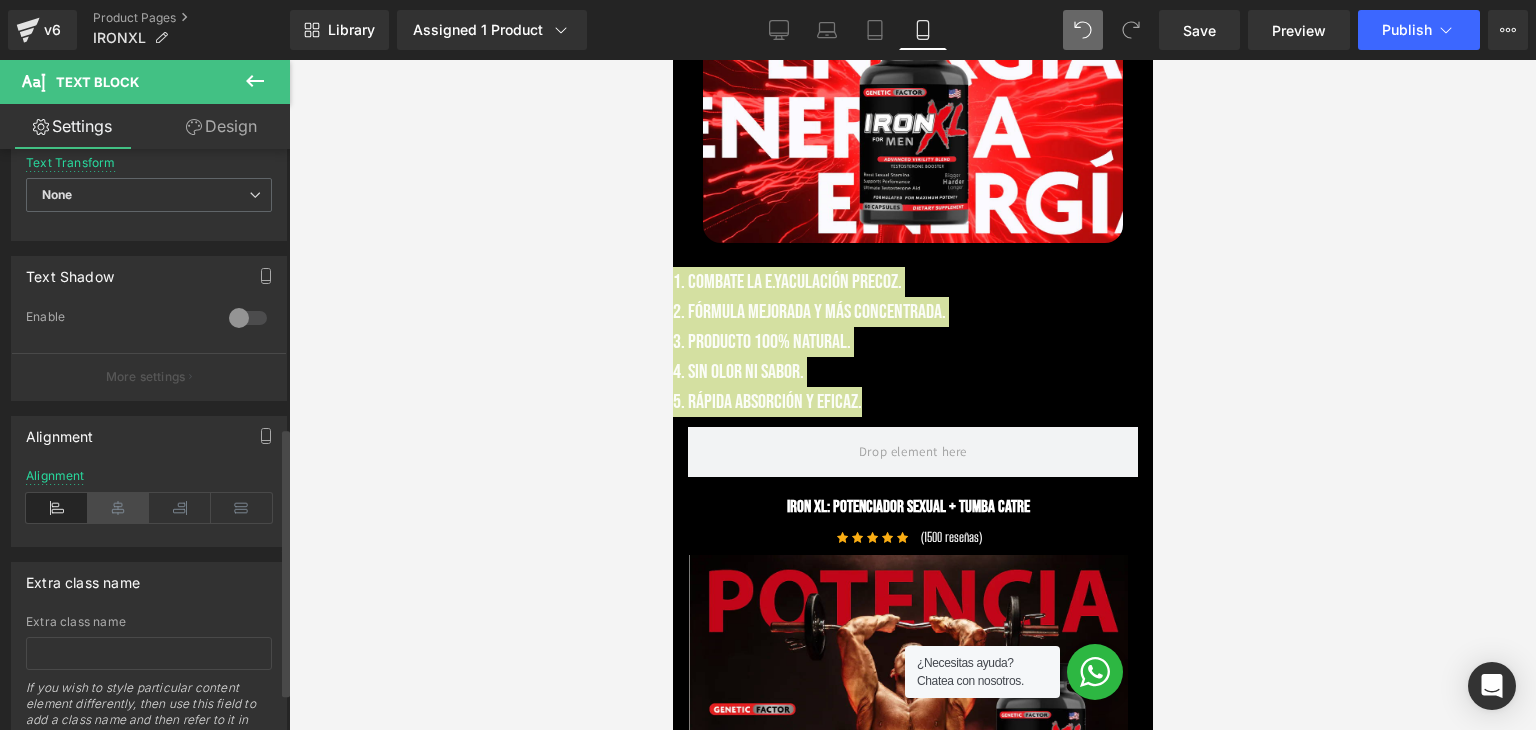 click at bounding box center [119, 508] 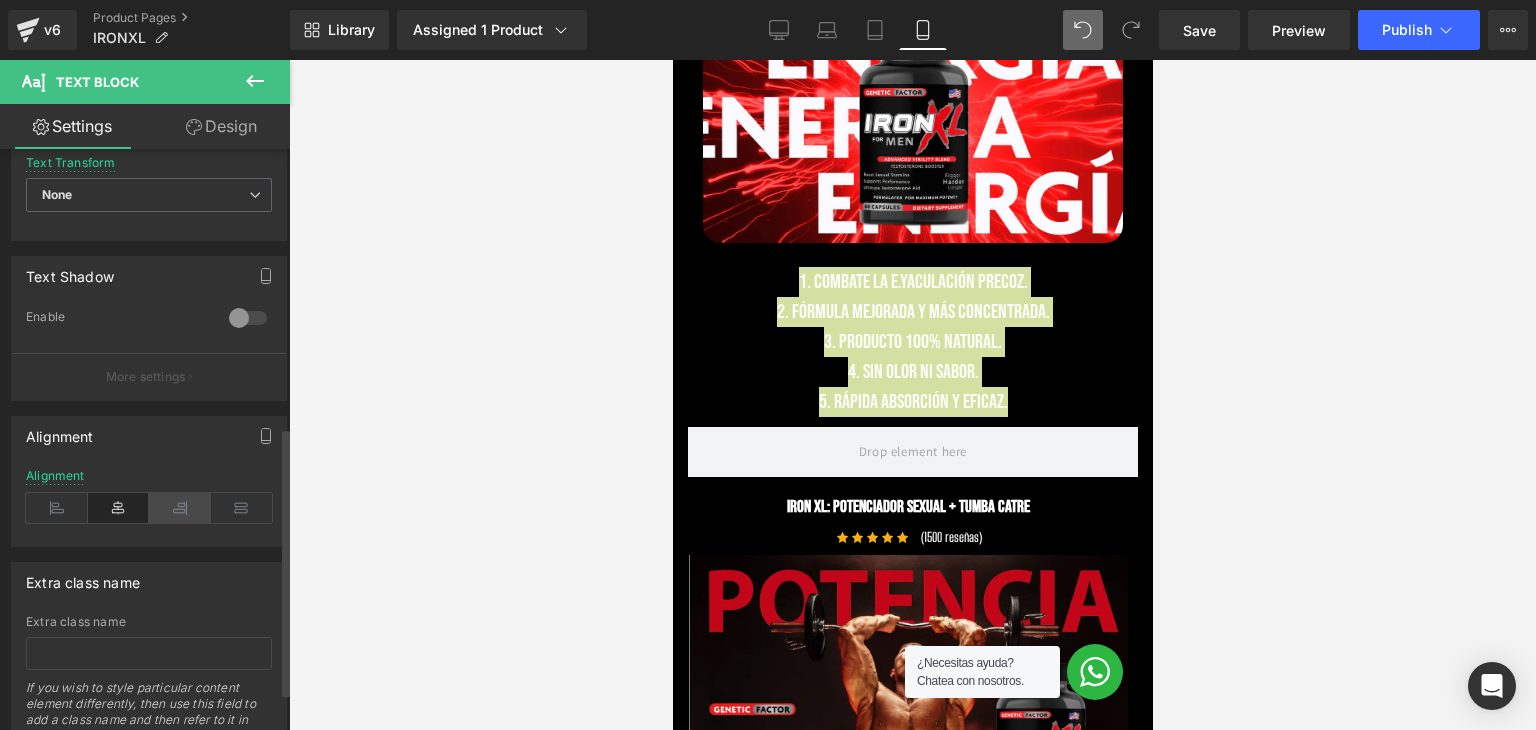 click at bounding box center (180, 508) 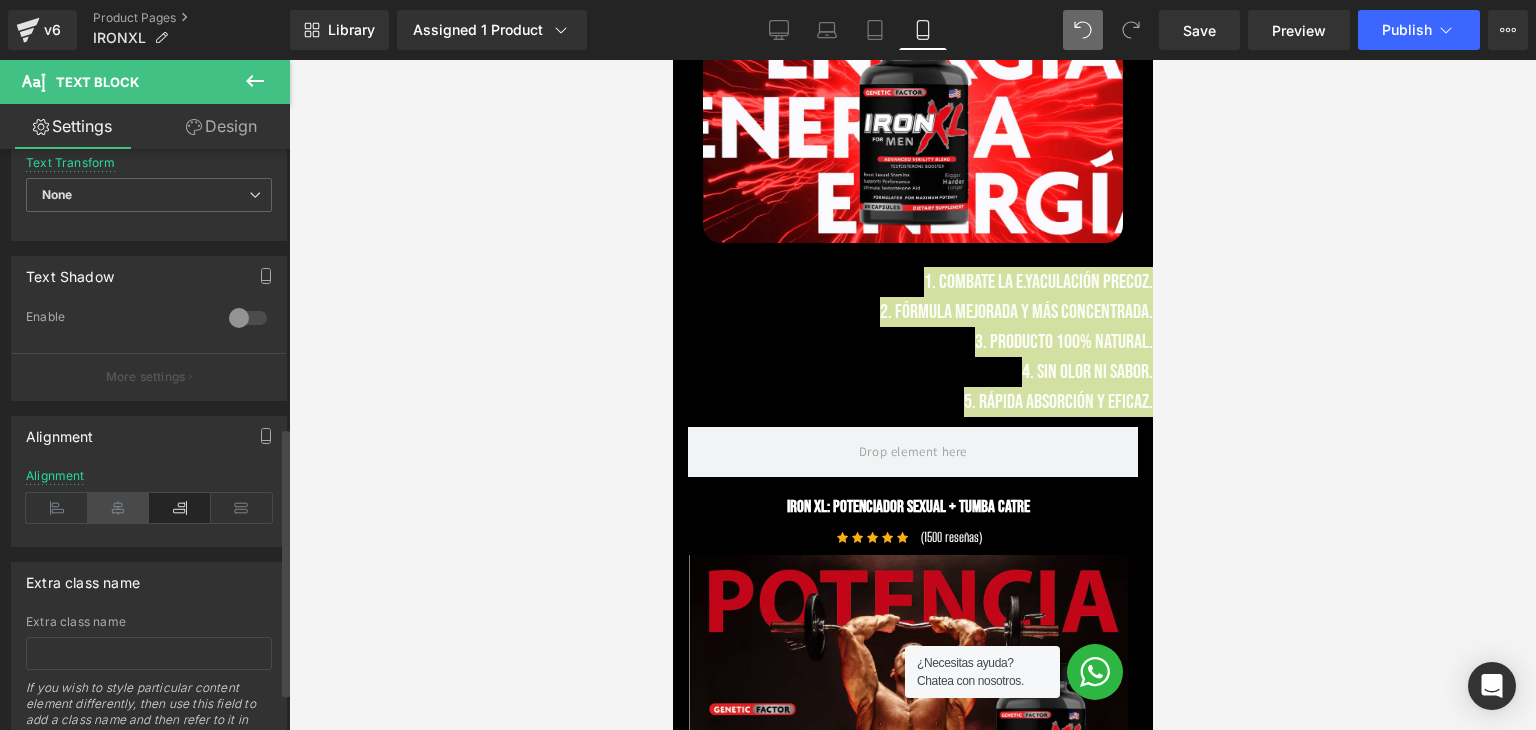 click at bounding box center (119, 508) 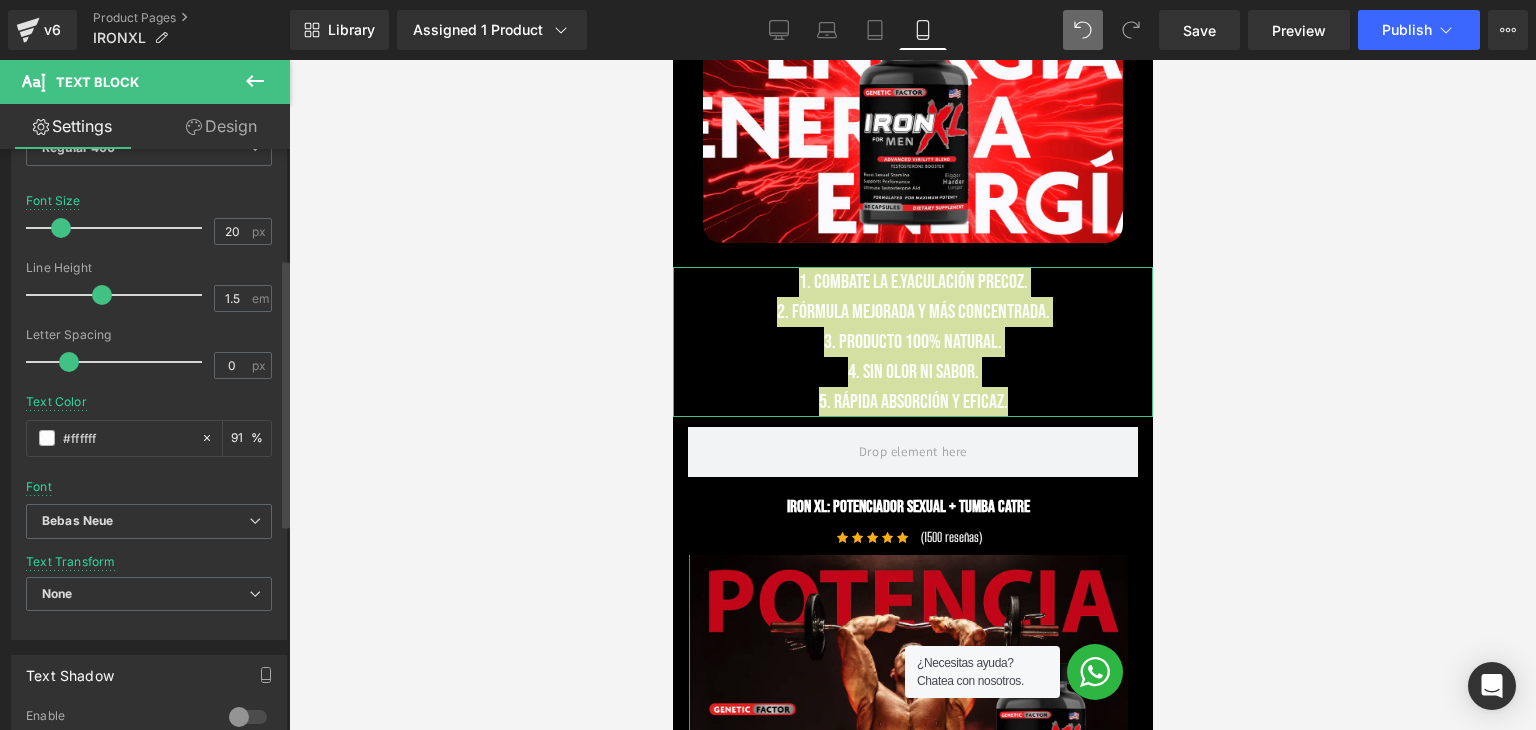 scroll, scrollTop: 200, scrollLeft: 0, axis: vertical 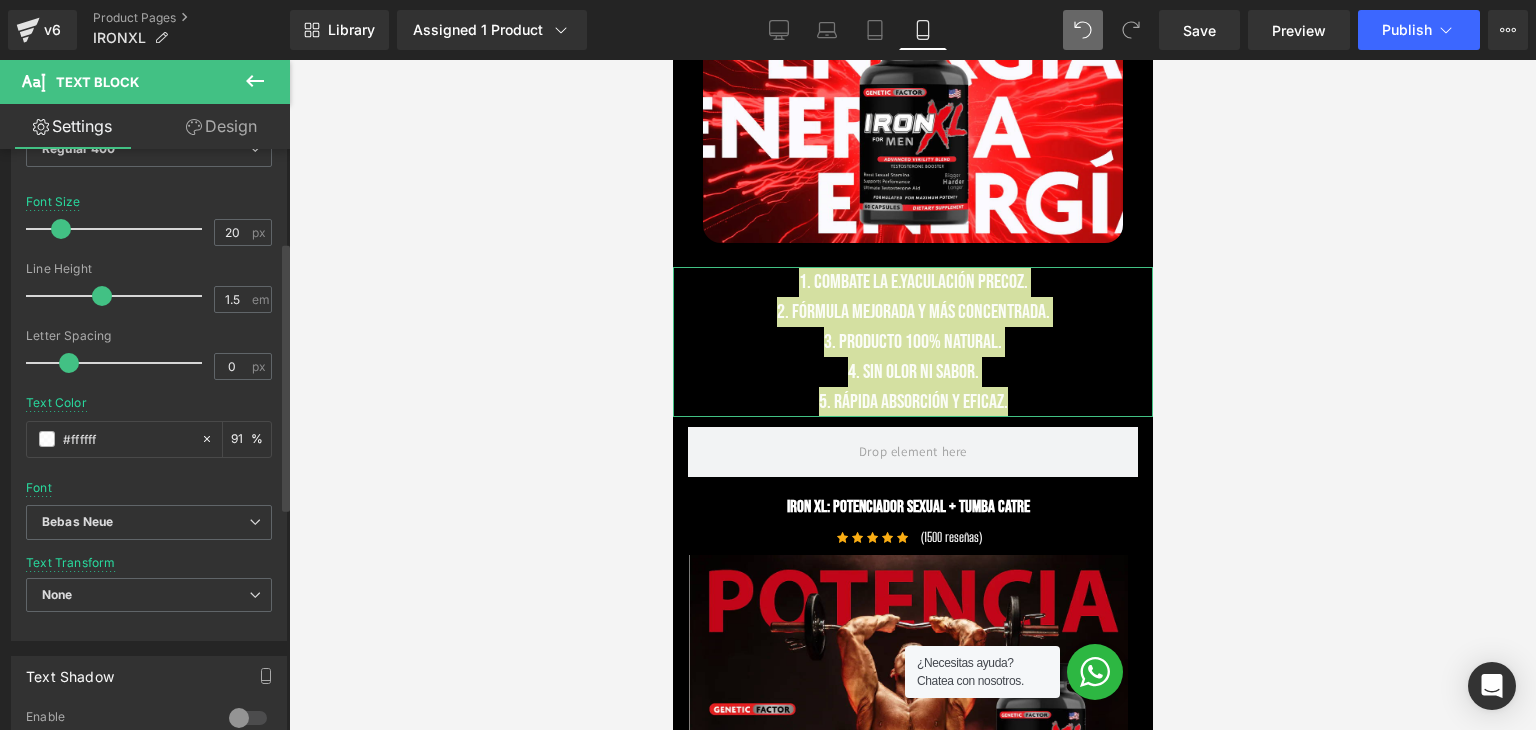 type on "21" 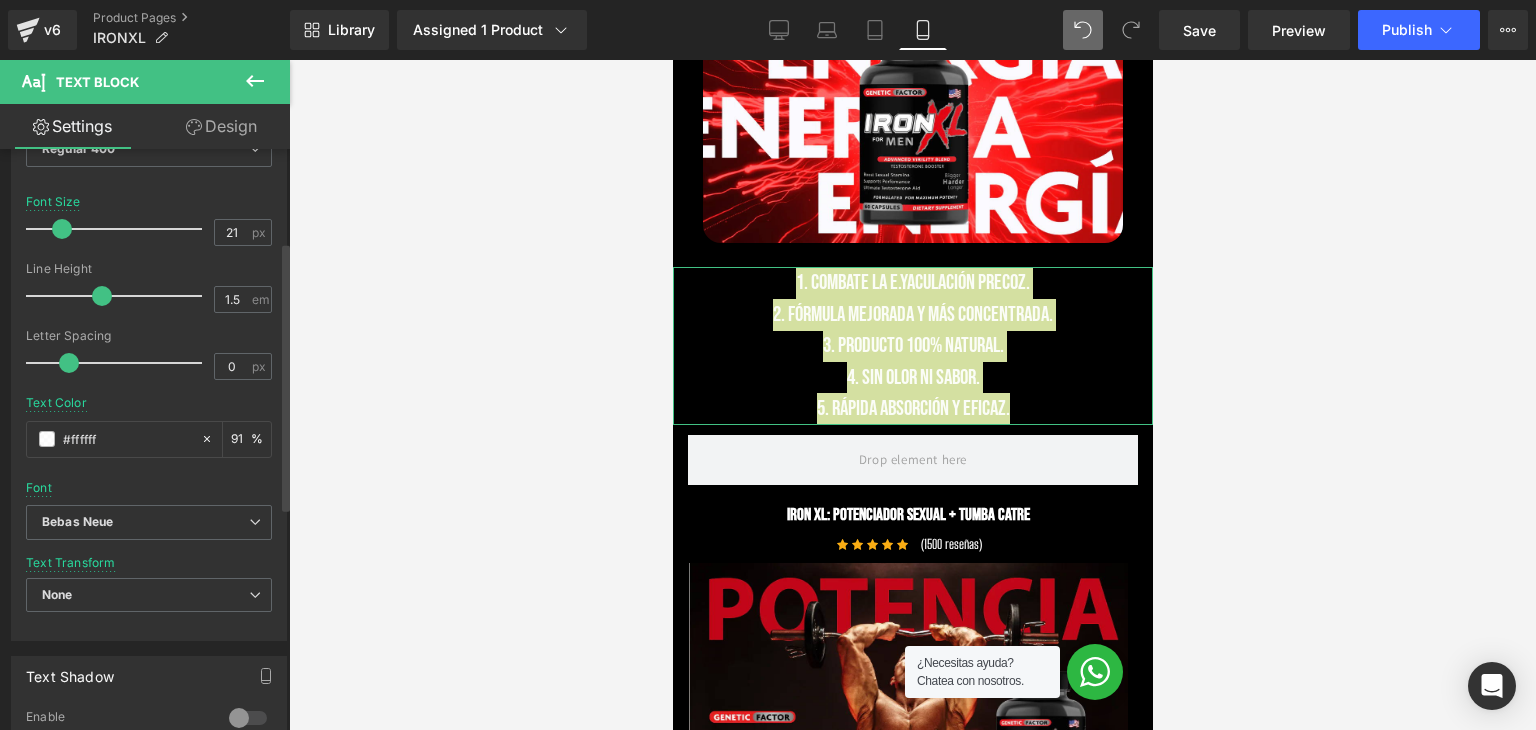 click at bounding box center (62, 229) 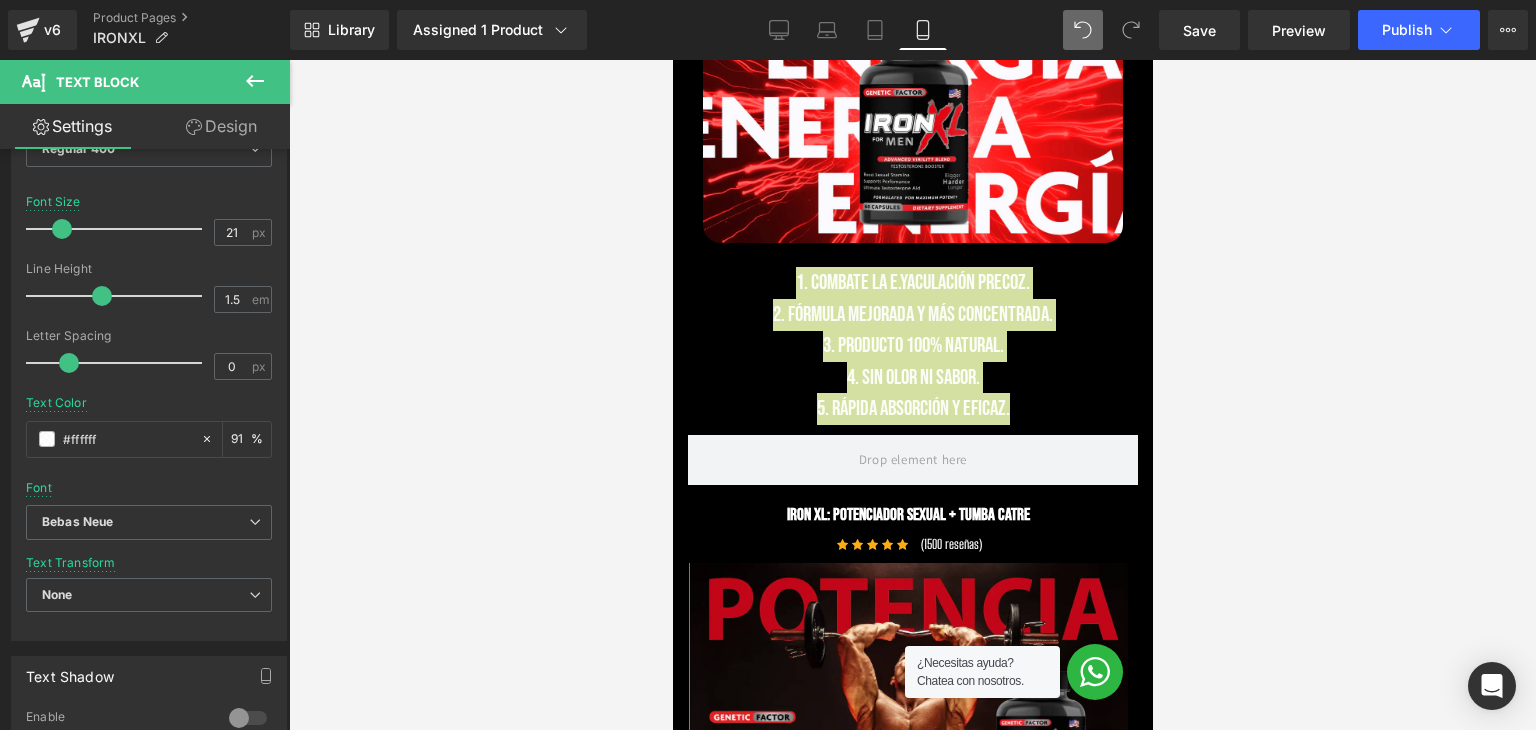 click on "Text Block" at bounding box center (894, 342) 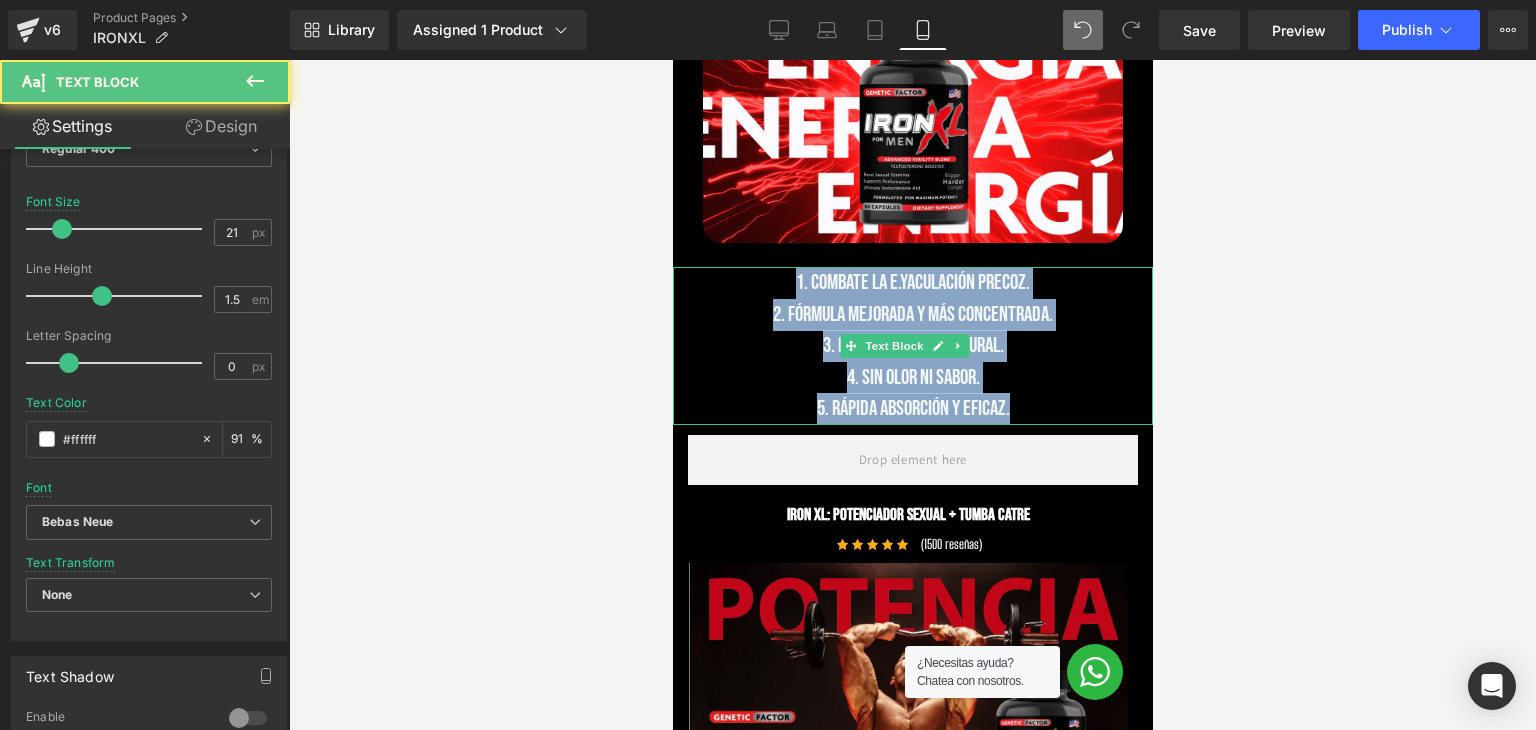 click on "3. Producto 100% natural." at bounding box center (912, 346) 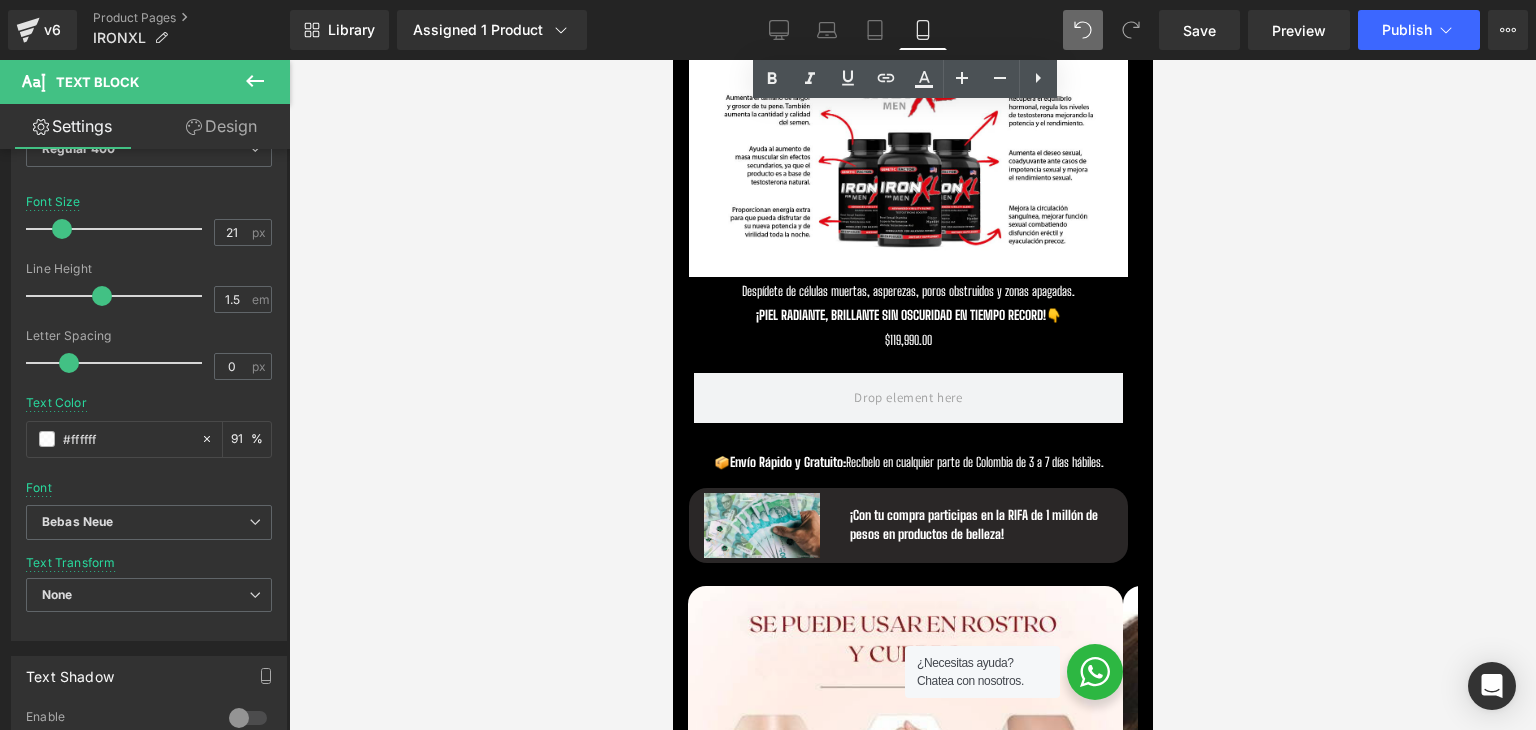 scroll, scrollTop: 4398, scrollLeft: 0, axis: vertical 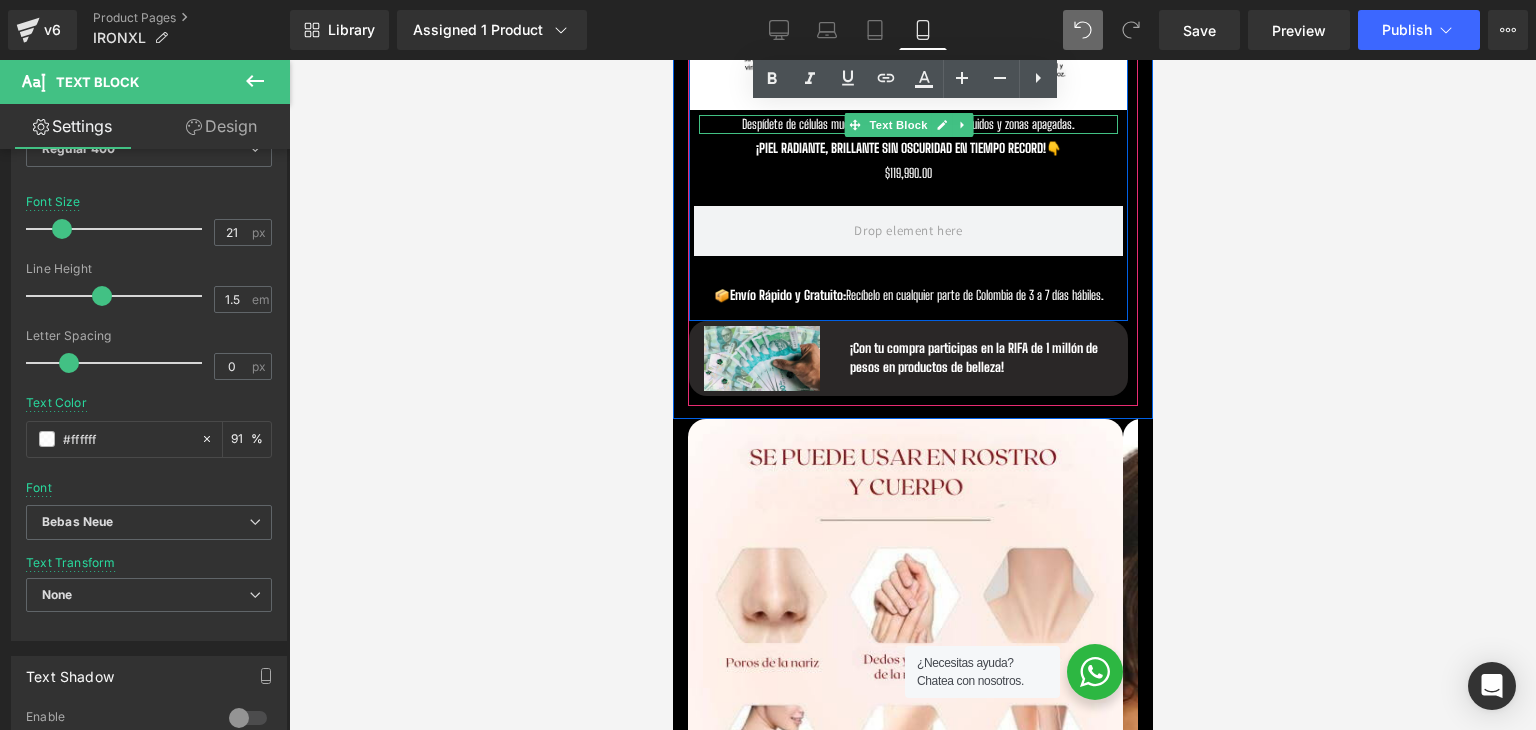 click on "Despídete de células muertas, asperezas, poros obstruidos y zonas apagadas." at bounding box center (907, 124) 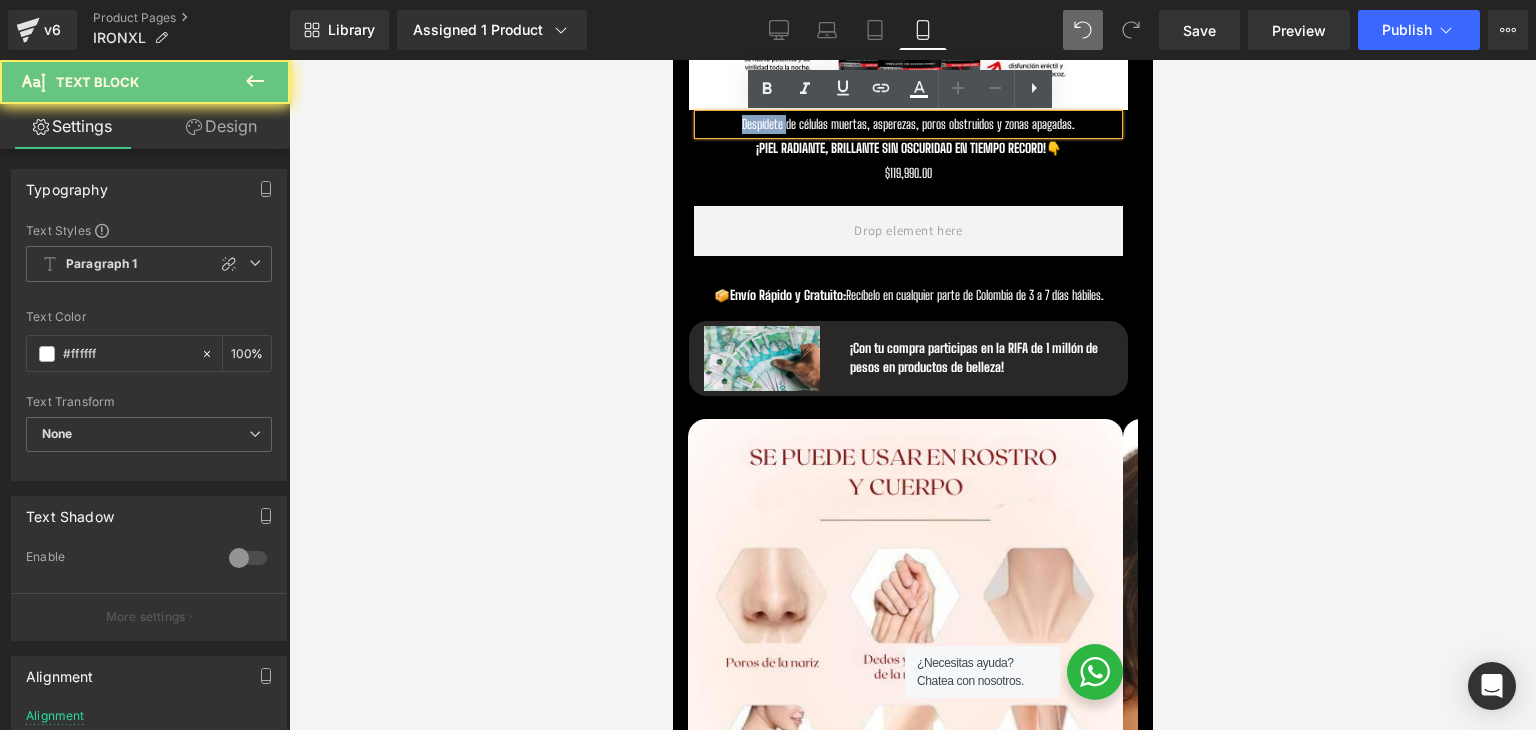 click on "Despídete de células muertas, asperezas, poros obstruidos y zonas apagadas." at bounding box center (907, 124) 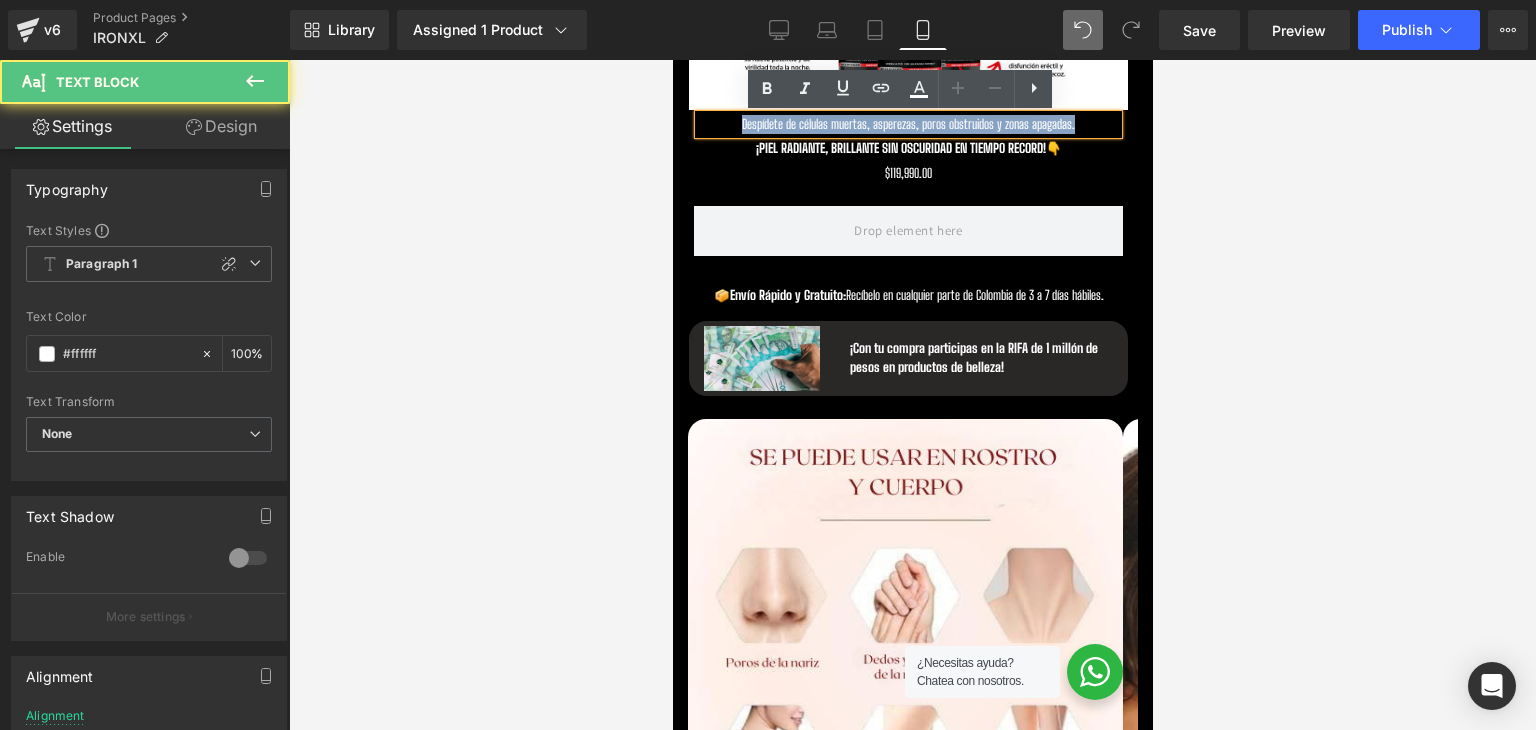 drag, startPoint x: 728, startPoint y: 122, endPoint x: 1079, endPoint y: 125, distance: 351.01282 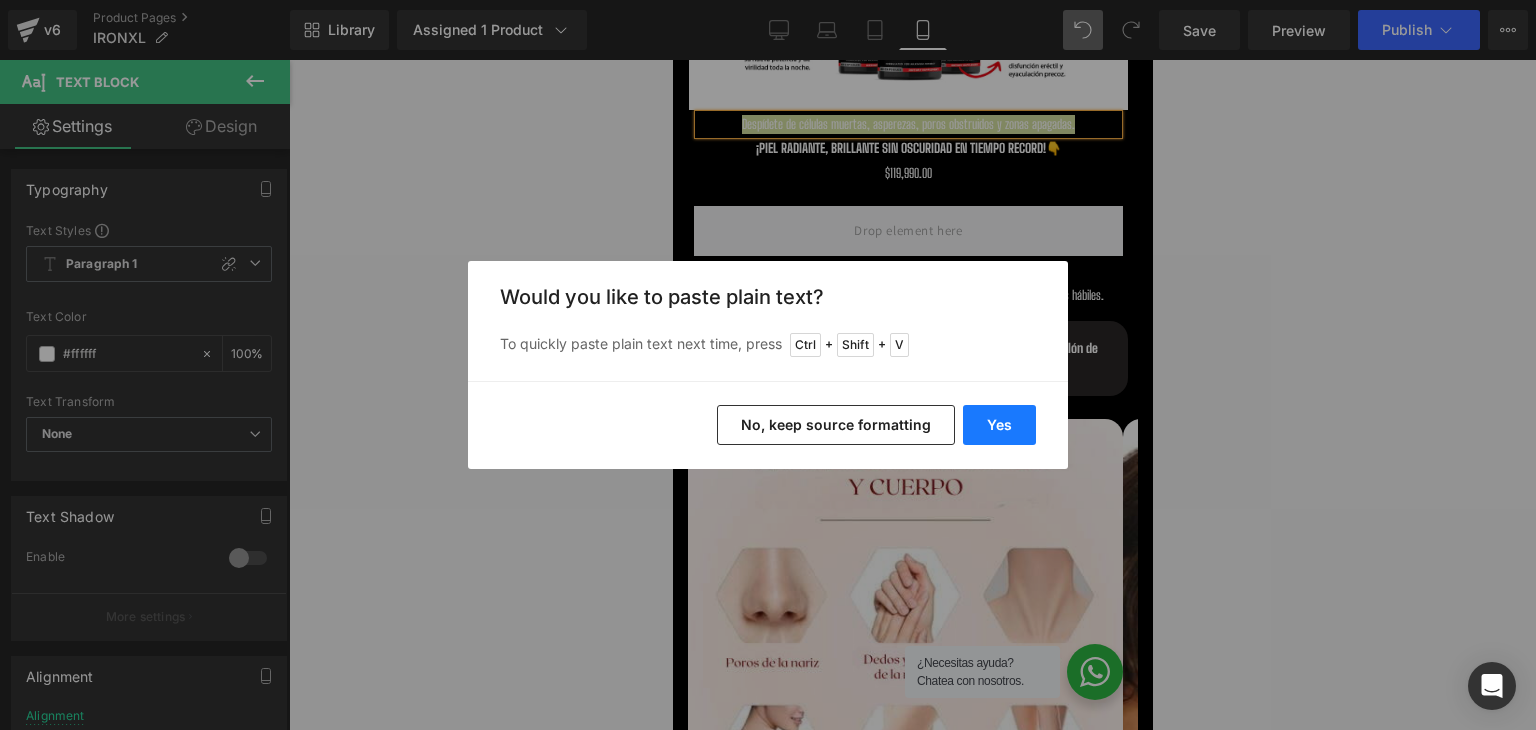 click on "Yes" at bounding box center [999, 425] 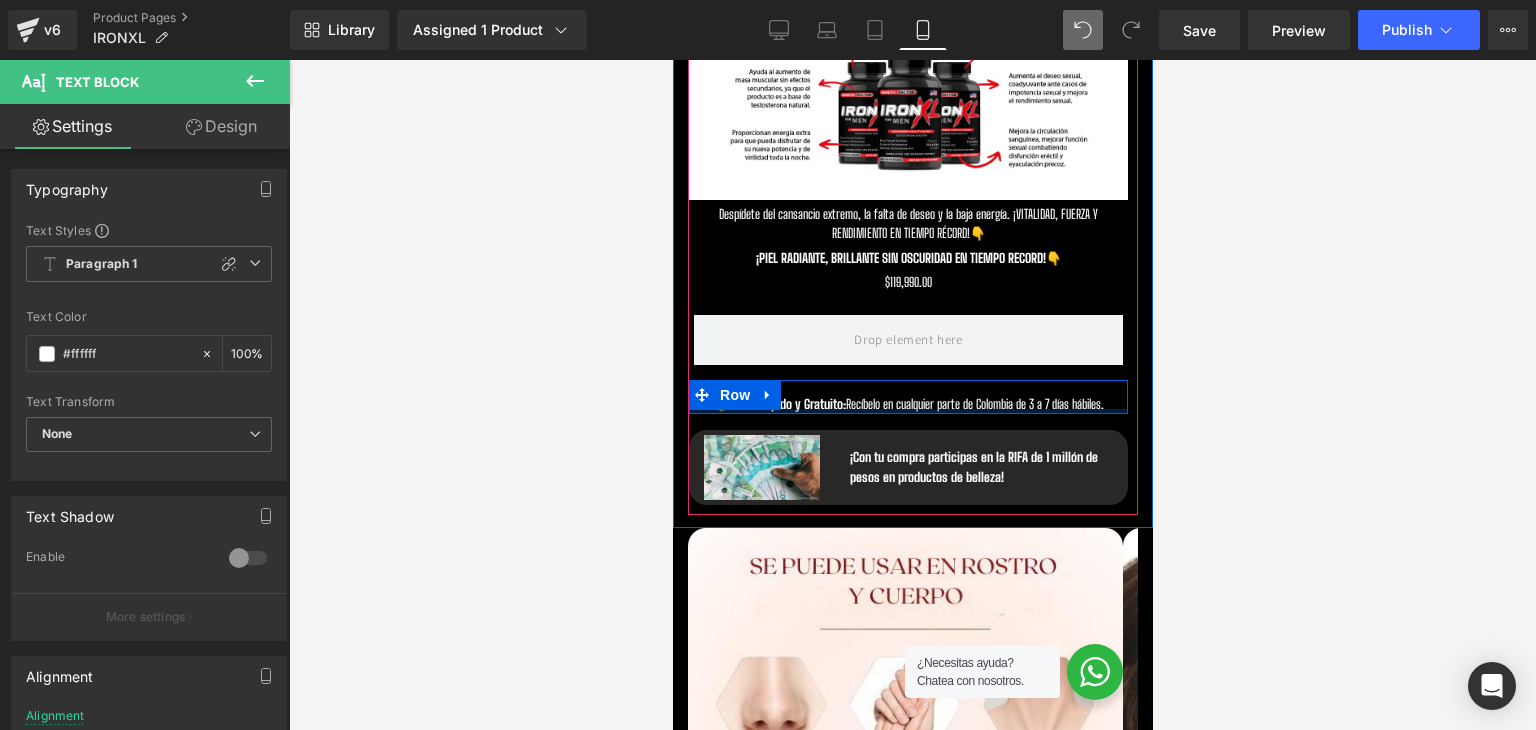 scroll, scrollTop: 4298, scrollLeft: 0, axis: vertical 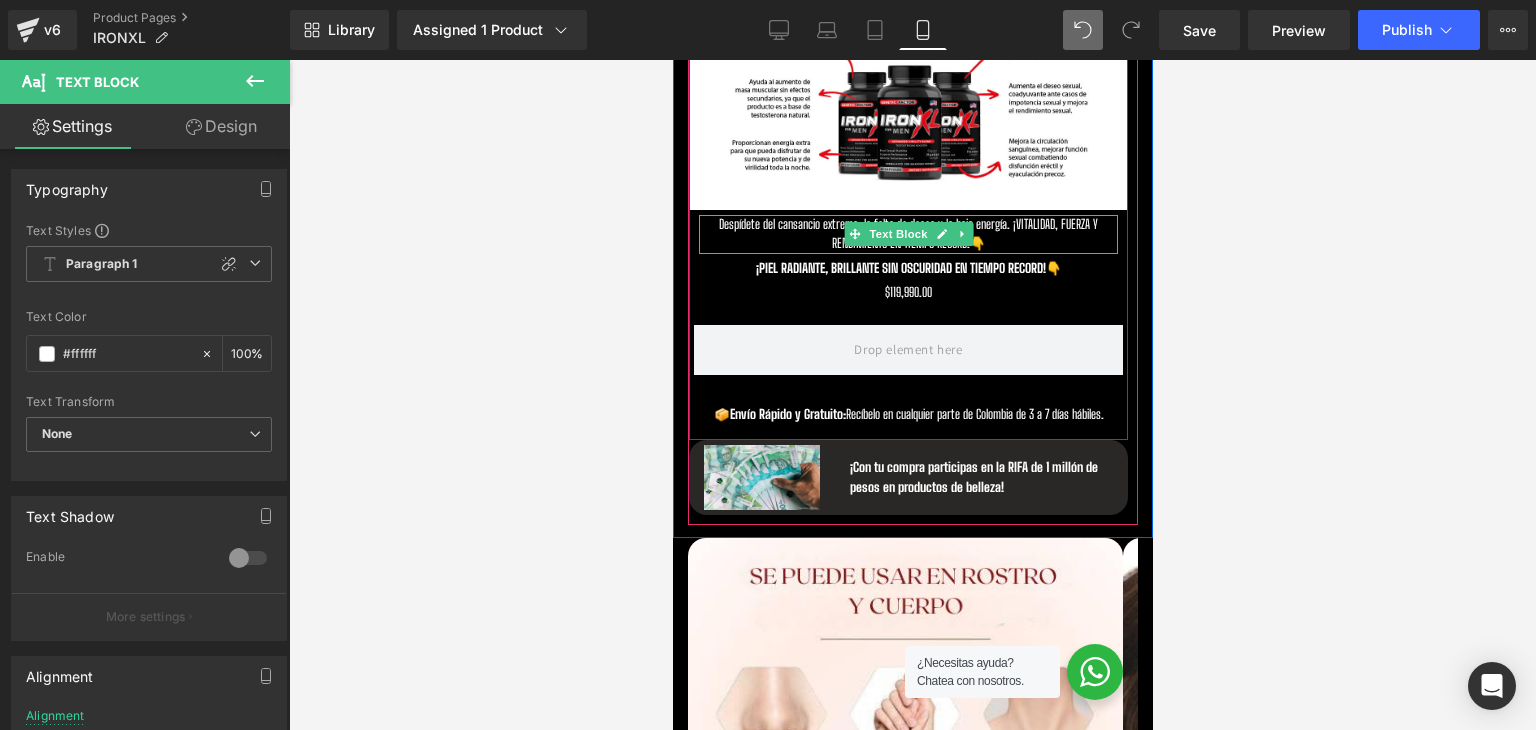 click at bounding box center (961, 234) 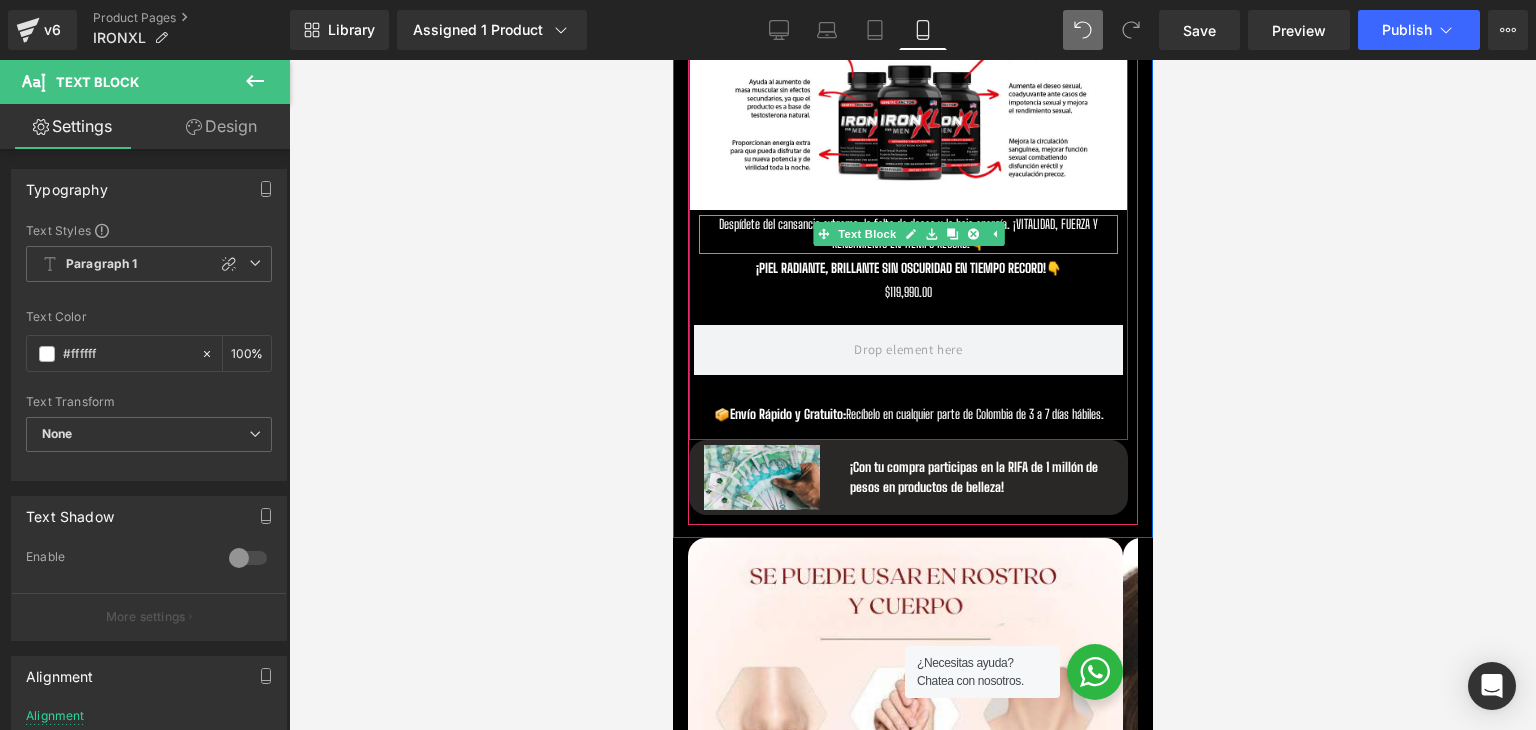 click on "Despídete del cansancio extremo, la falta de deseo y la baja energía. ¡VITALIDAD, FUERZA Y RENDIMIENTO EN TIEMPO RÉCORD!👇" at bounding box center [907, 234] 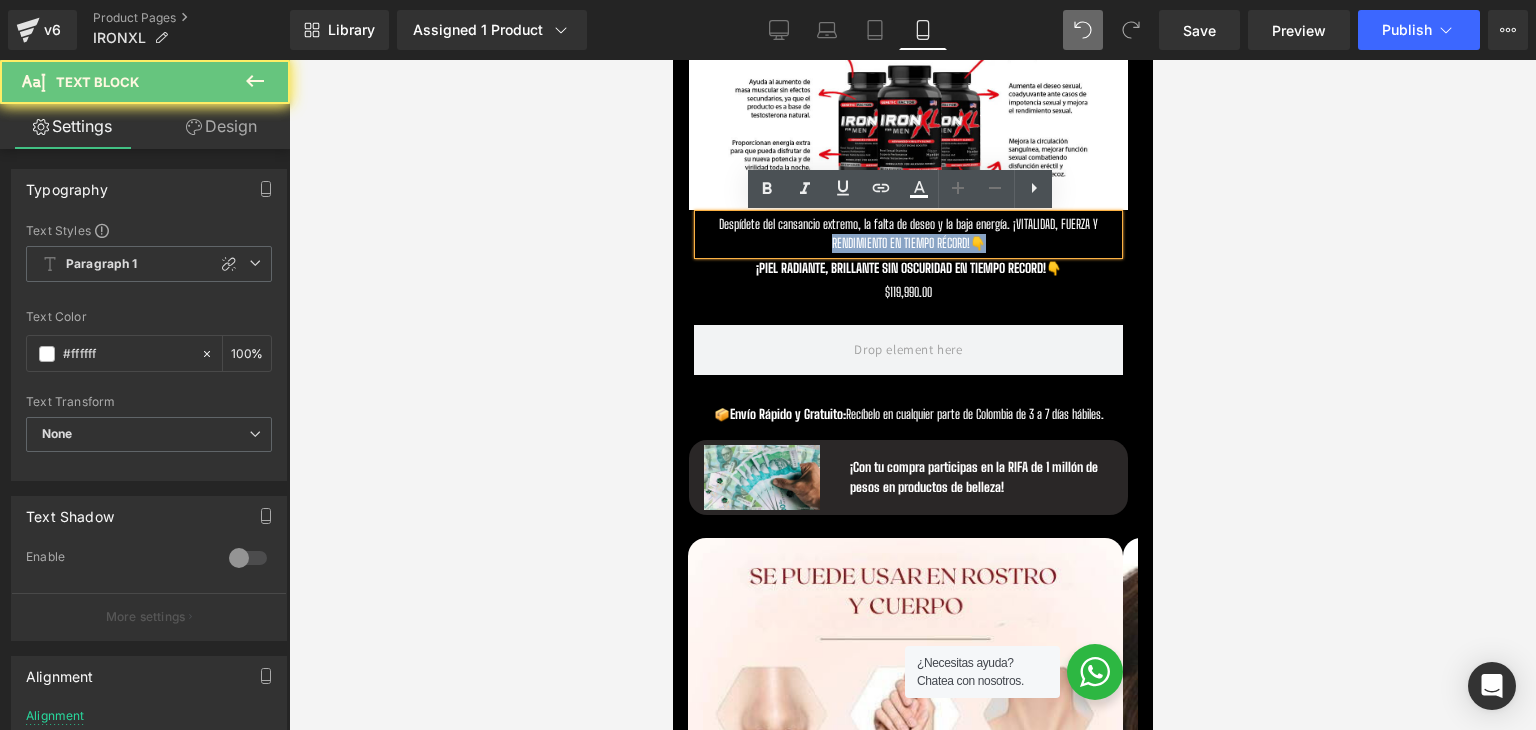 copy on "RENDIMIENTO EN TIEMPO RÉCORD!👇" 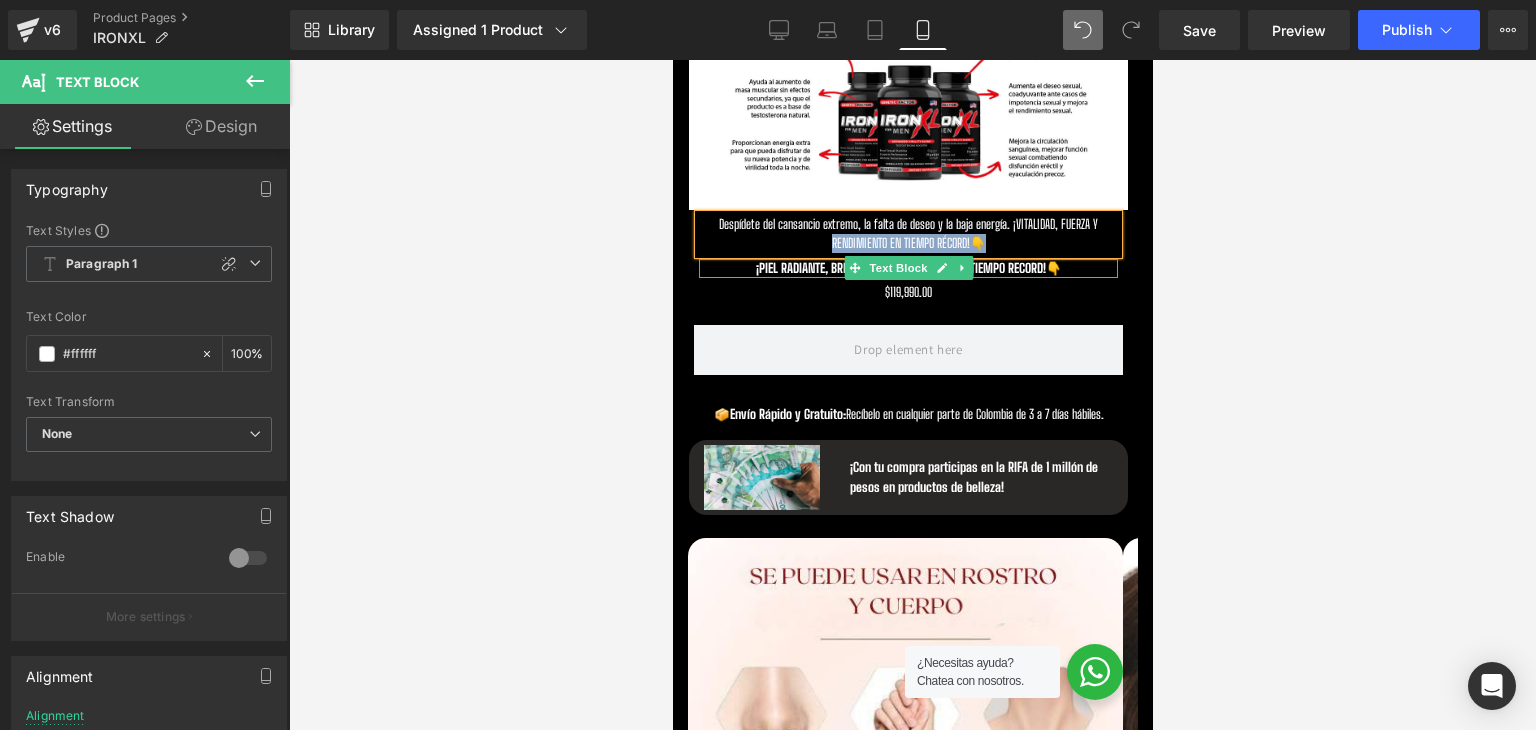 click on "¡PIEL RADIANTE, BRILLANTE SIN OSCURIDAD EN TIEMPO RECORD!👇" at bounding box center [908, 268] 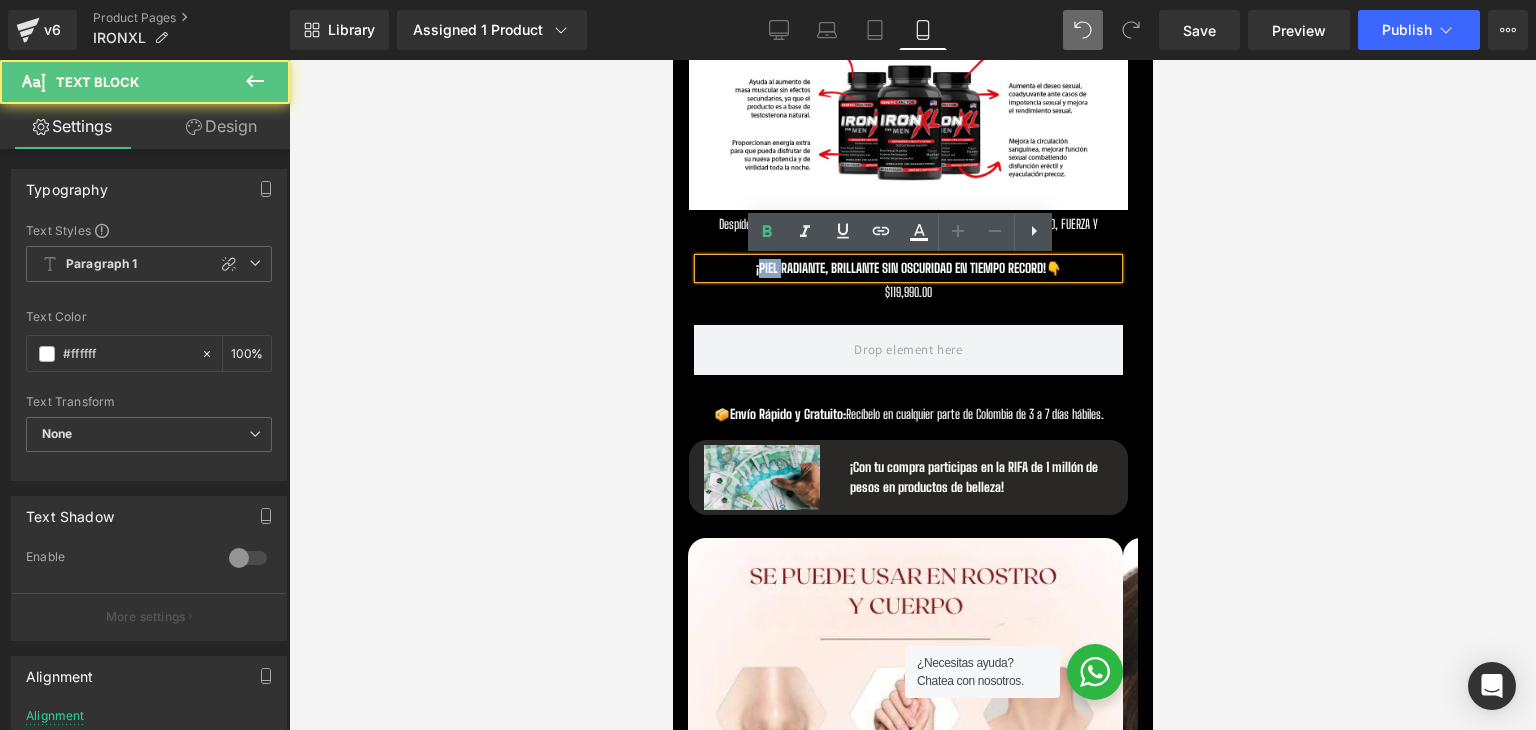 click on "¡PIEL RADIANTE, BRILLANTE SIN OSCURIDAD EN TIEMPO RECORD!👇" at bounding box center (908, 268) 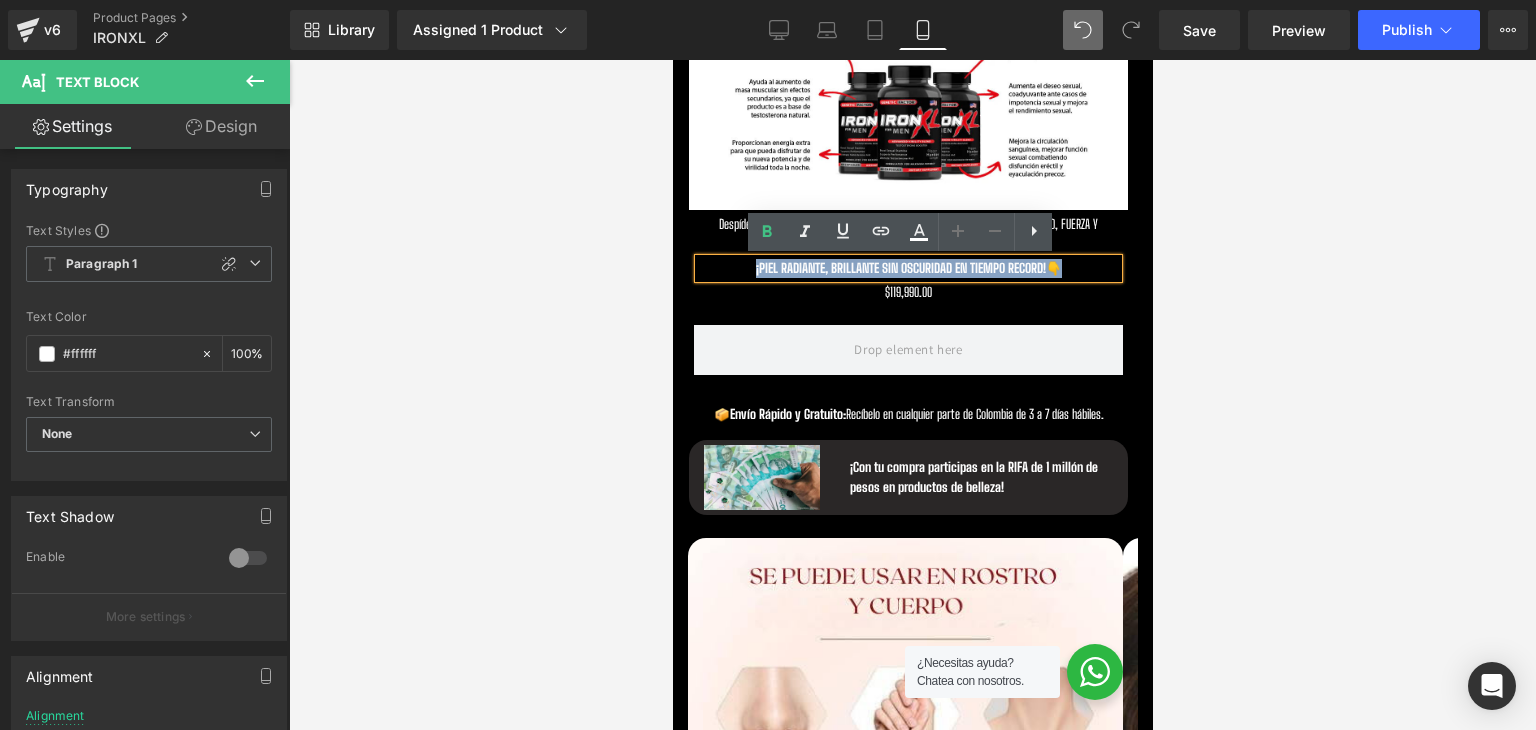 drag, startPoint x: 737, startPoint y: 269, endPoint x: 1069, endPoint y: 261, distance: 332.09637 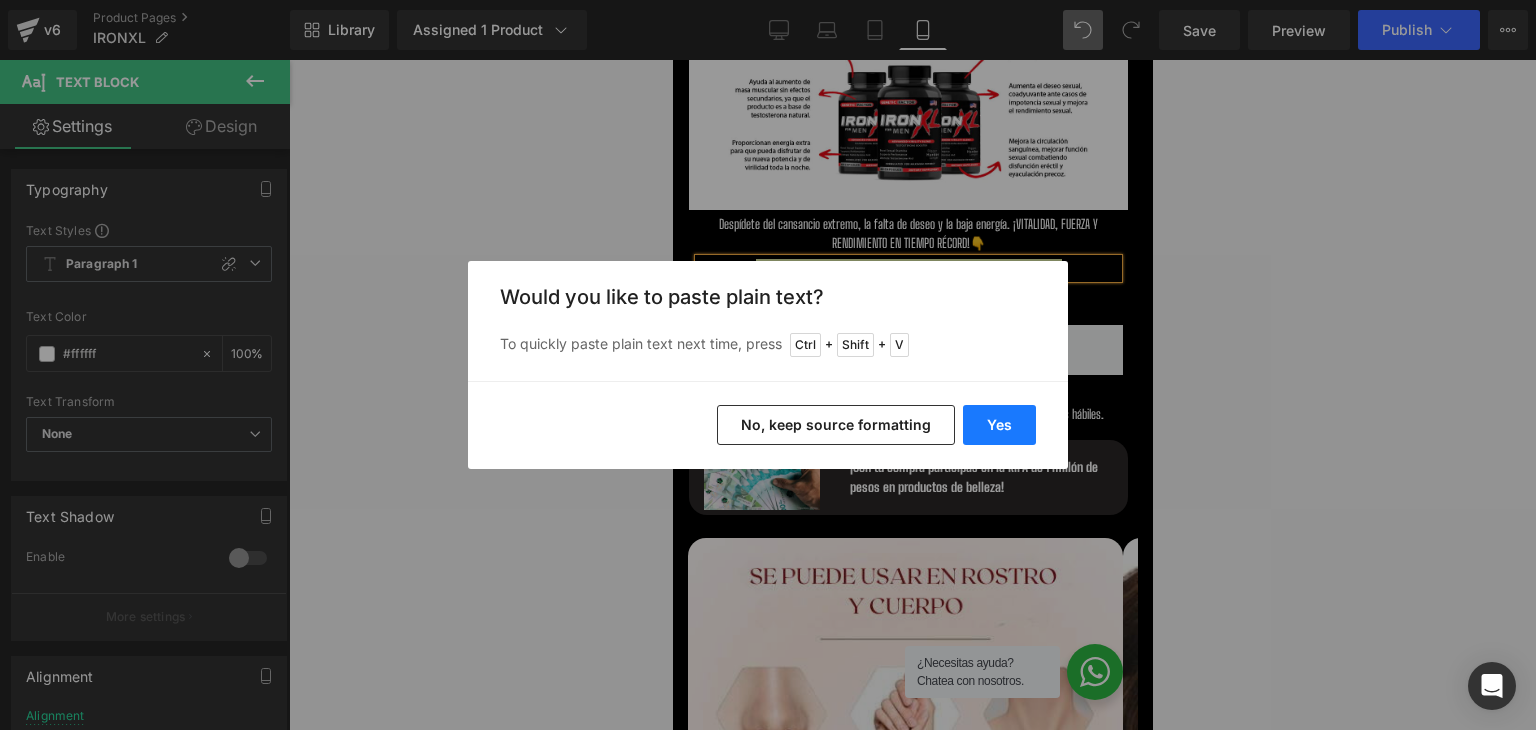 click on "Yes" at bounding box center [999, 425] 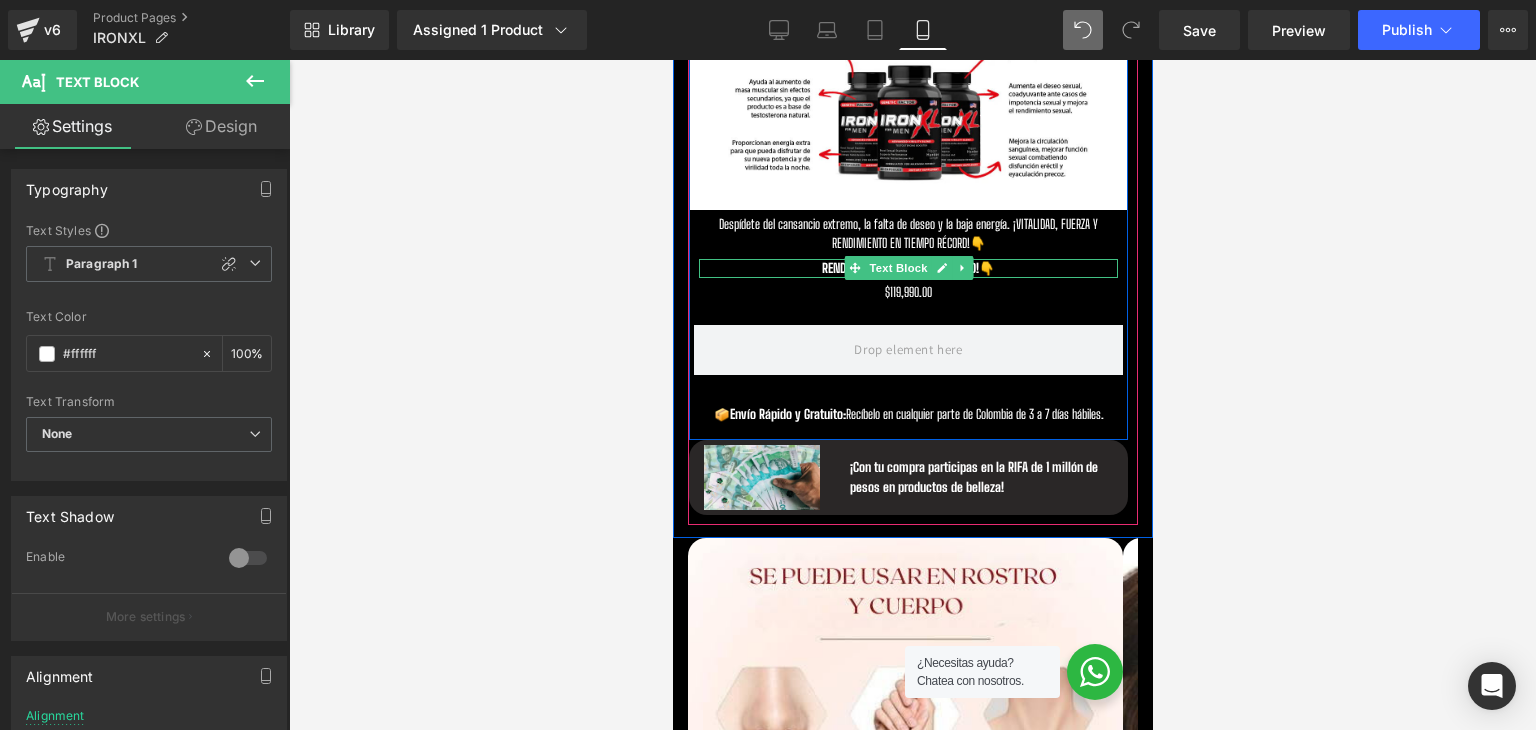 click on "Despídete del cansancio extremo, la falta de deseo y la baja energía. ¡VITALIDAD, FUERZA Y RENDIMIENTO EN TIEMPO RÉCORD!👇" at bounding box center [907, 234] 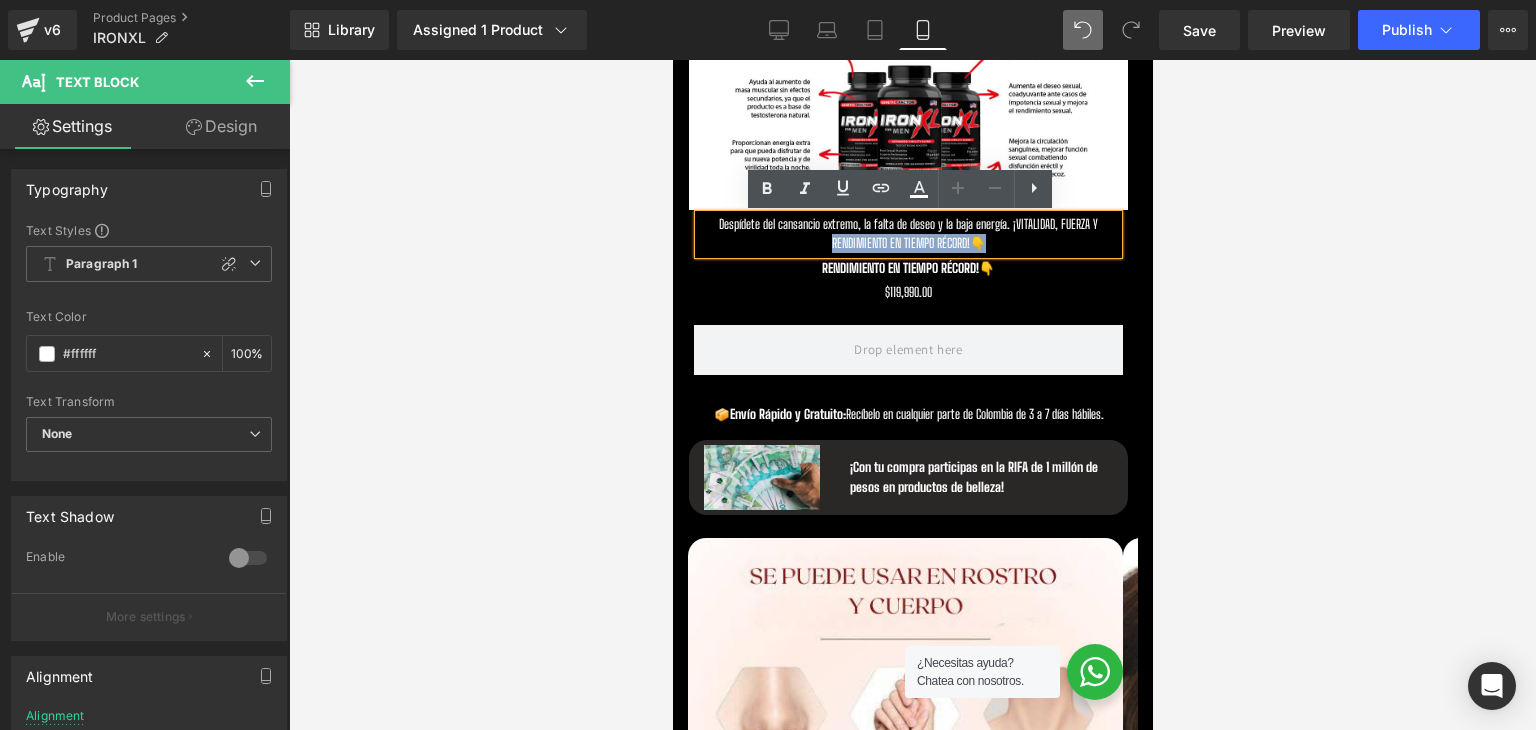 drag, startPoint x: 1001, startPoint y: 249, endPoint x: 812, endPoint y: 244, distance: 189.06613 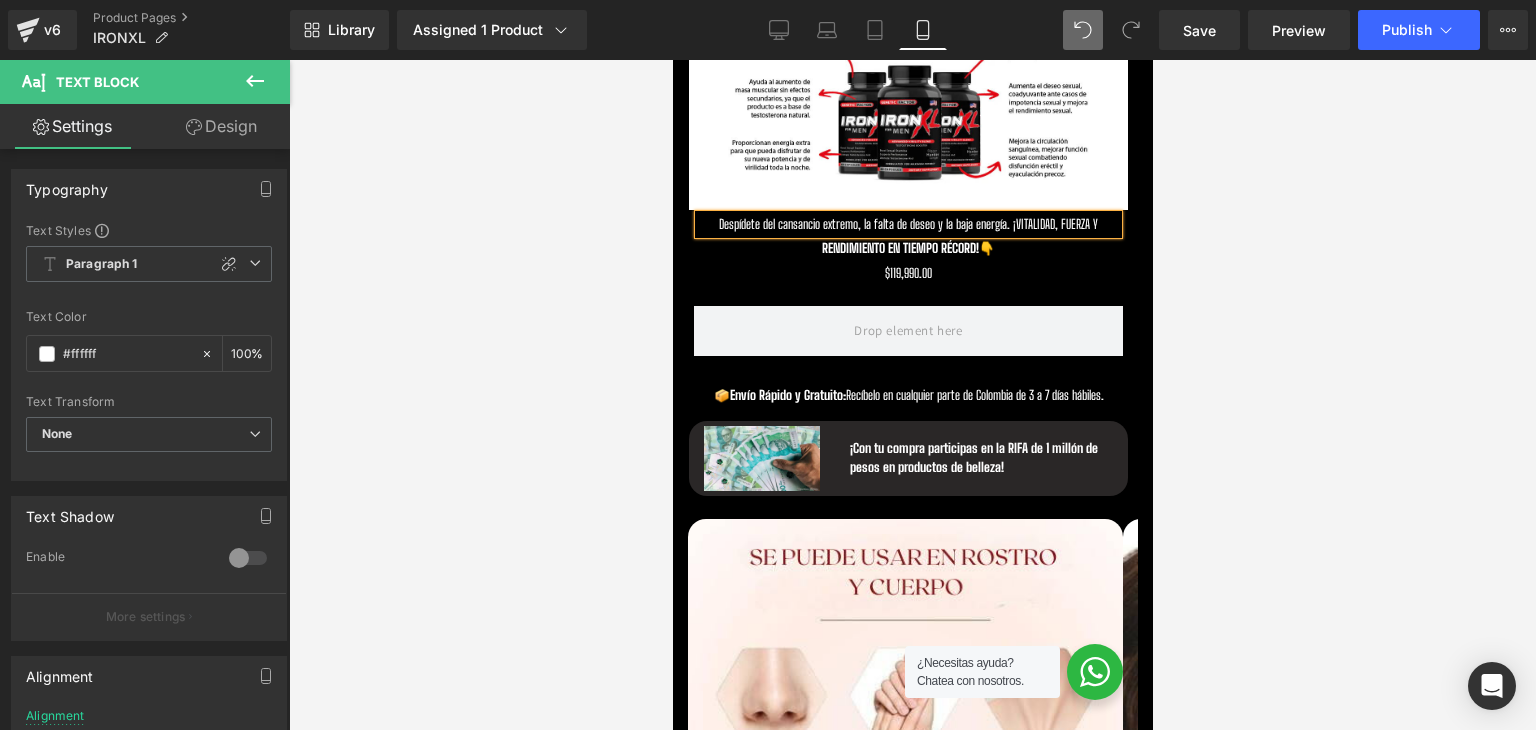 click on "$119,990.00
$0" at bounding box center (907, 272) 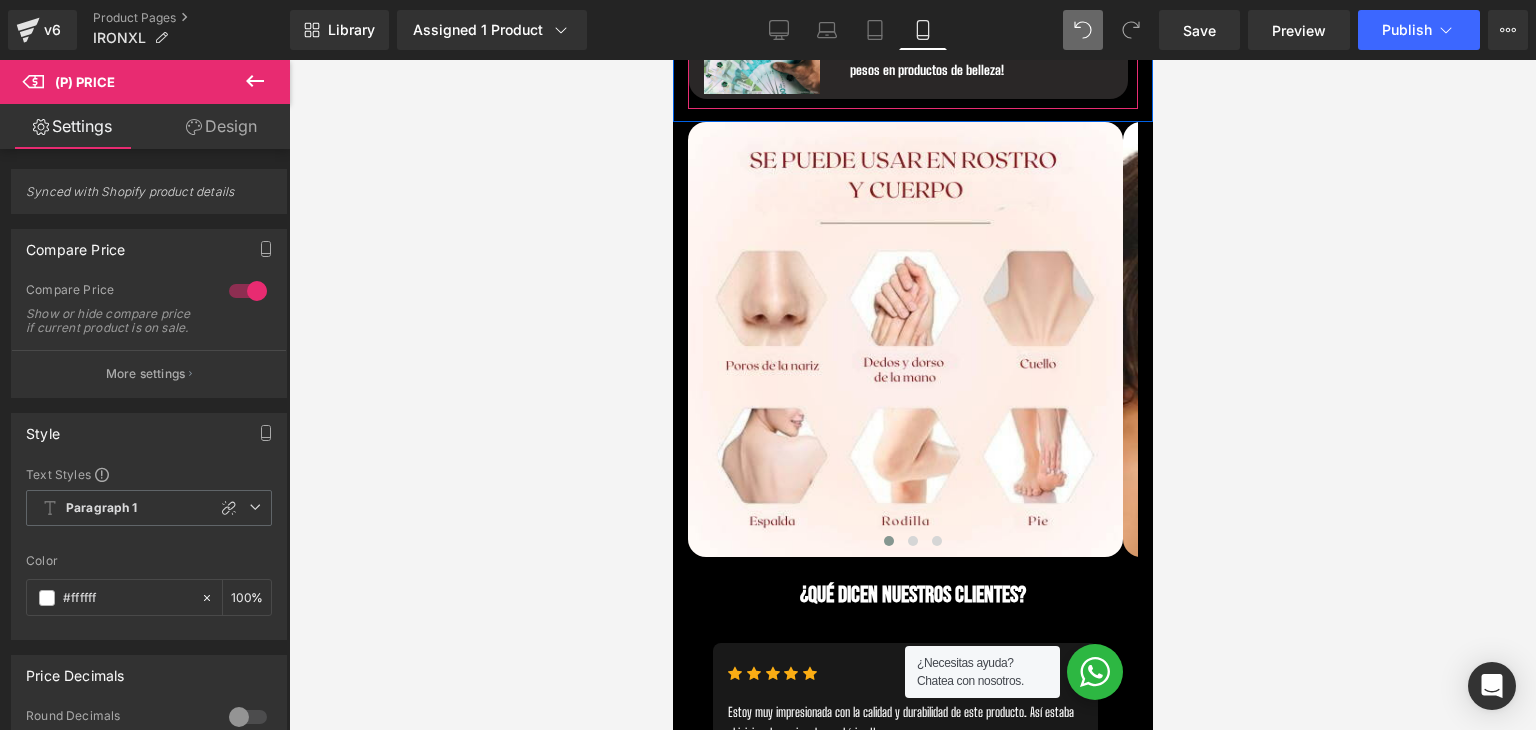 scroll, scrollTop: 4698, scrollLeft: 0, axis: vertical 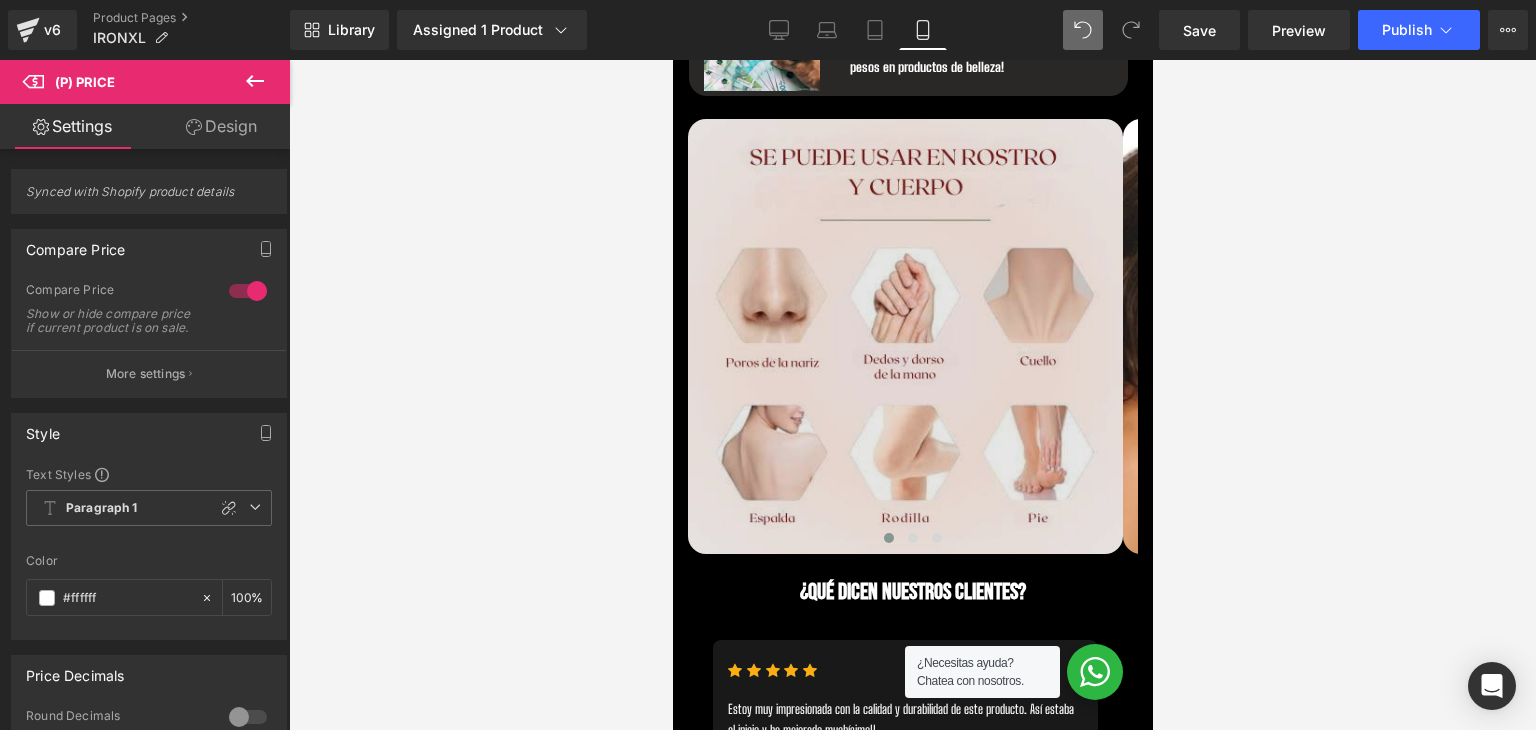 click at bounding box center (904, 336) 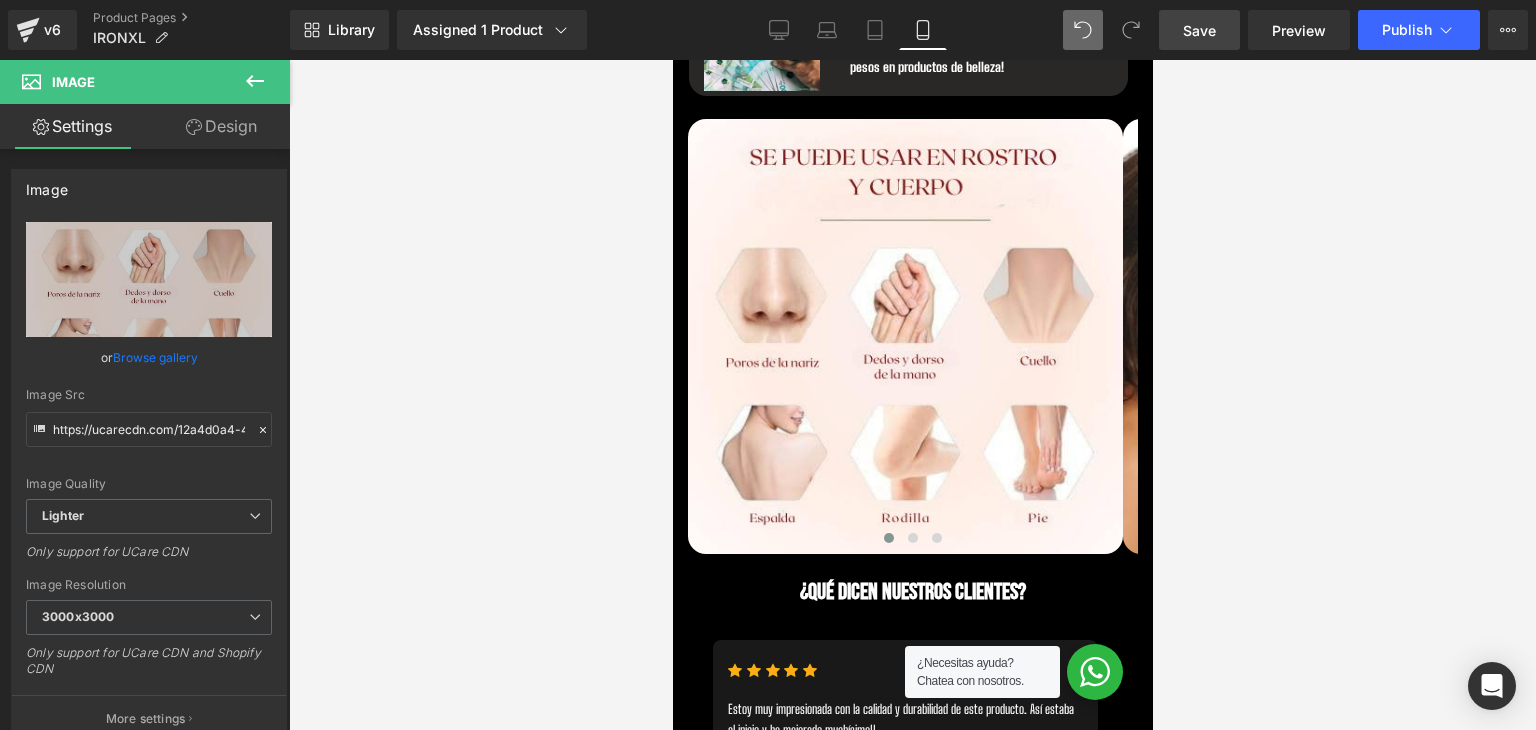 click on "Save" at bounding box center (1199, 30) 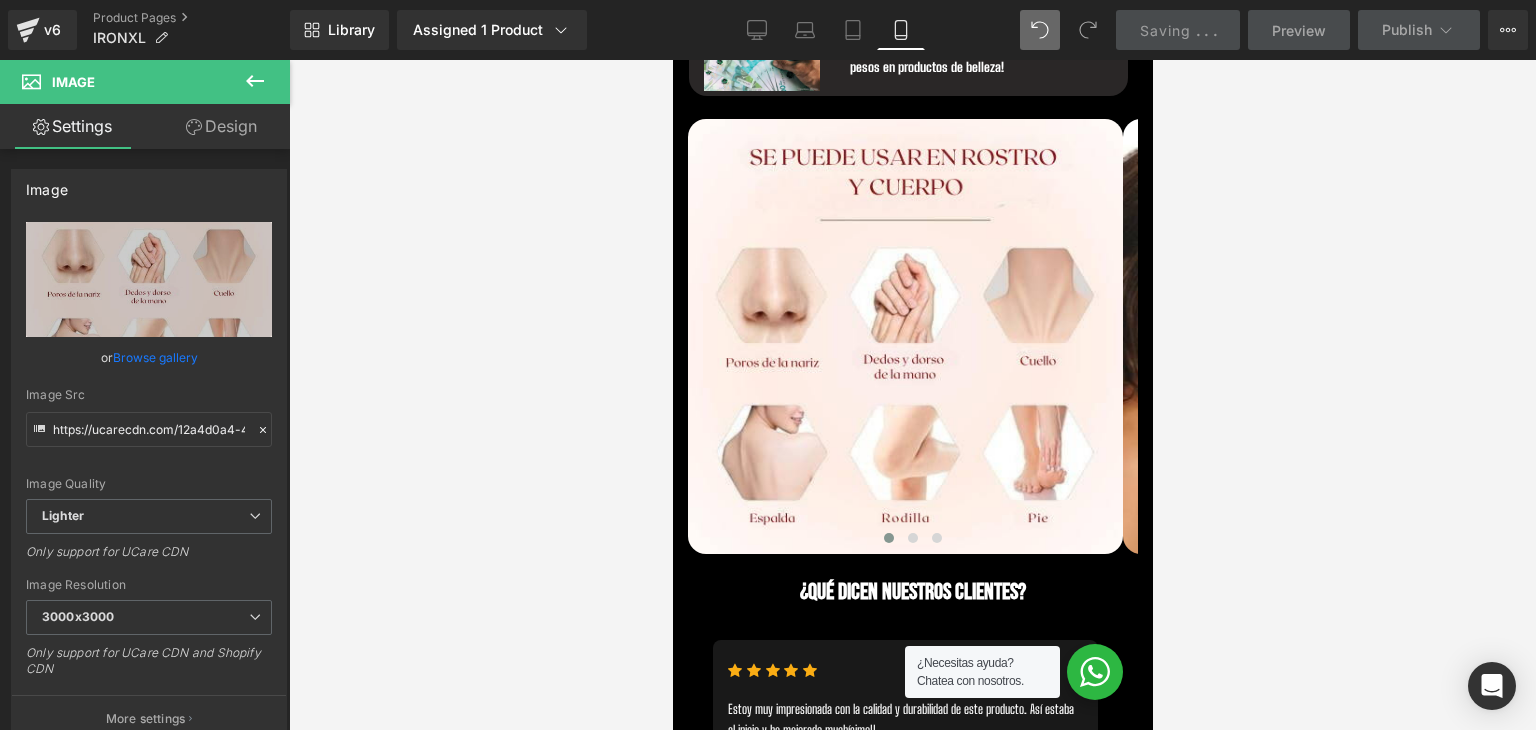 click on "Preview" at bounding box center (1299, 30) 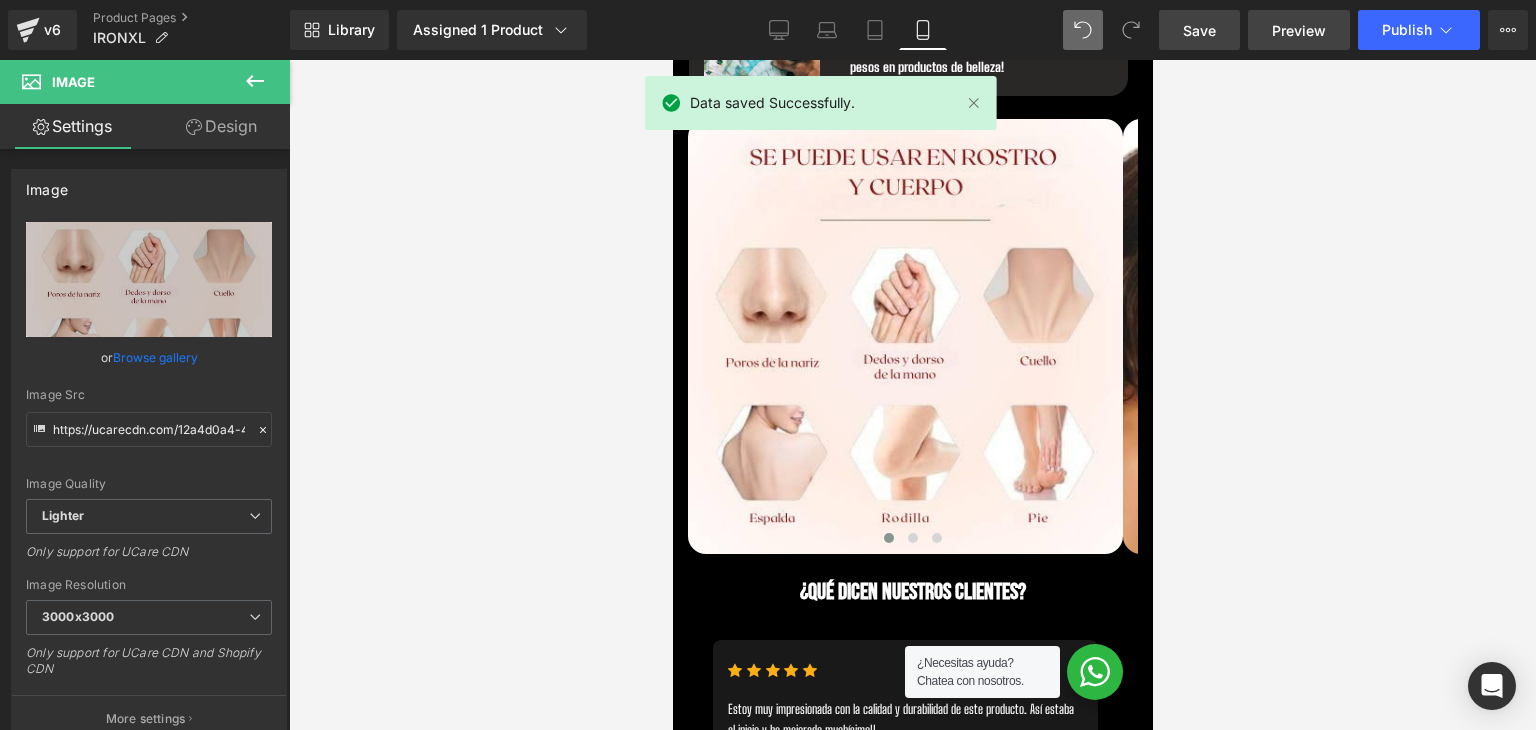 click on "Preview" at bounding box center [1299, 30] 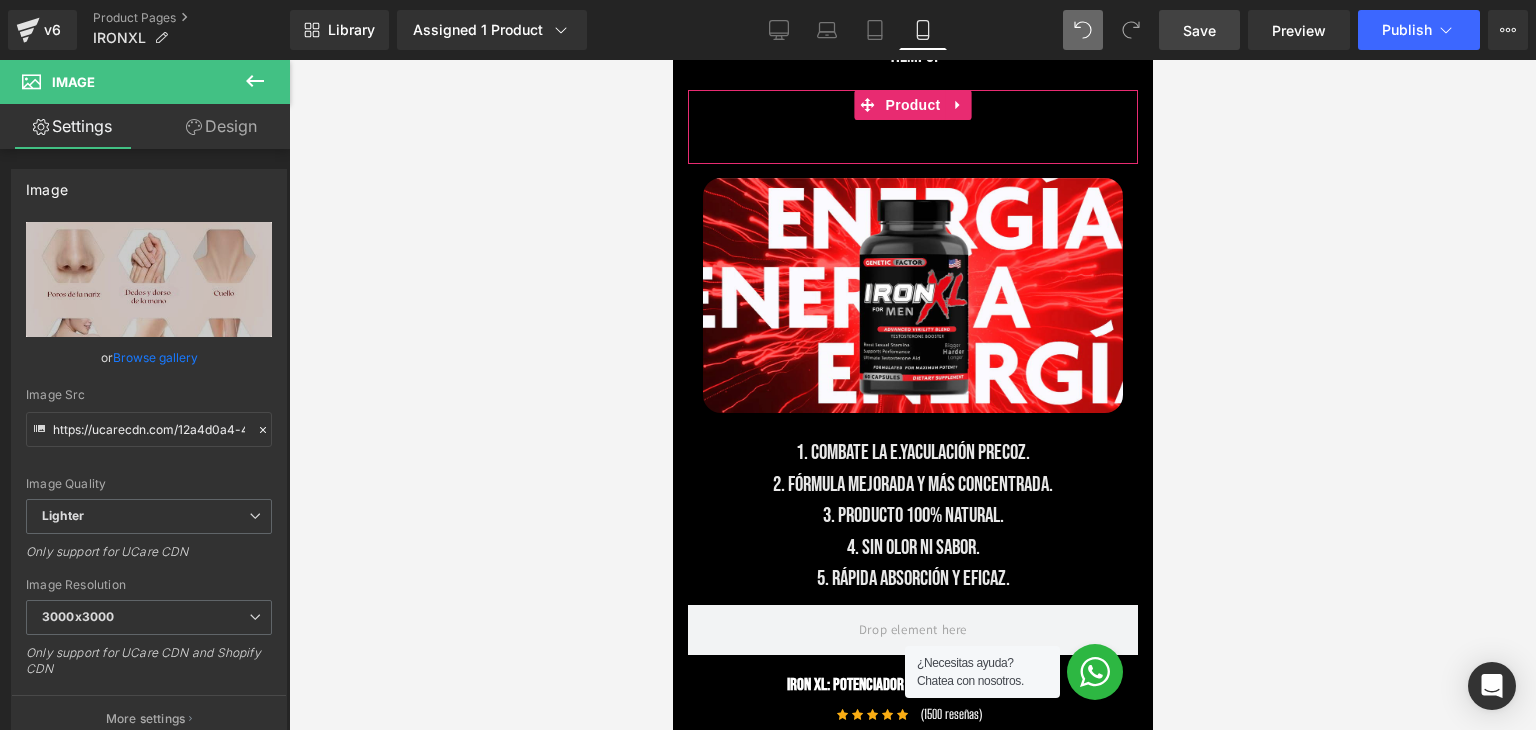 scroll, scrollTop: 2998, scrollLeft: 0, axis: vertical 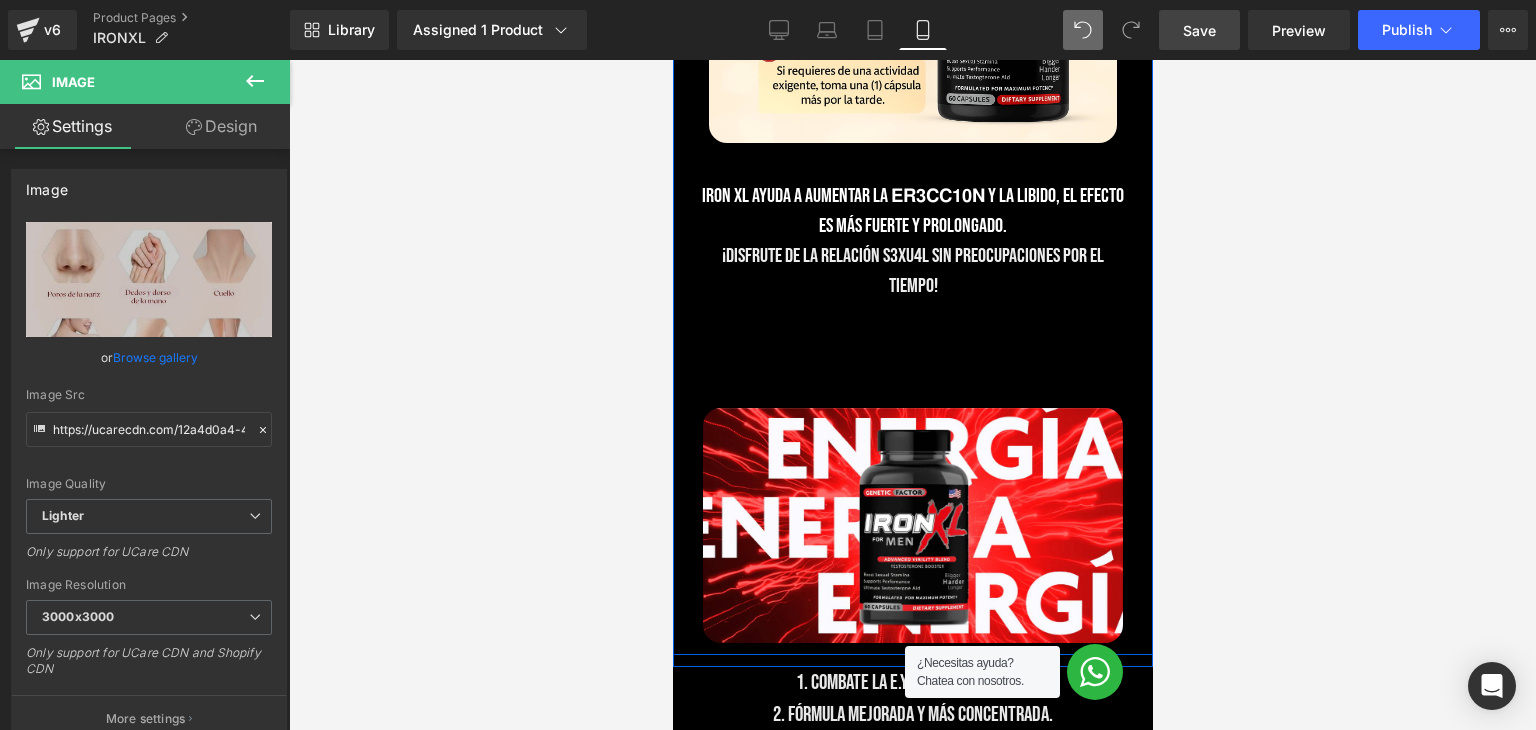 click on "¡DISFRUTE DE LA RELACIÓN S3XU4L SIN PREOCUPACIONES POR EL TIEMPO!" at bounding box center (912, 271) 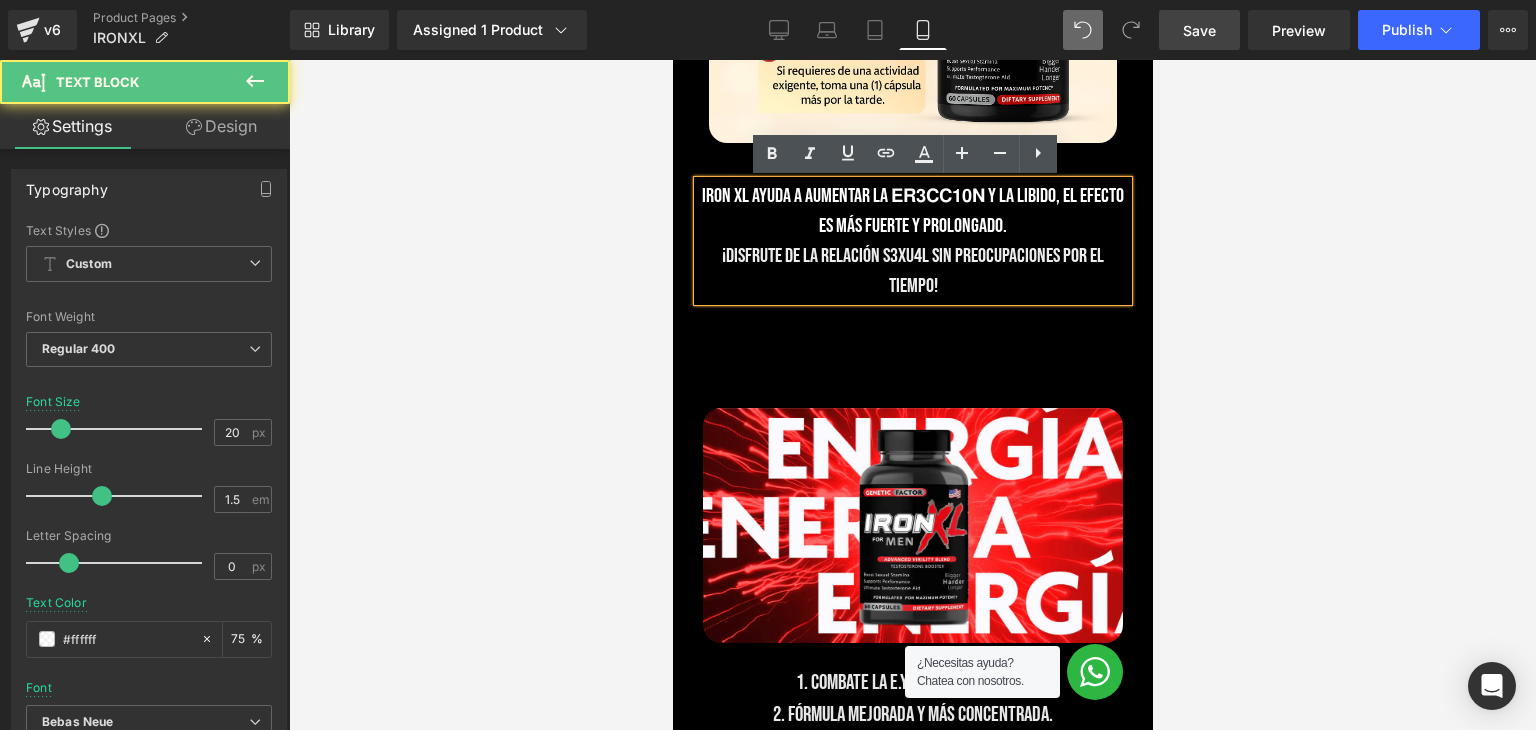 click on "Paga con Tarjeta de Crédito / Débito
(P) Cart Button" at bounding box center [912, 355] 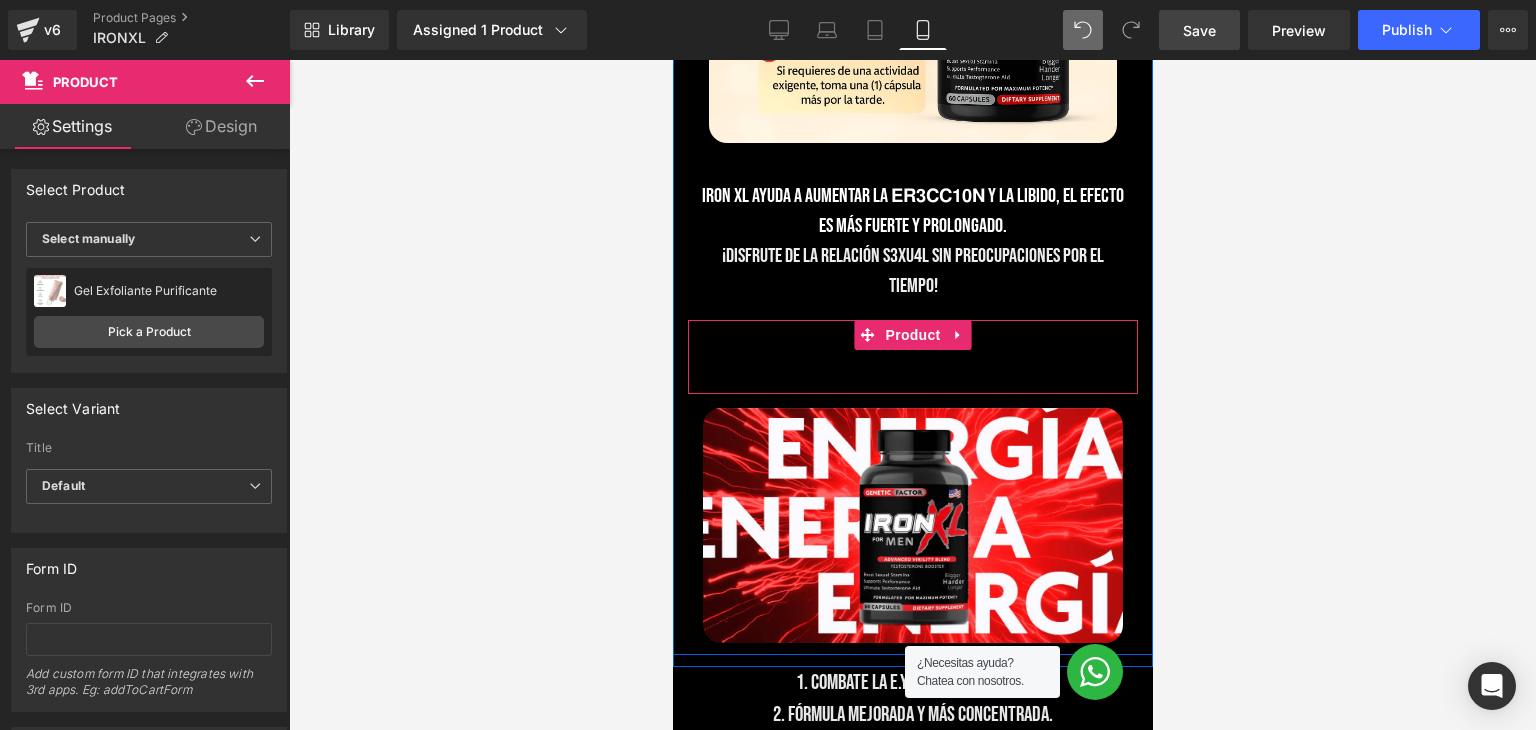 click on "Paga con Tarjeta de Crédito / Débito
(P) Cart Button" at bounding box center (912, 355) 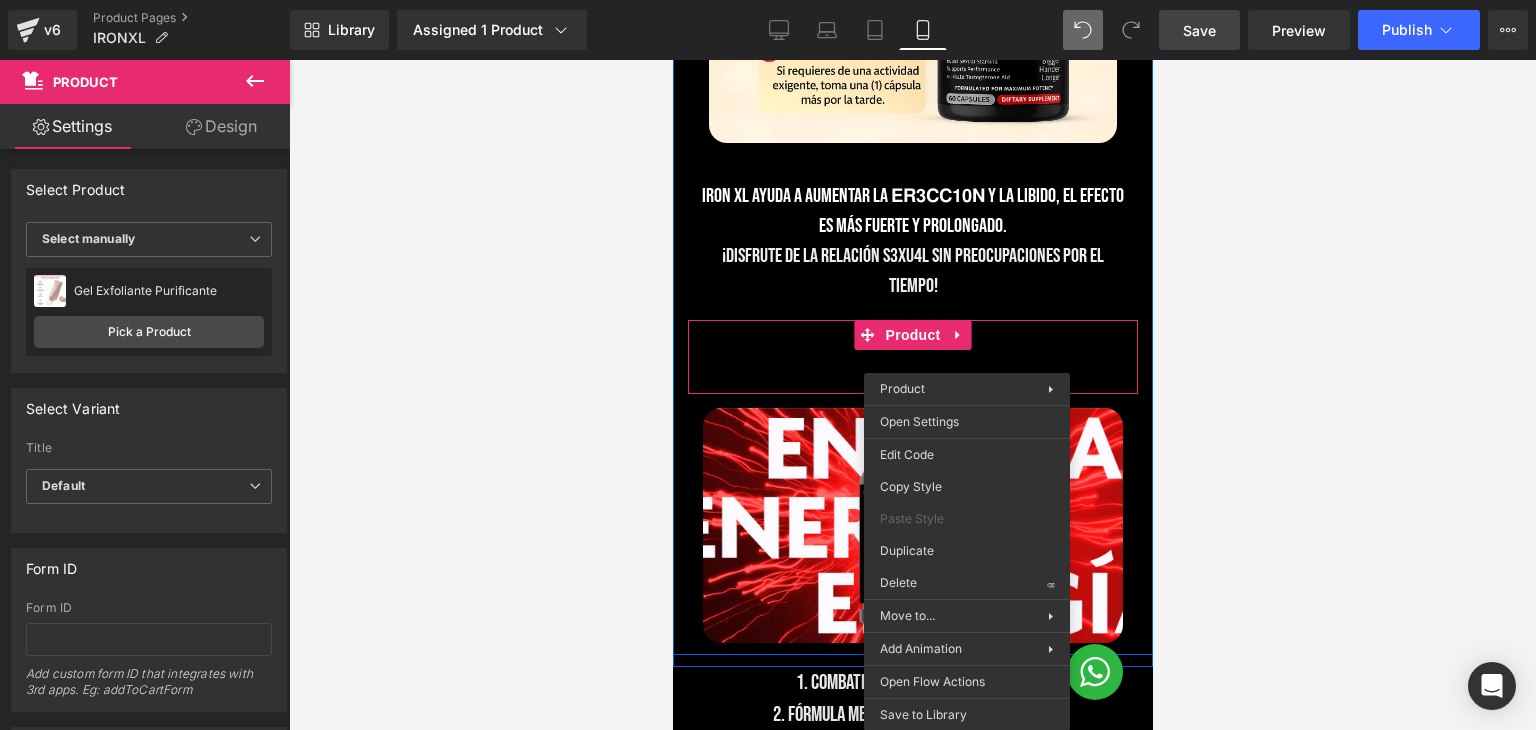 click on "Paga con Tarjeta de Crédito / Débito
(P) Cart Button" at bounding box center (912, 355) 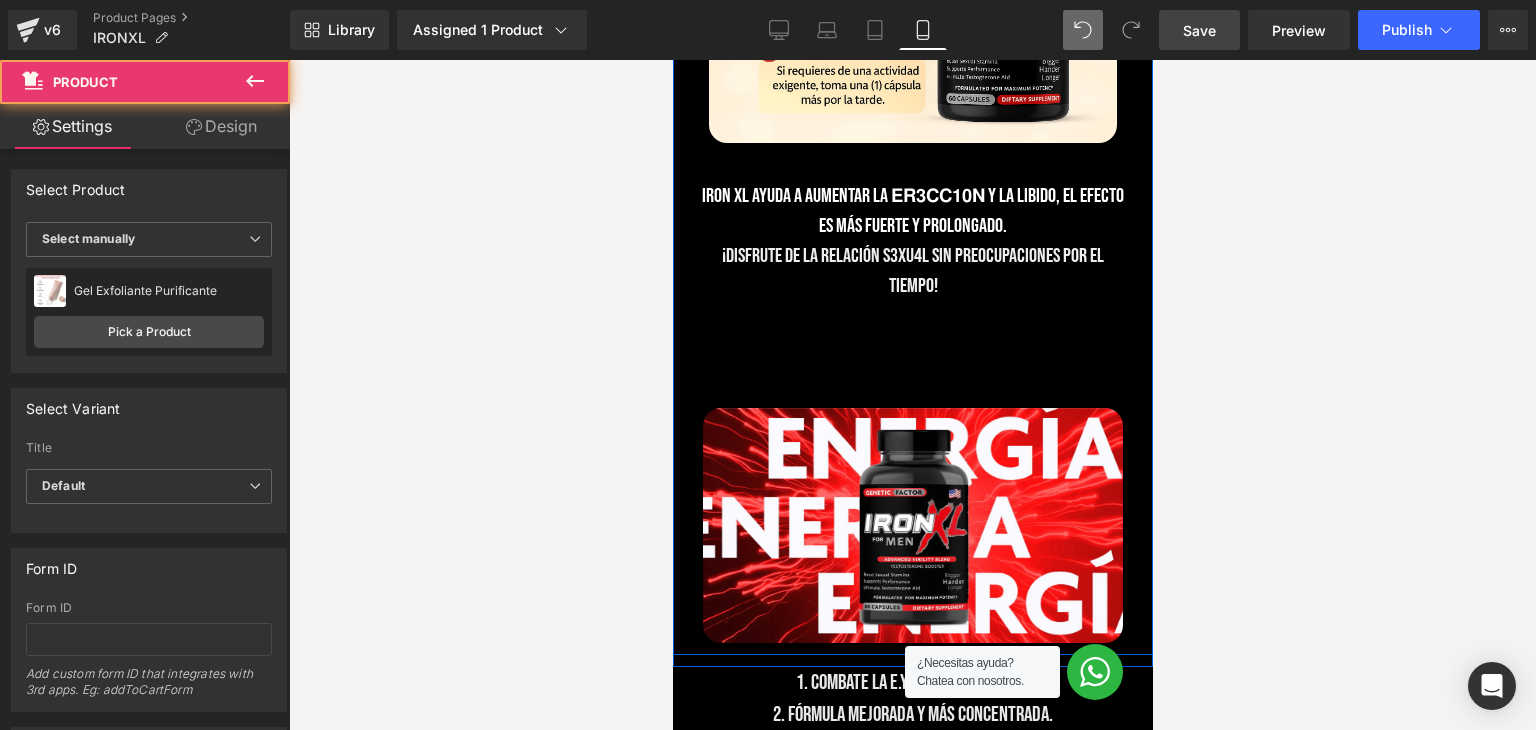 click on "Paga con Tarjeta de Crédito / Débito
(P) Cart Button" at bounding box center (912, 355) 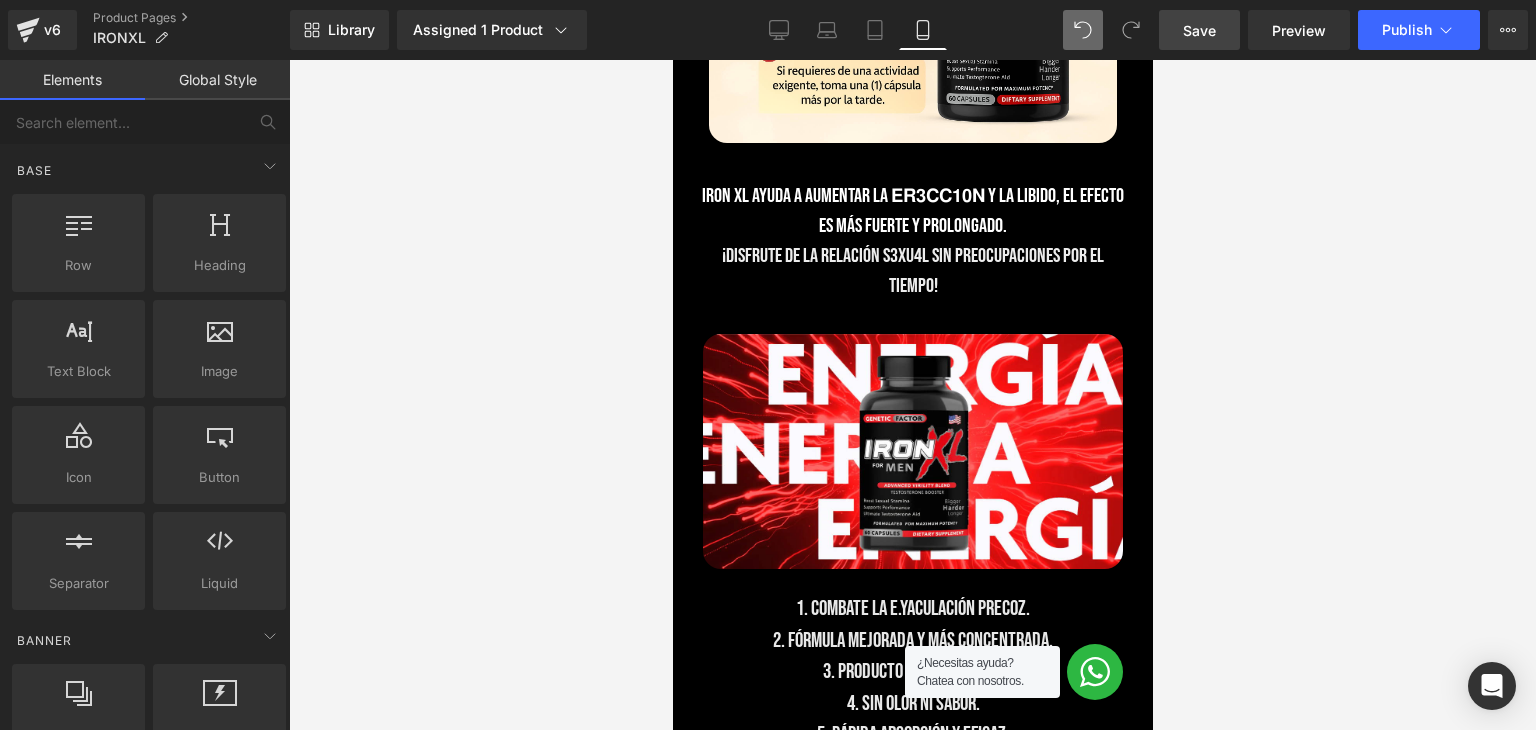 click on "Save" at bounding box center (1199, 30) 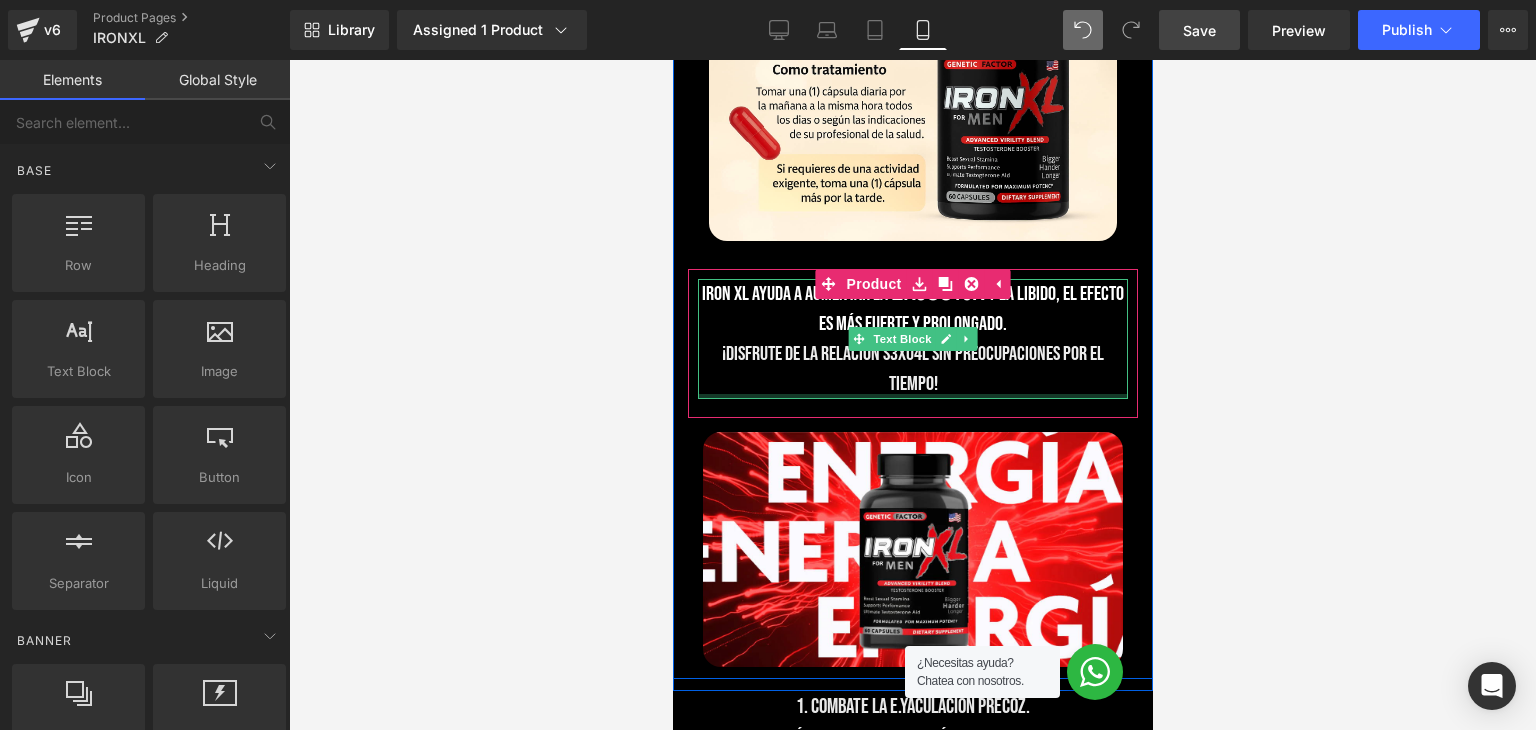 scroll, scrollTop: 2898, scrollLeft: 0, axis: vertical 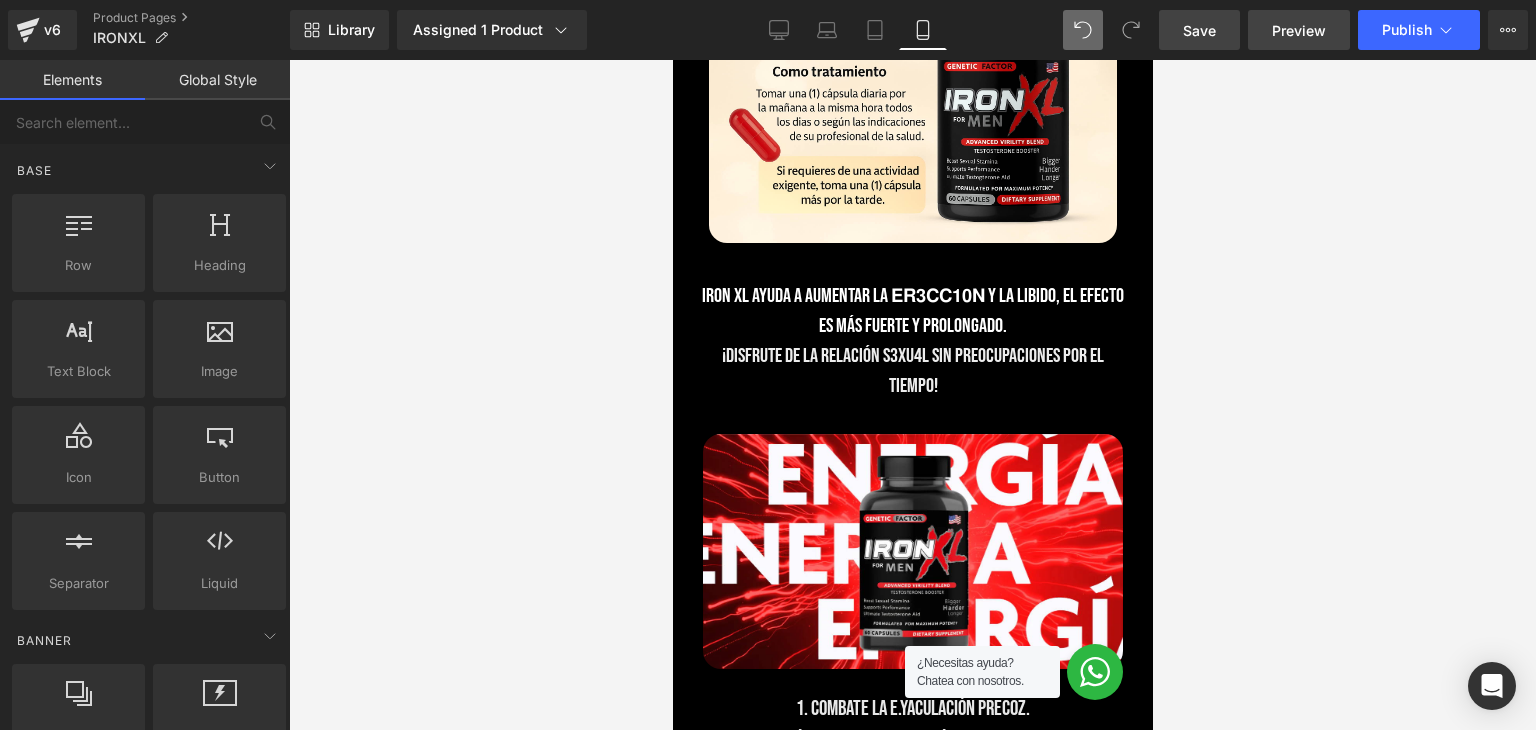 click on "Preview" at bounding box center [1299, 30] 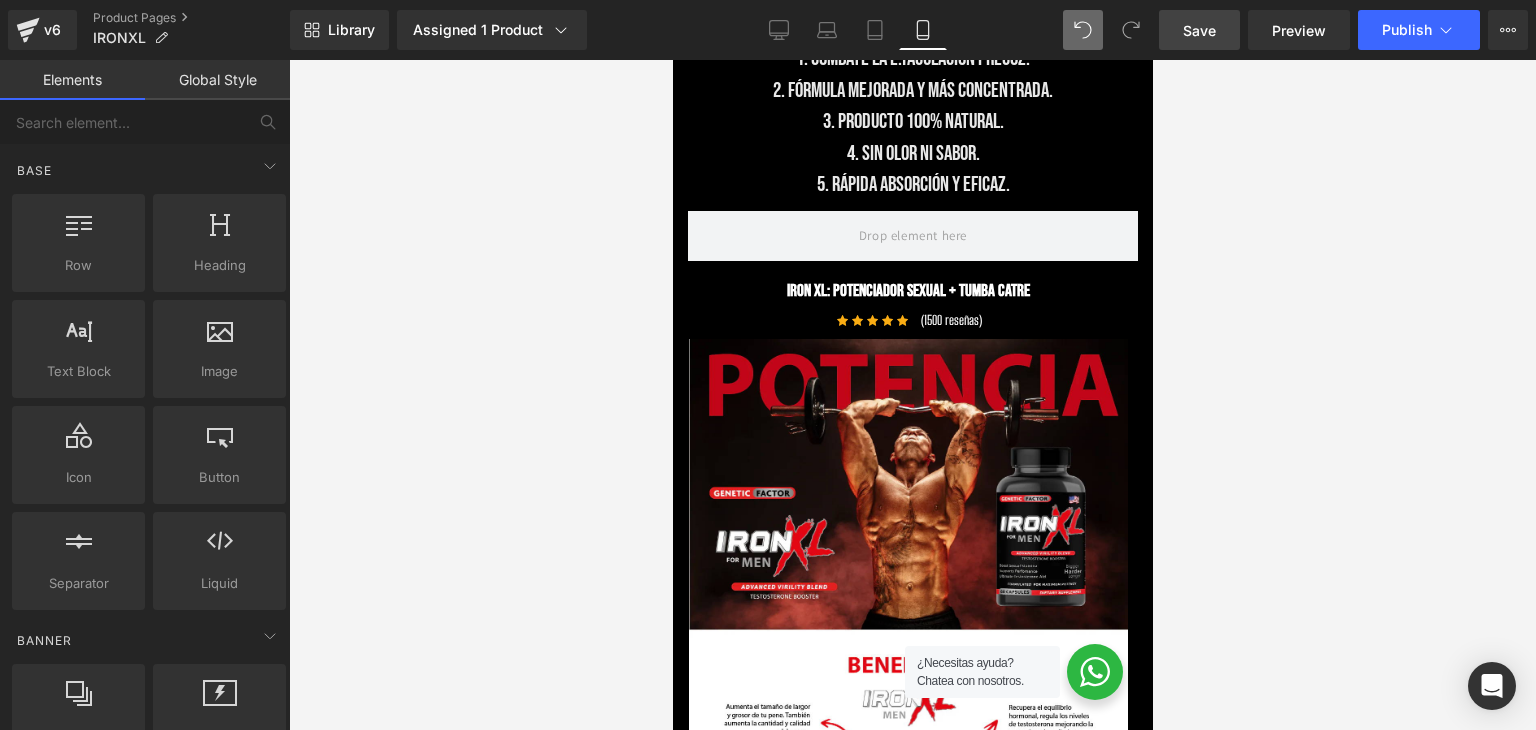 scroll, scrollTop: 3598, scrollLeft: 0, axis: vertical 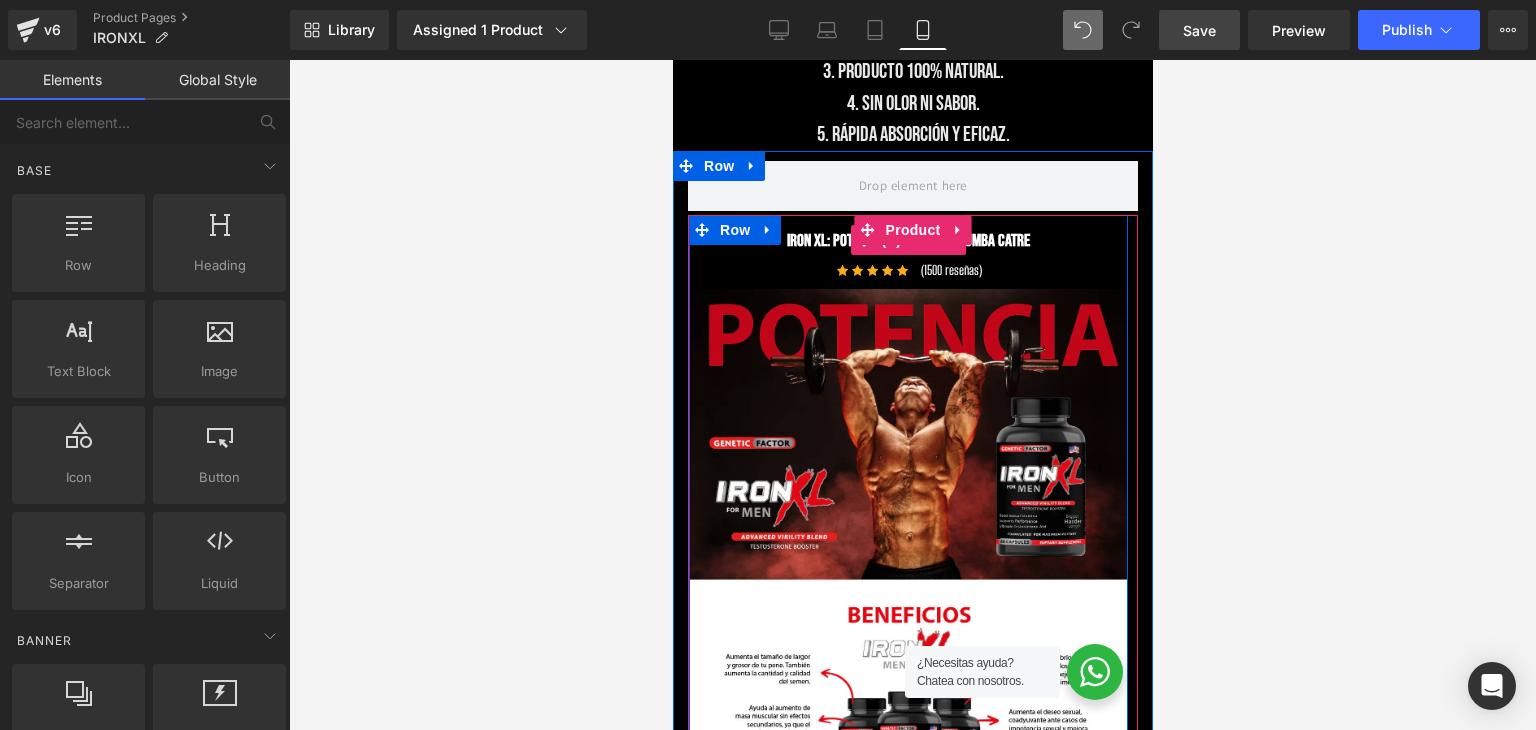 click on "IRON XL: Potenciador Sexual + Tumba Catre" at bounding box center [907, 240] 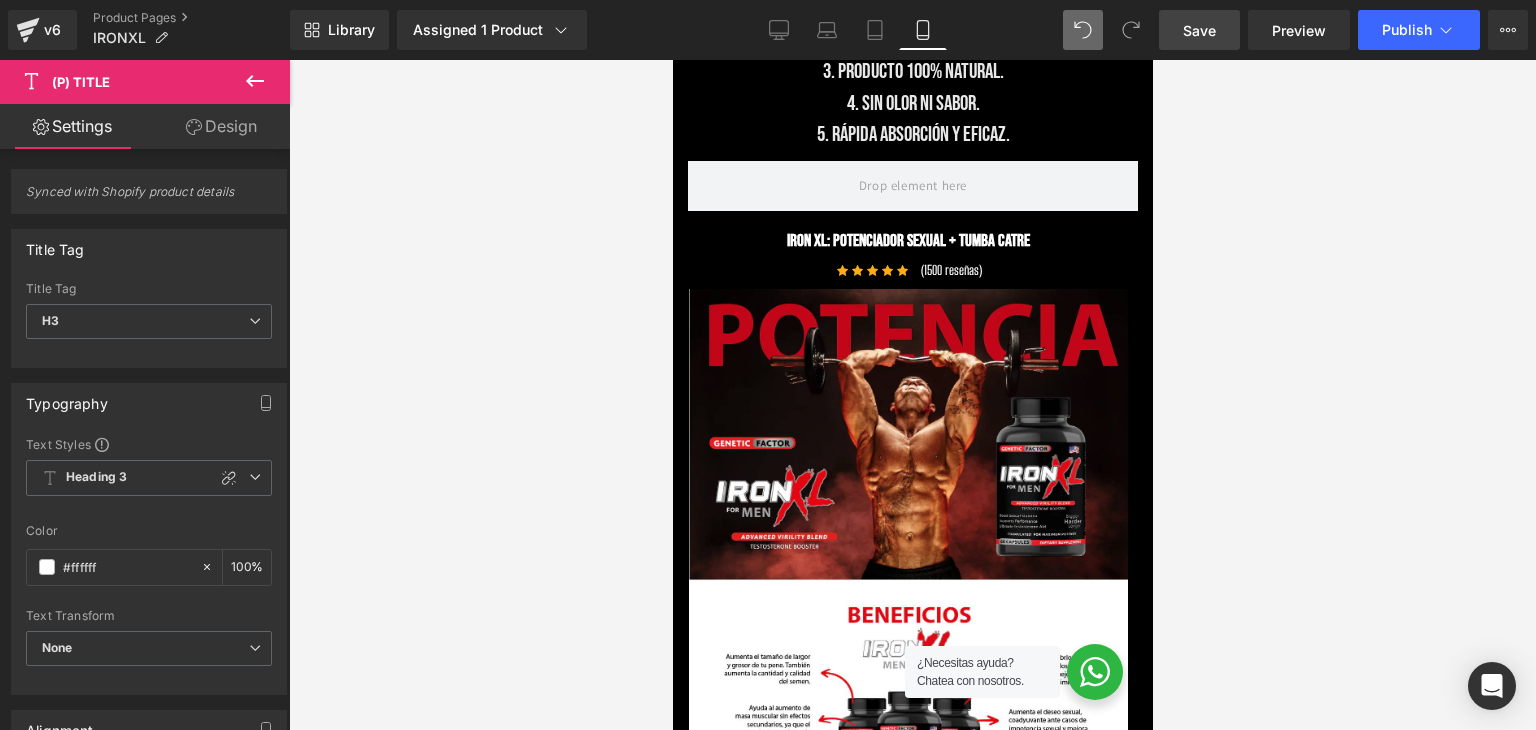 click on "Design" at bounding box center [221, 126] 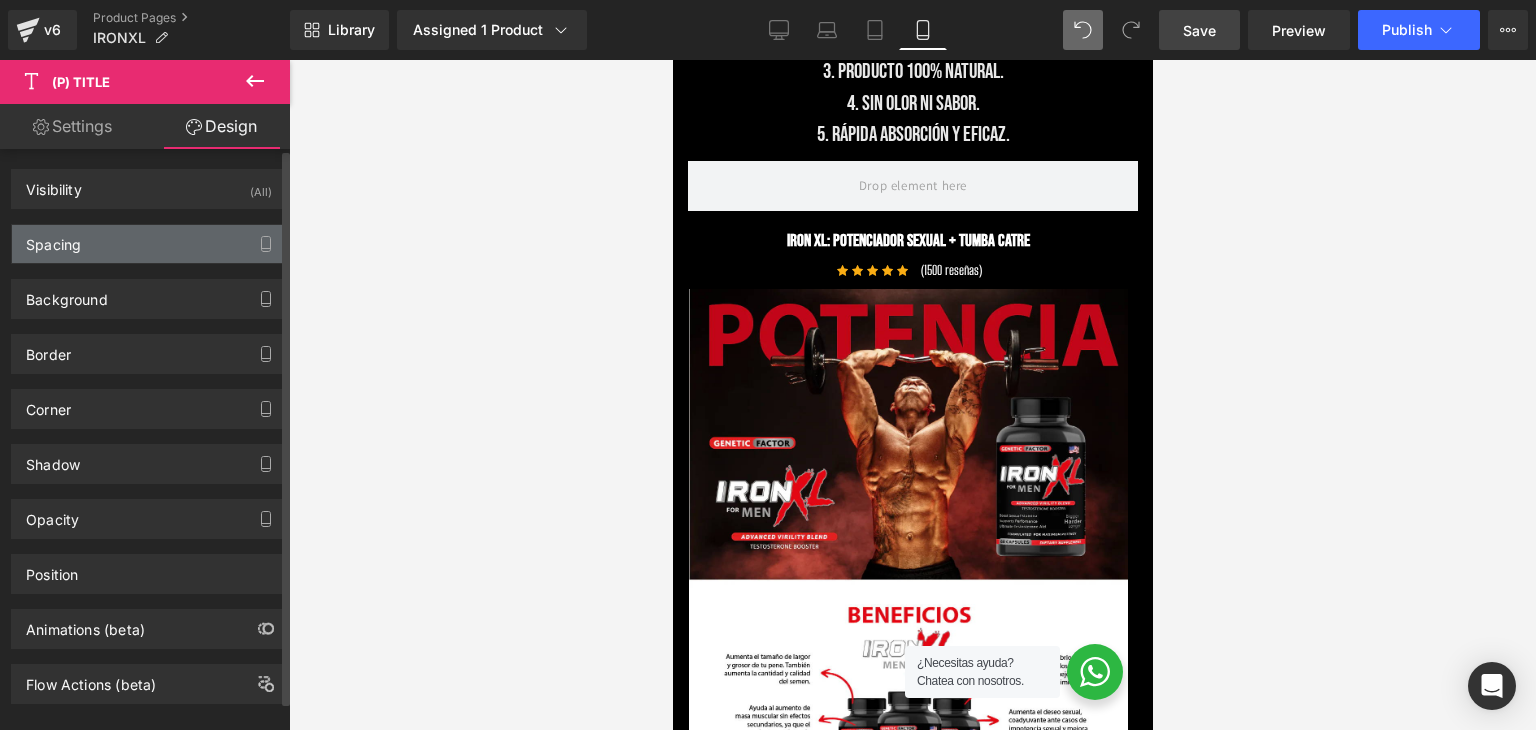 type on "0" 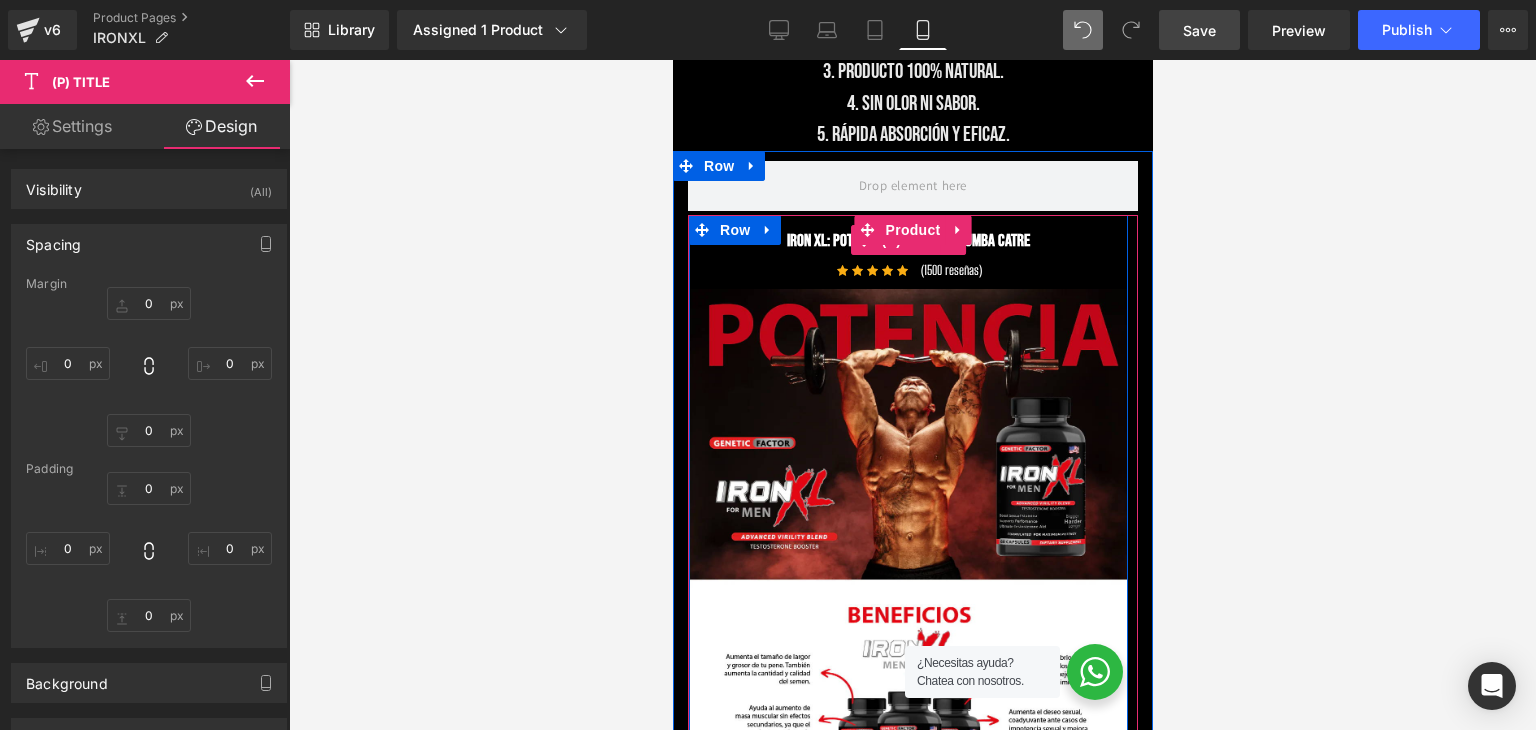 click on "IRON XL: Potenciador Sexual + Tumba Catre" at bounding box center [907, 241] 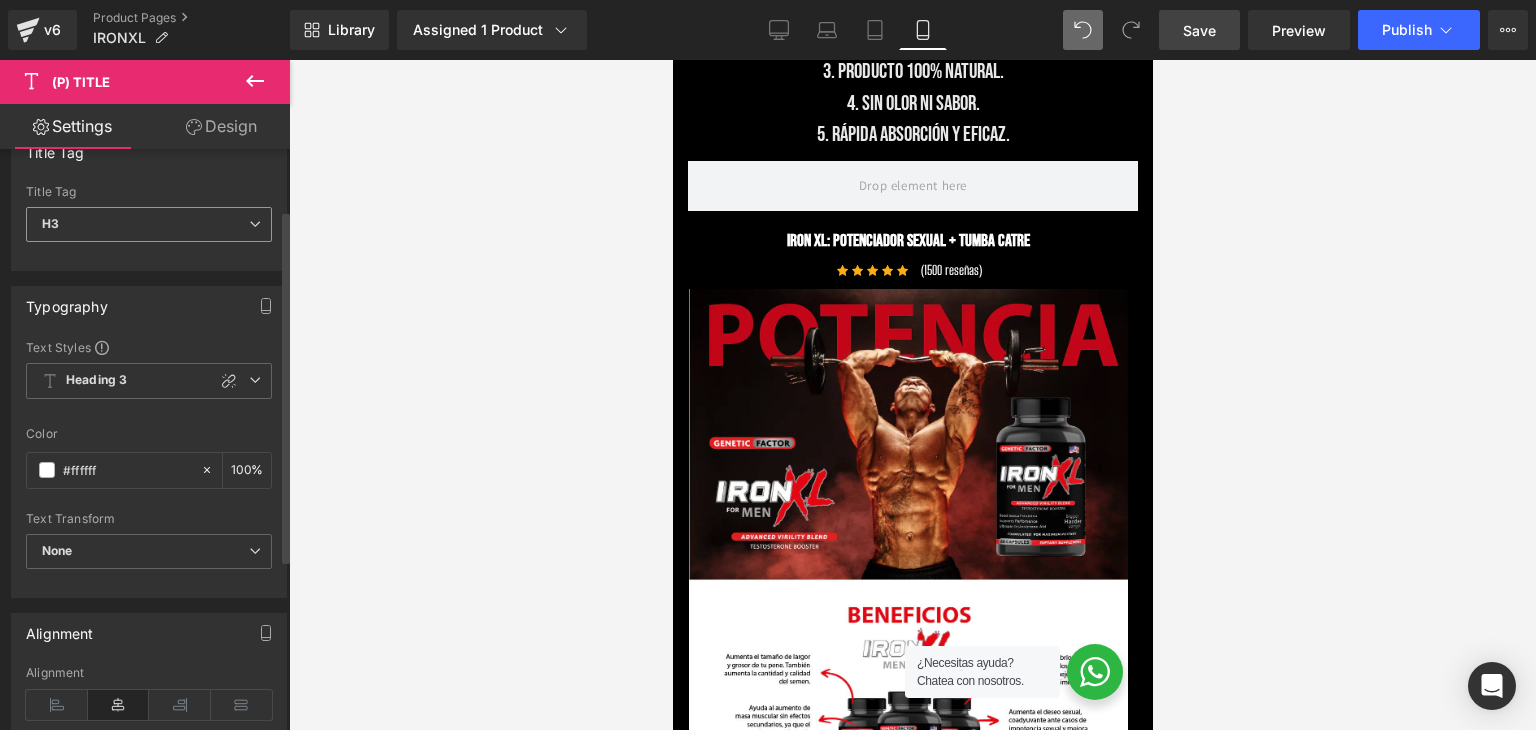 scroll, scrollTop: 100, scrollLeft: 0, axis: vertical 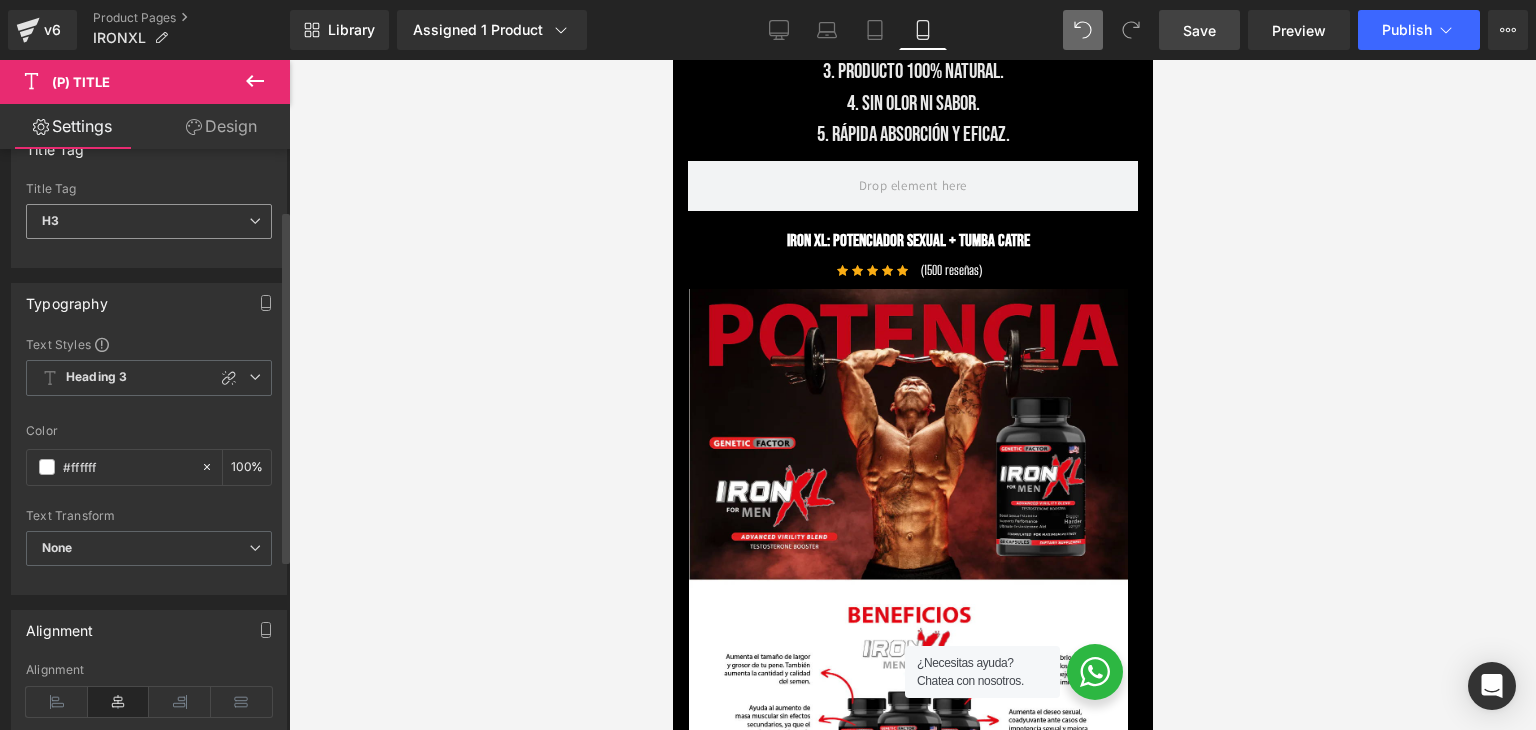 click on "H3" at bounding box center (149, 221) 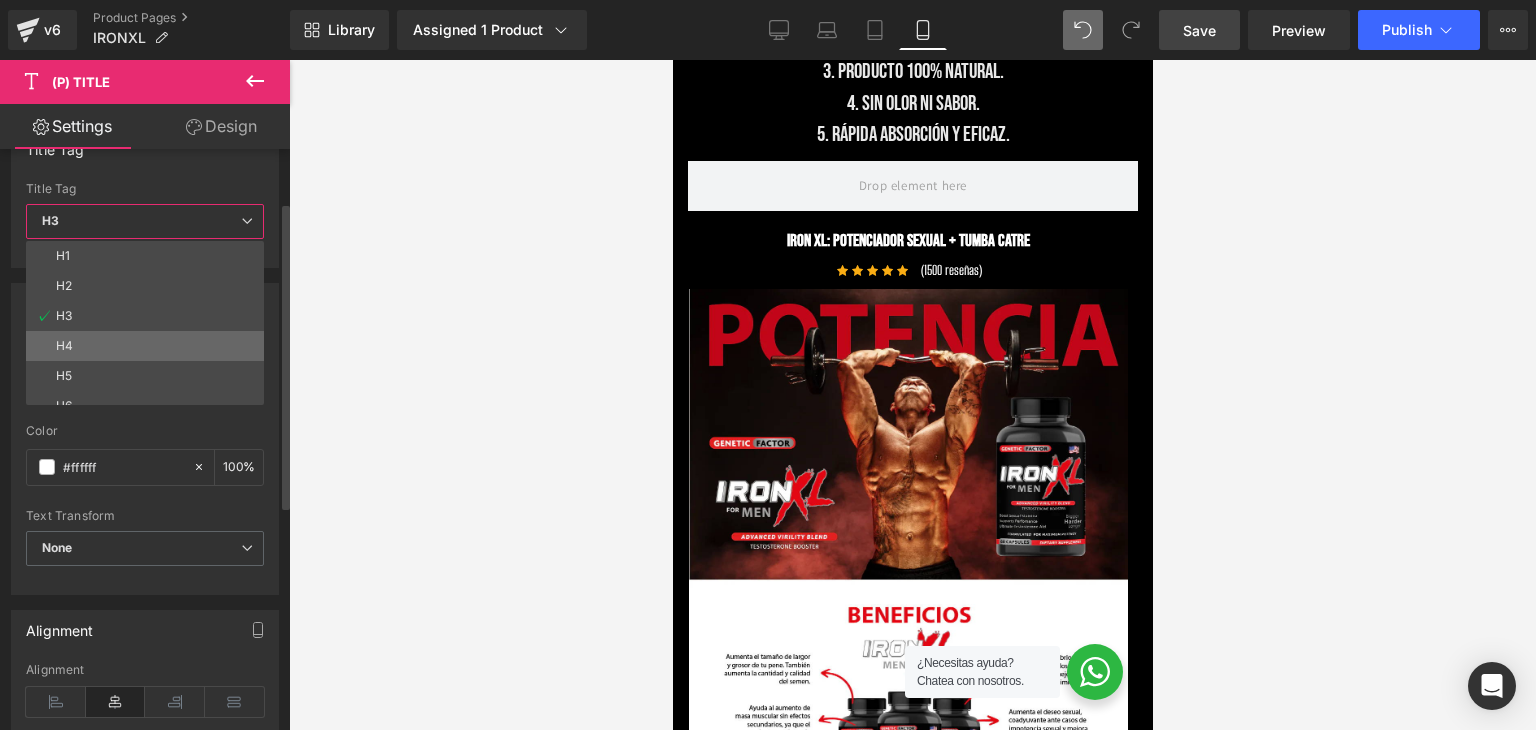 click on "H4" at bounding box center [149, 346] 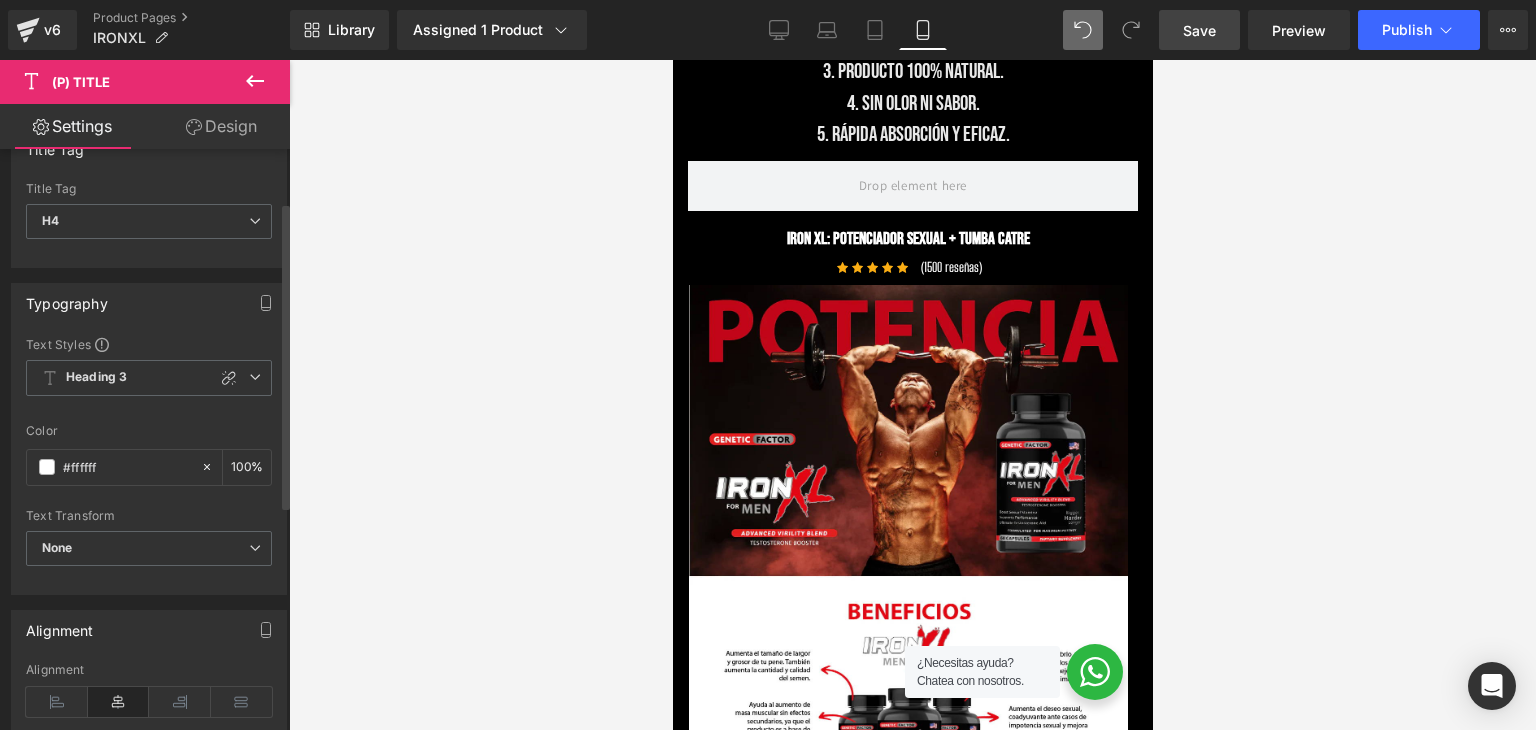 click on "Title Tag
H4
H1 H2 H3 H4 H5 H6 Paragraph" at bounding box center [149, 222] 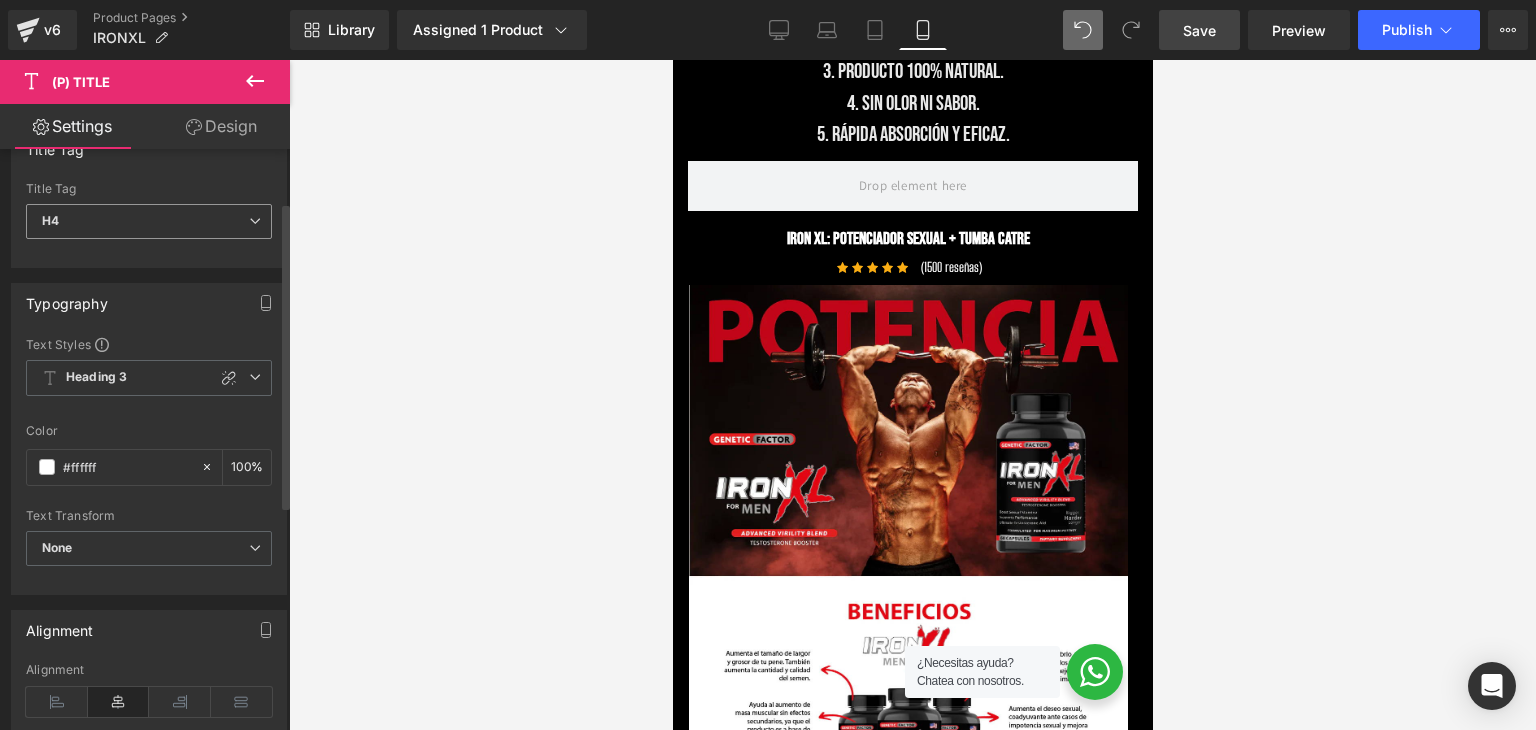 click on "H4" at bounding box center (149, 221) 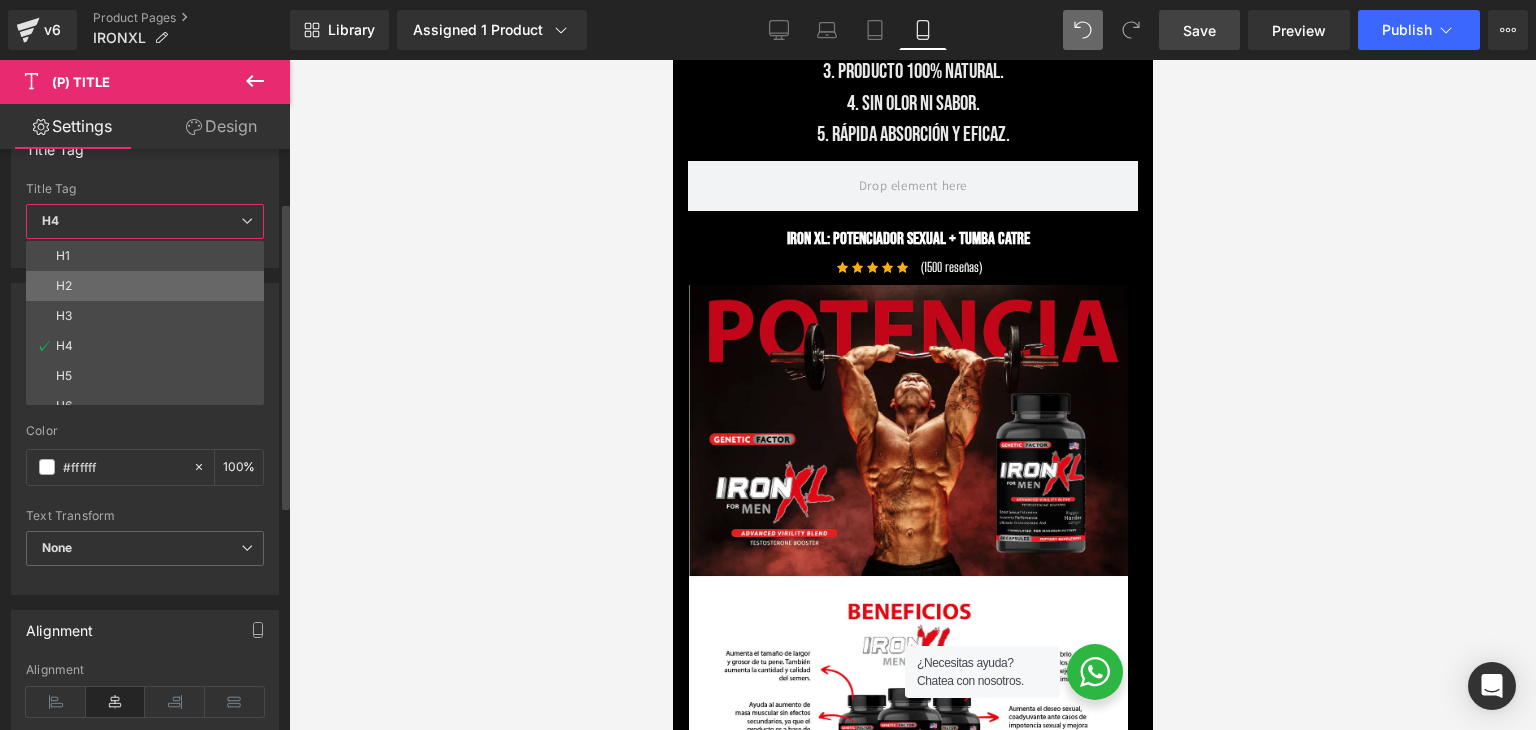click on "H2" at bounding box center [149, 286] 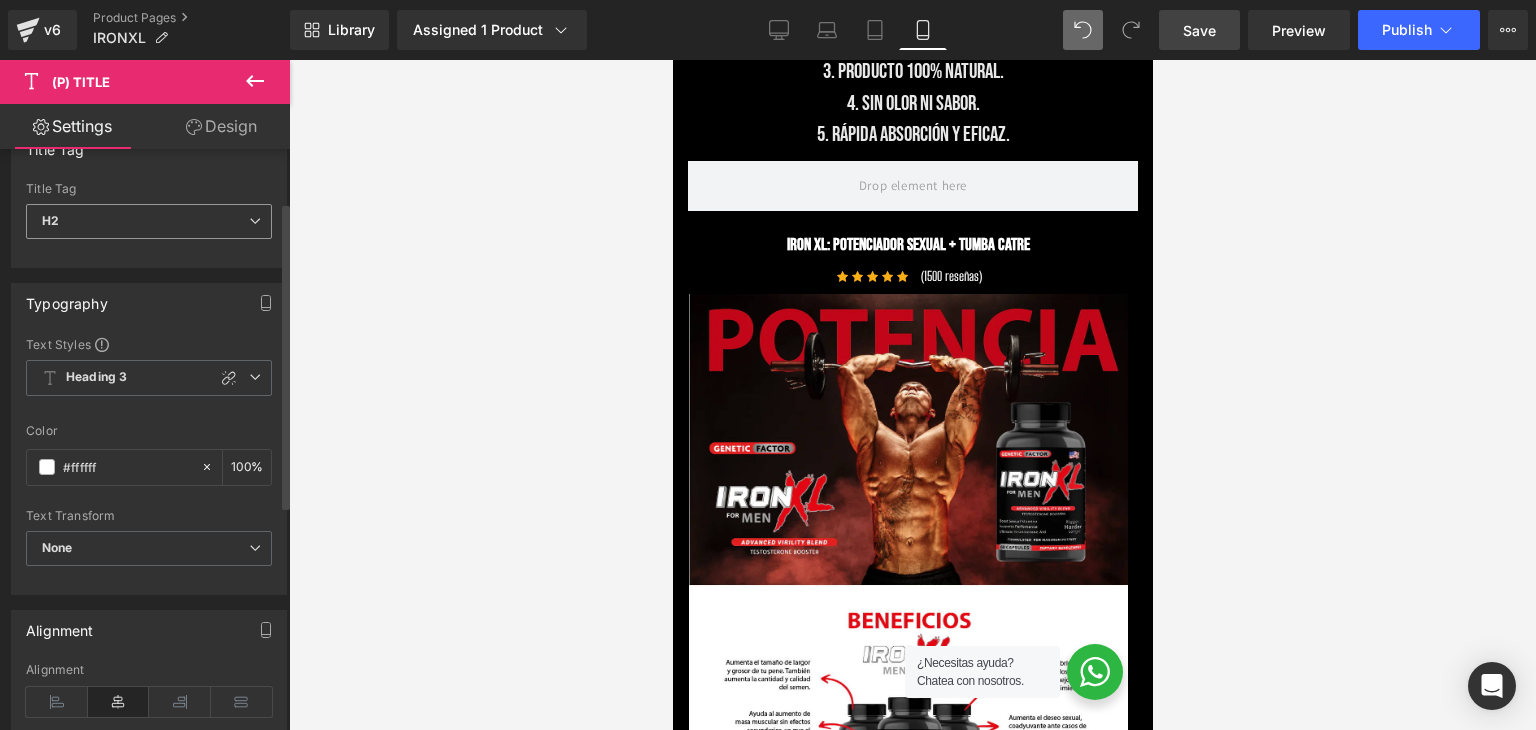 click on "H2" at bounding box center [149, 221] 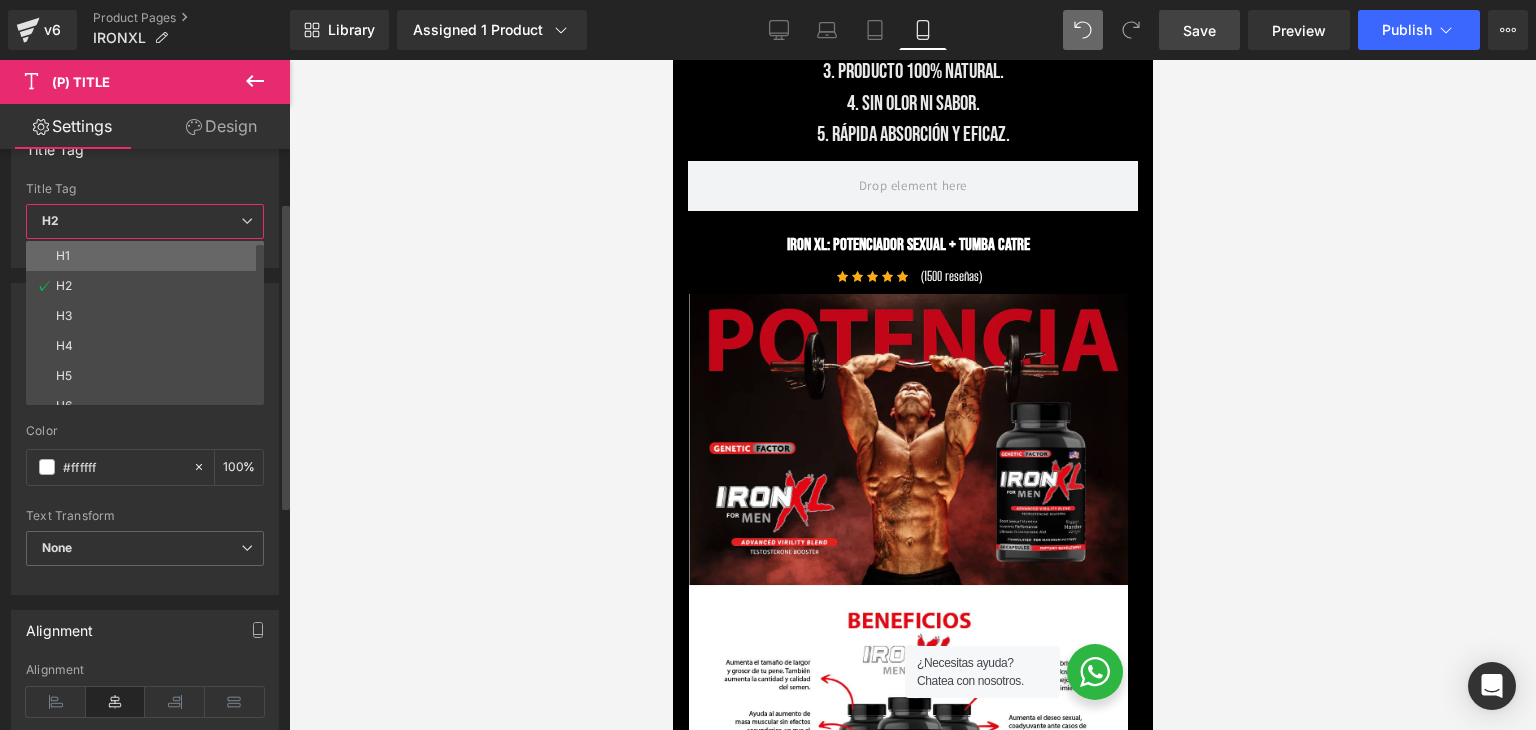 click on "H1" at bounding box center (149, 256) 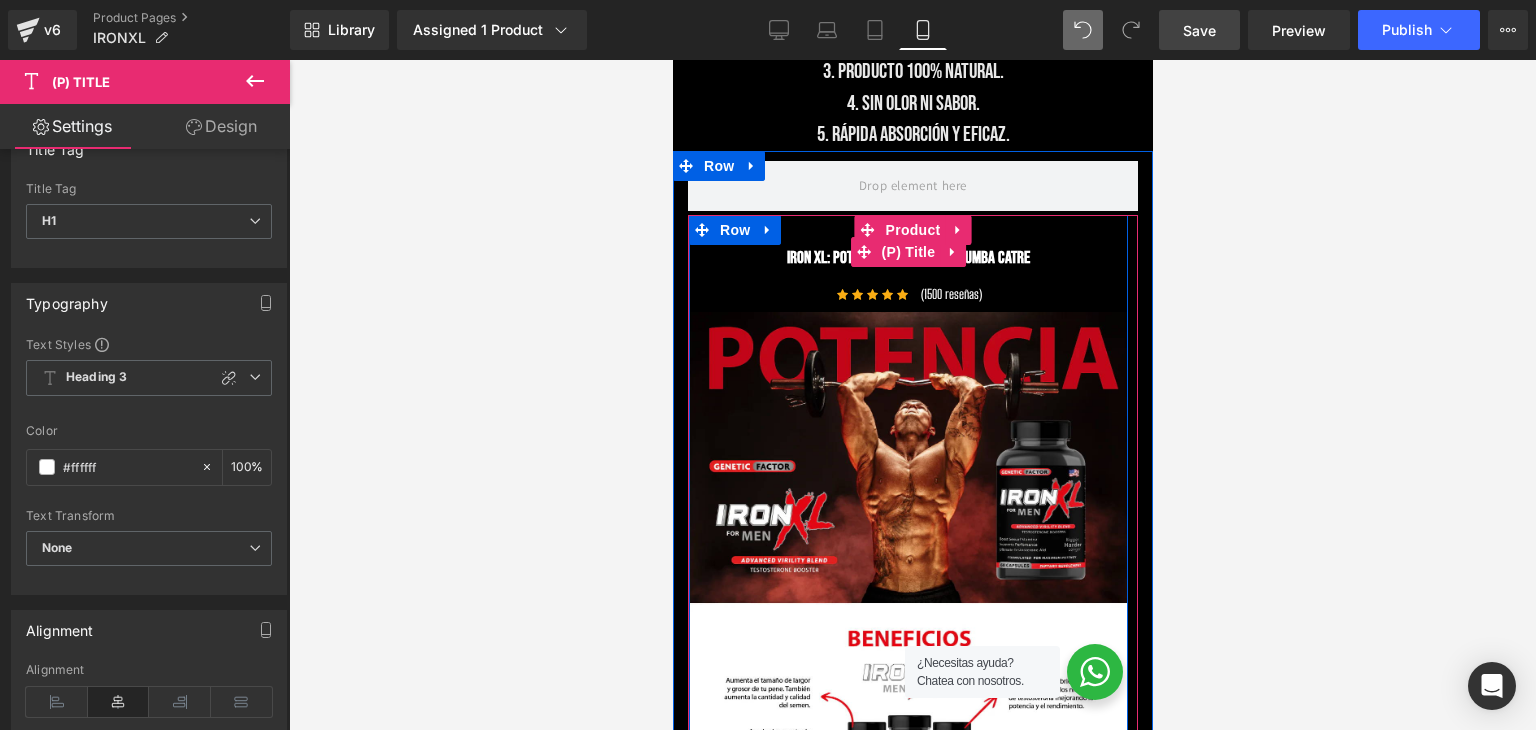 click on "IRON XL: Potenciador Sexual + Tumba Catre" at bounding box center (907, 252) 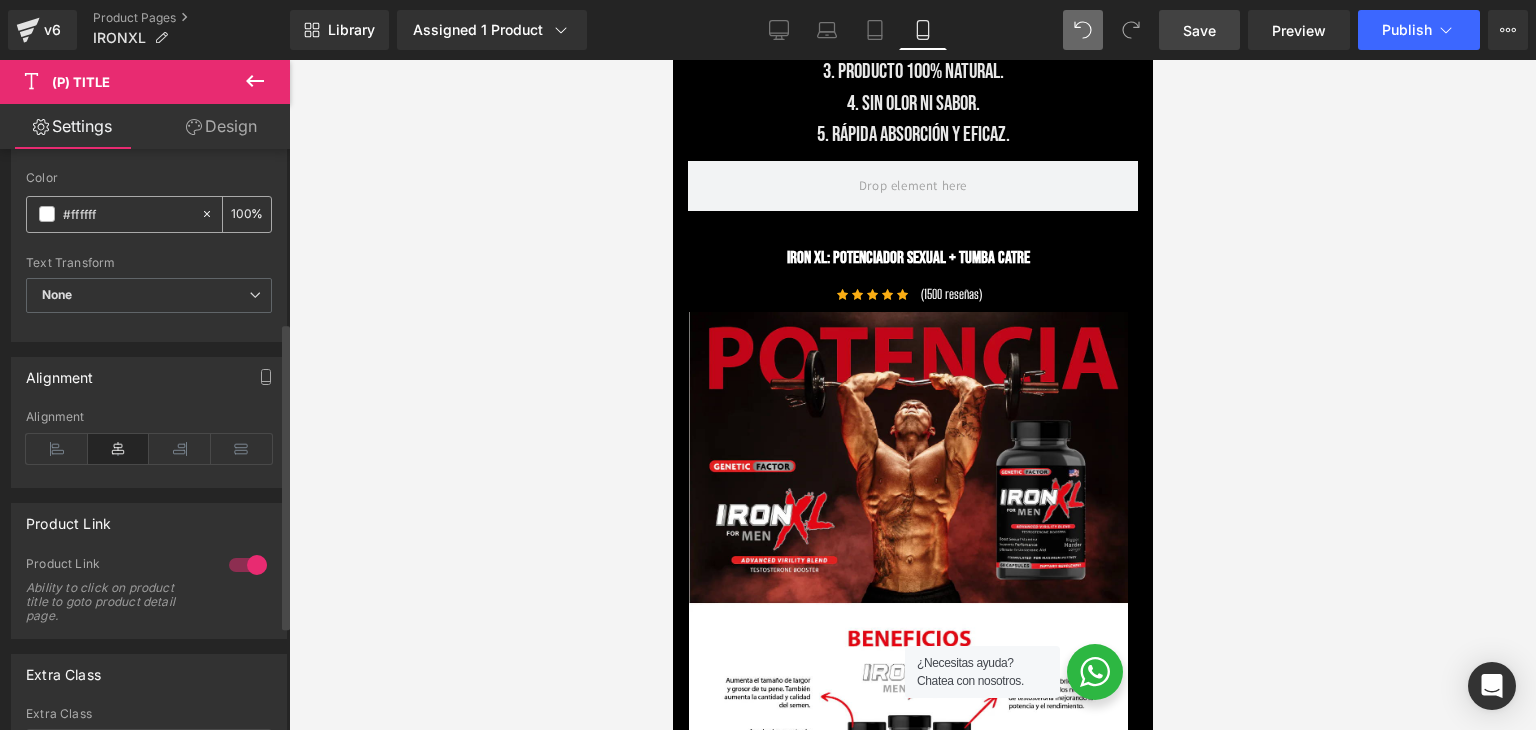 scroll, scrollTop: 324, scrollLeft: 0, axis: vertical 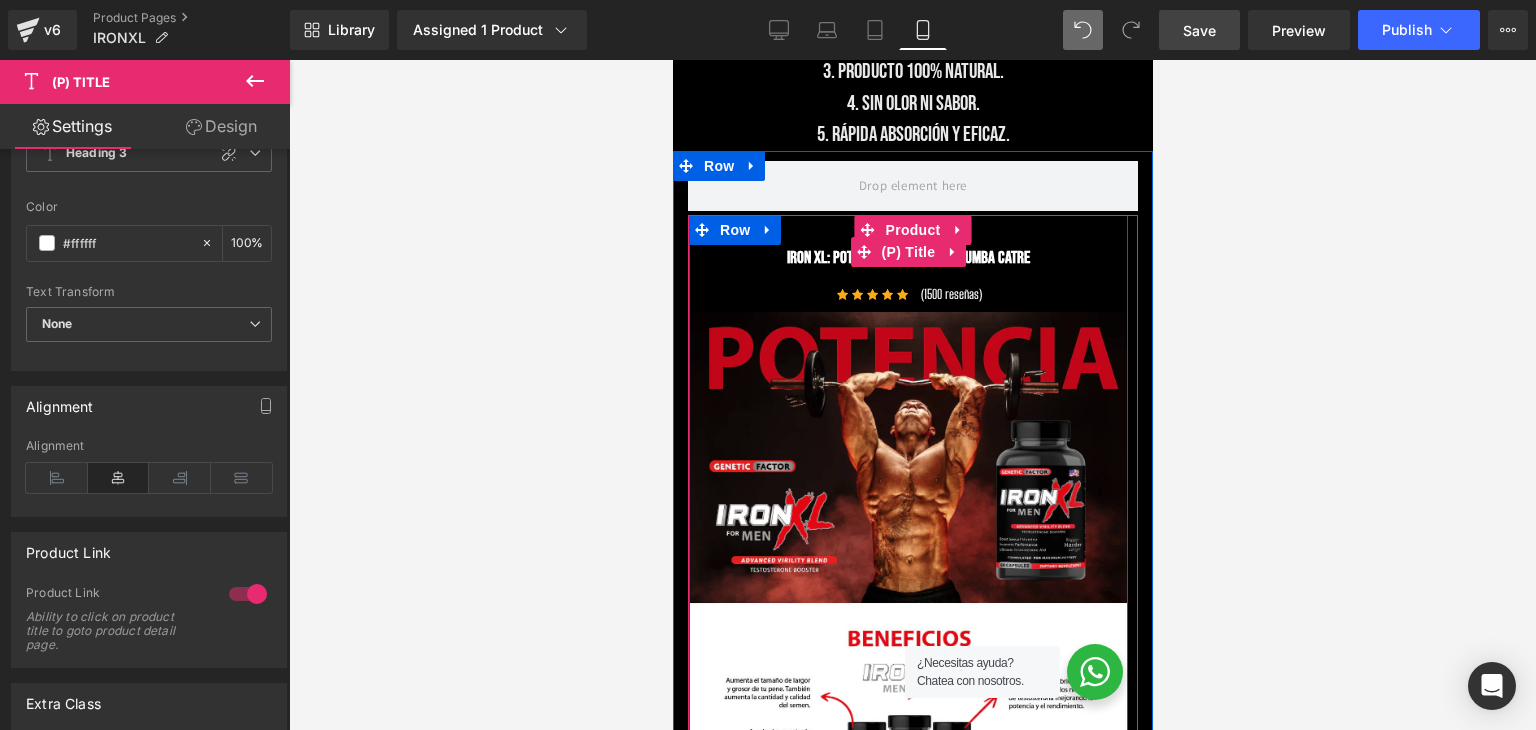 click on "IRON XL: Potenciador Sexual + Tumba Catre" at bounding box center (907, 258) 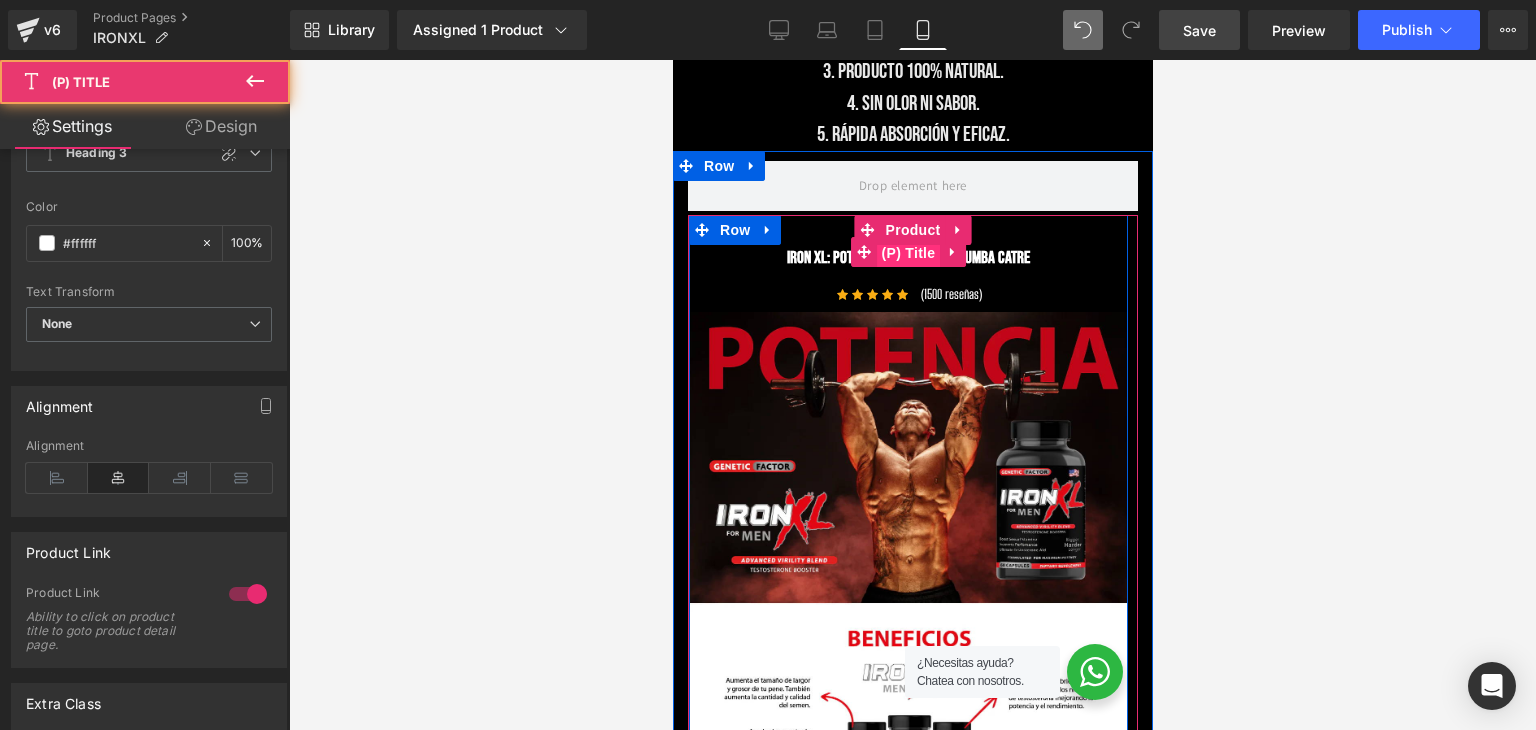 click on "(P) Title" at bounding box center [908, 253] 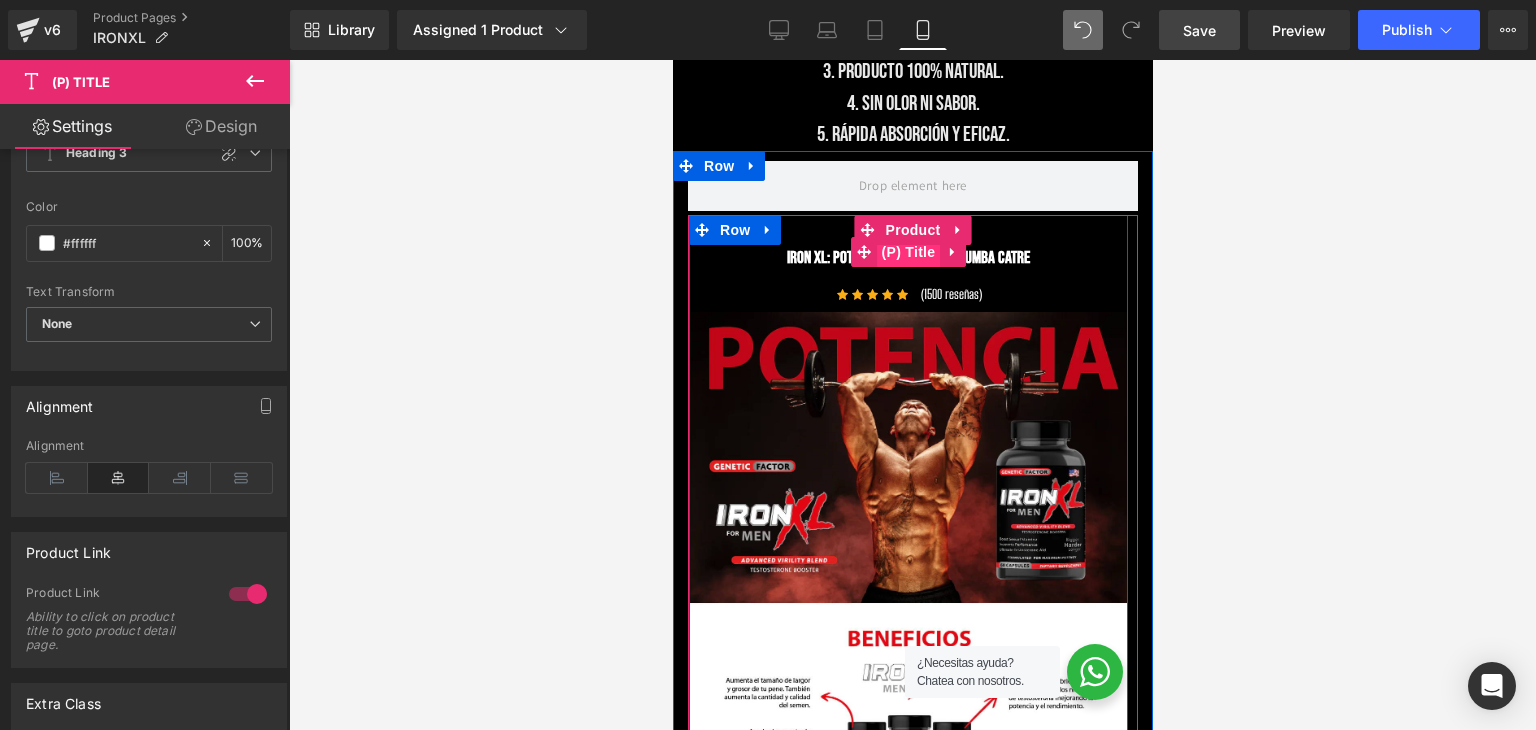 click on "(P) Title" at bounding box center (908, 252) 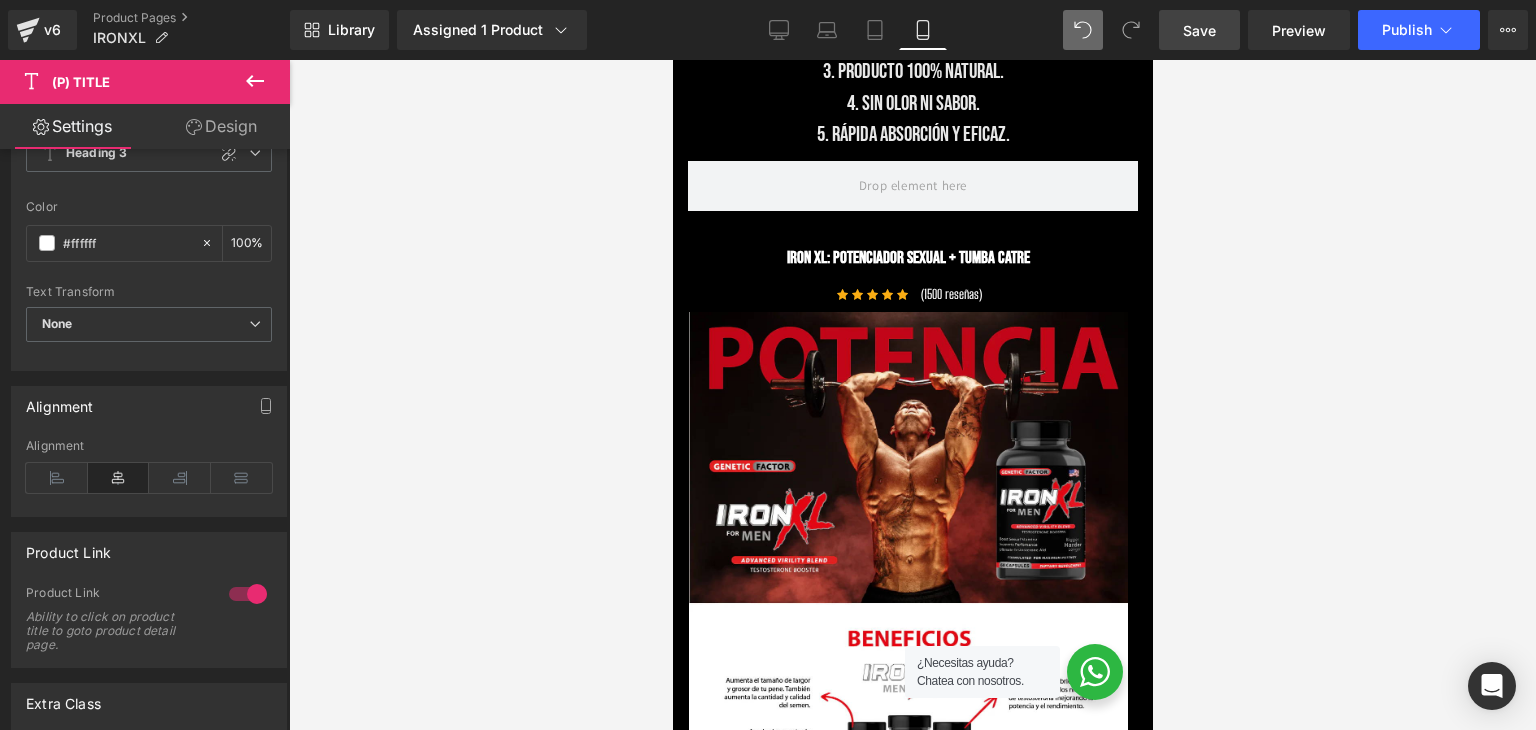 click on "Design" at bounding box center [221, 126] 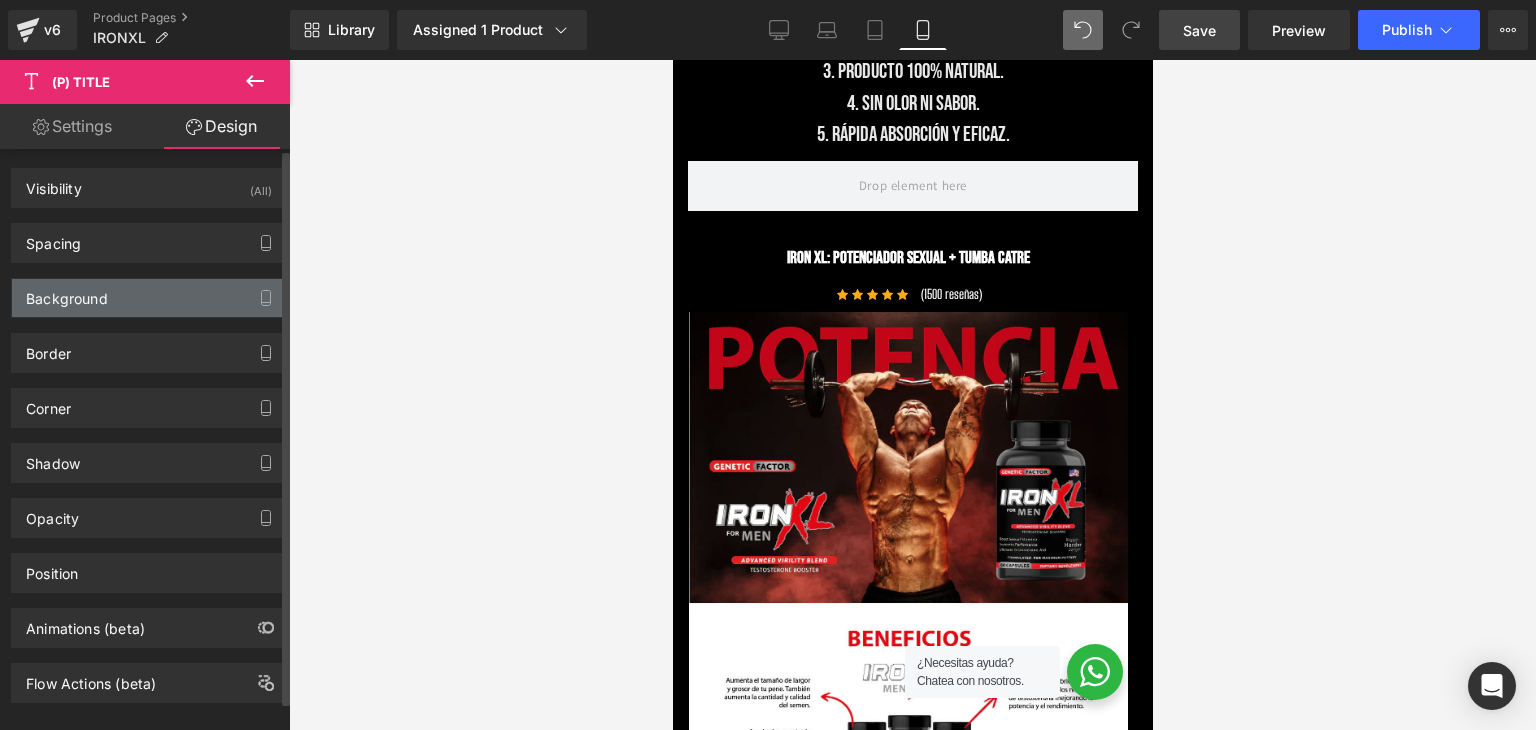 scroll, scrollTop: 0, scrollLeft: 0, axis: both 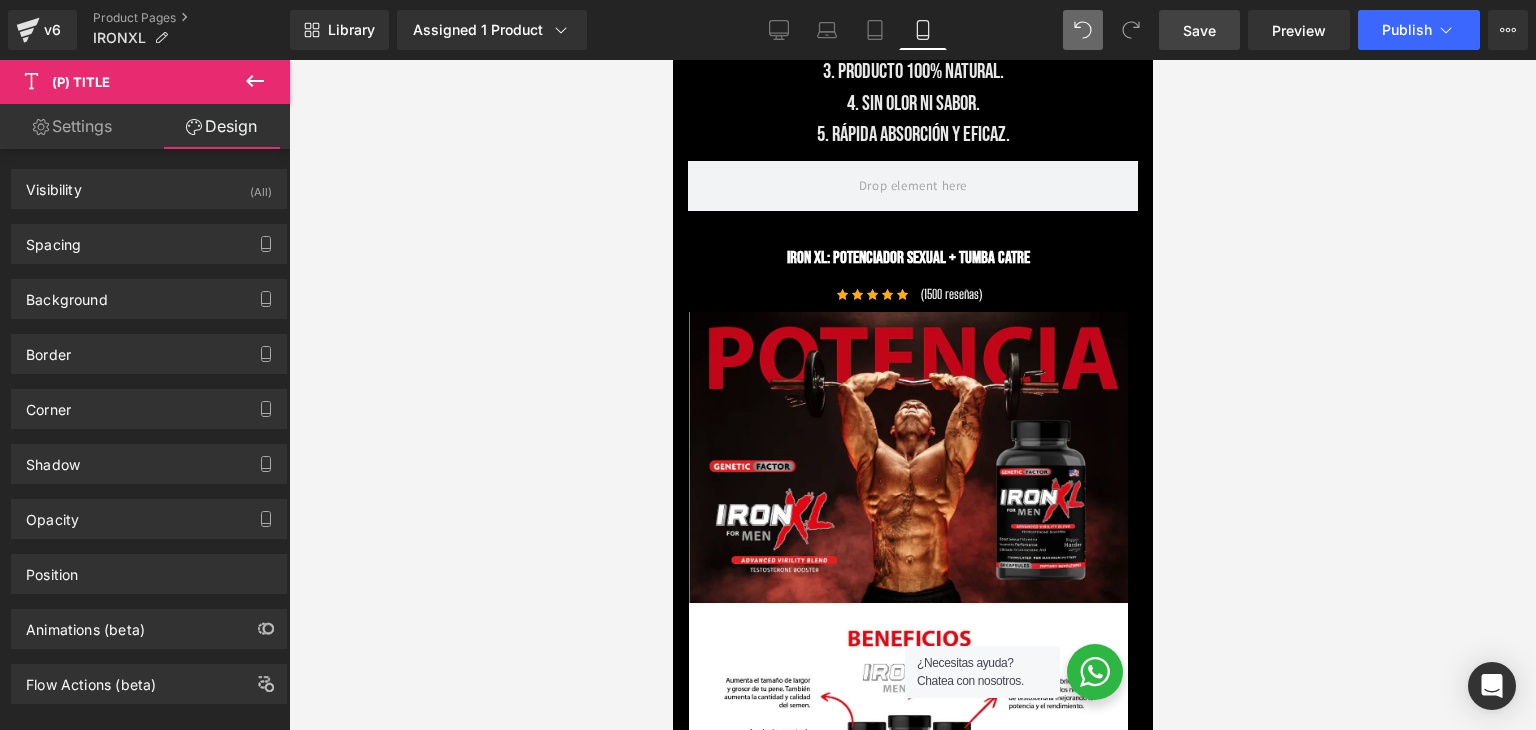 click on "Settings" at bounding box center [72, 126] 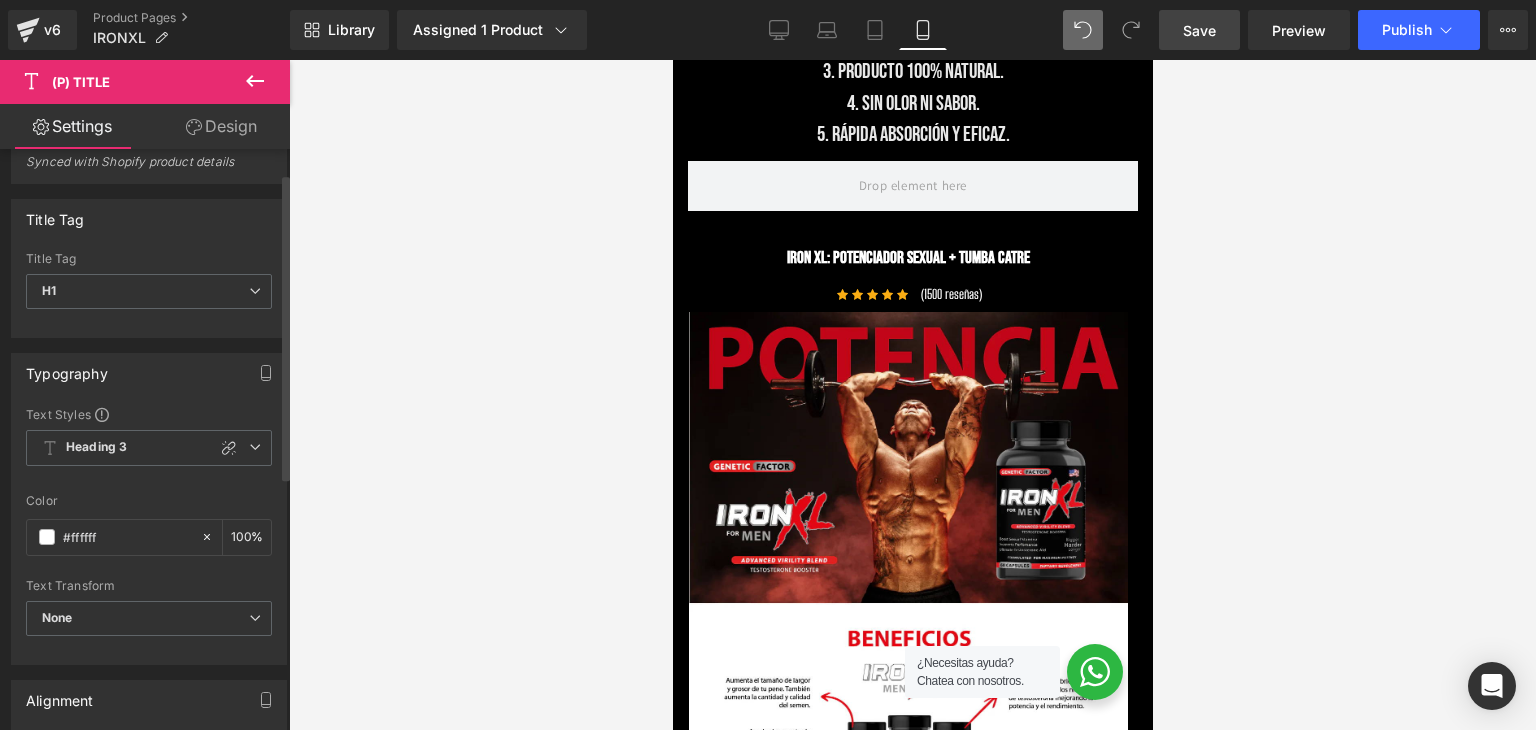scroll, scrollTop: 24, scrollLeft: 0, axis: vertical 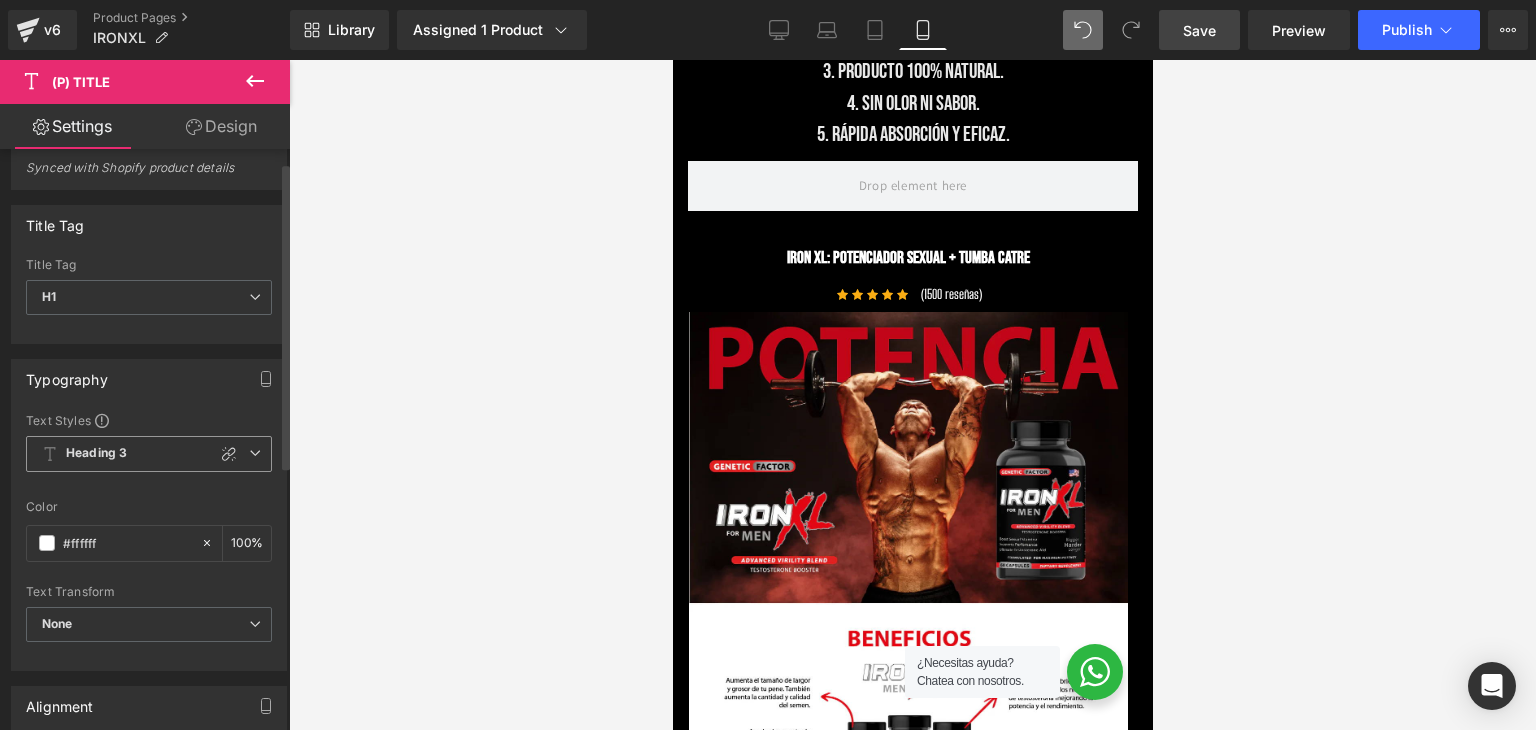 click on "Heading 3" at bounding box center [149, 454] 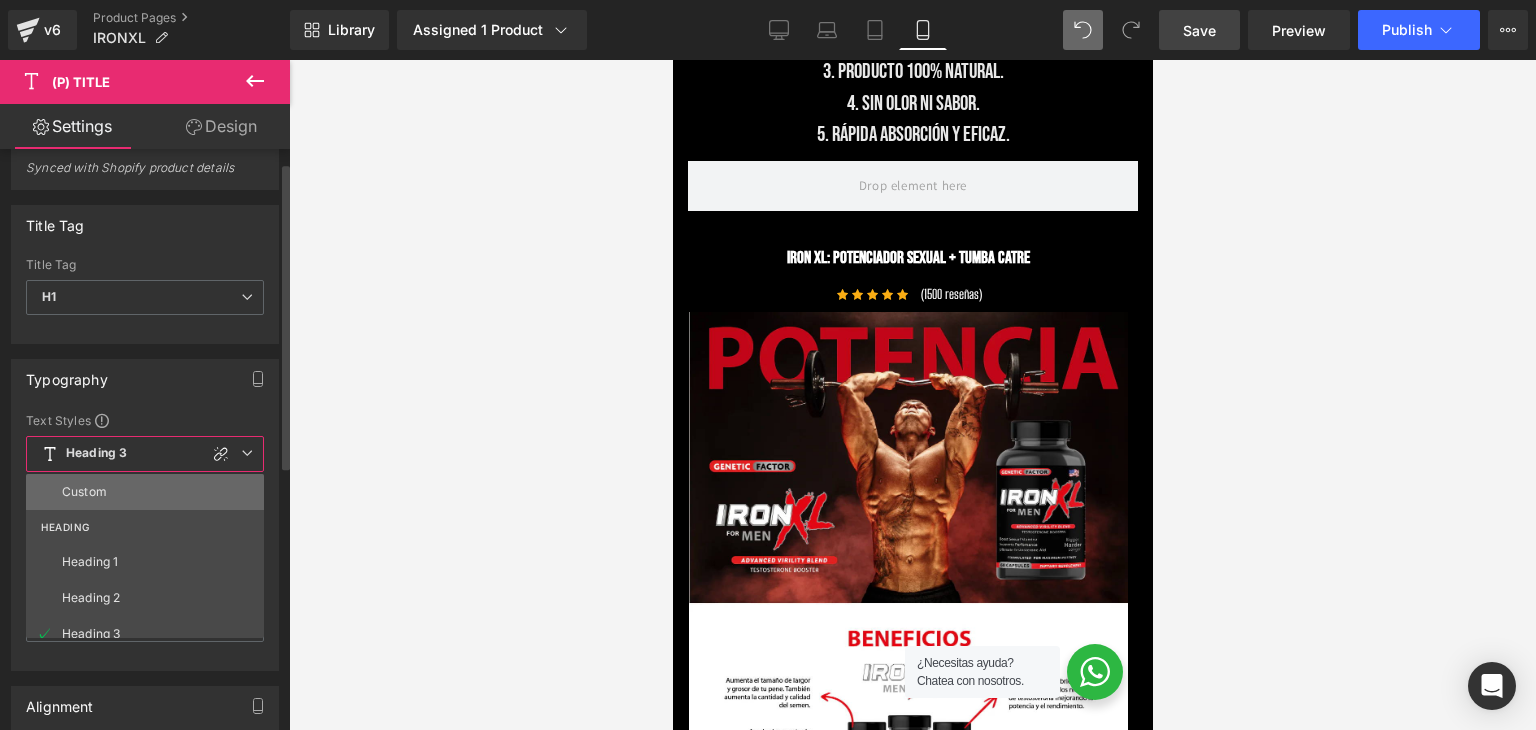 click on "Custom" at bounding box center [149, 492] 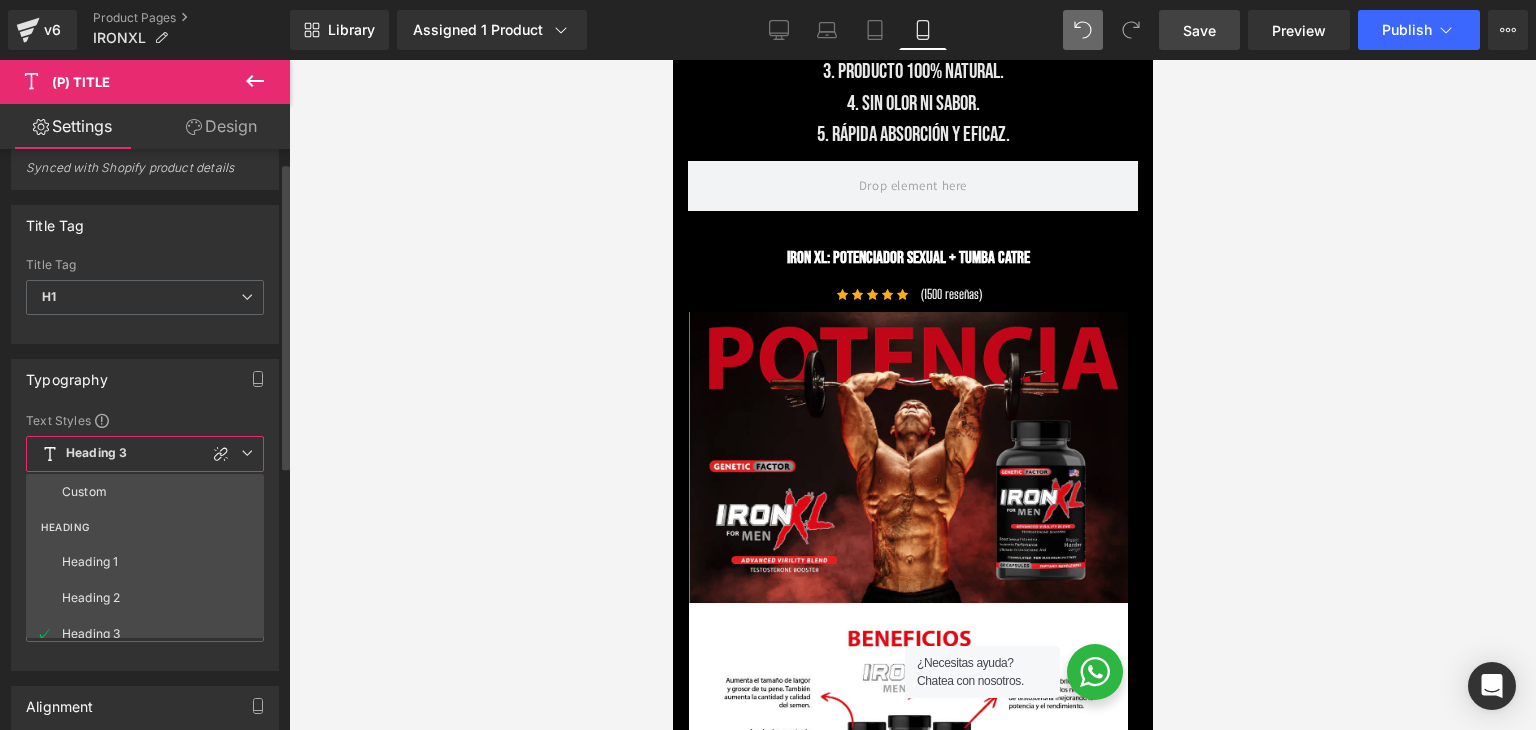 type on "0" 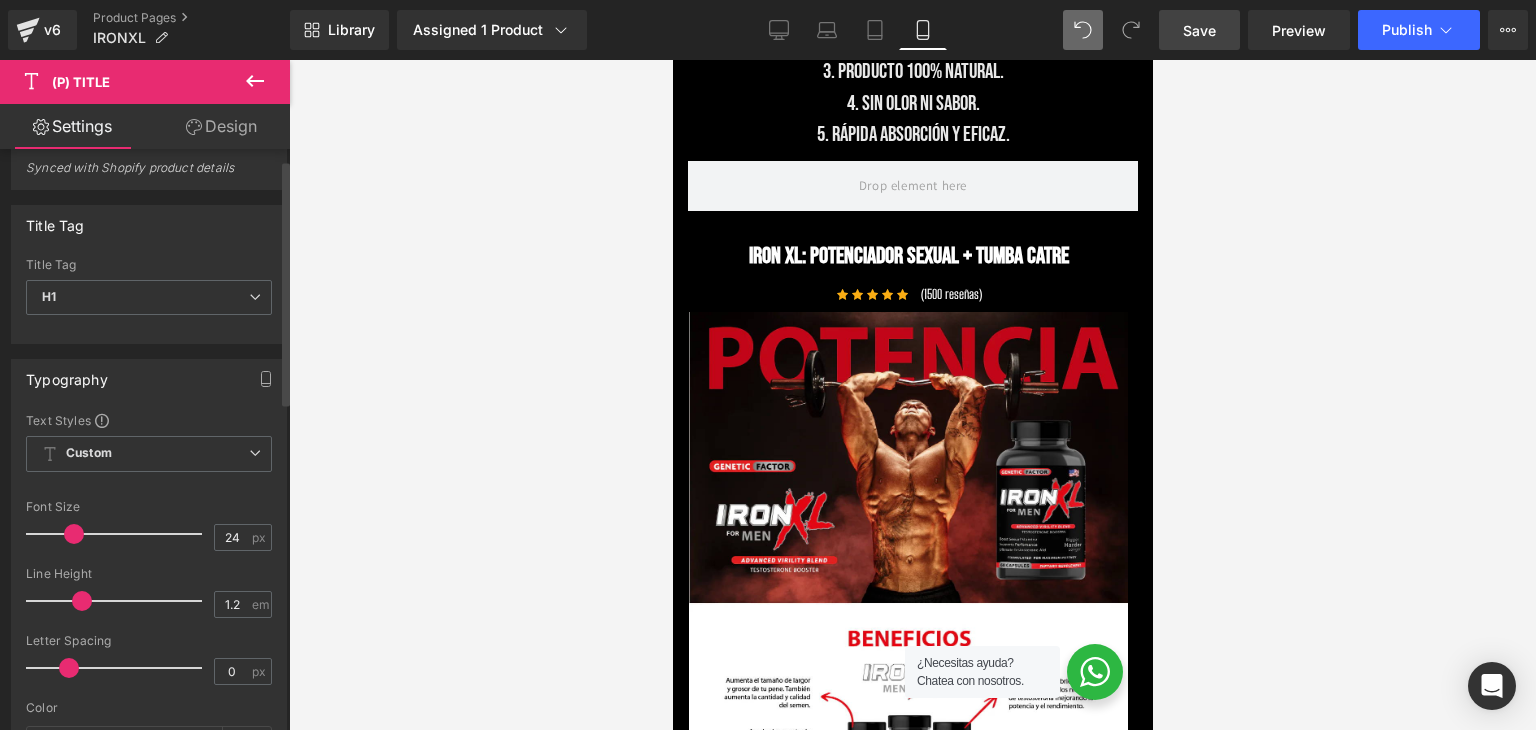 type on "25" 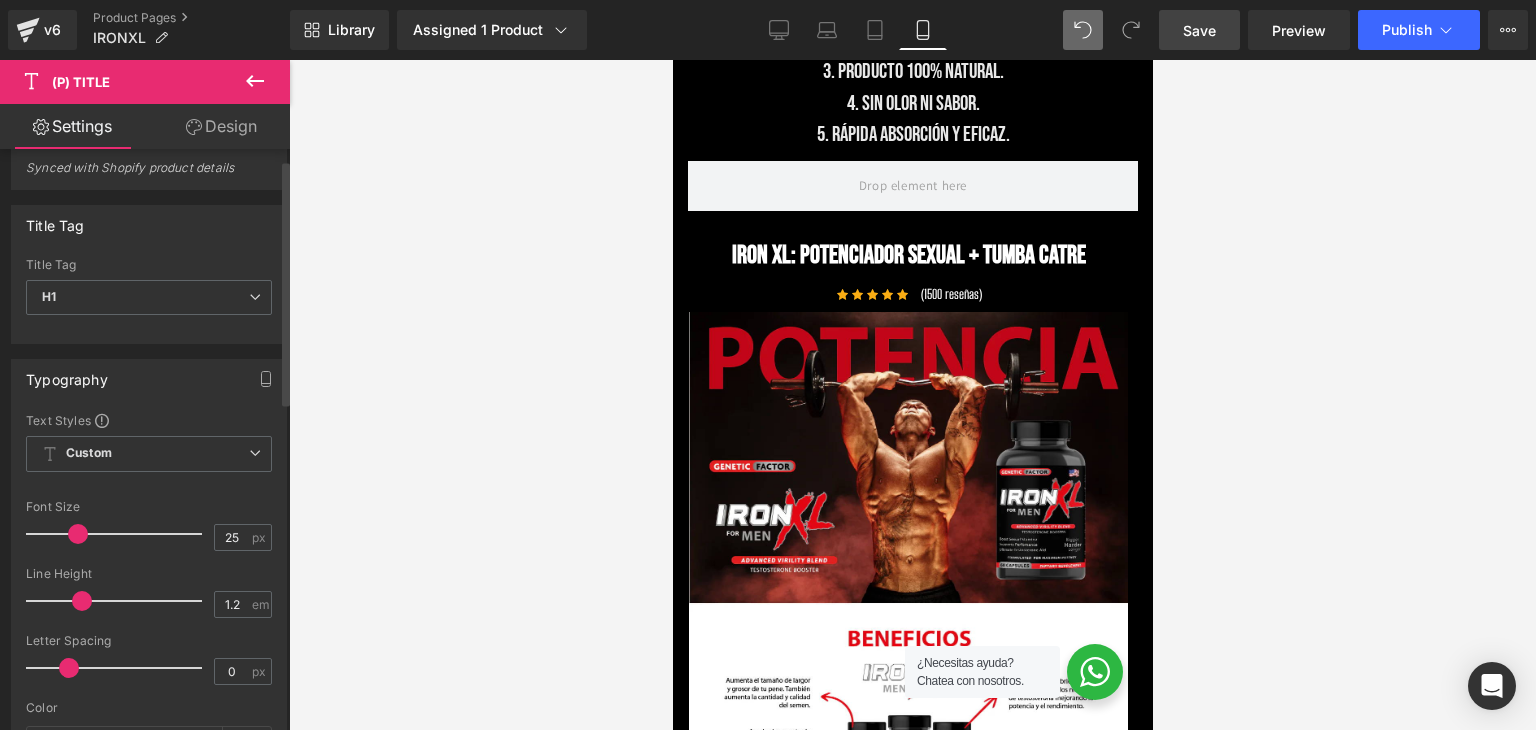 drag, startPoint x: 60, startPoint y: 522, endPoint x: 72, endPoint y: 522, distance: 12 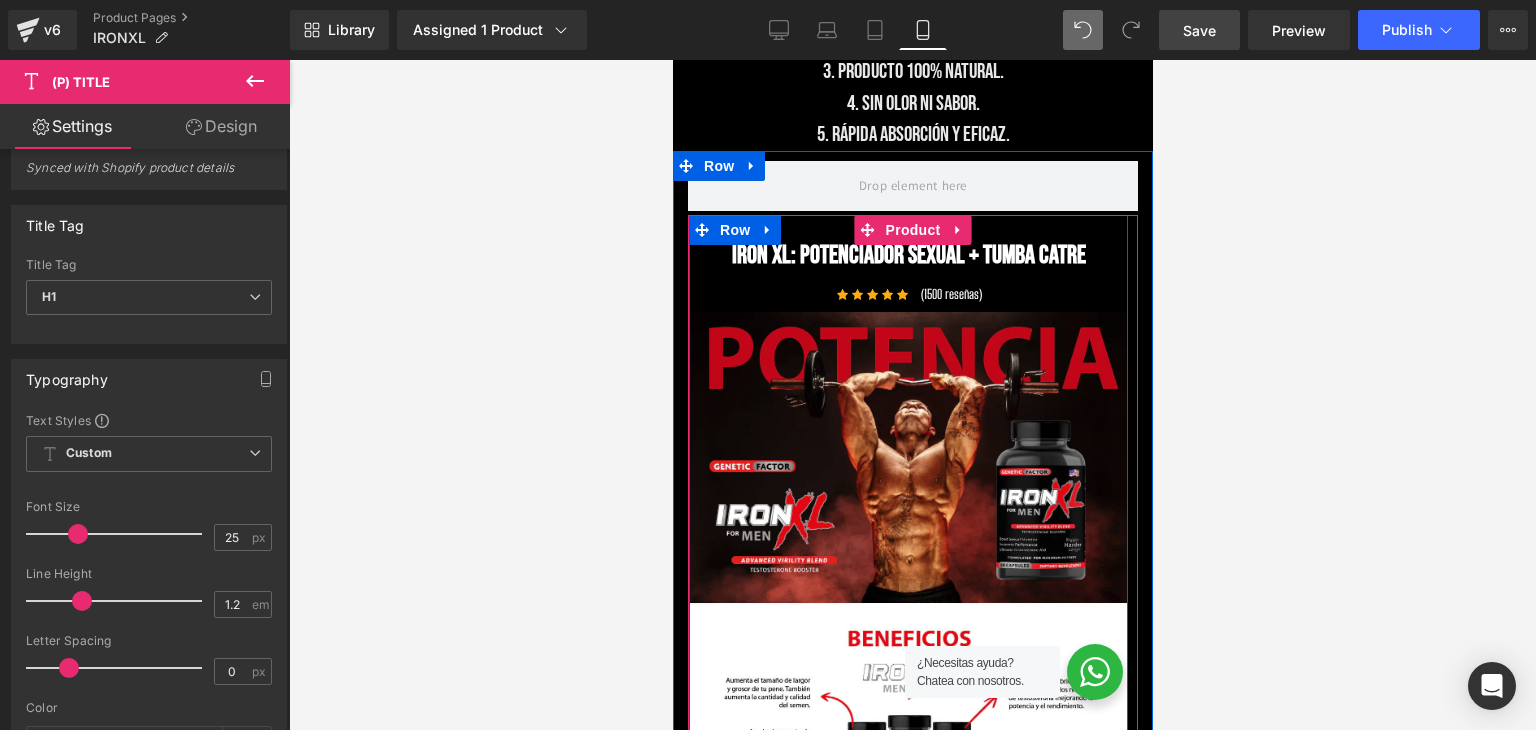 click on "Icon List Hoz" at bounding box center [874, 300] 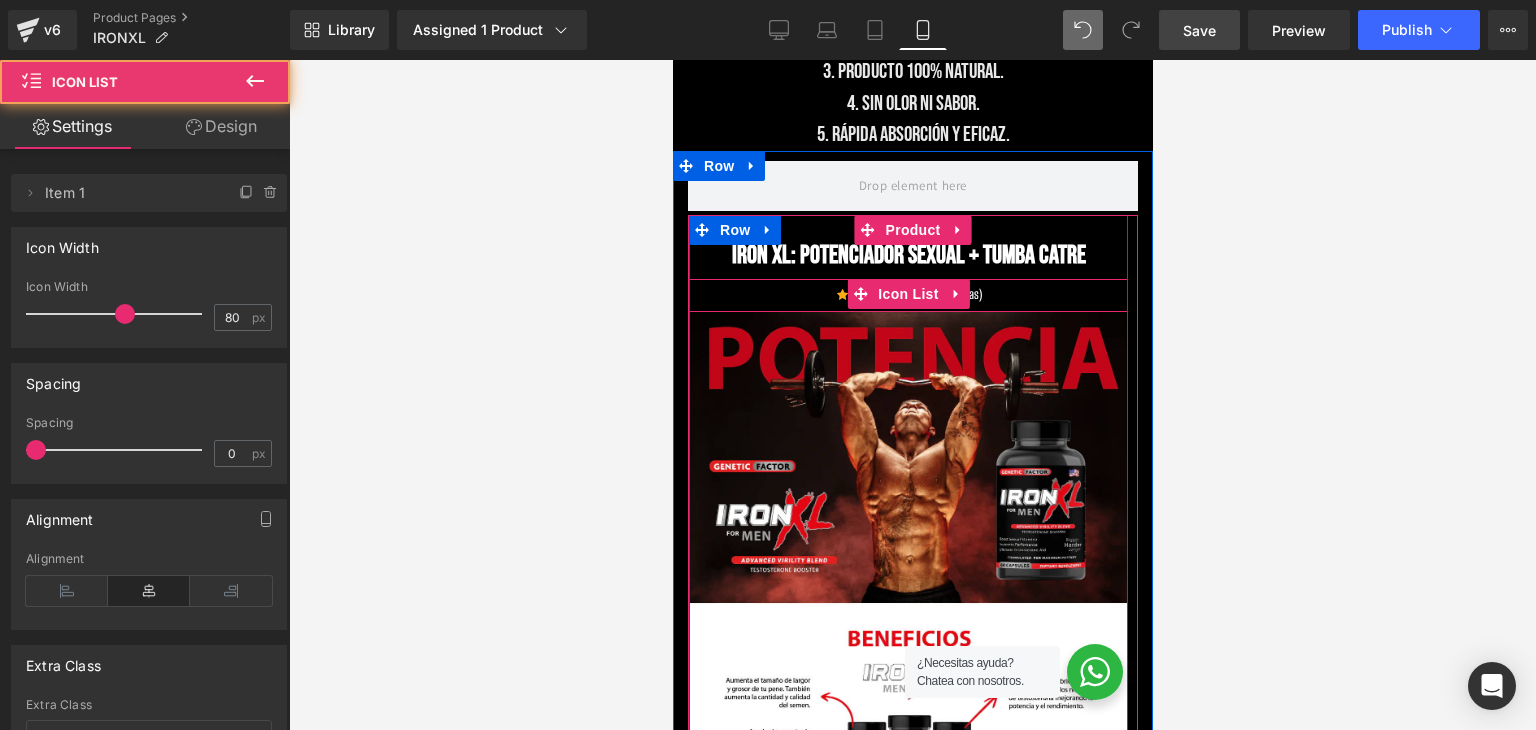 click on "Icon
Icon
Icon
Icon
Icon
Icon List Hoz
(1500 reseñas) Text Block" at bounding box center [907, 298] 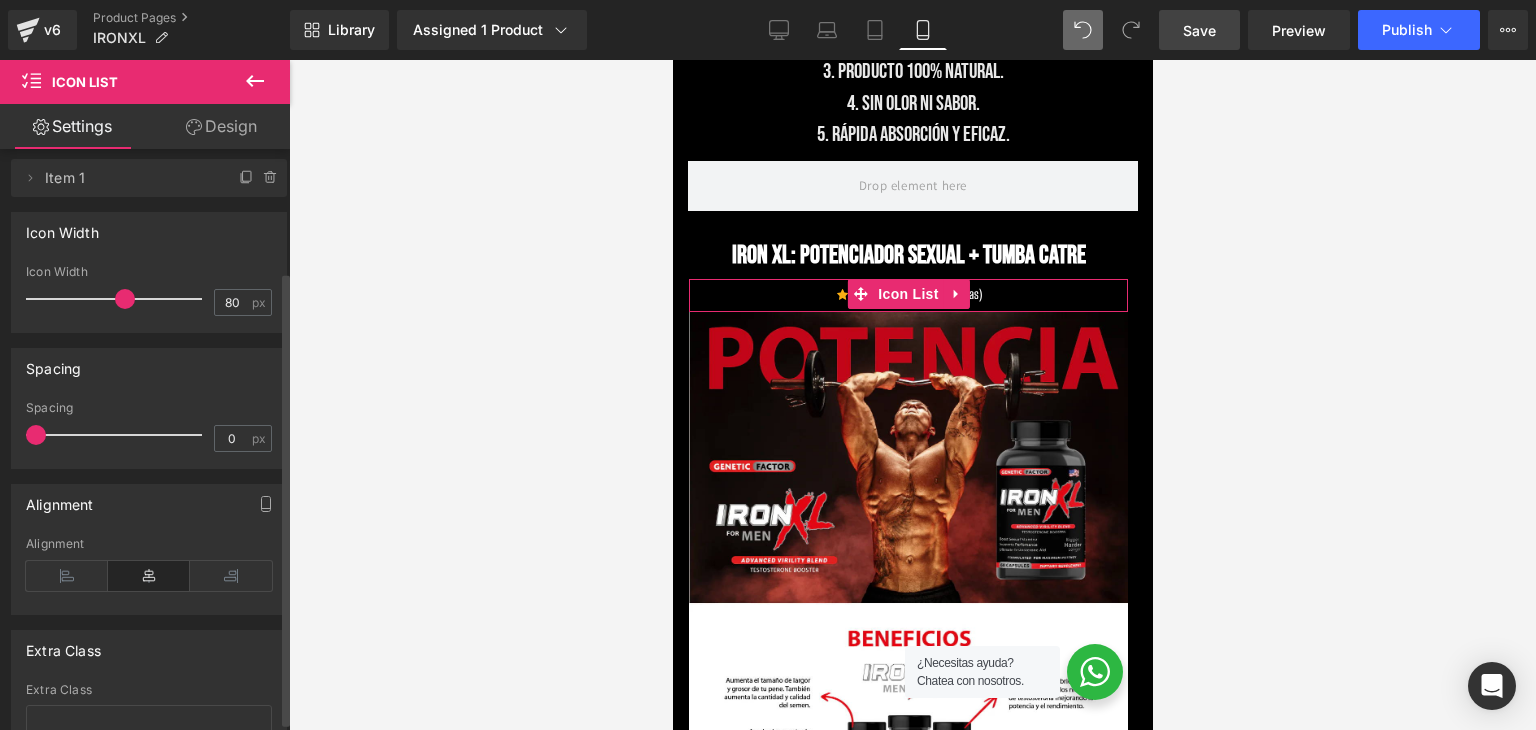 scroll, scrollTop: 0, scrollLeft: 0, axis: both 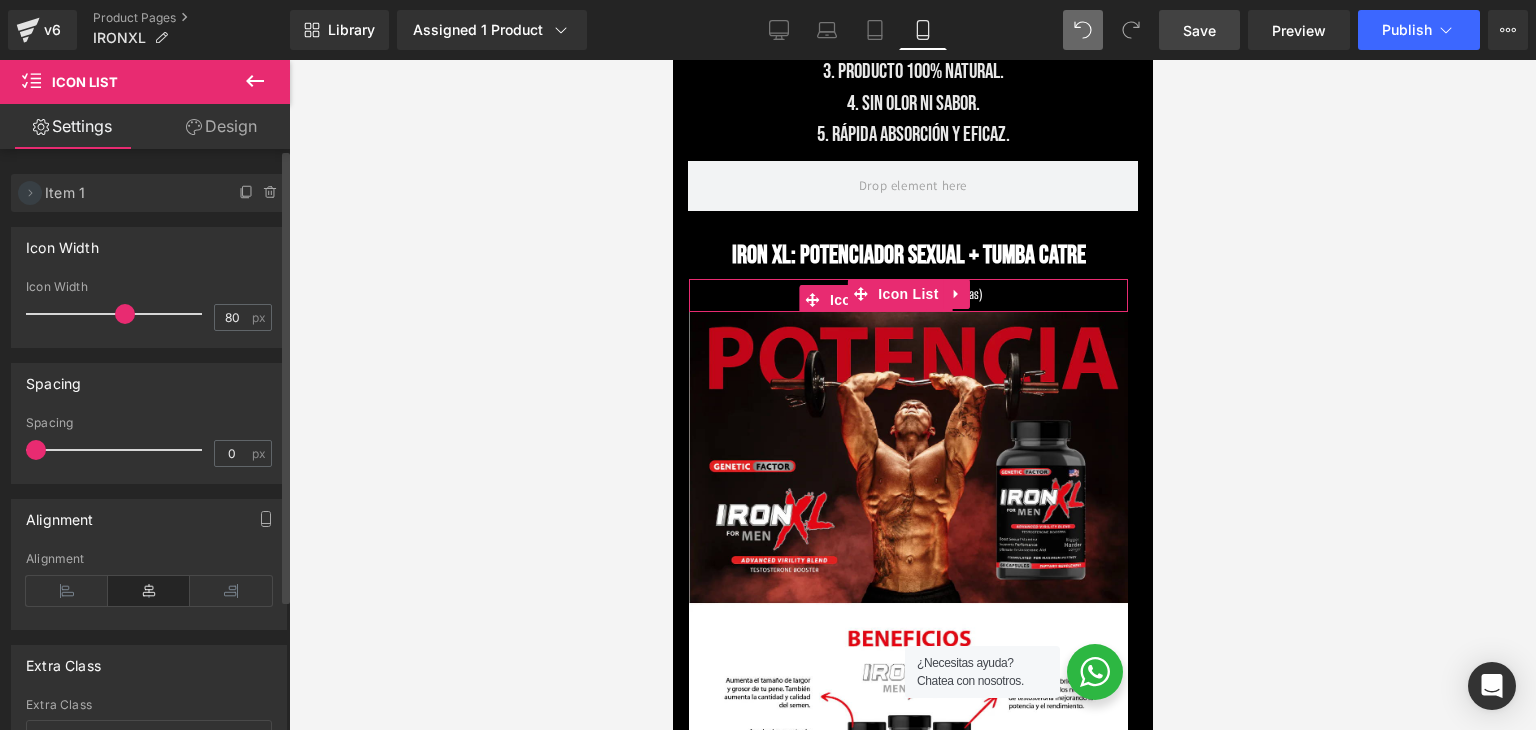 click at bounding box center [30, 193] 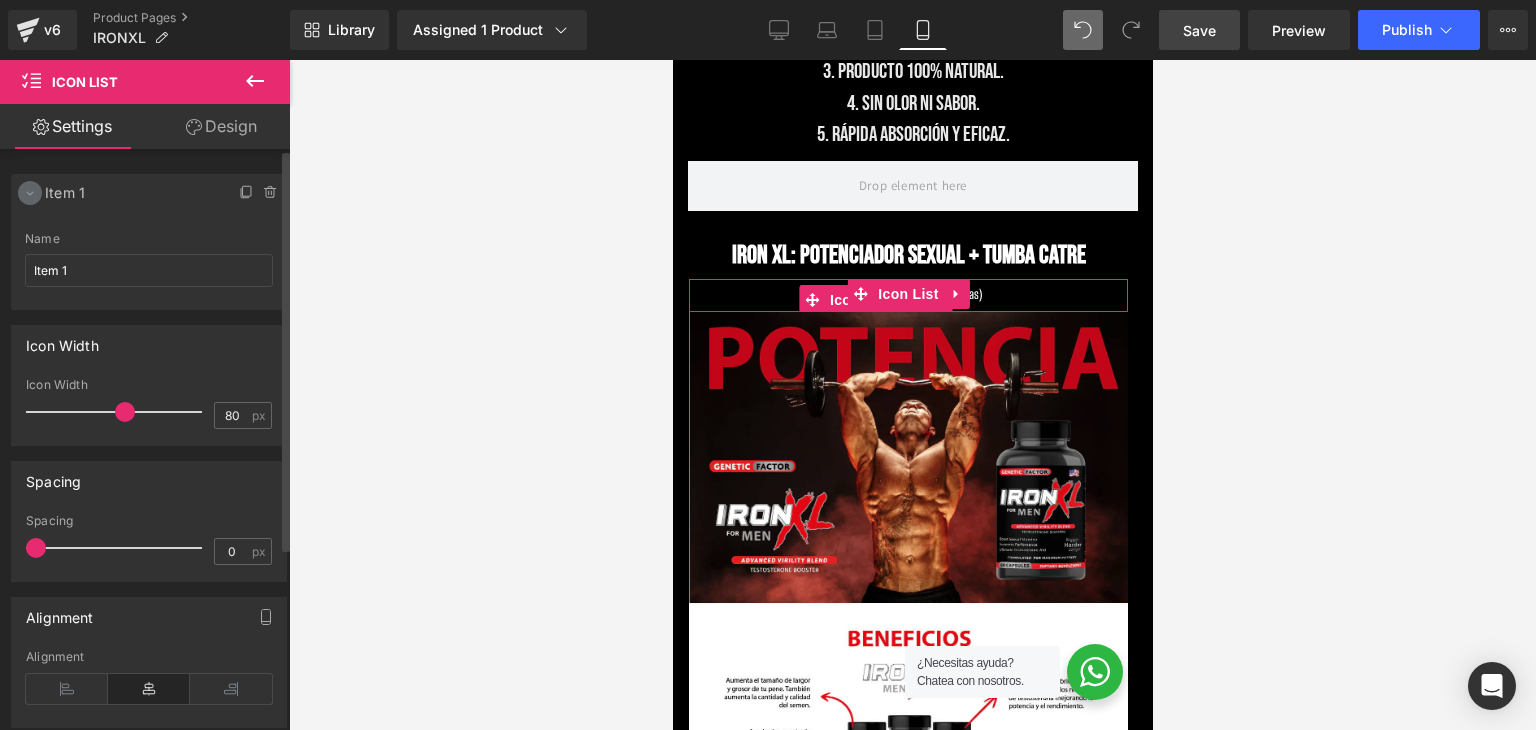 click at bounding box center (30, 193) 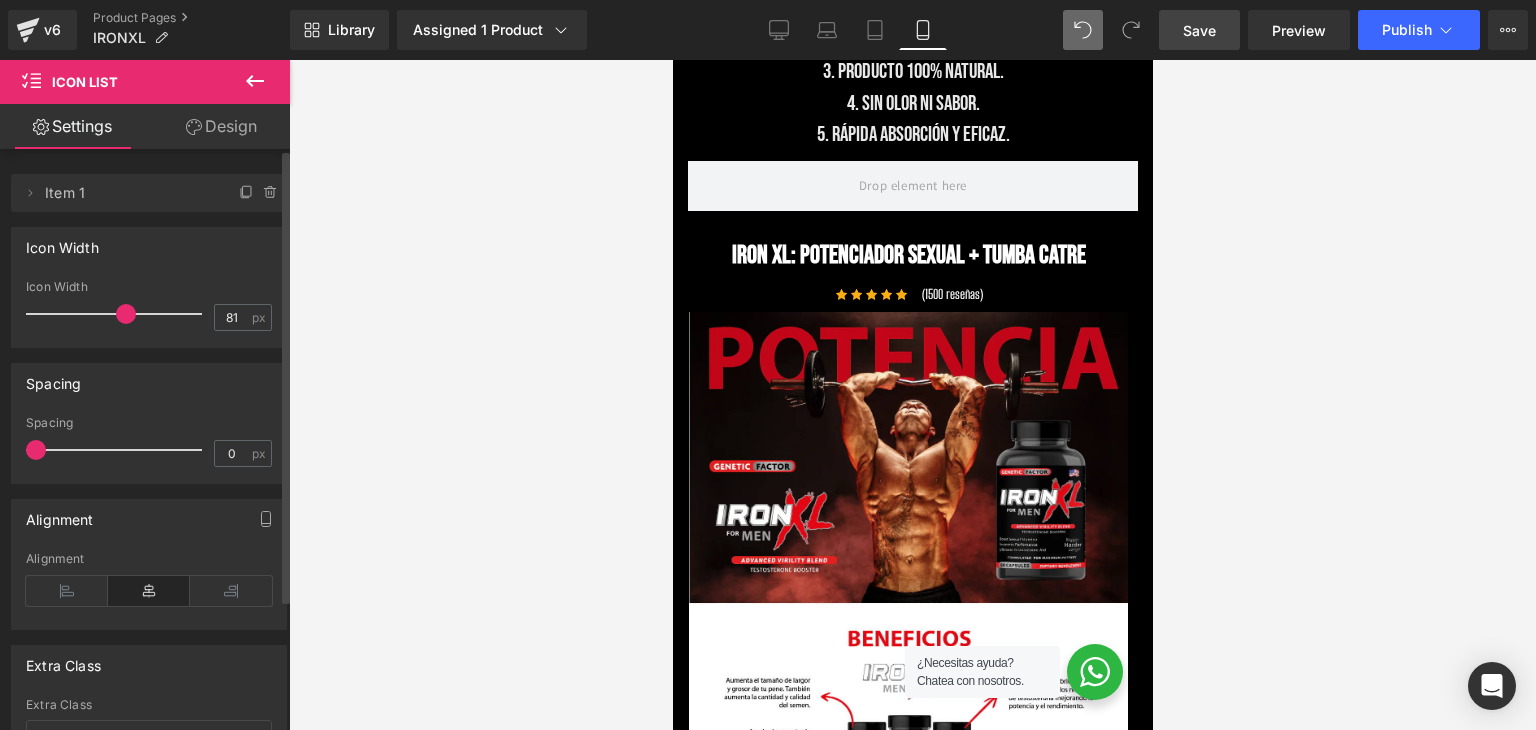 type on "80" 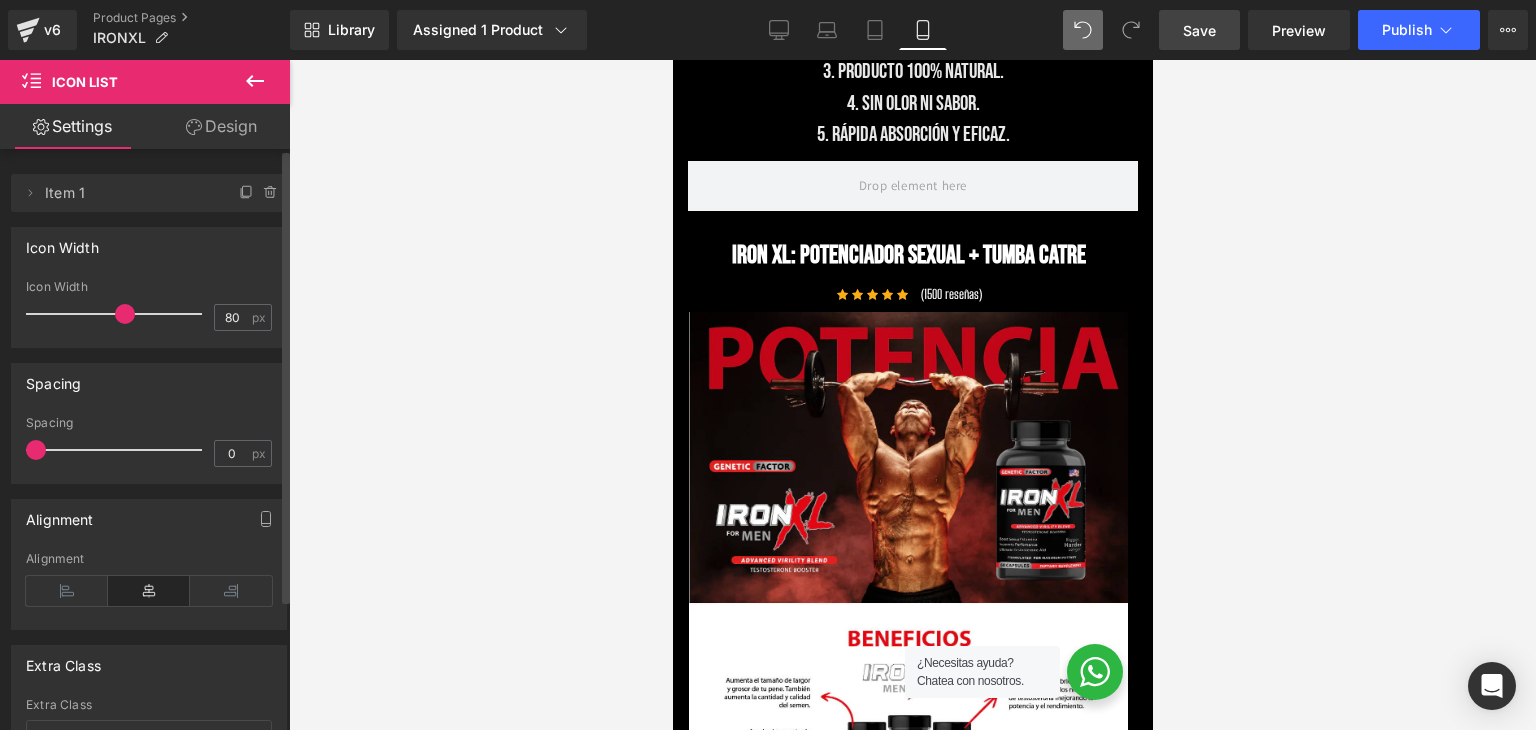 click at bounding box center (125, 314) 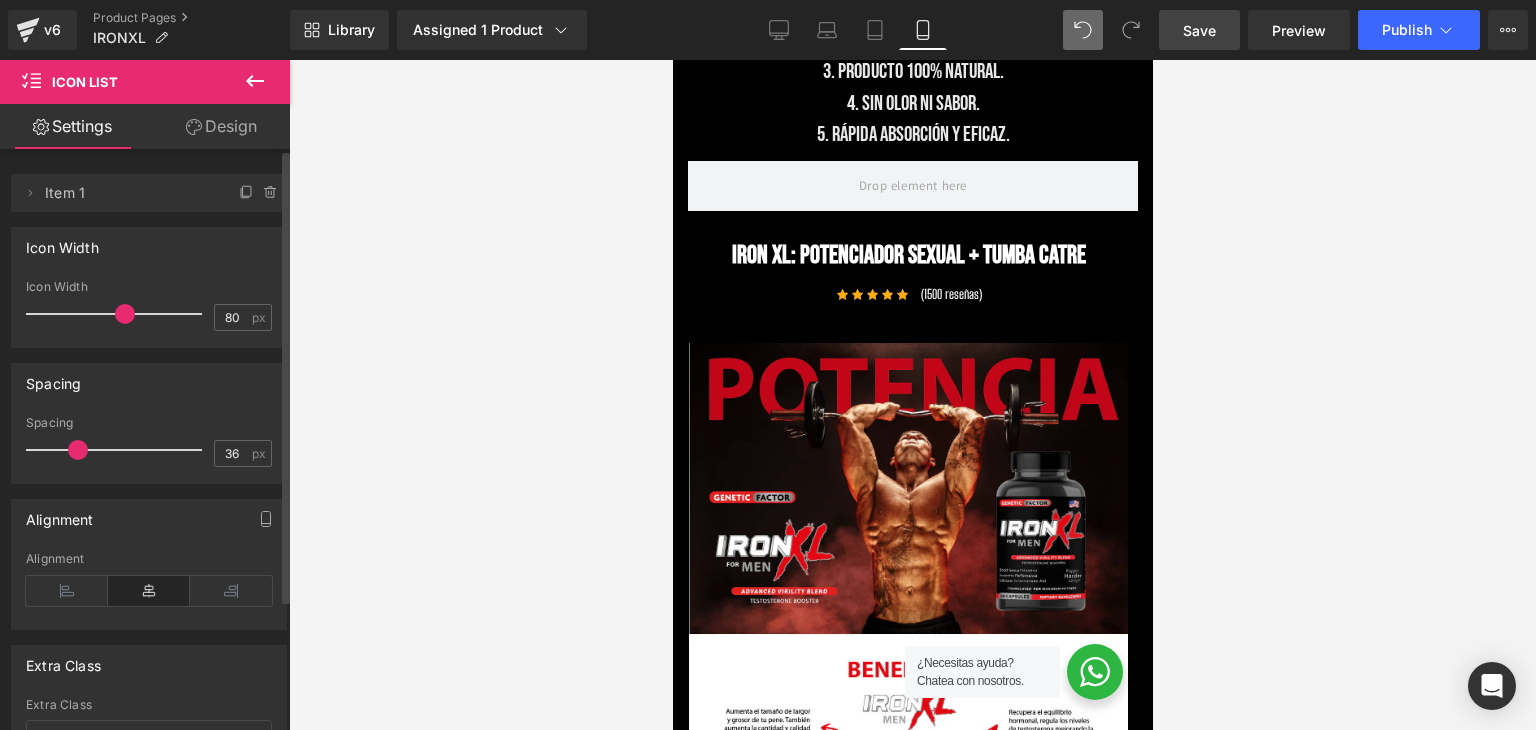 type on "35" 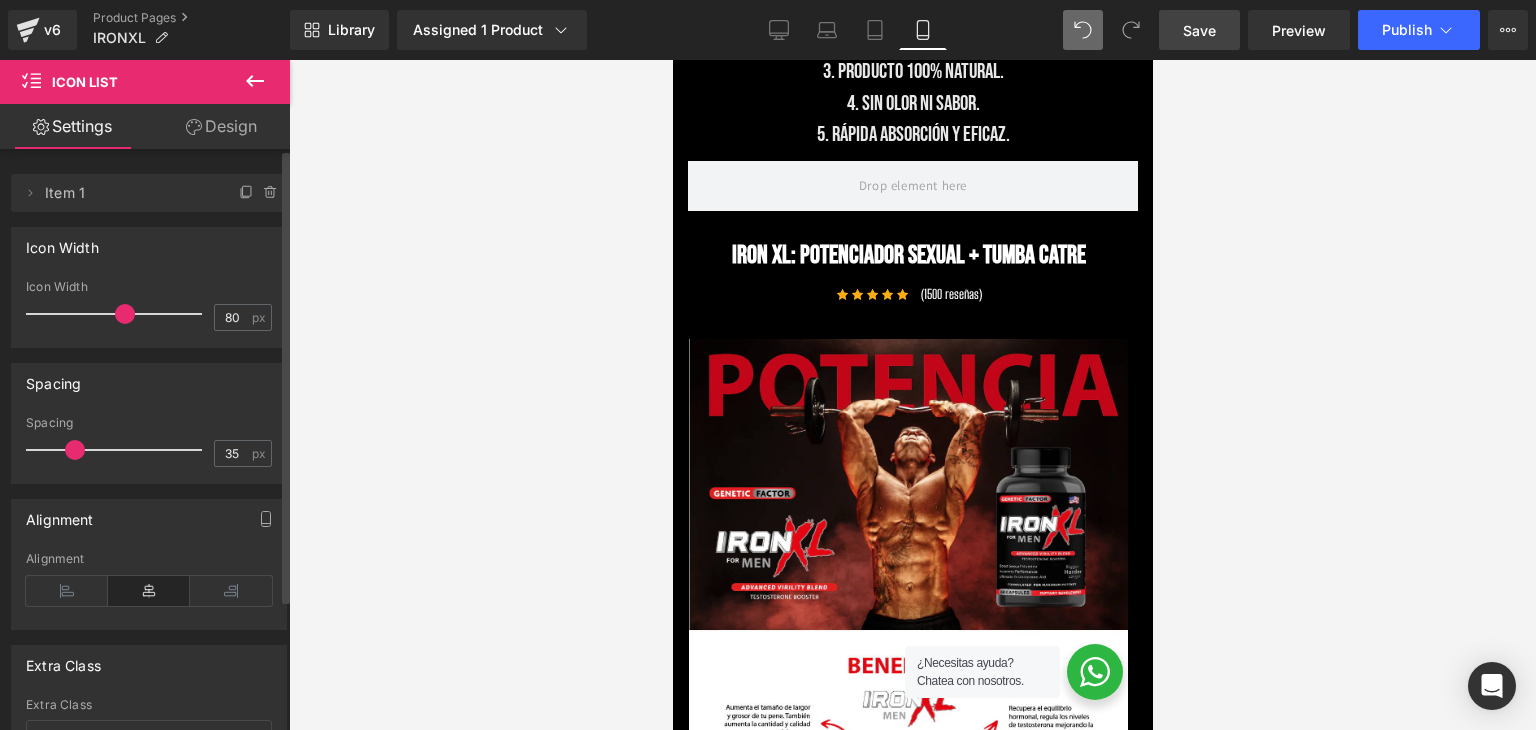 drag, startPoint x: 28, startPoint y: 452, endPoint x: 65, endPoint y: 453, distance: 37.01351 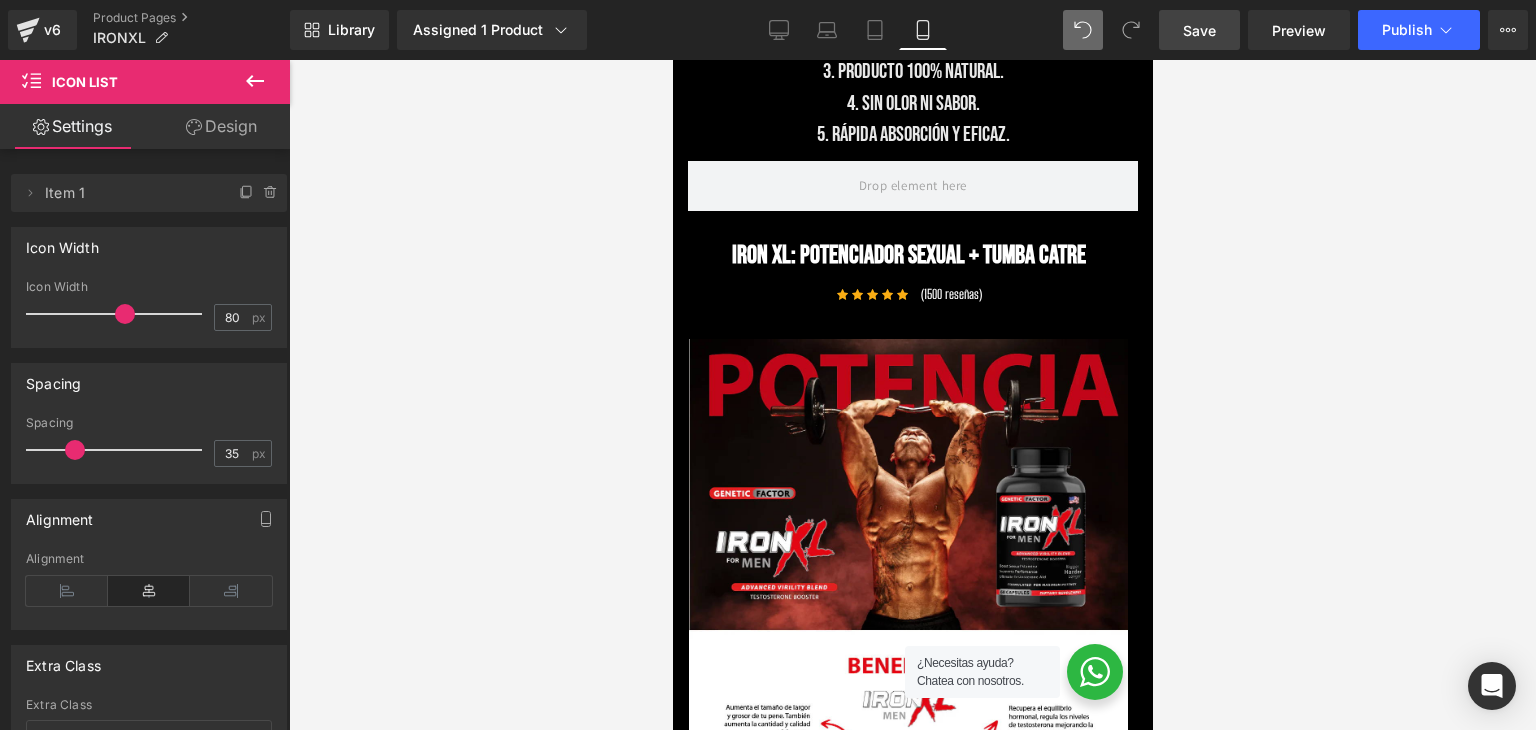 click on "Design" at bounding box center [221, 126] 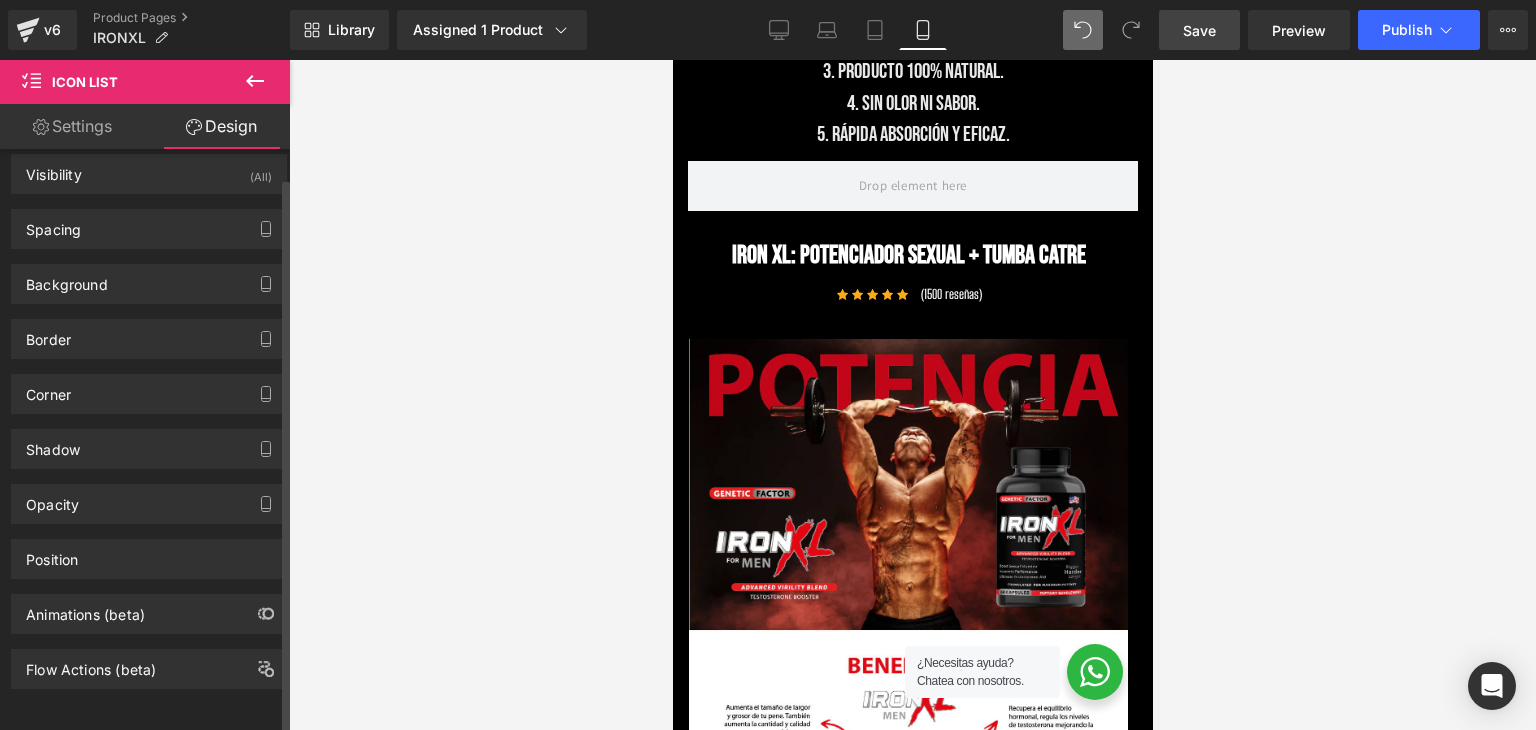 scroll, scrollTop: 26, scrollLeft: 0, axis: vertical 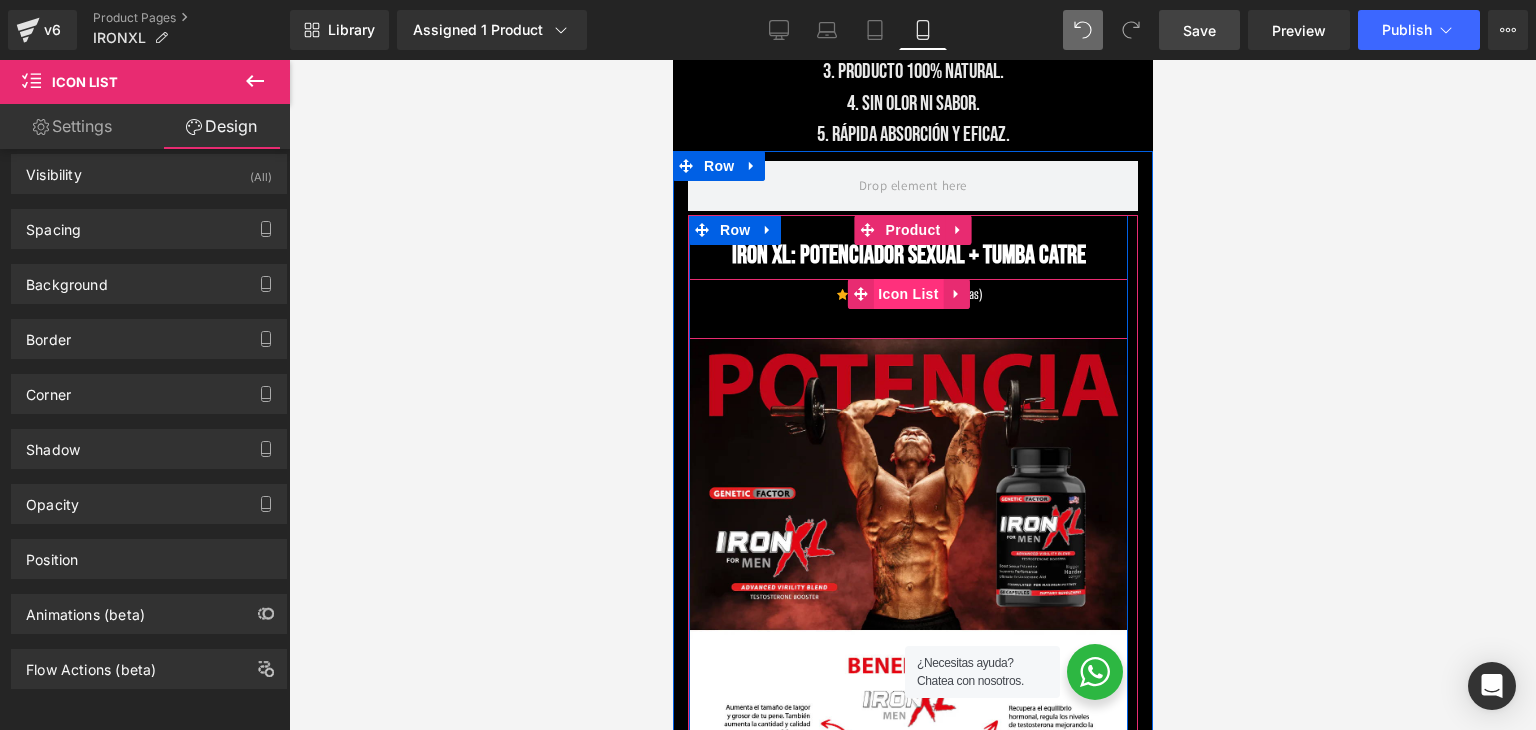click on "Icon List" at bounding box center [907, 294] 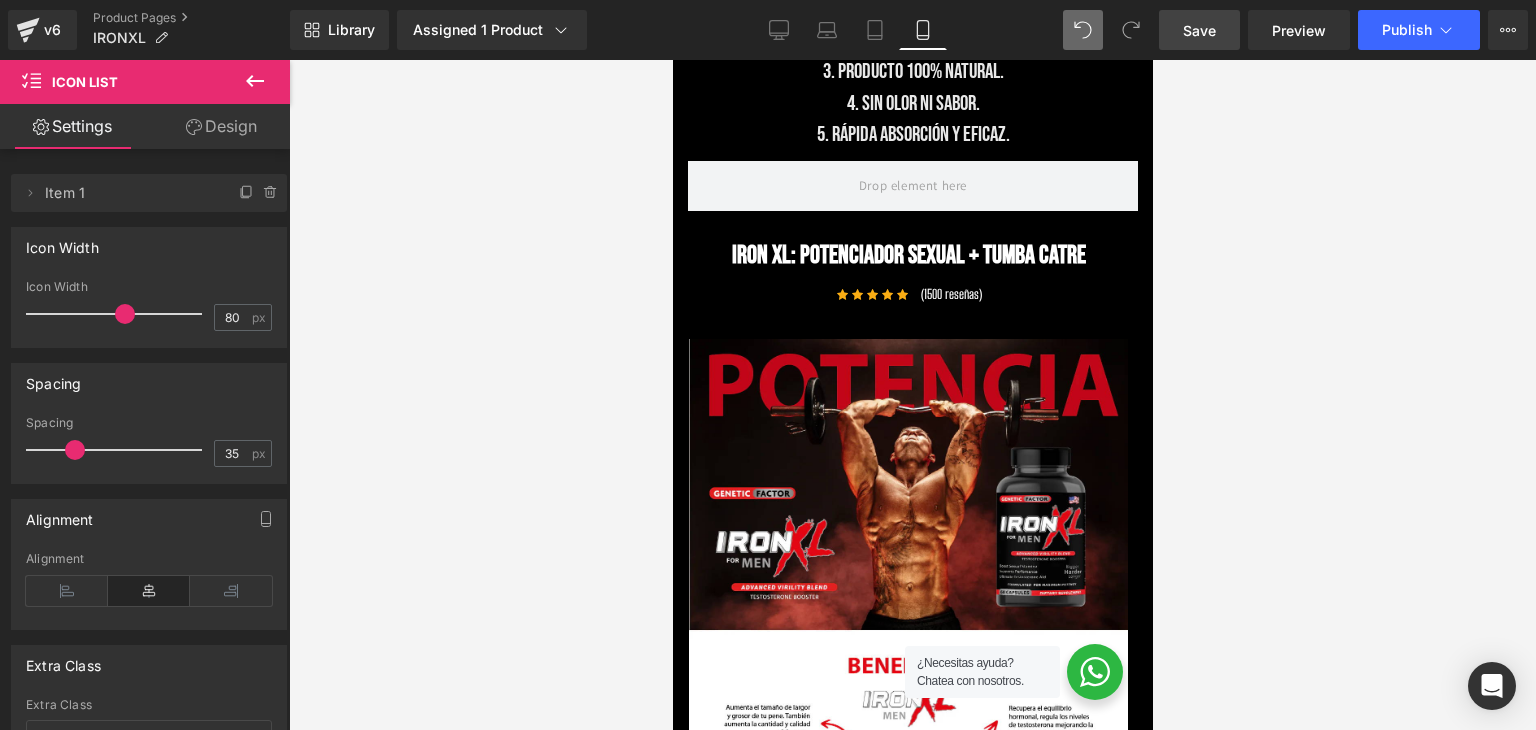 click at bounding box center (912, 395) 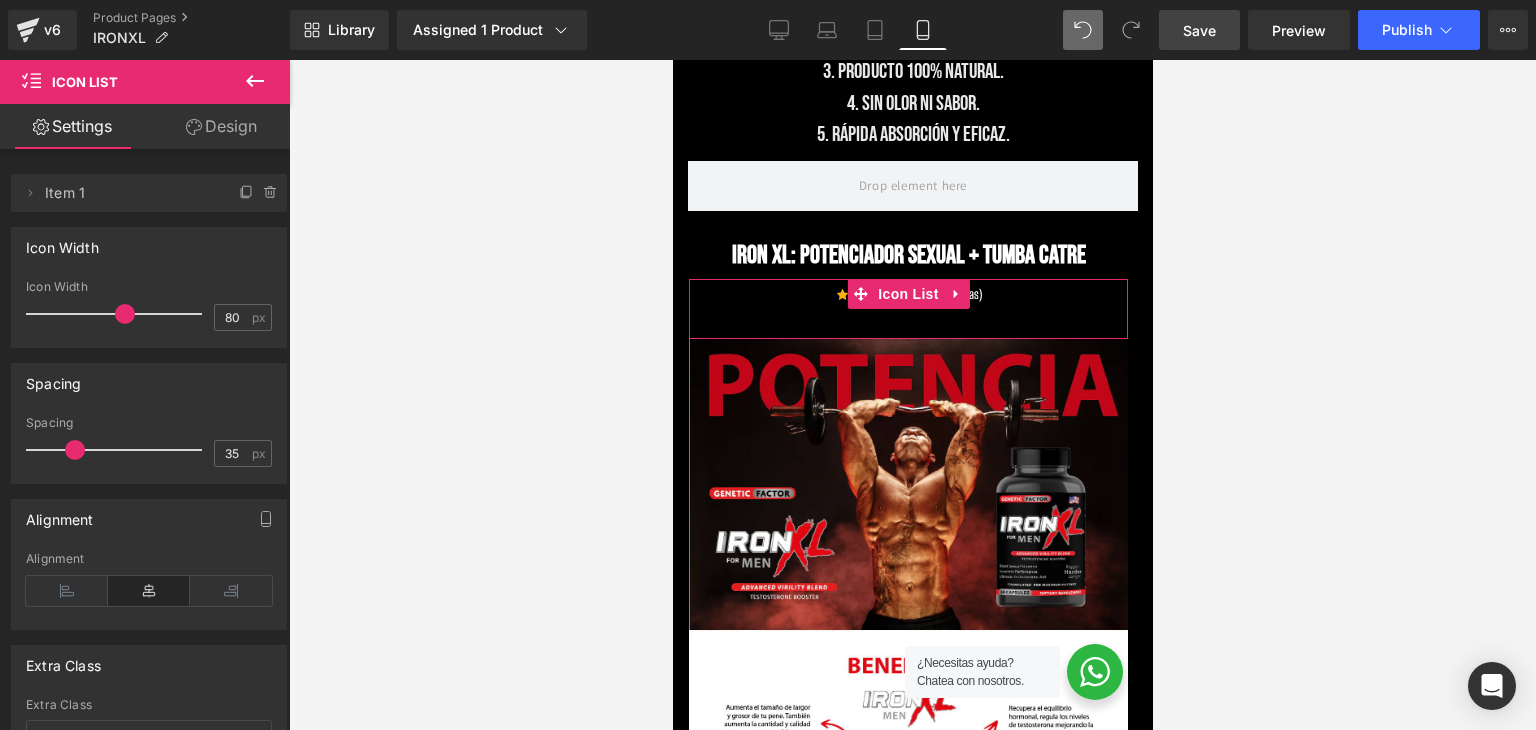click on "Design" at bounding box center [221, 126] 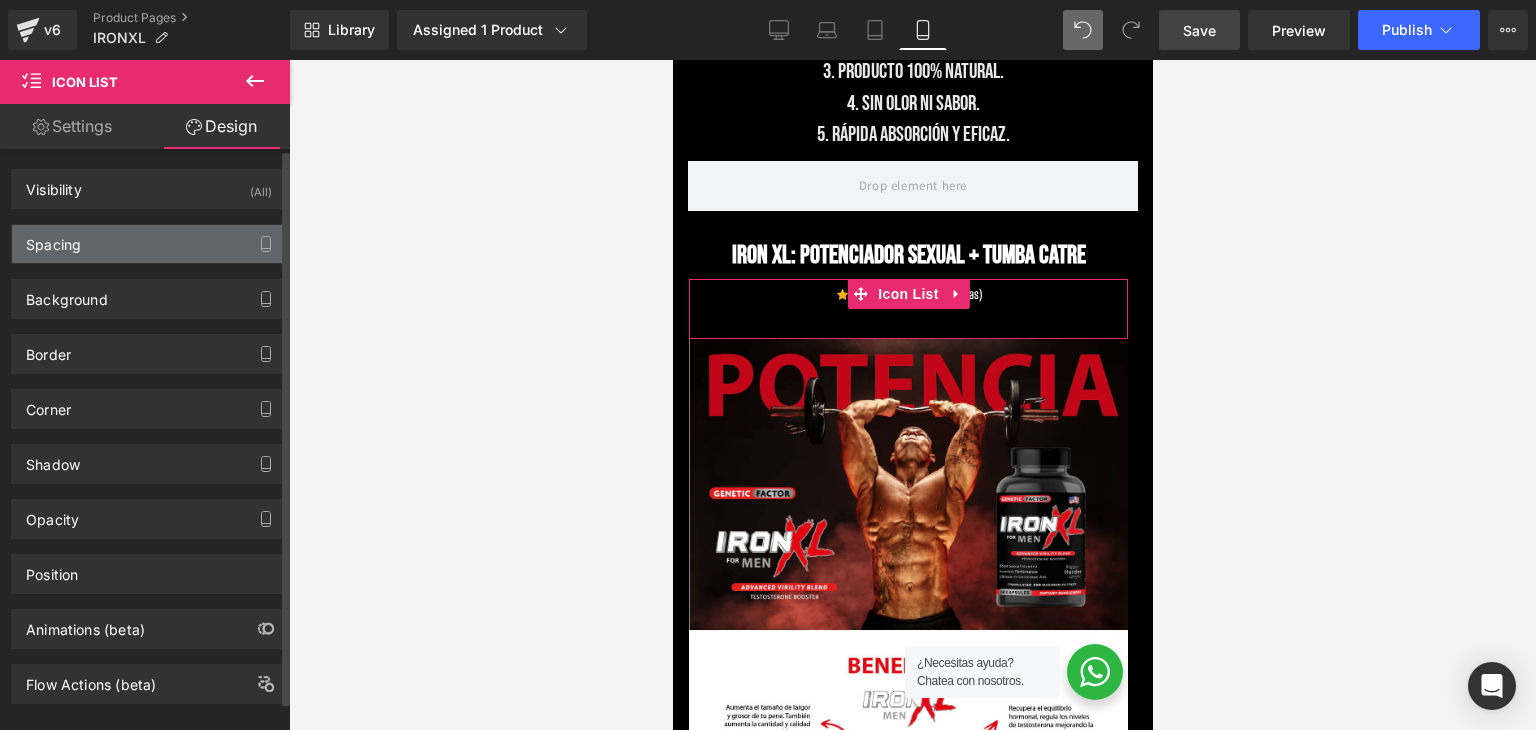 type on "0" 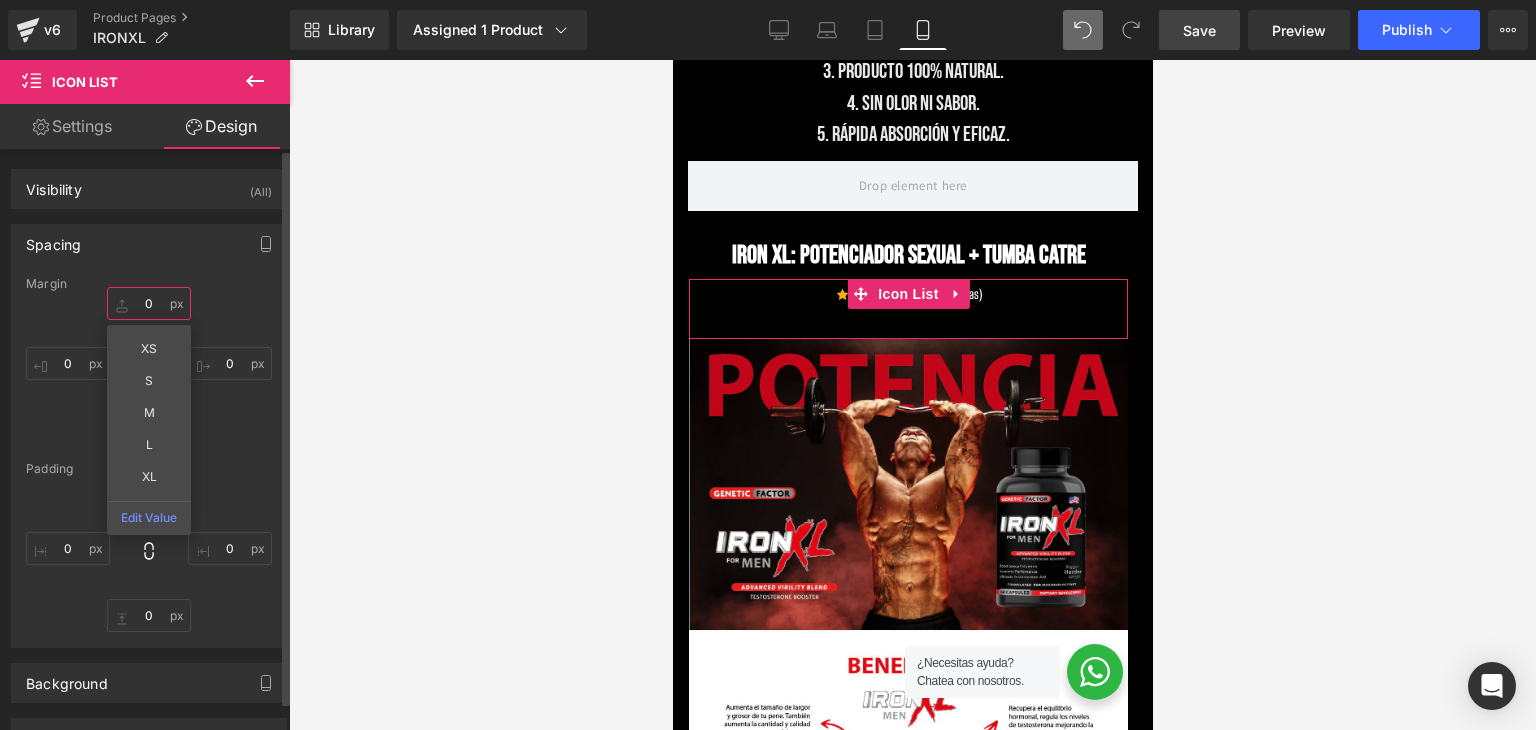 click on "0" at bounding box center [149, 303] 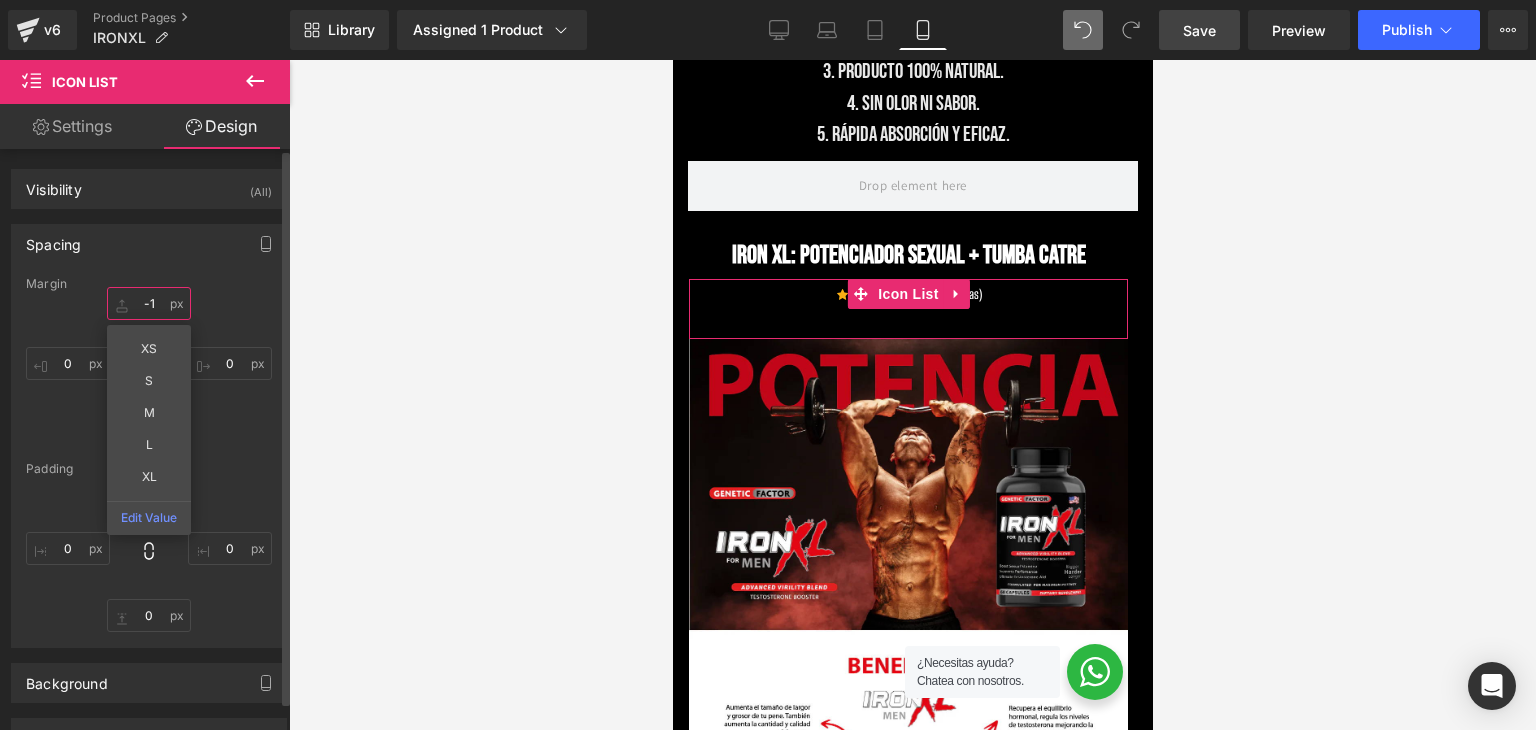 type on "-1'" 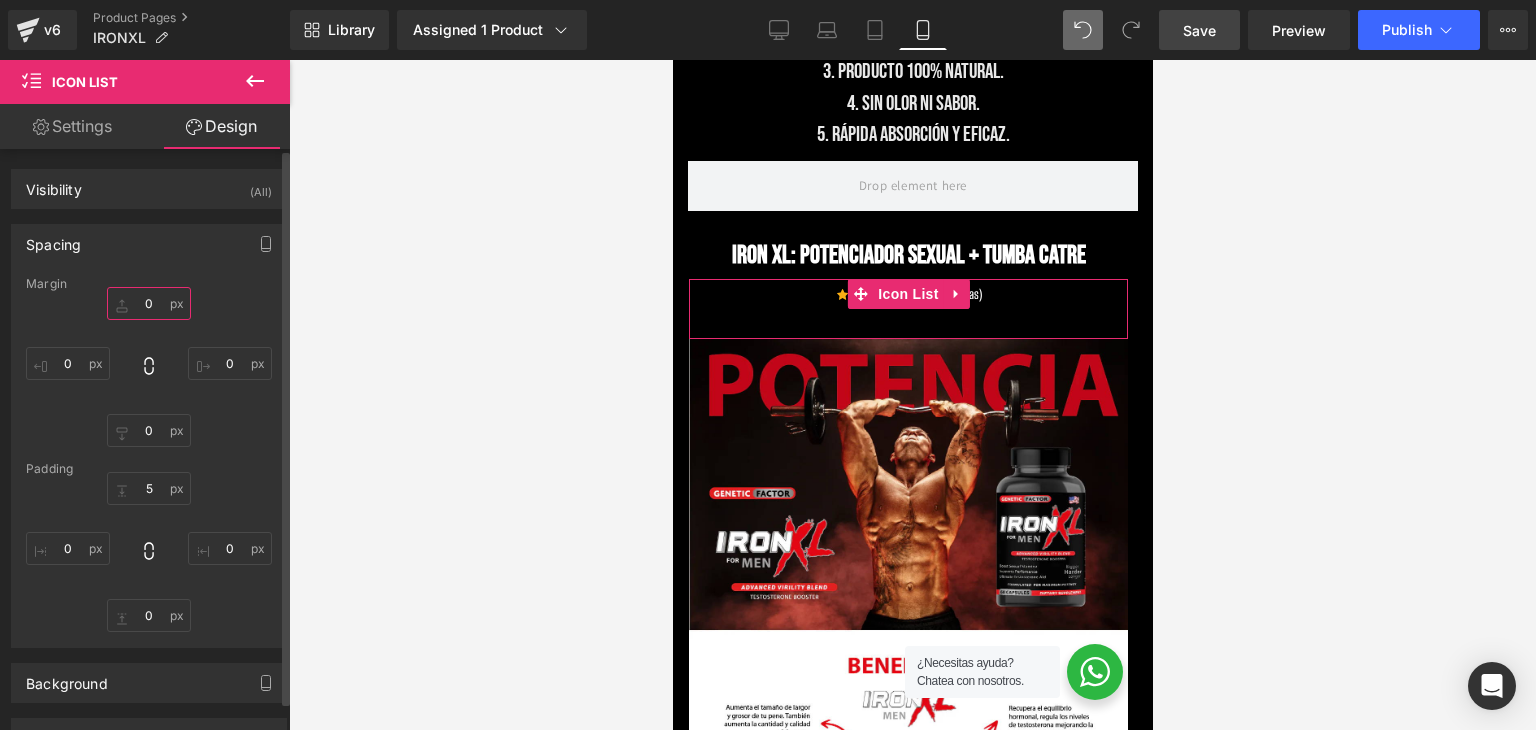 click at bounding box center (149, 303) 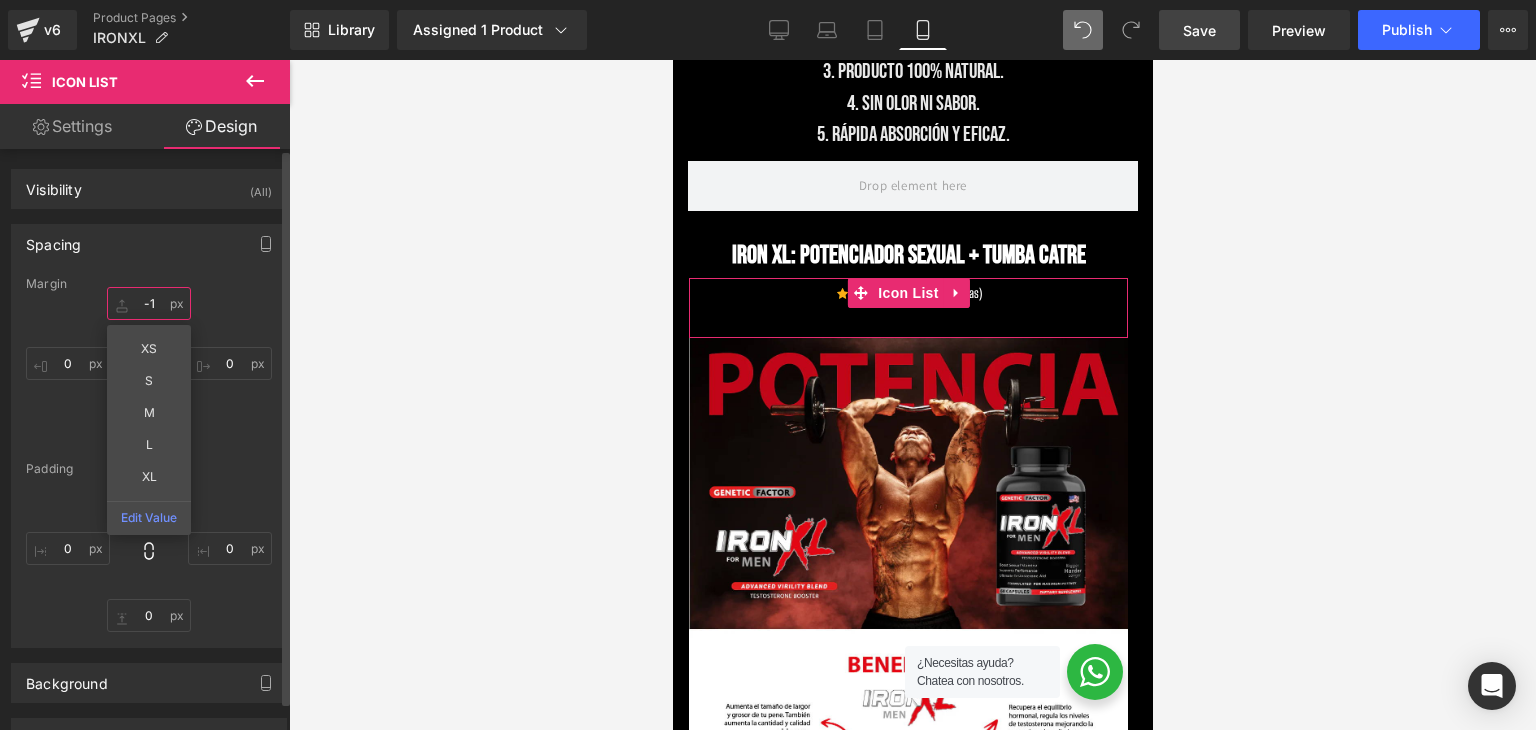 type on "-1'" 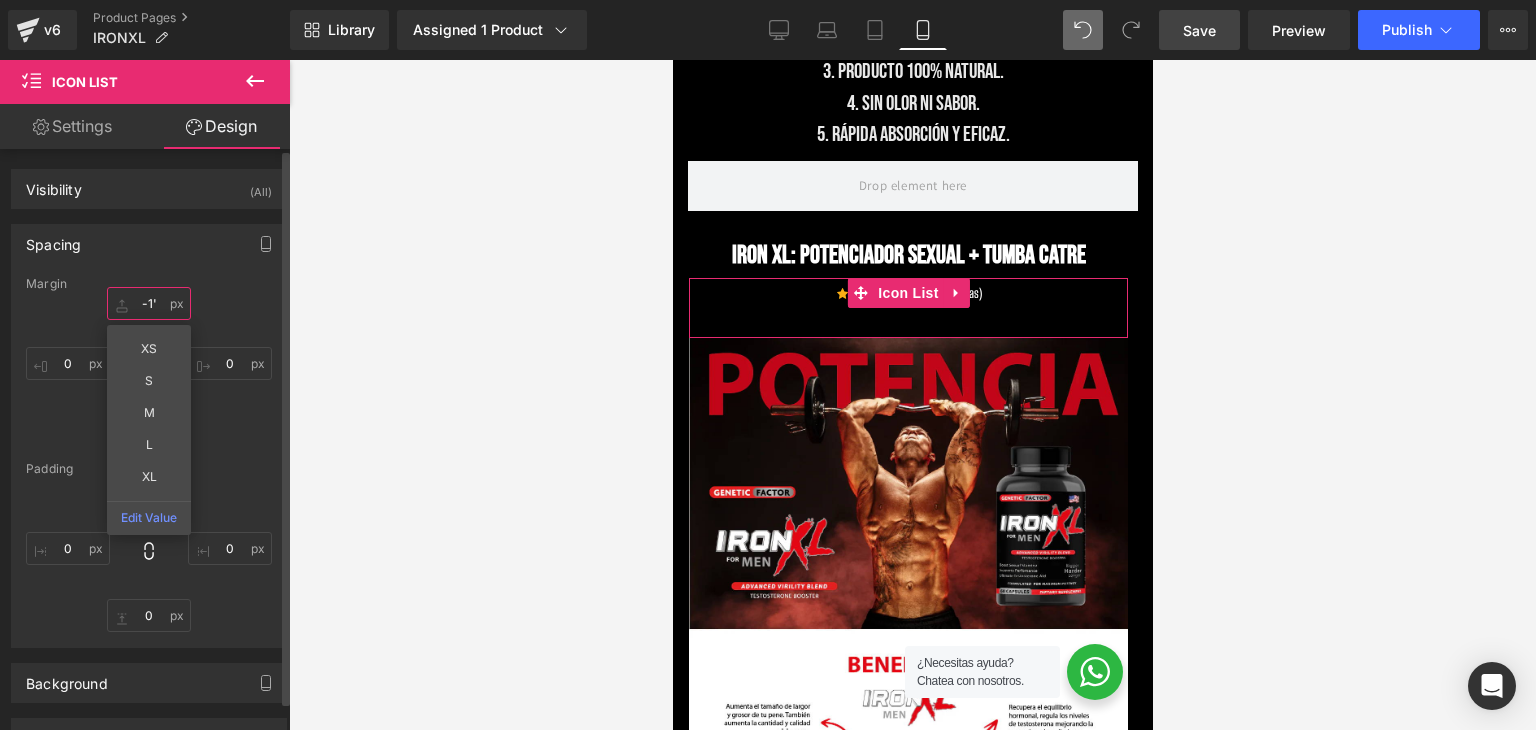 type 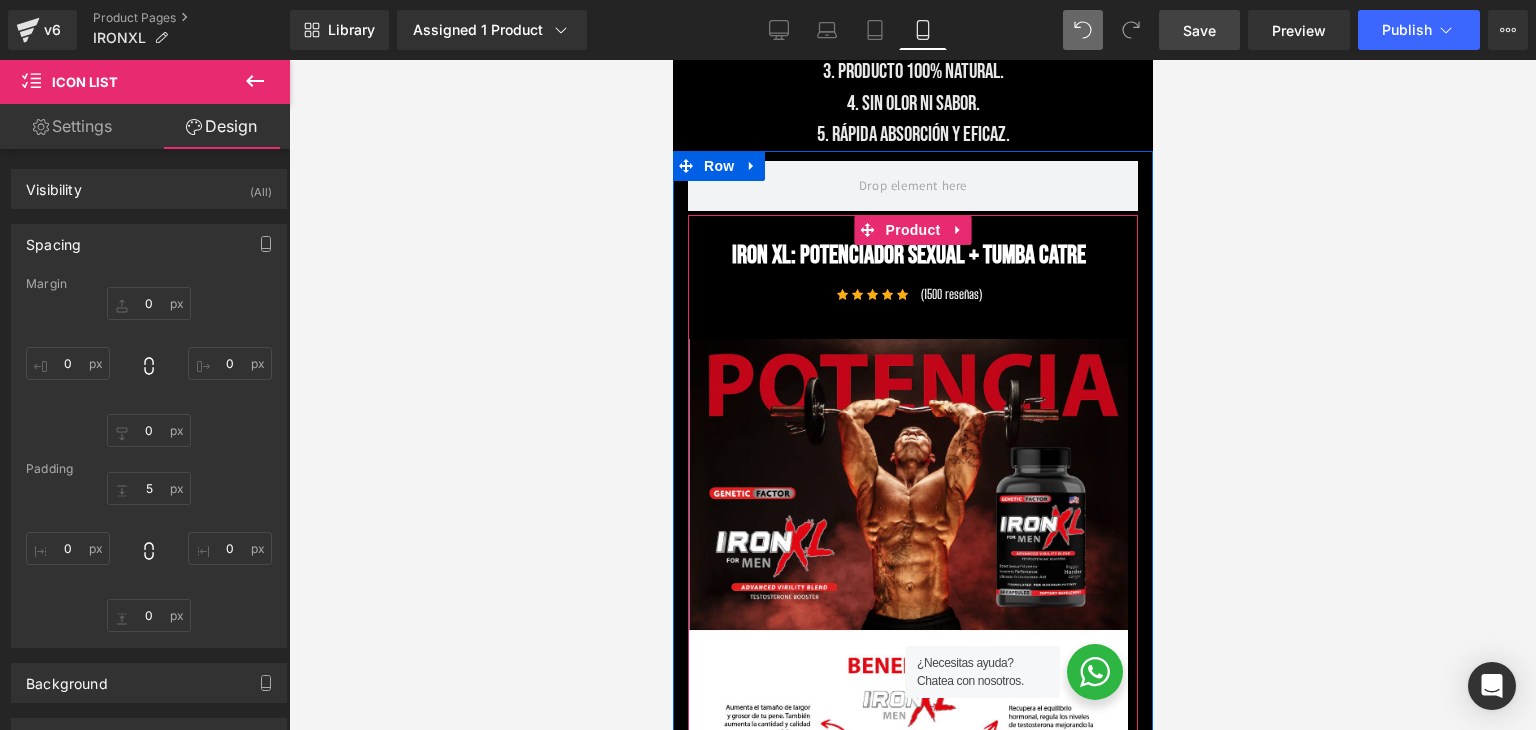 click on "IRON XL: Potenciador Sexual + Tumba Catre
(P) Title
Icon
Icon
Icon" at bounding box center (912, 699) 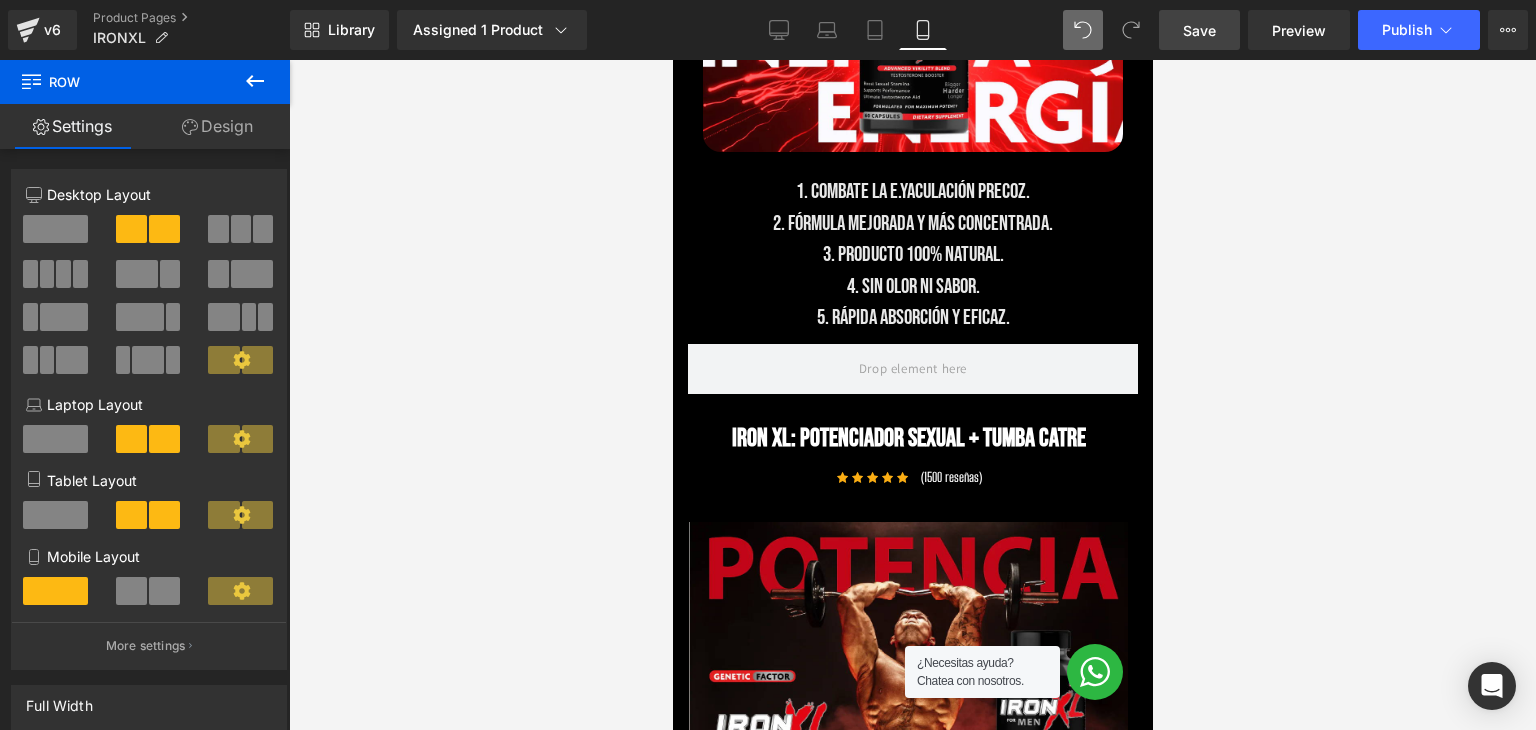 scroll, scrollTop: 3398, scrollLeft: 0, axis: vertical 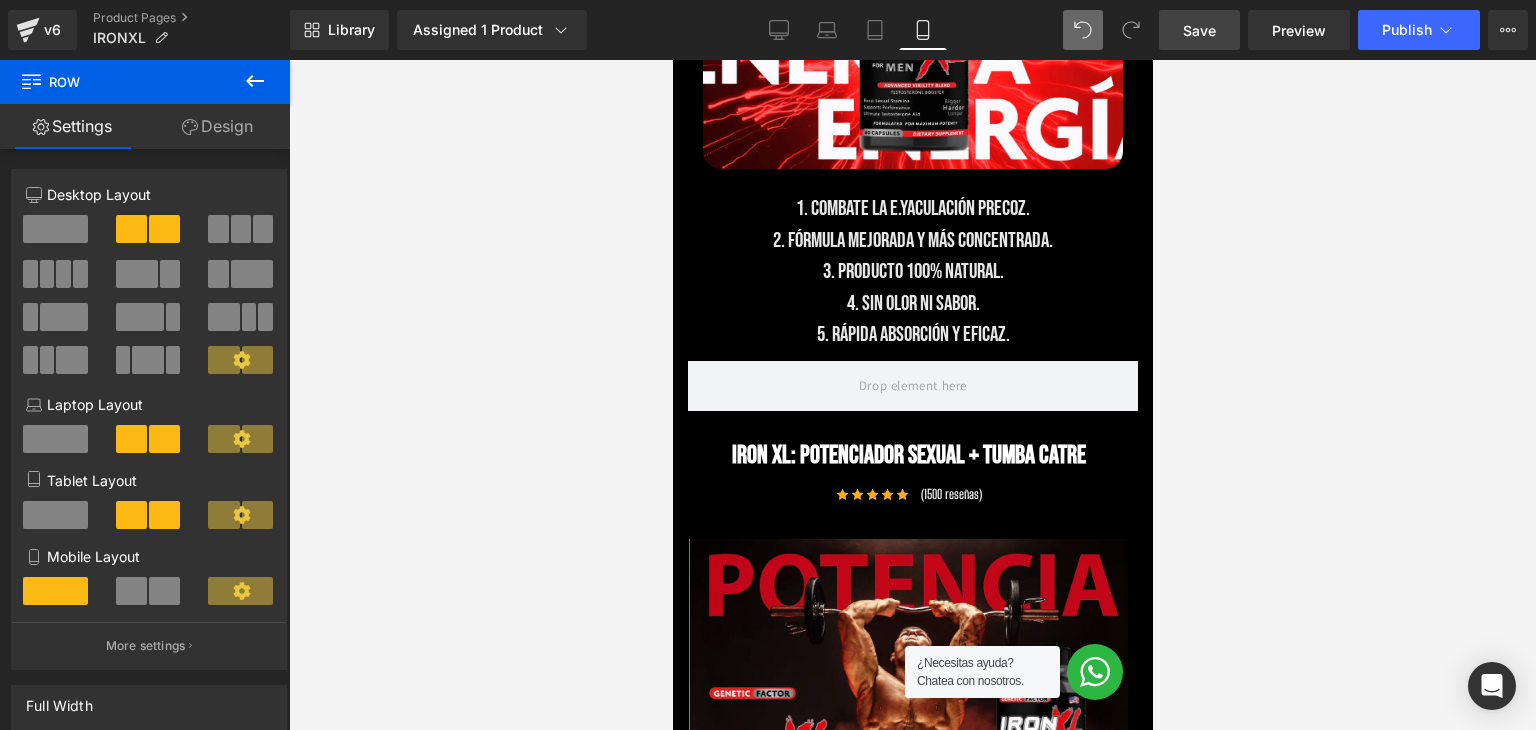 click on "2. Fórmula mejorada y más concentrada." at bounding box center [912, 241] 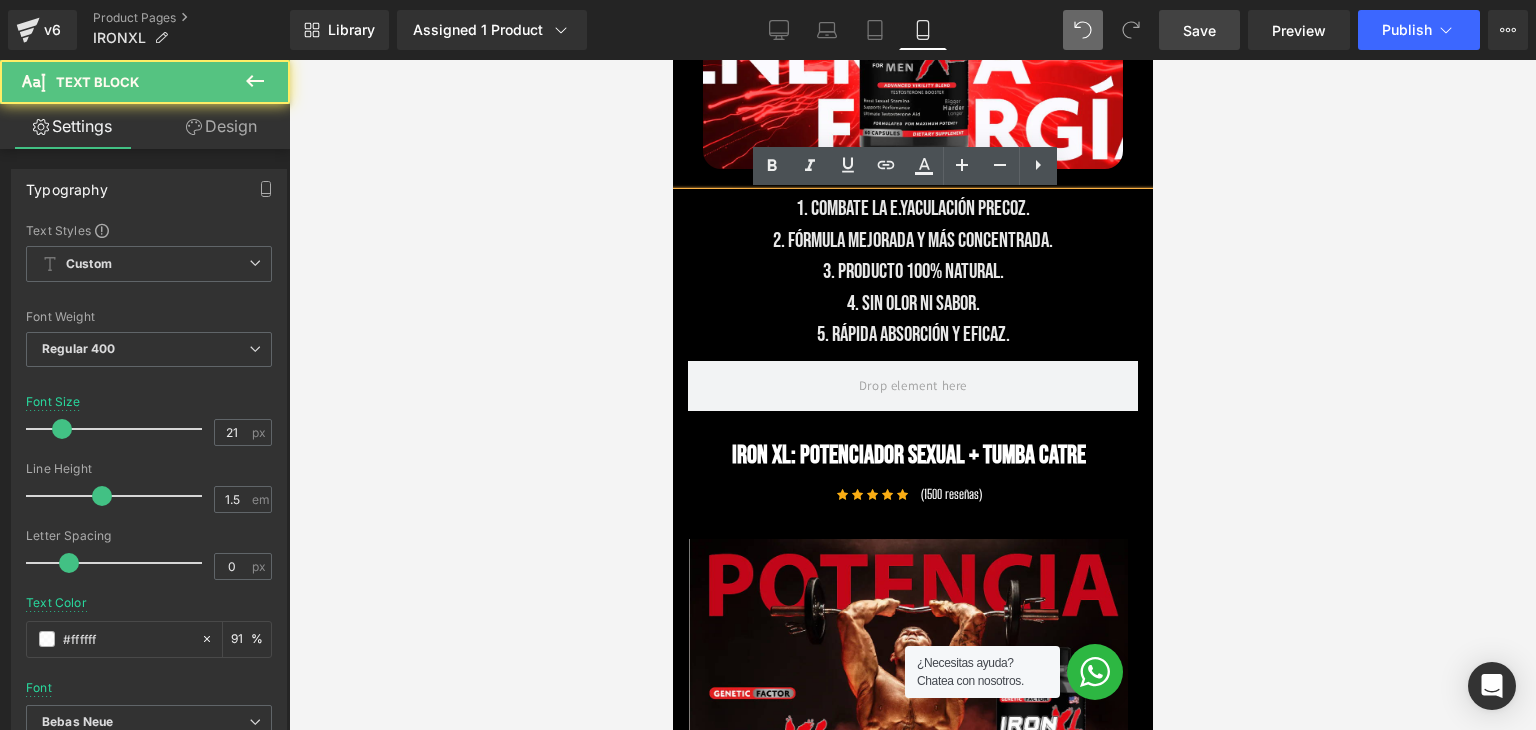 click on "3. Producto 100% natural." at bounding box center (912, 272) 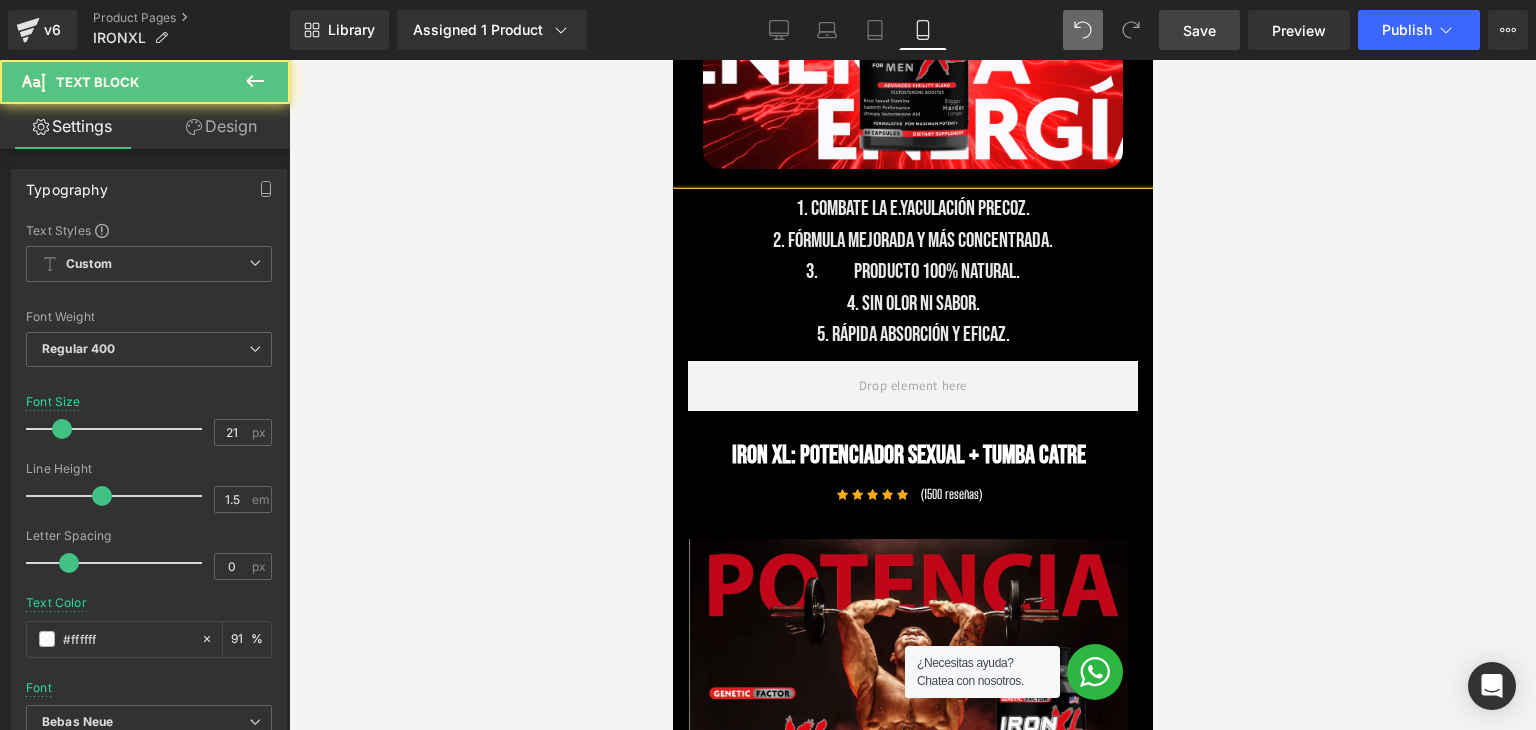 click on "2. Fórmula mejorada y más concentrada." at bounding box center (912, 241) 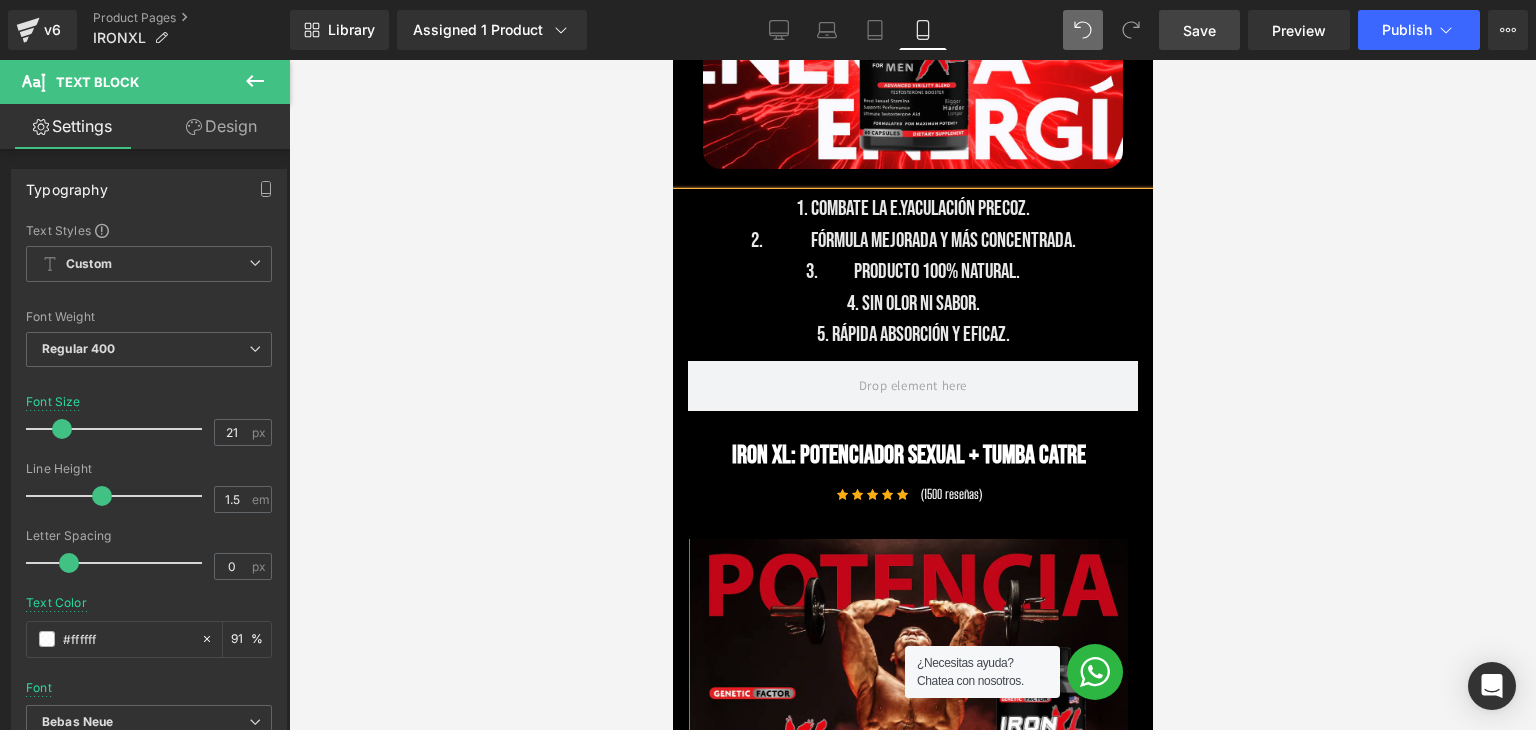 click on "3.            Producto 100% natural." at bounding box center [912, 272] 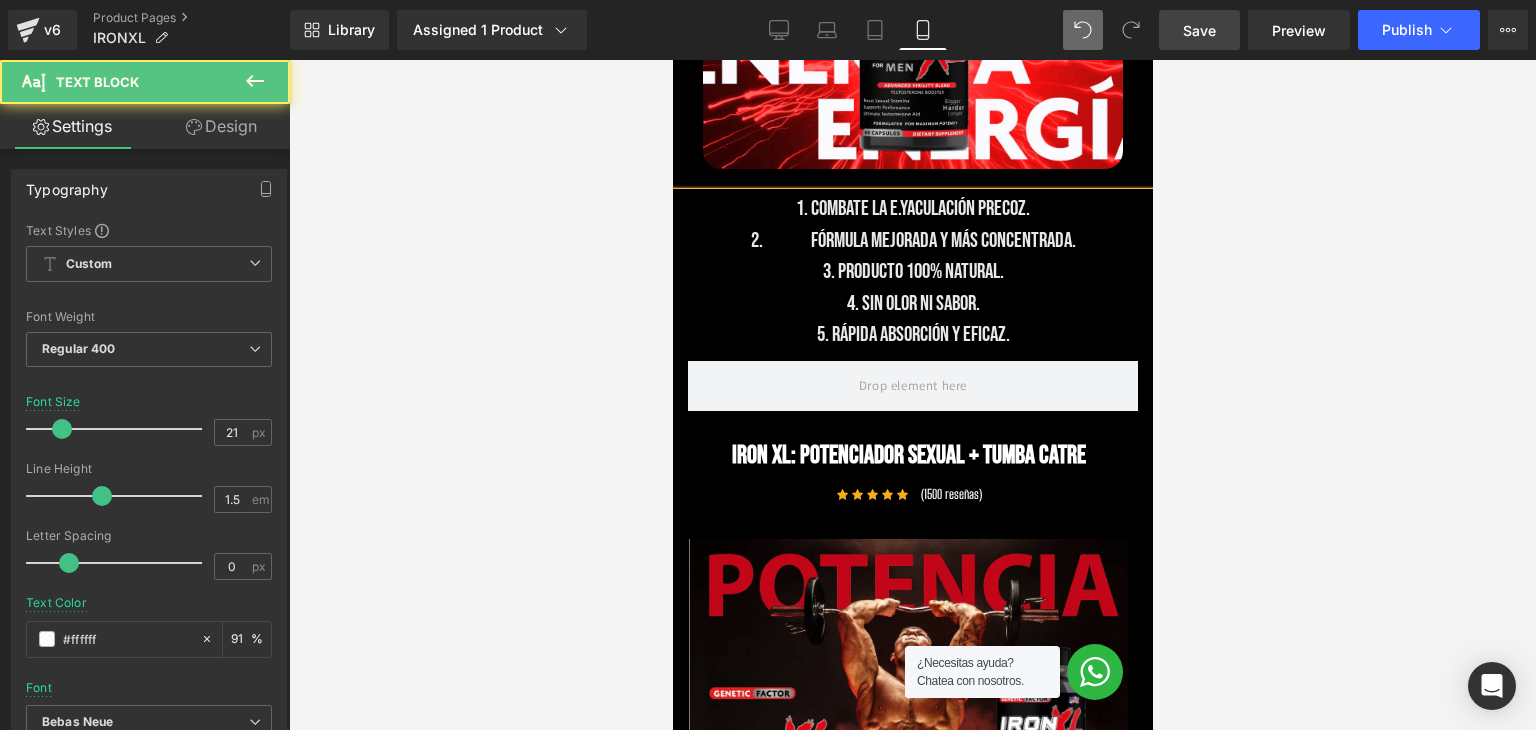 click on "2.                Fórmula mejorada y más concentrada." at bounding box center (912, 241) 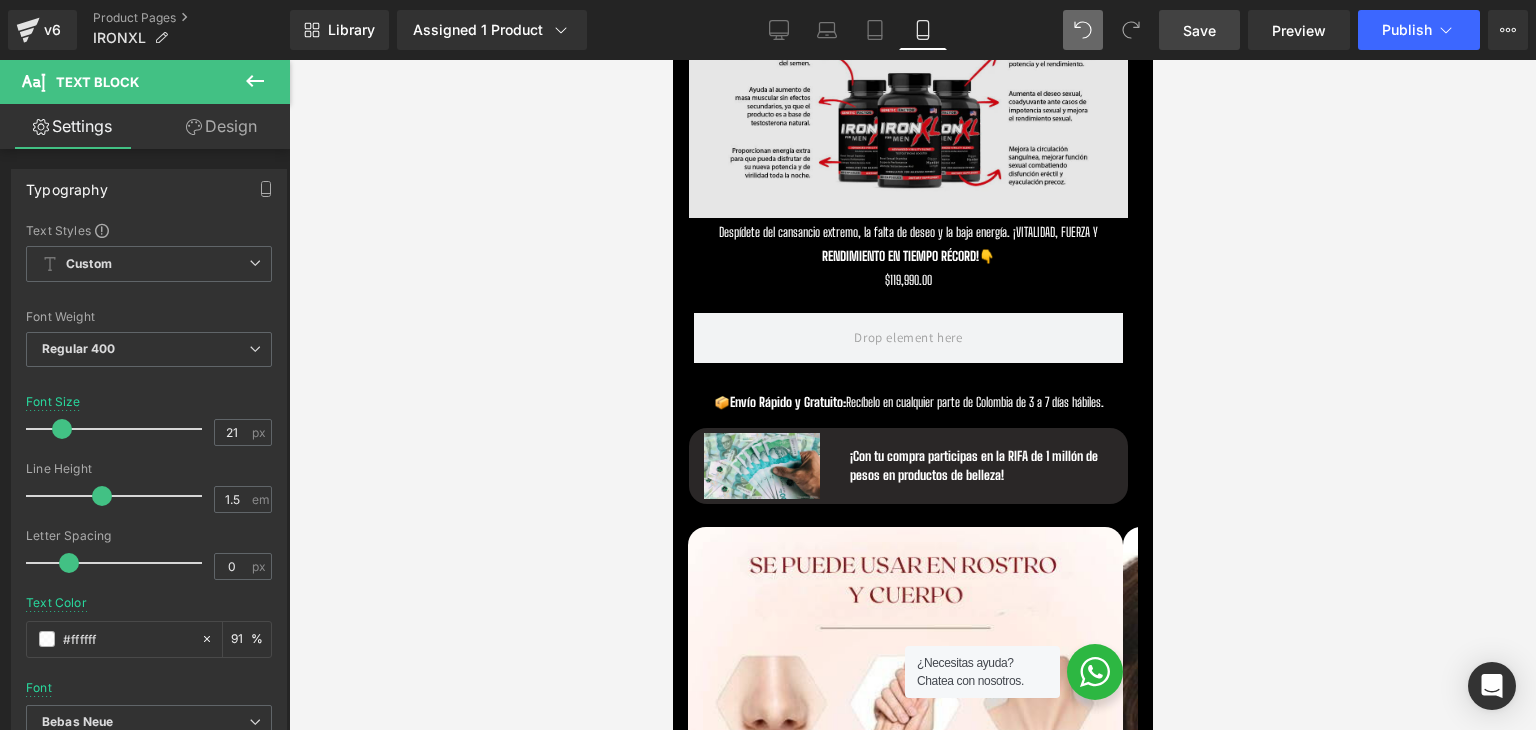 scroll, scrollTop: 4298, scrollLeft: 0, axis: vertical 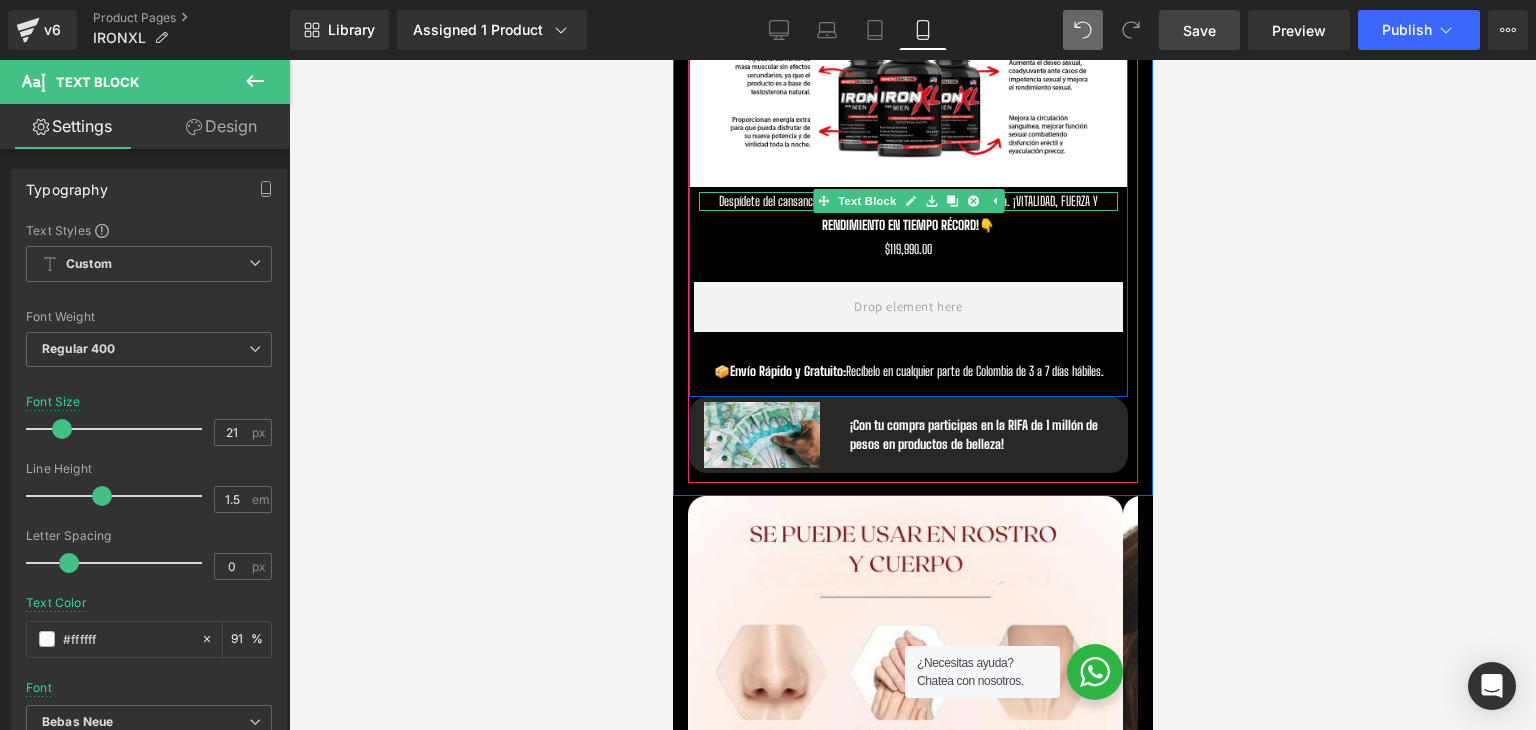 click on "Despídete del cansancio extremo, la falta de deseo y la baja energía. ¡VITALIDAD, FUERZA Y" at bounding box center (907, 201) 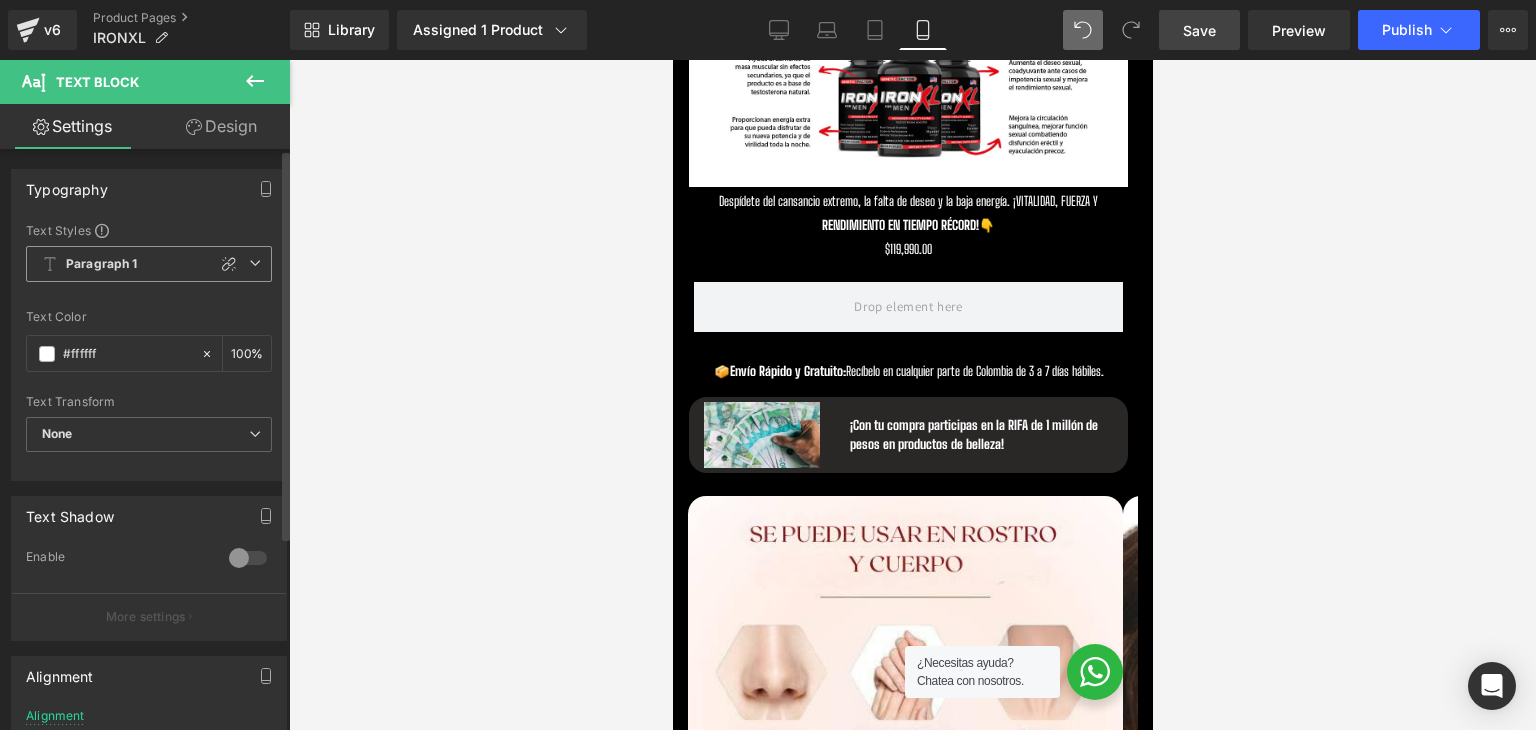 click on "Paragraph 1" at bounding box center (149, 264) 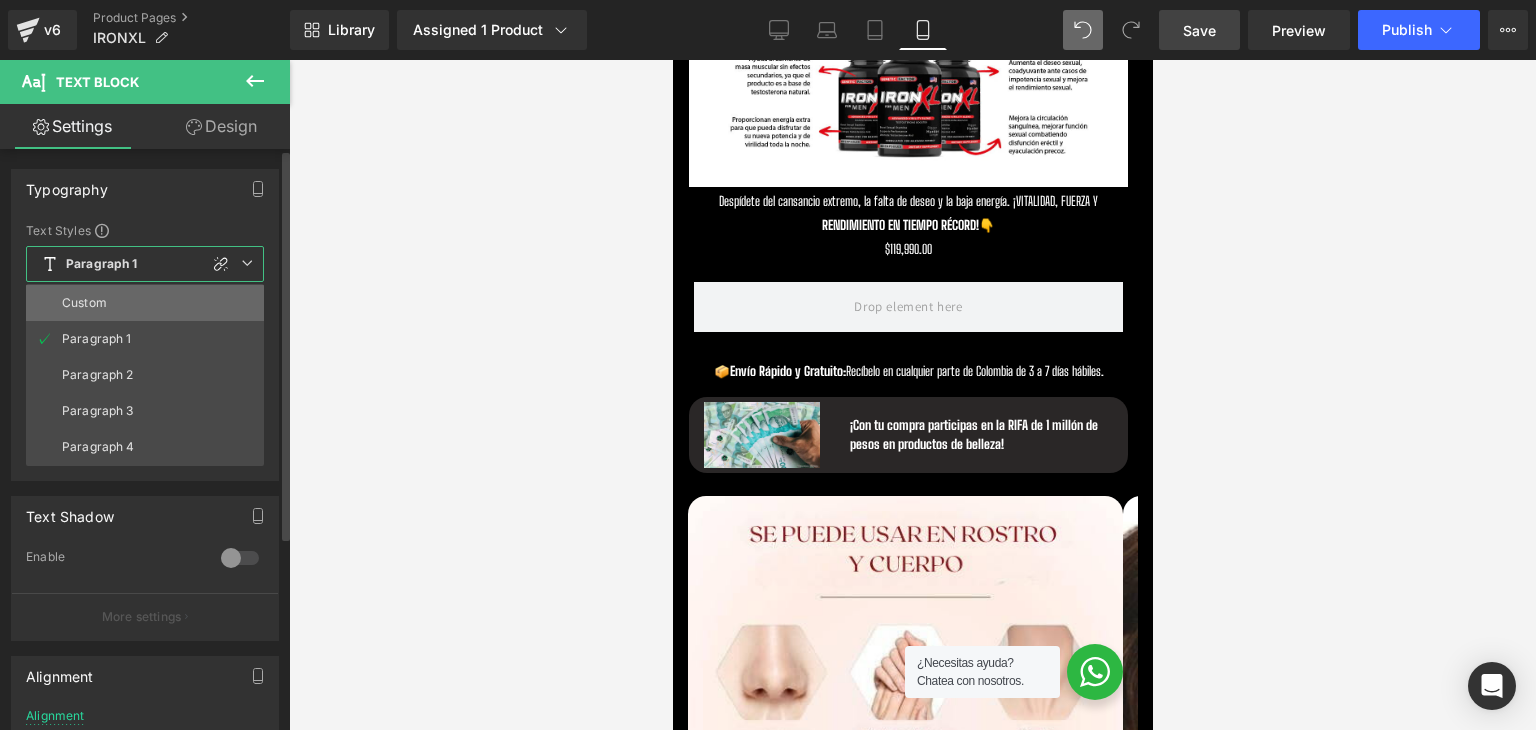 drag, startPoint x: 110, startPoint y: 306, endPoint x: 126, endPoint y: 437, distance: 131.97348 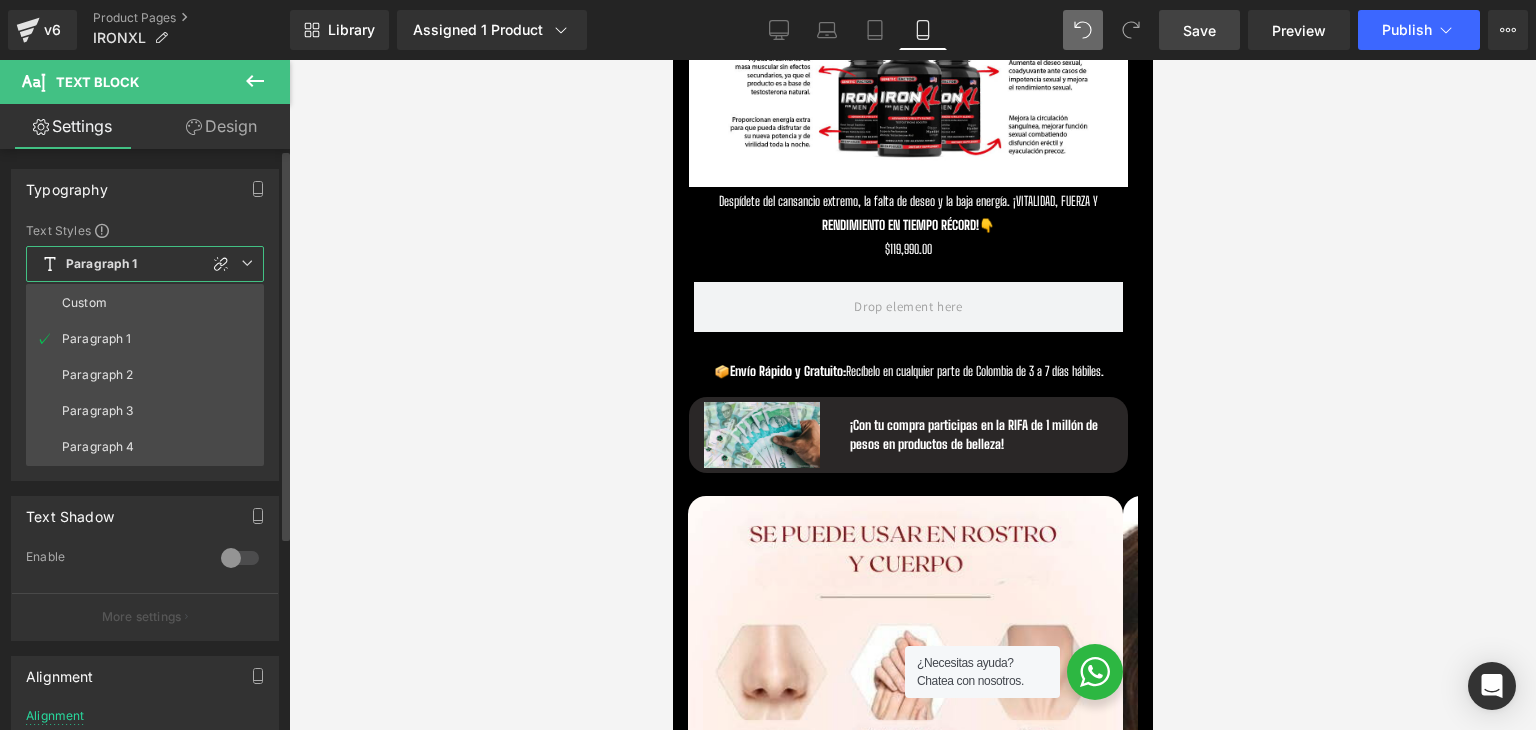 click on "Custom" at bounding box center [145, 303] 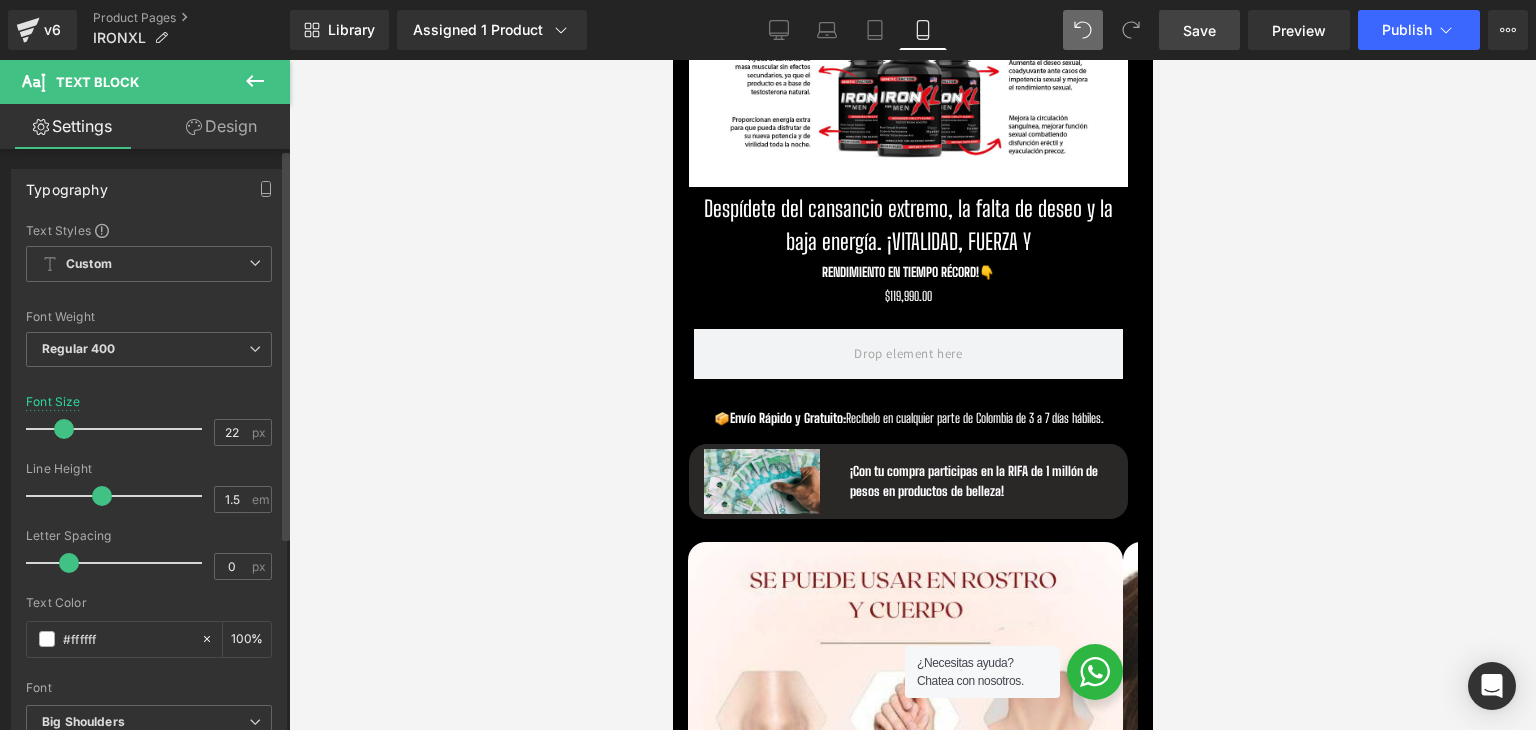 type on "21" 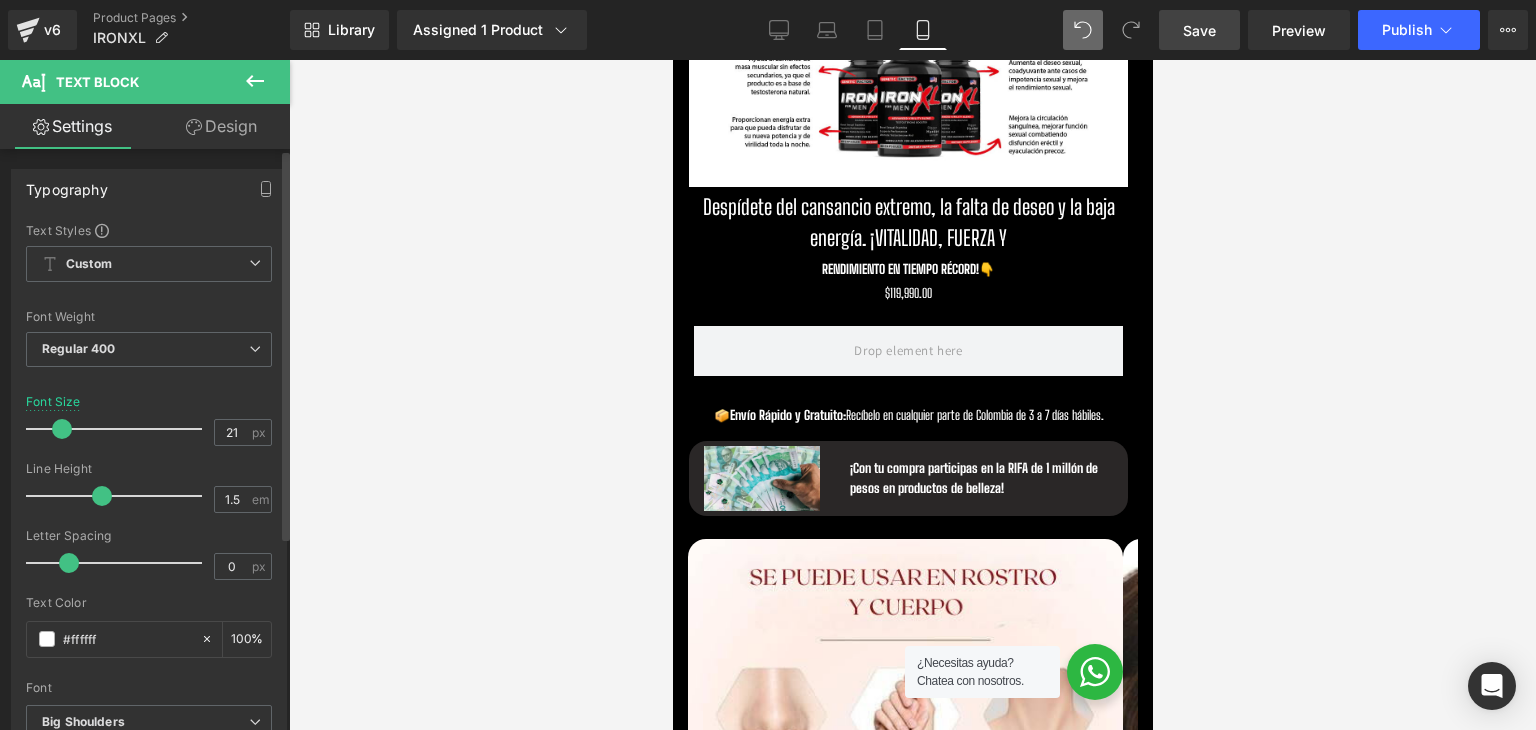 drag, startPoint x: 39, startPoint y: 430, endPoint x: 52, endPoint y: 431, distance: 13.038404 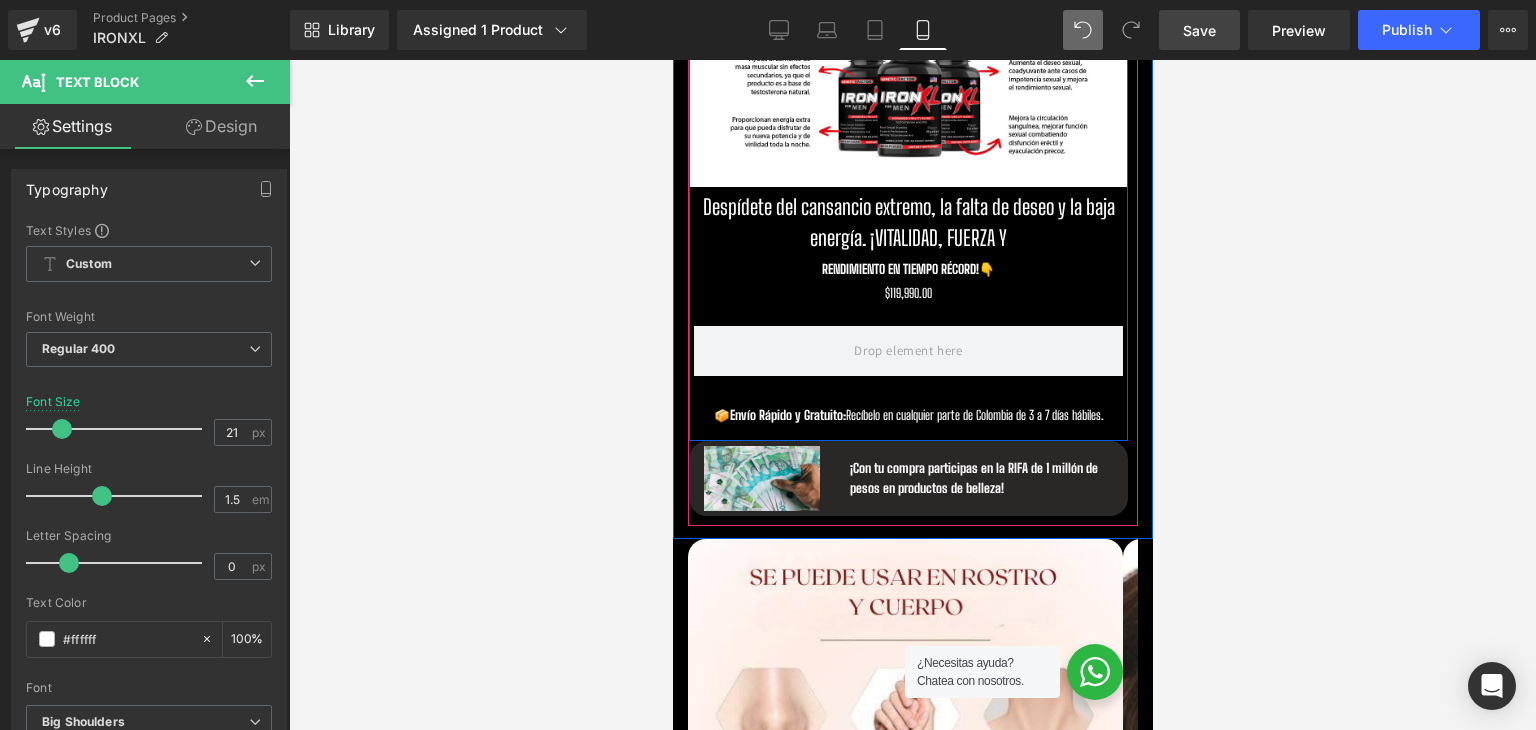 click at bounding box center (853, 269) 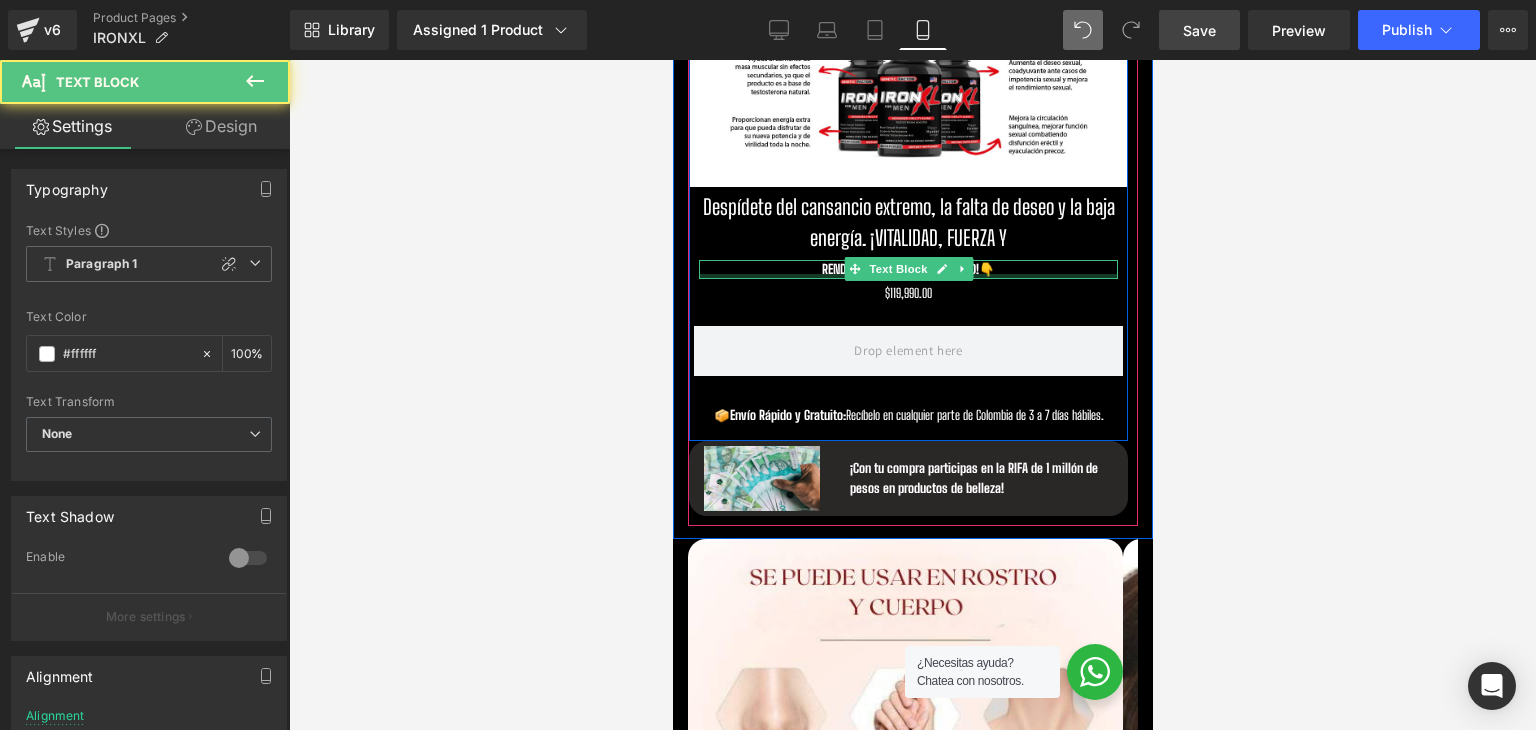 click at bounding box center [907, 276] 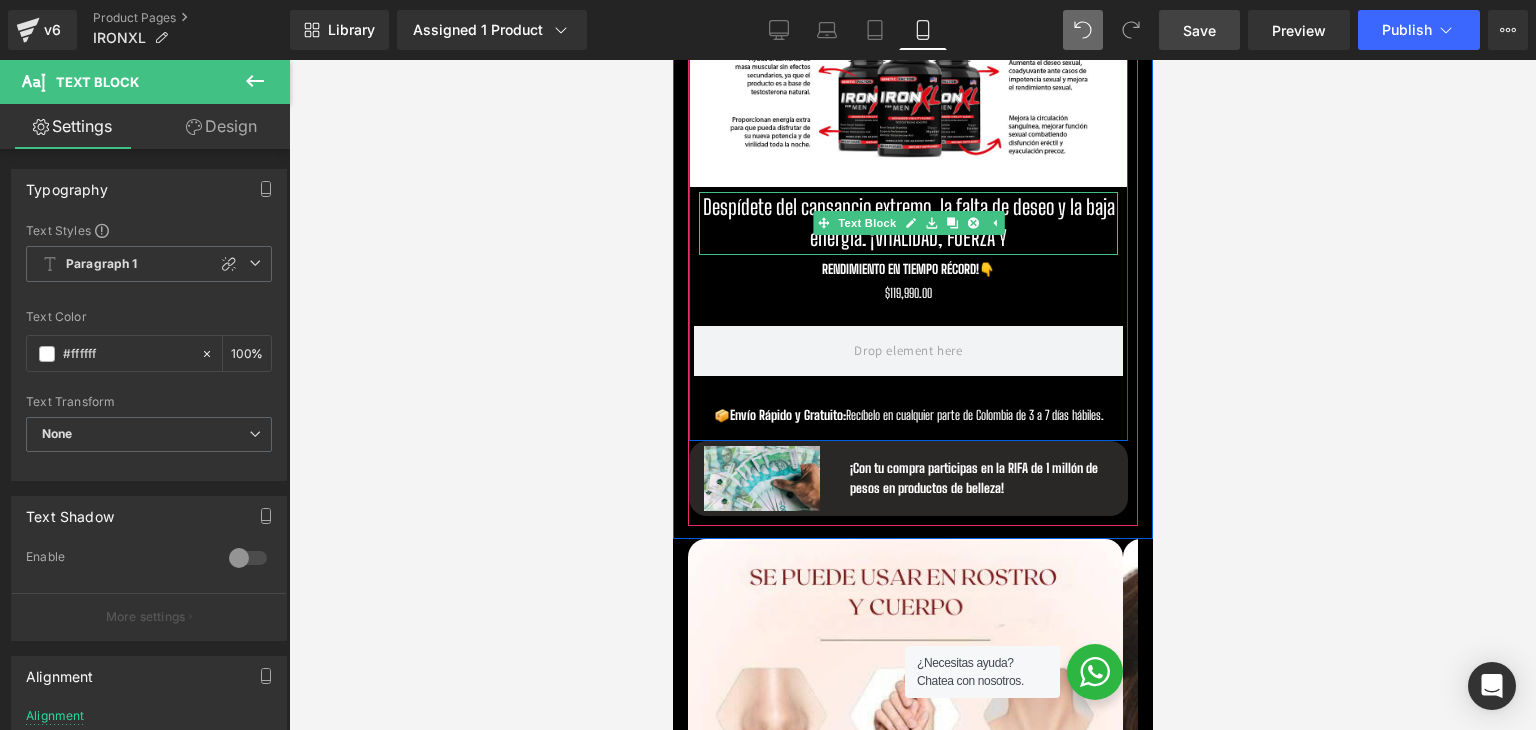 click on "Despídete del cansancio extremo, la falta de deseo y la baja energía. ¡VITALIDAD, FUERZA Y" at bounding box center [907, 223] 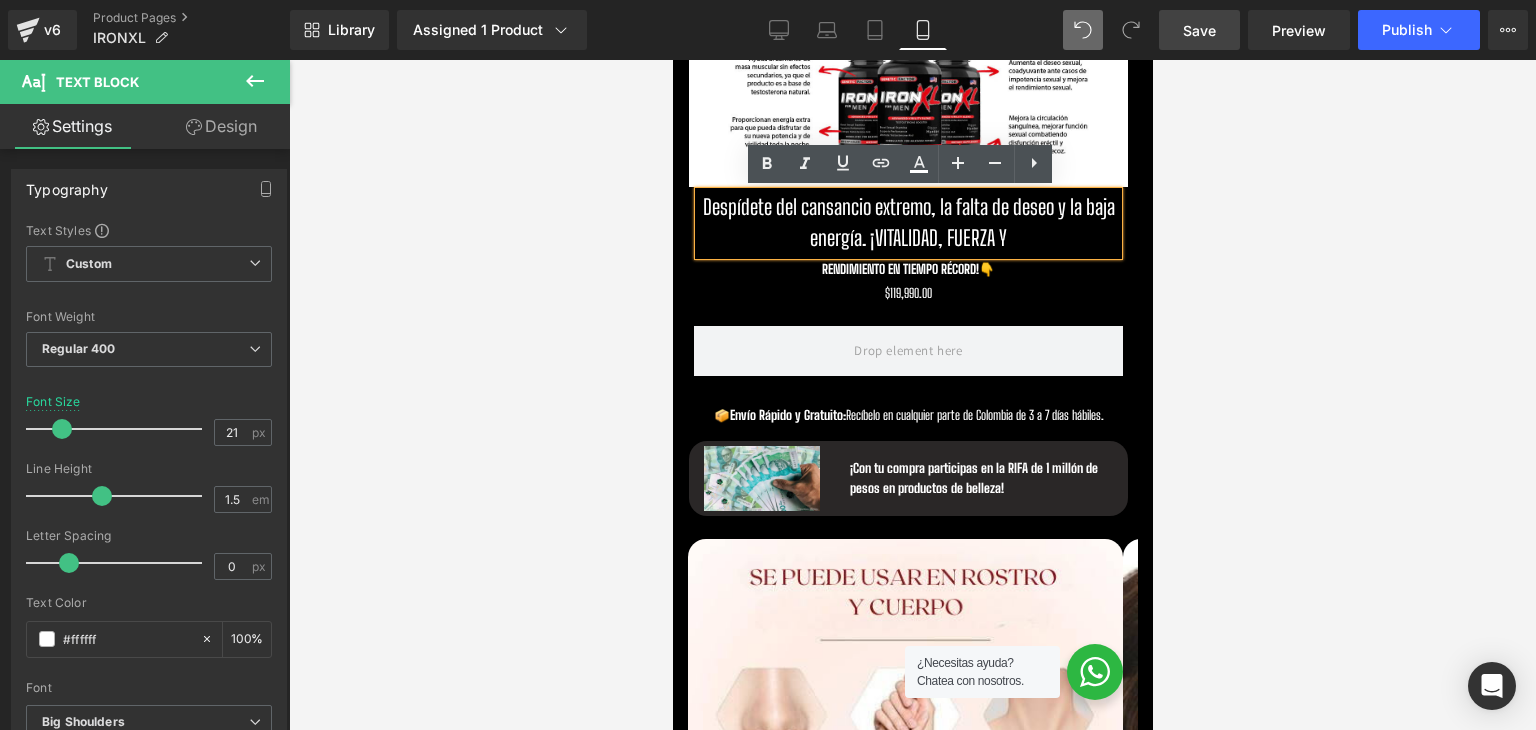drag, startPoint x: 861, startPoint y: 241, endPoint x: 983, endPoint y: 240, distance: 122.0041 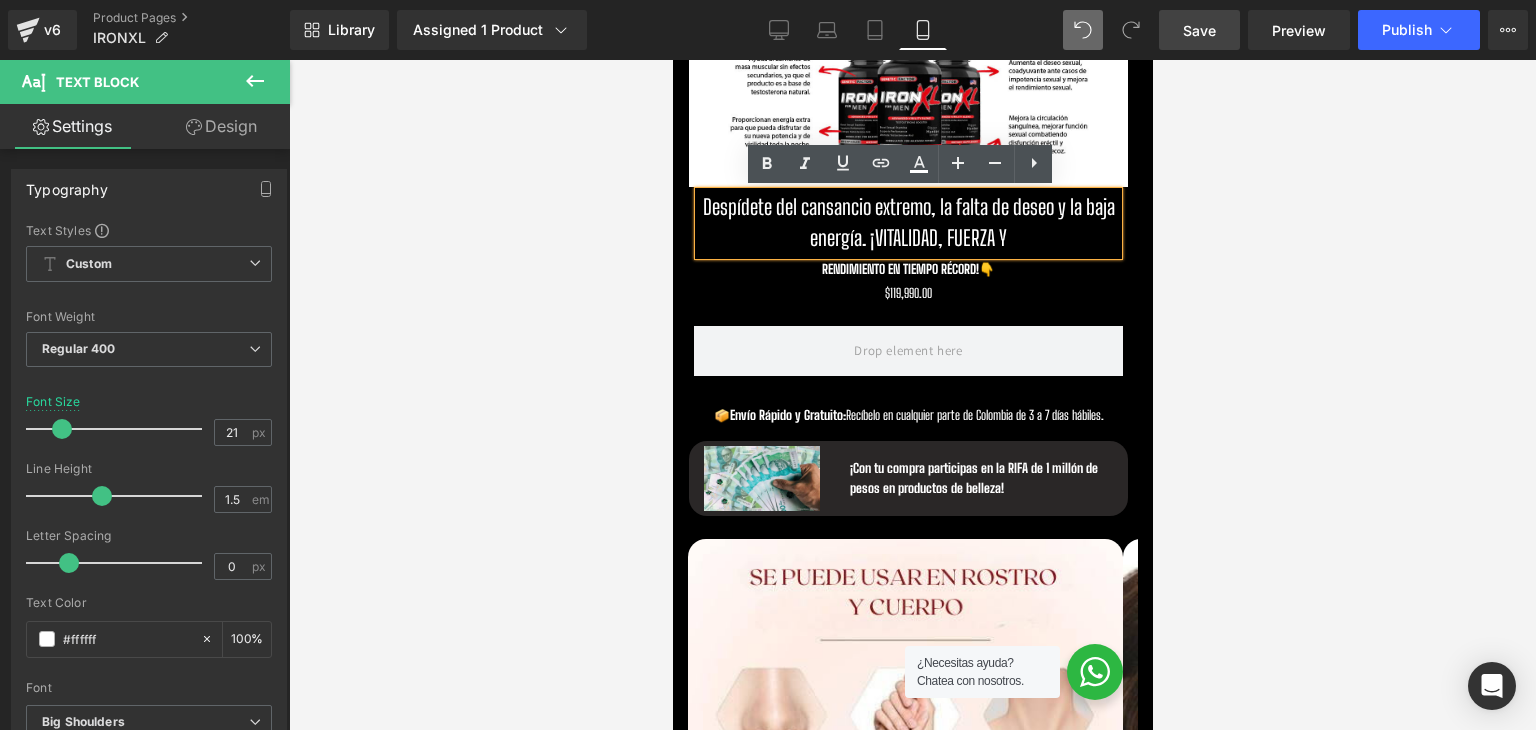click on "Despídete del cansancio extremo, la falta de deseo y la baja energía. ¡VITALIDAD, FUERZA Y" at bounding box center [907, 223] 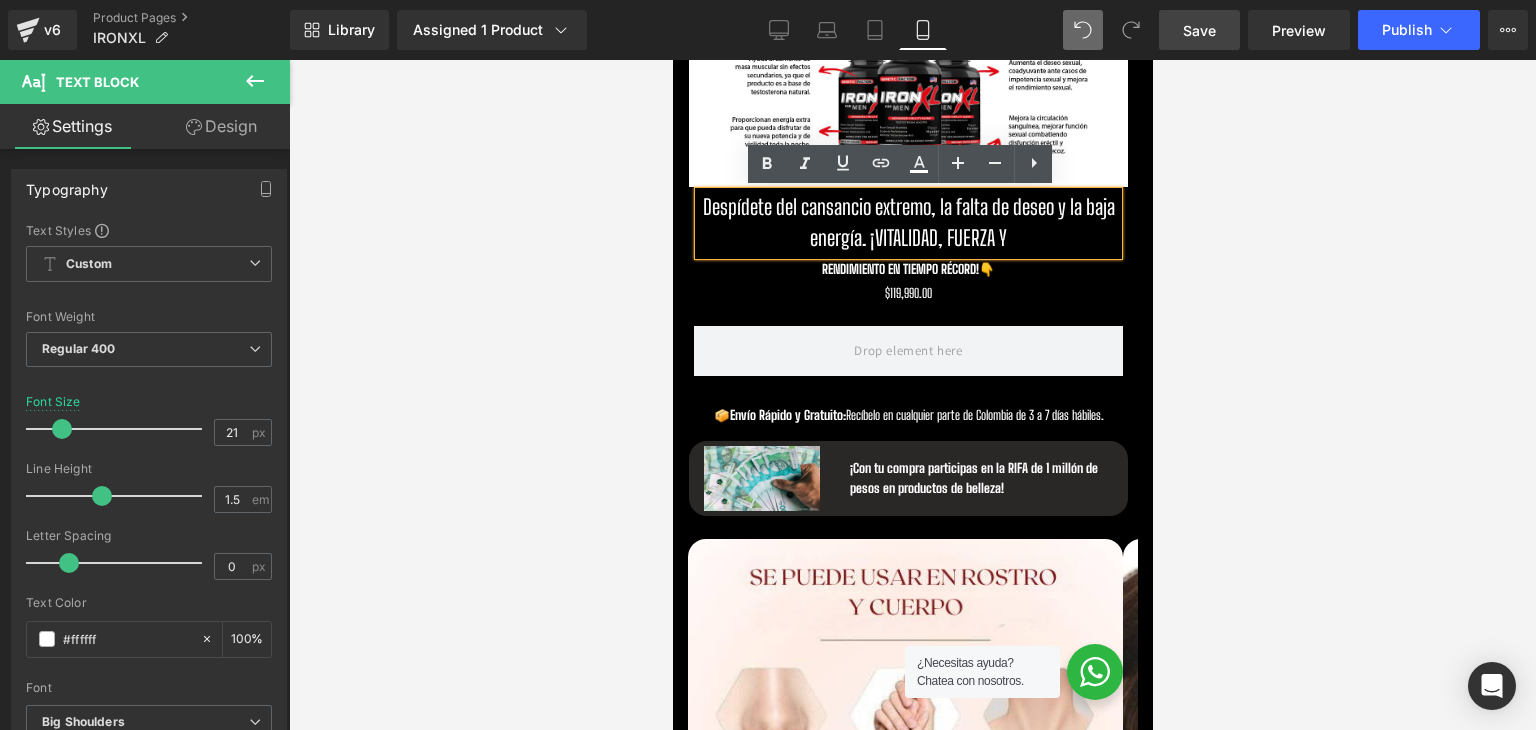 copy on "¡VITALIDAD, FUERZA Y" 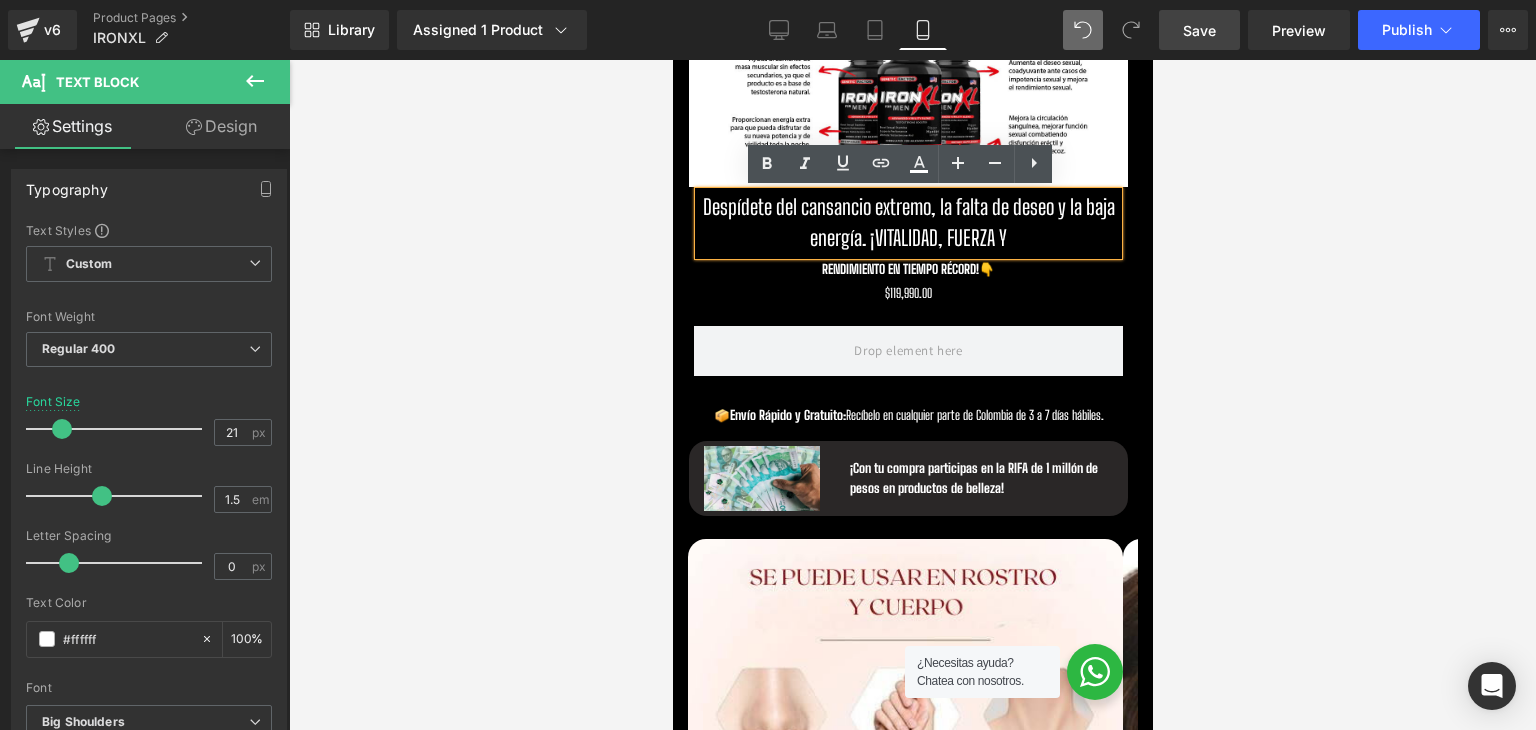 drag, startPoint x: 1005, startPoint y: 237, endPoint x: 857, endPoint y: 244, distance: 148.16545 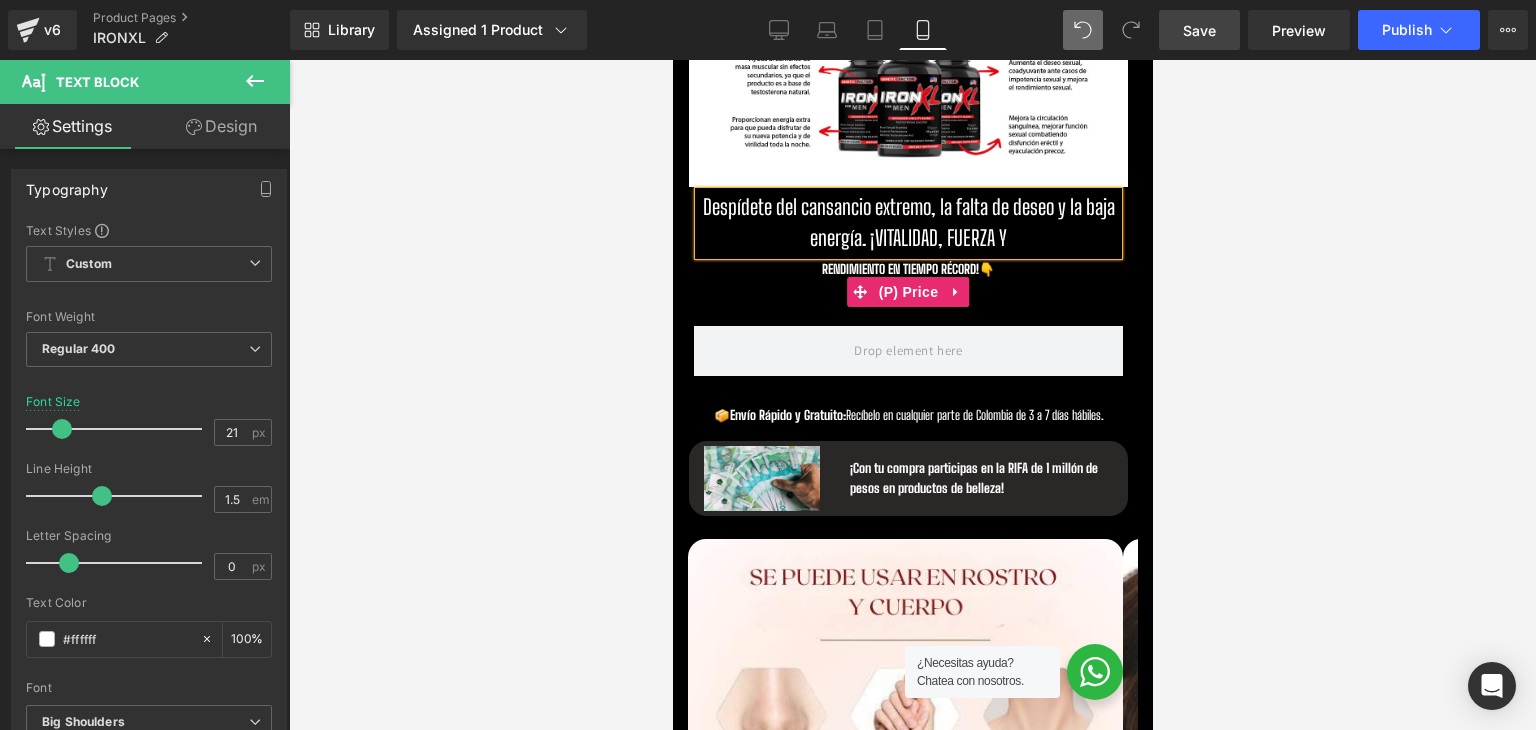 click at bounding box center (672, 60) 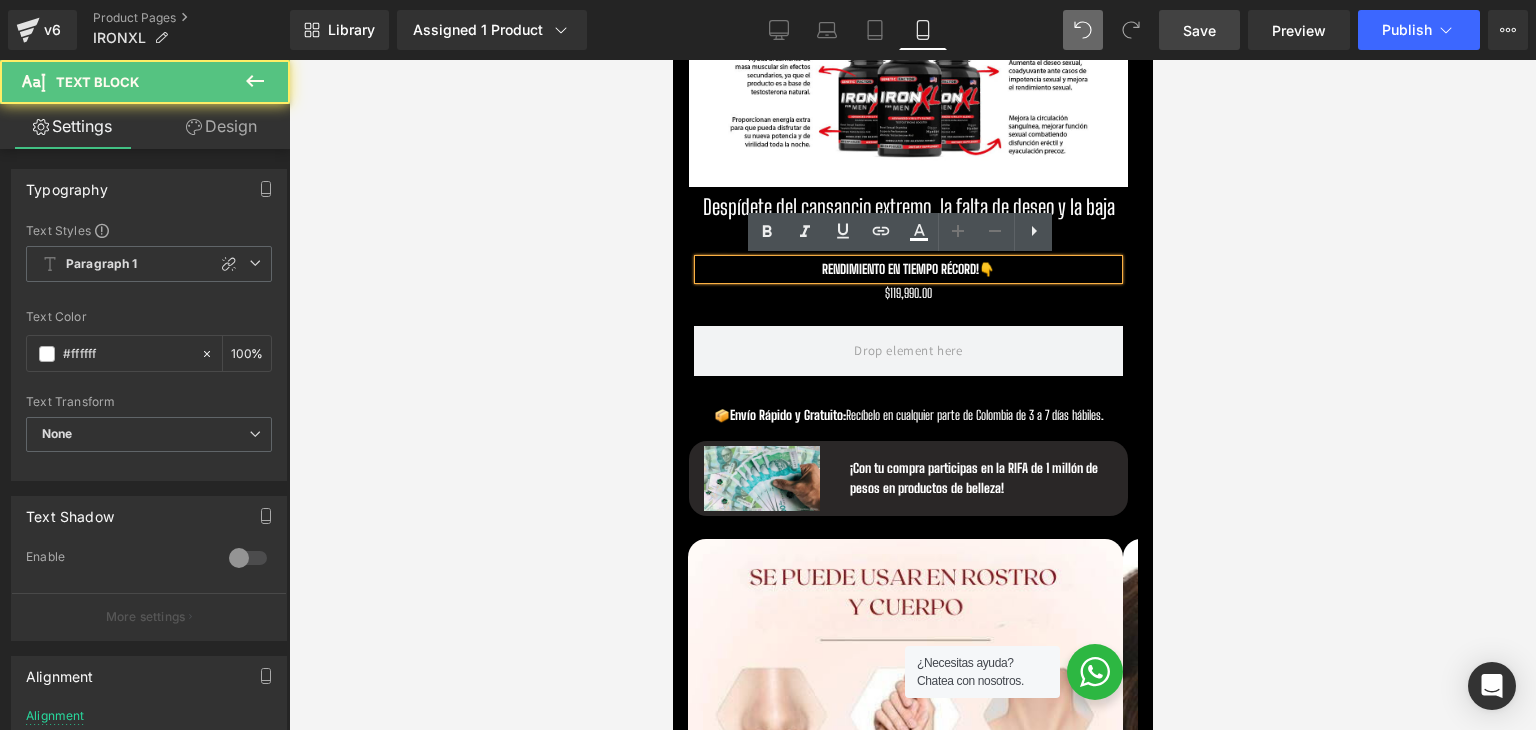 click on "RENDIMIENTO EN TIEMPO RÉCORD!👇" at bounding box center [907, 269] 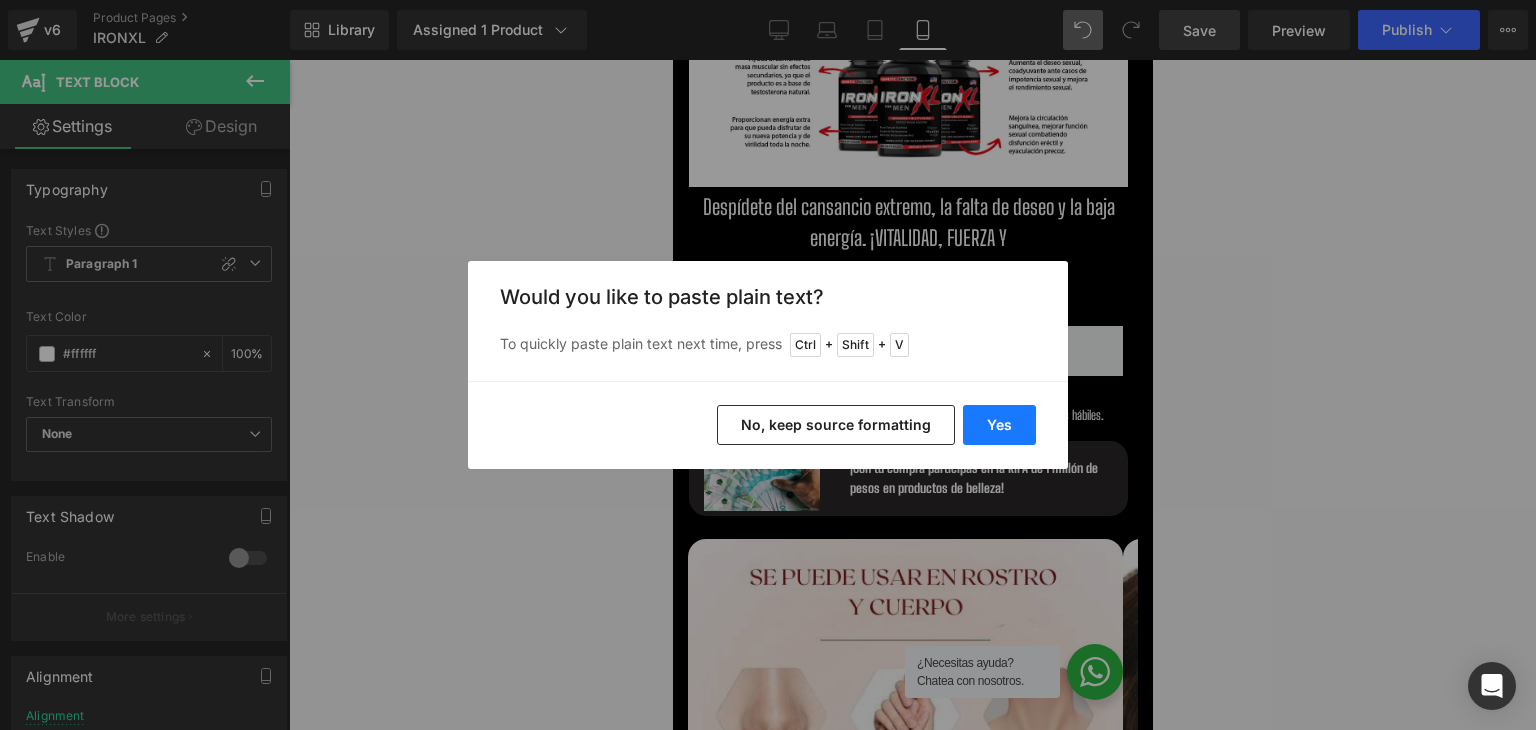 click on "Yes" at bounding box center (999, 425) 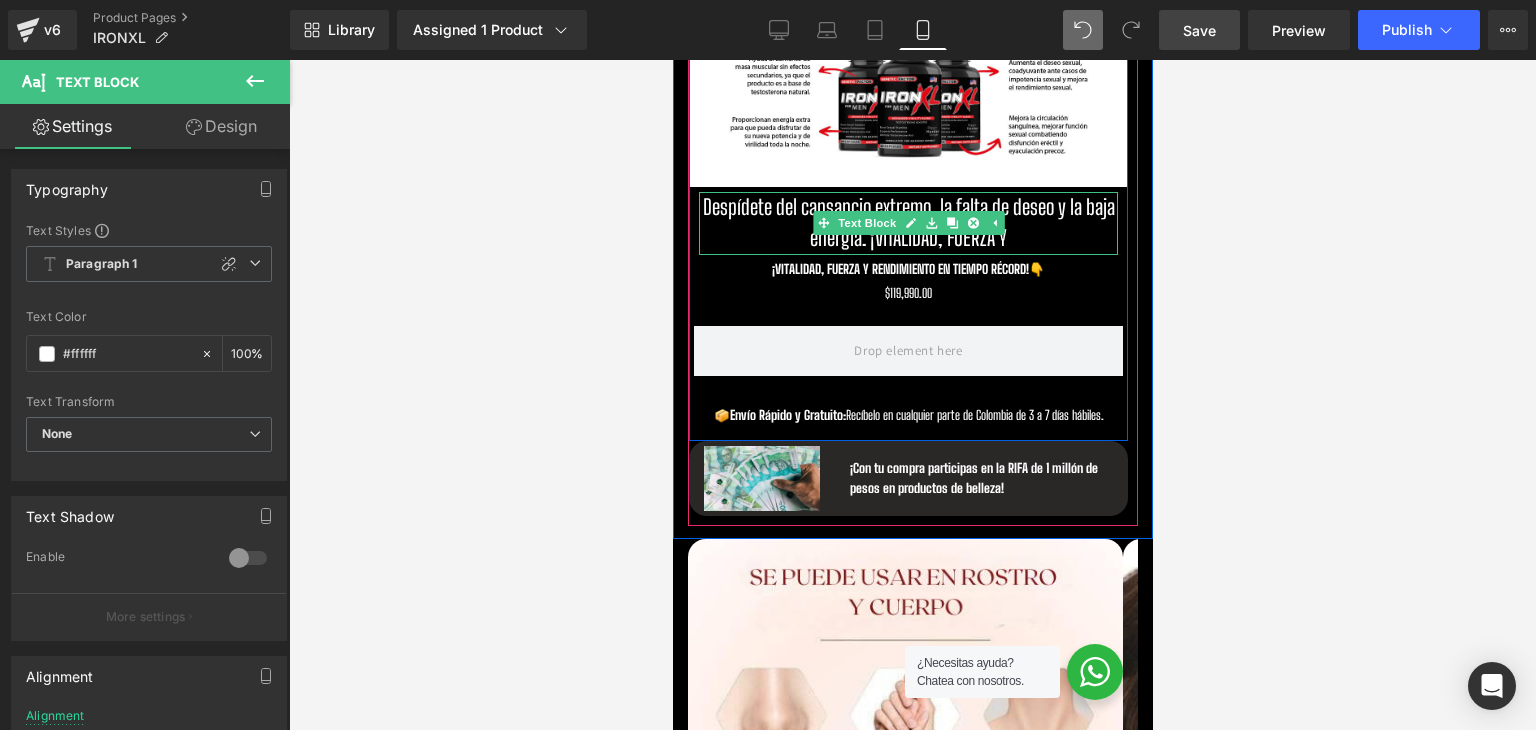 click on "Despídete del cansancio extremo, la falta de deseo y la baja energía. ¡VITALIDAD, FUERZA Y" at bounding box center (907, 223) 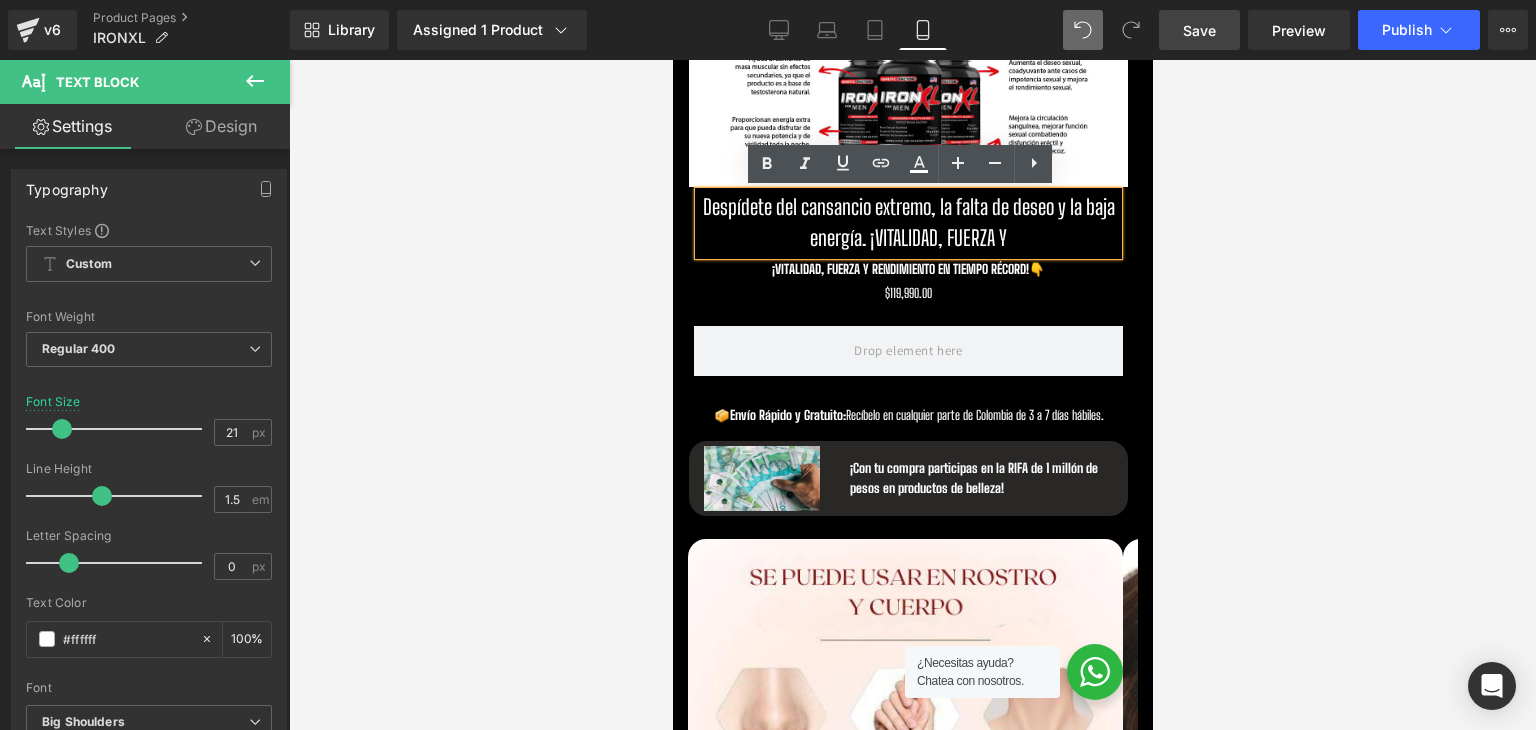 drag, startPoint x: 1029, startPoint y: 243, endPoint x: 860, endPoint y: 244, distance: 169.00296 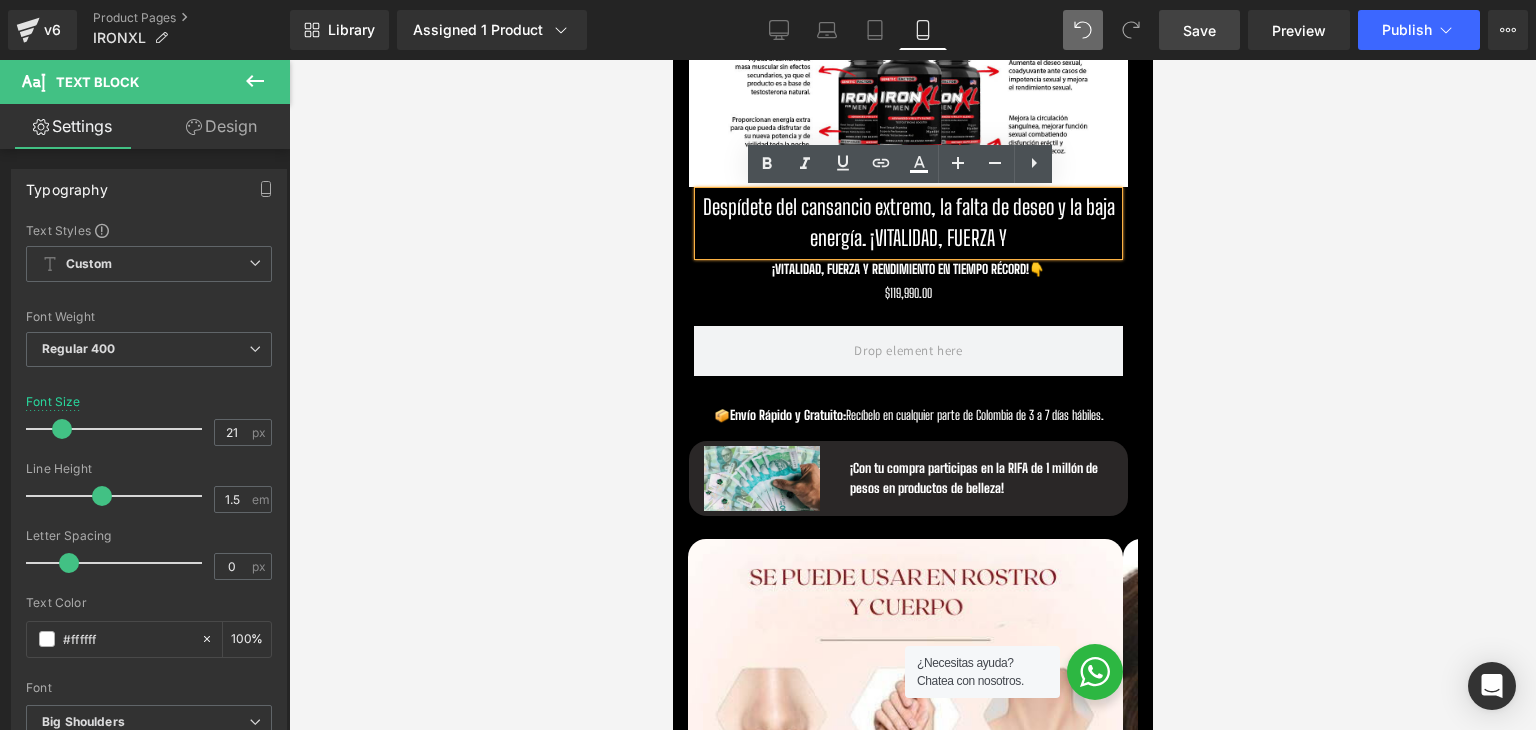 click on "Despídete del cansancio extremo, la falta de deseo y la baja energía. ¡VITALIDAD, FUERZA Y" at bounding box center (907, 223) 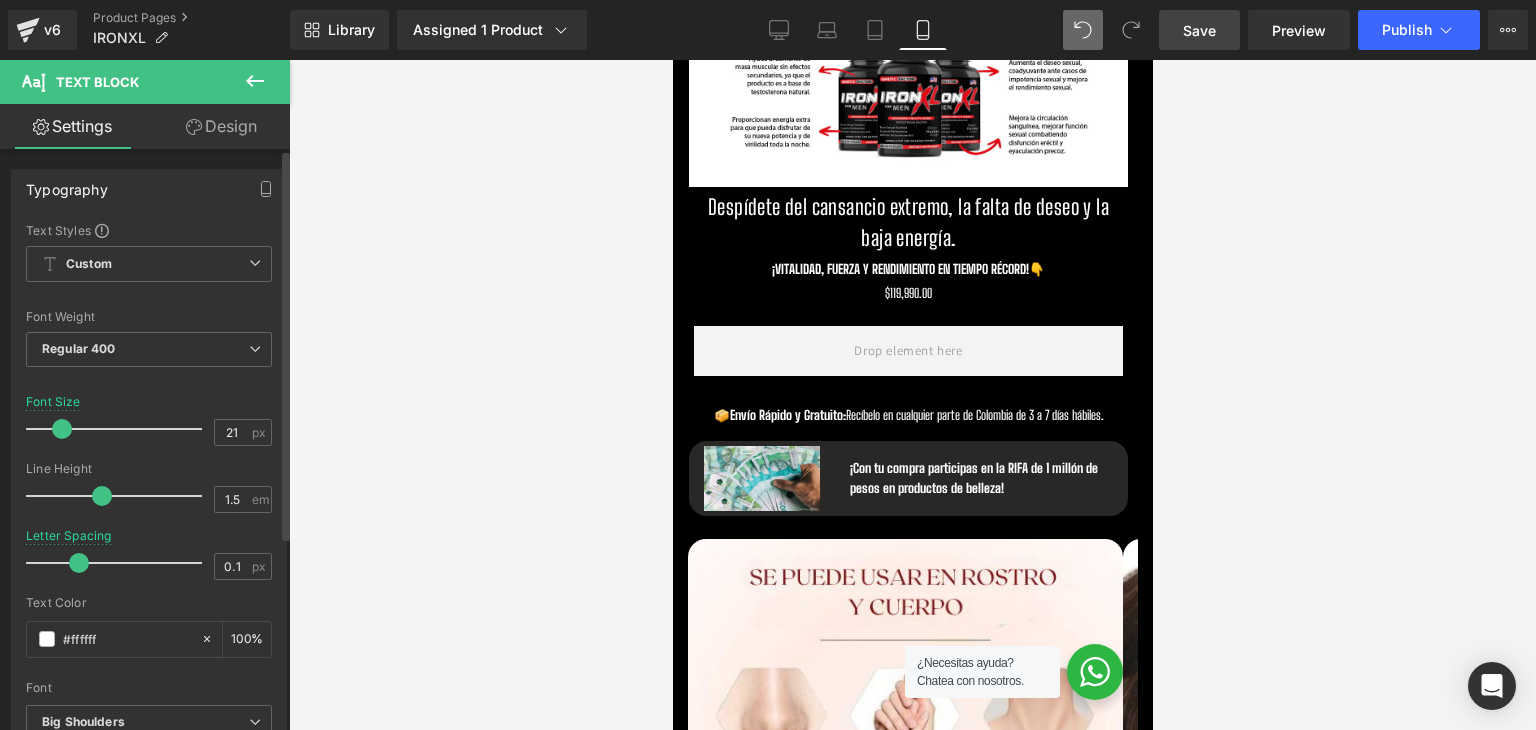 type on "0" 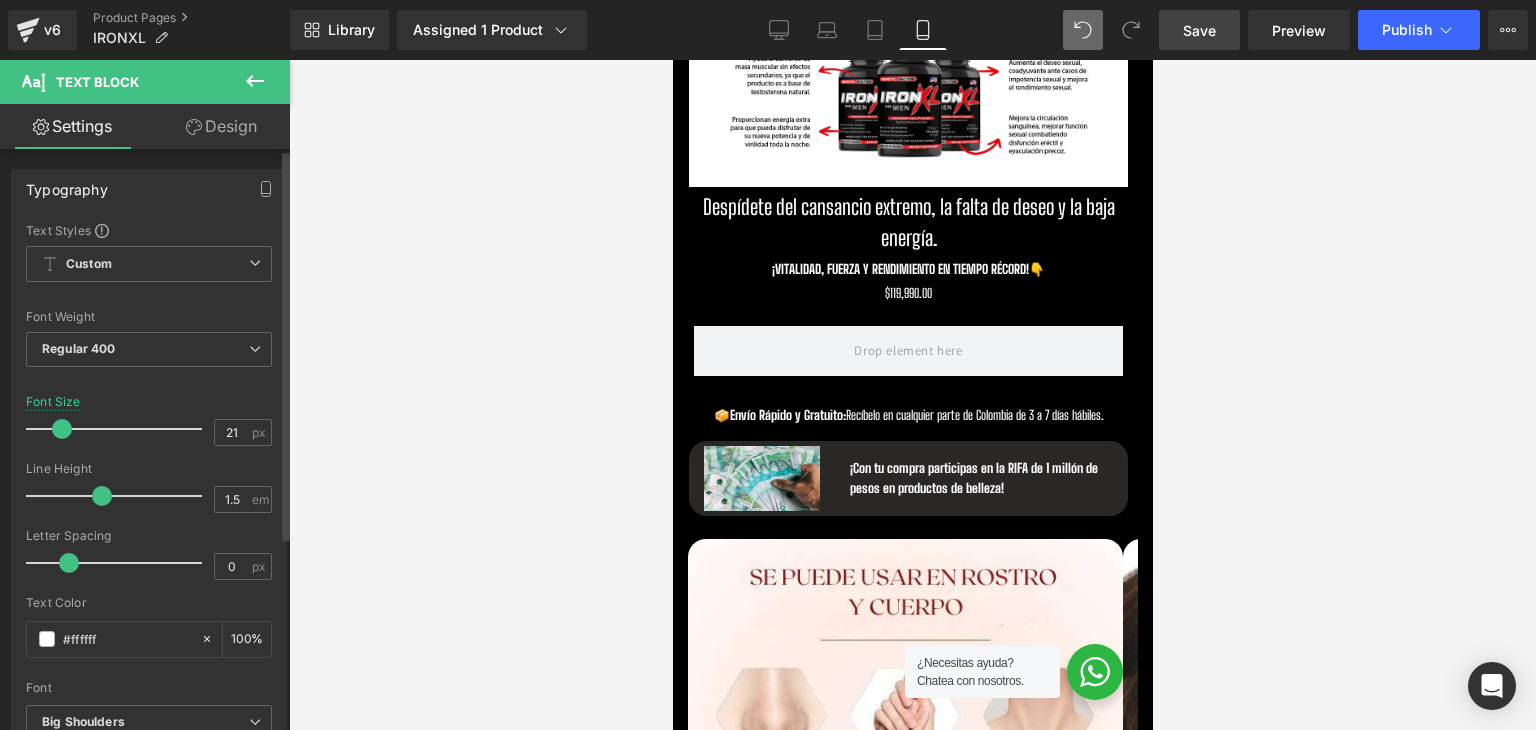 click at bounding box center (69, 563) 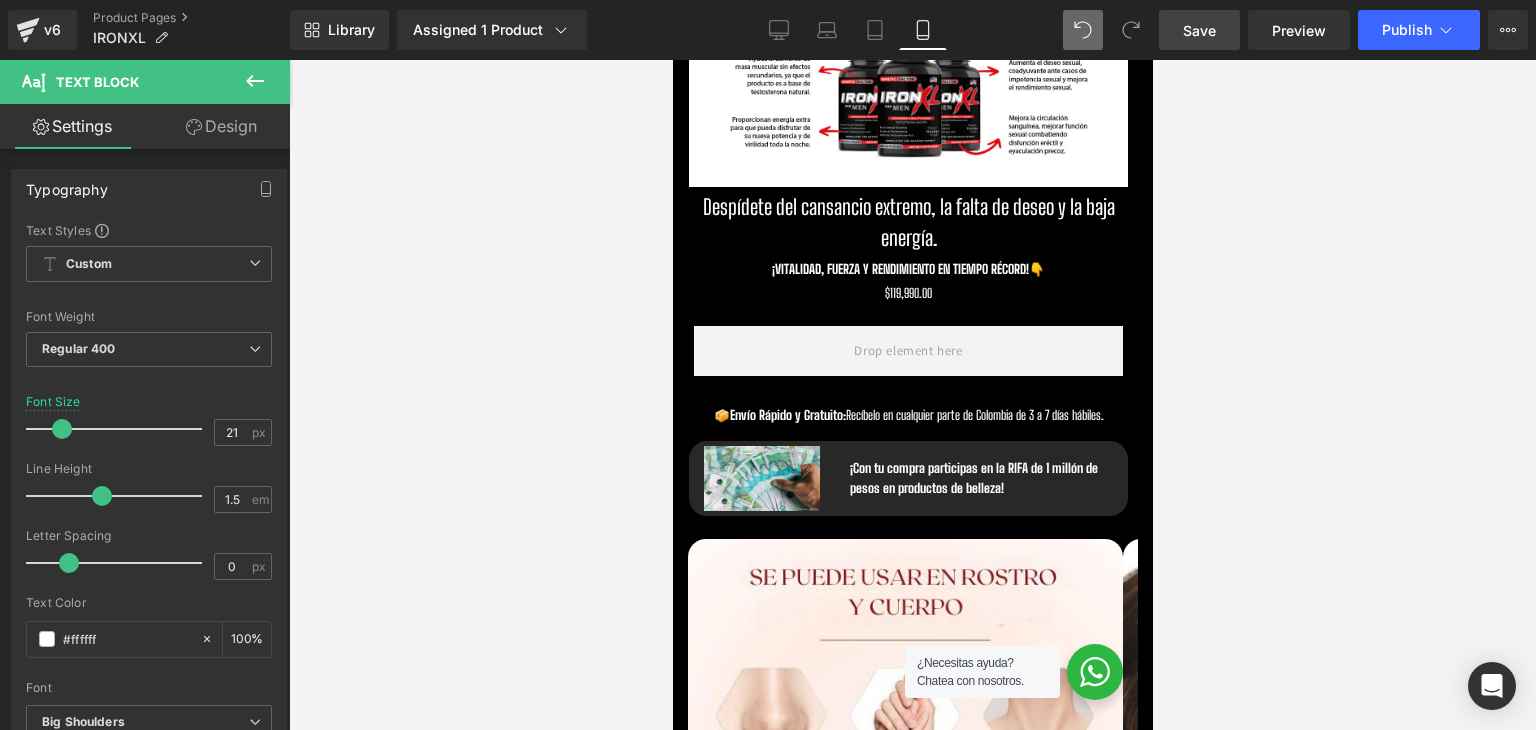 click on "Design" at bounding box center (221, 126) 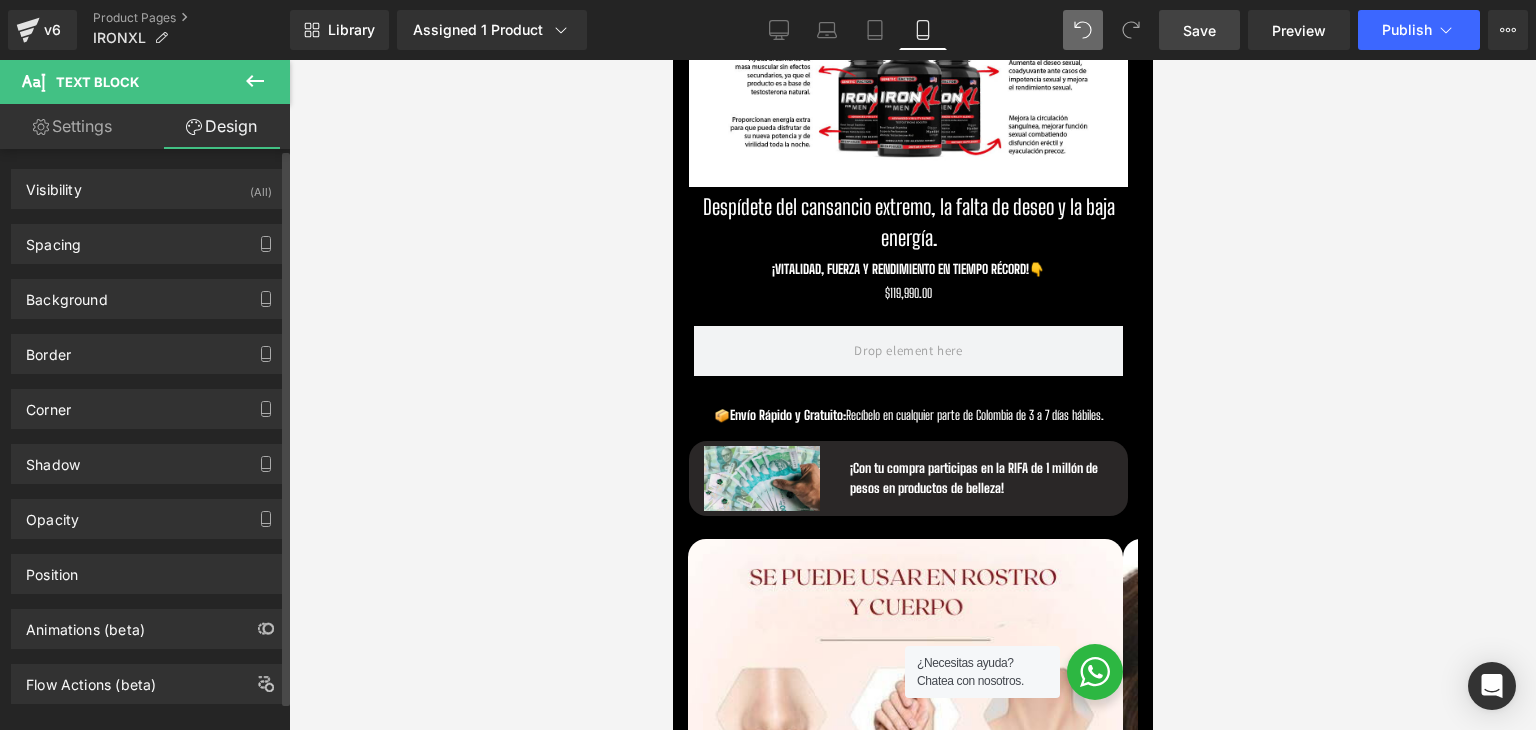 type on "5" 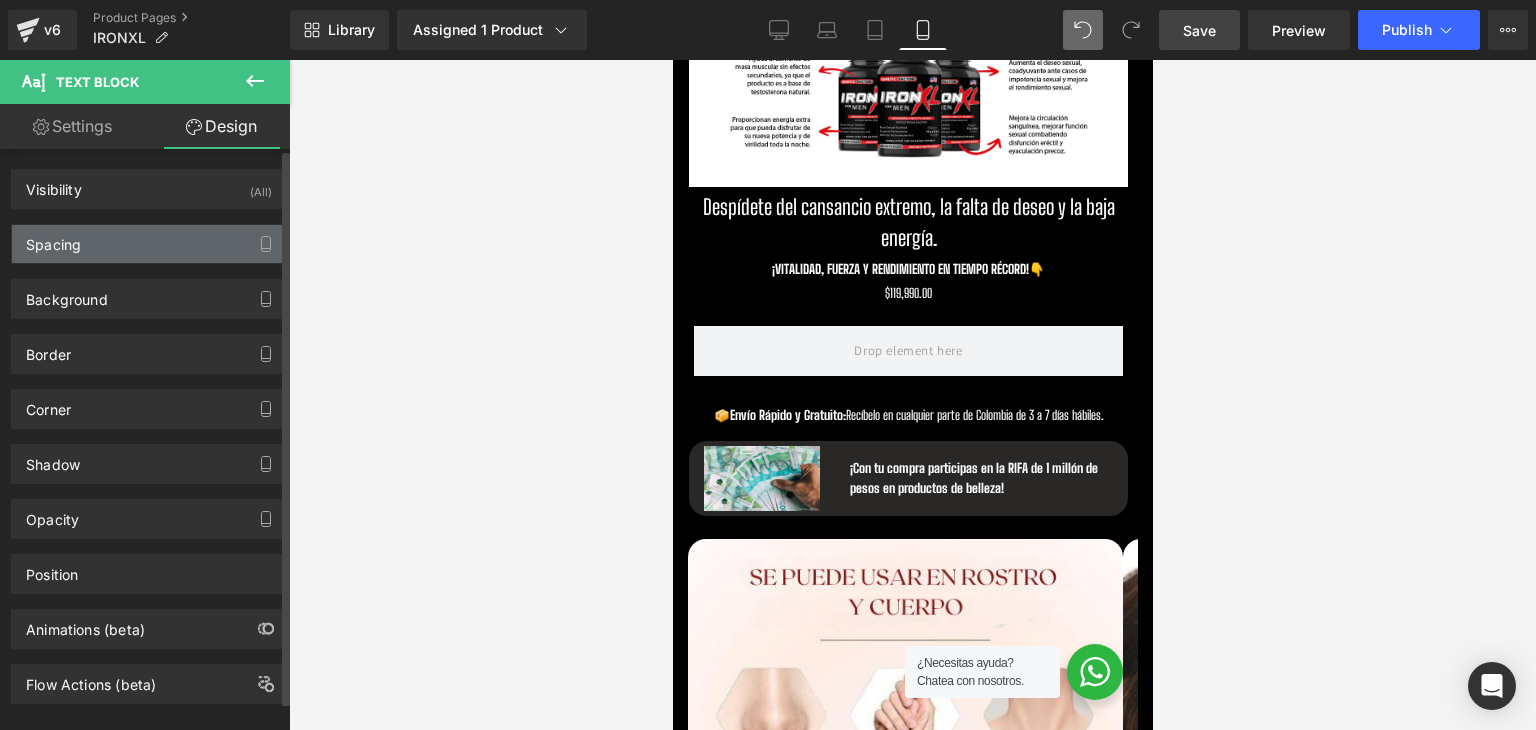 click on "Spacing" at bounding box center [149, 244] 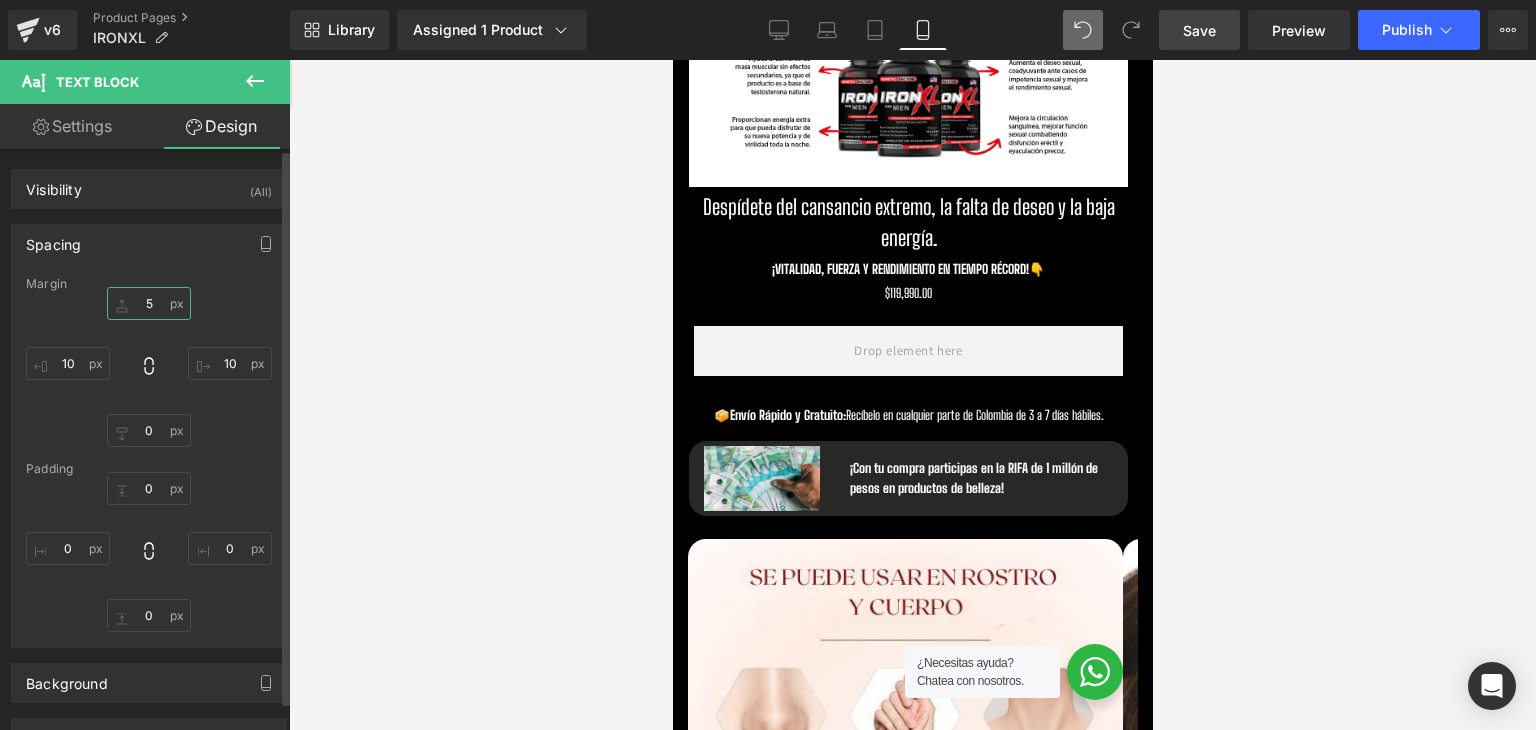 click on "5" at bounding box center (149, 303) 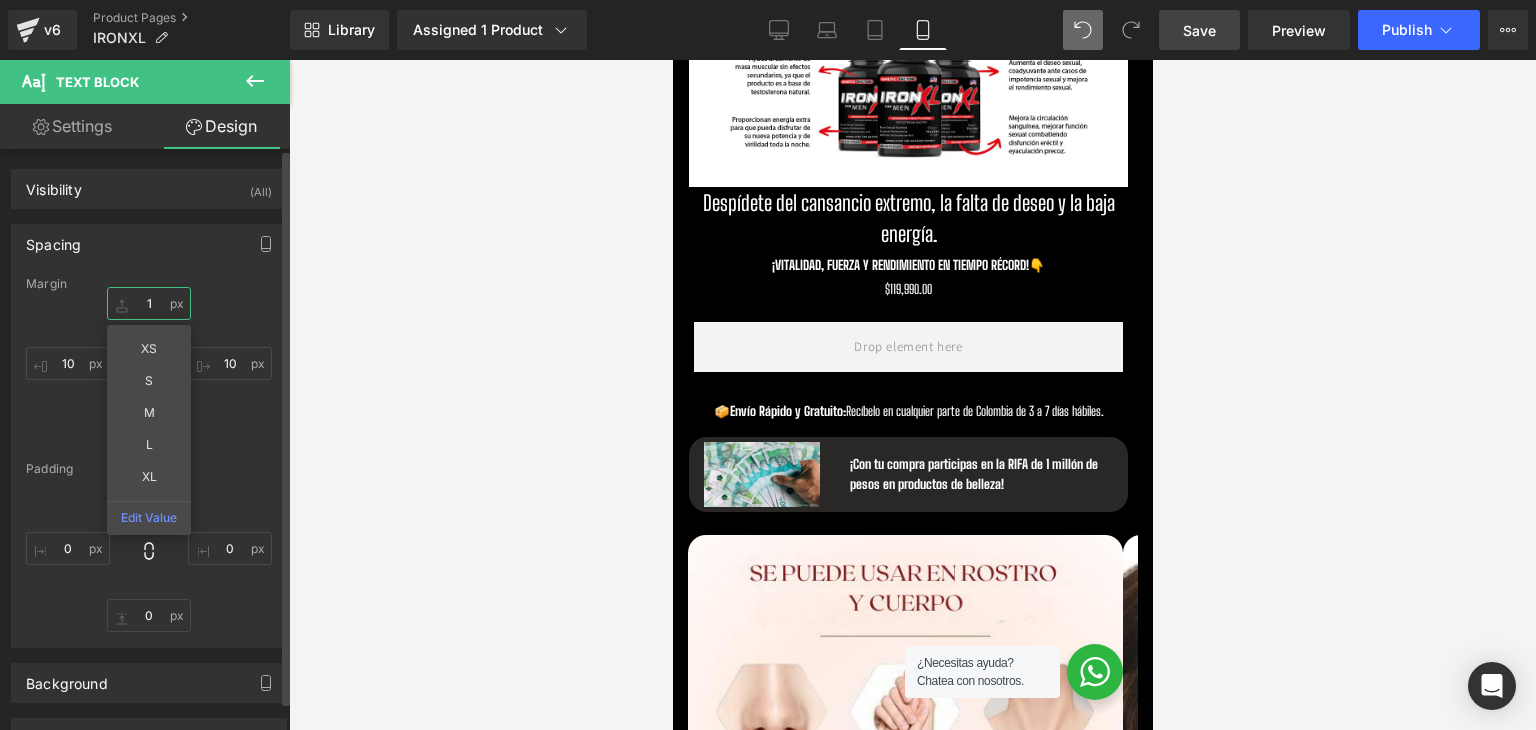 type on "1'" 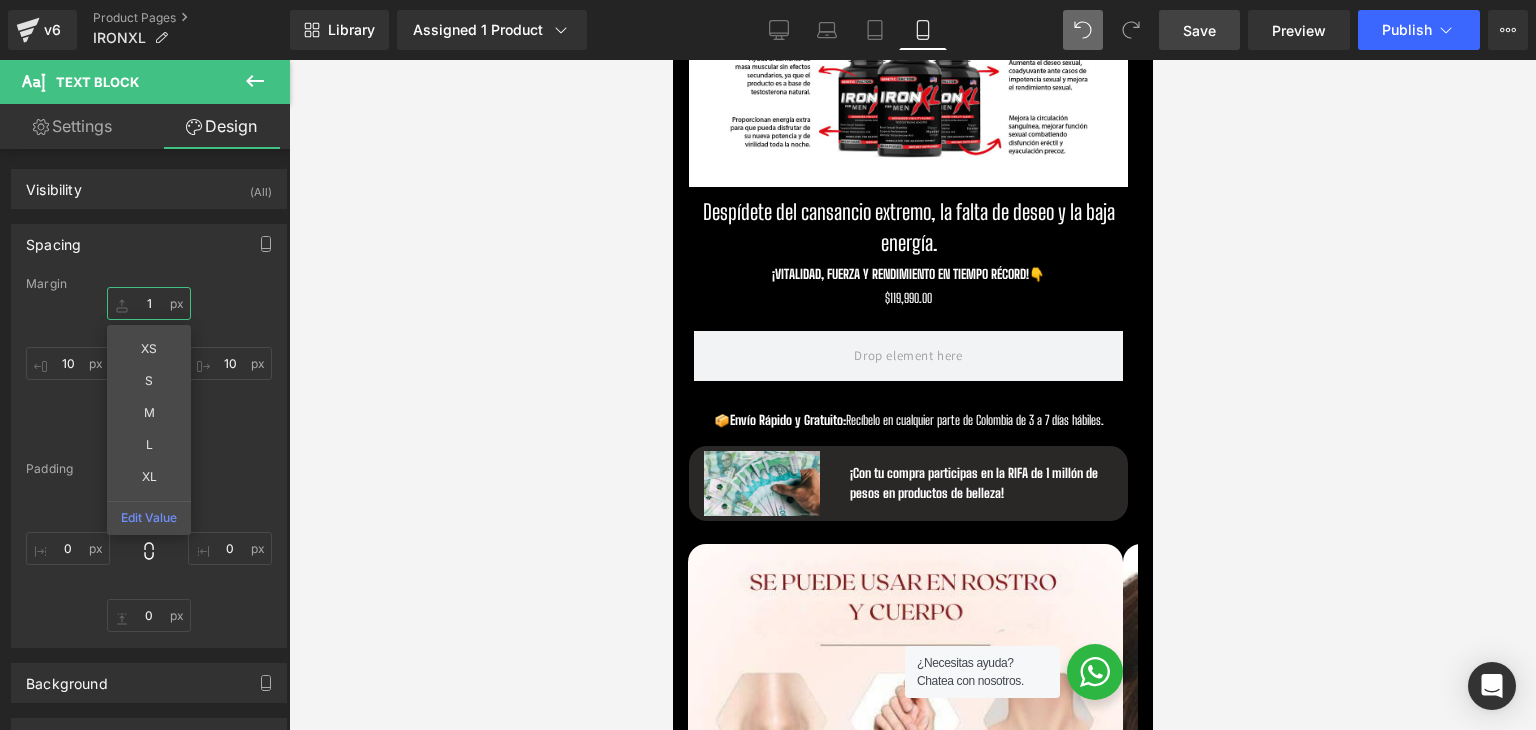type on "15" 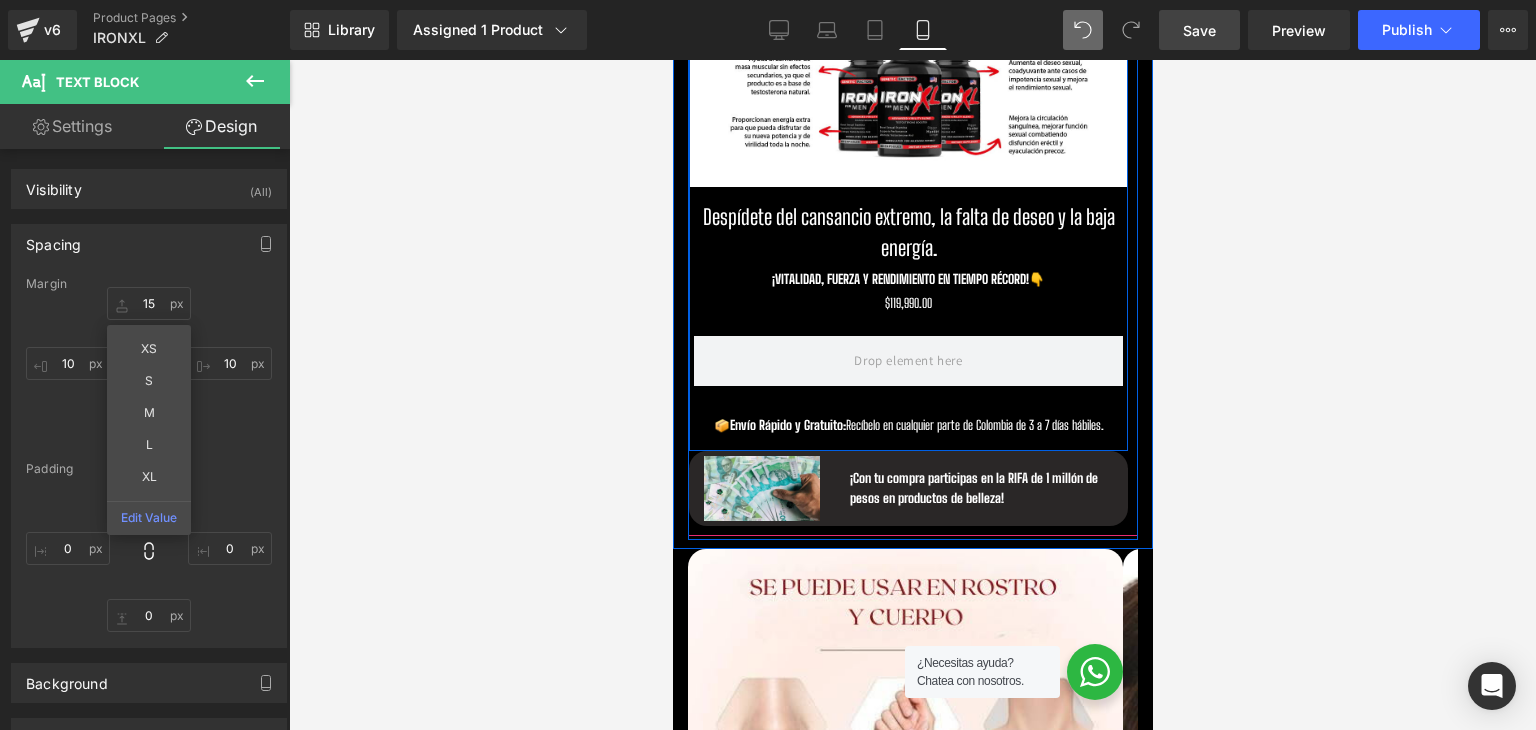 click on "¡VITALIDAD, FUERZA Y RENDIMIENTO EN TIEMPO RÉCORD!👇" at bounding box center (907, 279) 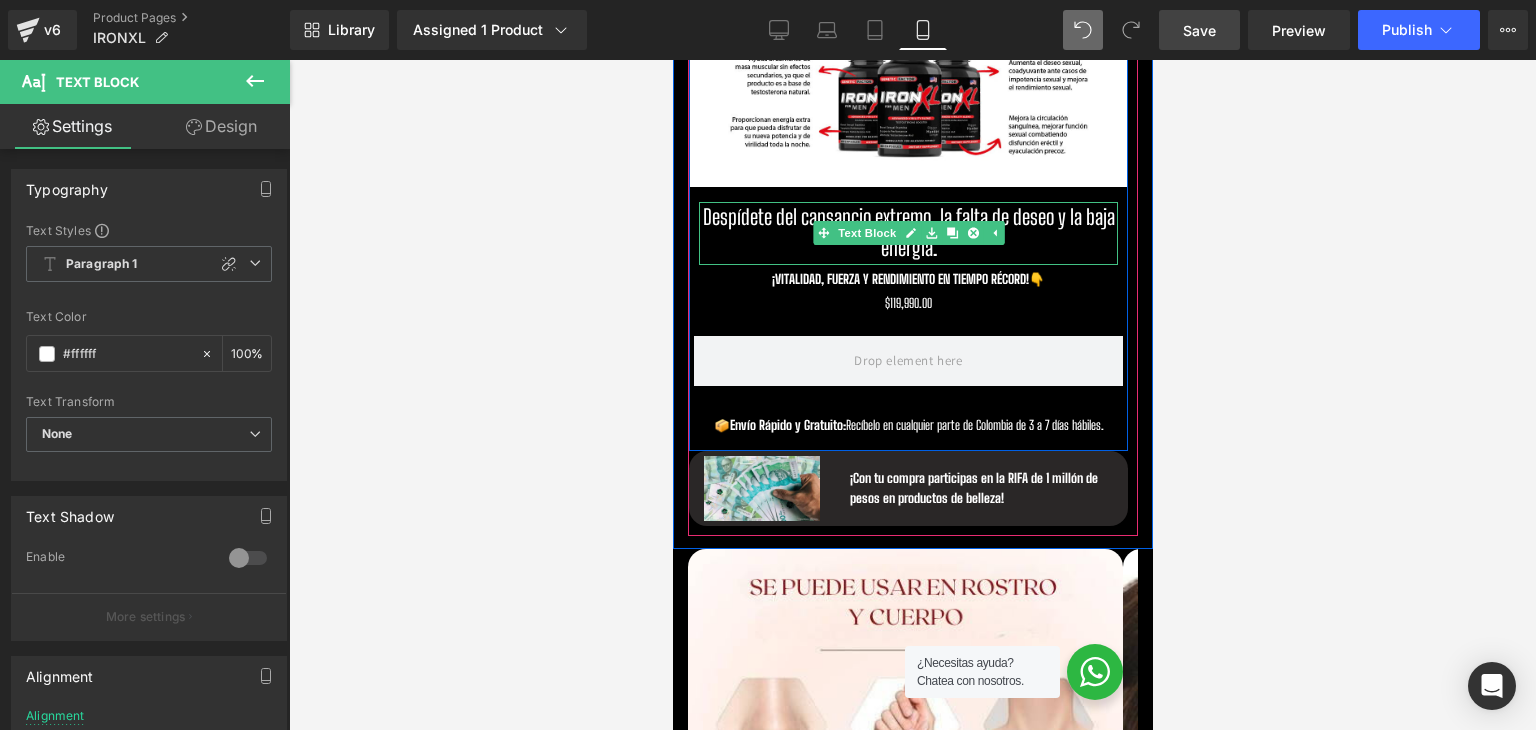 click on "Despídete del cansancio extremo, la falta de deseo y la baja energía." at bounding box center (907, 233) 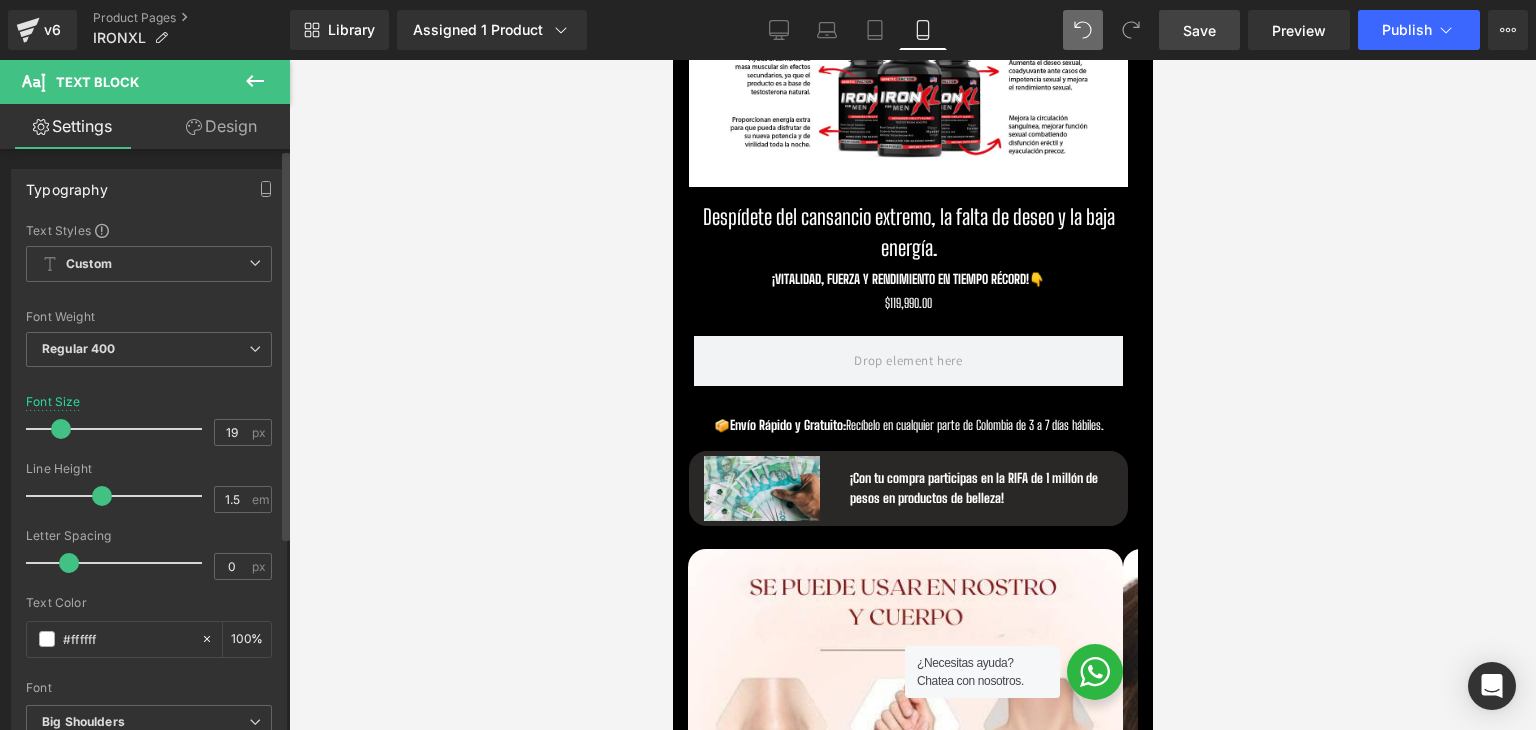 type on "18" 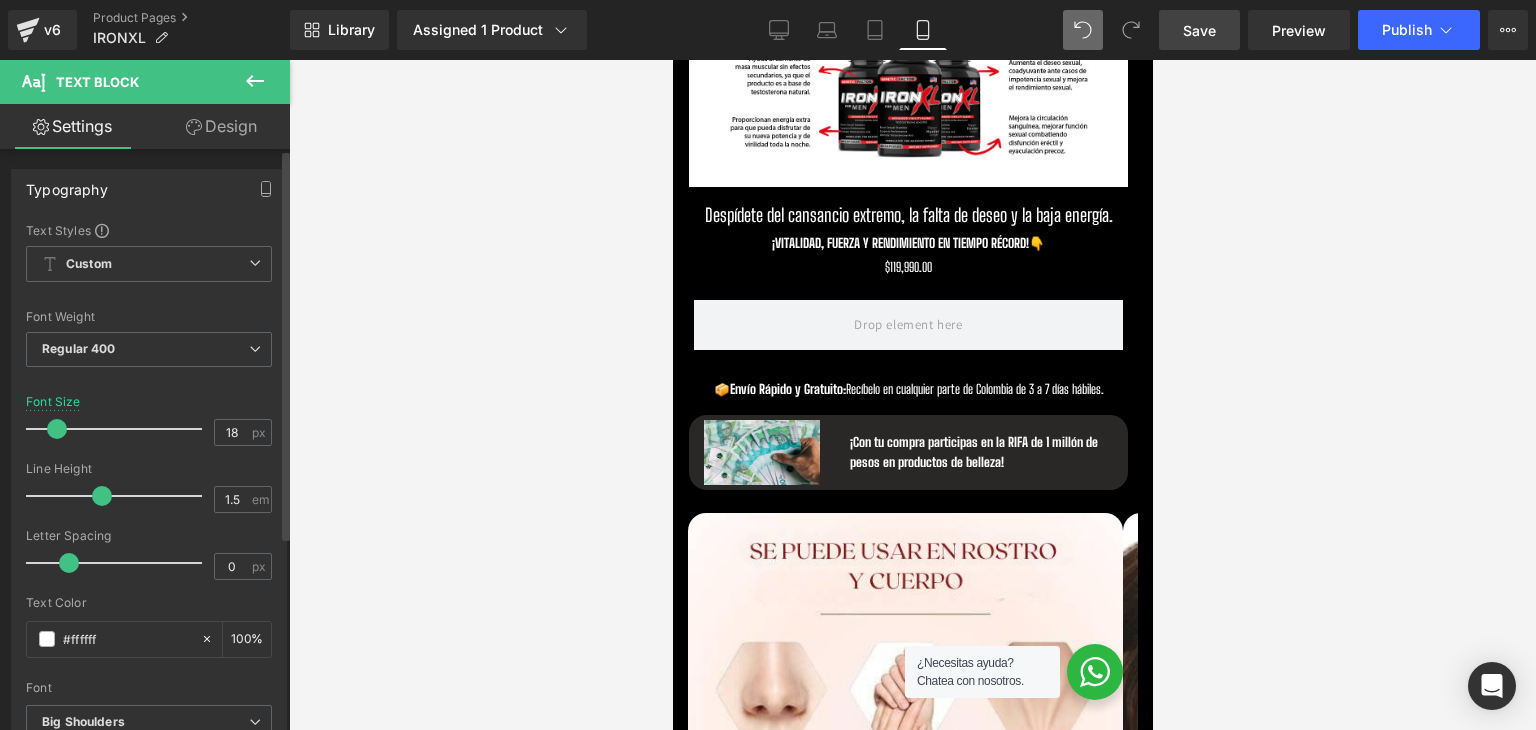 click at bounding box center (57, 429) 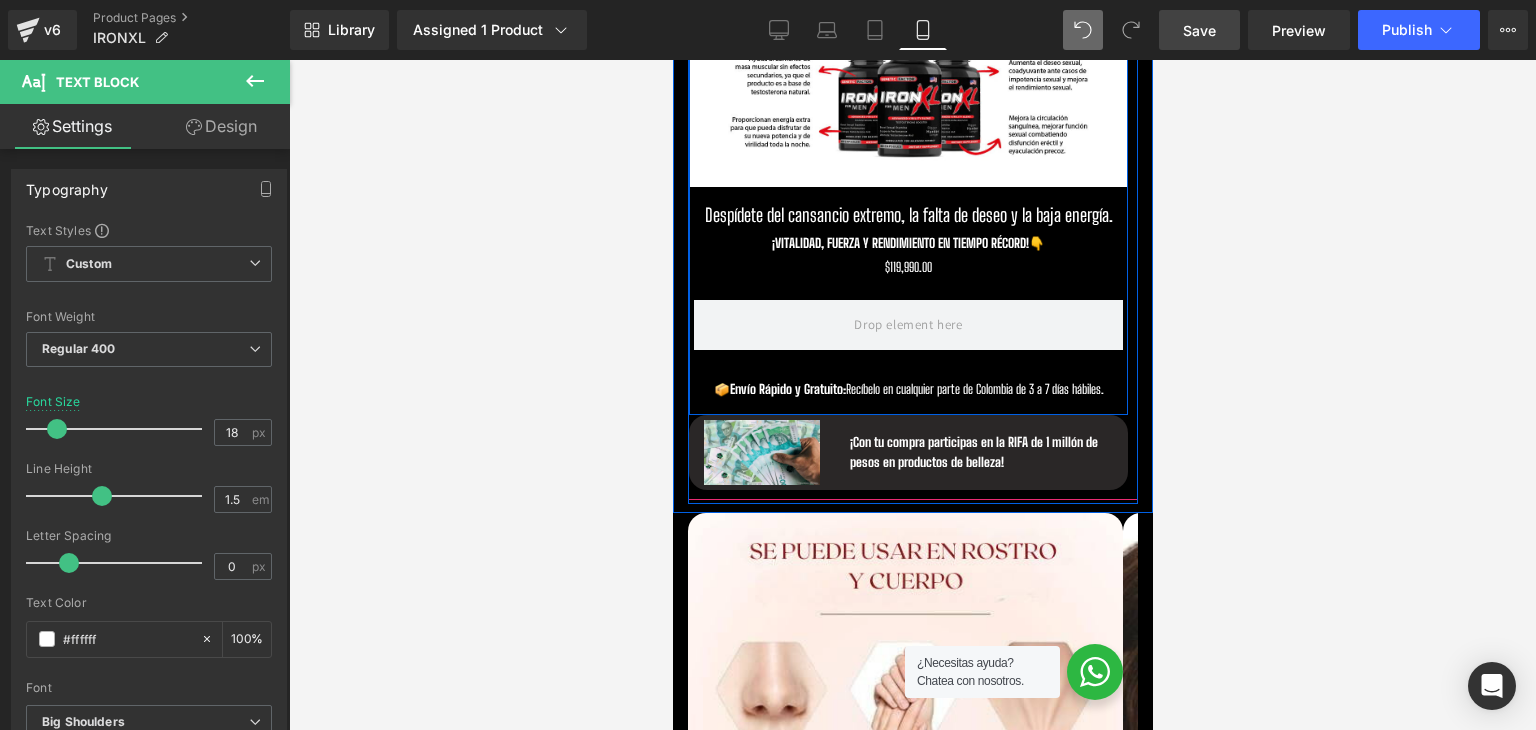 click at bounding box center [672, 60] 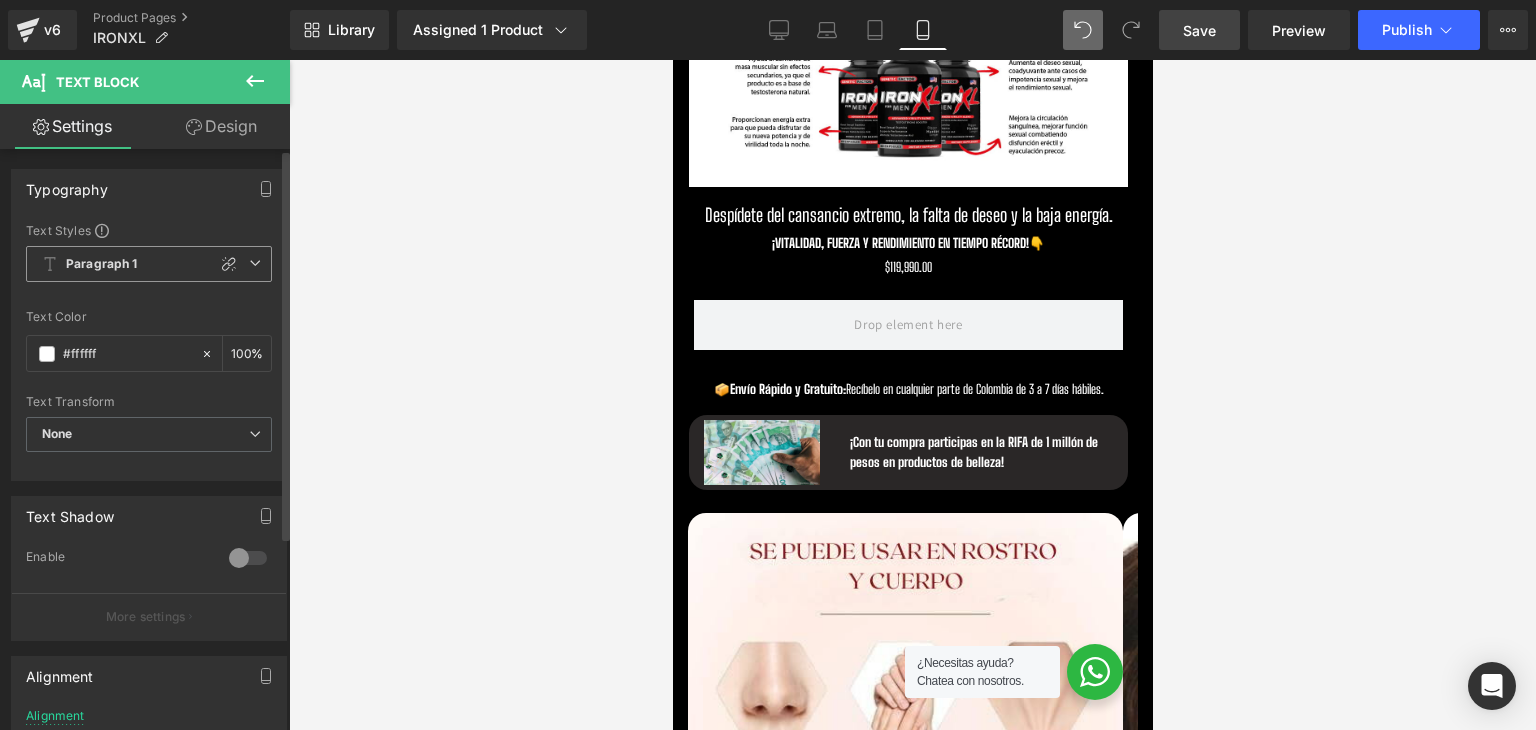 click on "Paragraph 1" at bounding box center (149, 264) 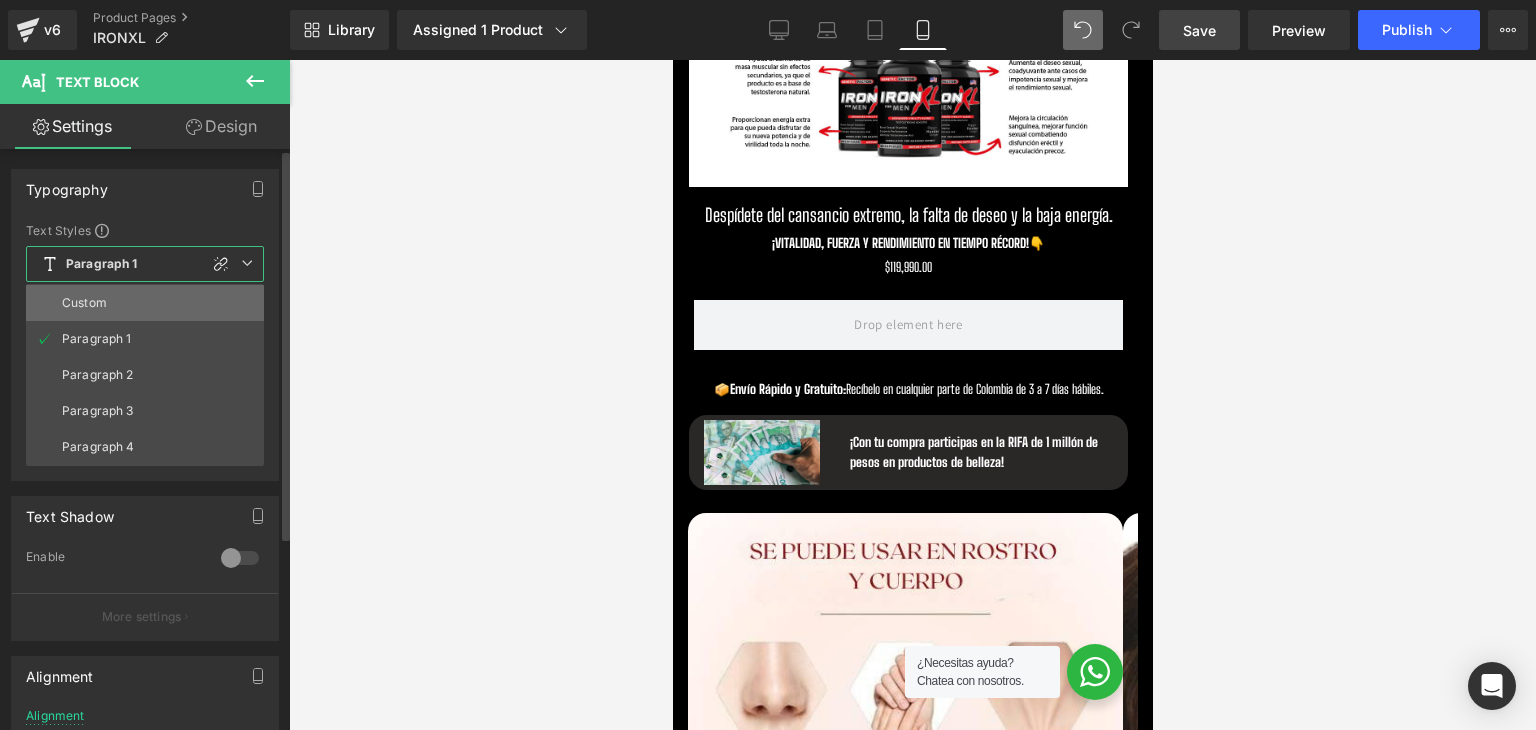 click on "Custom" at bounding box center [84, 303] 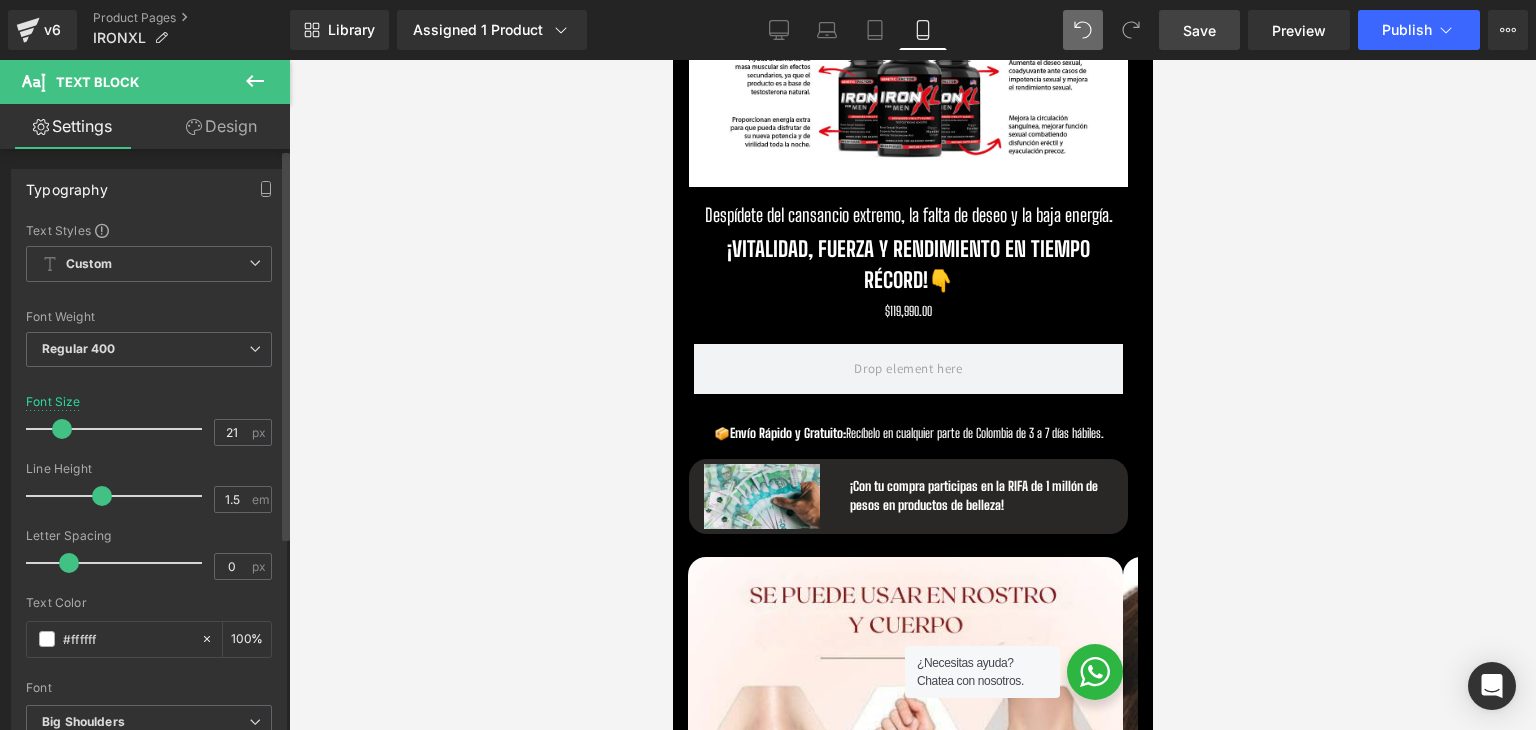 type on "22" 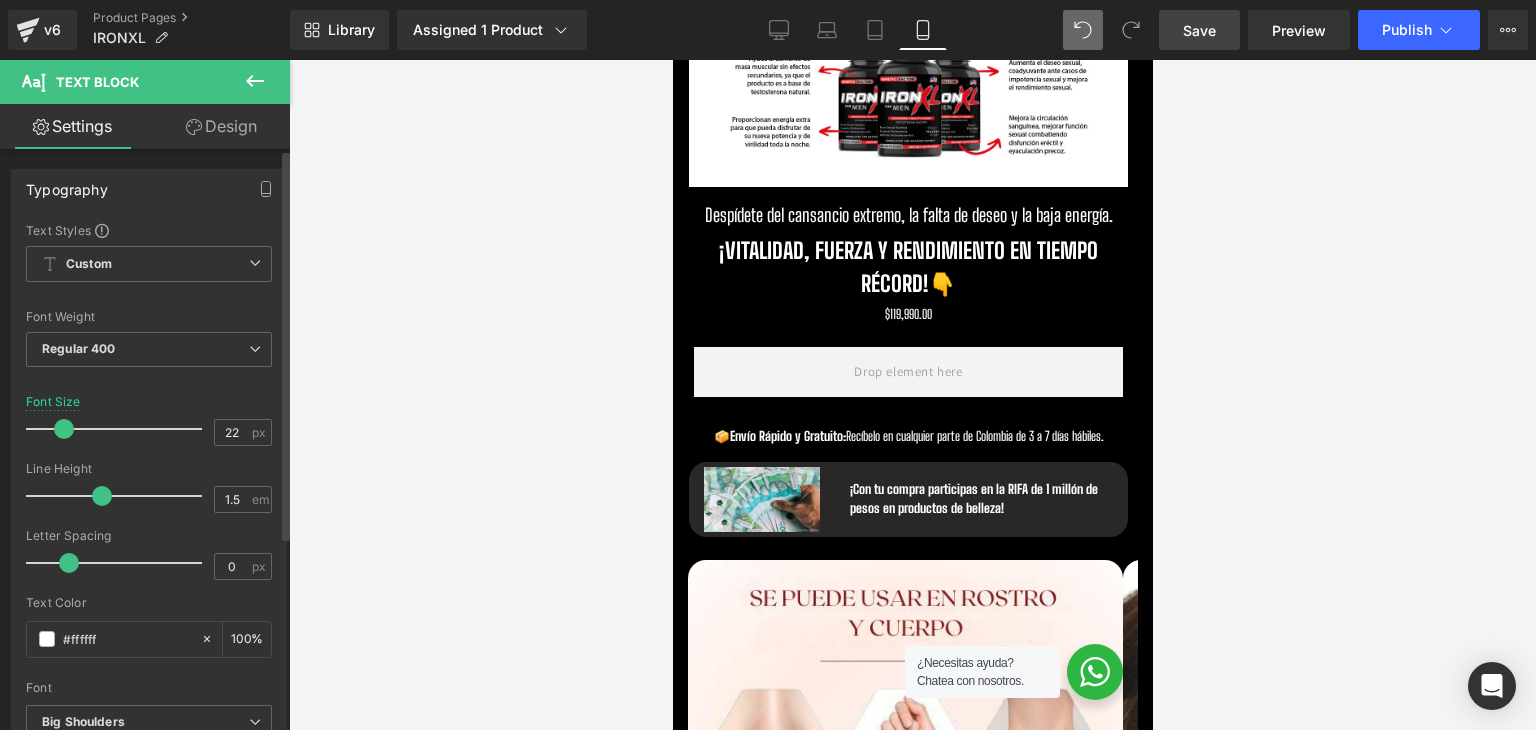 drag, startPoint x: 45, startPoint y: 429, endPoint x: 61, endPoint y: 429, distance: 16 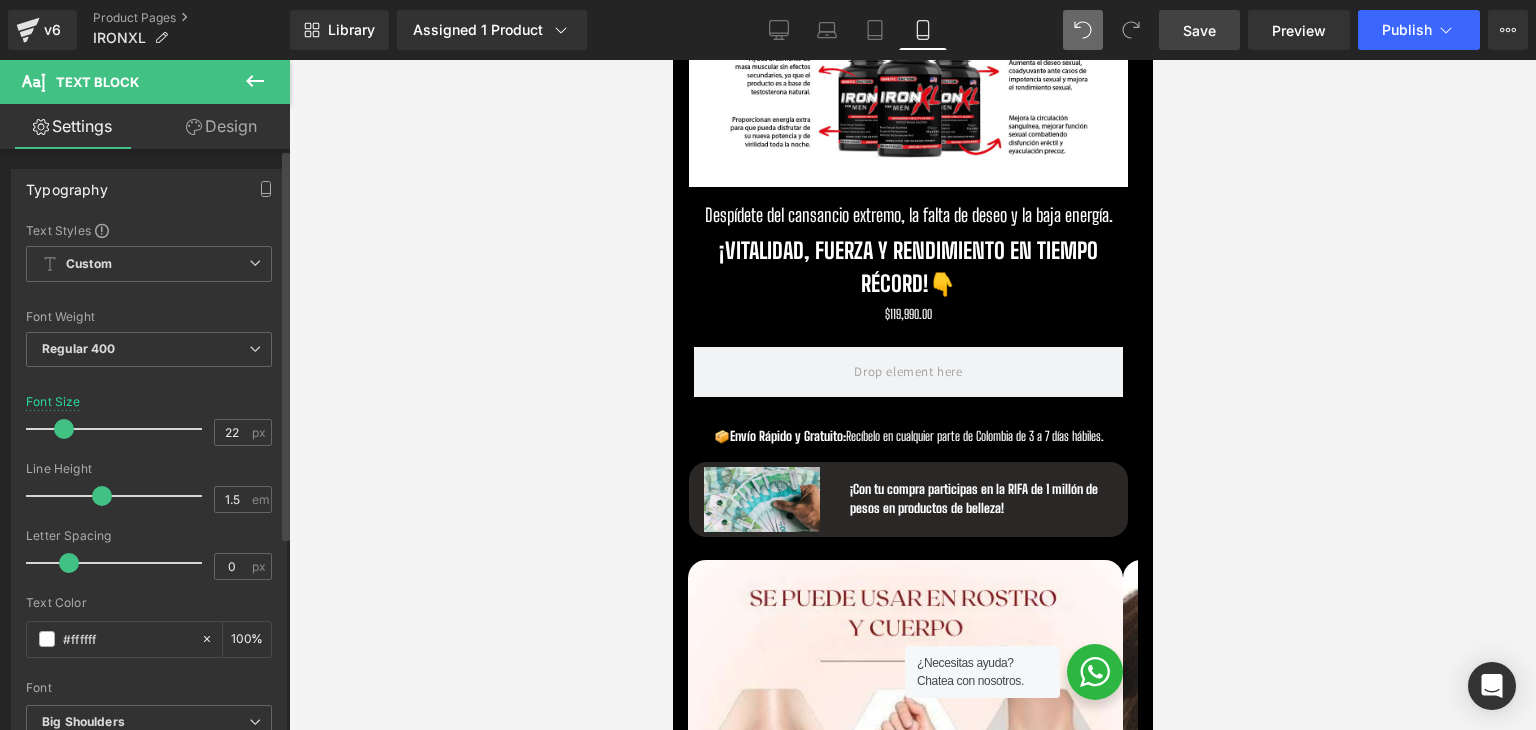 click at bounding box center (64, 429) 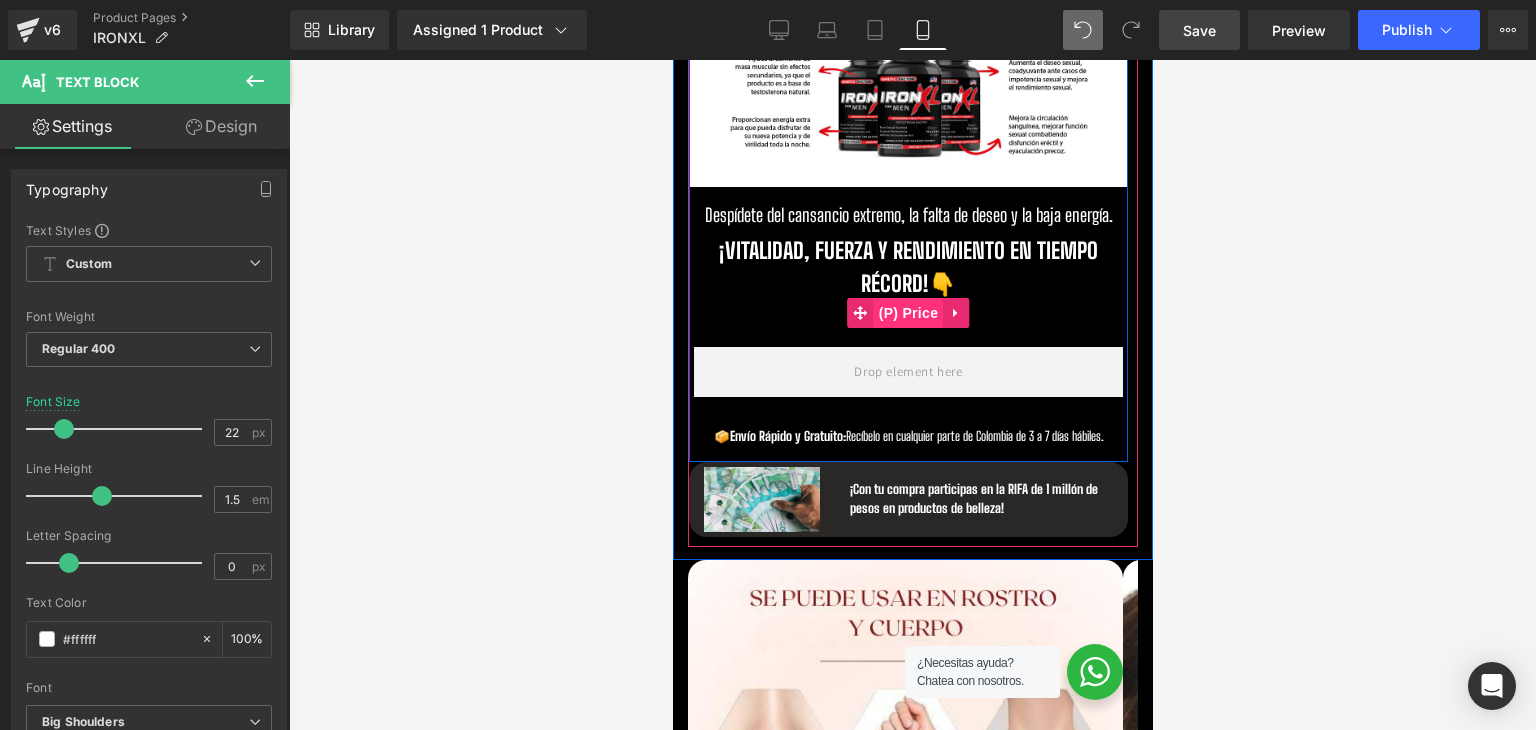 click on "(P) Price" at bounding box center (908, 313) 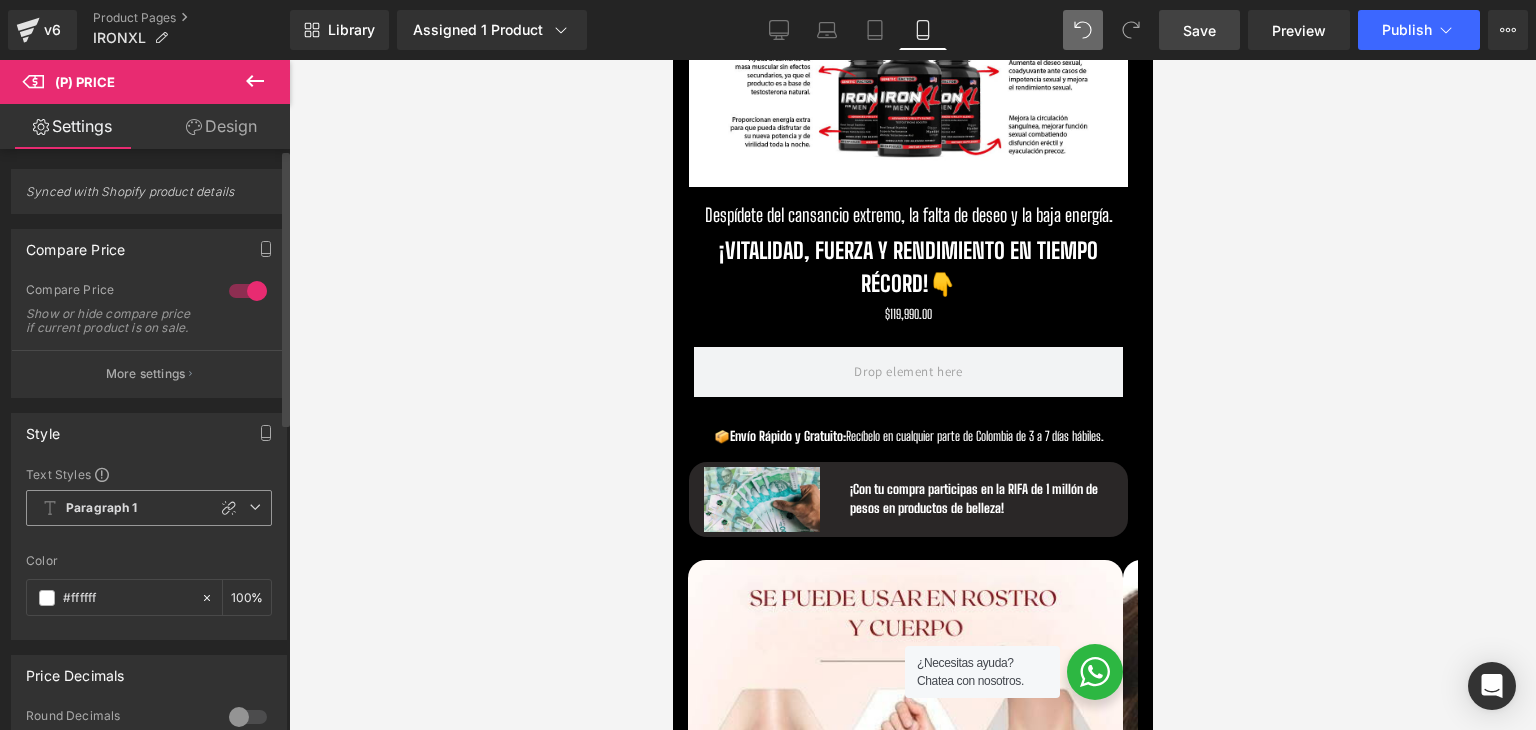 click on "Paragraph 1" at bounding box center [149, 508] 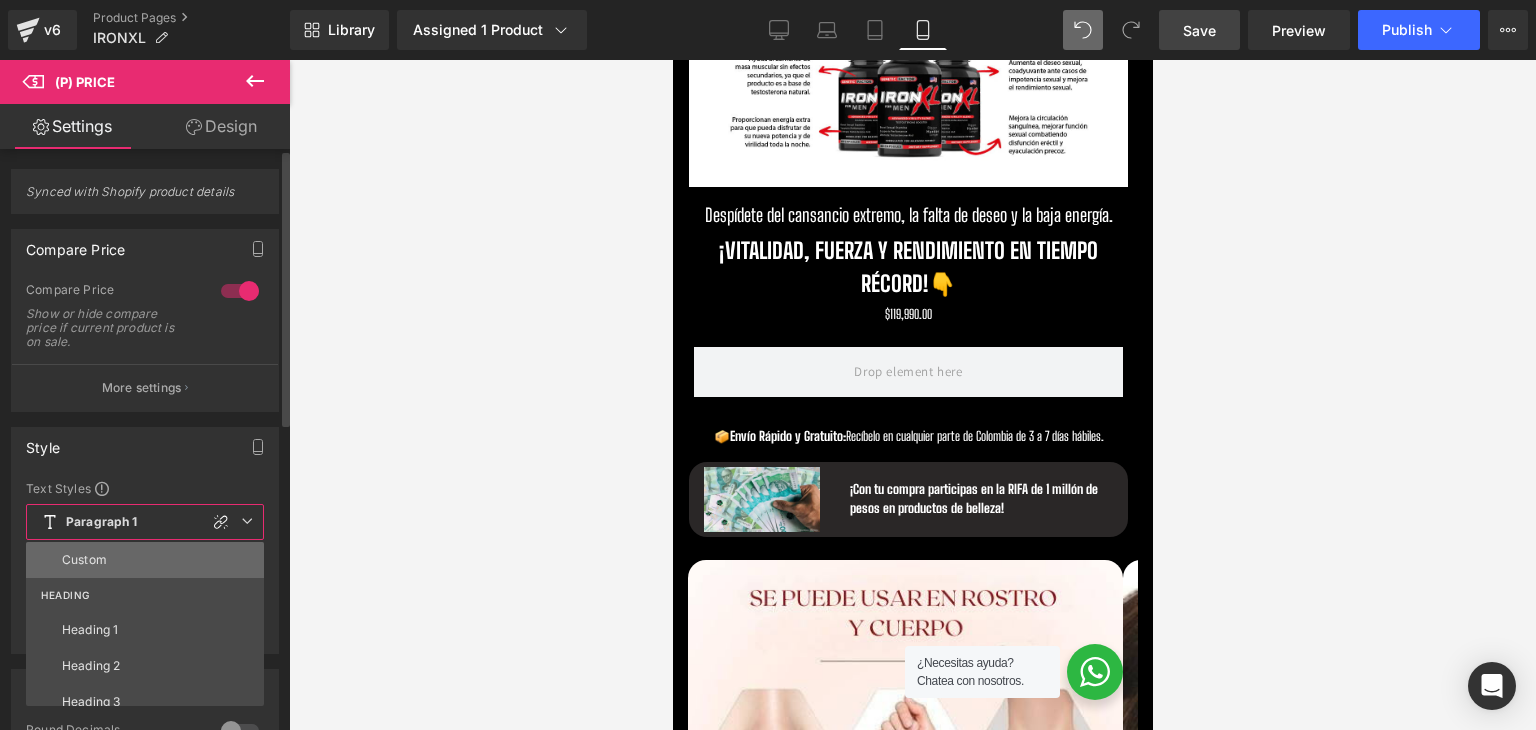 click on "Custom" at bounding box center (149, 560) 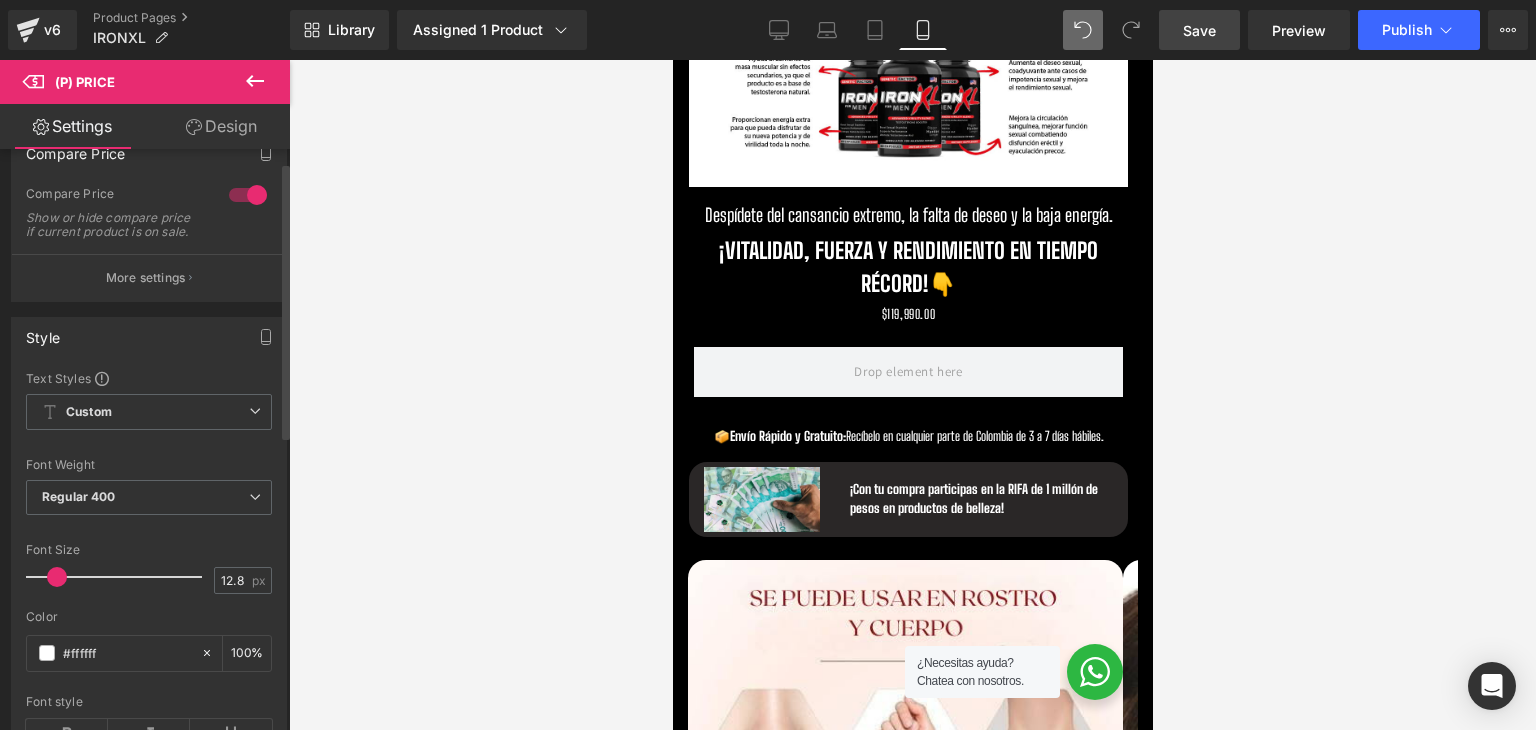 scroll, scrollTop: 100, scrollLeft: 0, axis: vertical 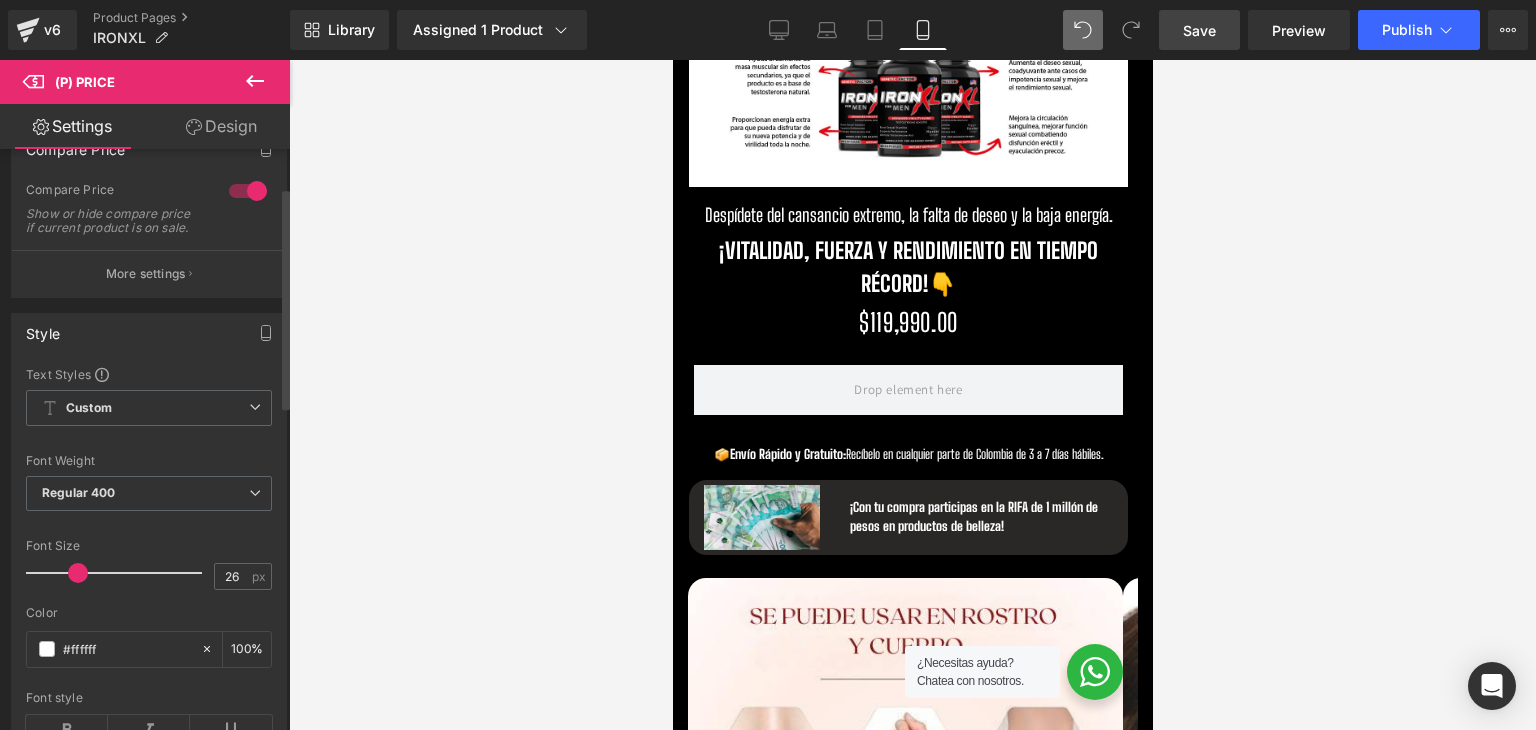 type on "27" 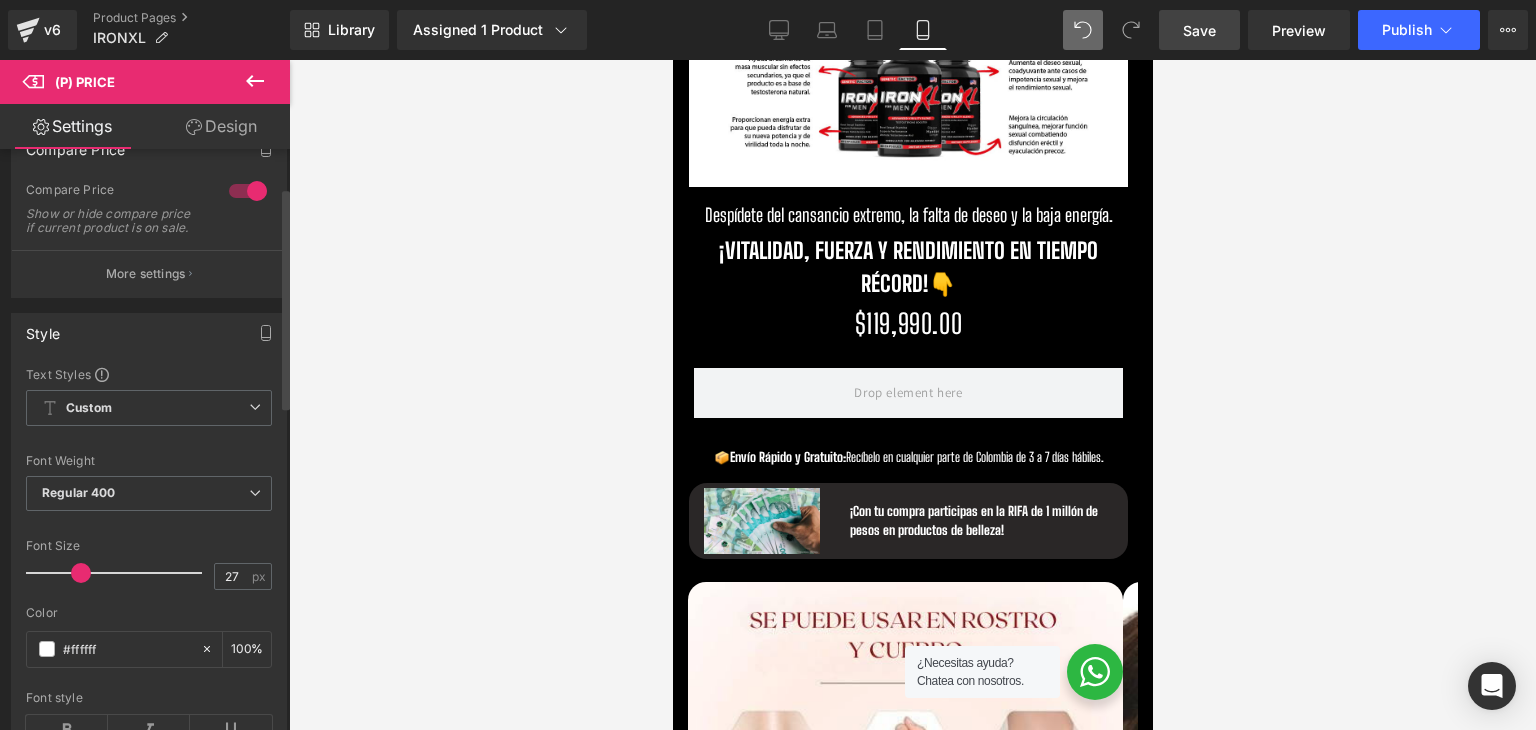 drag, startPoint x: 57, startPoint y: 593, endPoint x: 78, endPoint y: 593, distance: 21 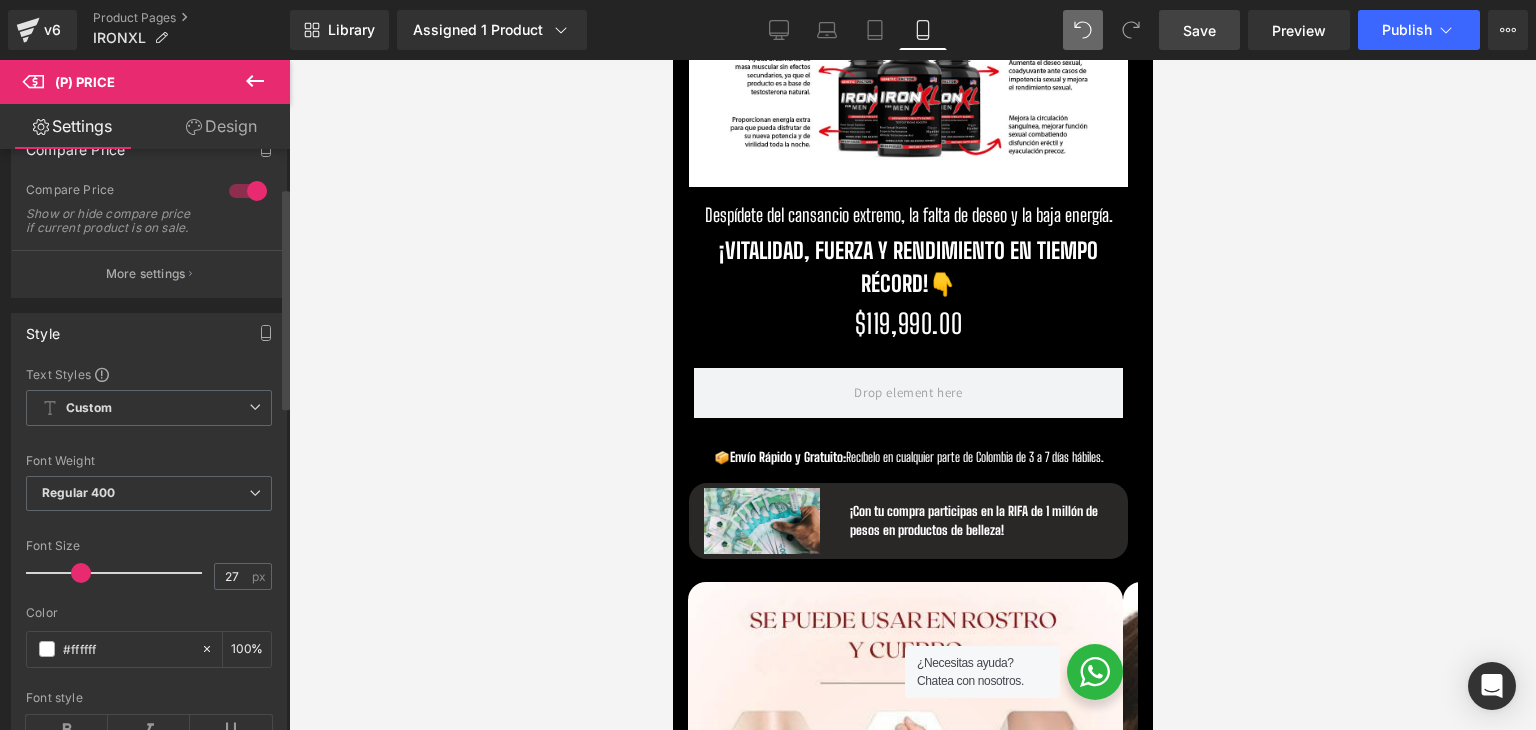 click at bounding box center [81, 573] 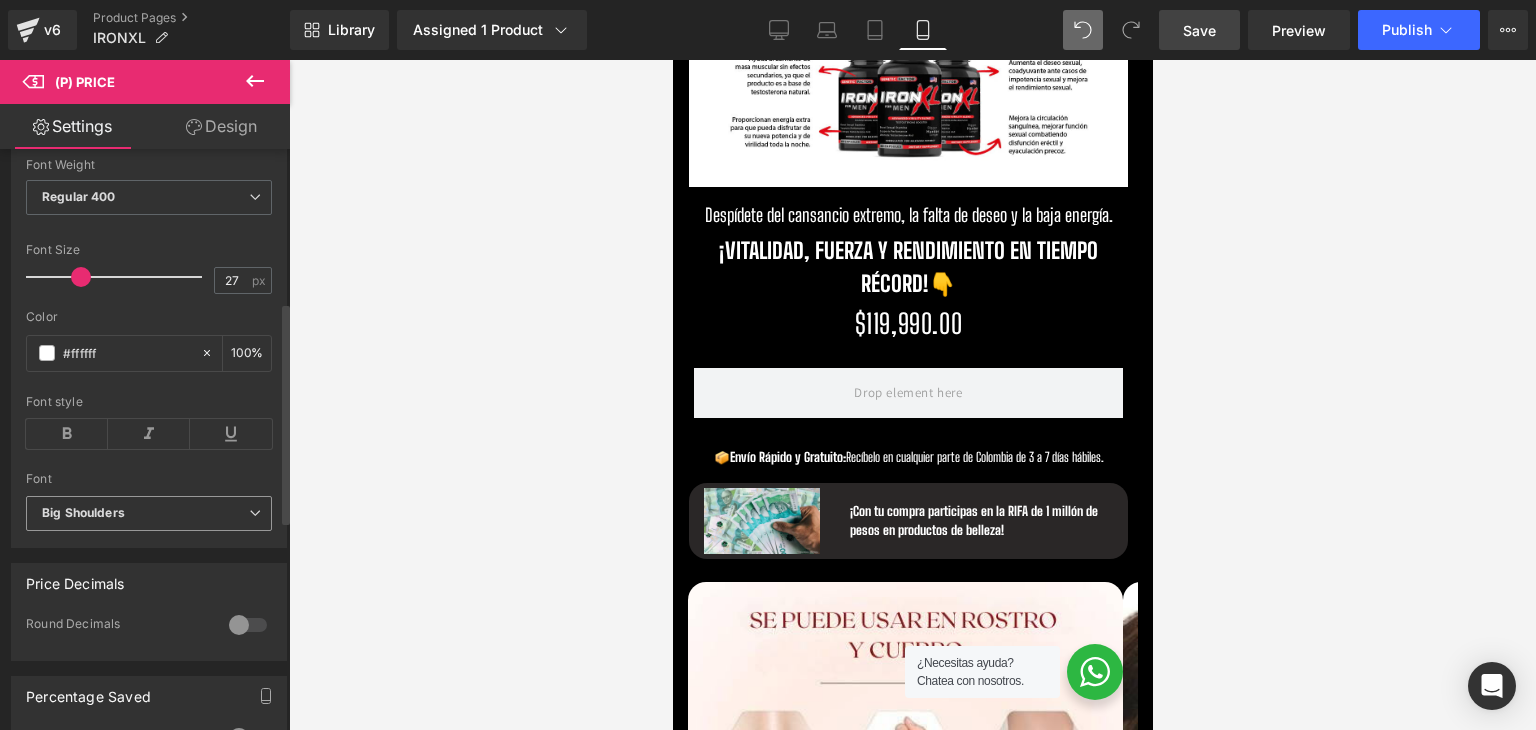 scroll, scrollTop: 400, scrollLeft: 0, axis: vertical 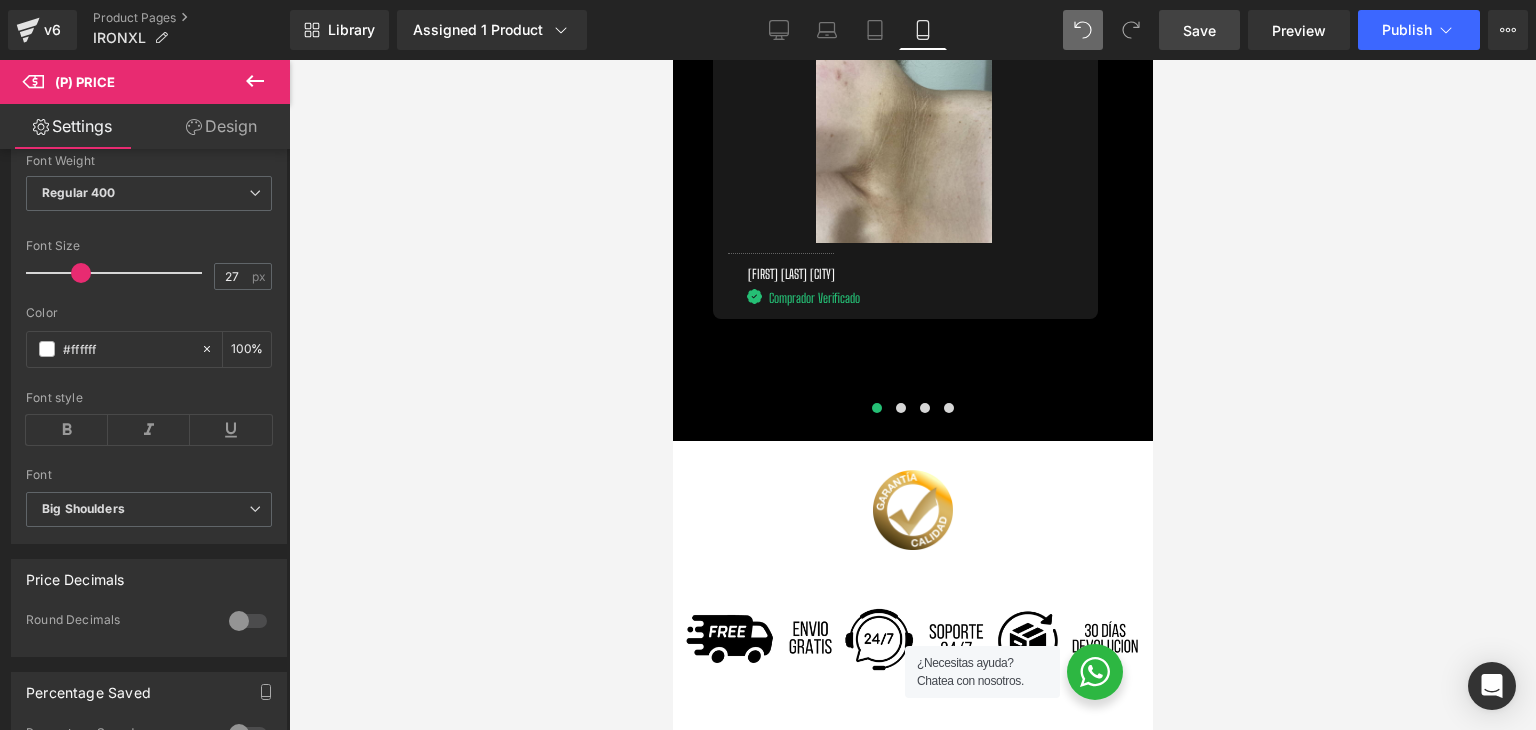 click on "Save" at bounding box center [1199, 30] 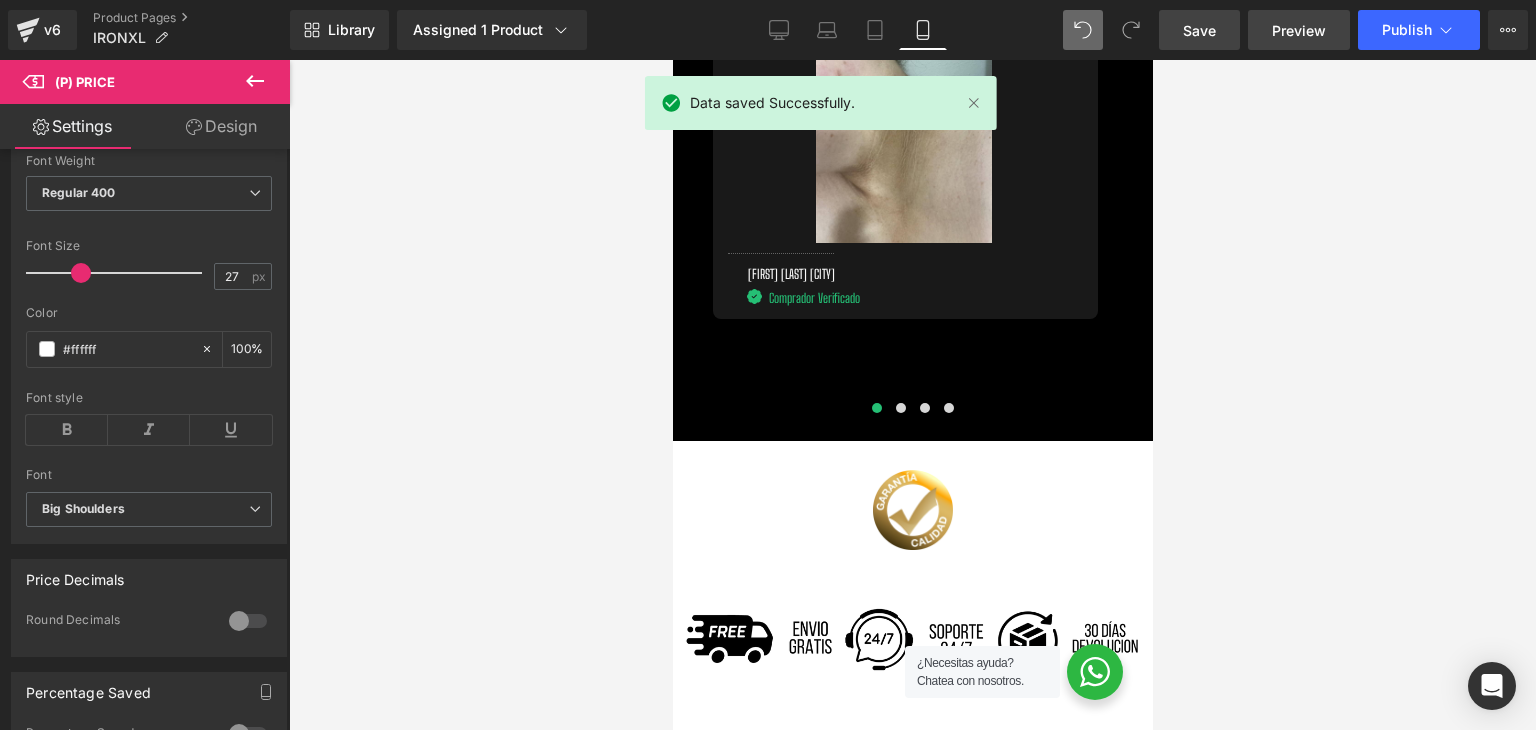 click on "Preview" at bounding box center (1299, 30) 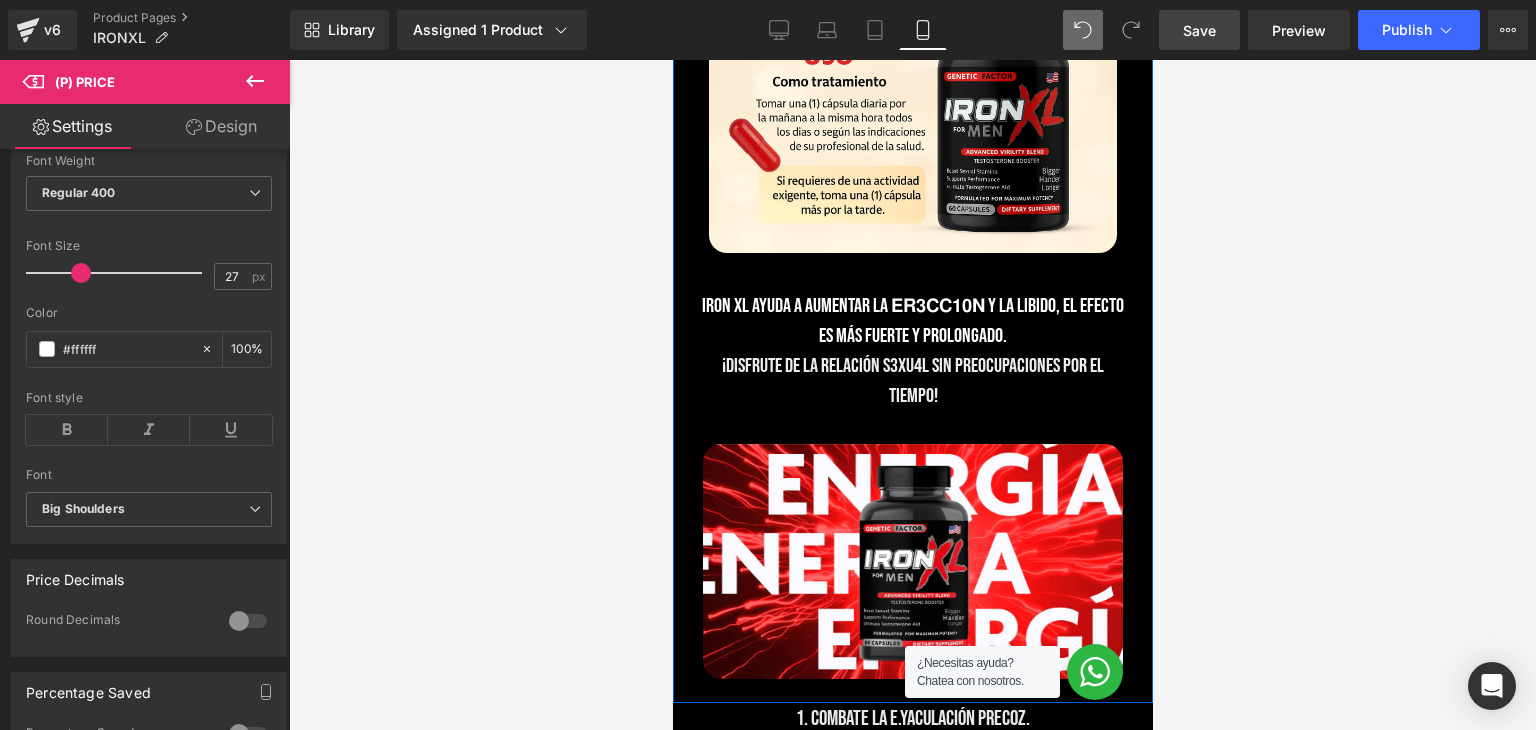 scroll, scrollTop: 2898, scrollLeft: 0, axis: vertical 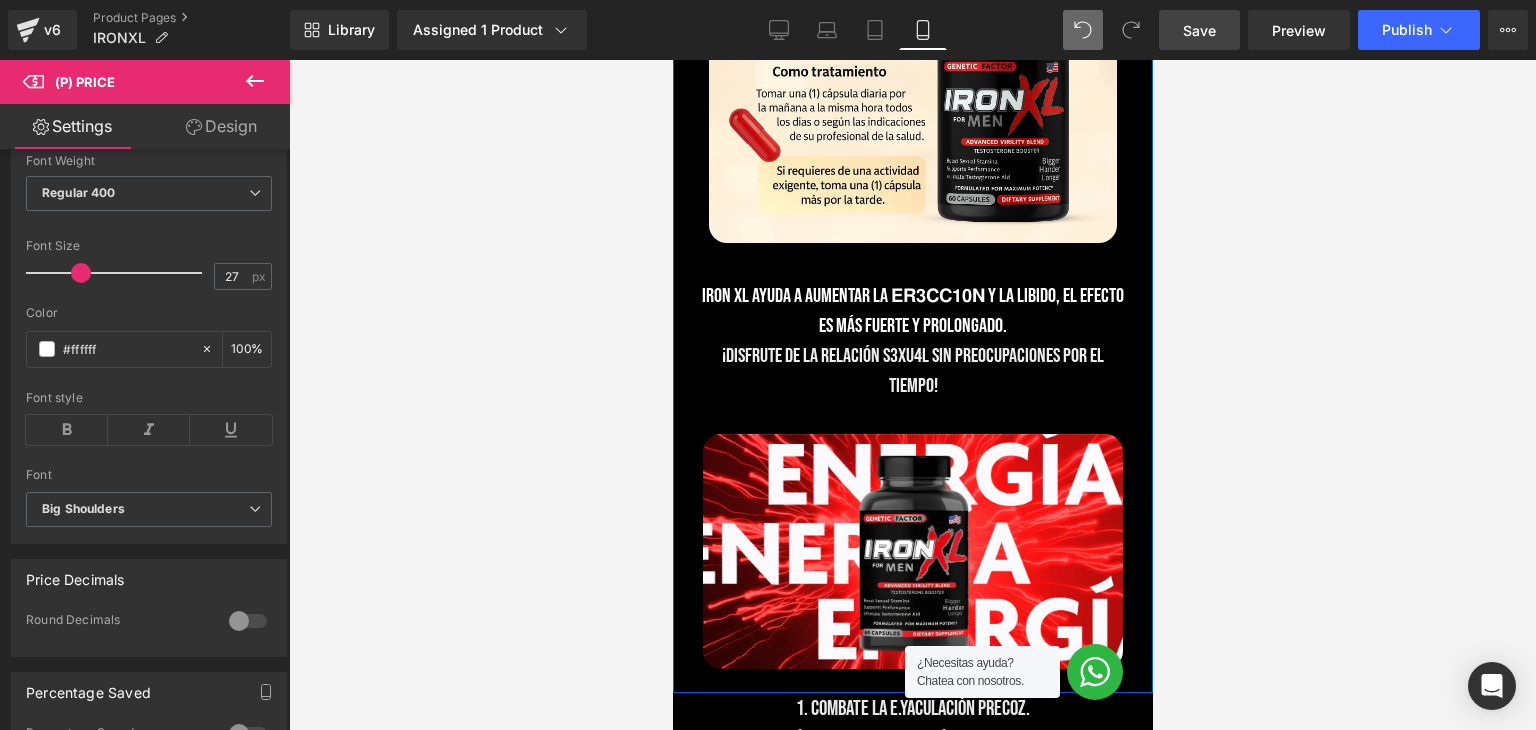 click on "IRON XL ayuda a aumentar la 𝗘𝗥𝟯𝗖𝗖𝟭𝟬𝗡 y la libido, el efecto es más fuerte y prolongado." at bounding box center (912, 311) 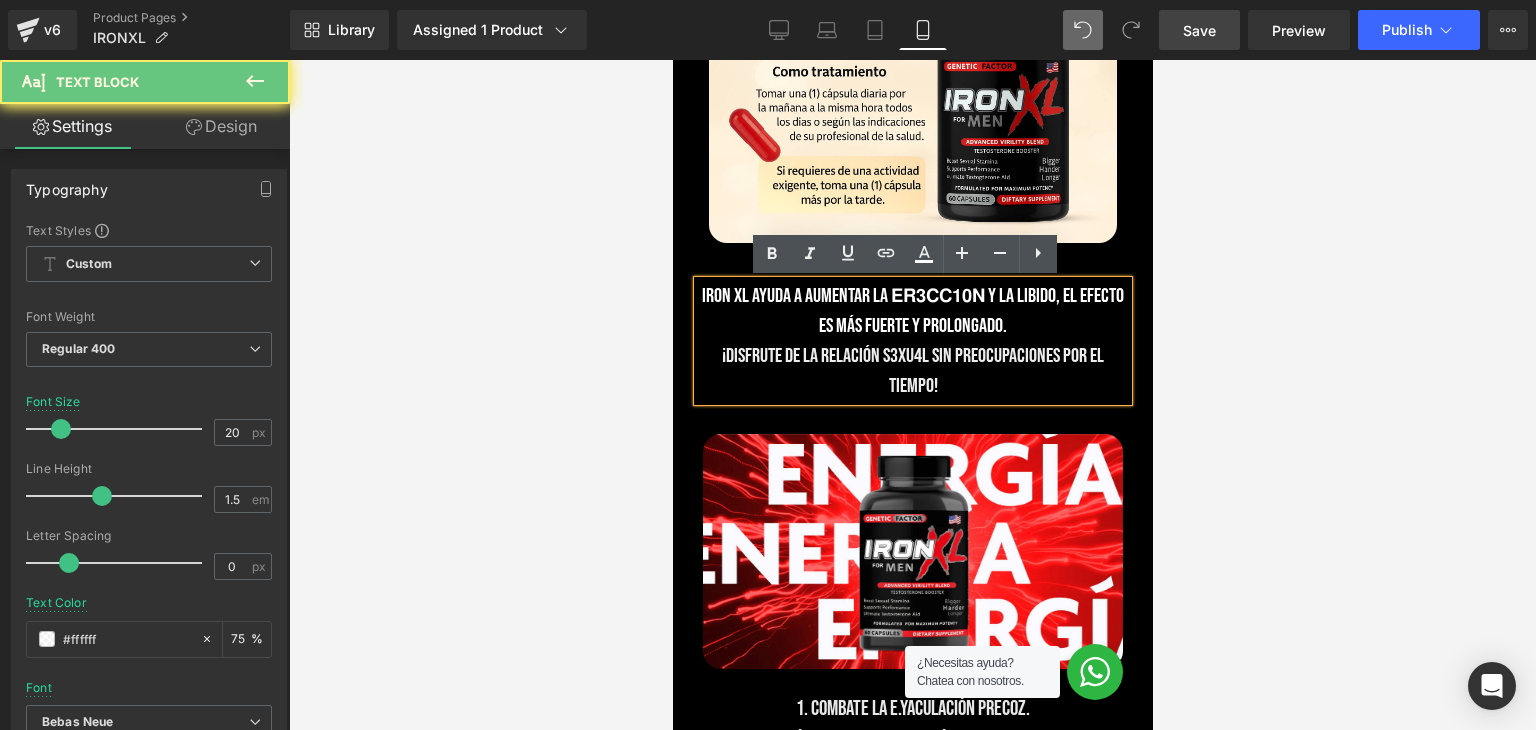 click on "IRON XL ayuda a aumentar la 𝗘𝗥𝟯𝗖𝗖𝟭𝟬𝗡 y la libido, el efecto es más fuerte y prolongado." at bounding box center [912, 311] 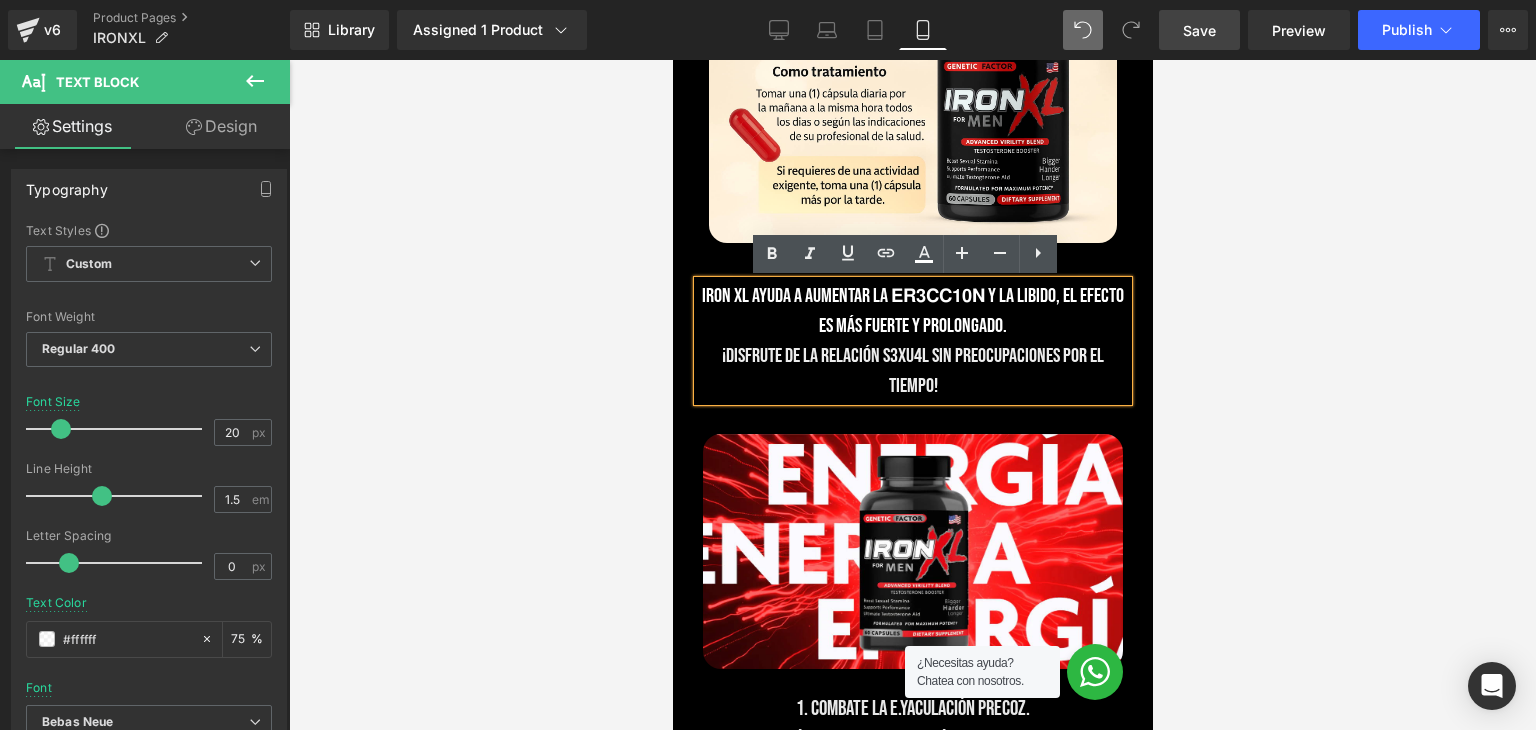 type 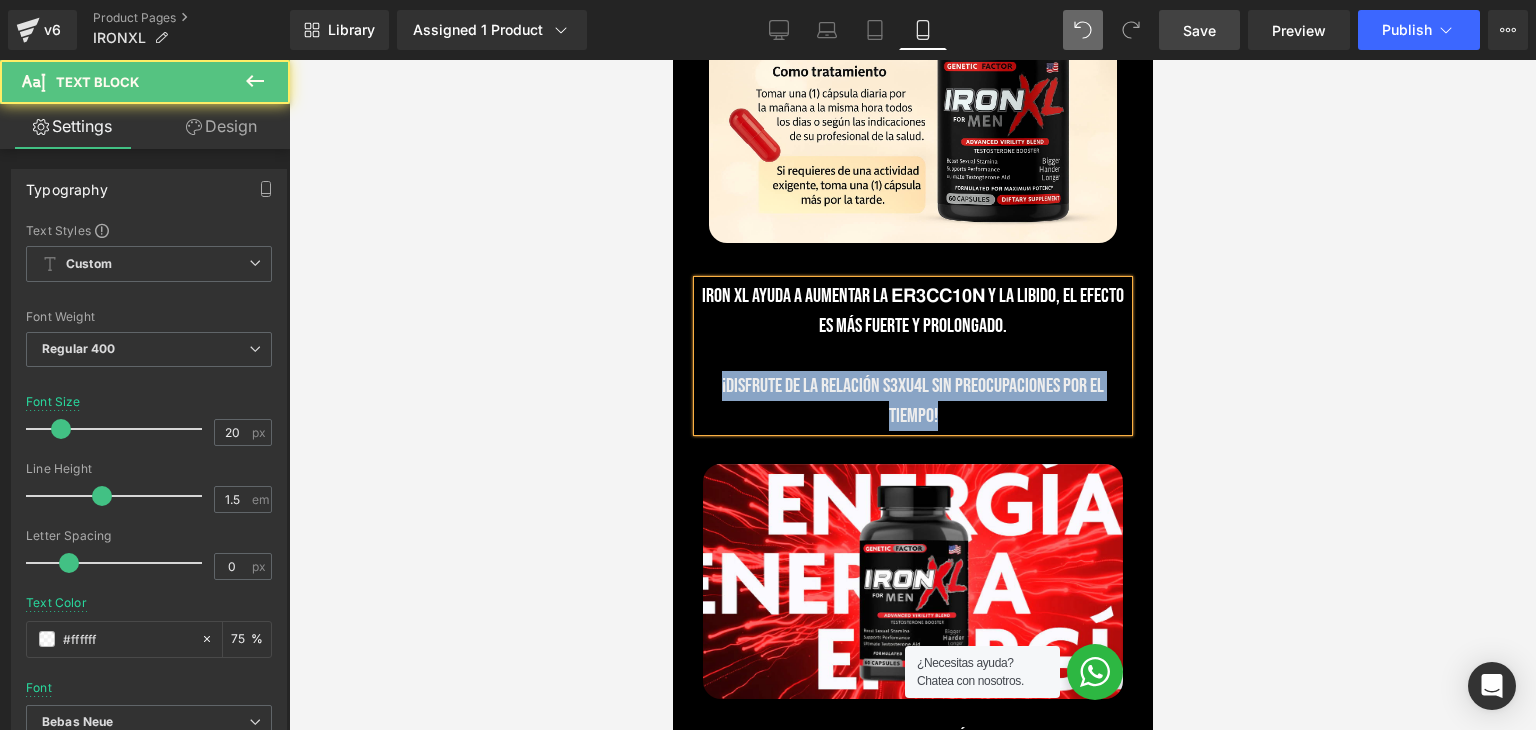 drag, startPoint x: 949, startPoint y: 418, endPoint x: 705, endPoint y: 386, distance: 246.08942 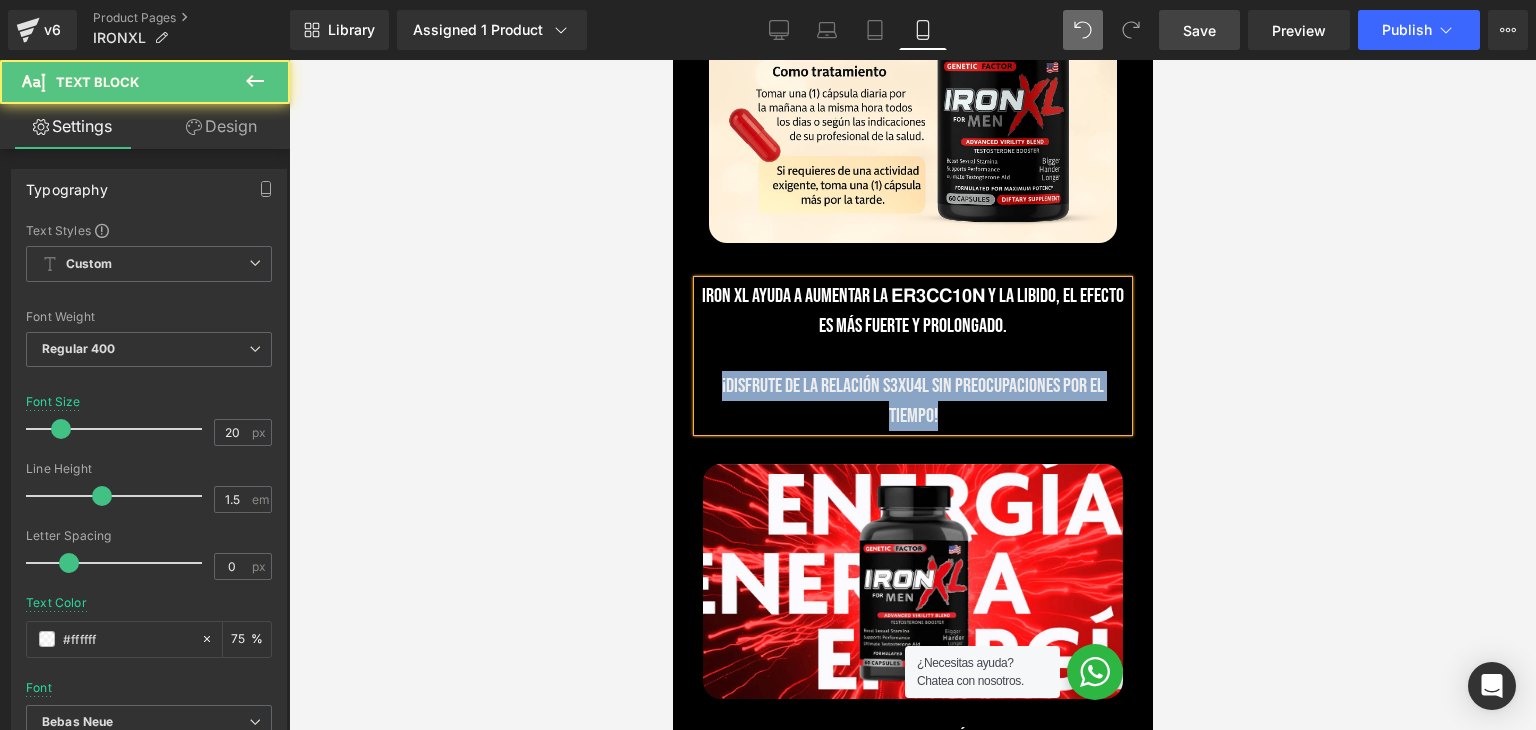 click on "¡DISFRUTE DE LA RELACIÓN S3XU4L SIN PREOCUPACIONES POR EL TIEMPO!" at bounding box center (912, 401) 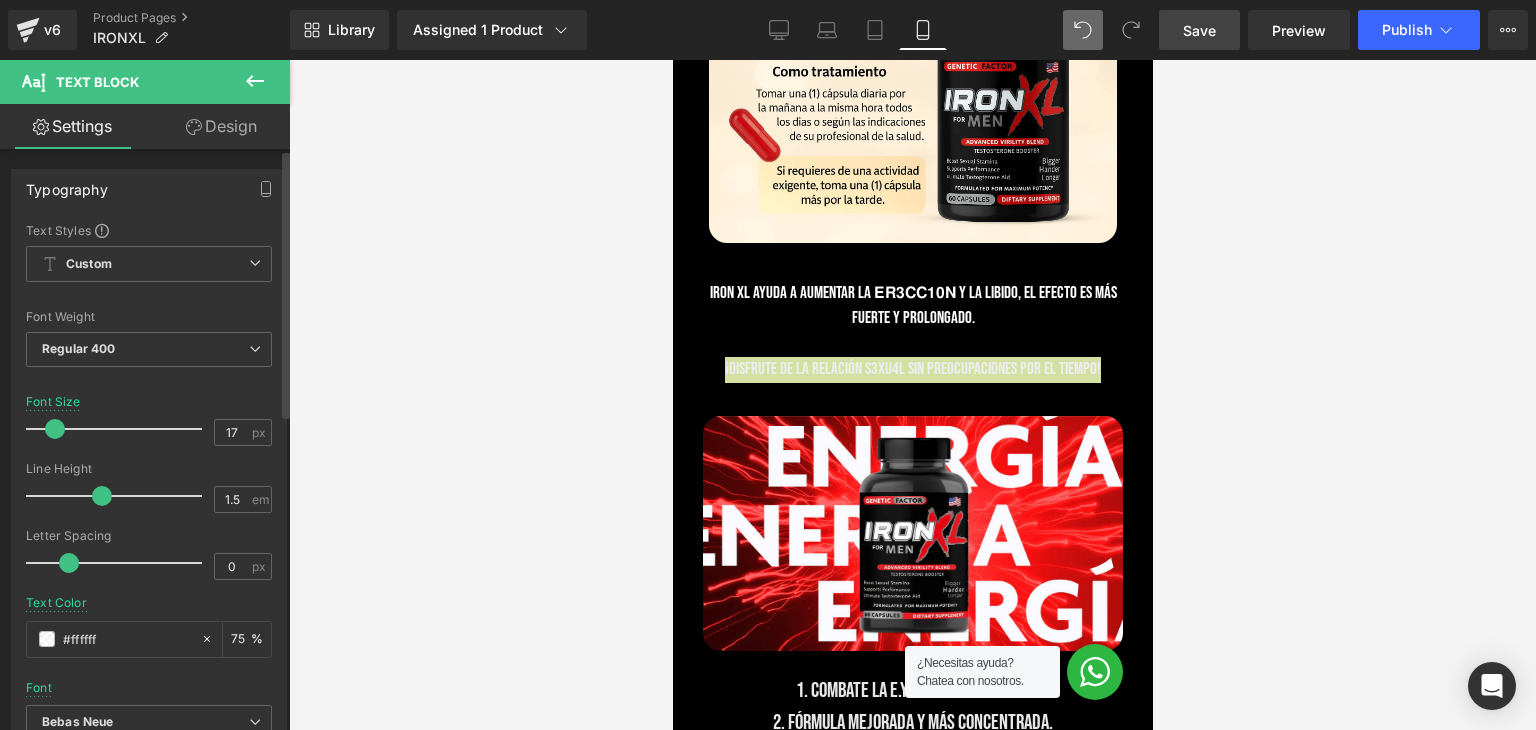 click at bounding box center (55, 429) 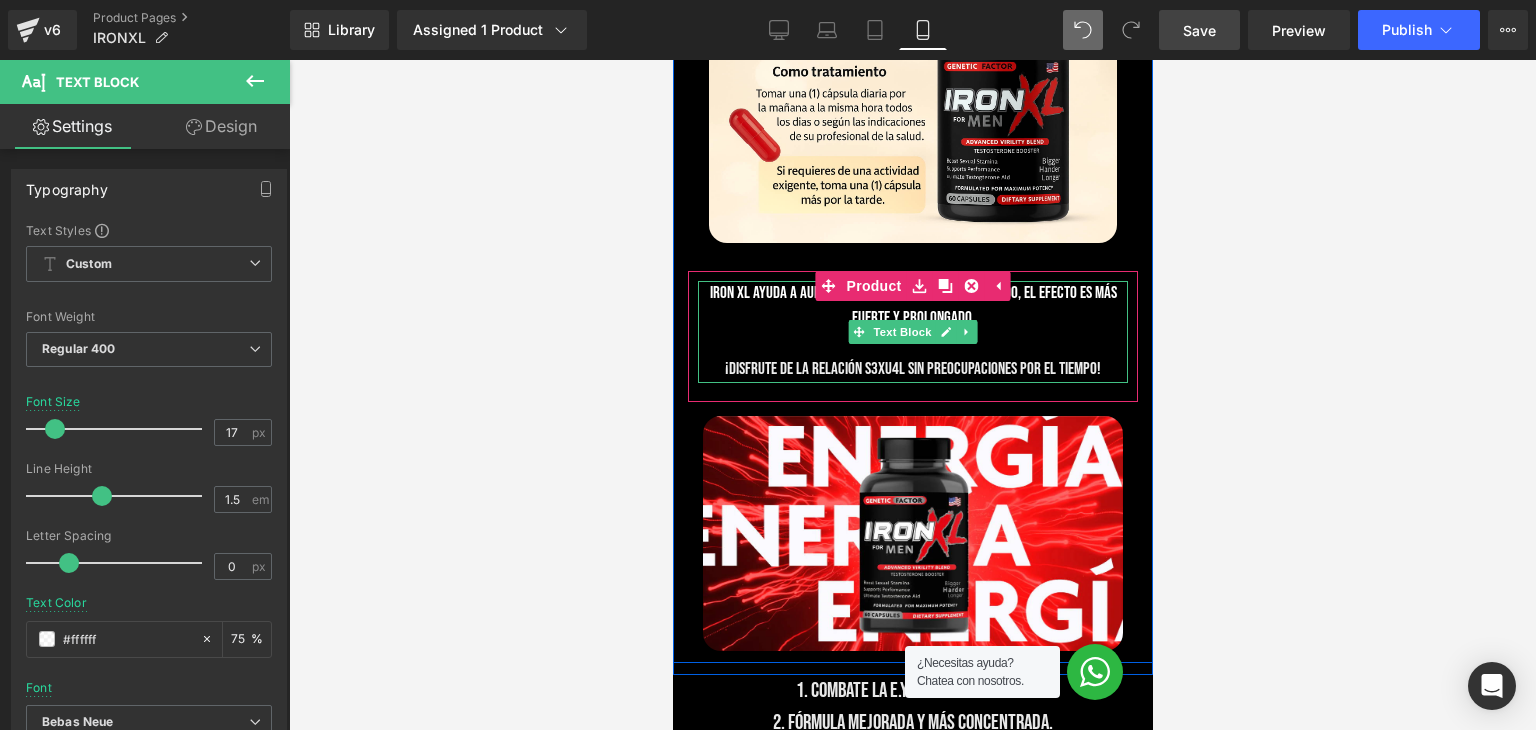 click at bounding box center (912, 345) 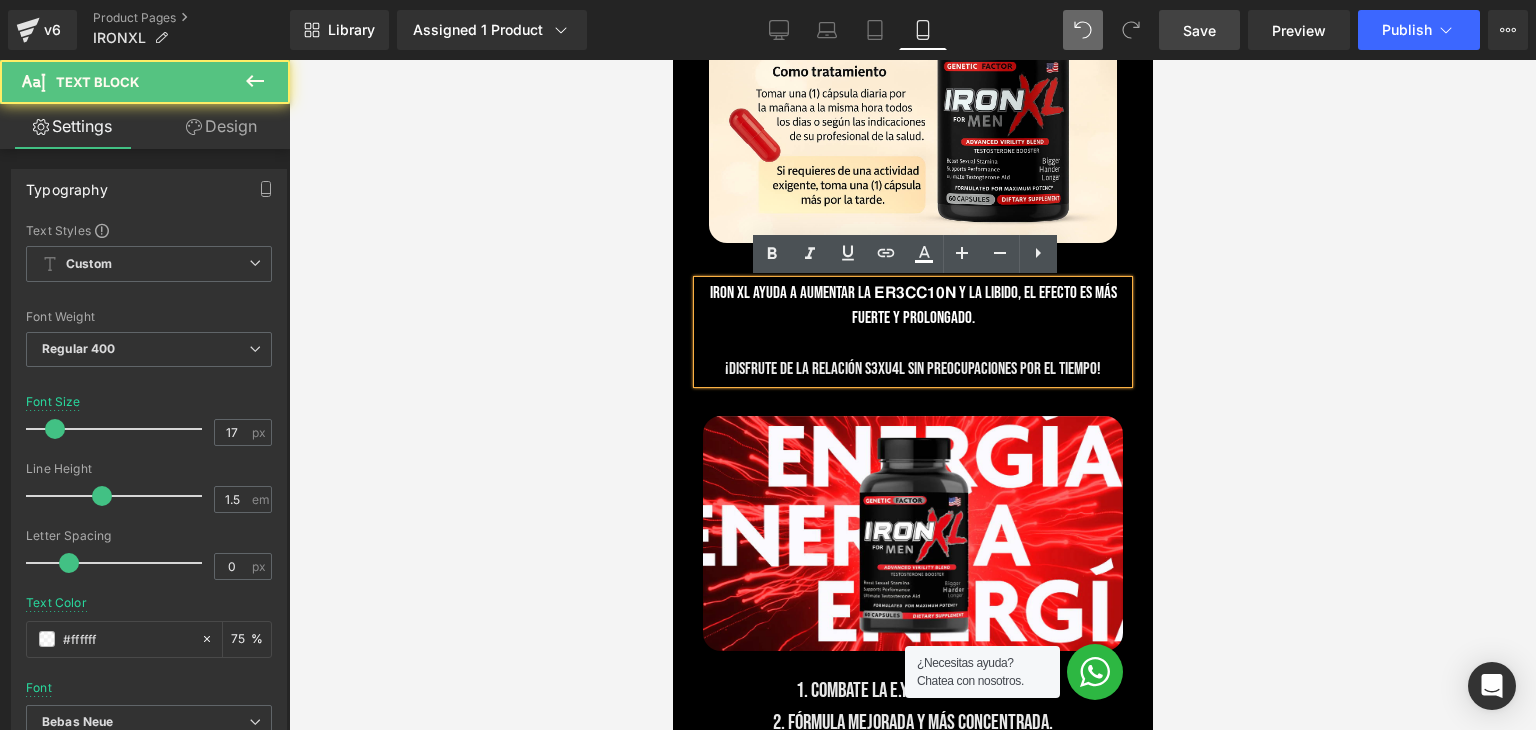click at bounding box center [912, 345] 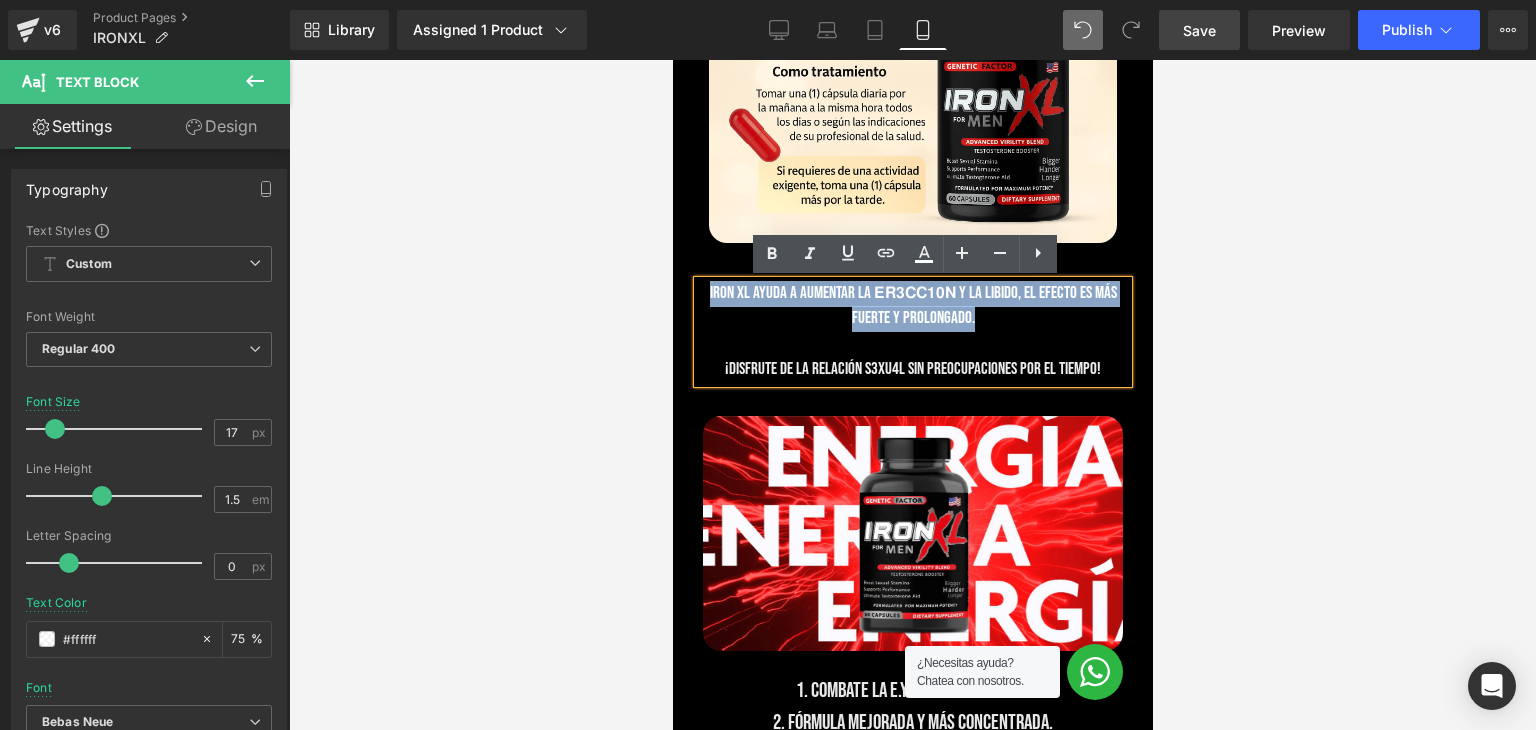 drag, startPoint x: 968, startPoint y: 319, endPoint x: 695, endPoint y: 285, distance: 275.10907 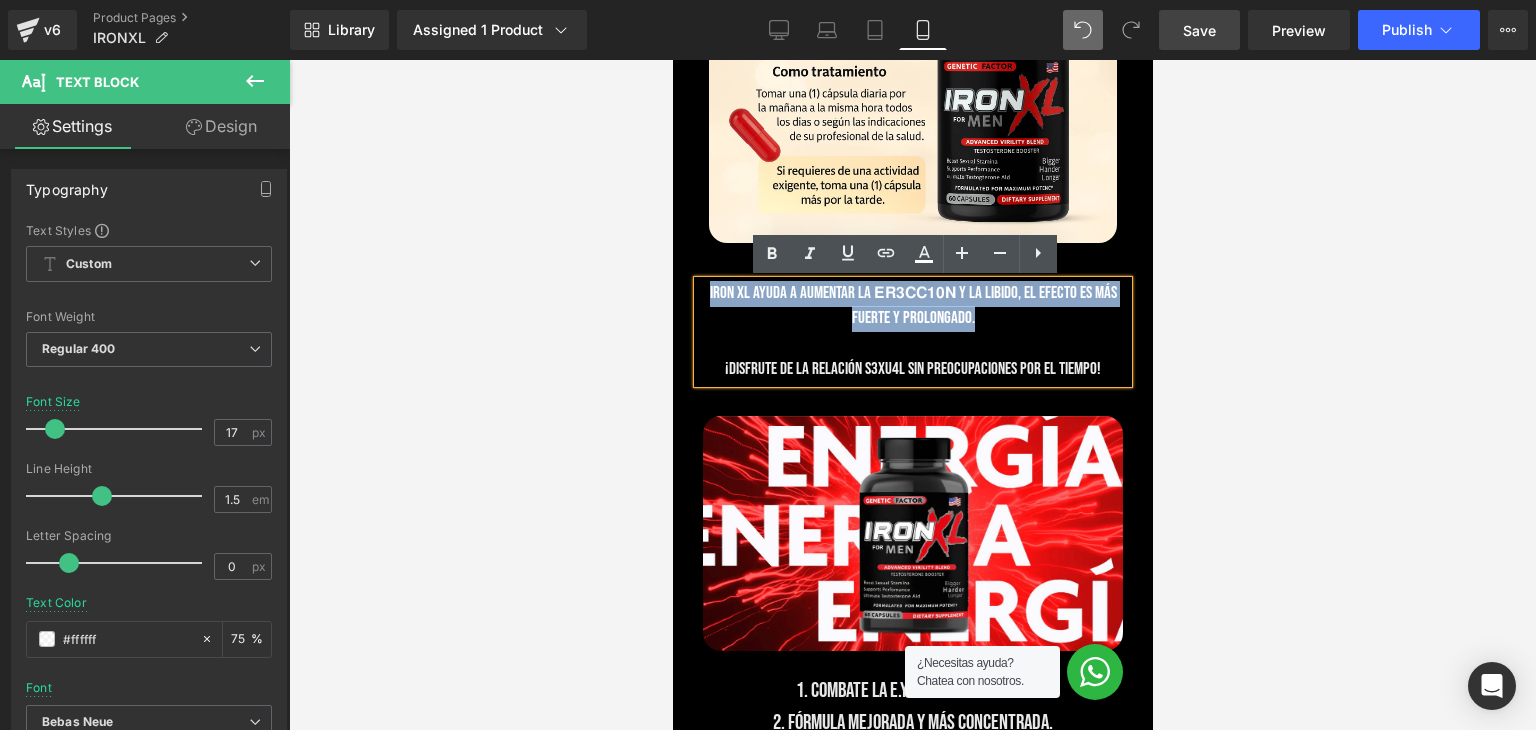 click on "IRON XL ayuda a aumentar la 𝗘𝗥𝟯𝗖𝗖𝟭𝟬𝗡 y la libido, el efecto es más fuerte y prolongado." at bounding box center [912, 306] 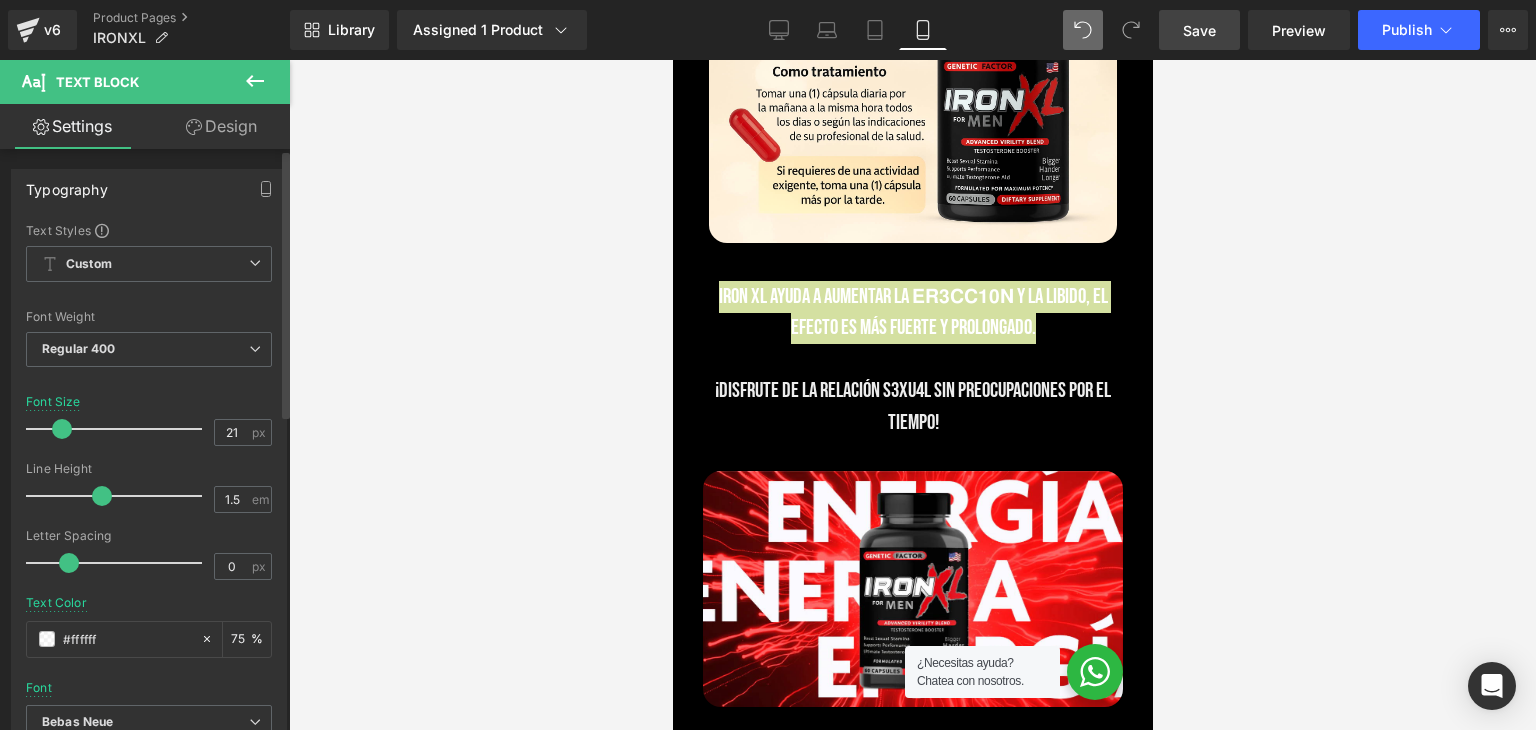 click at bounding box center [62, 429] 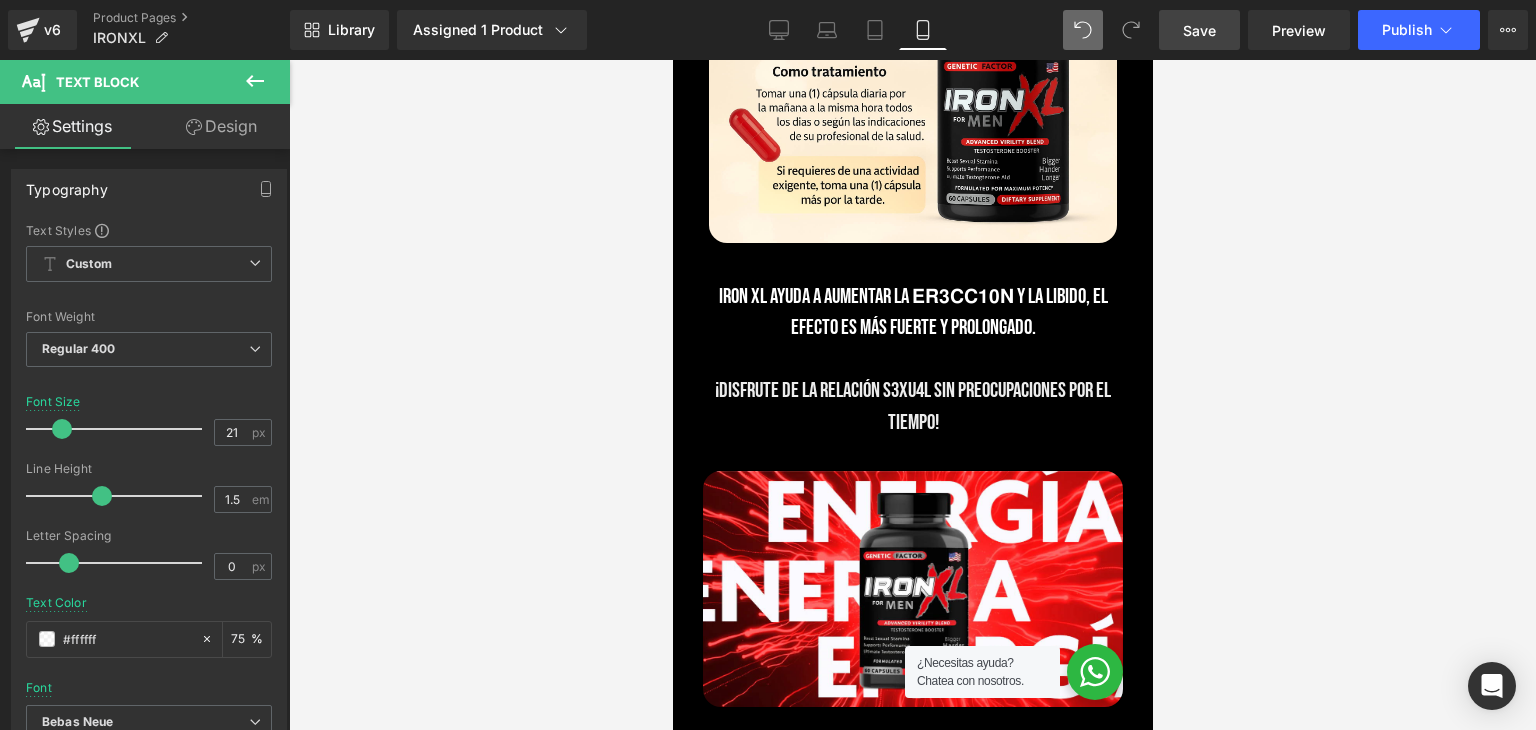 click on "¡DISFRUTE DE LA RELACIÓN S3XU4L SIN PREOCUPACIONES POR EL TIEMPO!" at bounding box center [912, 406] 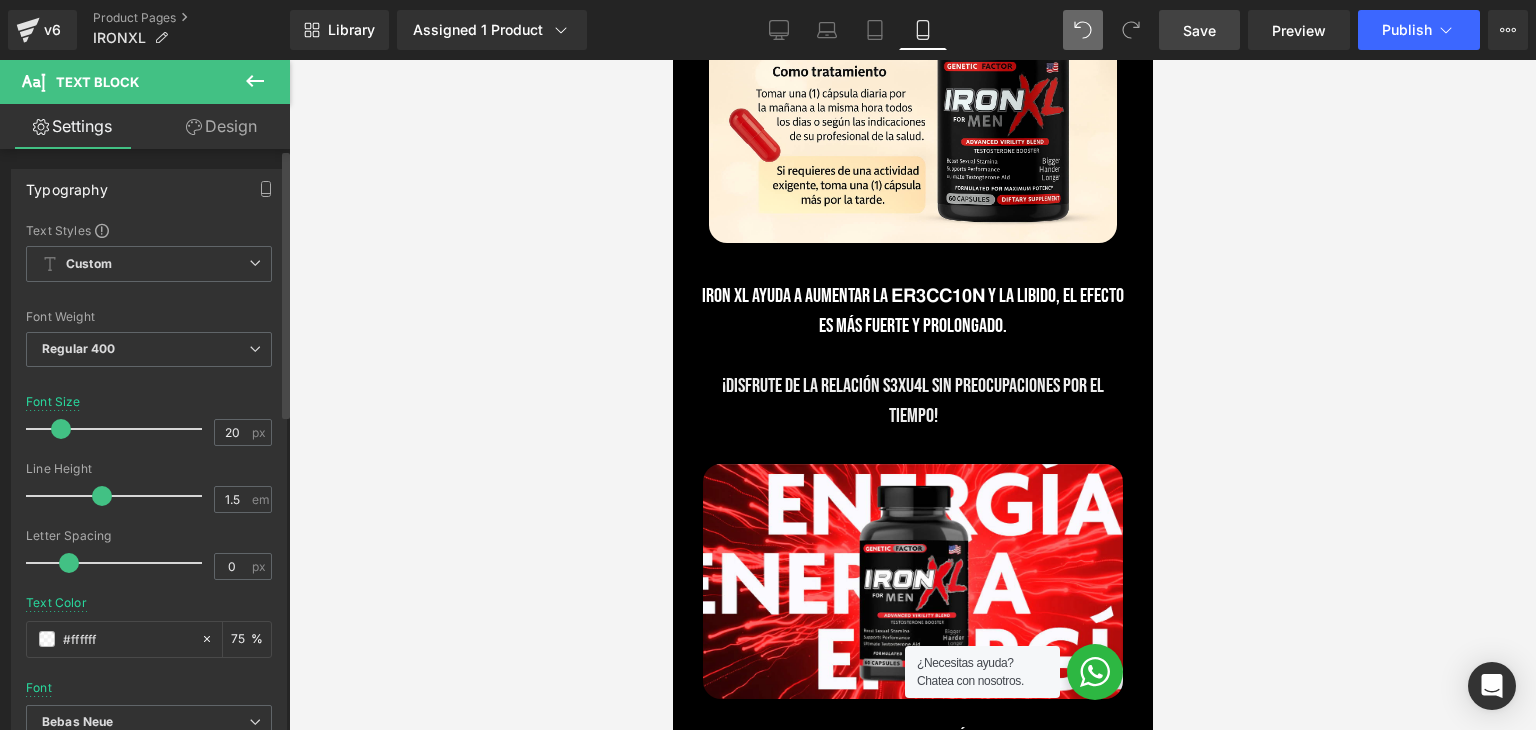 type on "19" 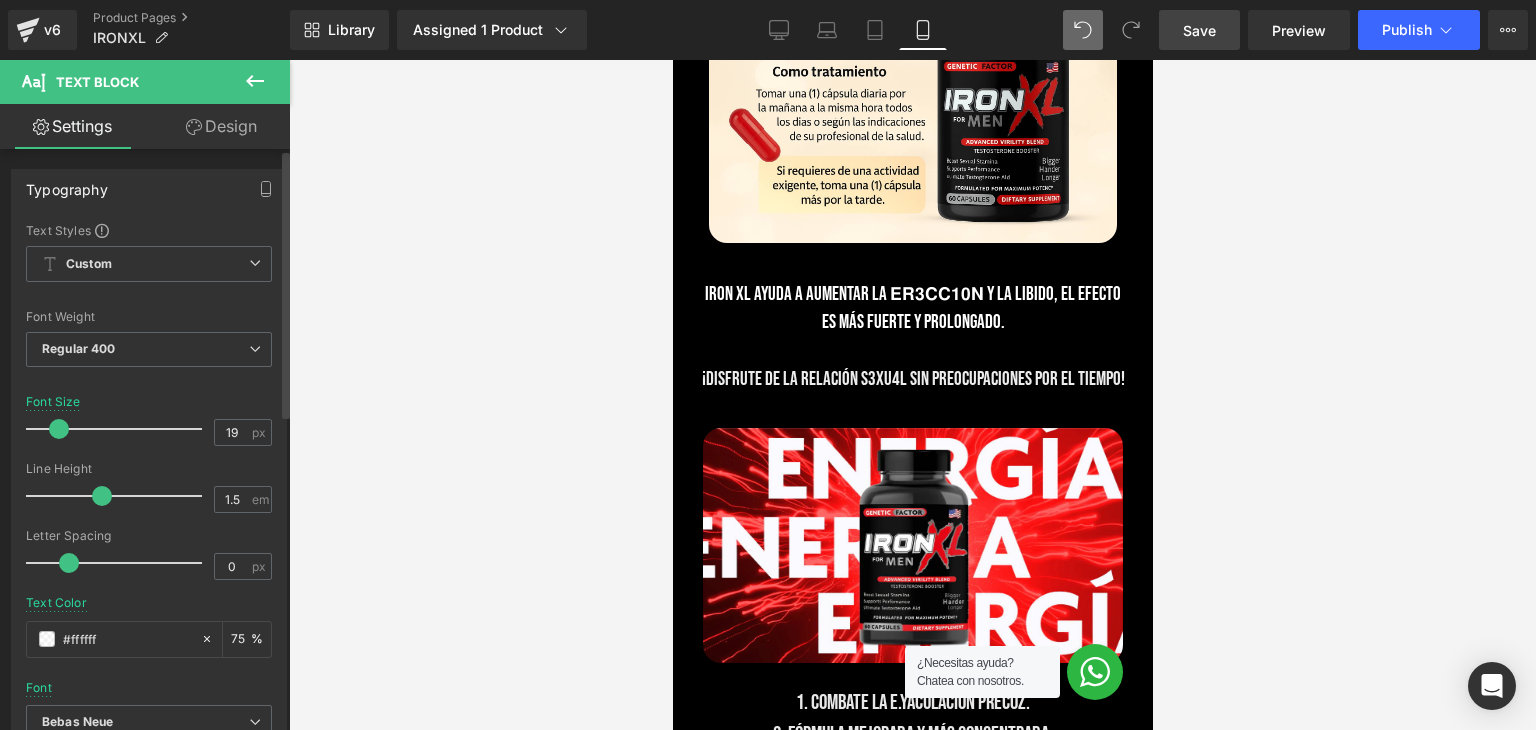 click at bounding box center [59, 429] 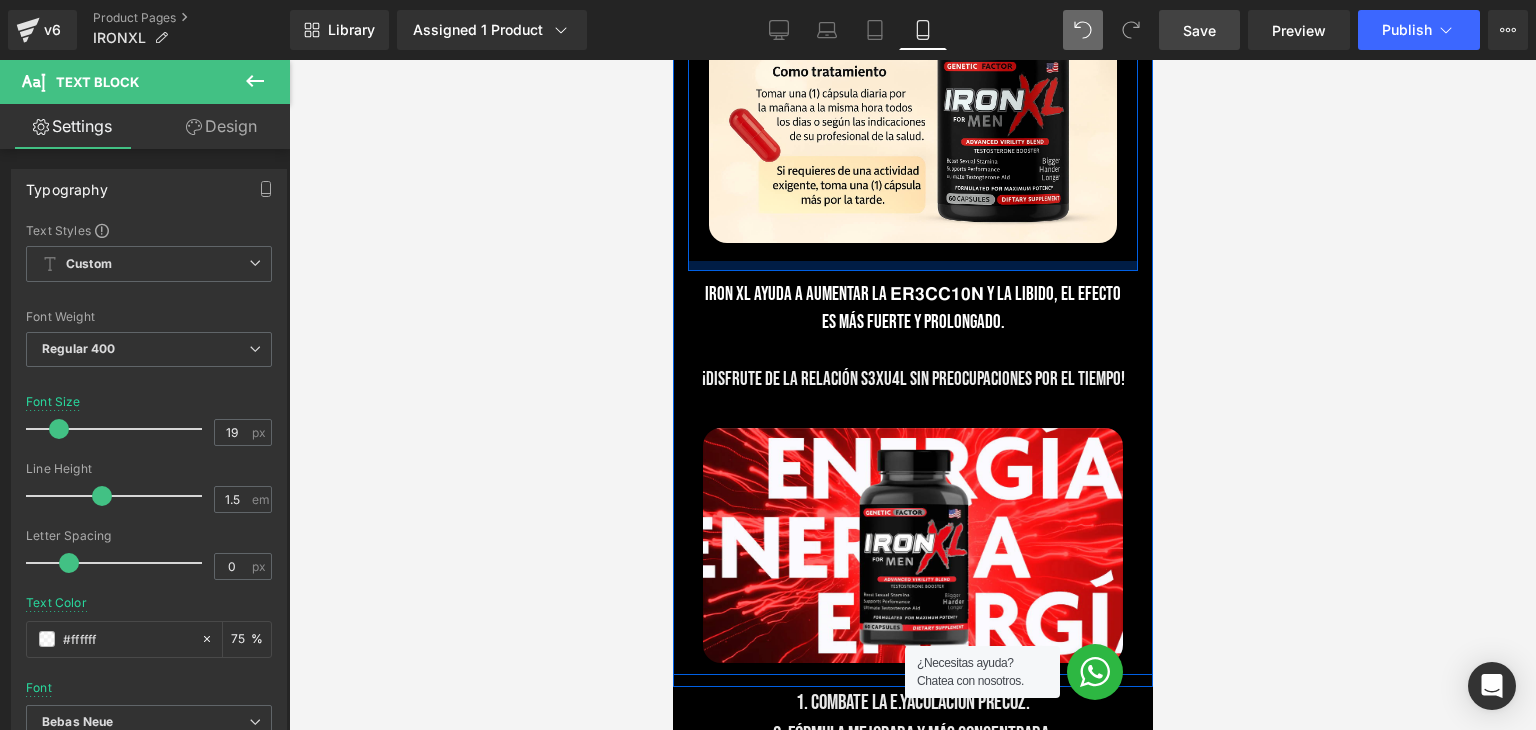 click at bounding box center (912, 266) 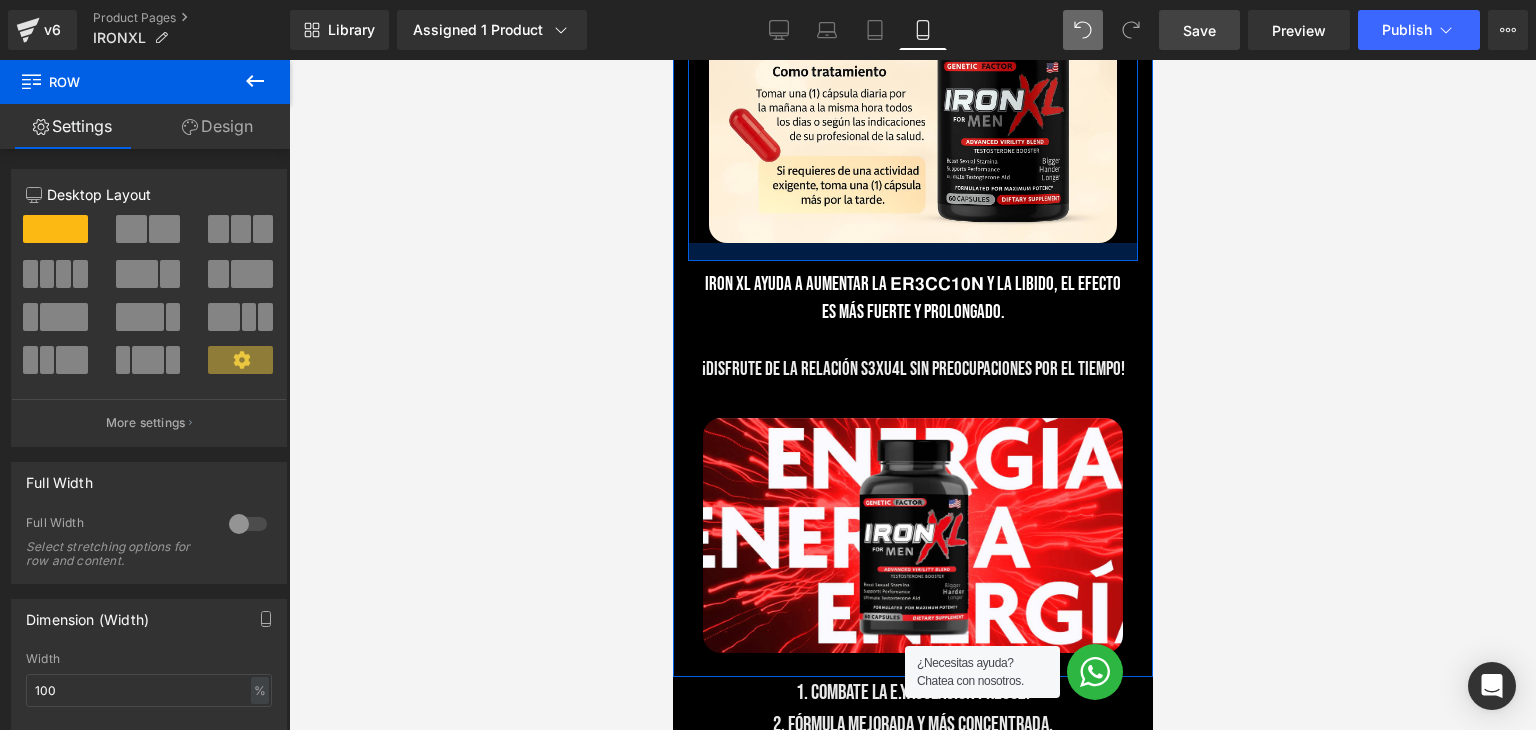 drag, startPoint x: 833, startPoint y: 269, endPoint x: 841, endPoint y: 254, distance: 17 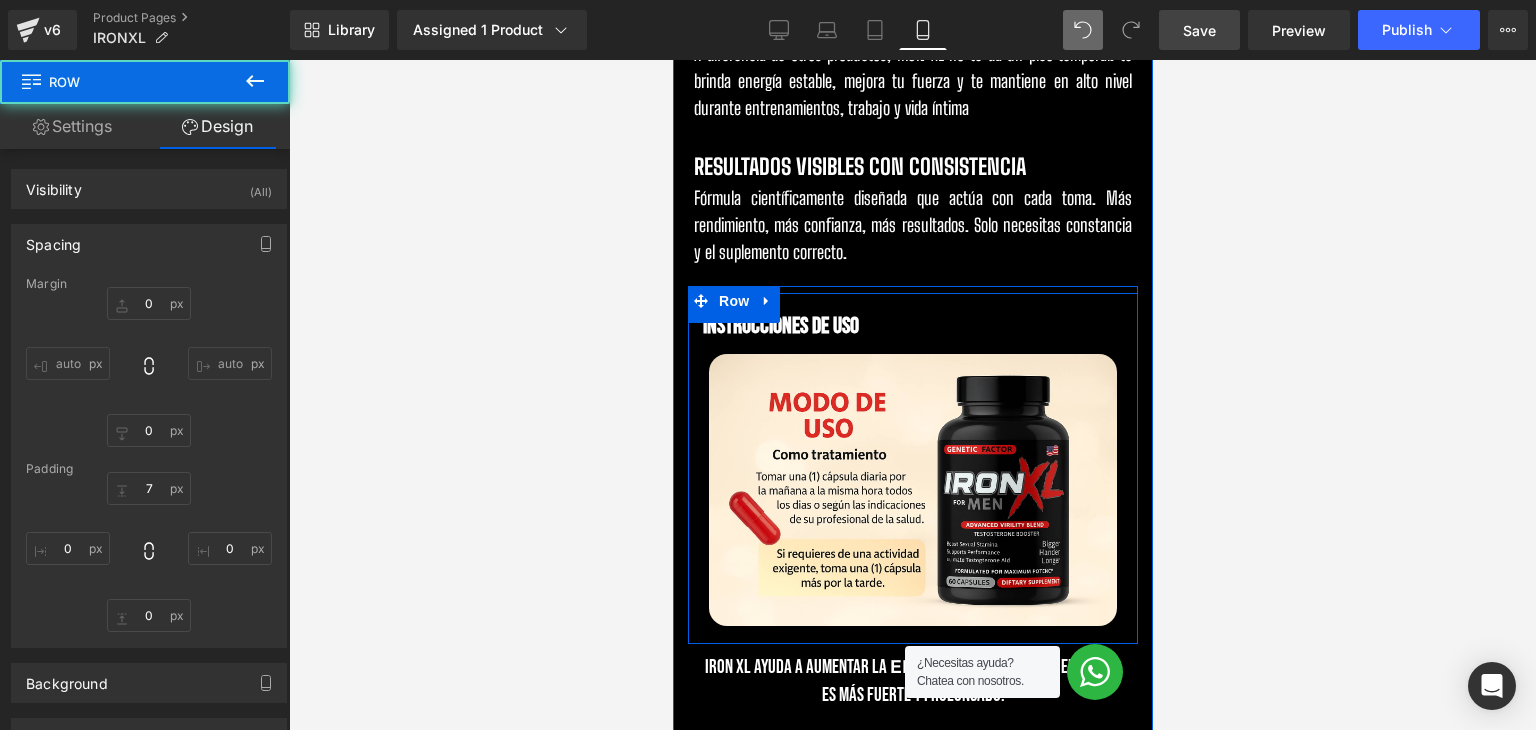 scroll, scrollTop: 2498, scrollLeft: 0, axis: vertical 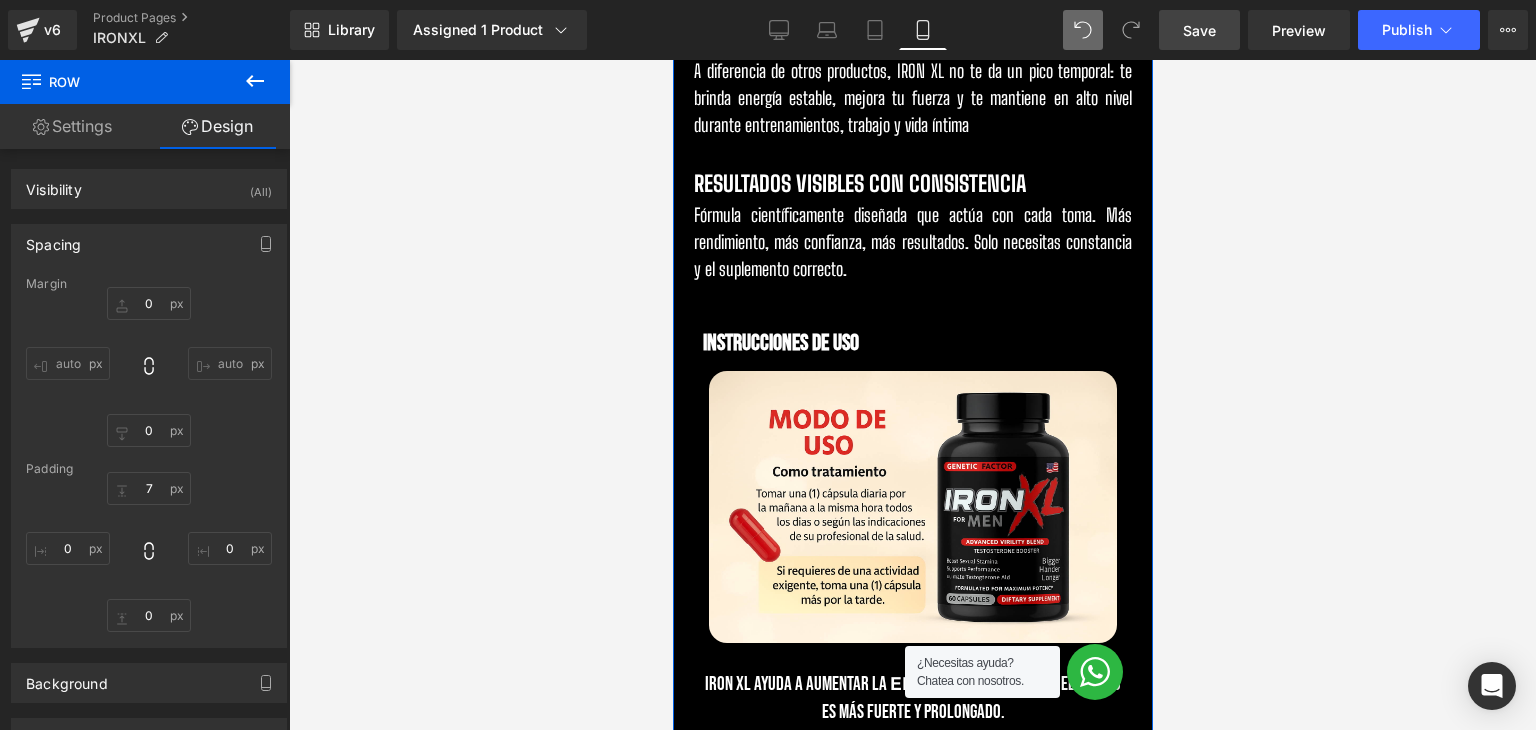 click on "Instrucciones de uso Heading         Image         Image" at bounding box center (912, 479) 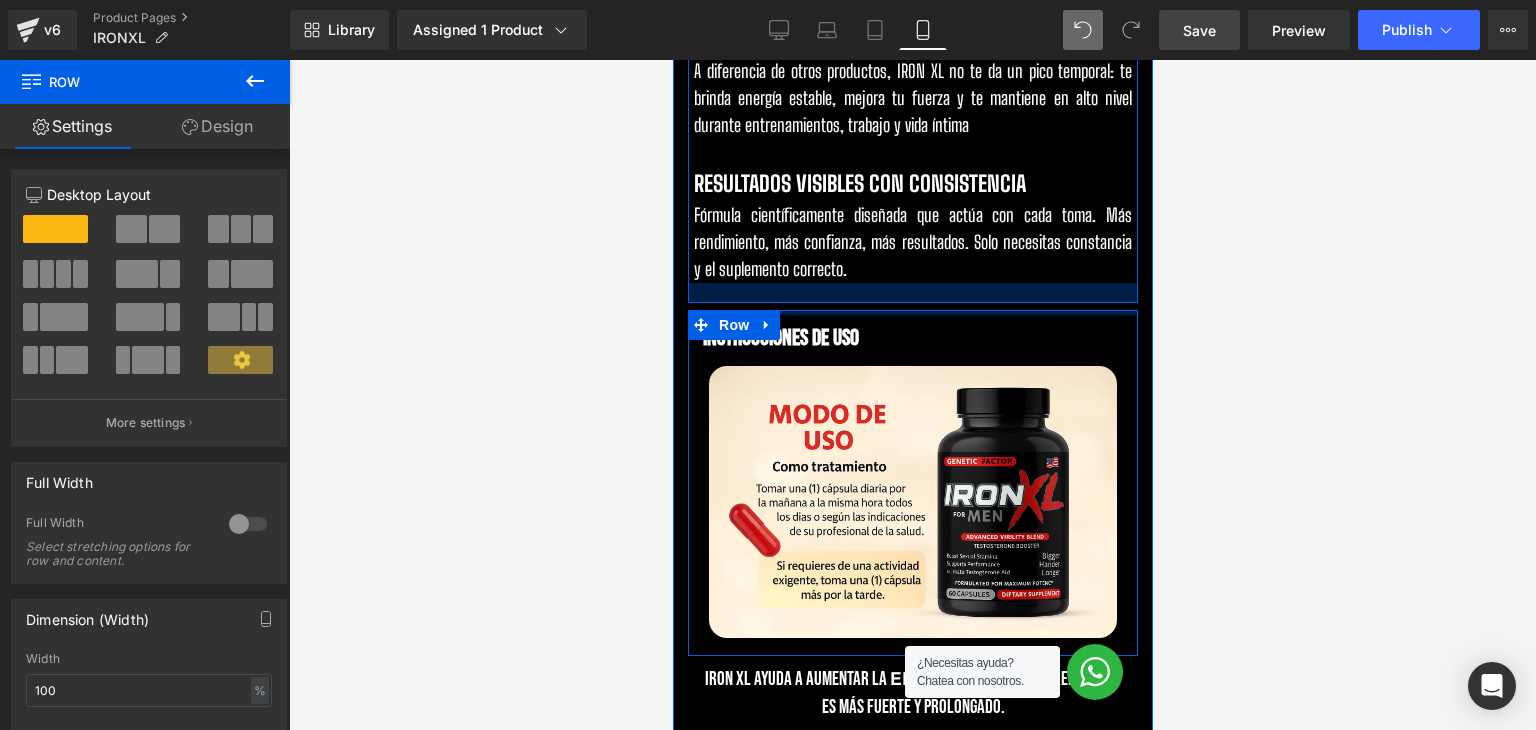 drag, startPoint x: 909, startPoint y: 312, endPoint x: 916, endPoint y: 284, distance: 28.86174 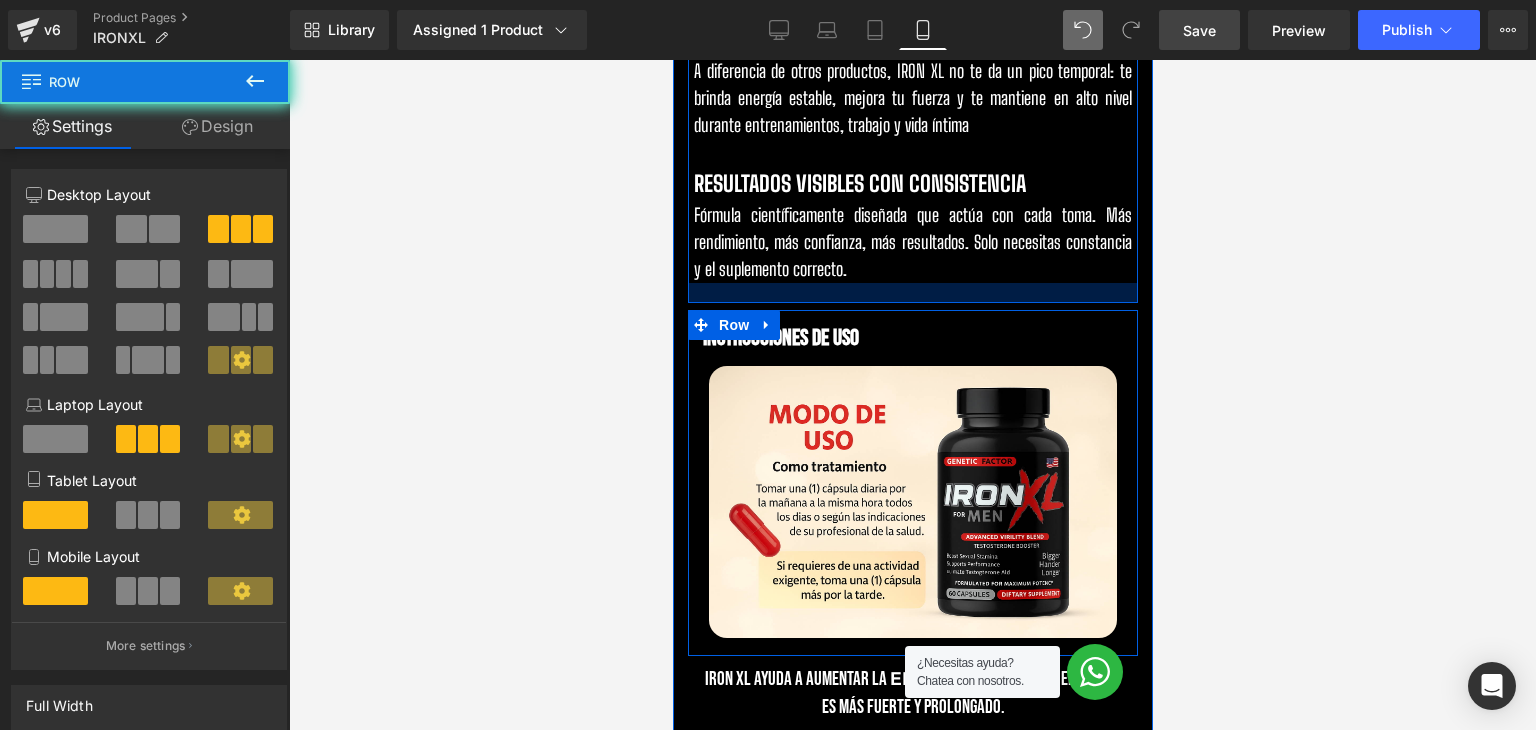 click at bounding box center (912, 293) 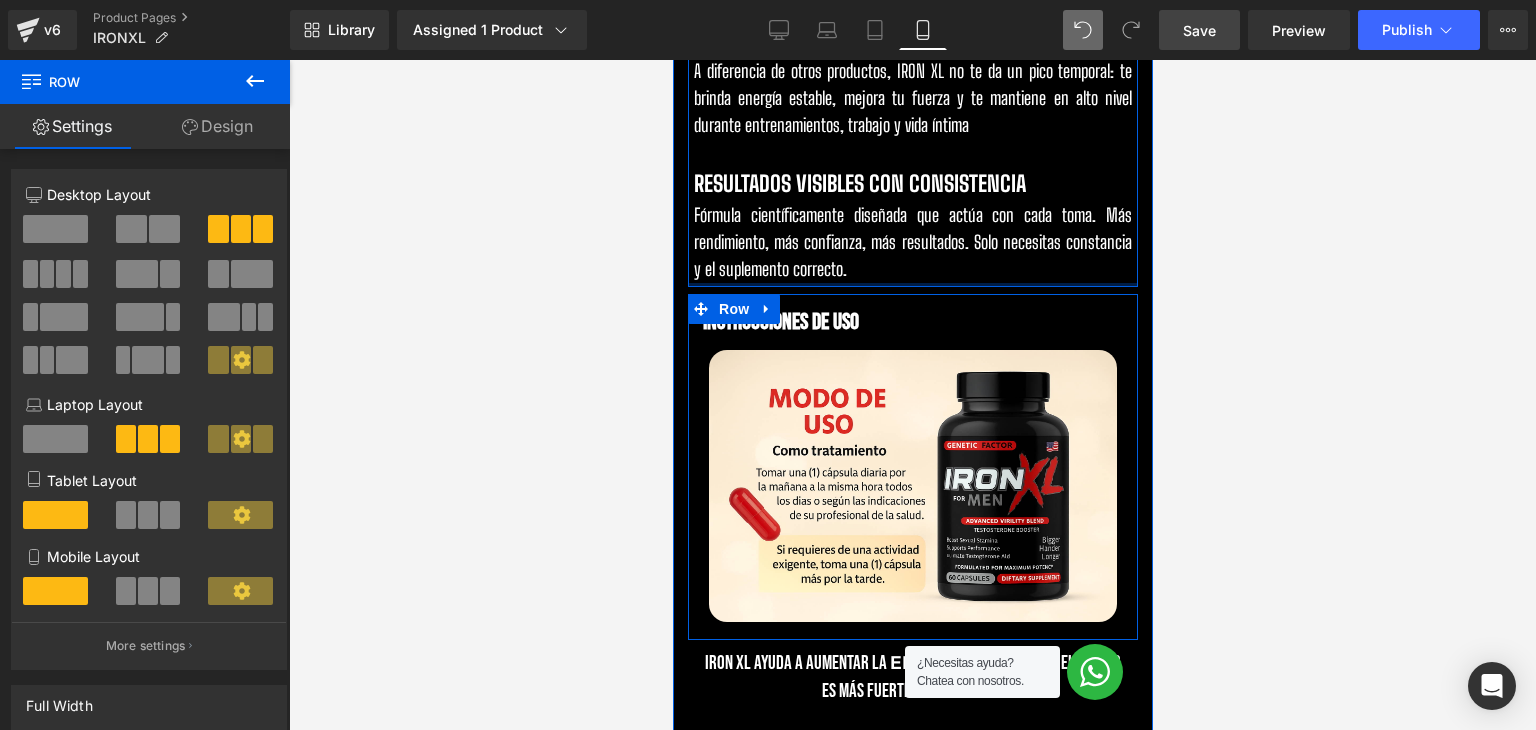 drag, startPoint x: 898, startPoint y: 289, endPoint x: 903, endPoint y: 274, distance: 15.811388 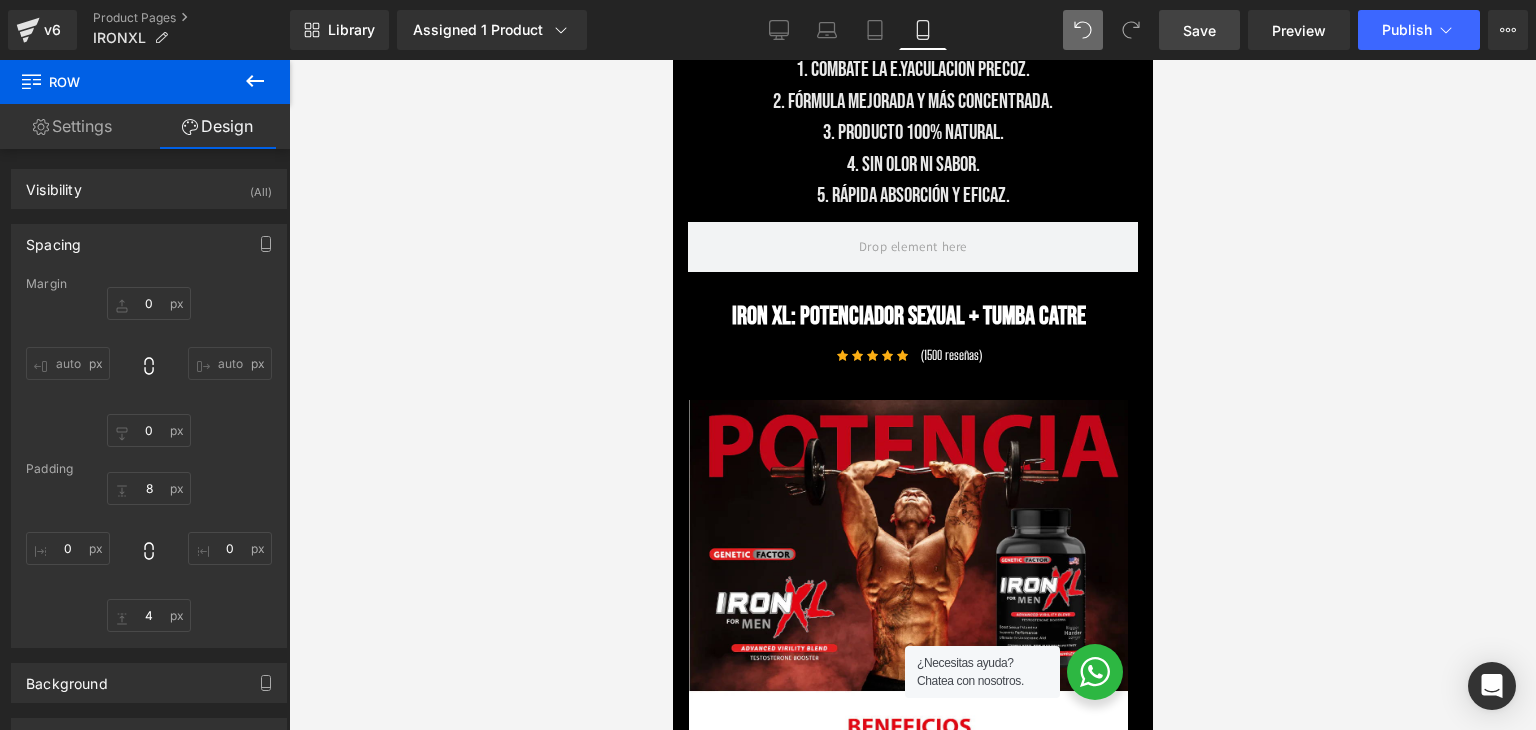 scroll, scrollTop: 3498, scrollLeft: 0, axis: vertical 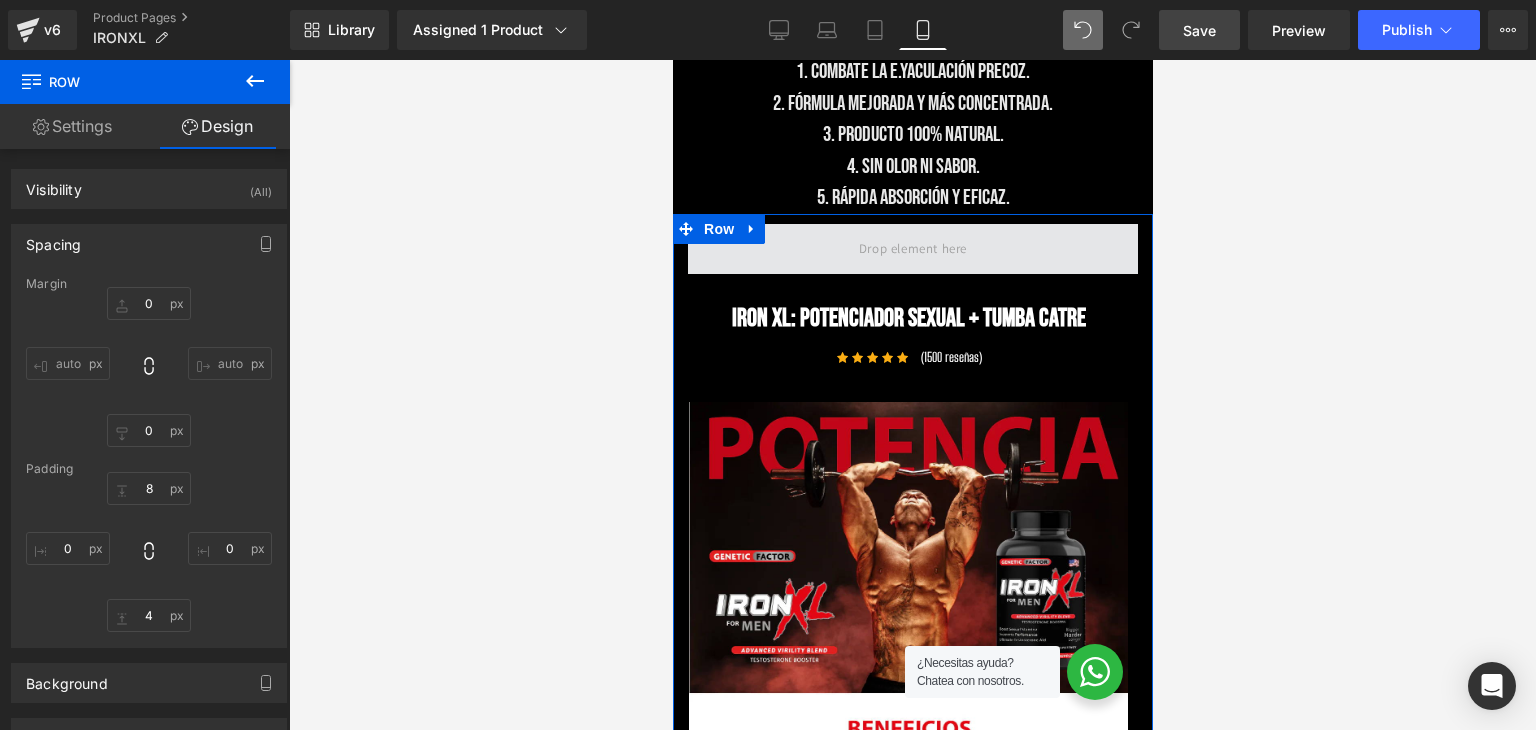 click at bounding box center [912, 249] 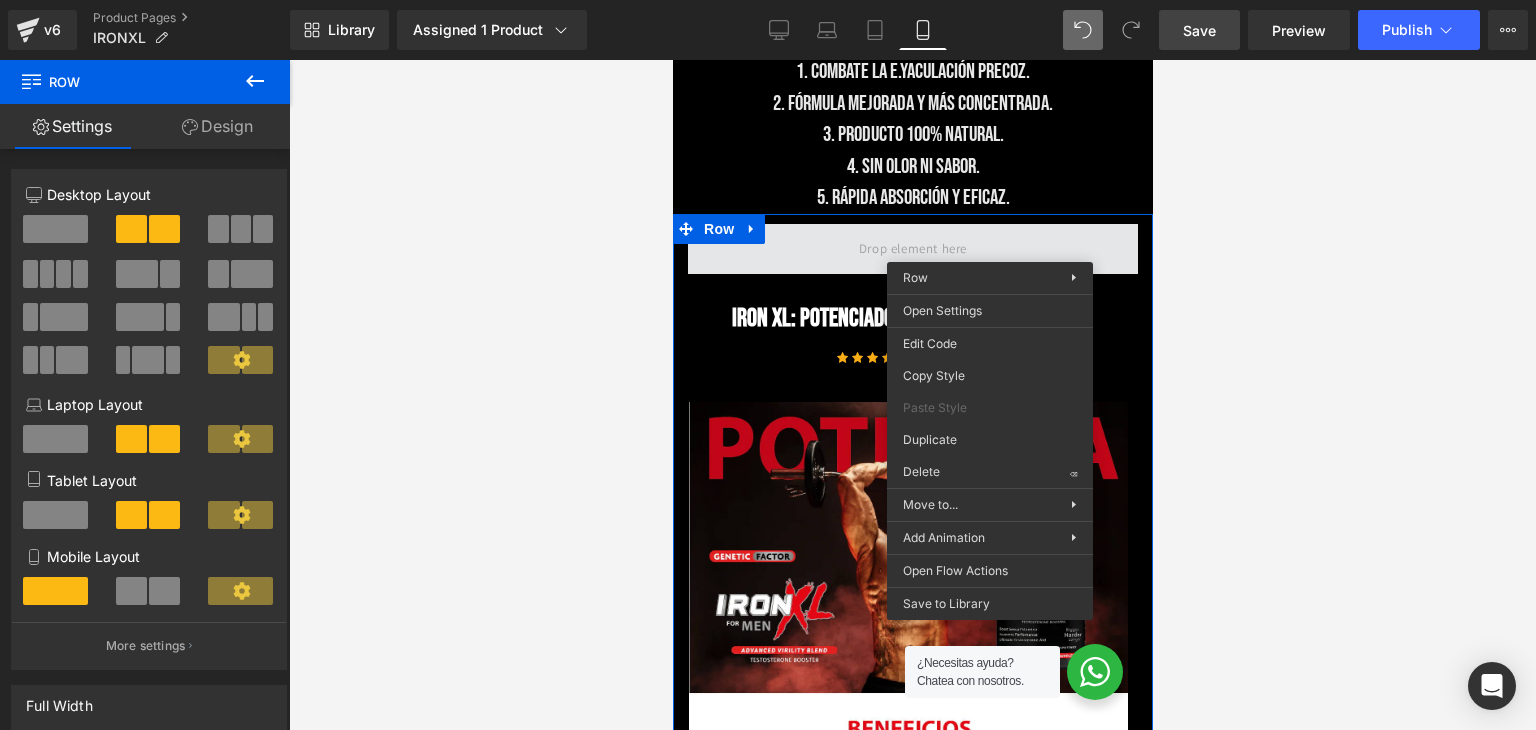 click at bounding box center [912, 249] 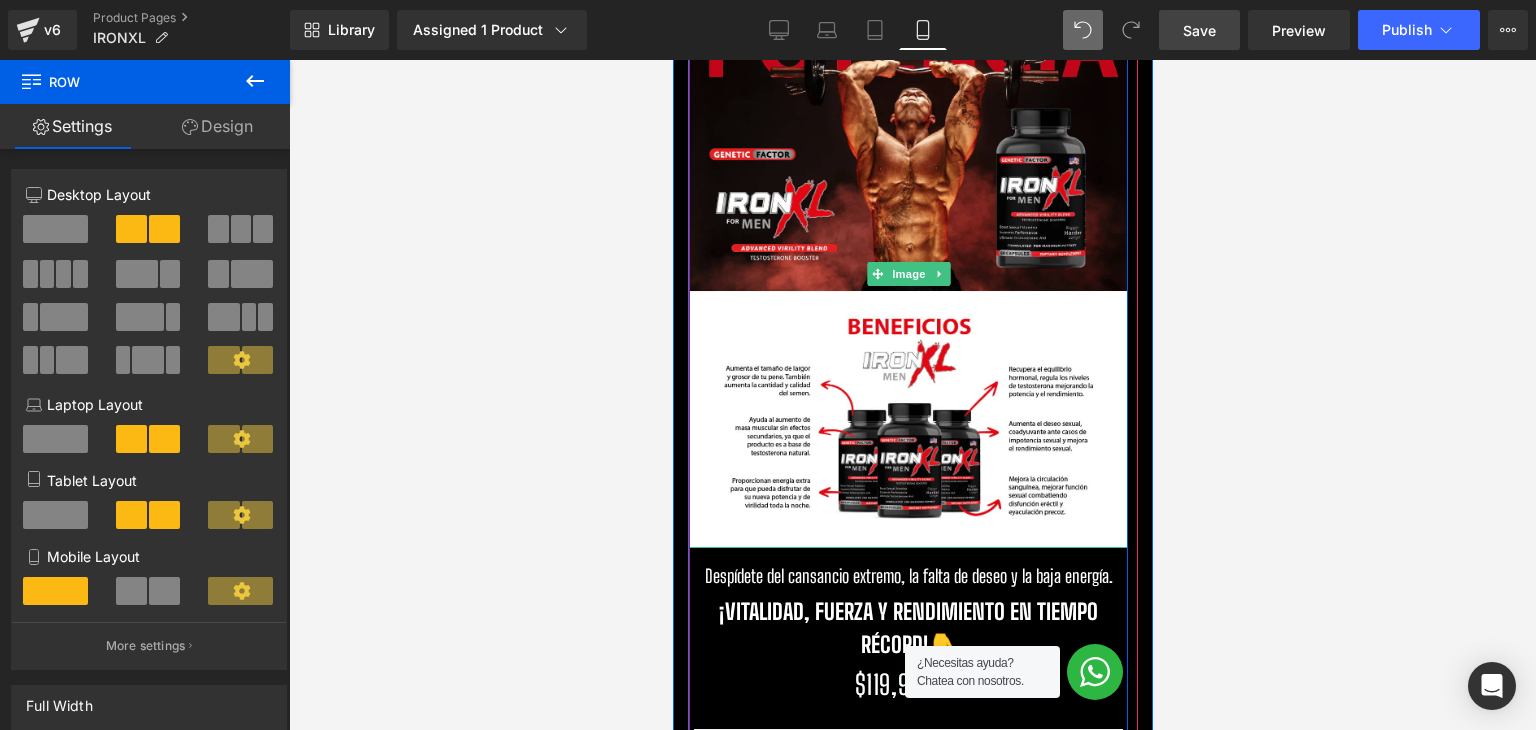 scroll, scrollTop: 4300, scrollLeft: 0, axis: vertical 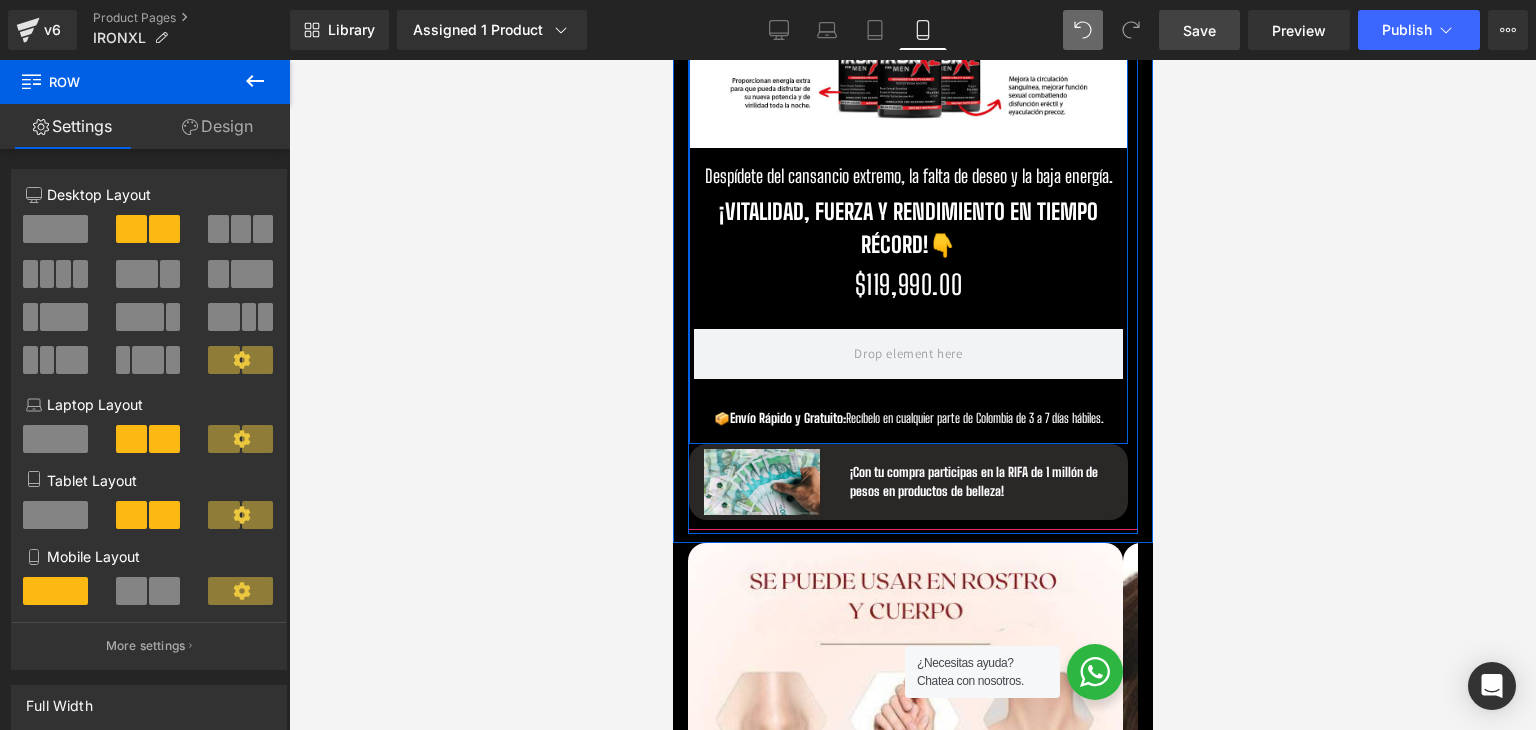 click on "$119,990.00
$0" at bounding box center (907, 285) 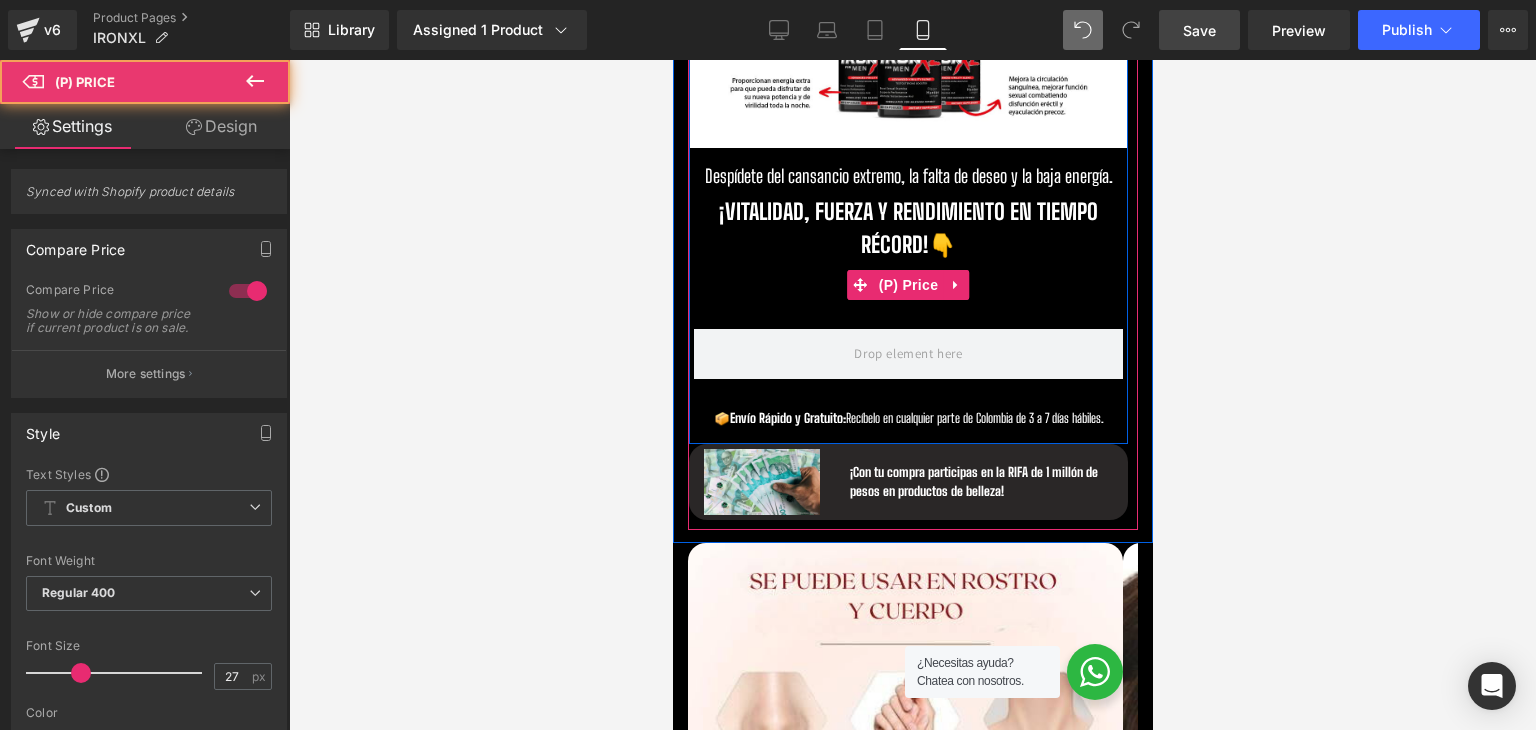 click on "$119,990.00
$0" at bounding box center (907, 285) 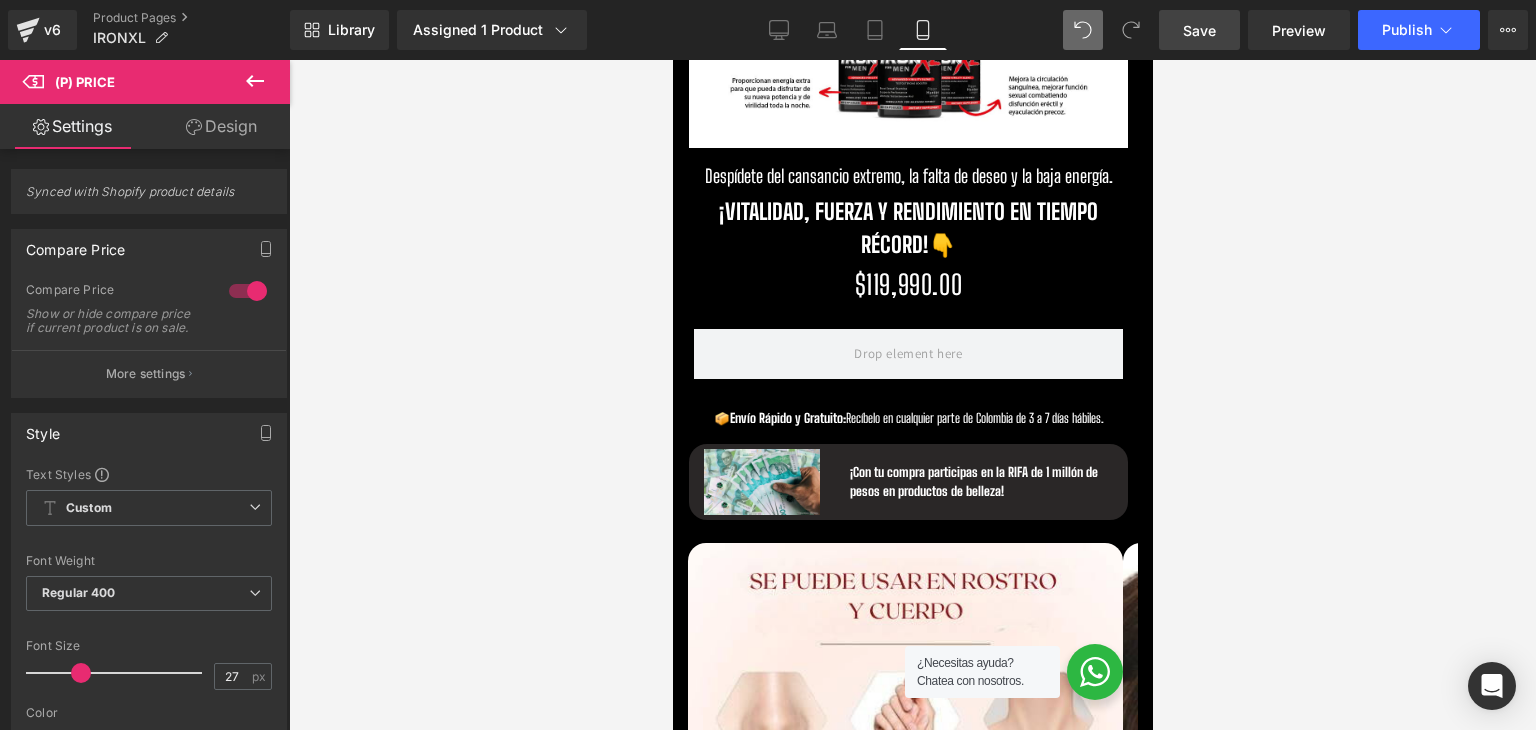 click on "Design" at bounding box center [221, 126] 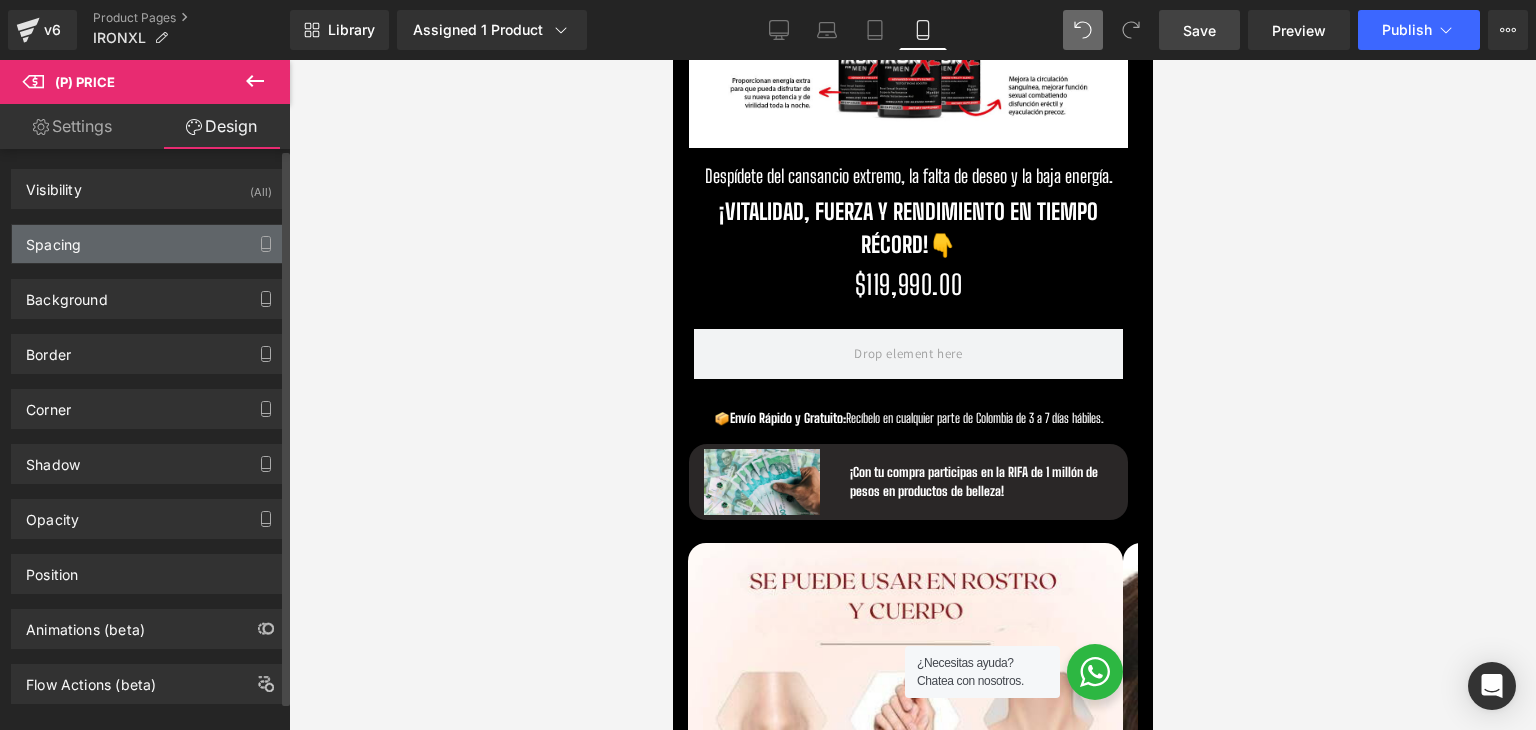type on "0" 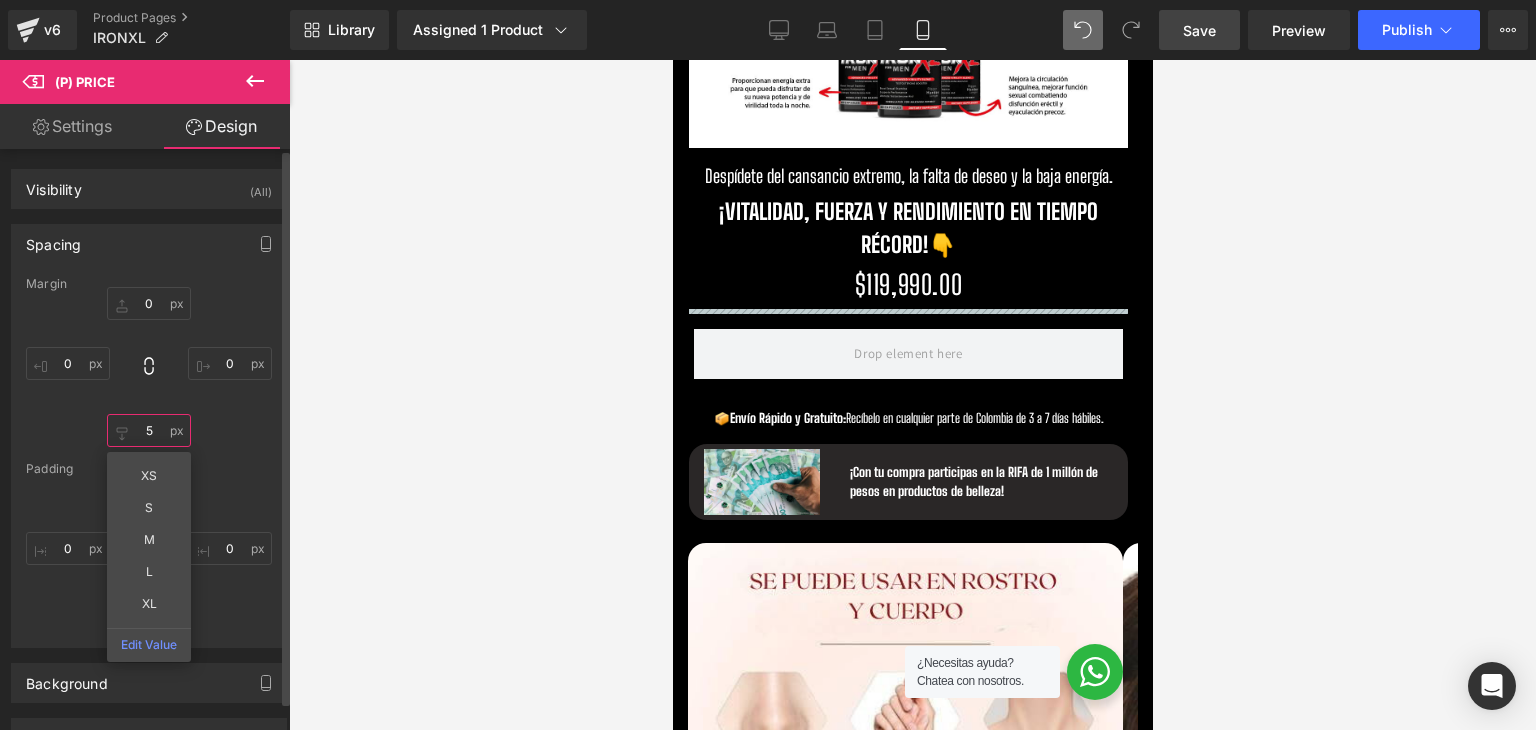click on "5" at bounding box center [149, 430] 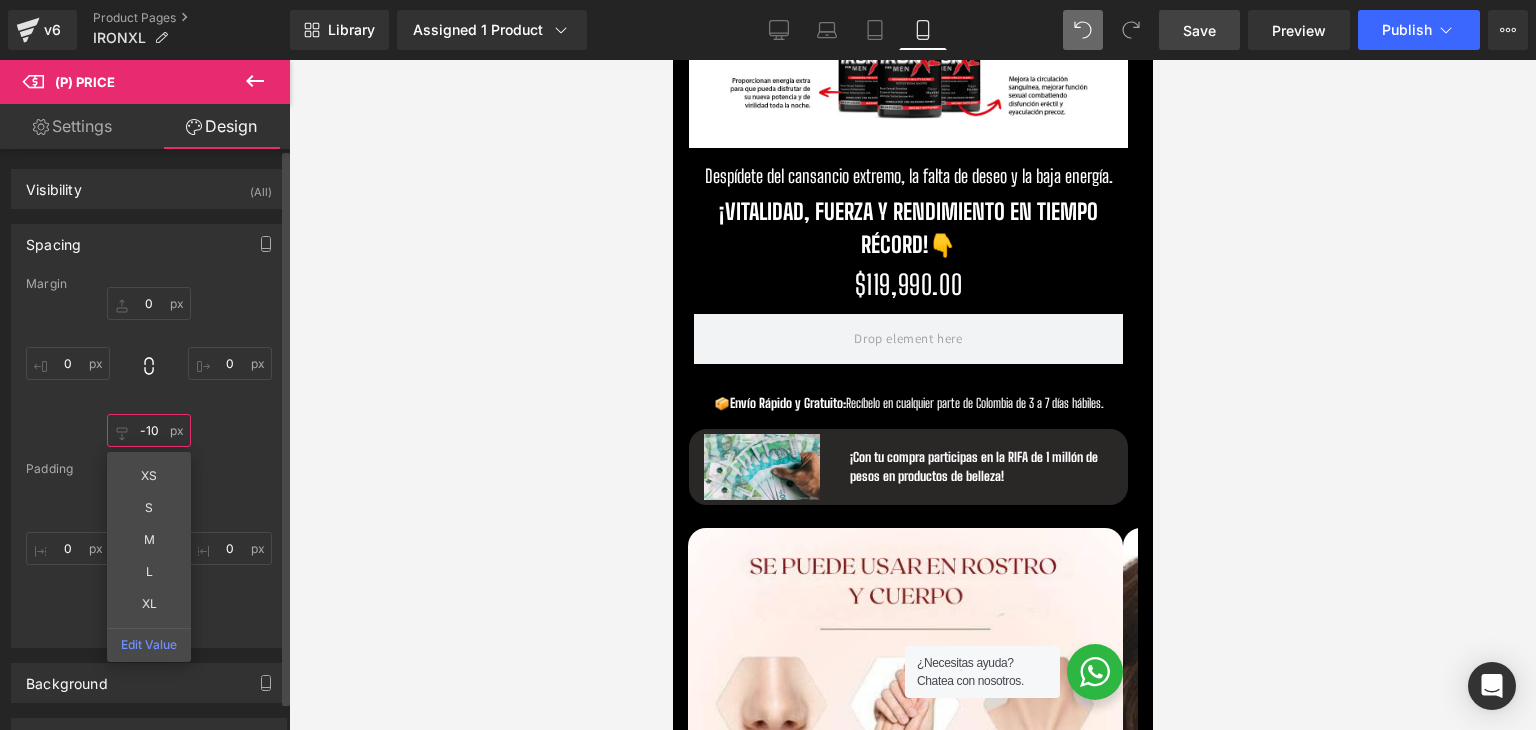 click on "-10" at bounding box center [149, 430] 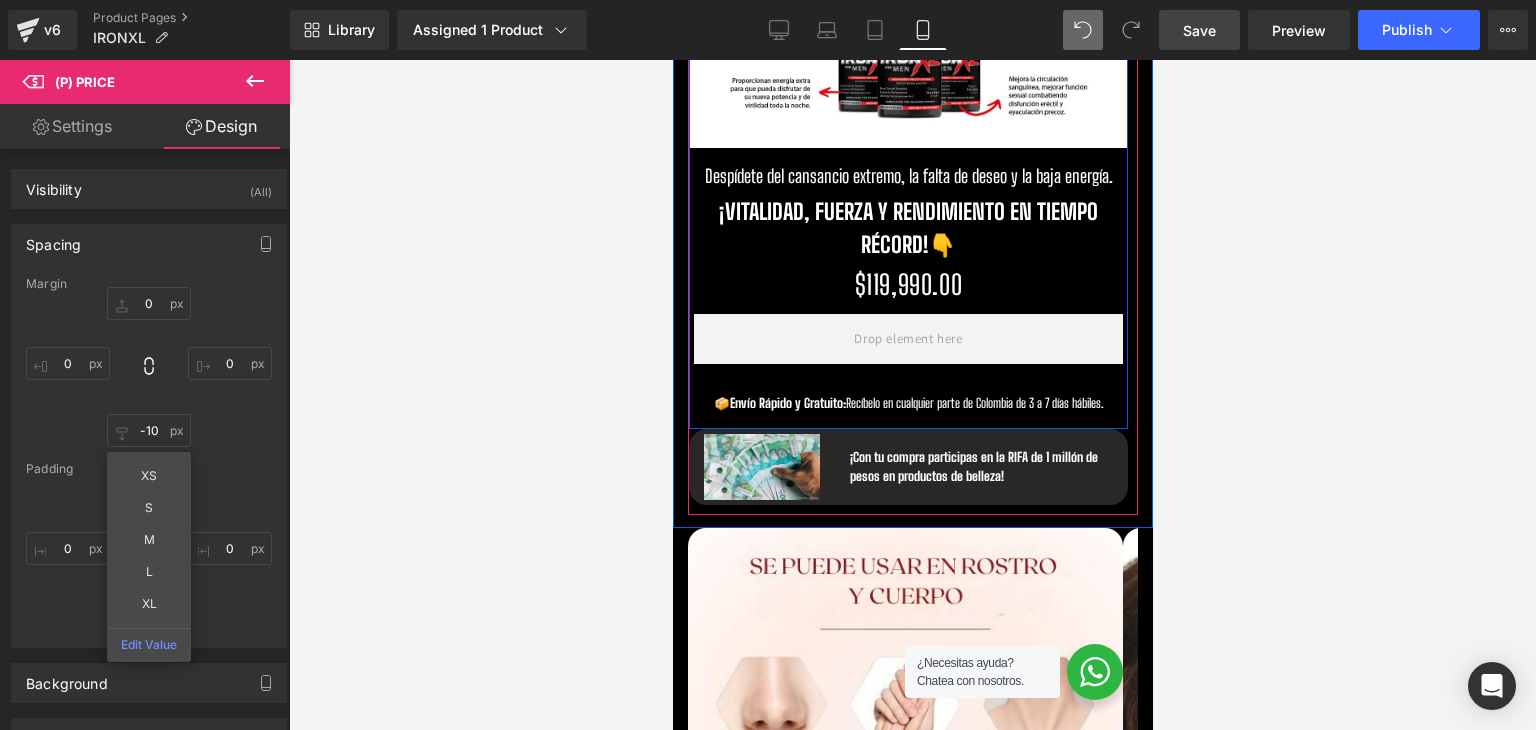 click at bounding box center (1132, -5) 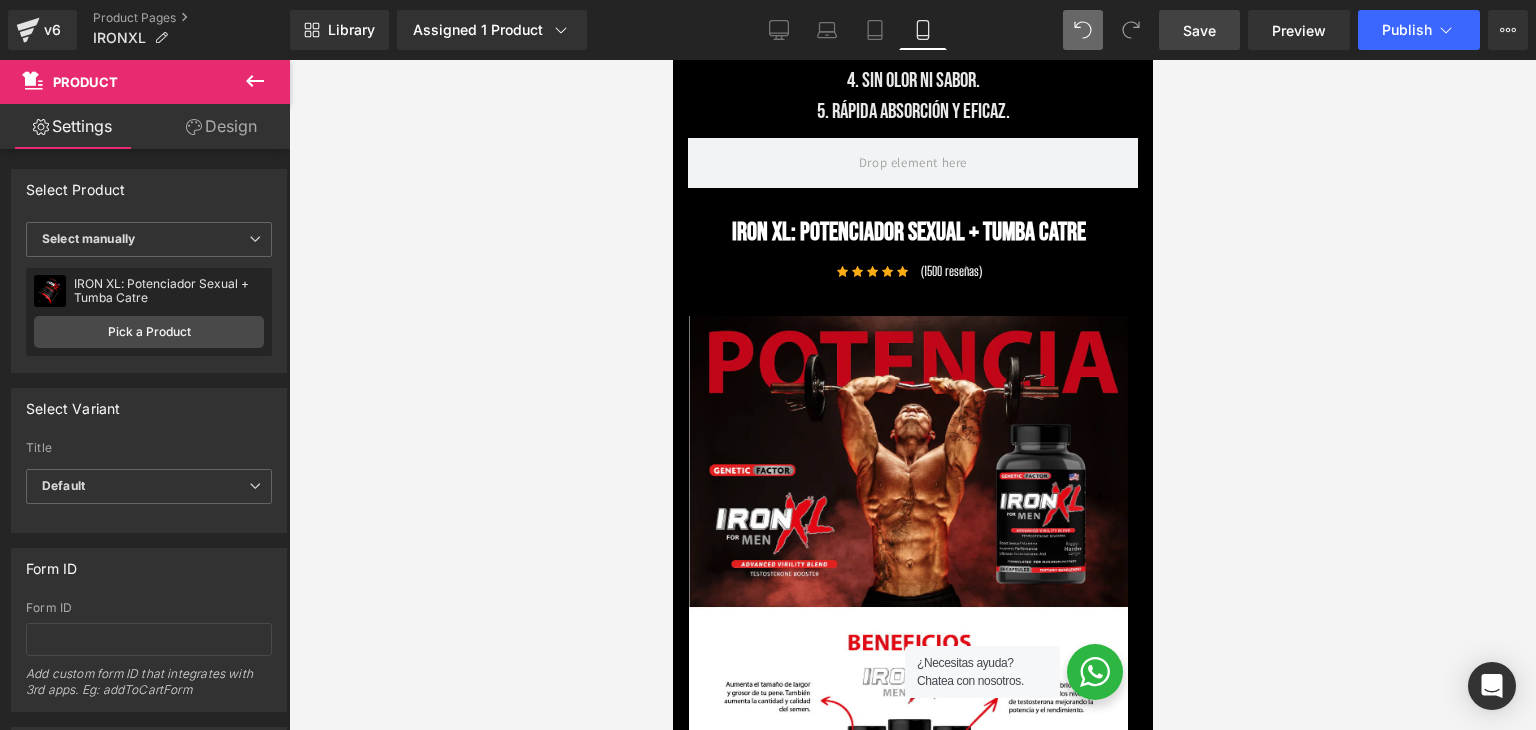 scroll, scrollTop: 3582, scrollLeft: 0, axis: vertical 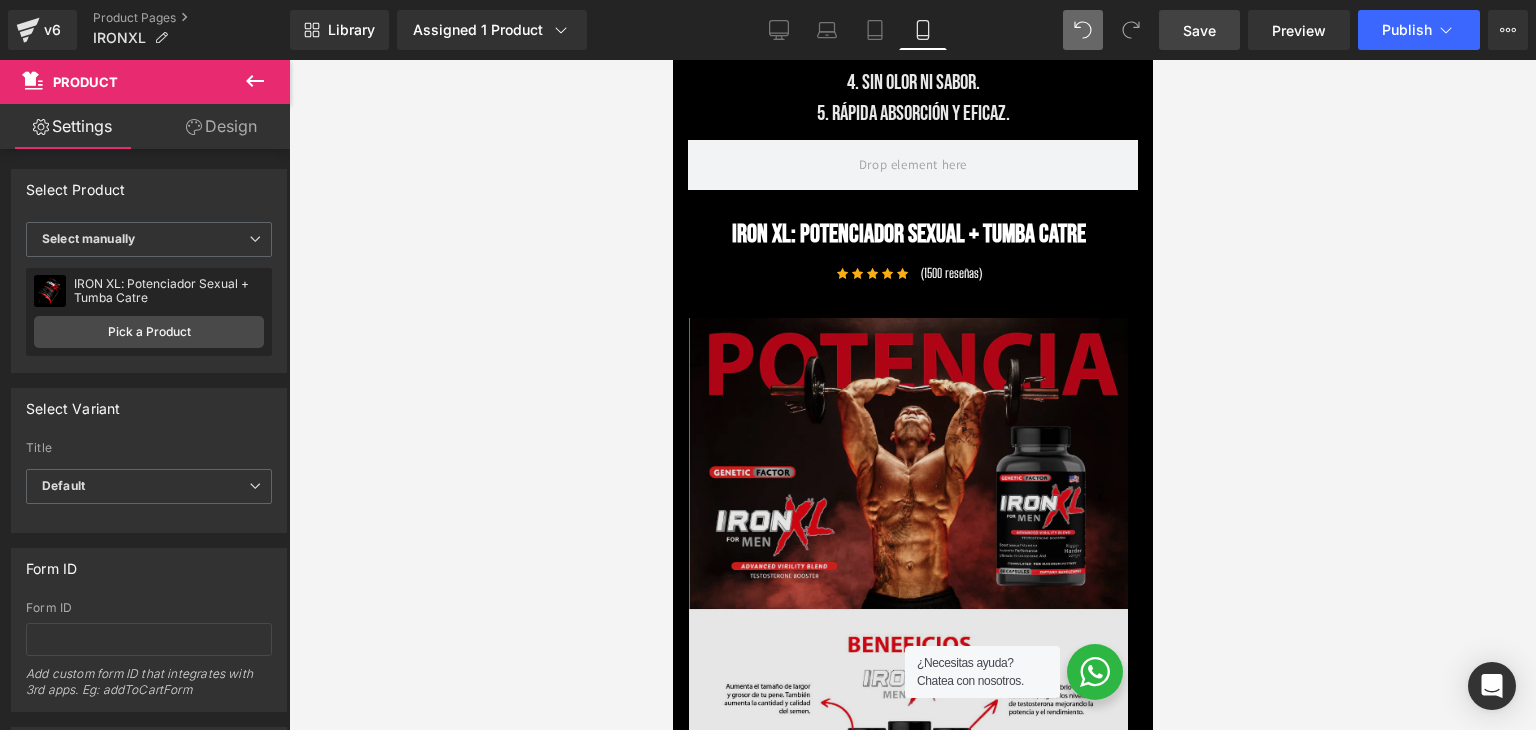 click at bounding box center [907, 592] 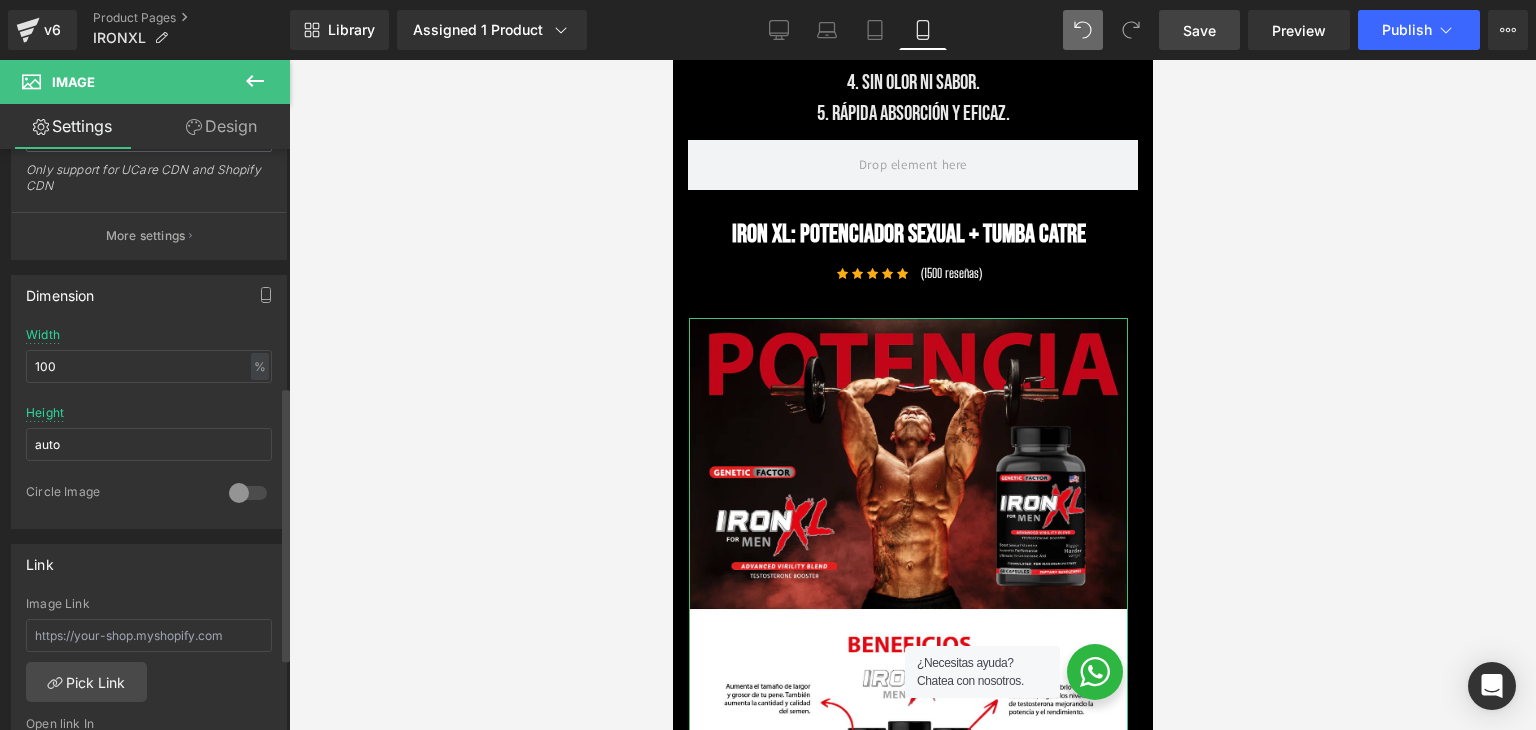 scroll, scrollTop: 500, scrollLeft: 0, axis: vertical 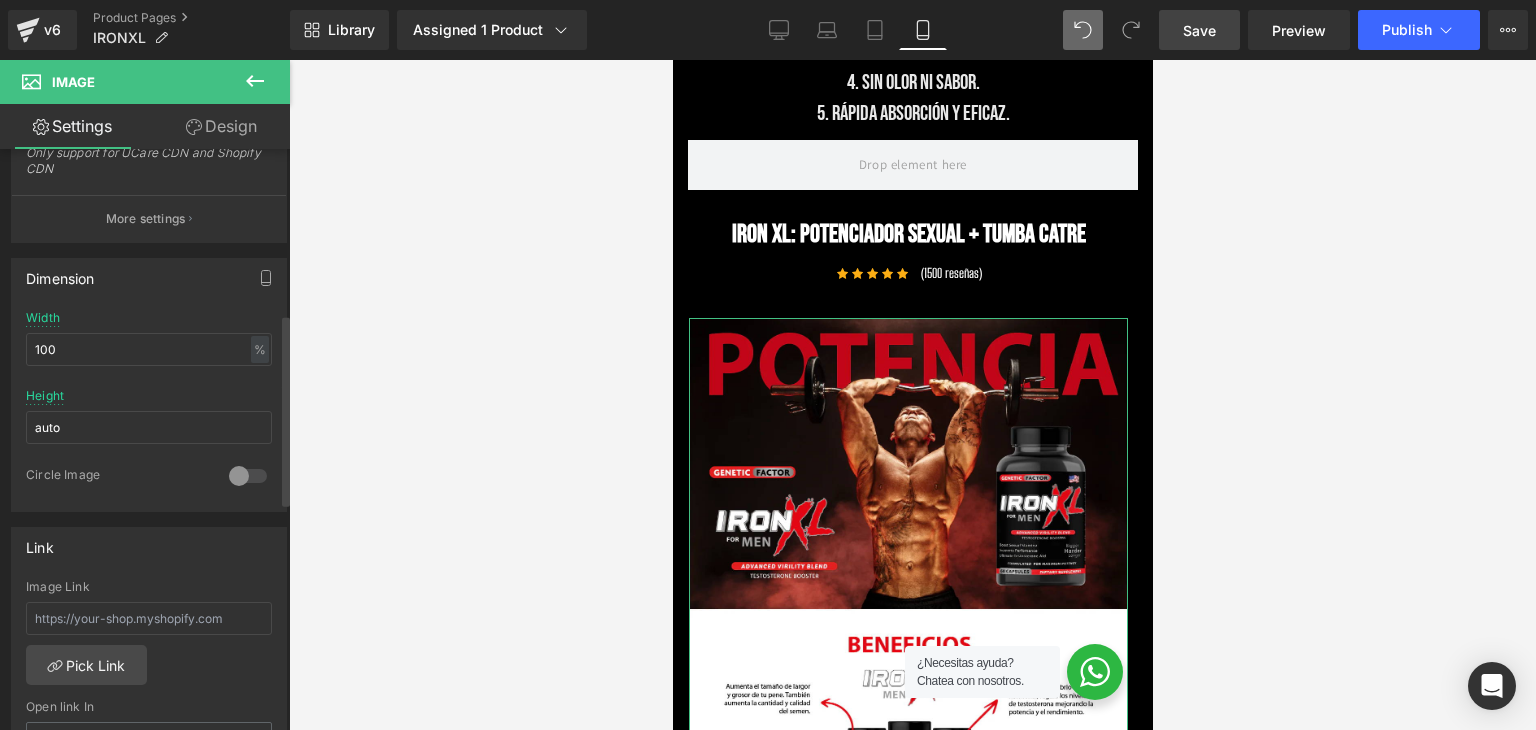 click at bounding box center (248, 476) 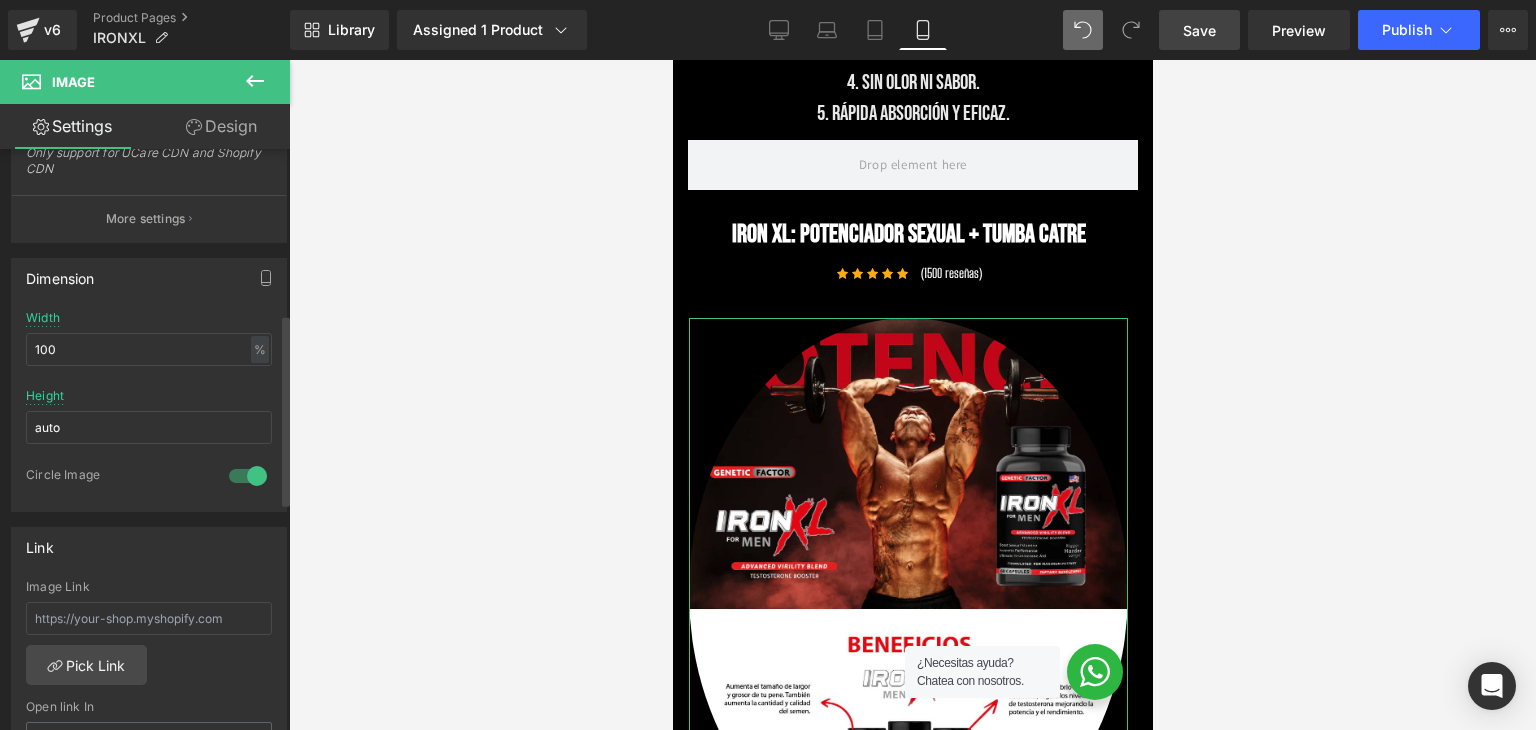 click at bounding box center (248, 476) 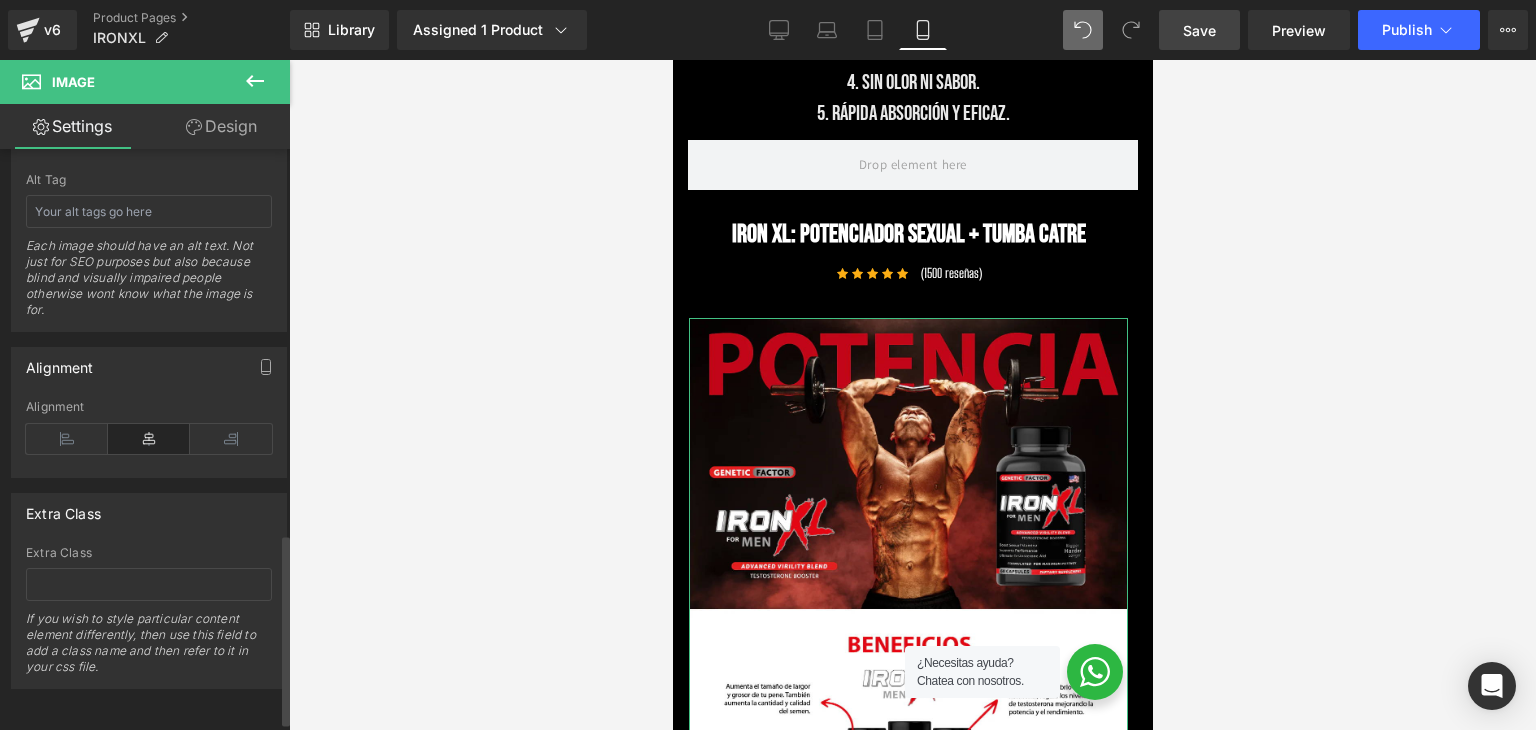 scroll, scrollTop: 1191, scrollLeft: 0, axis: vertical 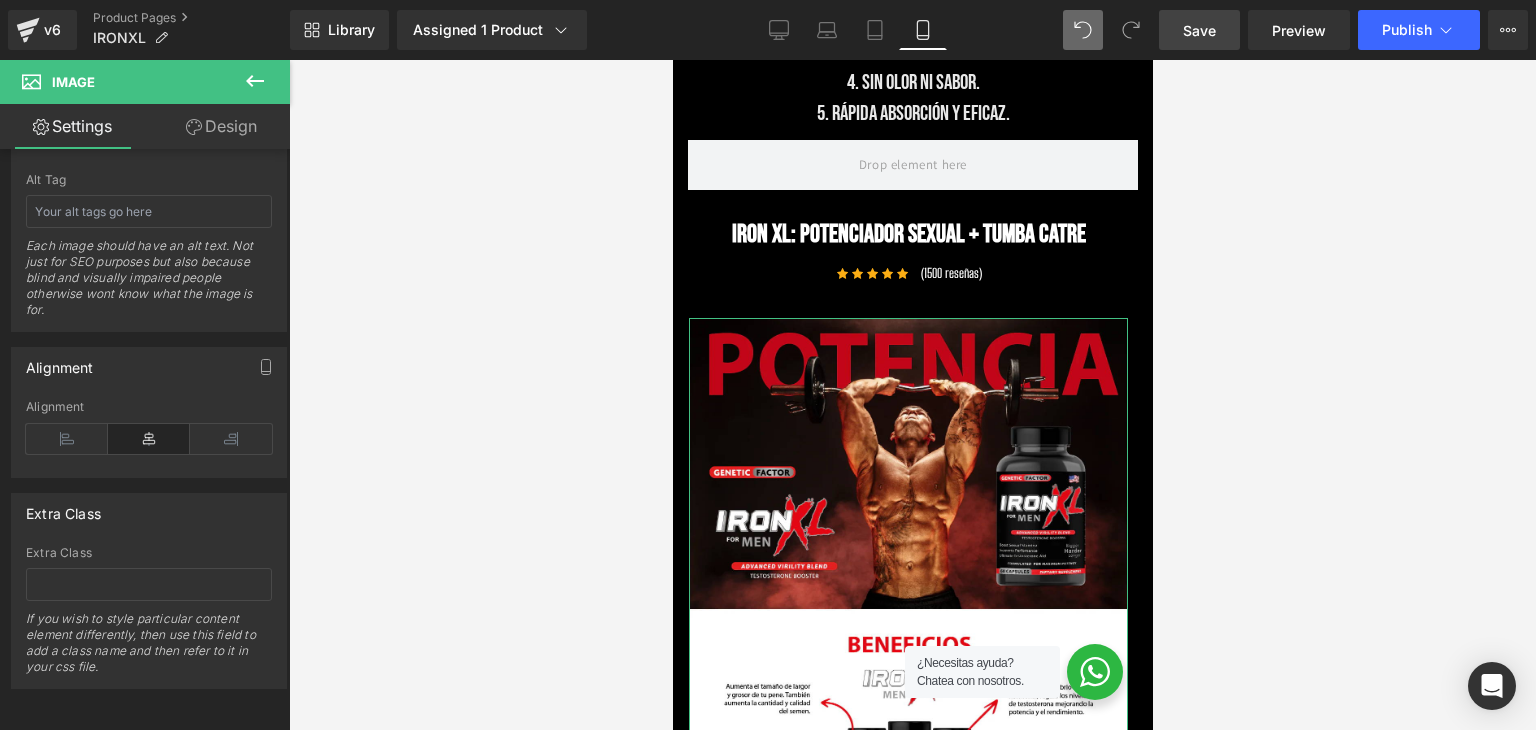 click on "Design" at bounding box center (221, 126) 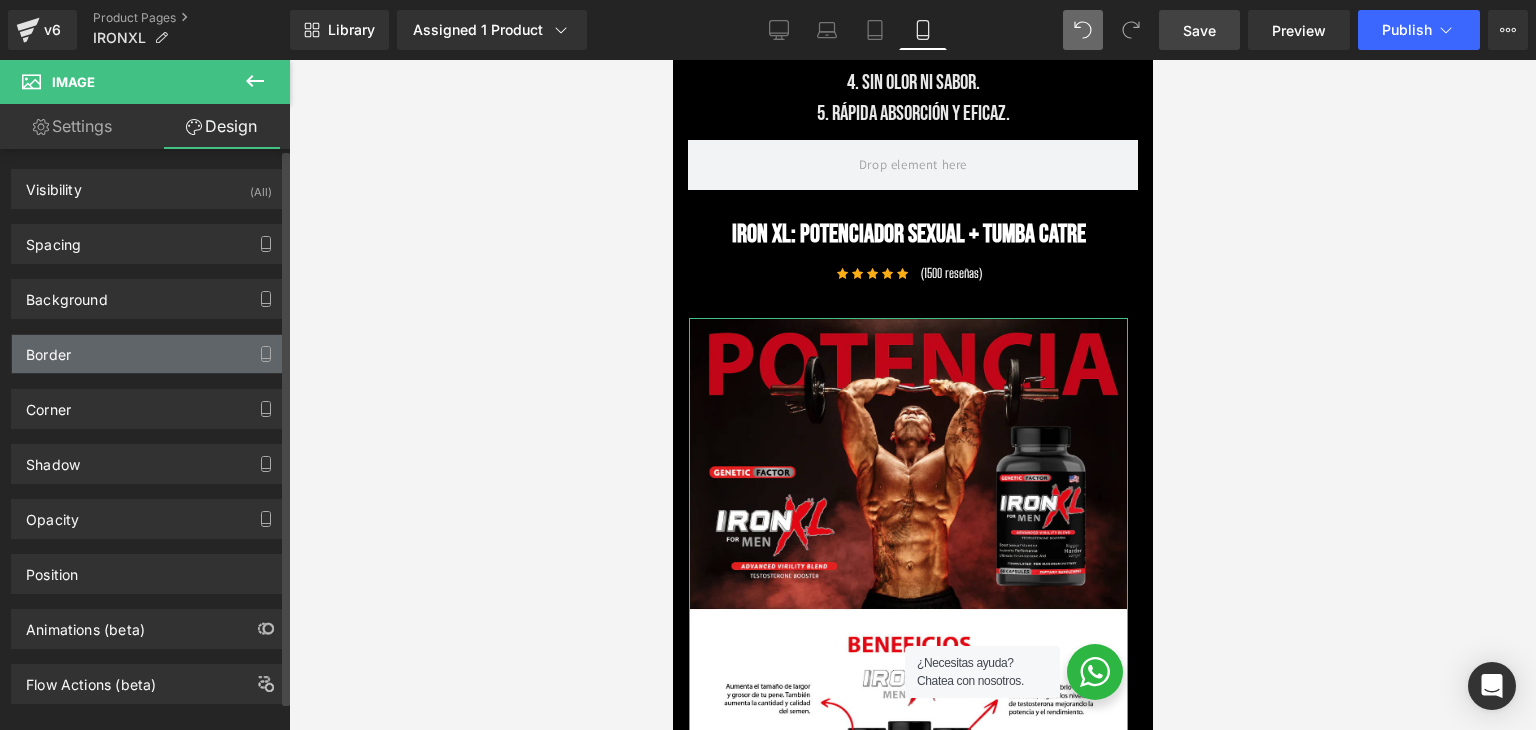 click on "Border" at bounding box center [149, 354] 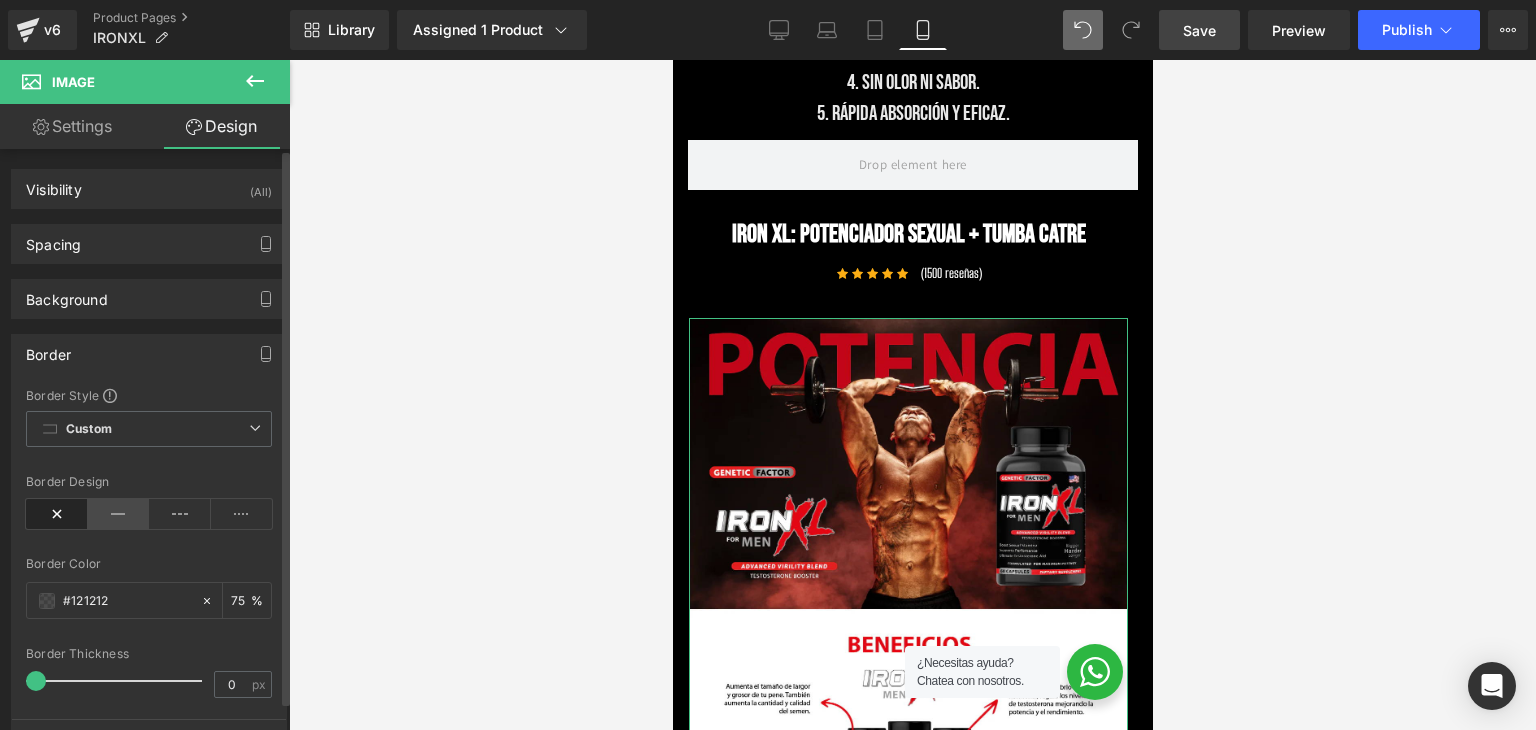 click at bounding box center (119, 514) 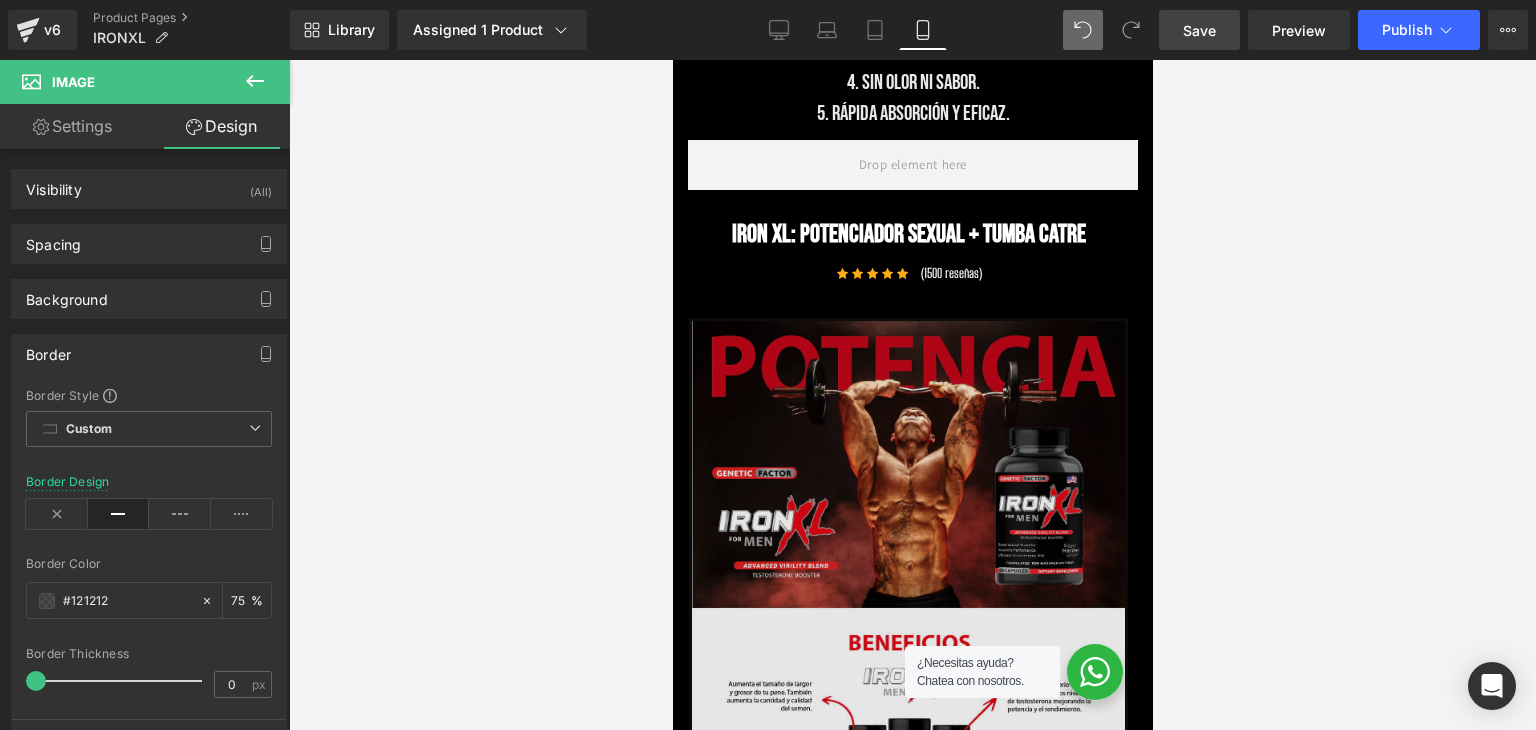 click at bounding box center [907, 591] 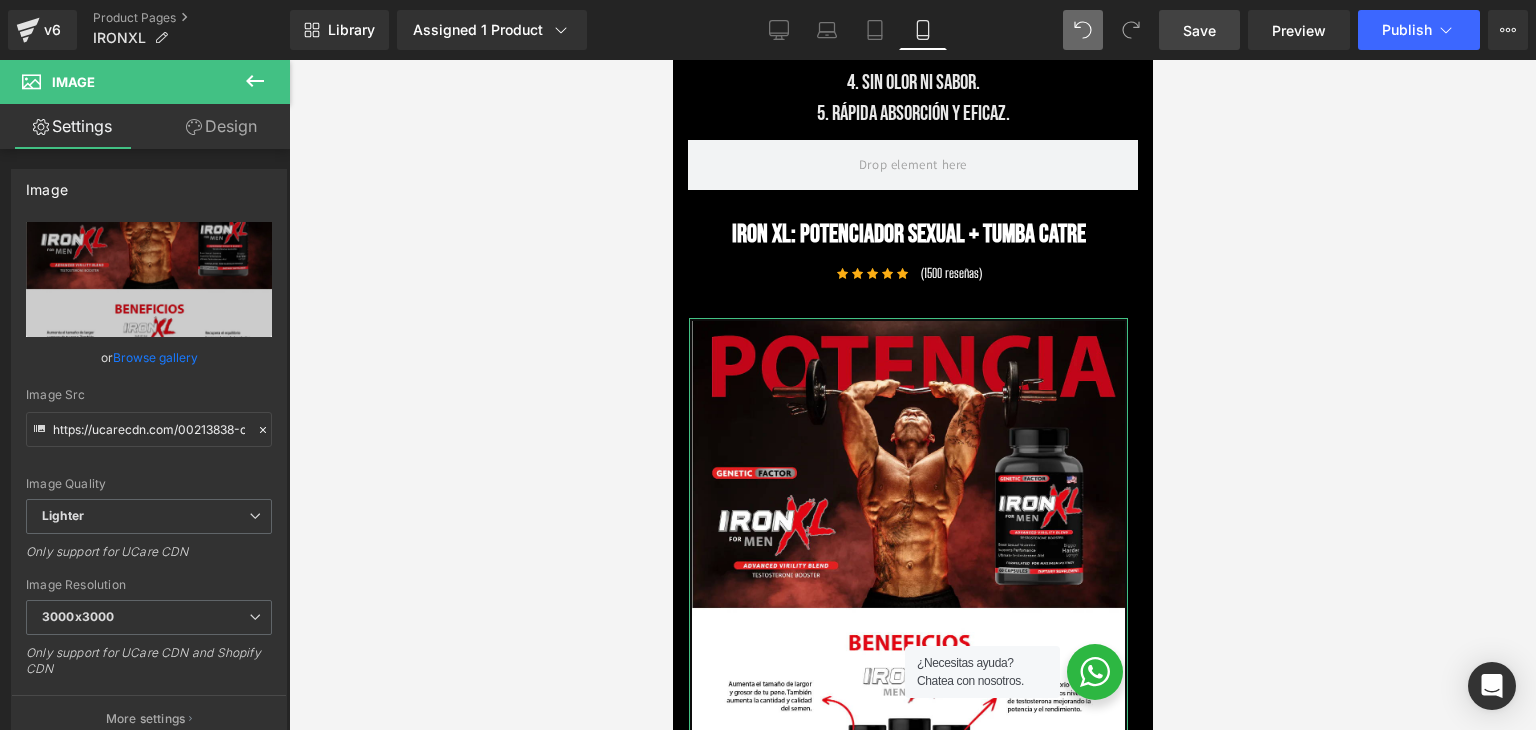click on "Design" at bounding box center [221, 126] 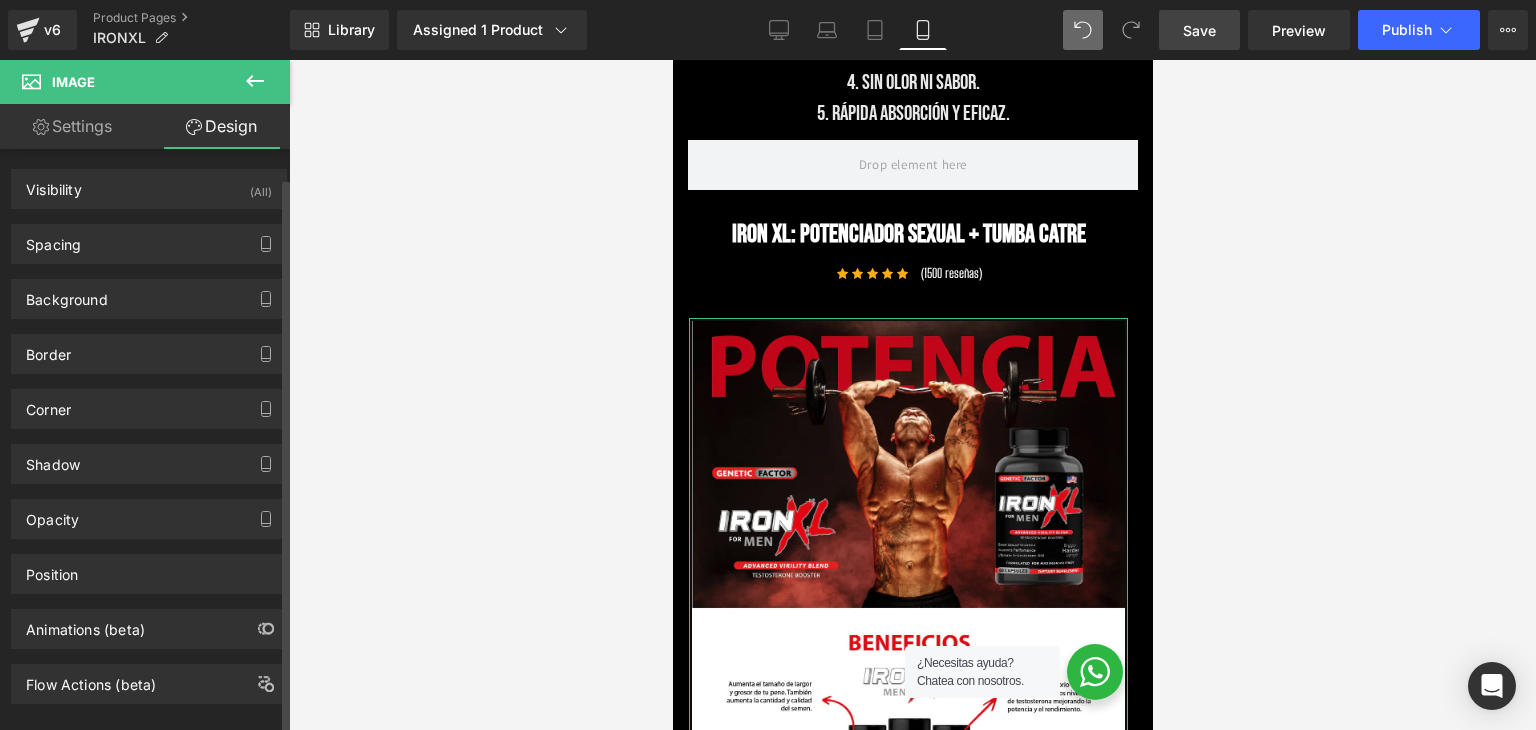 scroll, scrollTop: 26, scrollLeft: 0, axis: vertical 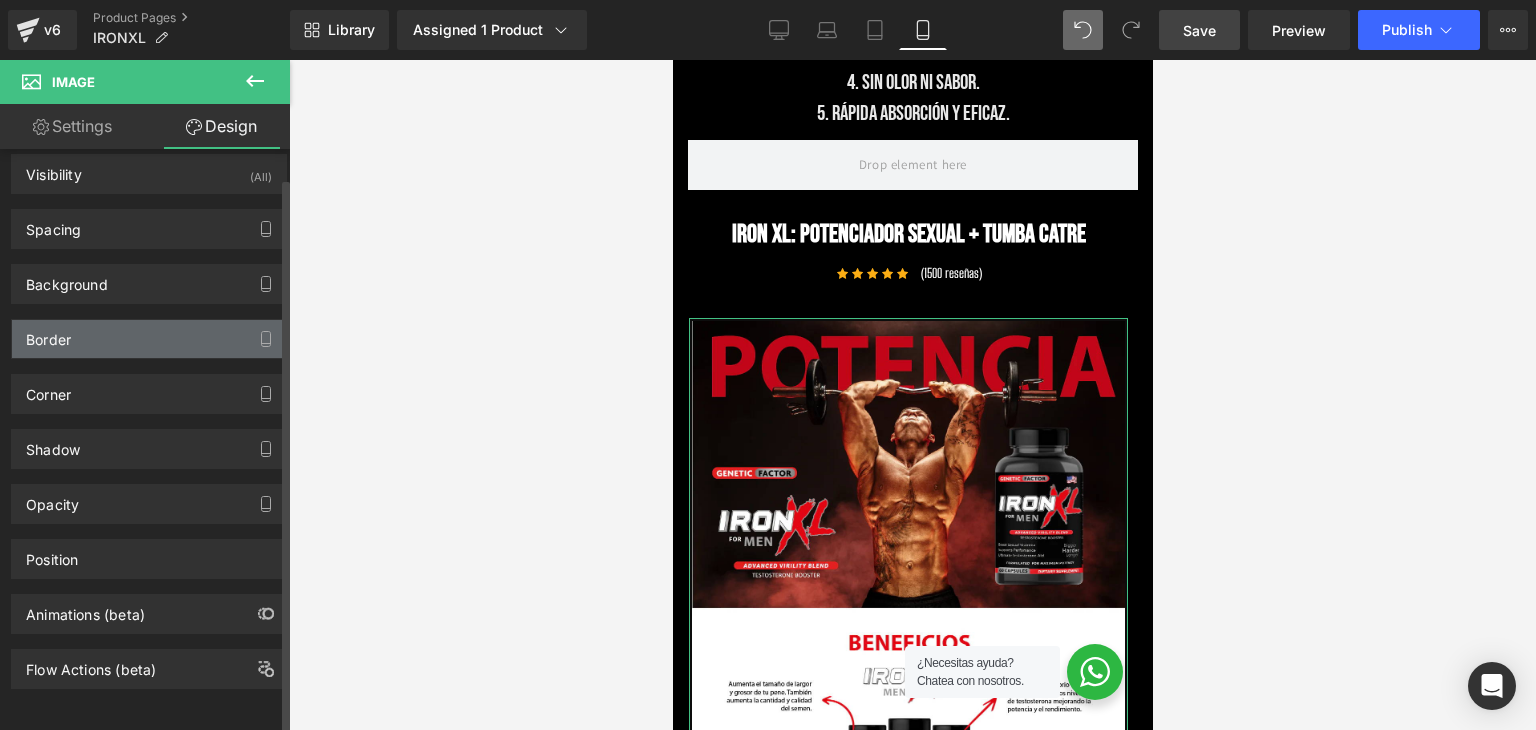 click on "Border" at bounding box center [149, 339] 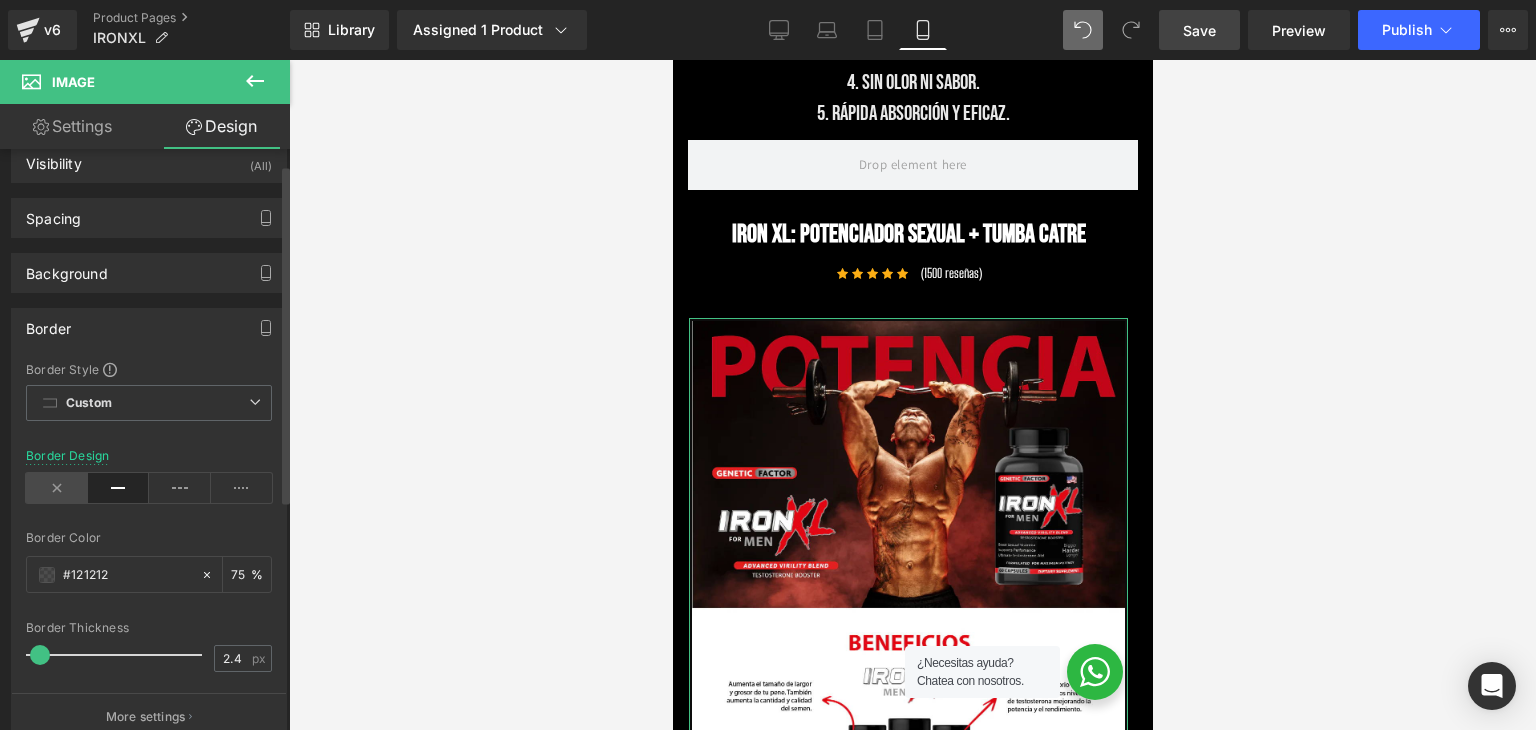 click at bounding box center [57, 488] 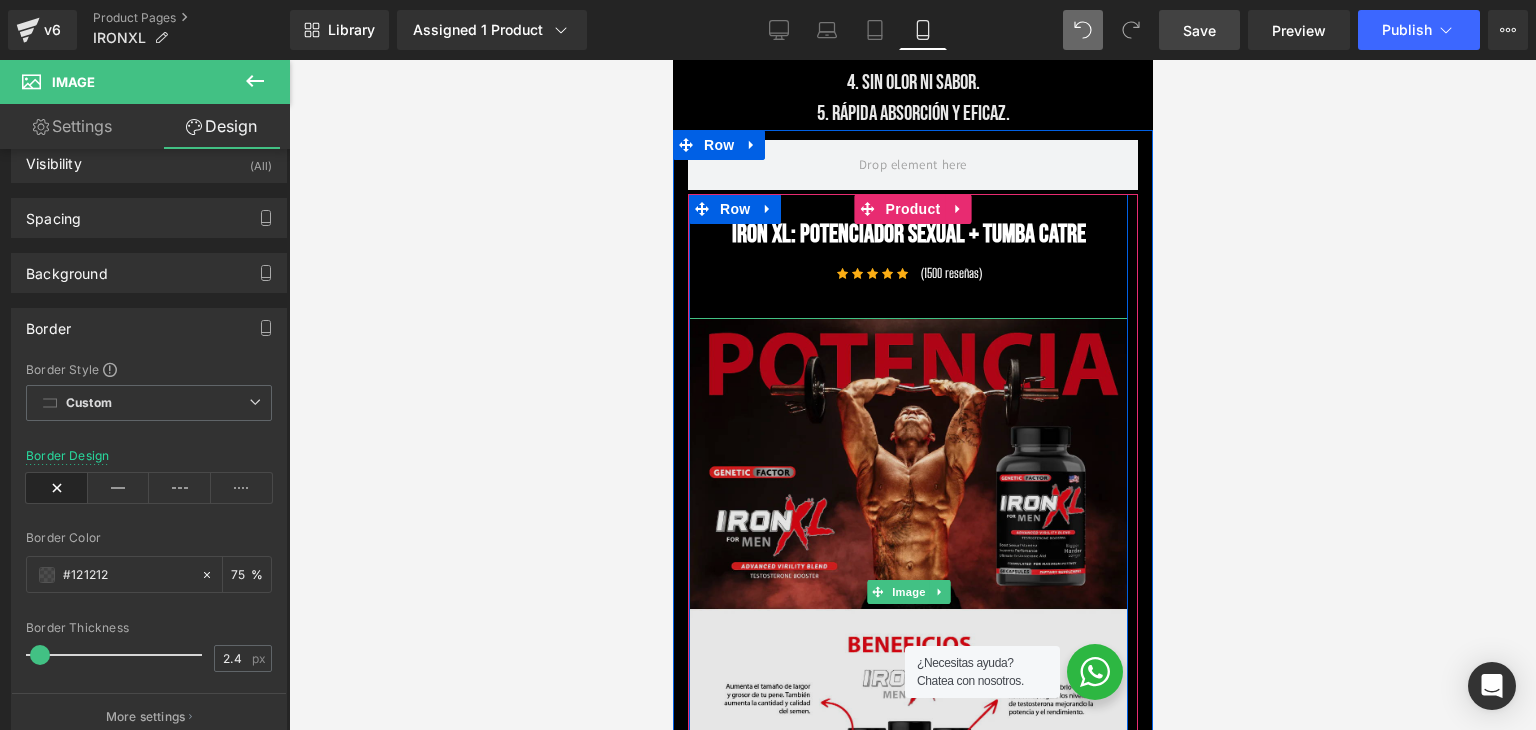 click at bounding box center [907, 592] 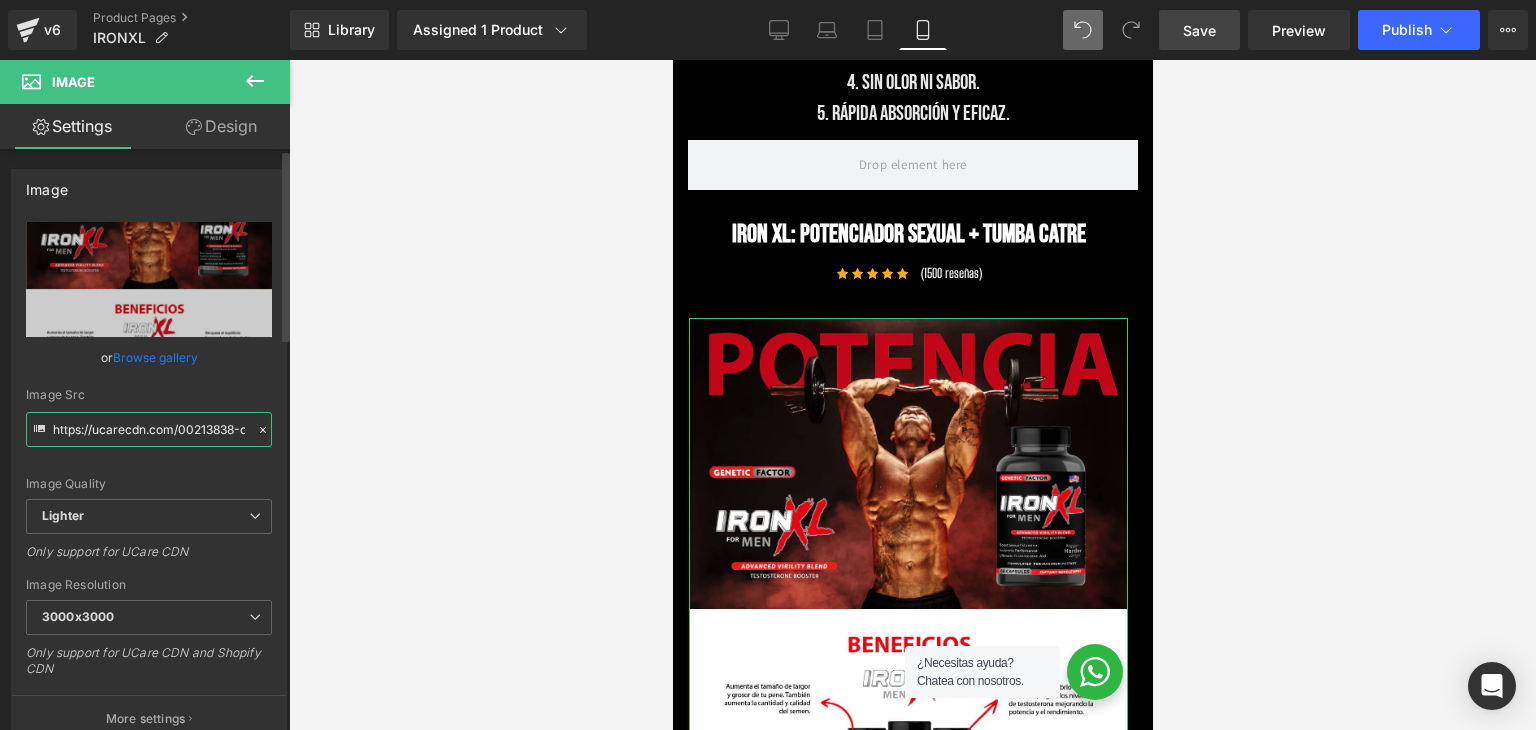 click on "https://ucarecdn.com/00213838-c90b-476a-b8c8-183fb16dc385/-/format/auto/-/preview/3000x3000/-/quality/lighter/Landing_7.webp" at bounding box center [149, 429] 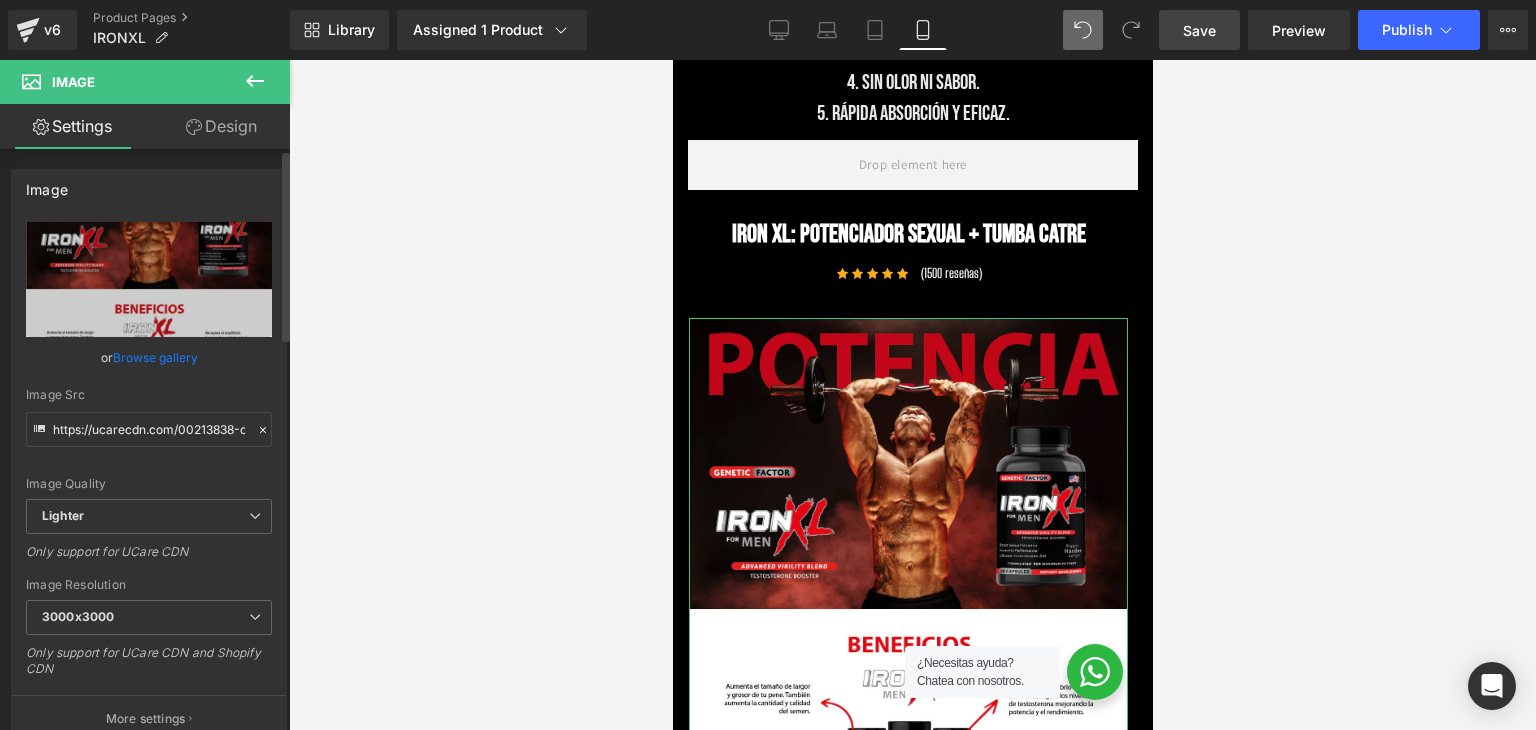 click on "Image Src" at bounding box center [149, 395] 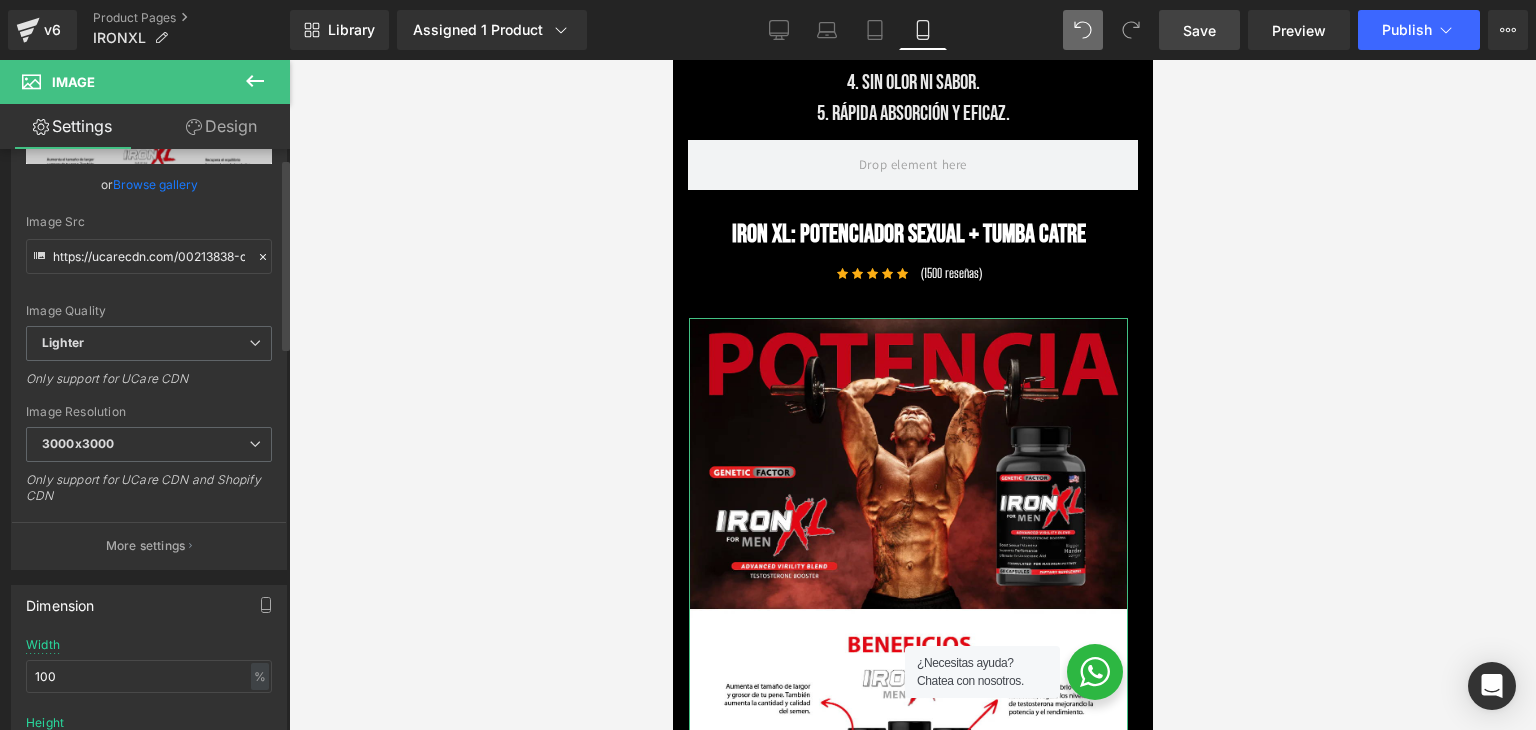 scroll, scrollTop: 200, scrollLeft: 0, axis: vertical 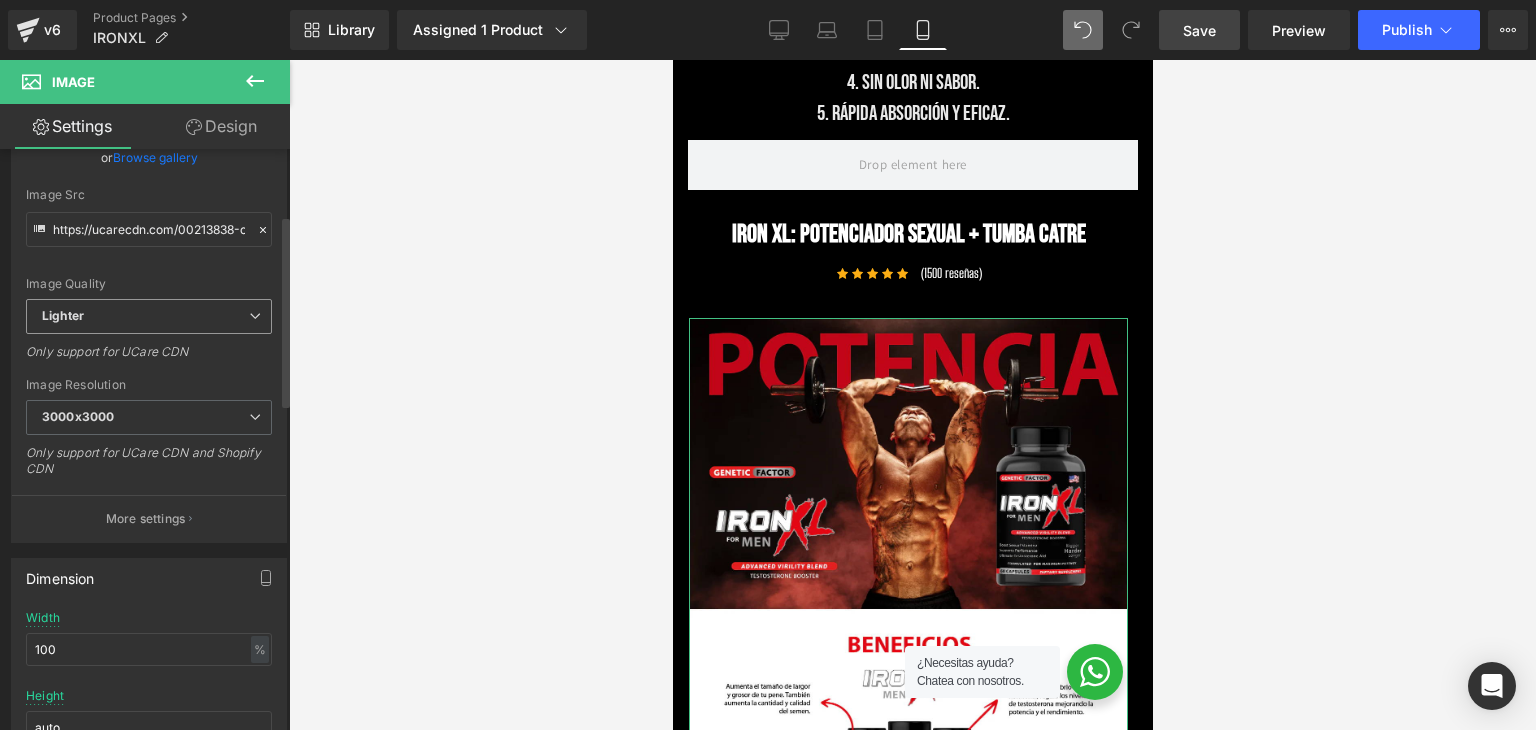 click on "Lighter" at bounding box center (149, 316) 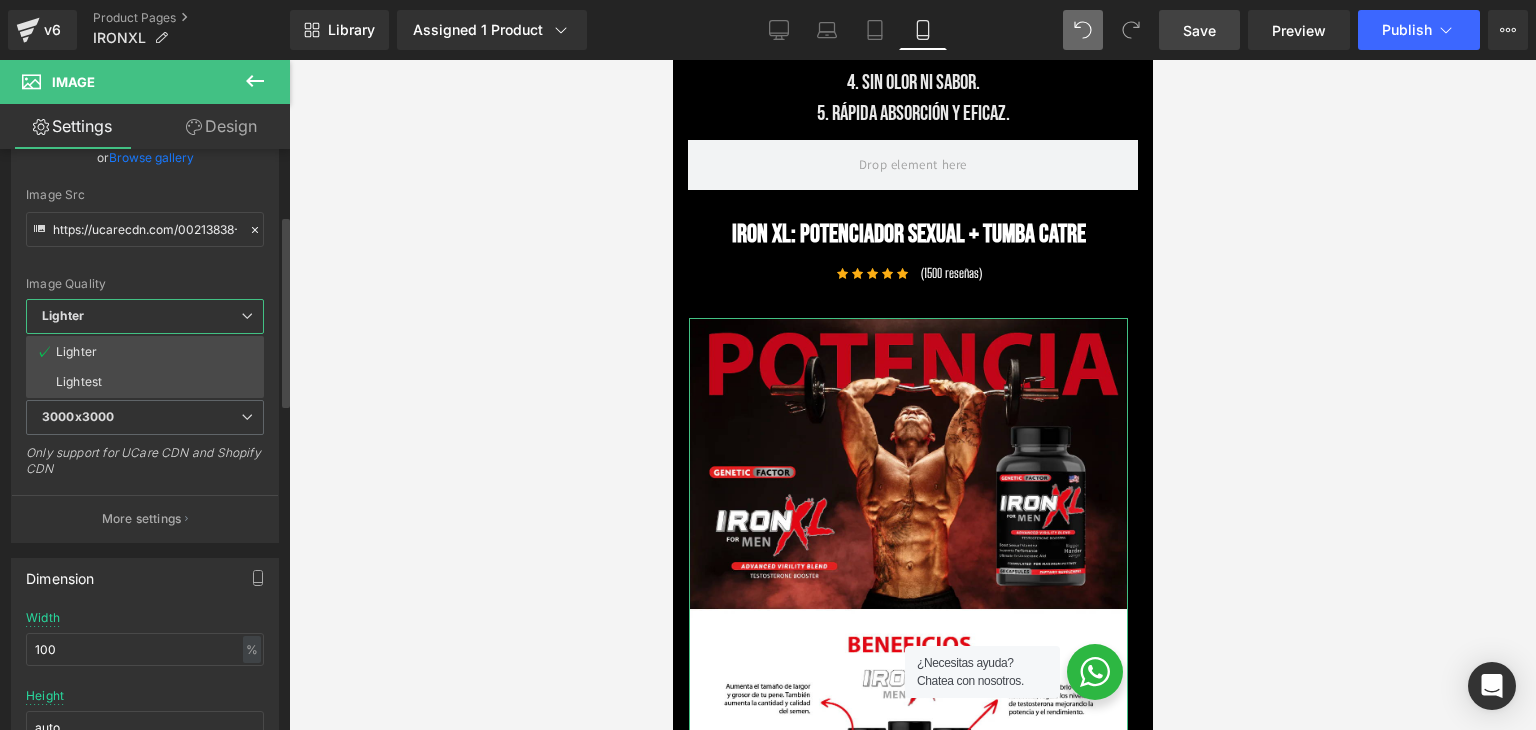 click on "Lighter" at bounding box center [145, 316] 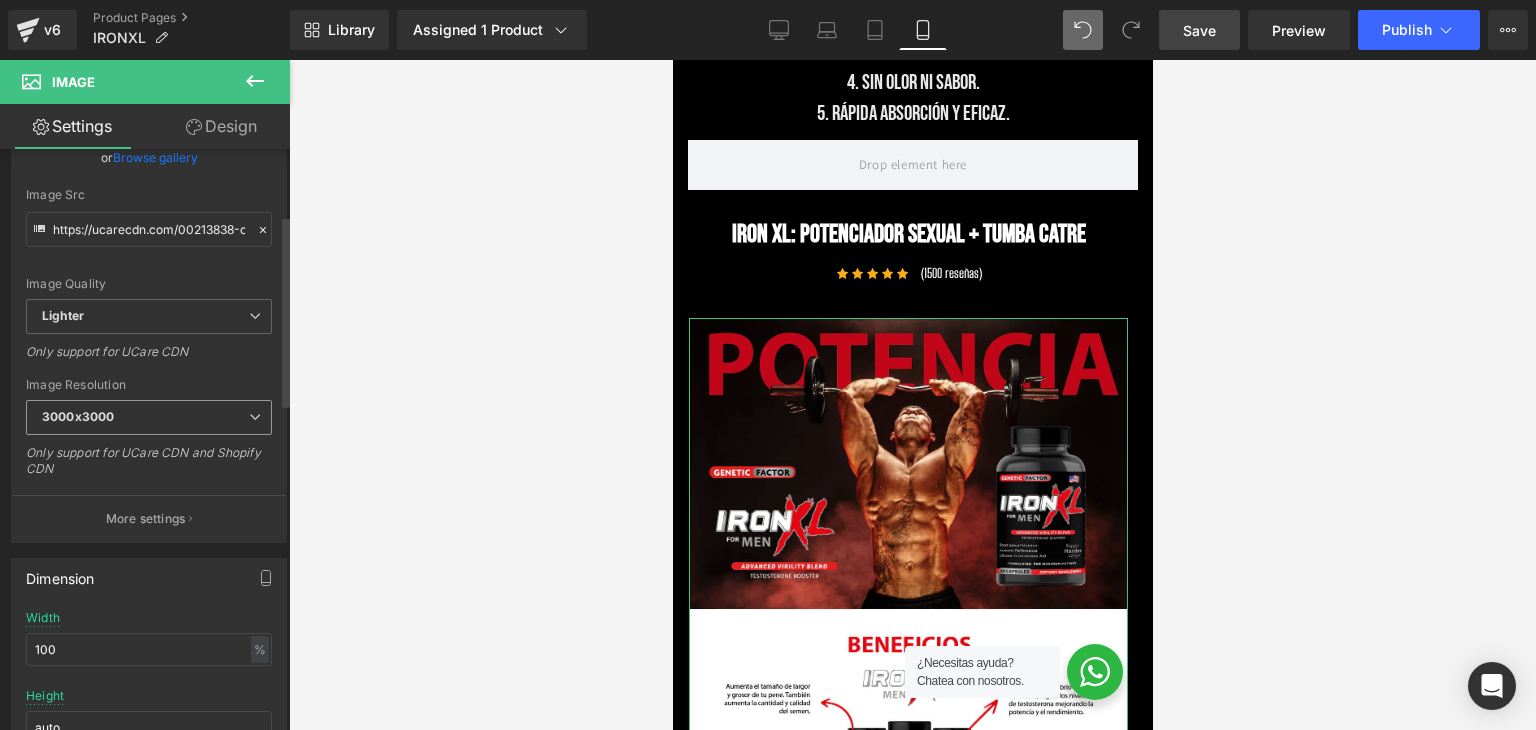 click on "3000x3000" at bounding box center [149, 417] 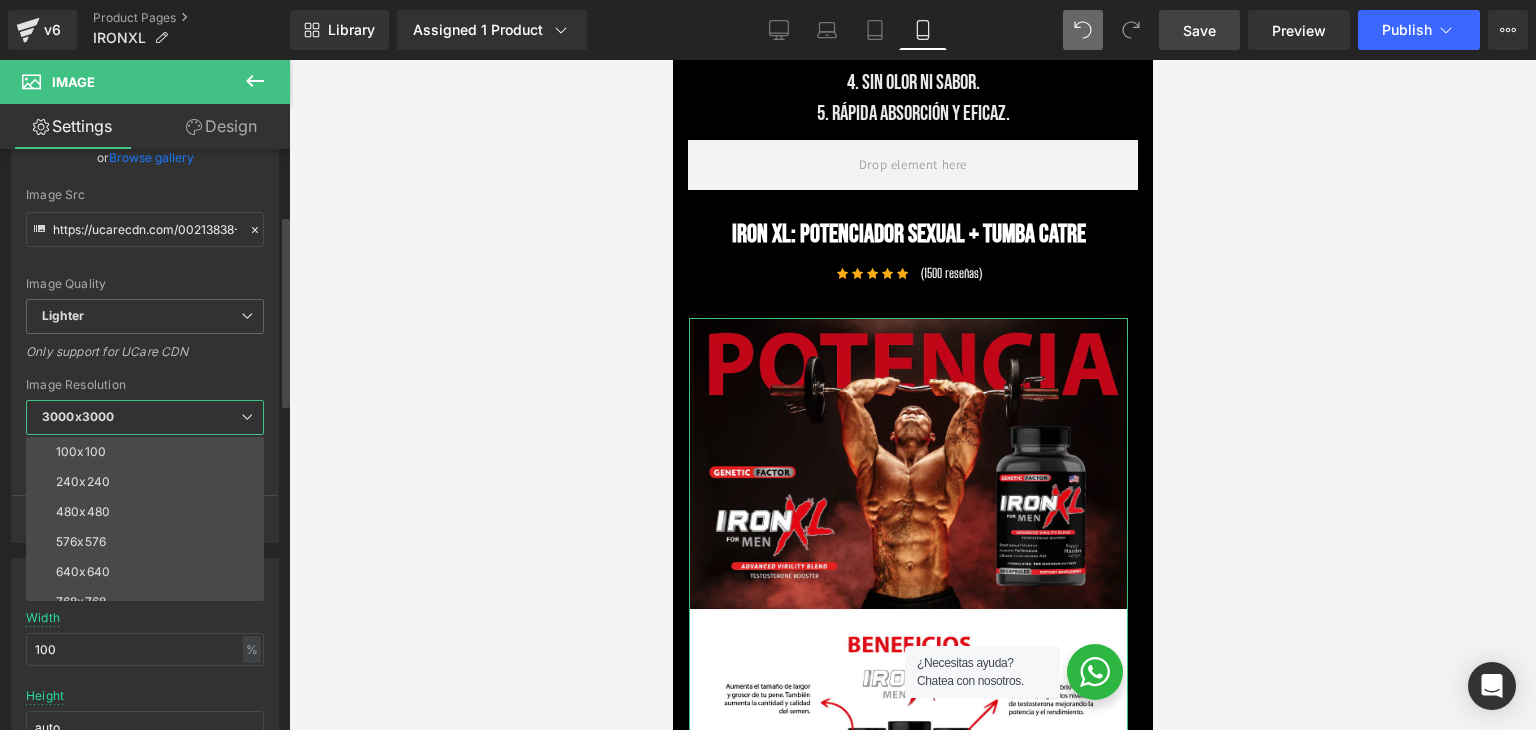 click on "3000x3000" at bounding box center (145, 417) 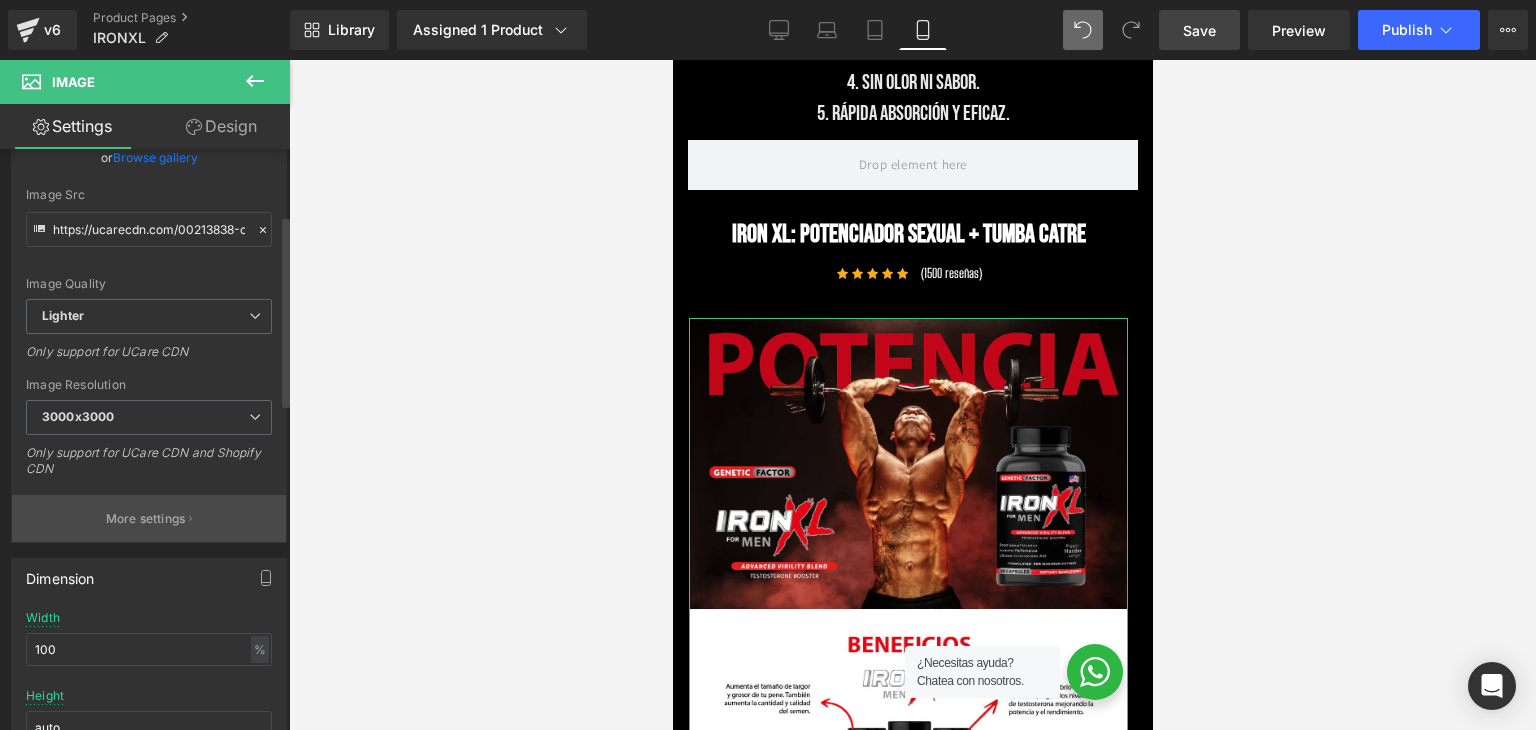 click on "More settings" at bounding box center [146, 519] 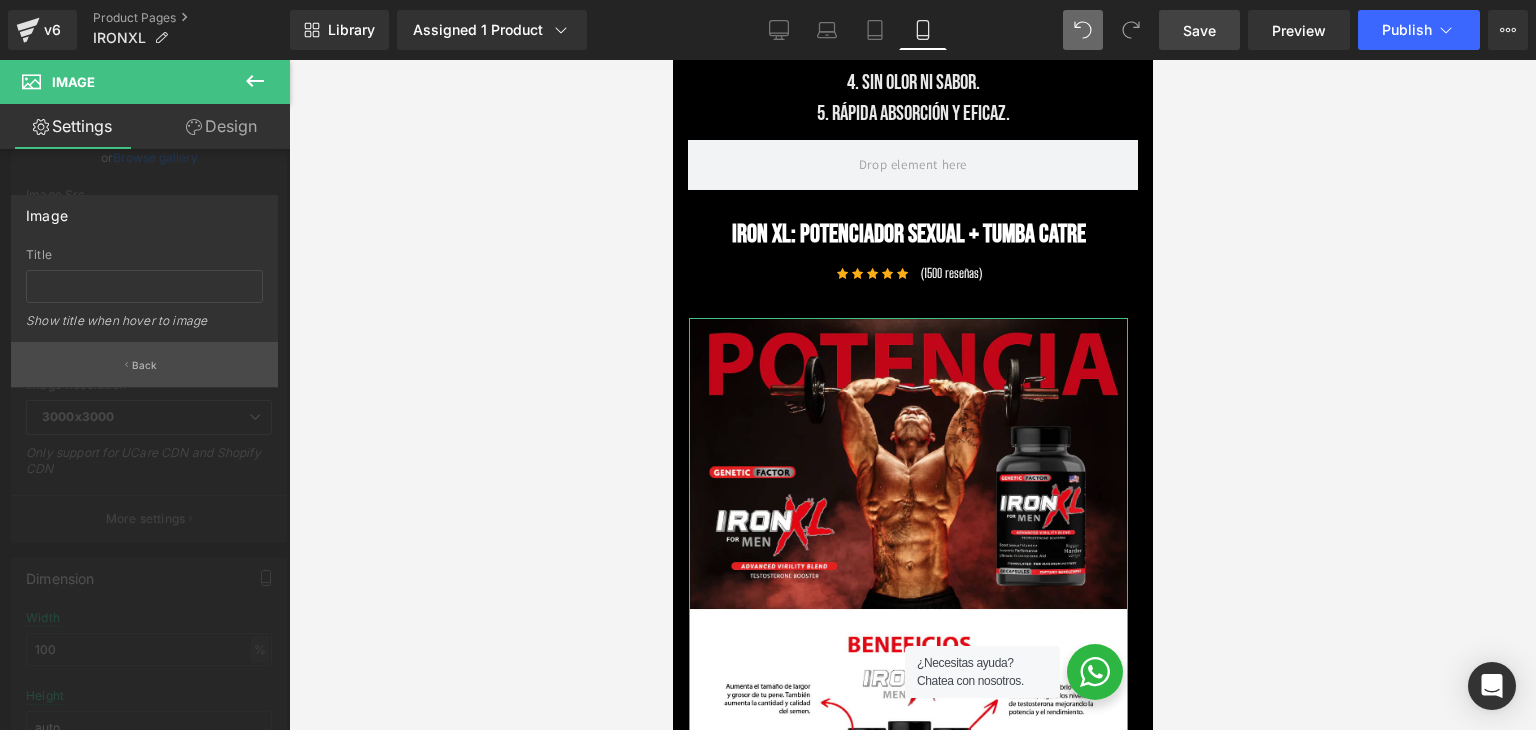 click on "Back" at bounding box center [144, 364] 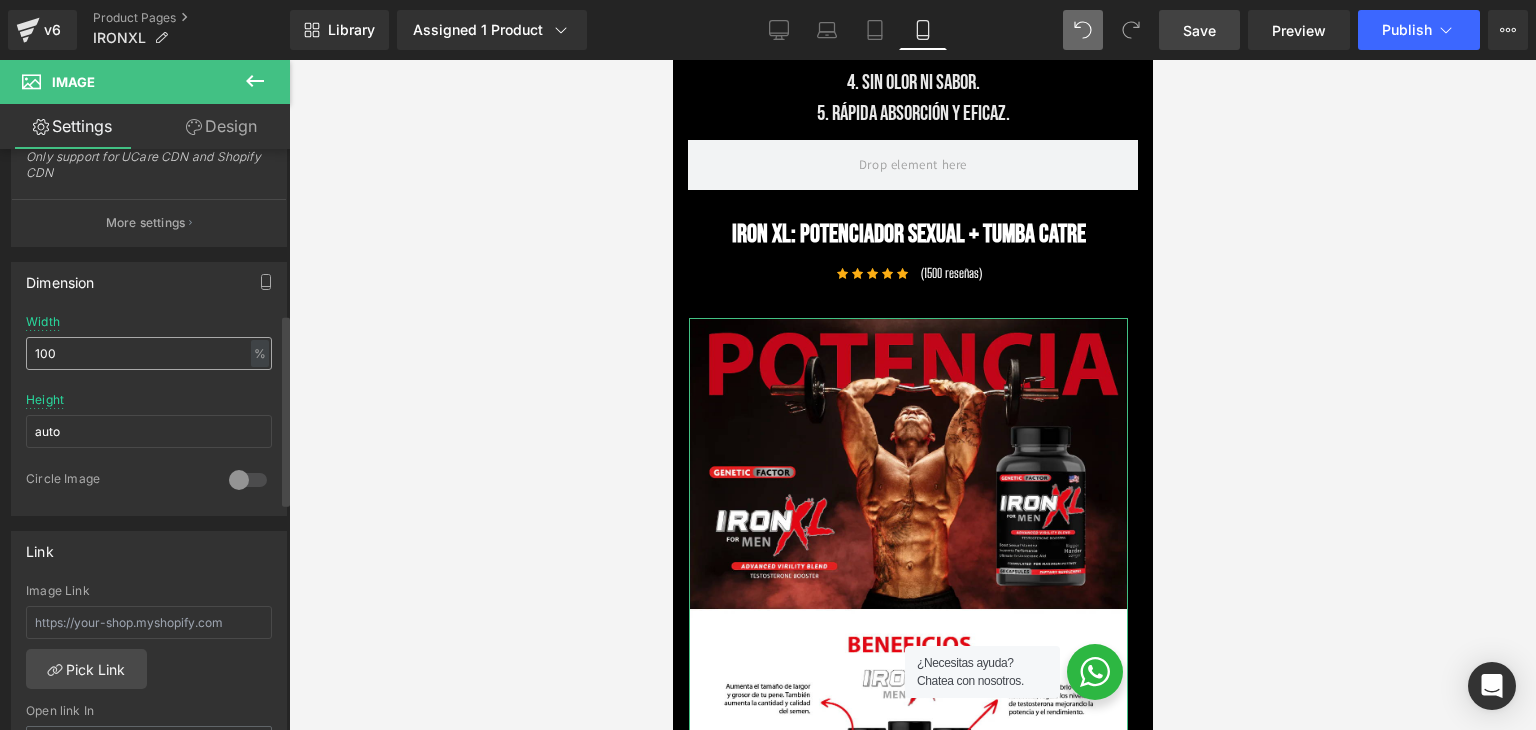 scroll, scrollTop: 500, scrollLeft: 0, axis: vertical 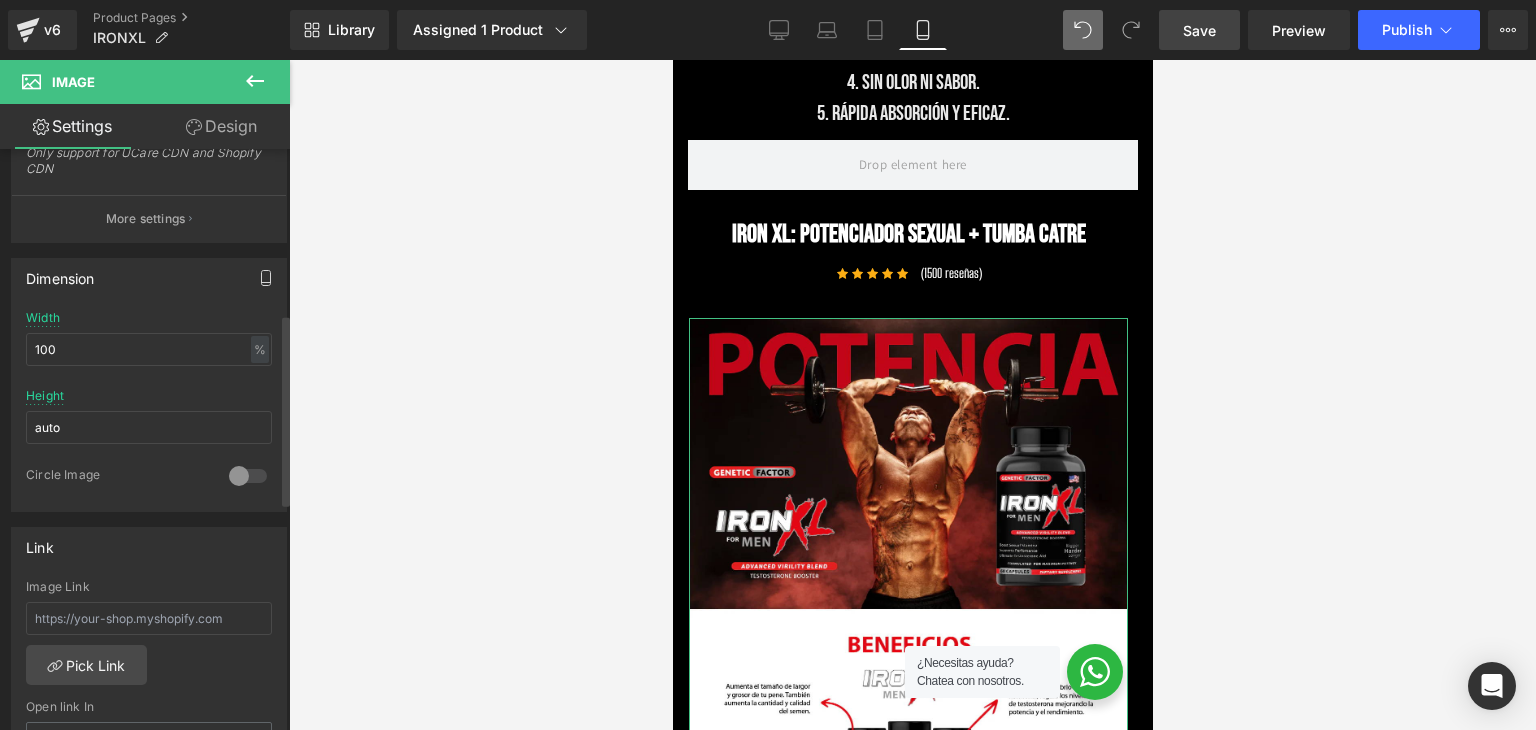 click 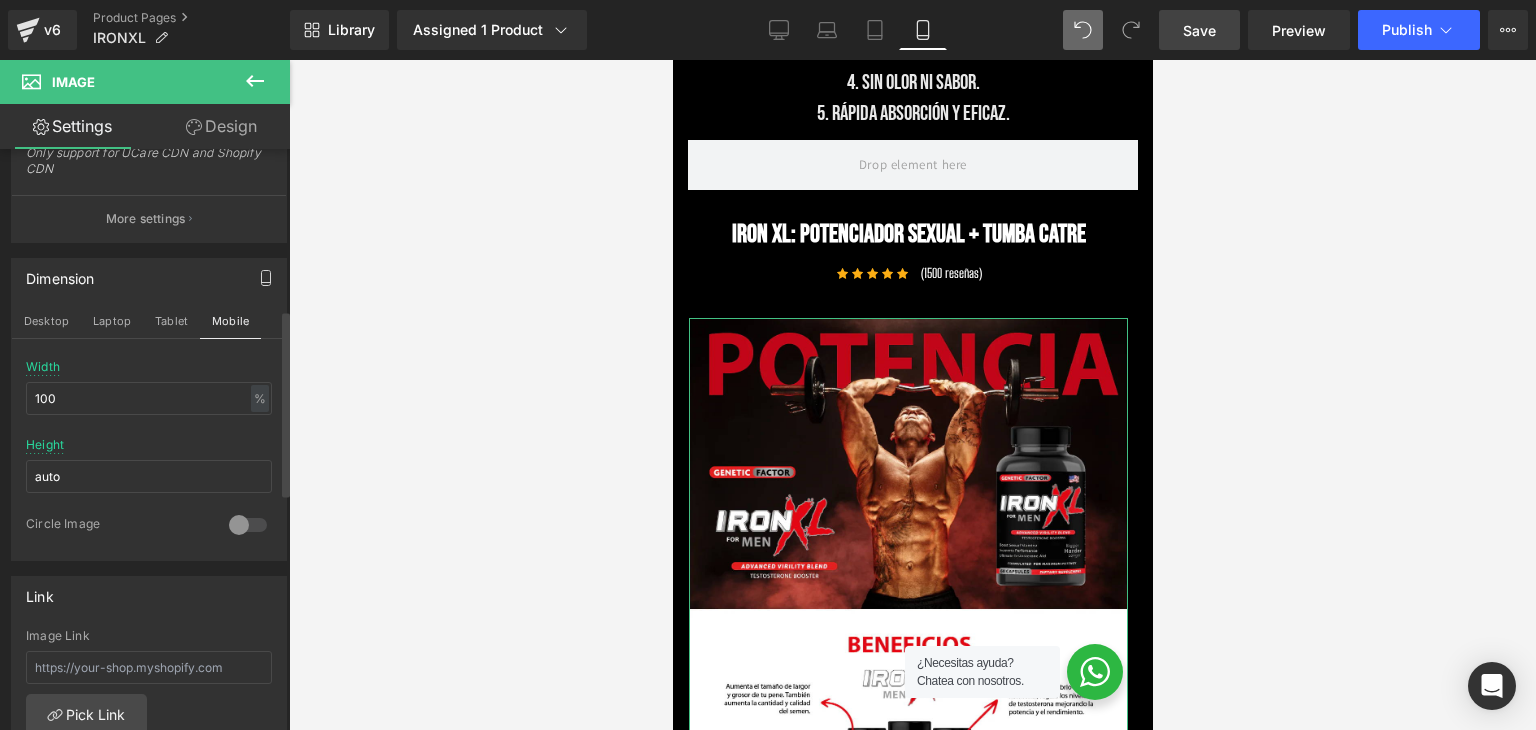click 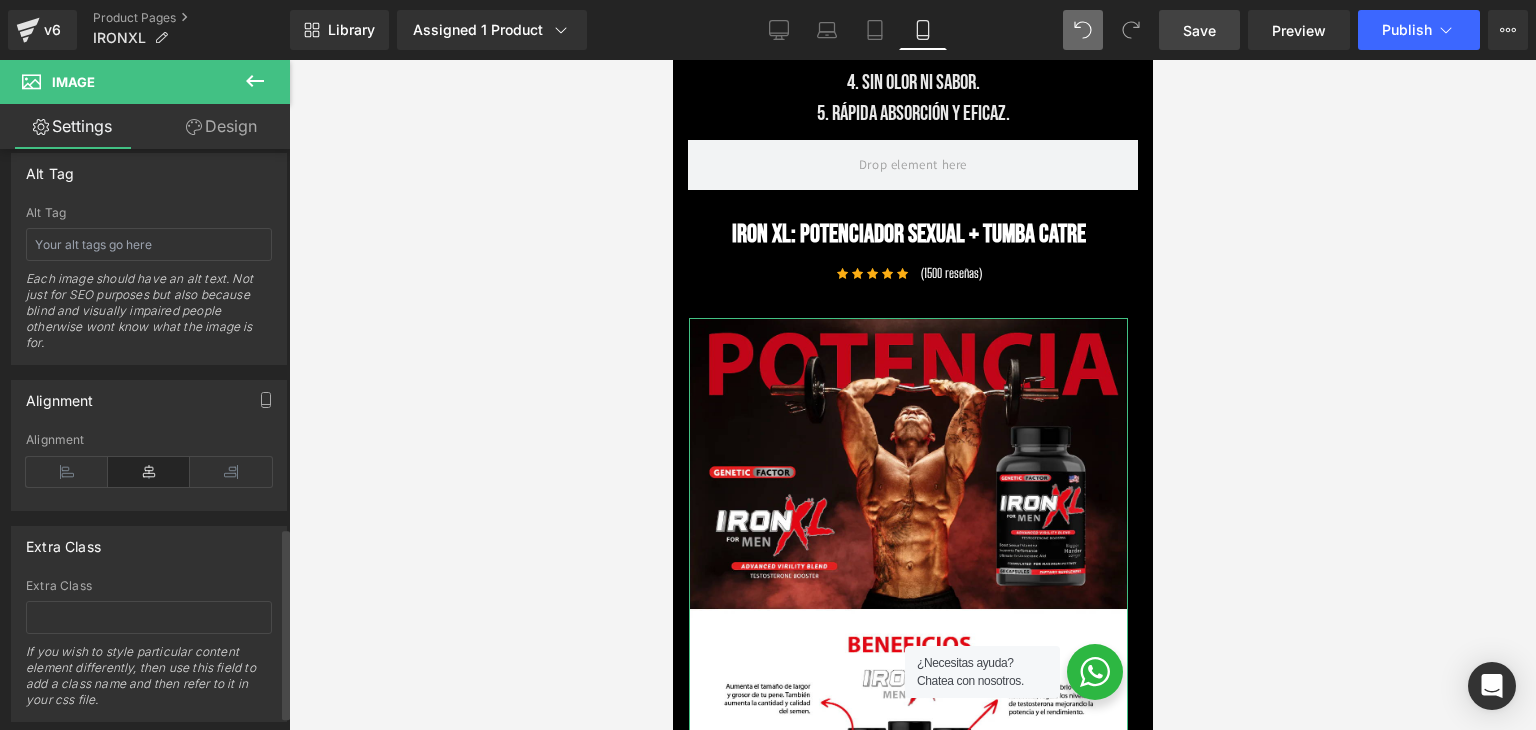 scroll, scrollTop: 1191, scrollLeft: 0, axis: vertical 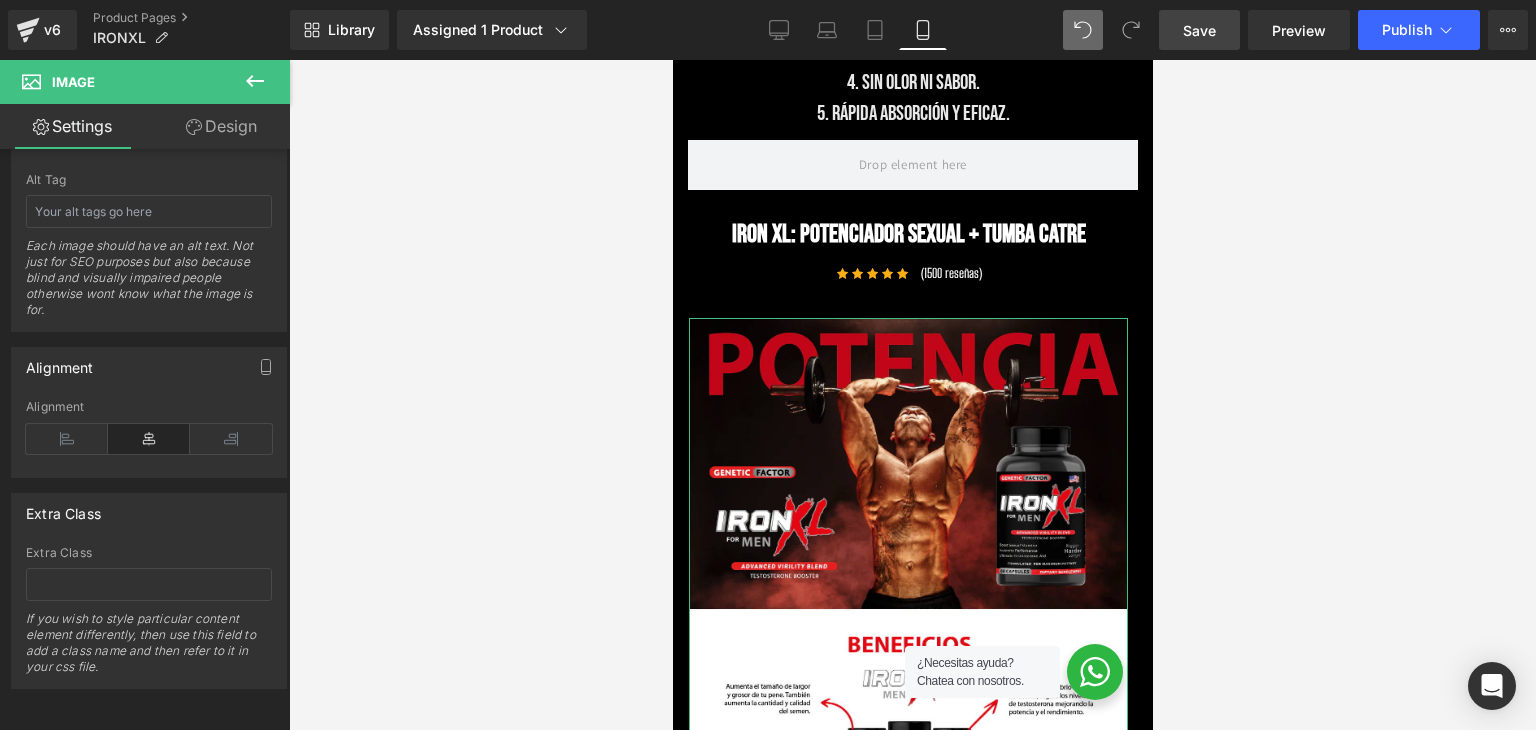 click on "Design" at bounding box center (221, 126) 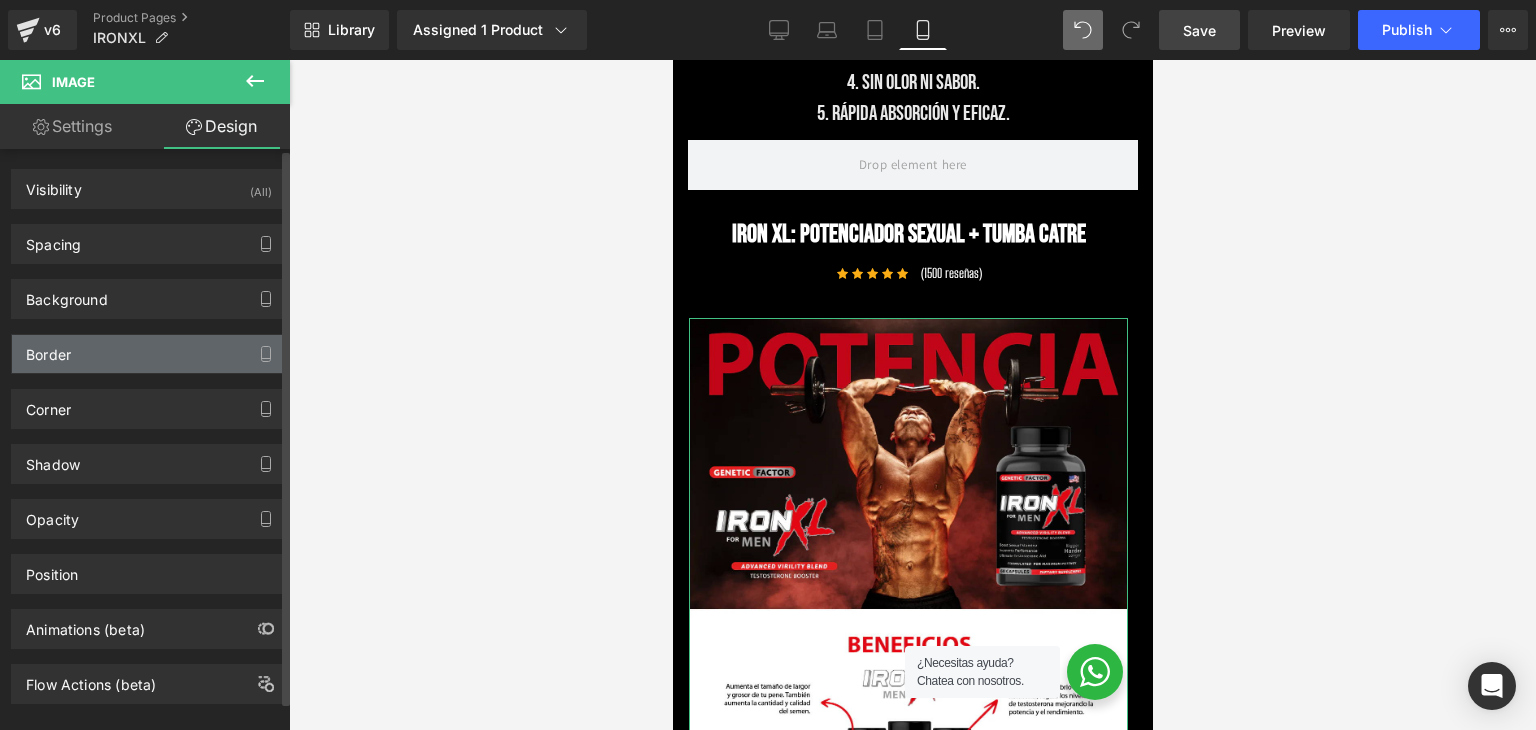 scroll, scrollTop: 26, scrollLeft: 0, axis: vertical 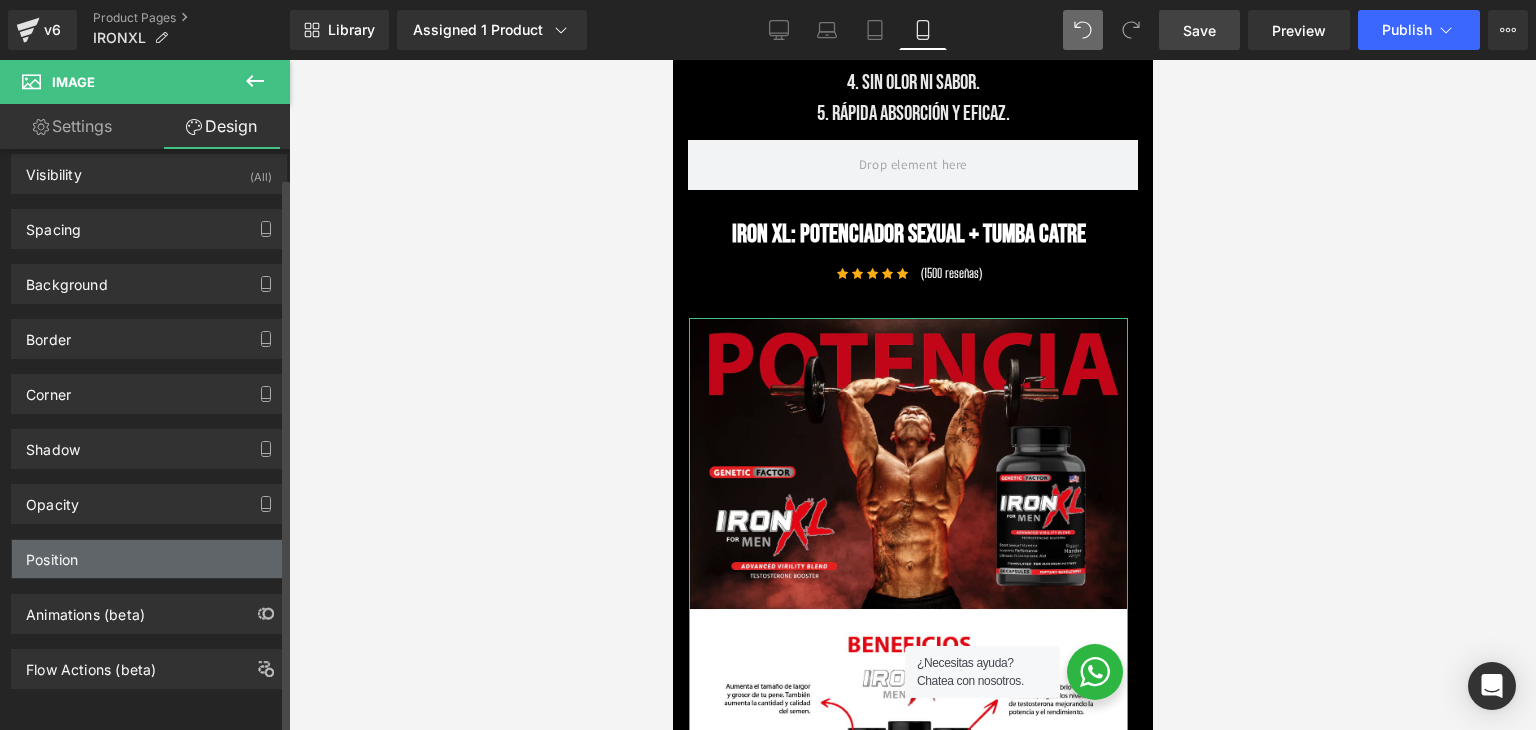 click on "Position" at bounding box center (149, 559) 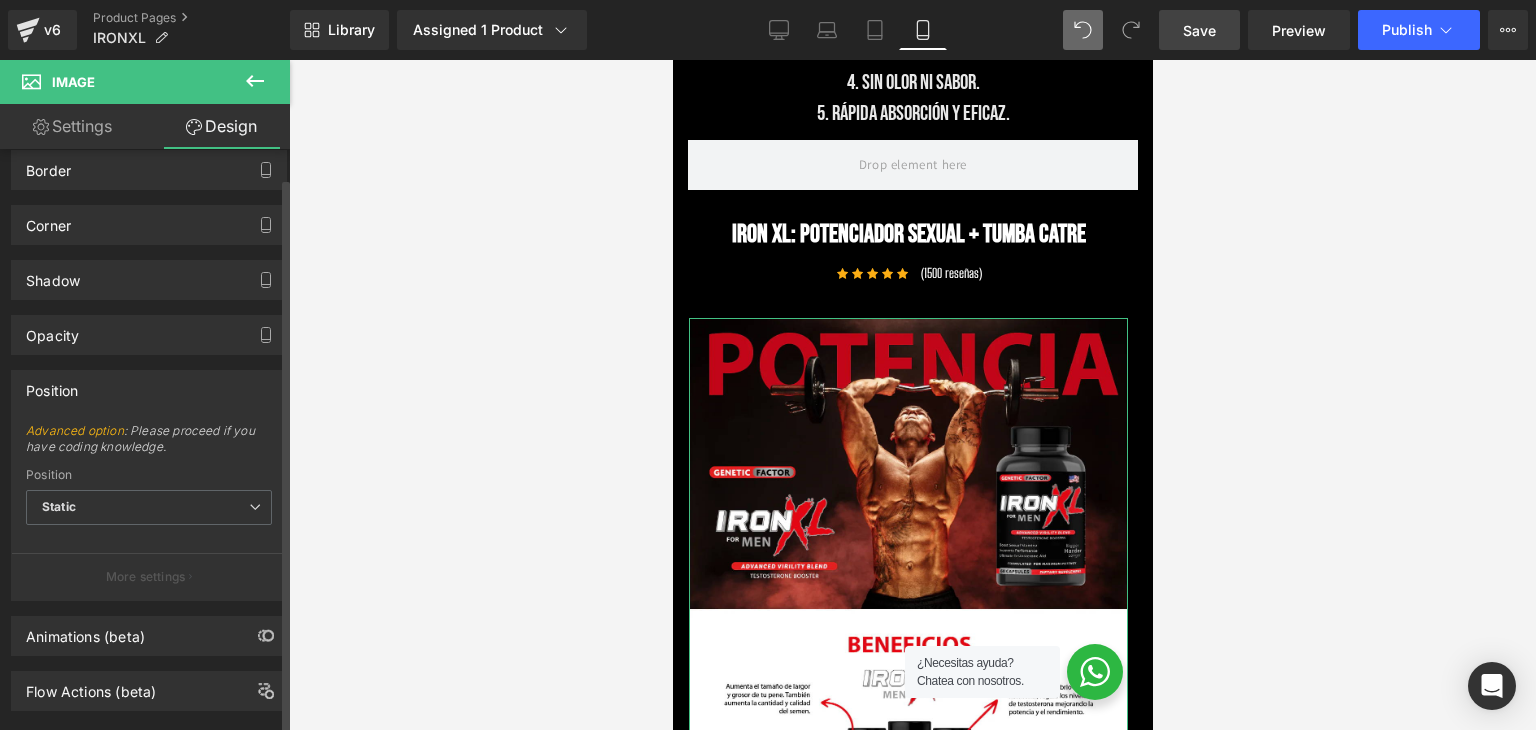 scroll, scrollTop: 216, scrollLeft: 0, axis: vertical 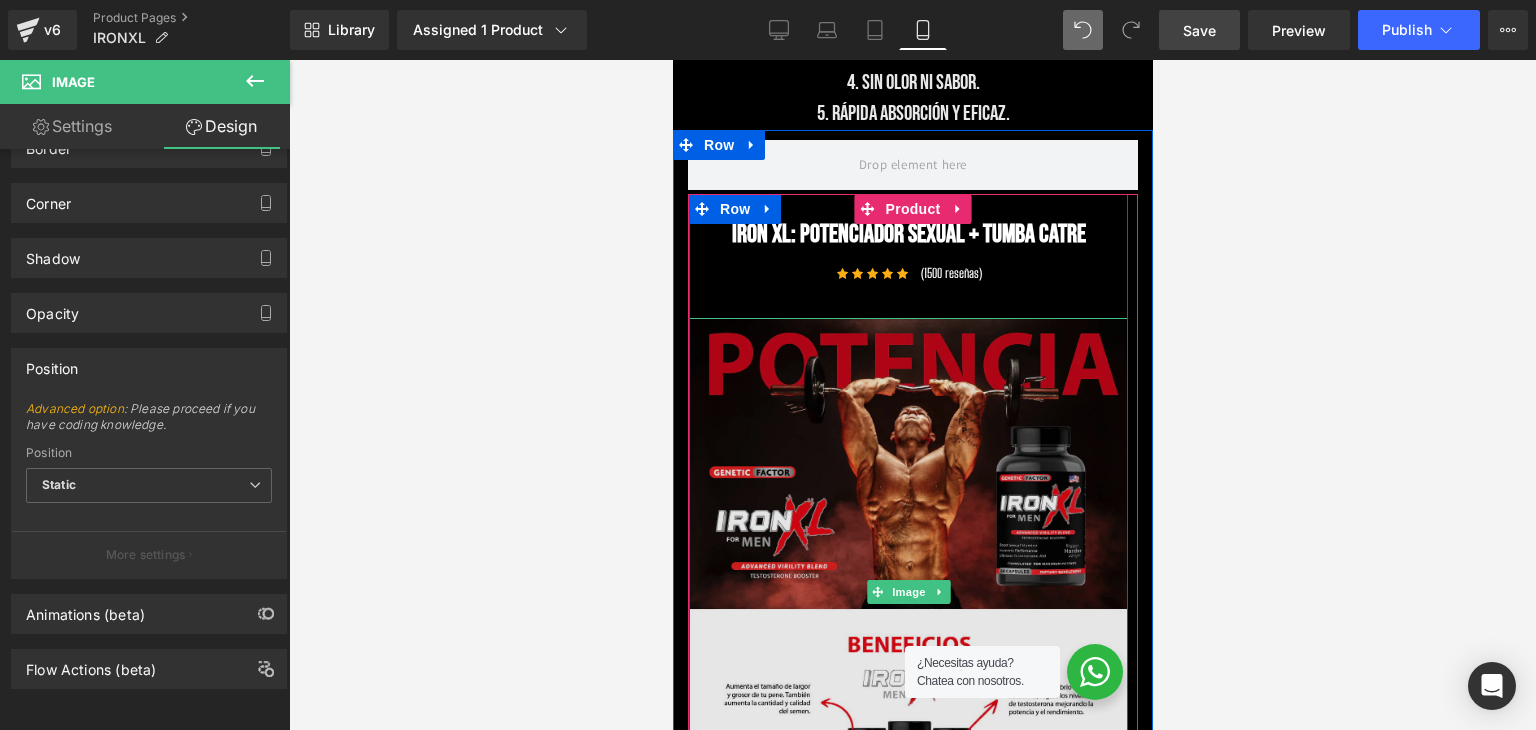 click at bounding box center [907, 592] 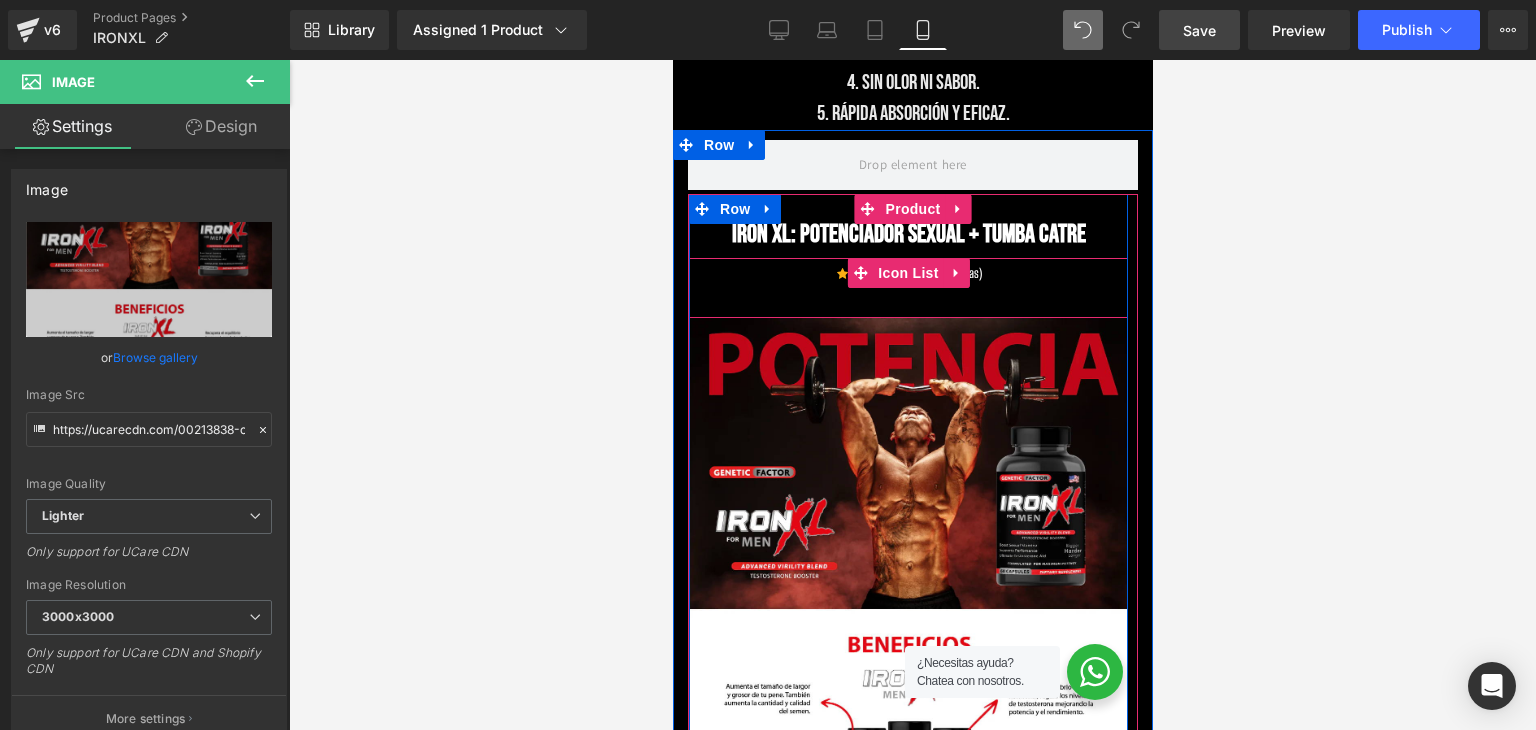 click on "Icon
Icon
Icon
Icon
Icon
Icon List Hoz
(1500 reseñas) Text Block" at bounding box center (907, 290) 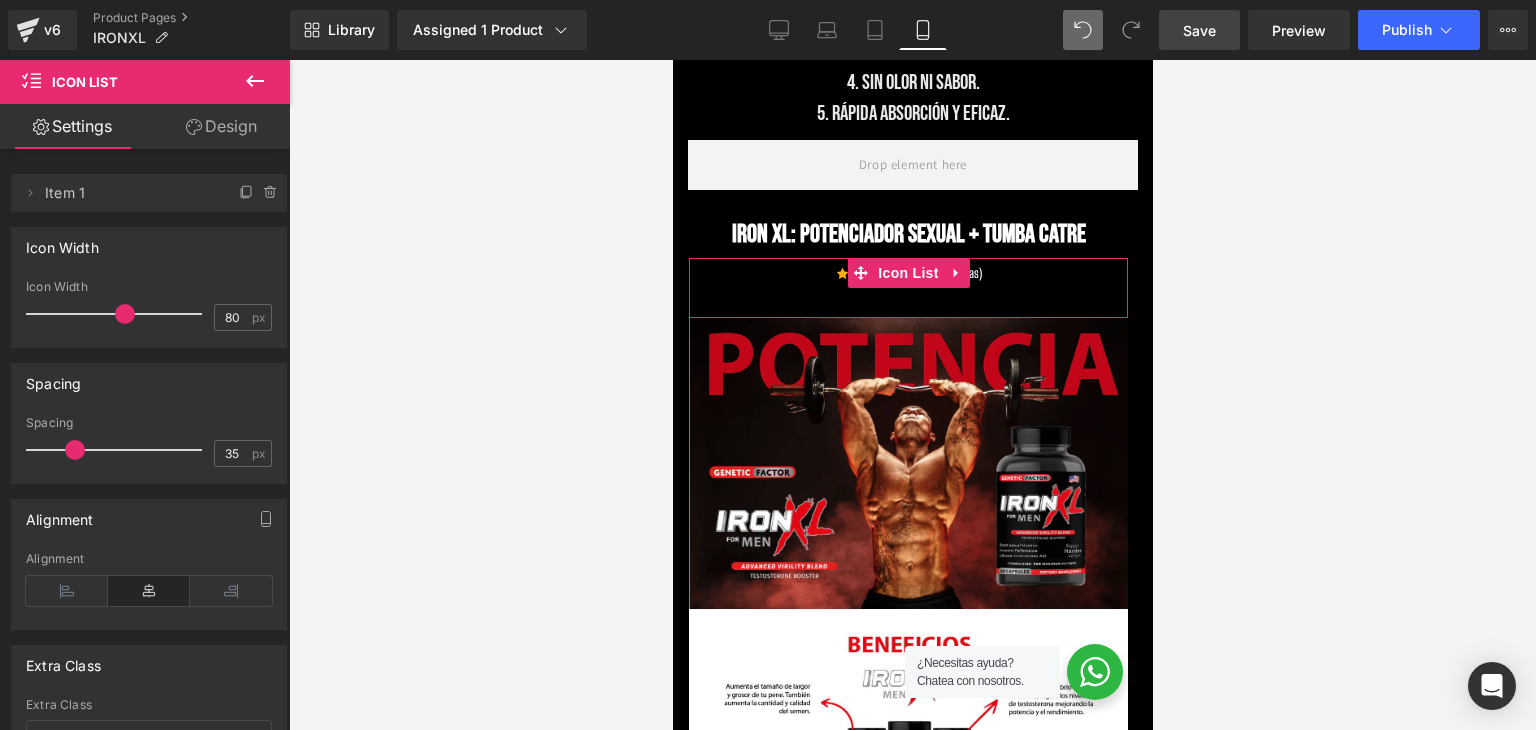 click on "Design" at bounding box center [221, 126] 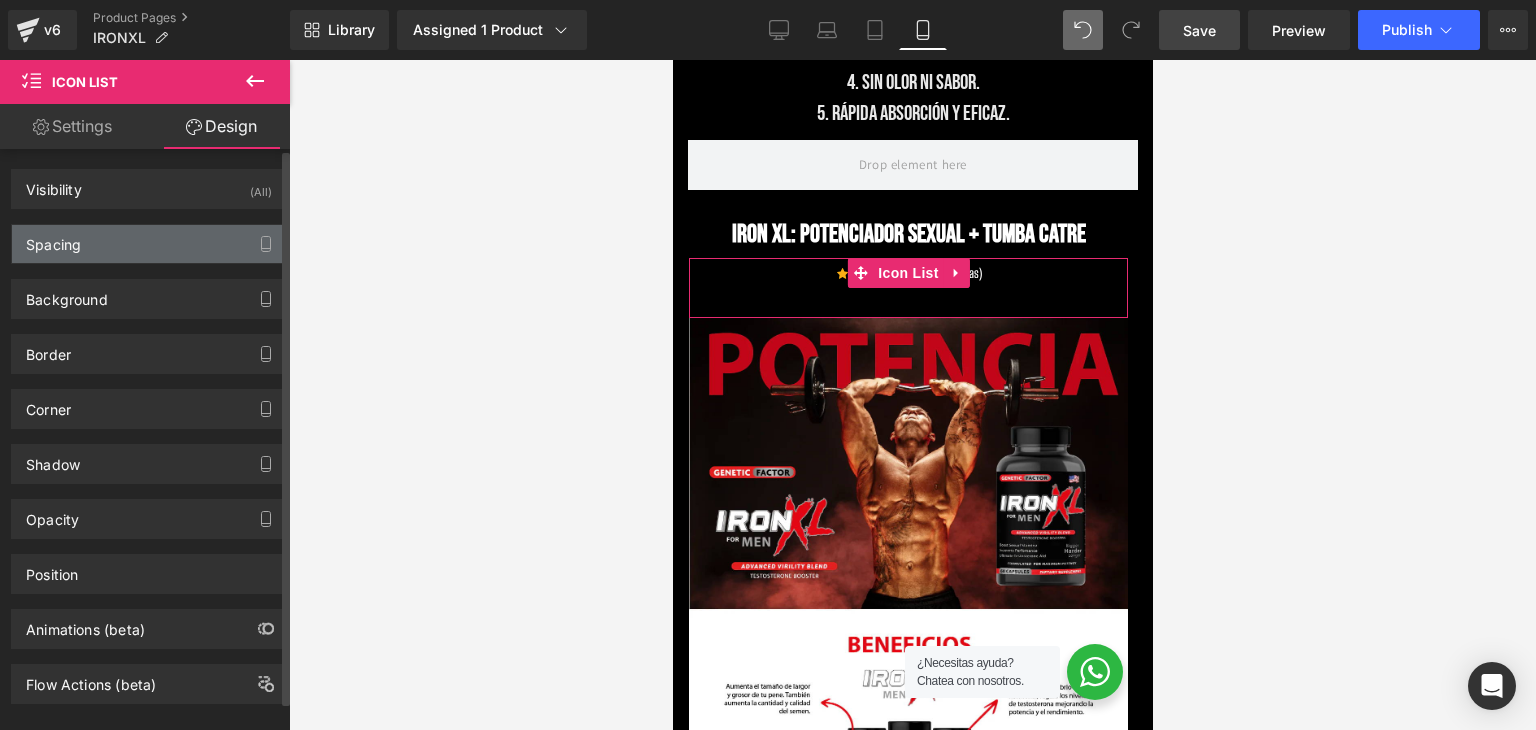 click on "Spacing" at bounding box center (149, 244) 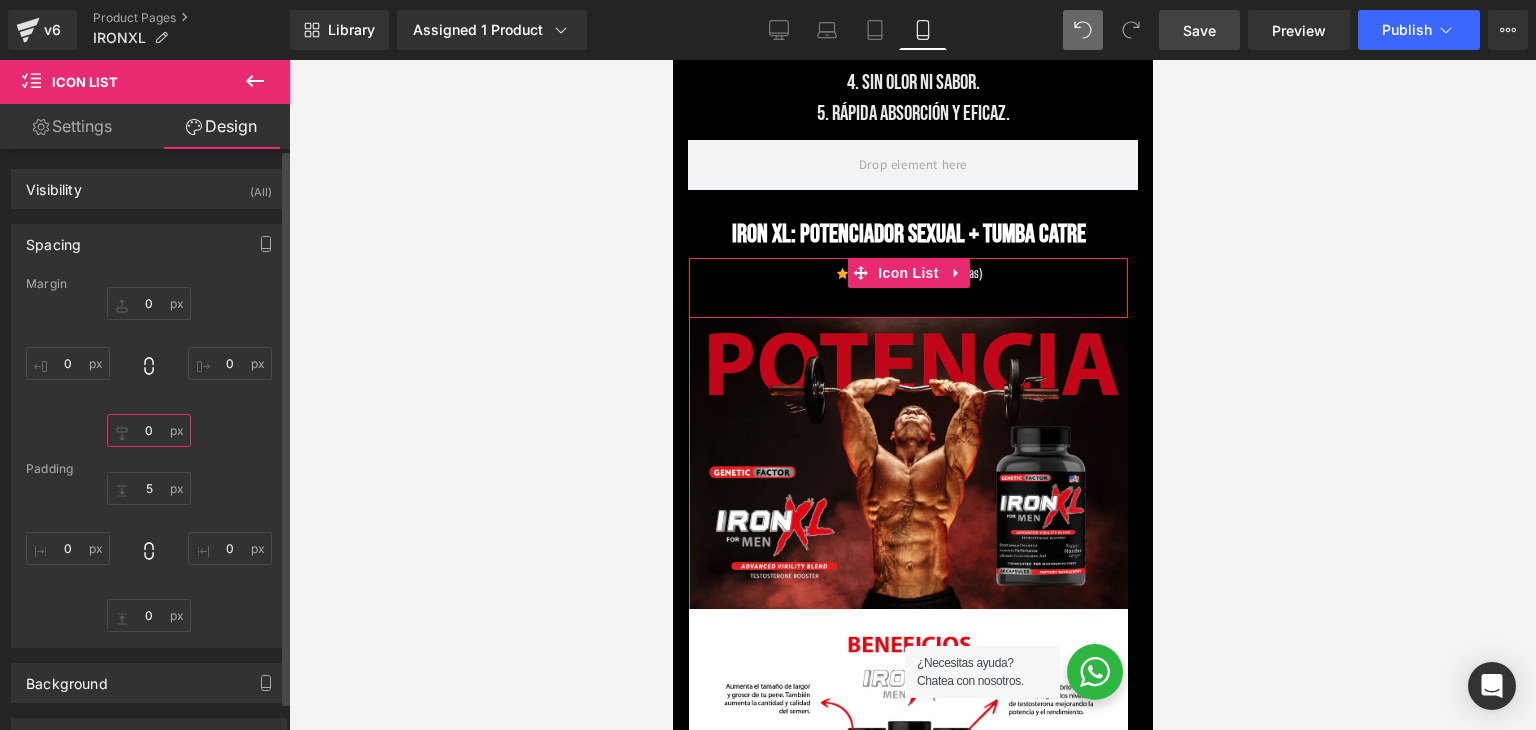 click on "0" at bounding box center (149, 430) 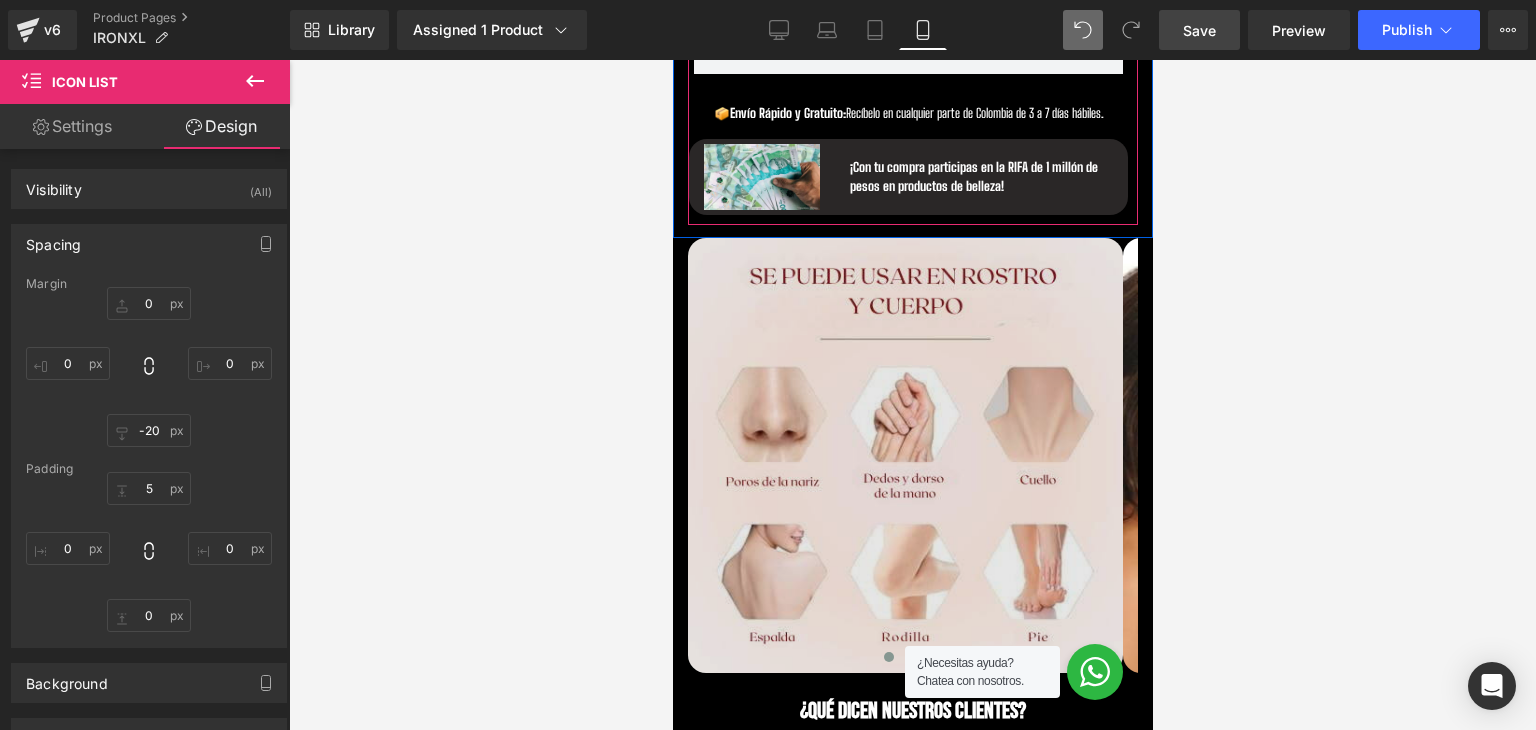 scroll, scrollTop: 4682, scrollLeft: 0, axis: vertical 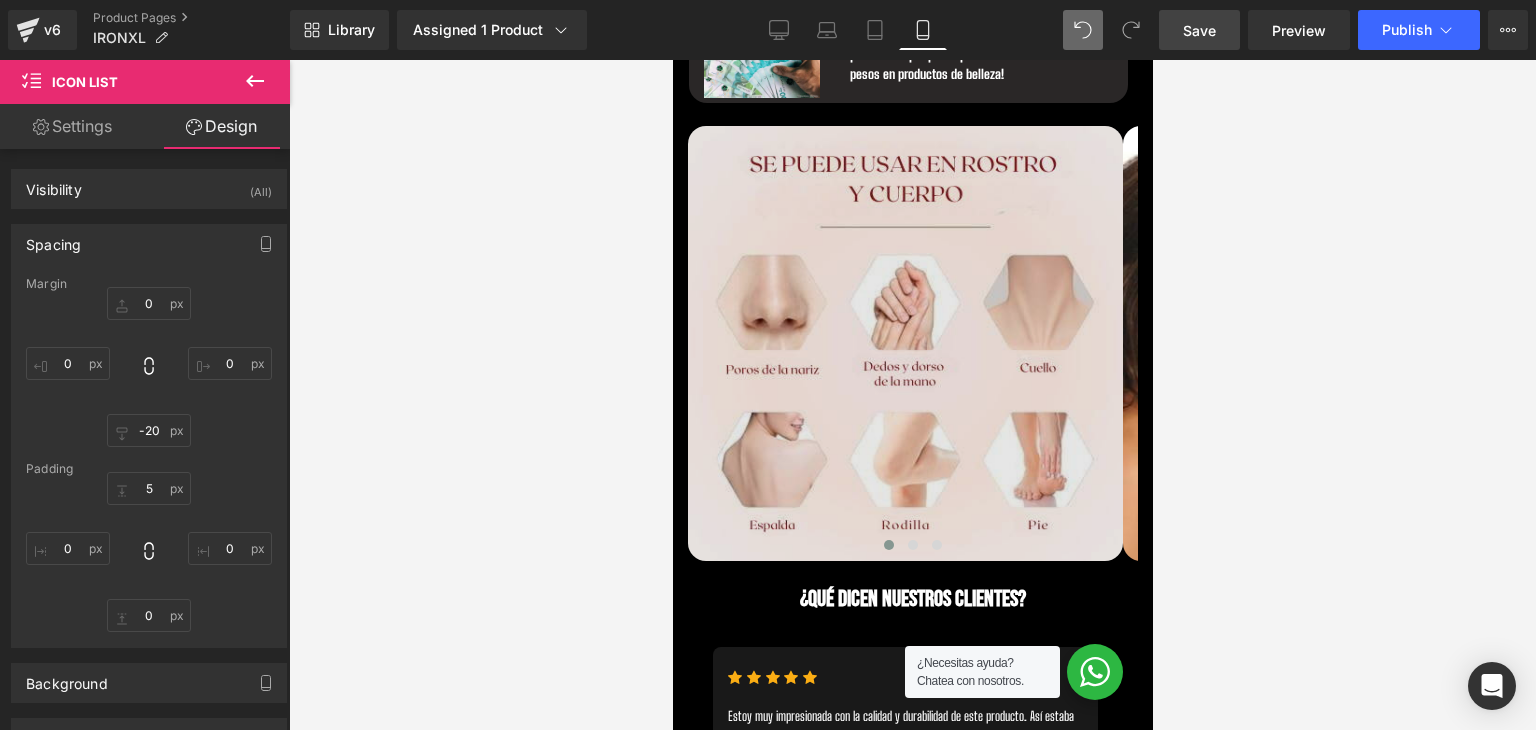 click at bounding box center (904, 343) 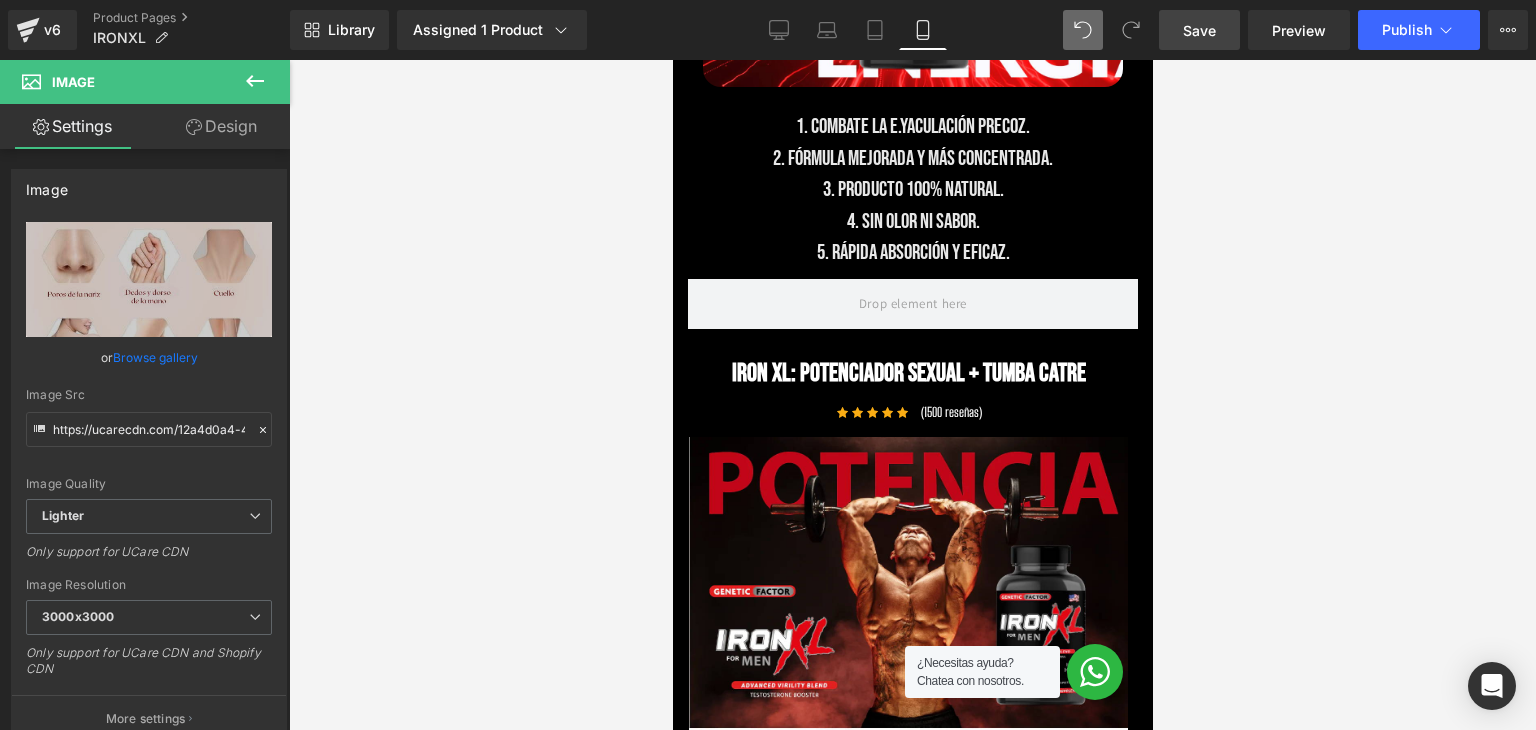 scroll, scrollTop: 3462, scrollLeft: 0, axis: vertical 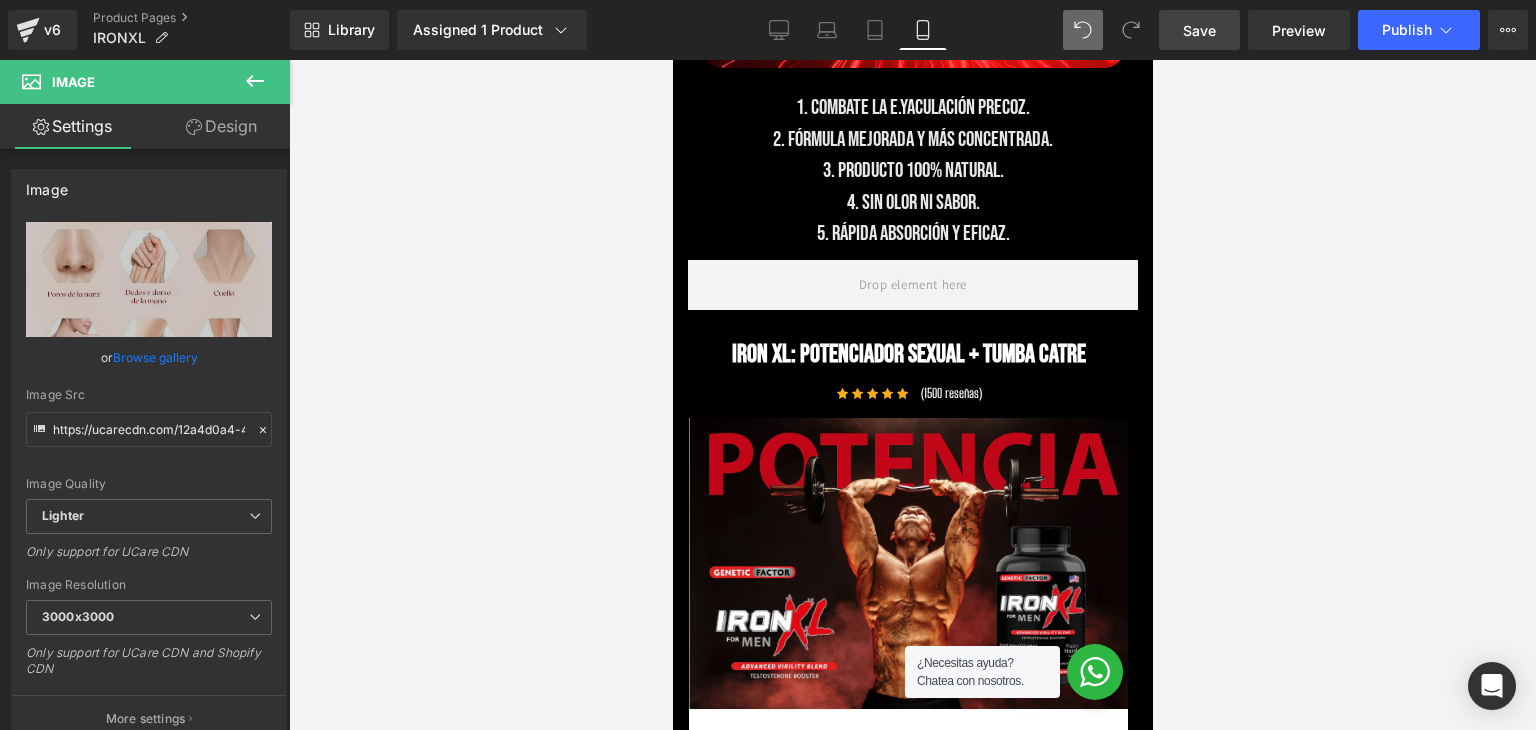 click on "4. Sin olor ni sabor." at bounding box center (912, 203) 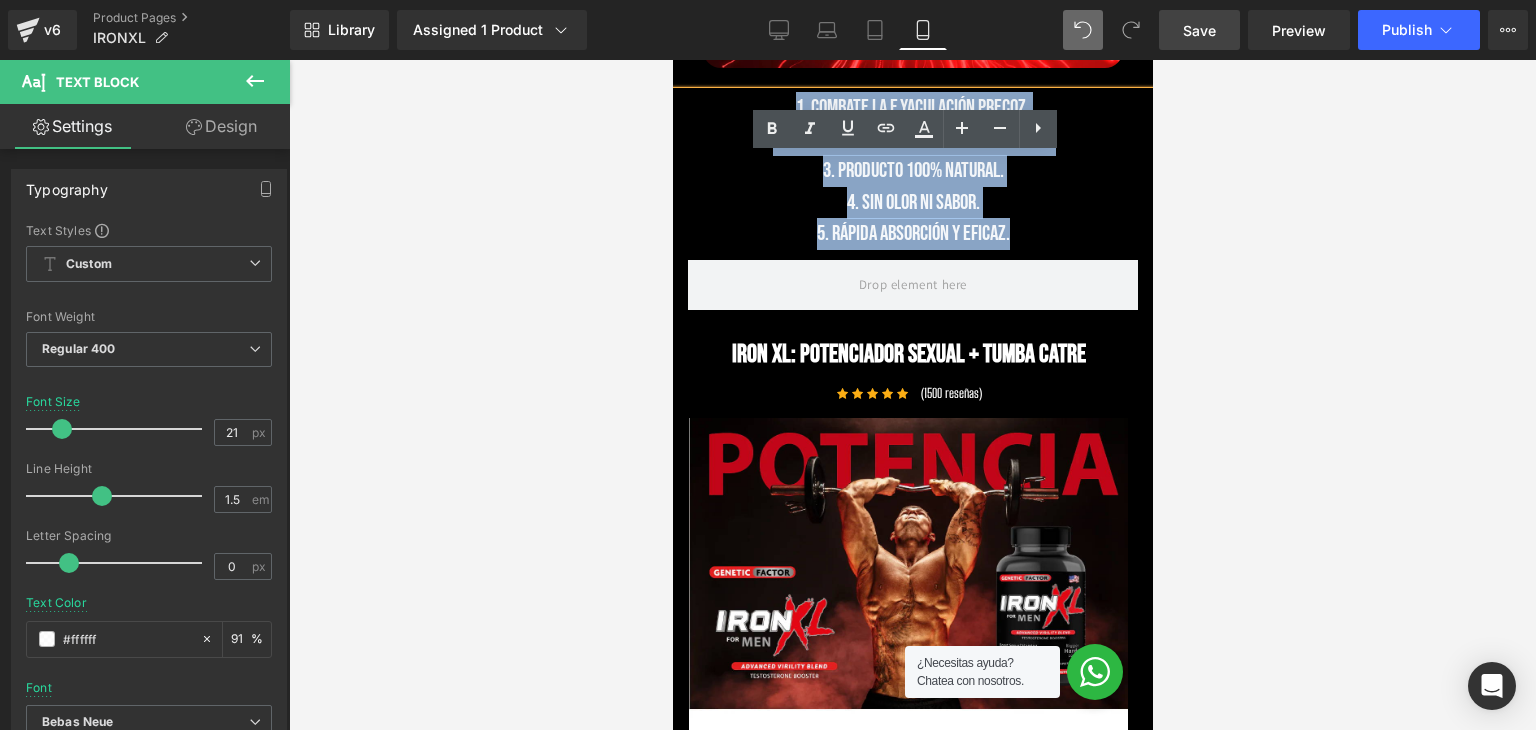 drag, startPoint x: 1021, startPoint y: 234, endPoint x: 761, endPoint y: 102, distance: 291.58875 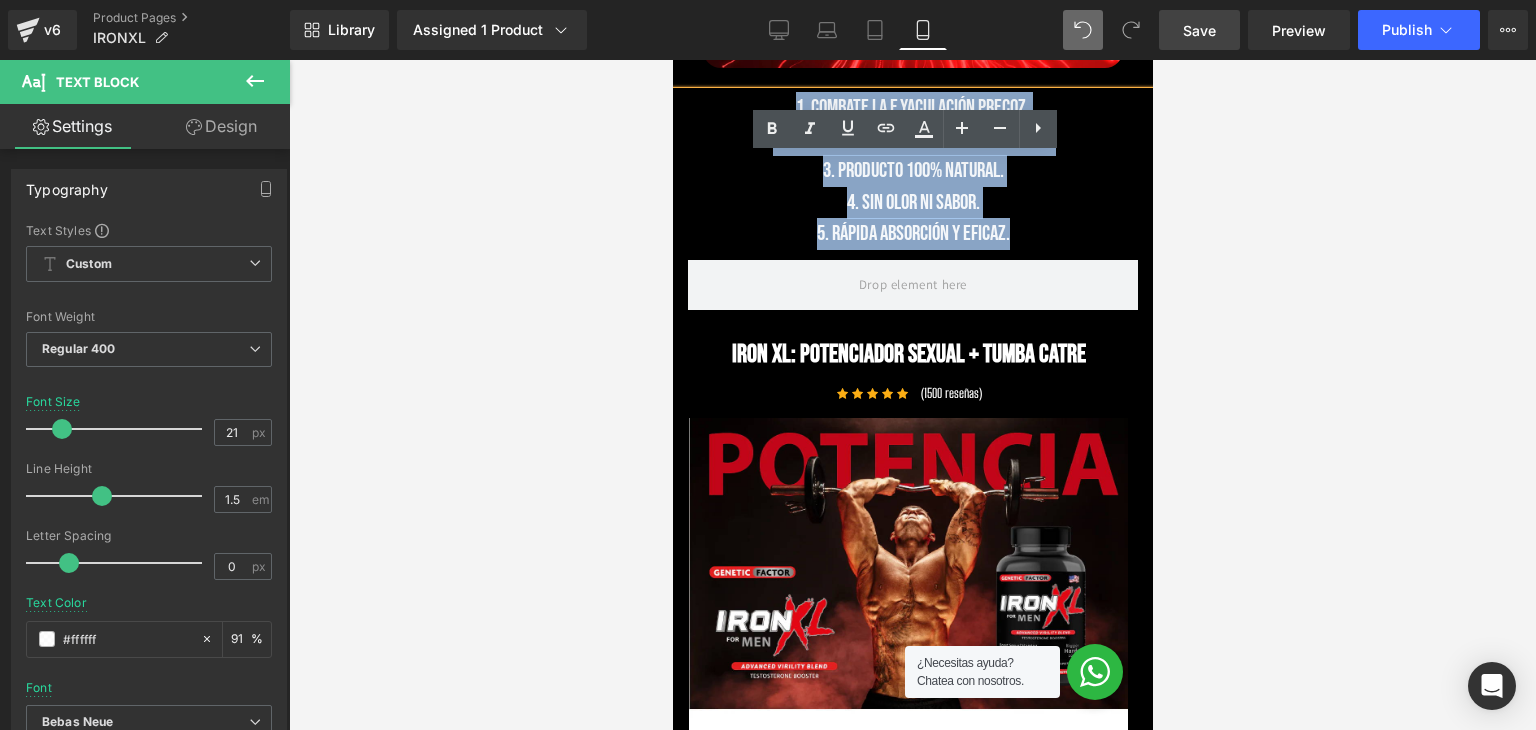 click on "1. Combate la e.yaculación precoz. 2. Fórmula mejorada y más concentrada. 3. Producto 100% natural. 4. Sin olor ni sabor. 5. Rápida absorción y eficaz." at bounding box center [912, 171] 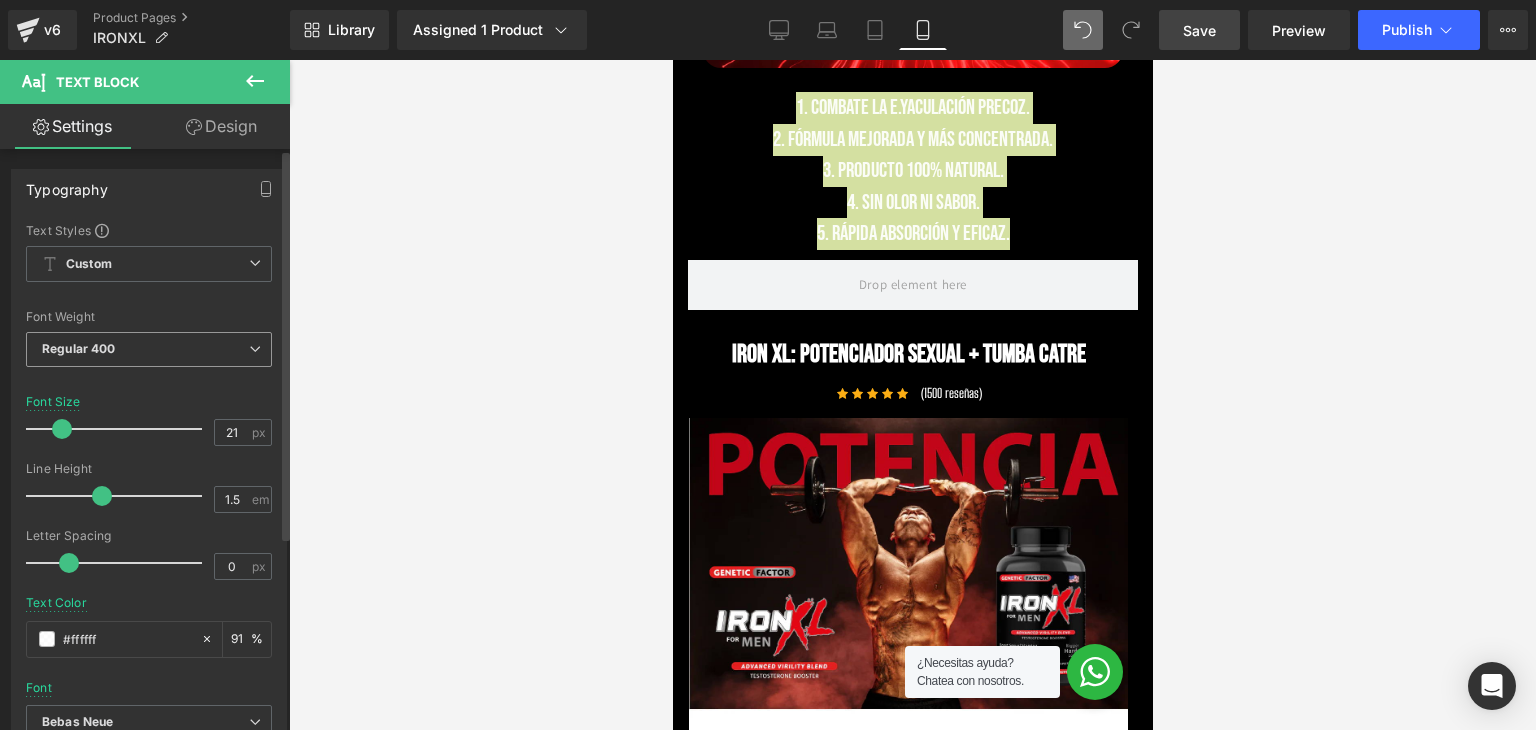 click on "Regular 400" at bounding box center [149, 349] 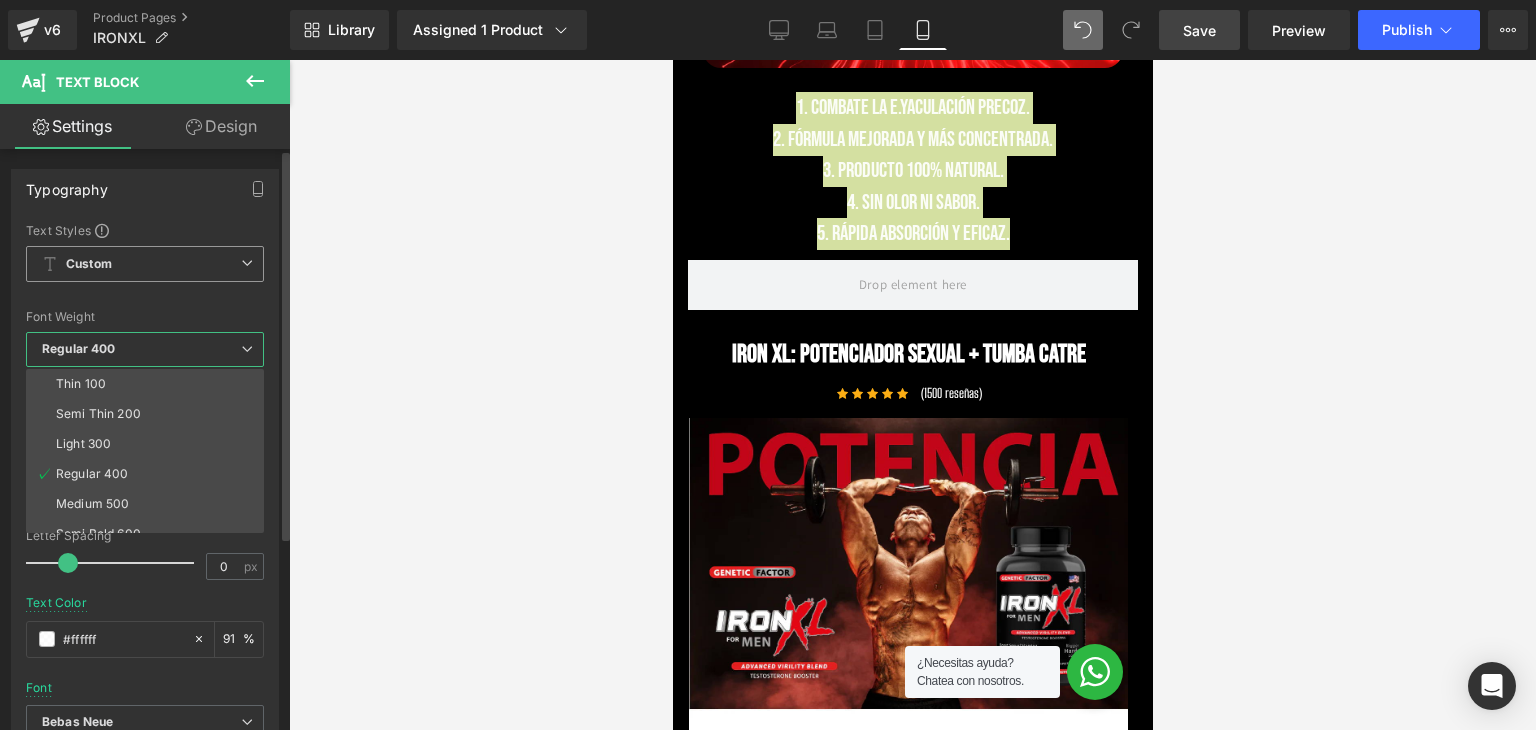 click on "Custom" at bounding box center (145, 264) 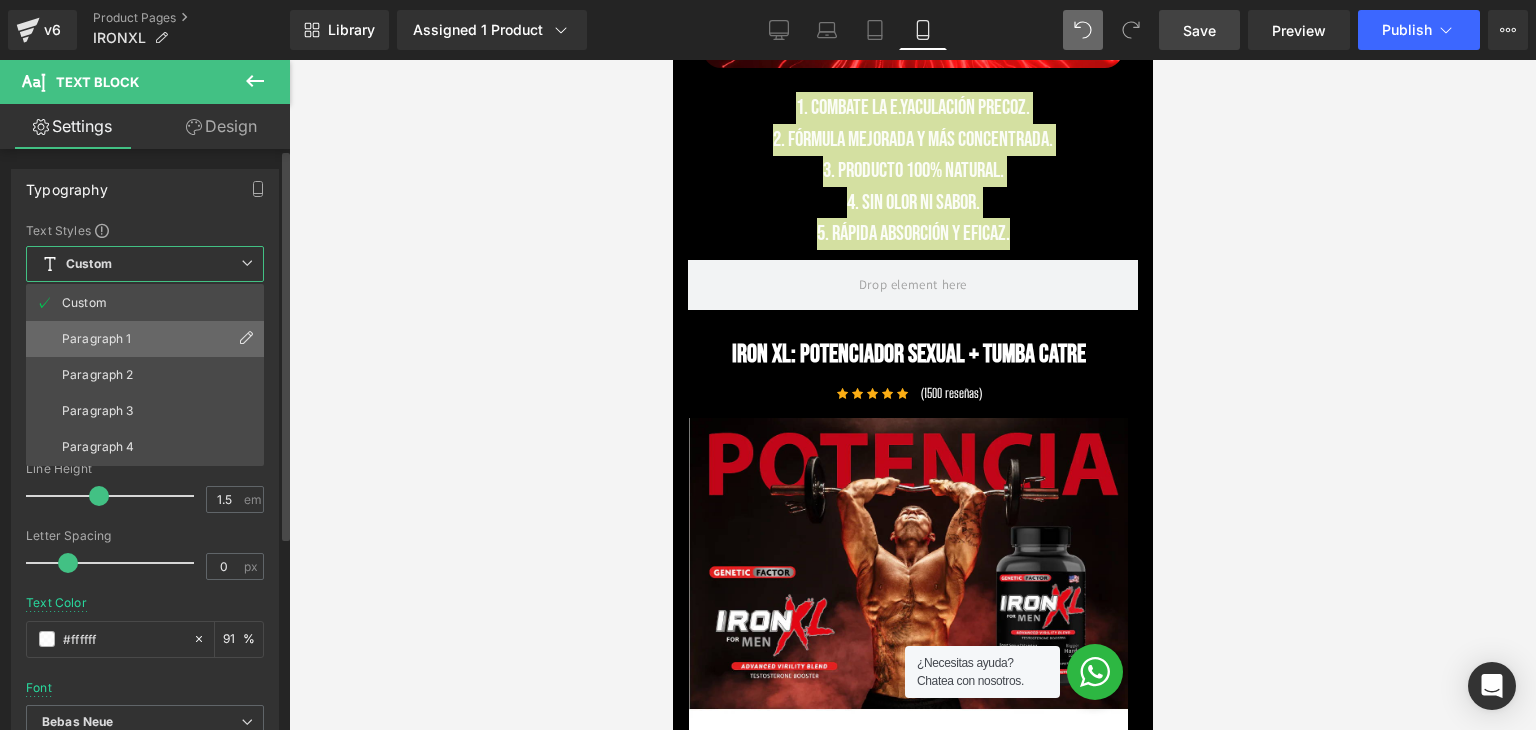 click on "Paragraph 1" at bounding box center [145, 339] 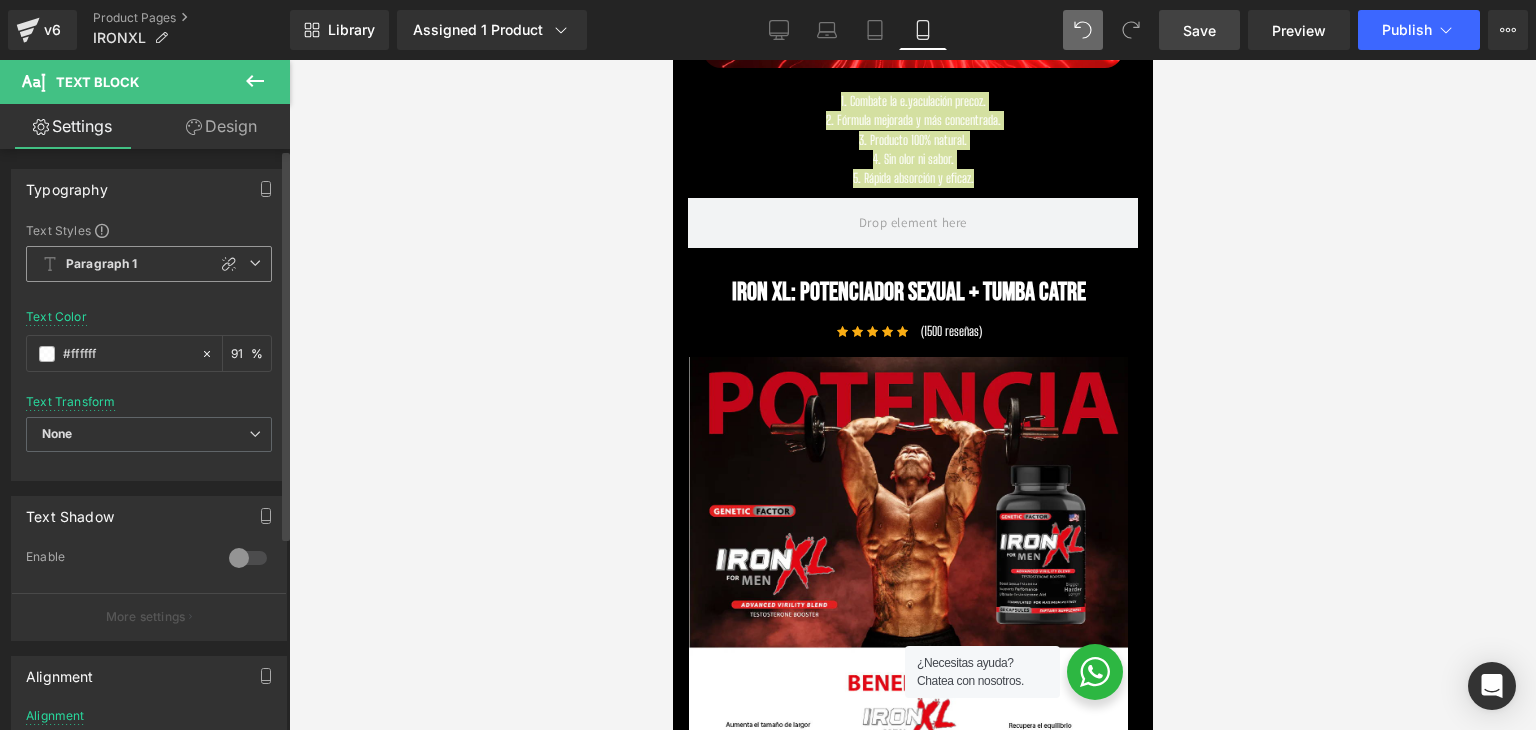 click on "Paragraph 1" at bounding box center (149, 264) 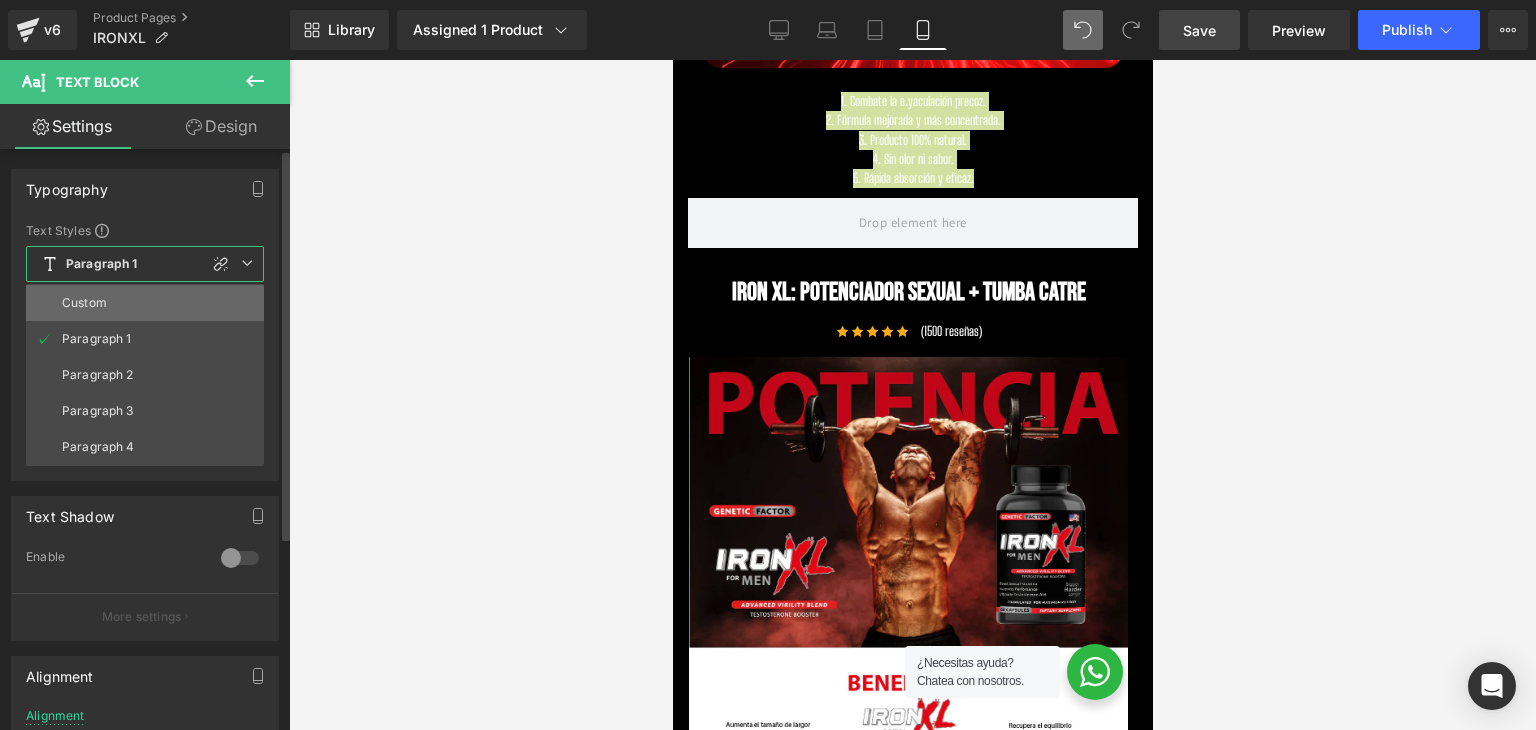 click on "Custom" at bounding box center [145, 303] 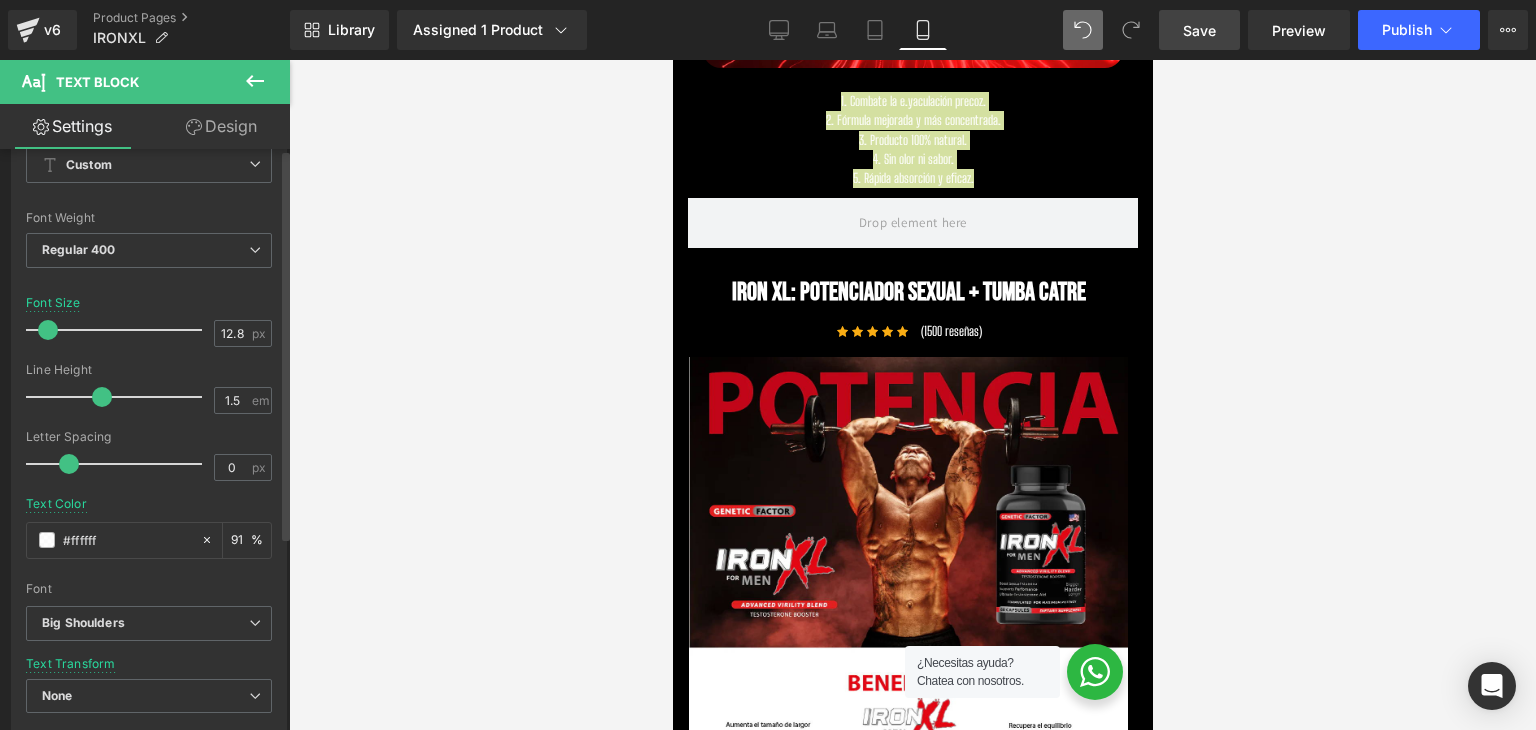 scroll, scrollTop: 100, scrollLeft: 0, axis: vertical 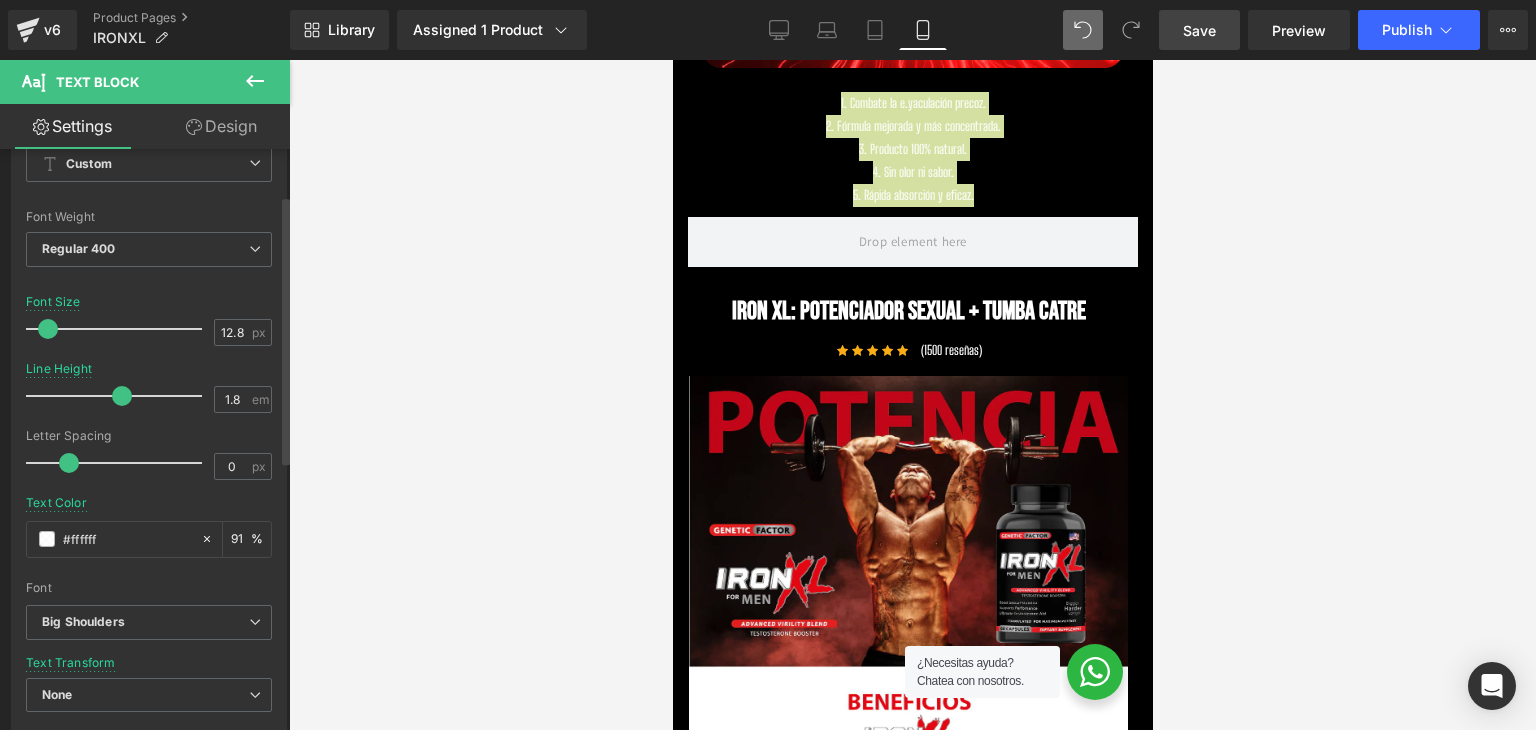 drag, startPoint x: 95, startPoint y: 400, endPoint x: 115, endPoint y: 401, distance: 20.024984 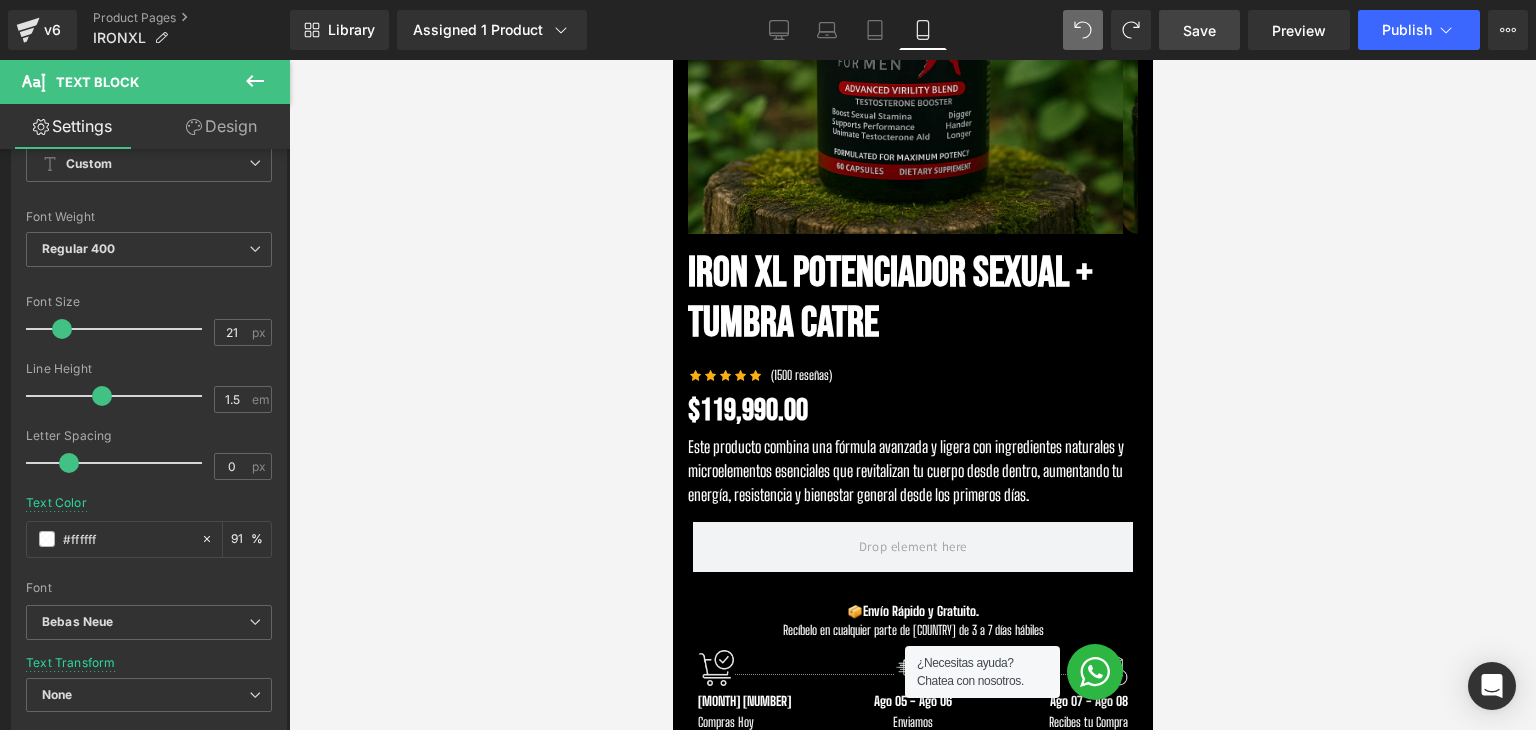 scroll, scrollTop: 0, scrollLeft: 0, axis: both 